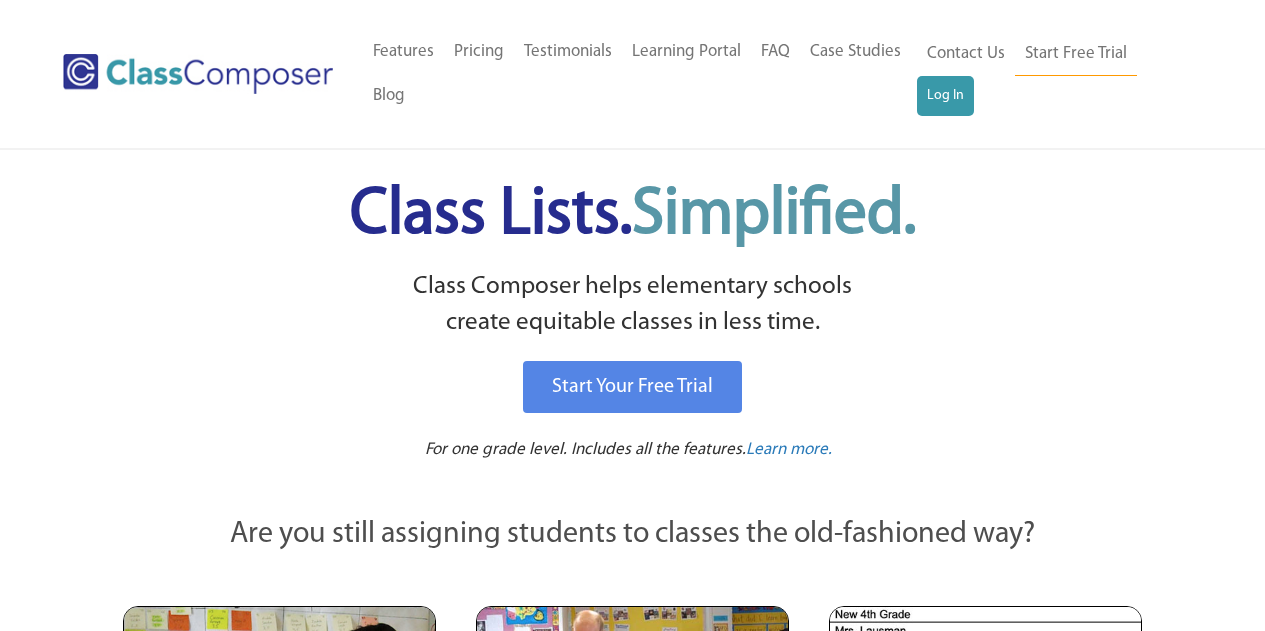 scroll, scrollTop: 0, scrollLeft: 0, axis: both 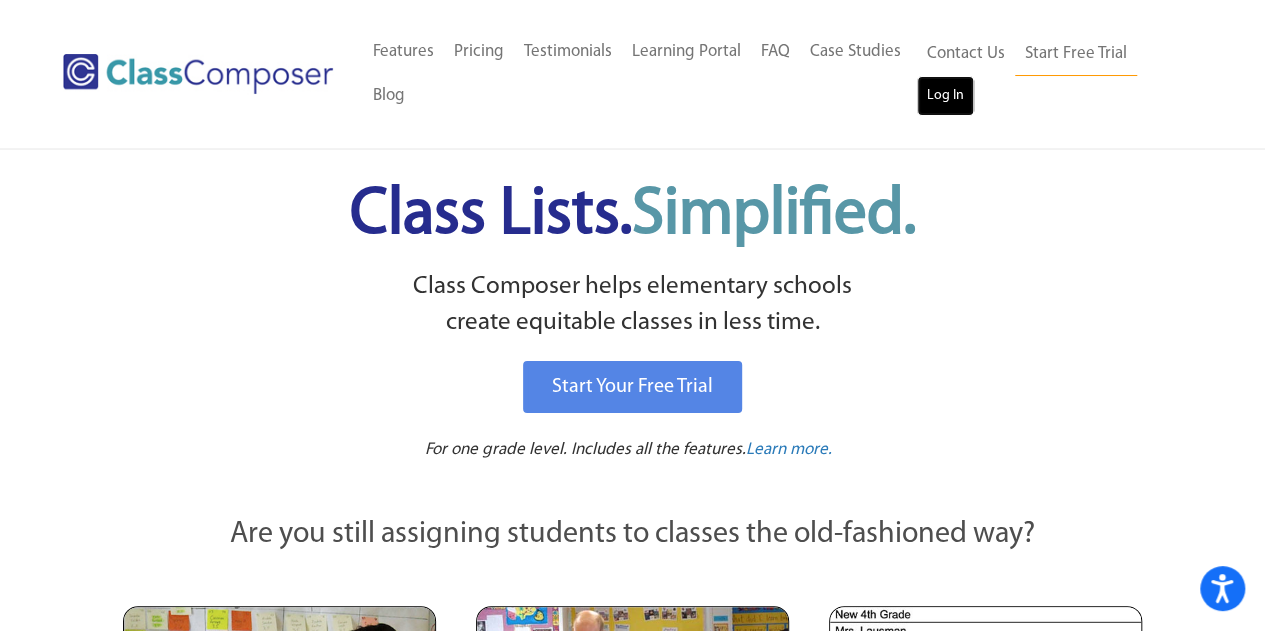click on "Log In" at bounding box center [945, 96] 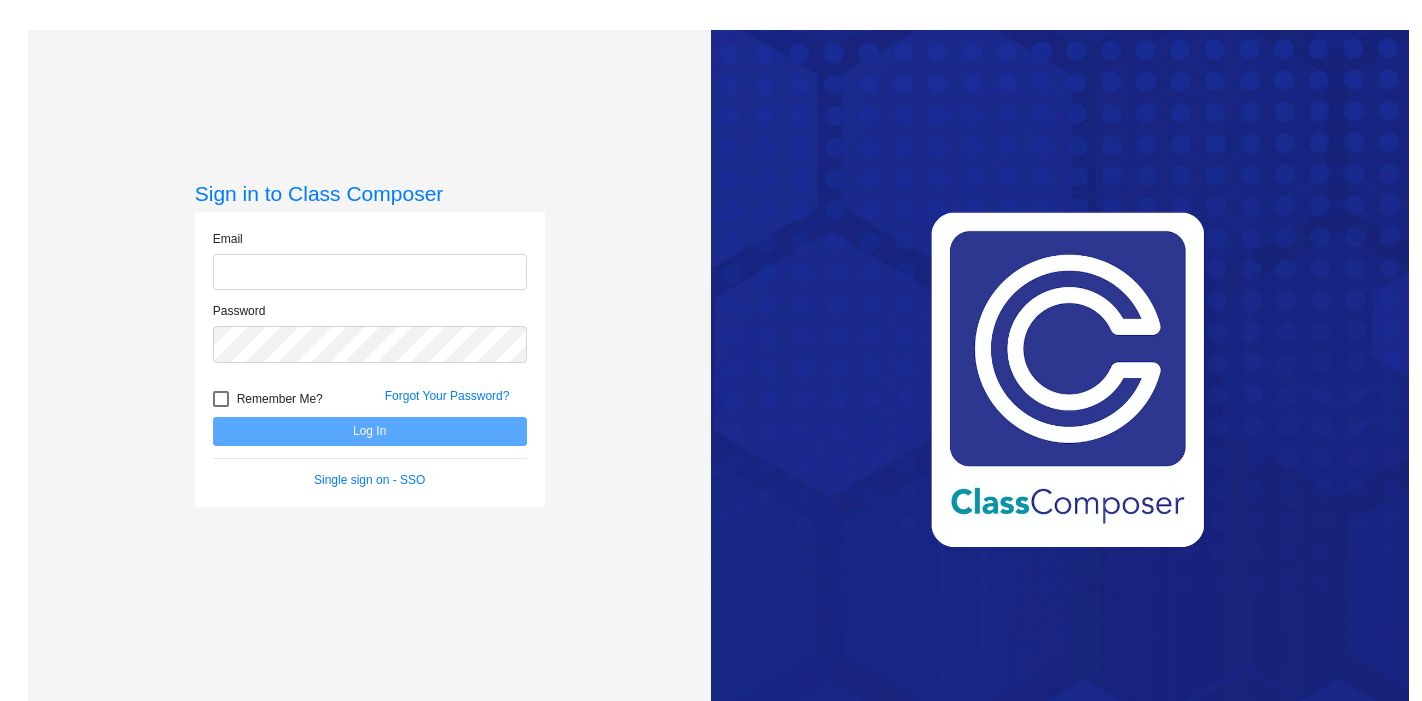 scroll, scrollTop: 0, scrollLeft: 0, axis: both 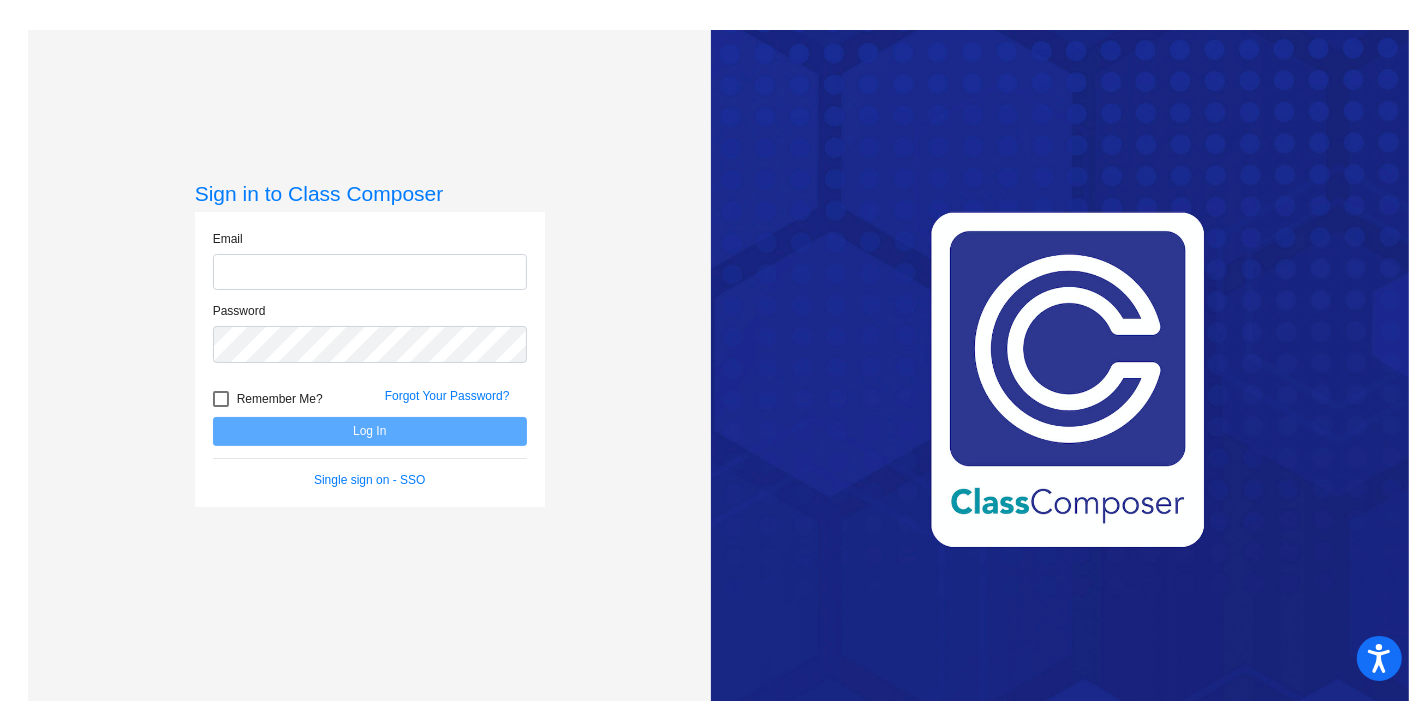 type on "akendall@psdschools.org" 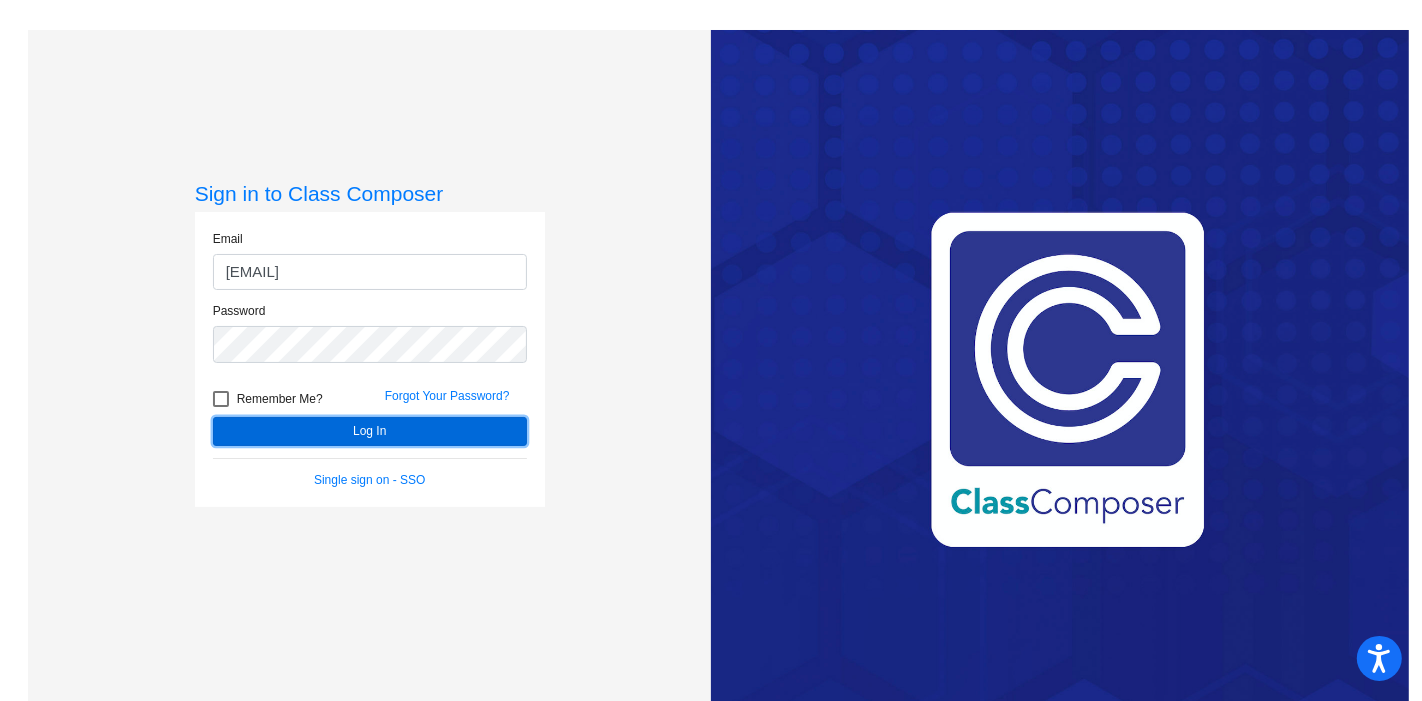 click on "Log In" 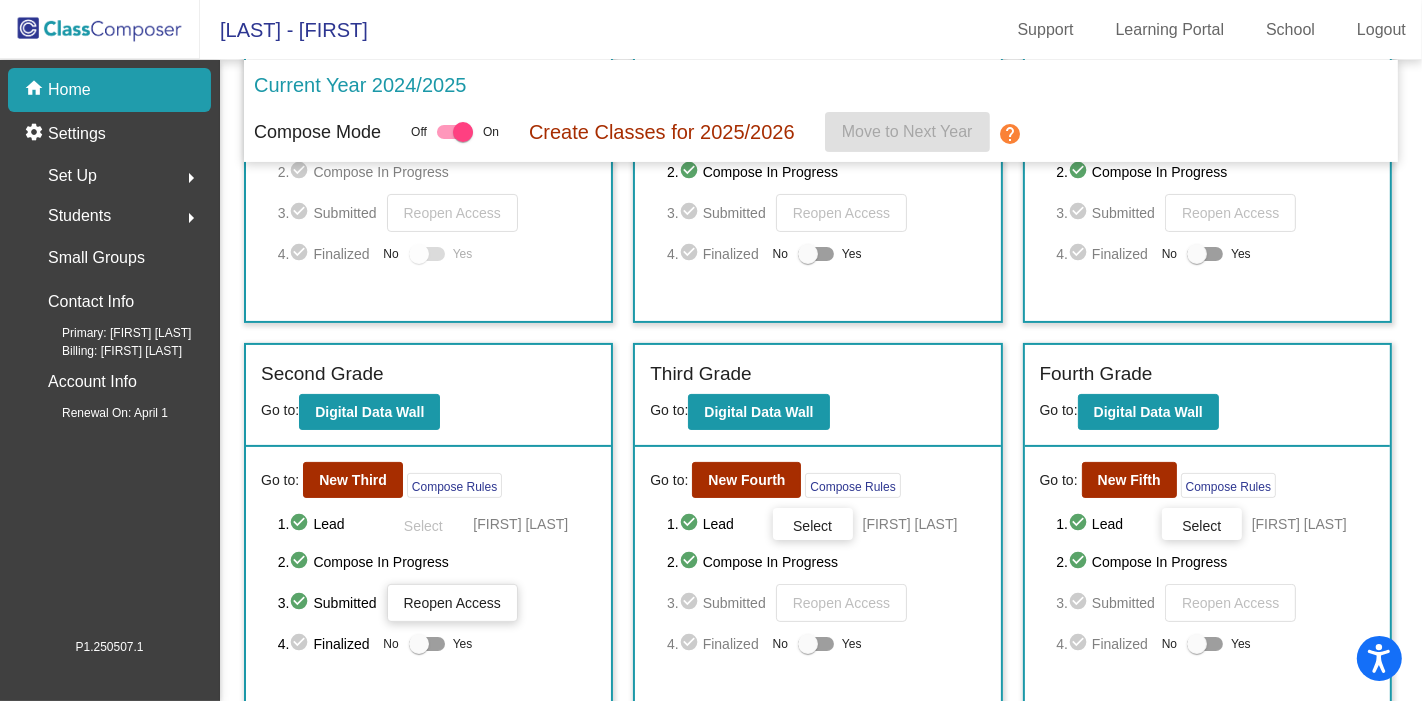 scroll, scrollTop: 333, scrollLeft: 0, axis: vertical 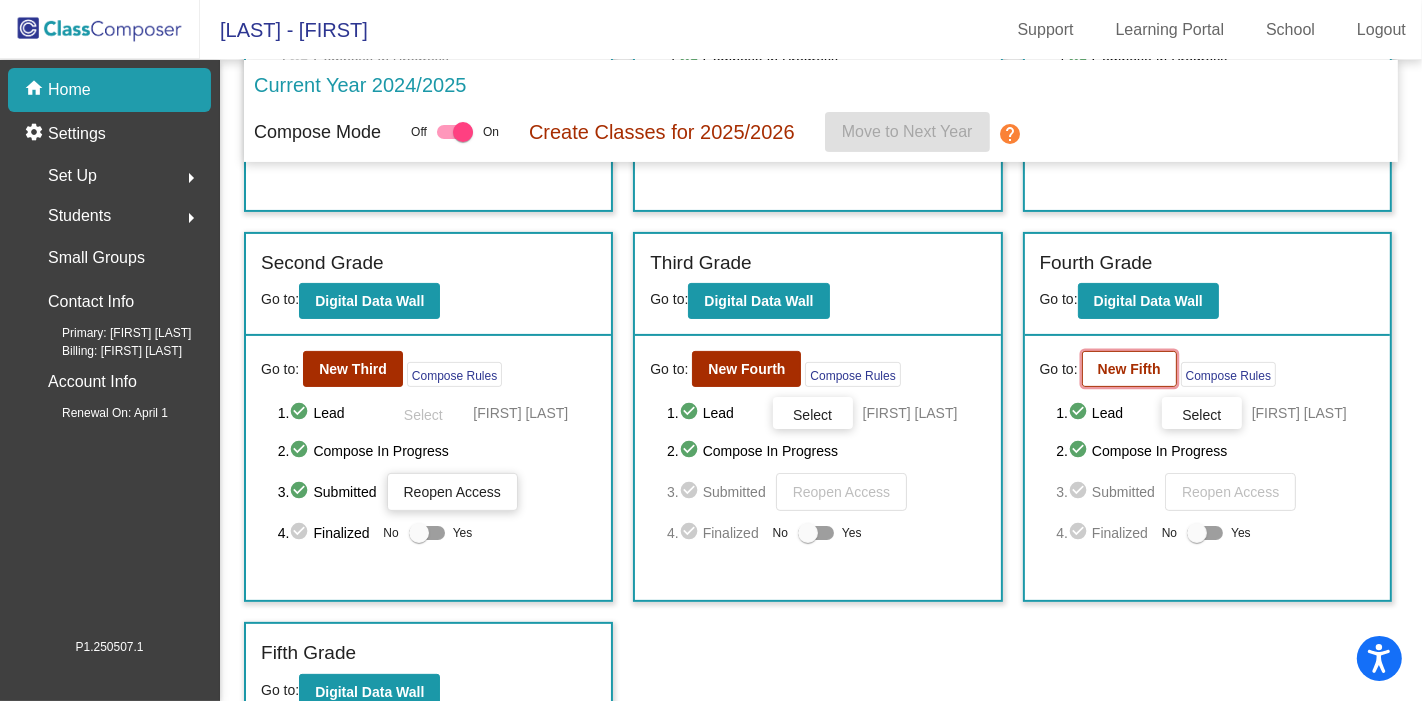 click on "New Fifth" 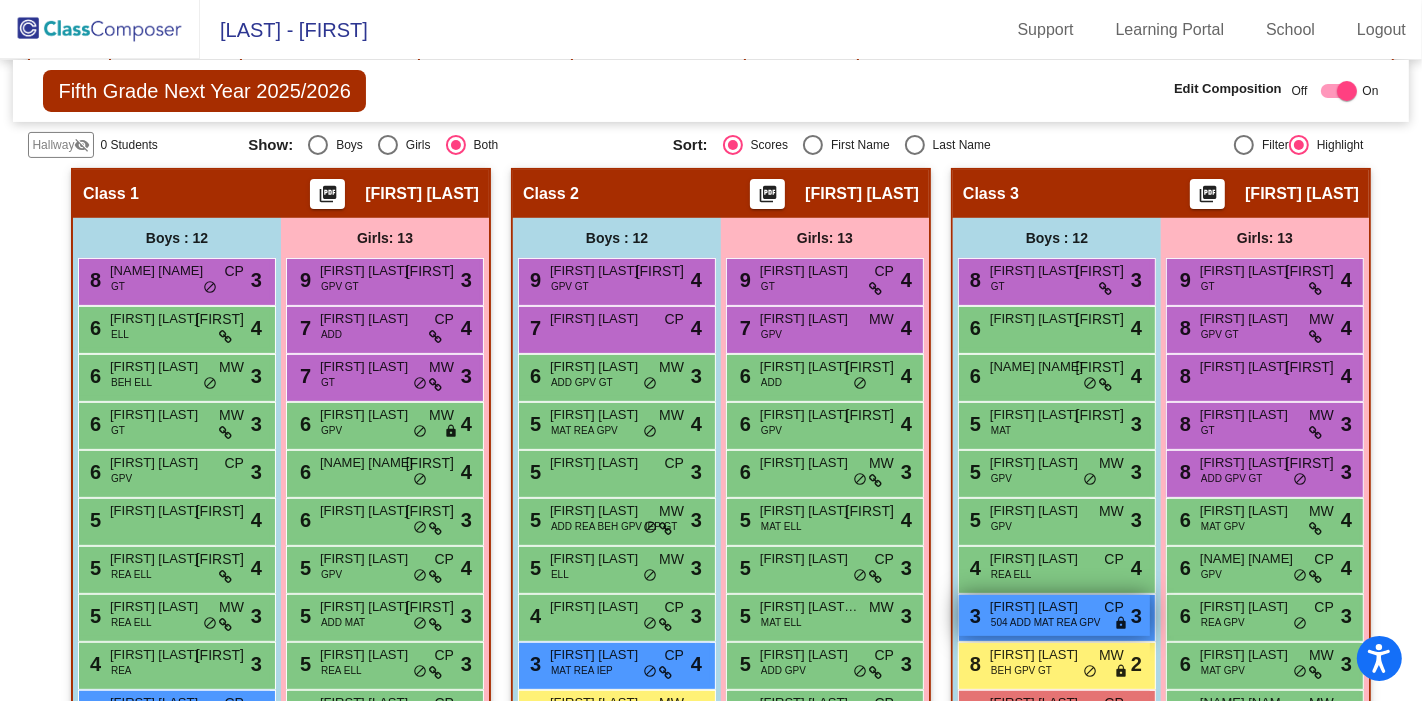 scroll, scrollTop: 541, scrollLeft: 0, axis: vertical 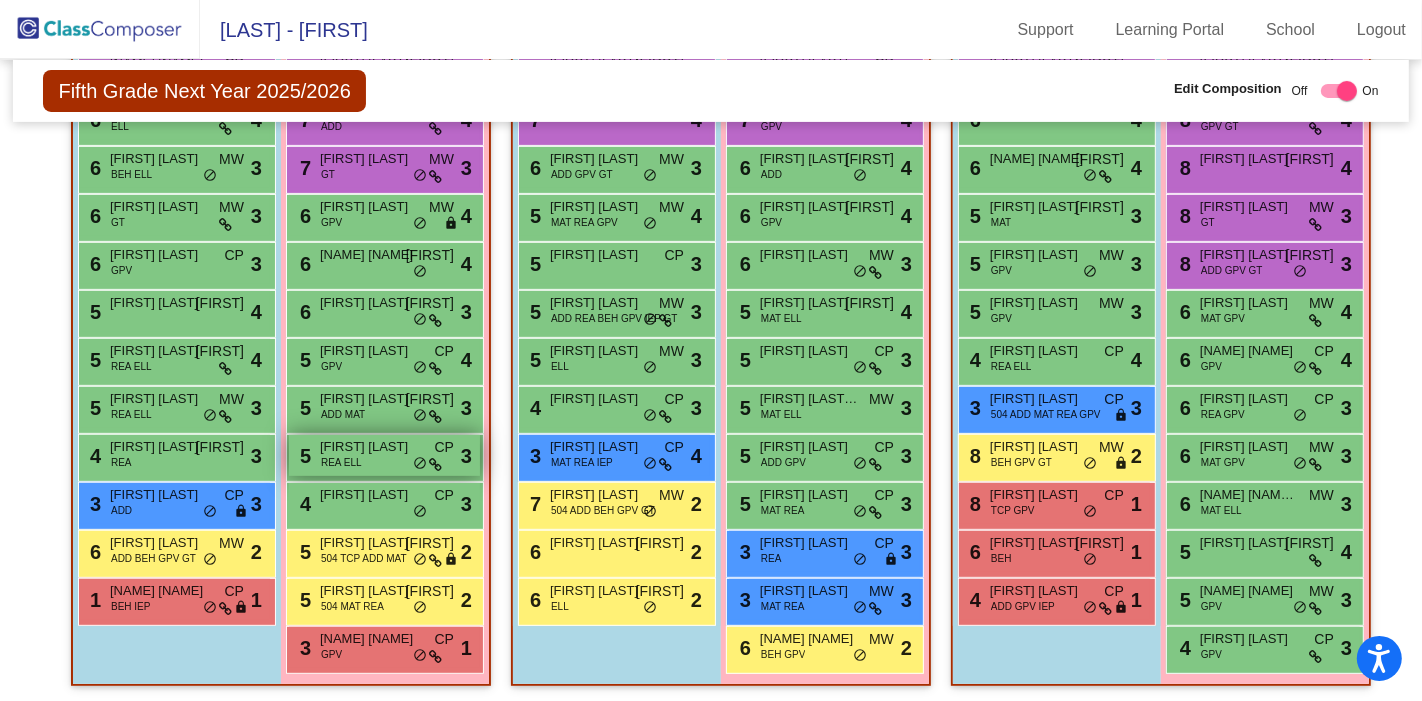 click on "REA ELL" at bounding box center (341, 462) 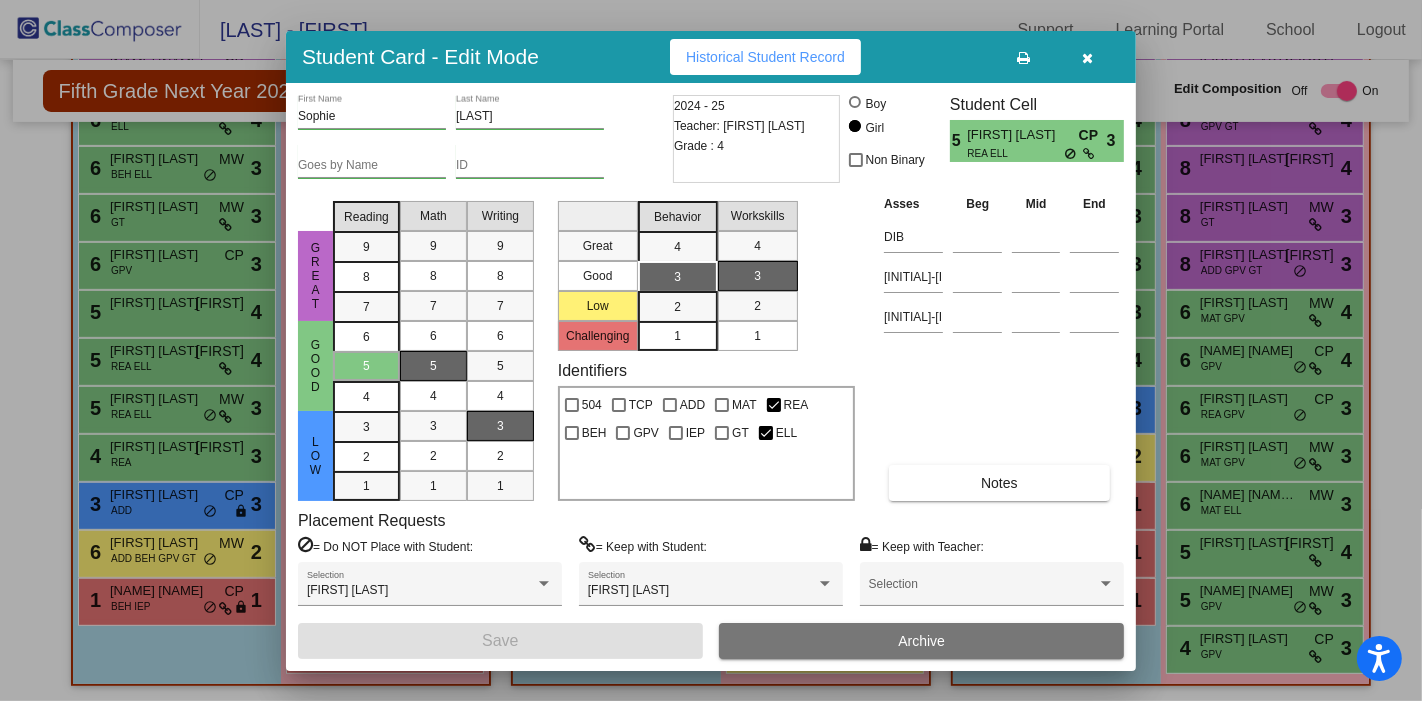 click at bounding box center [1088, 58] 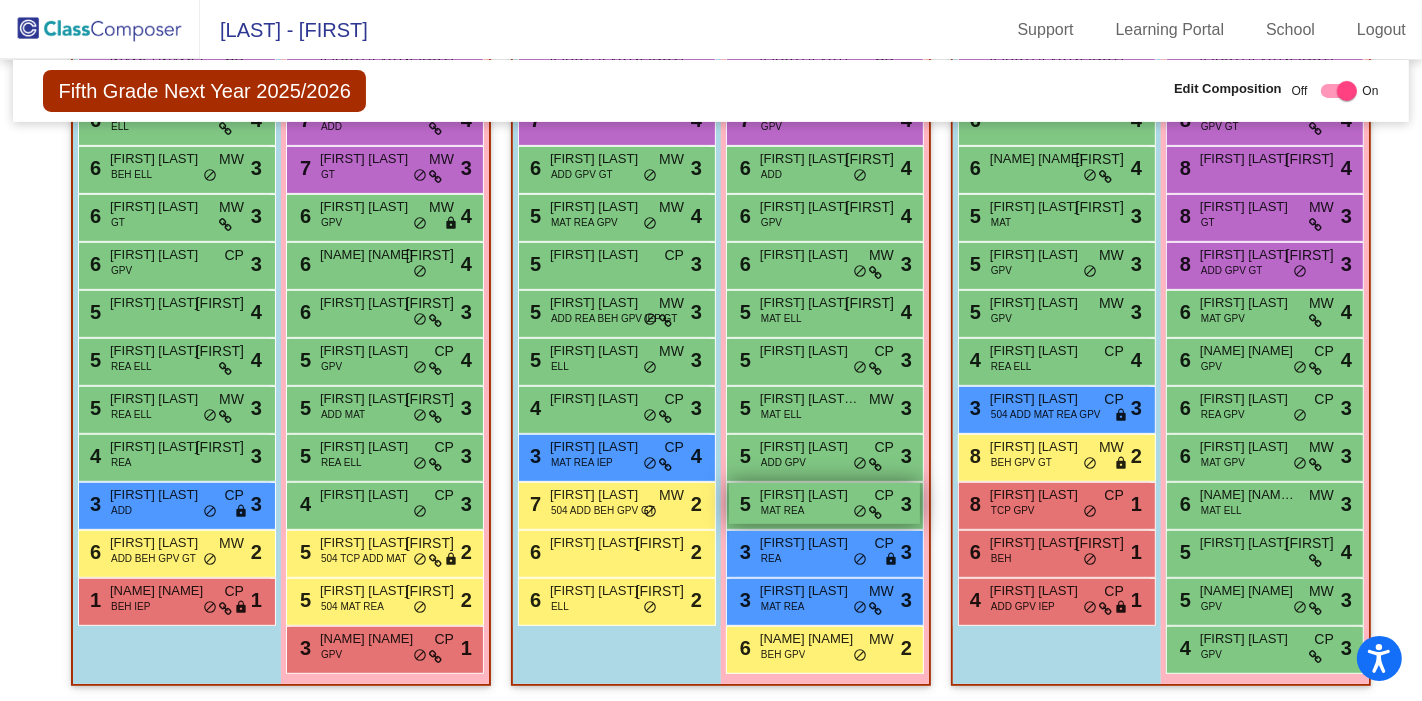 click on "Maya Balinski" at bounding box center (810, 495) 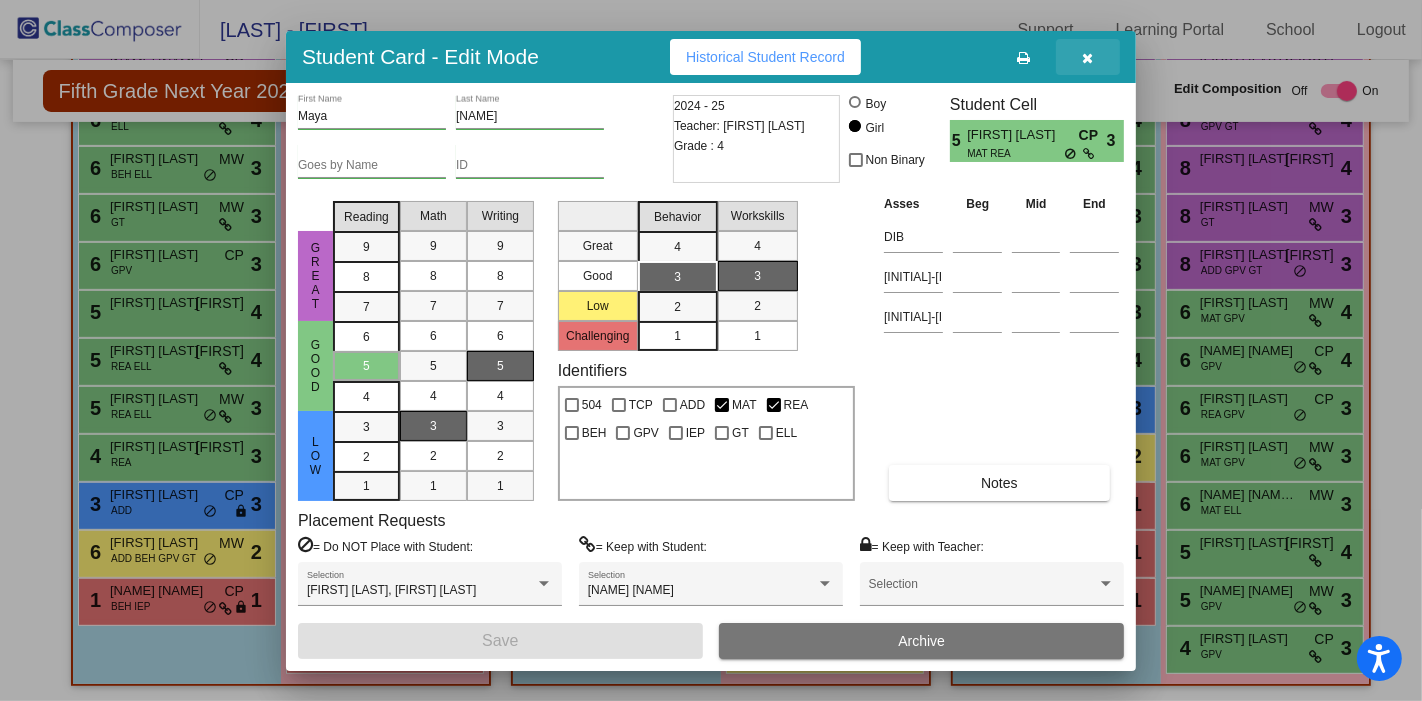 click at bounding box center (1088, 58) 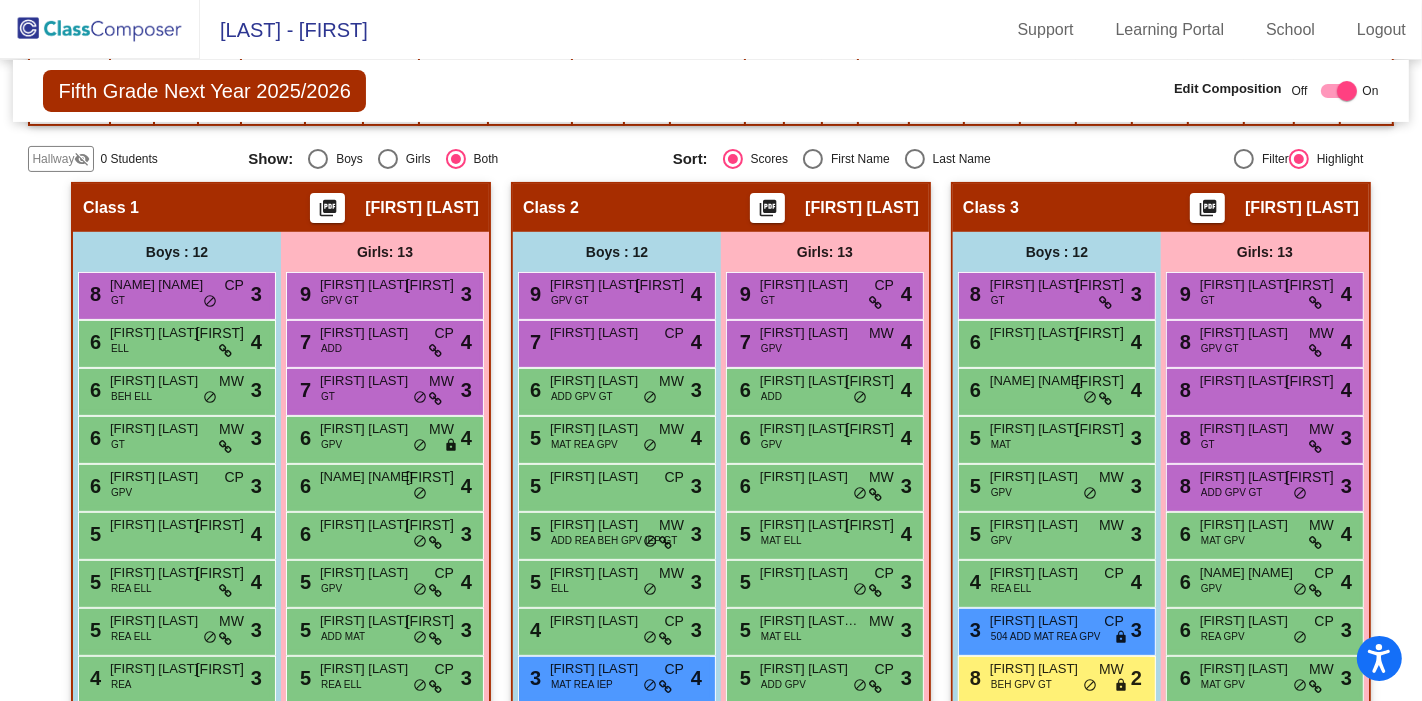 scroll, scrollTop: 430, scrollLeft: 0, axis: vertical 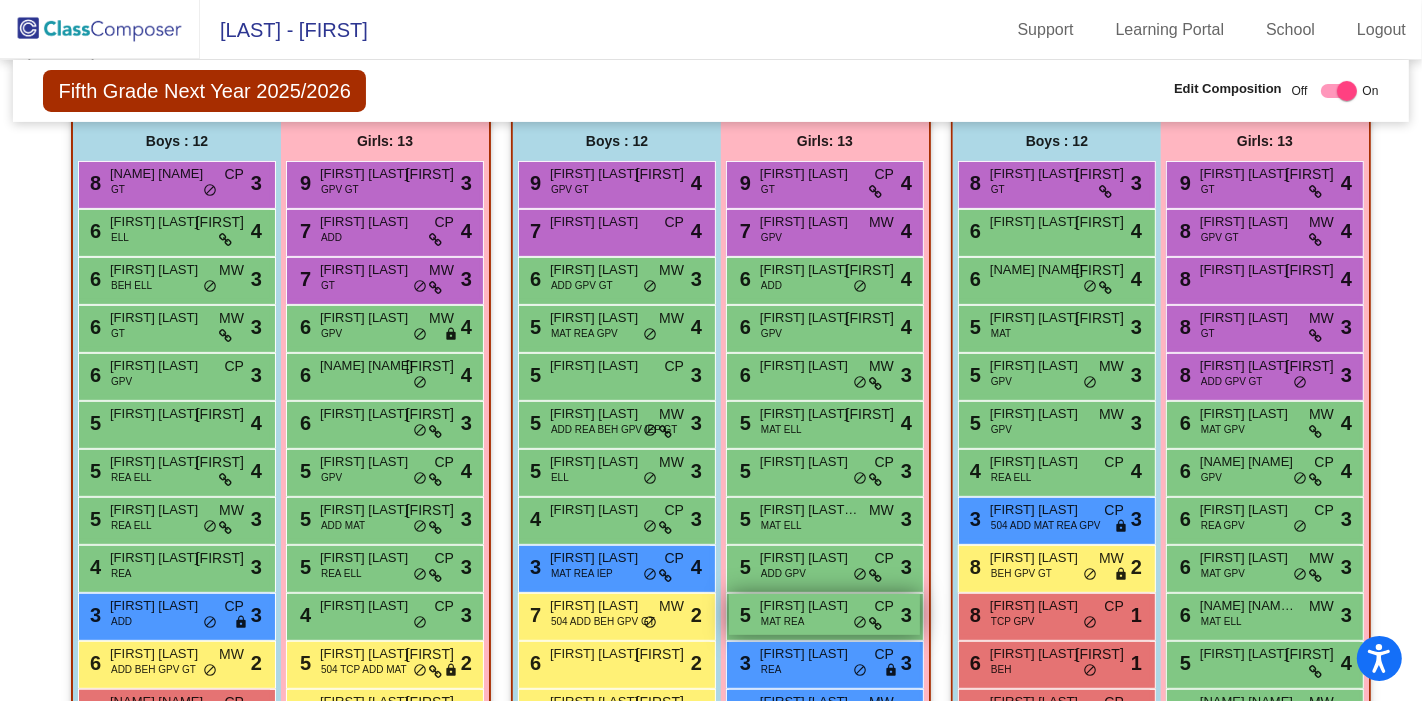 click on "Maya Balinski" at bounding box center [810, 606] 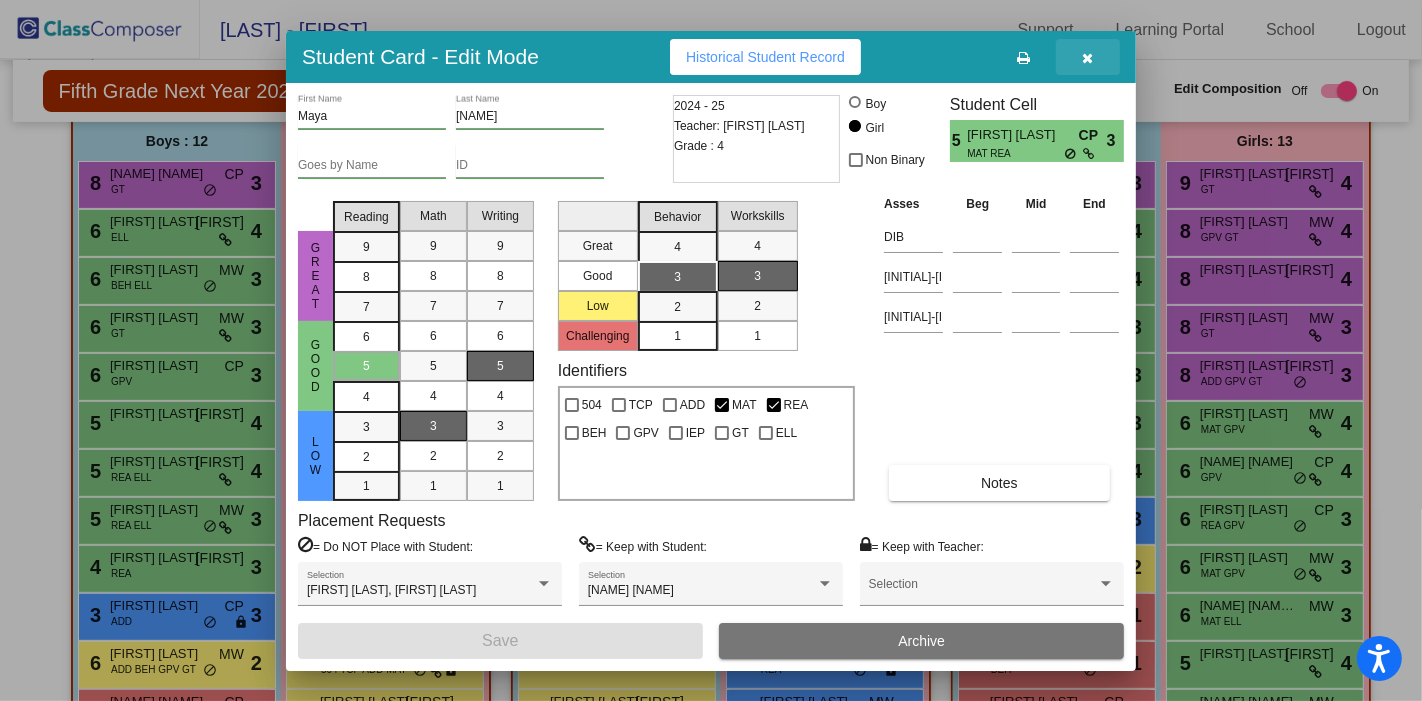 click at bounding box center (1088, 58) 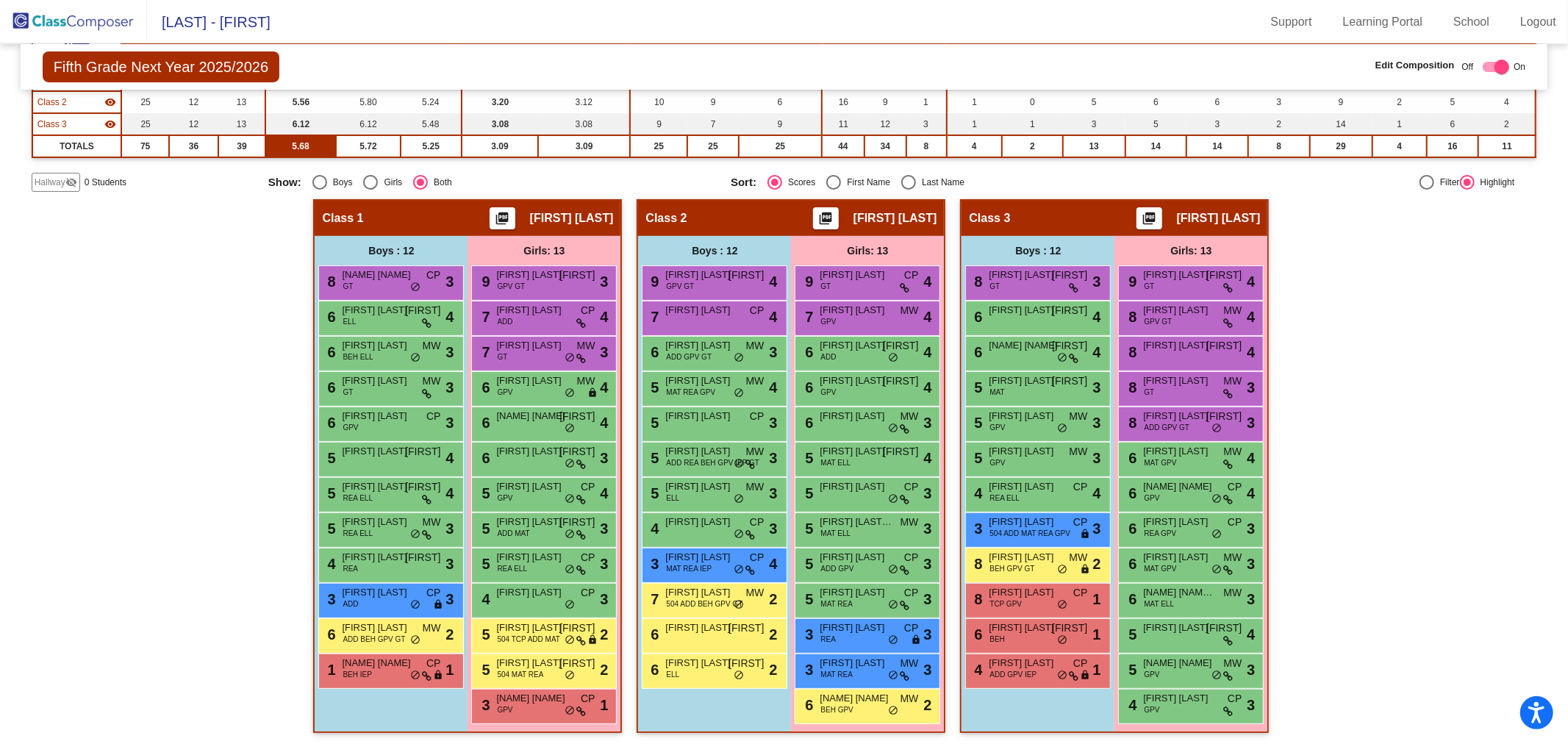 scroll, scrollTop: 0, scrollLeft: 0, axis: both 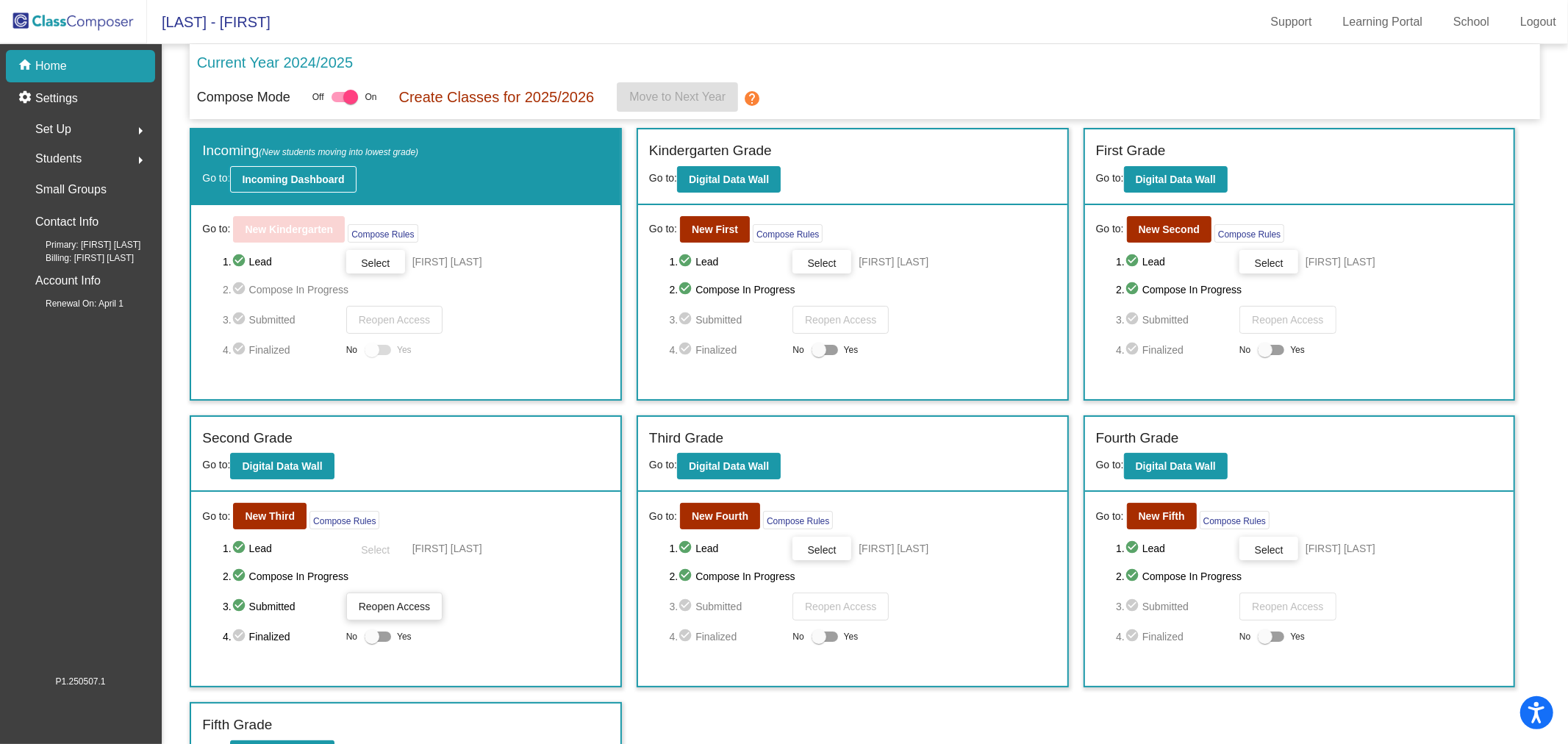 click on "Incoming Dashboard" 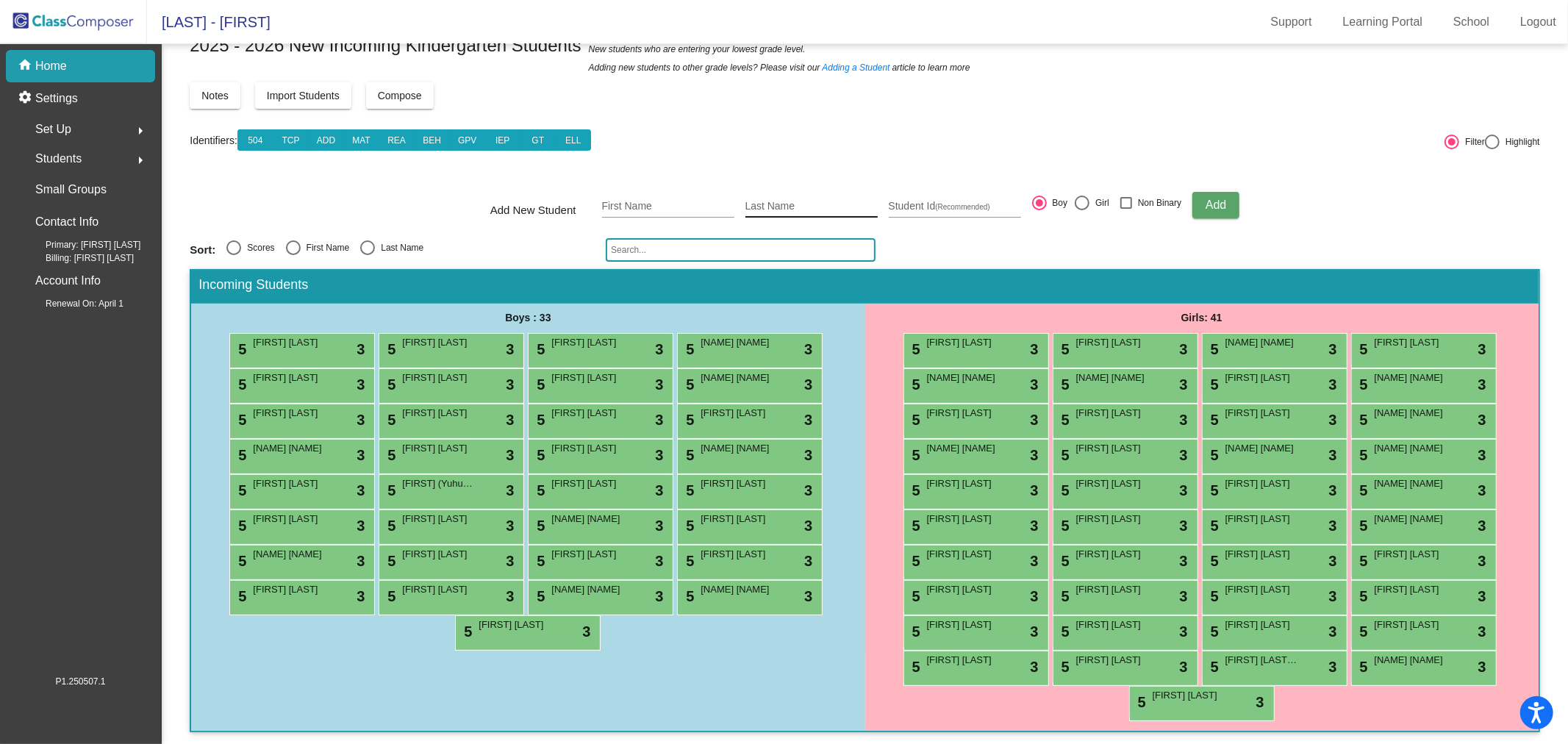 scroll, scrollTop: 0, scrollLeft: 0, axis: both 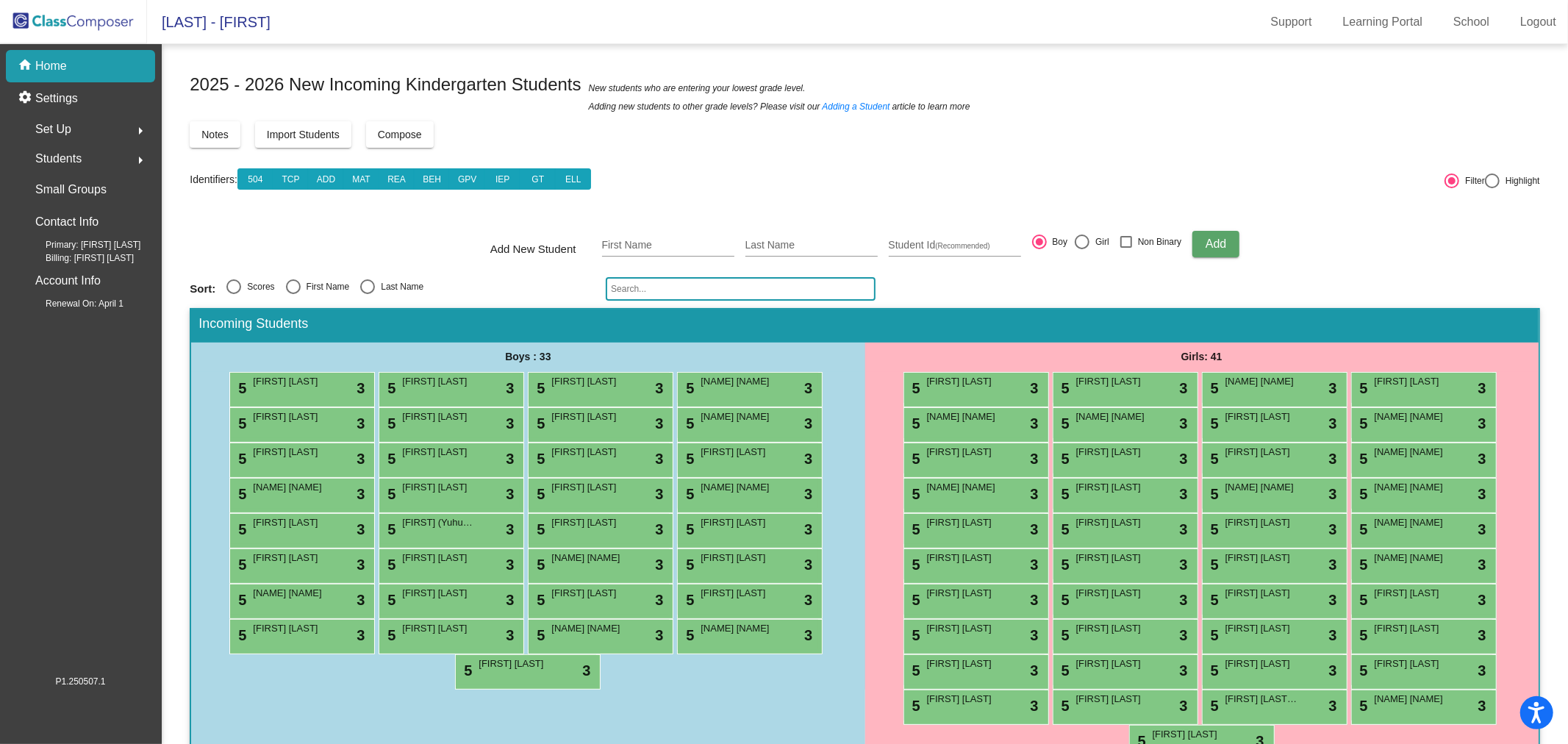 click on "Compose" 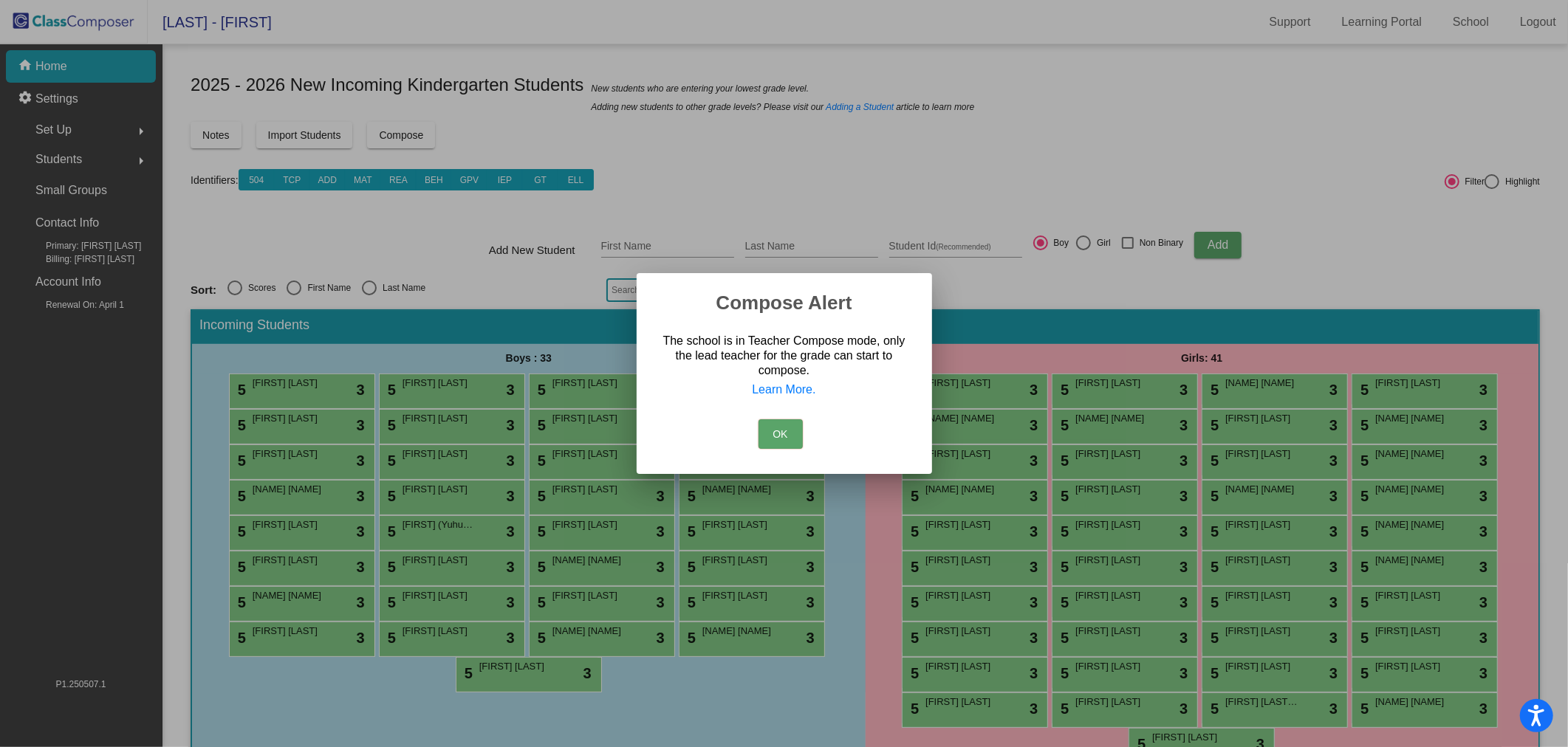 click on "OK" at bounding box center [781, 434] 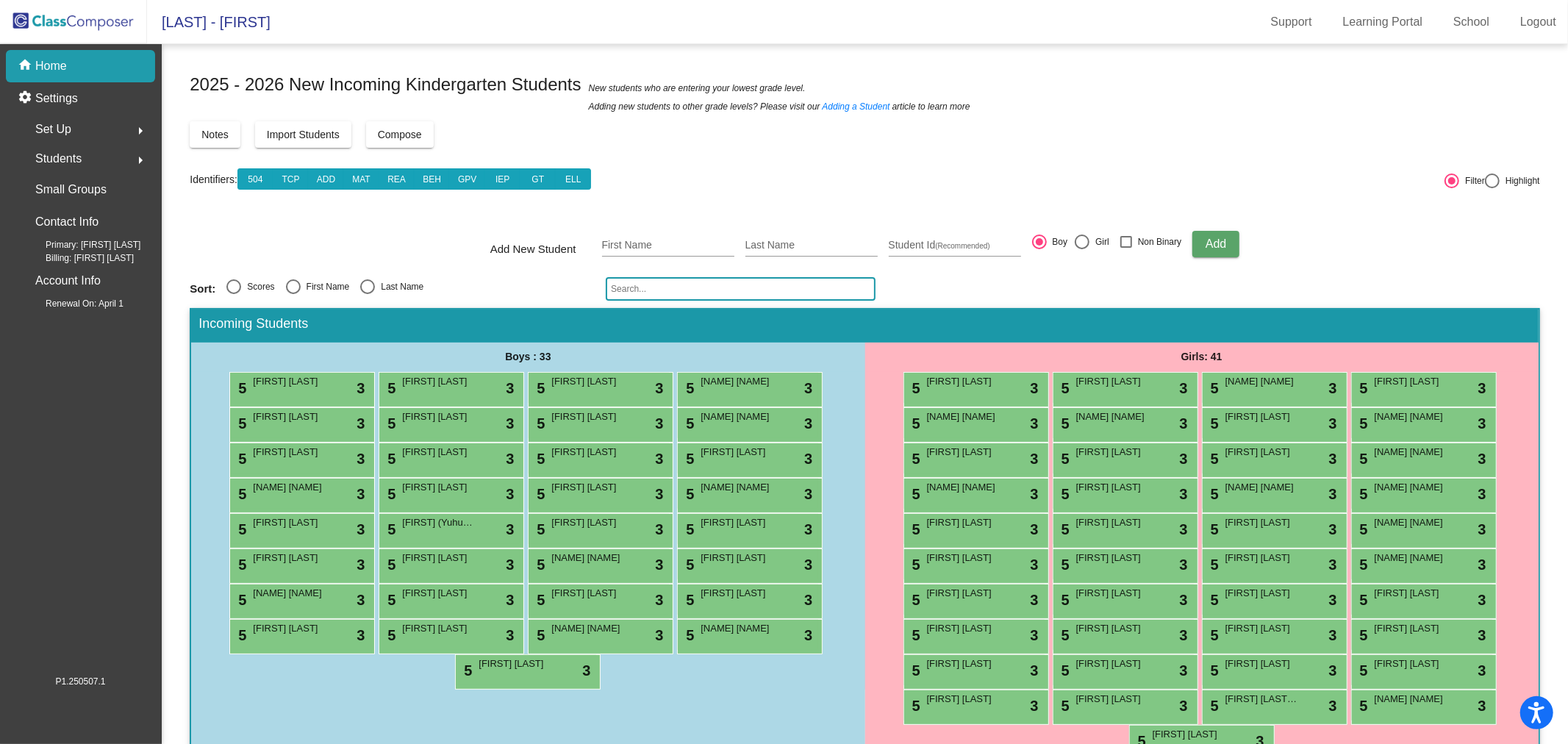 click on "Home" 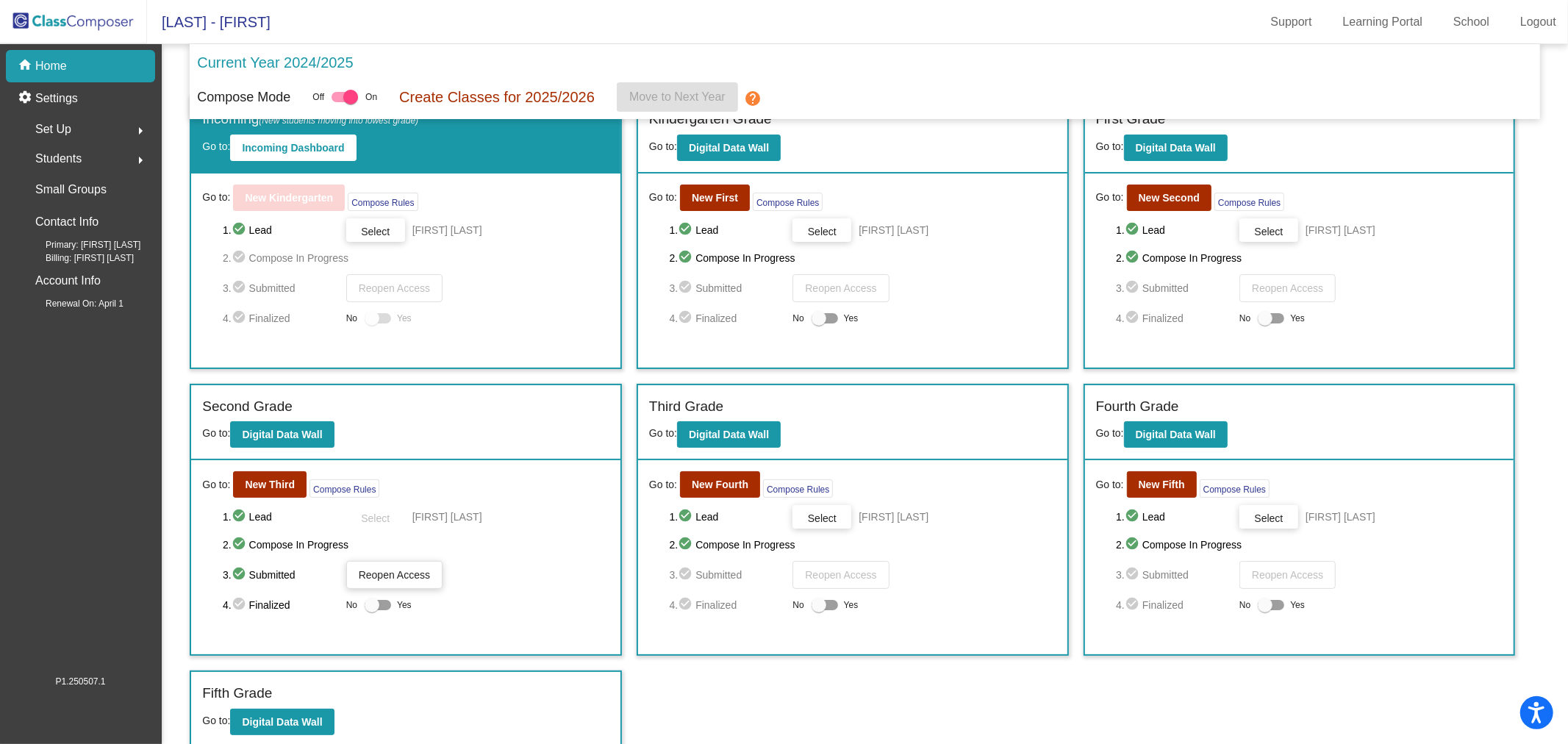 scroll, scrollTop: 0, scrollLeft: 0, axis: both 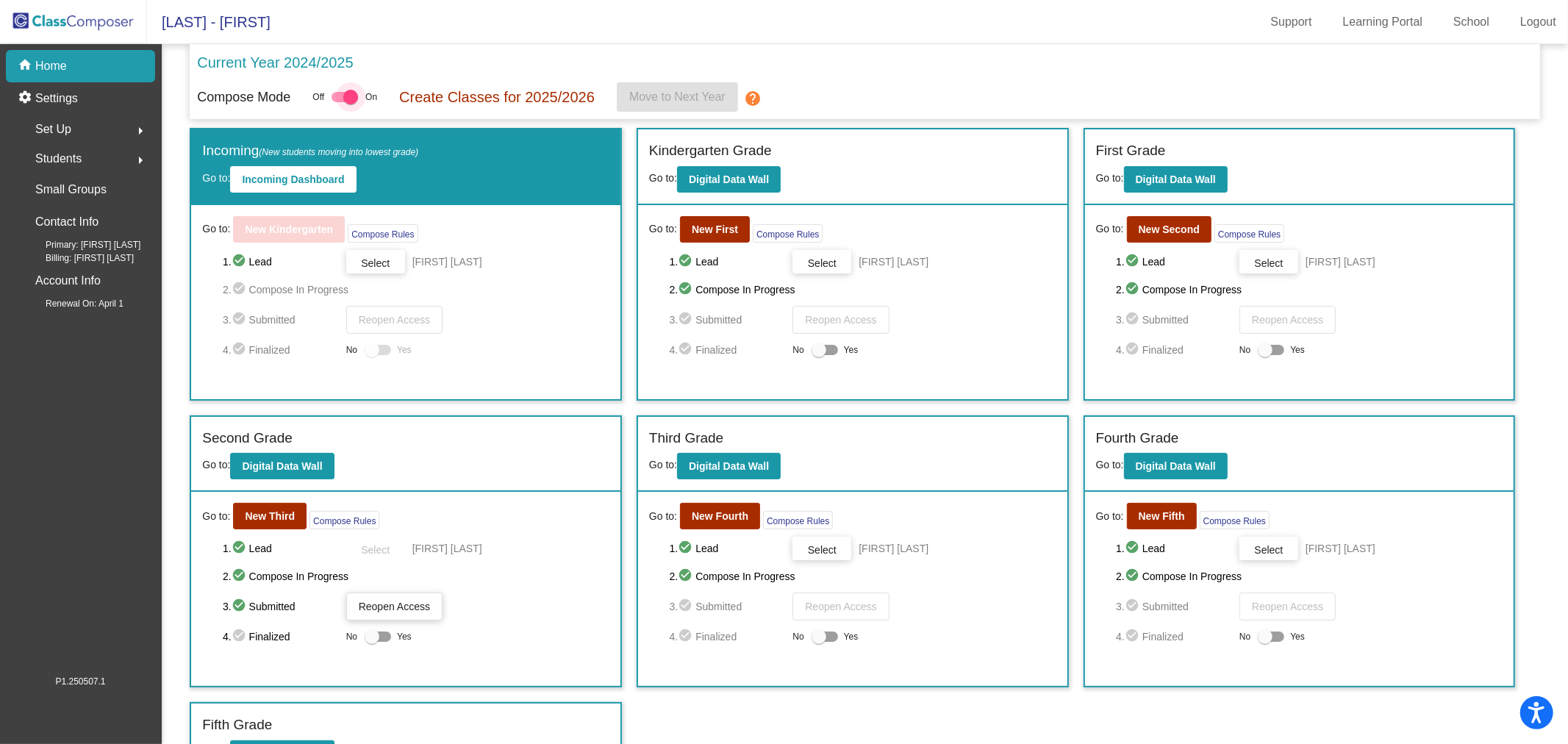 click at bounding box center (345, 97) 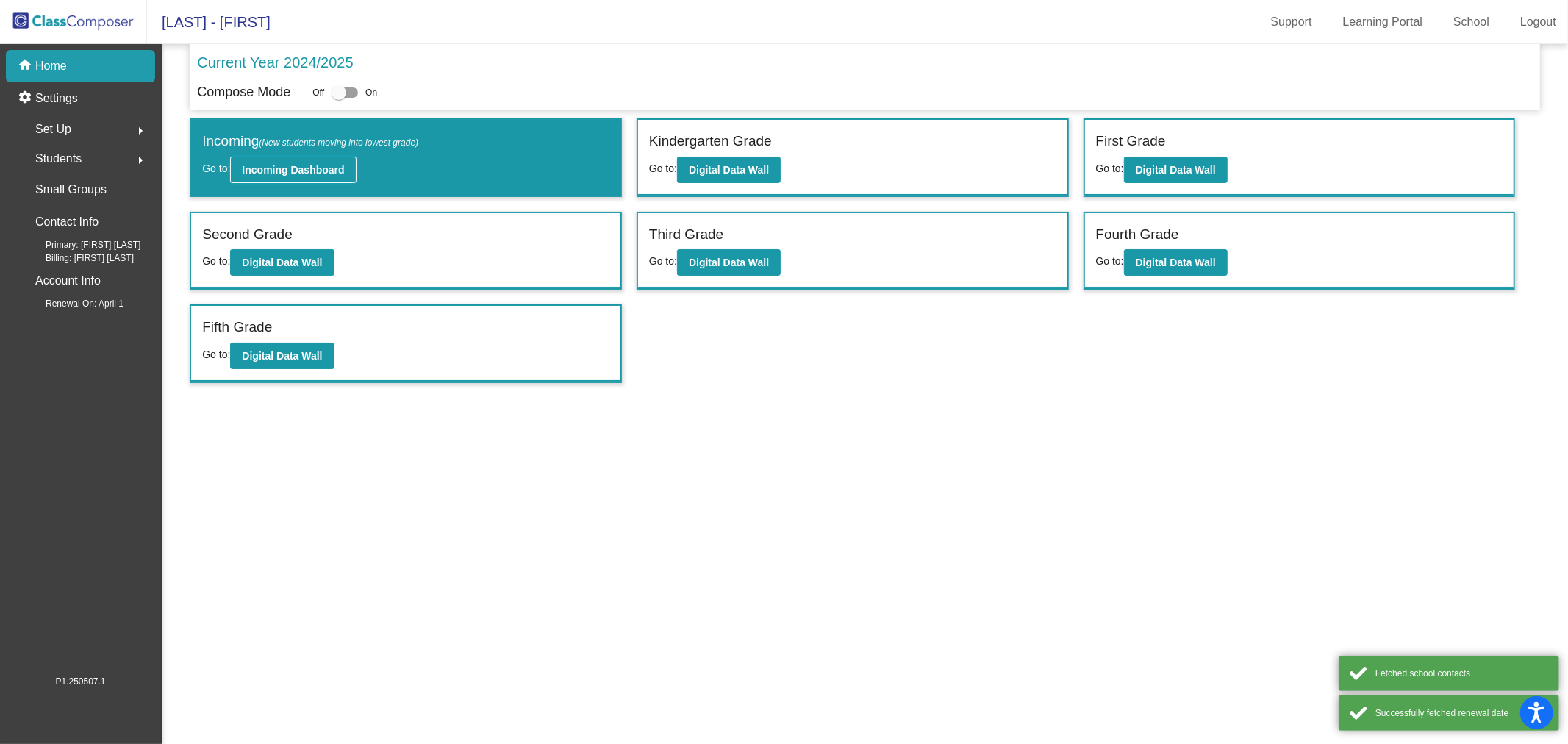 click on "Incoming Dashboard" 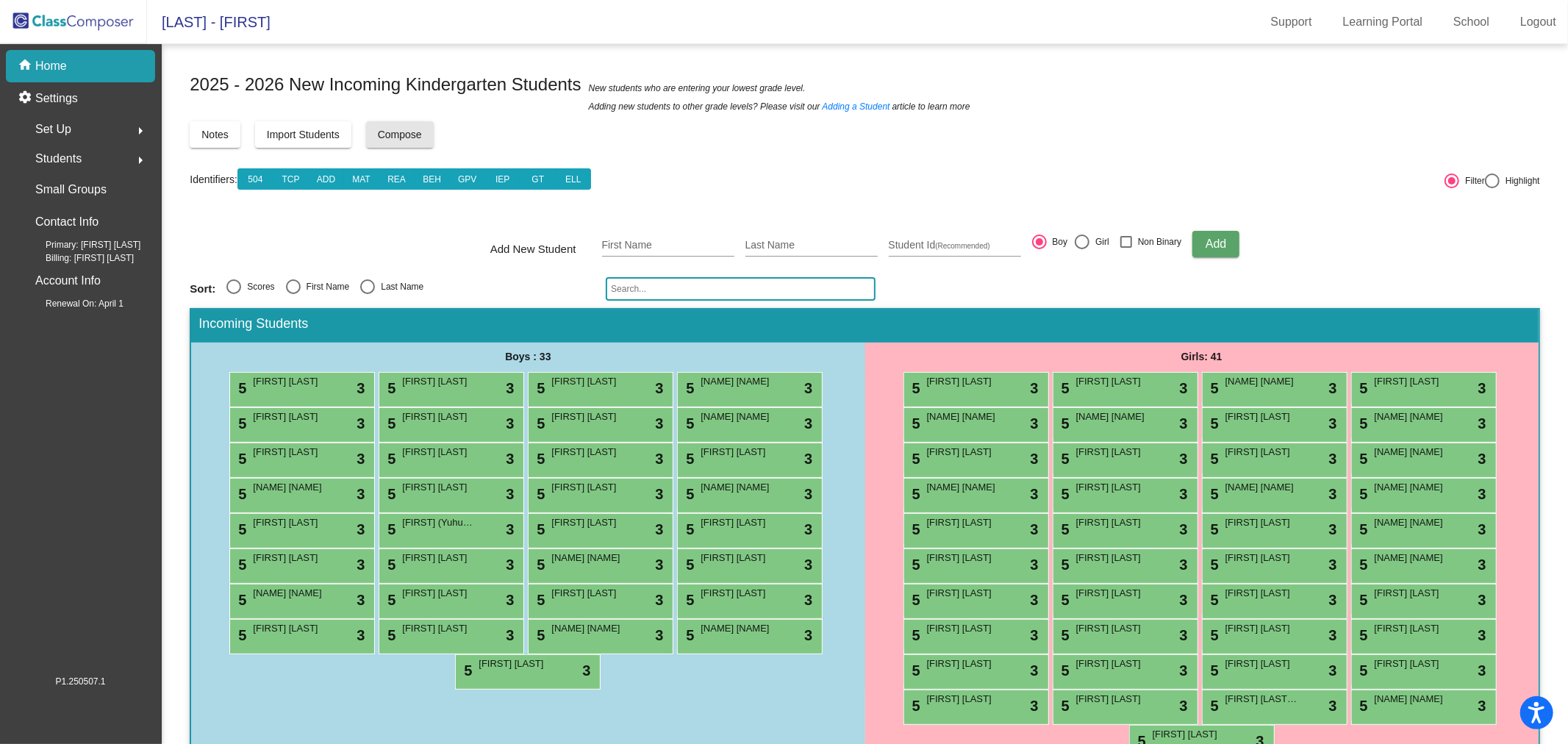 click on "Compose" 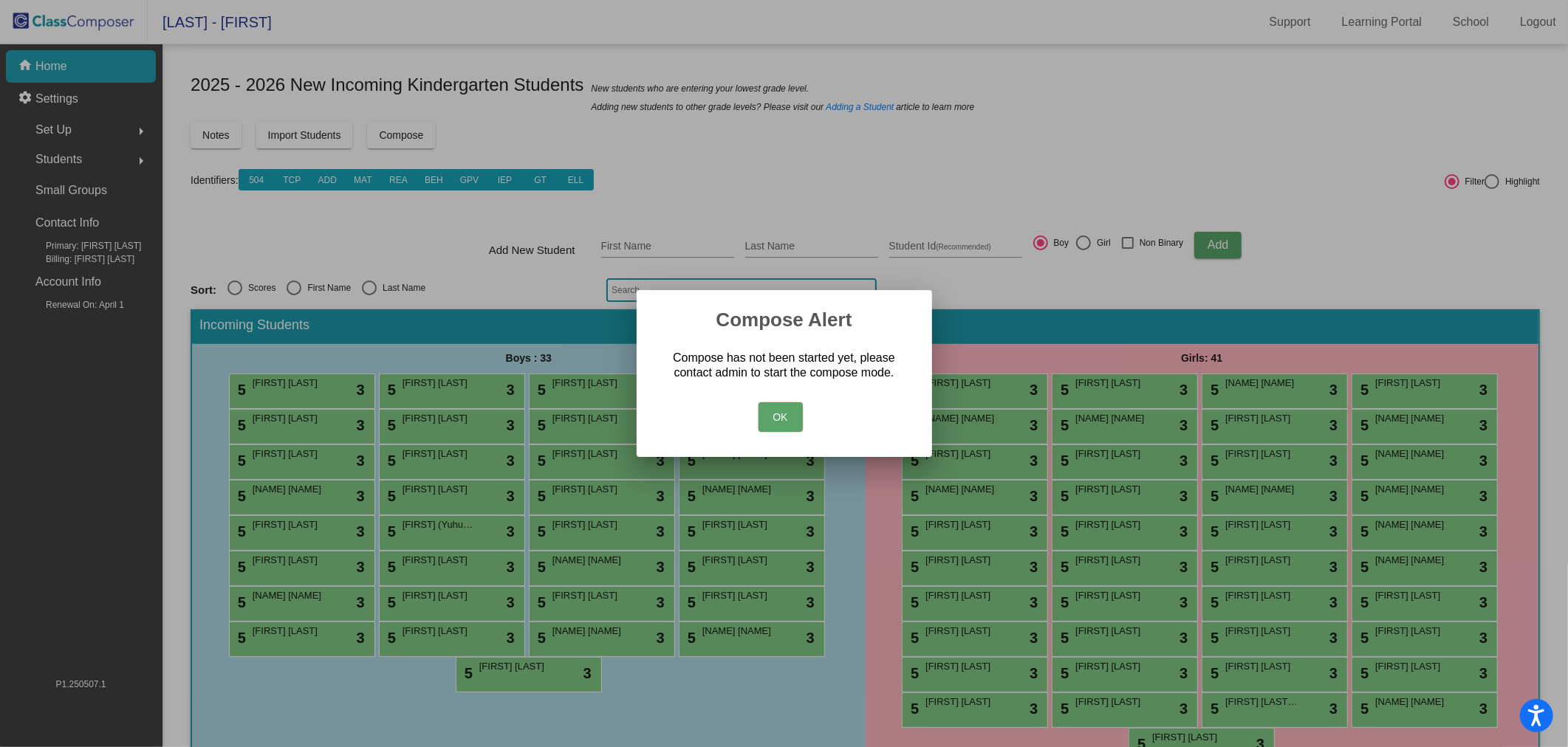 click on "OK" at bounding box center [781, 417] 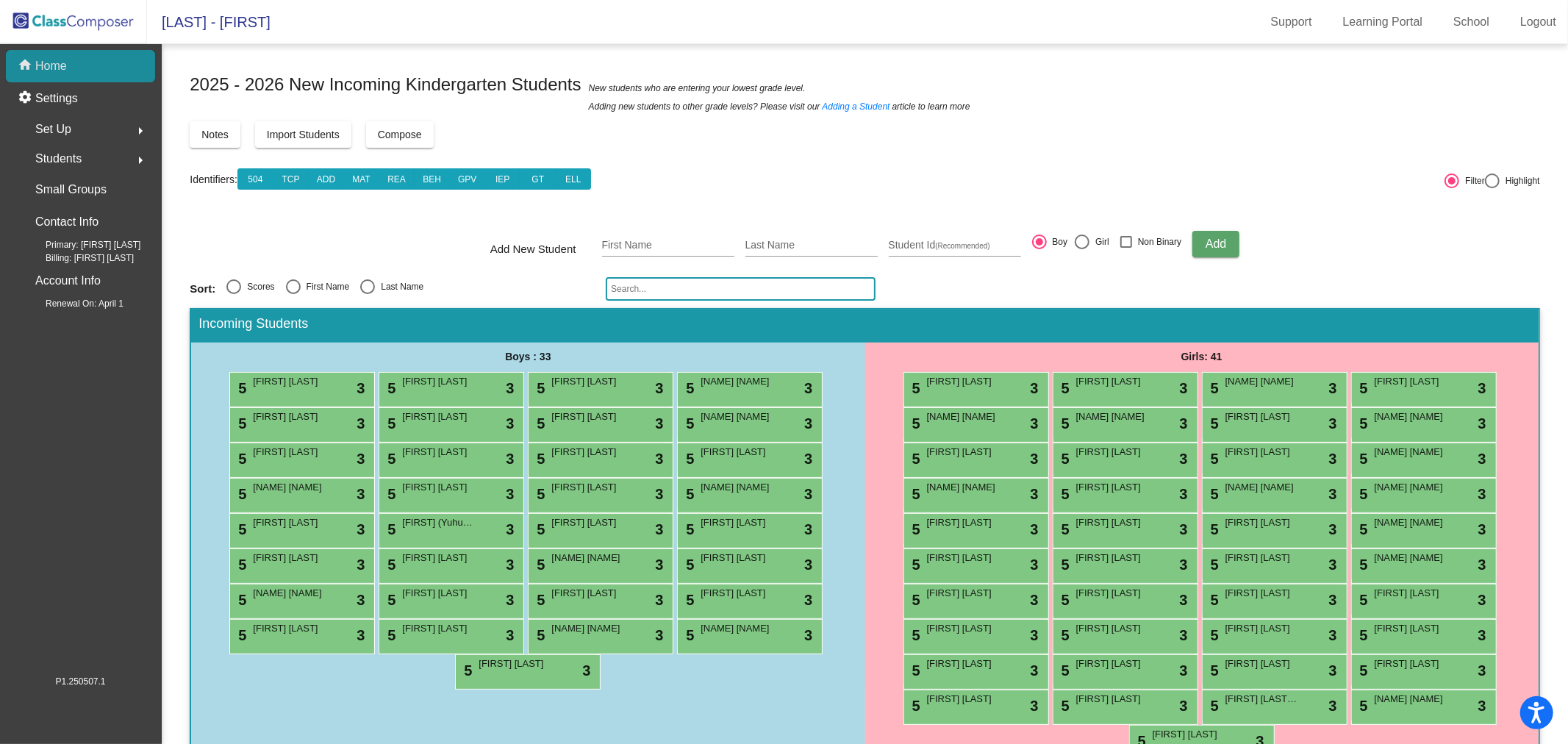 click on "home Home" 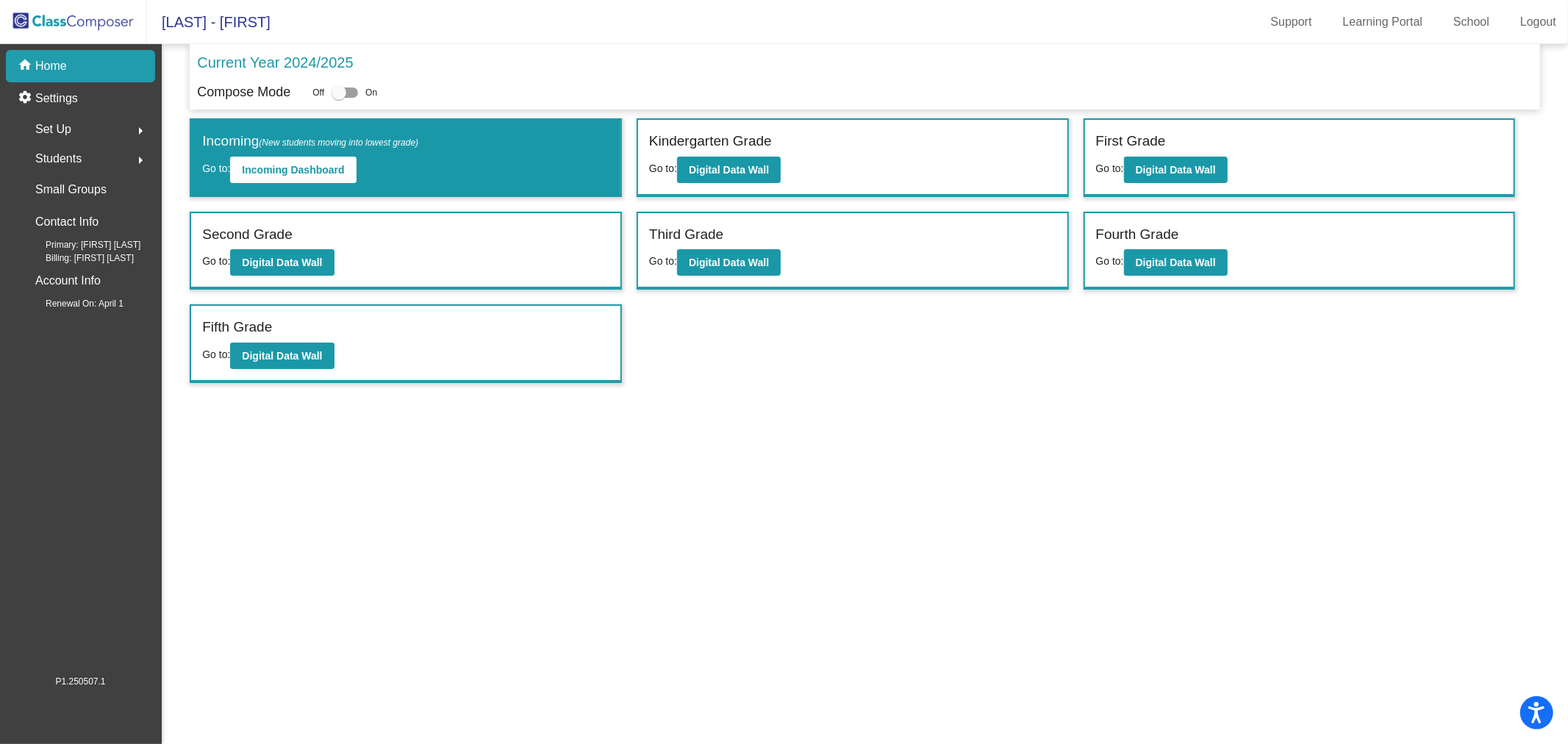 click on "Off   On" 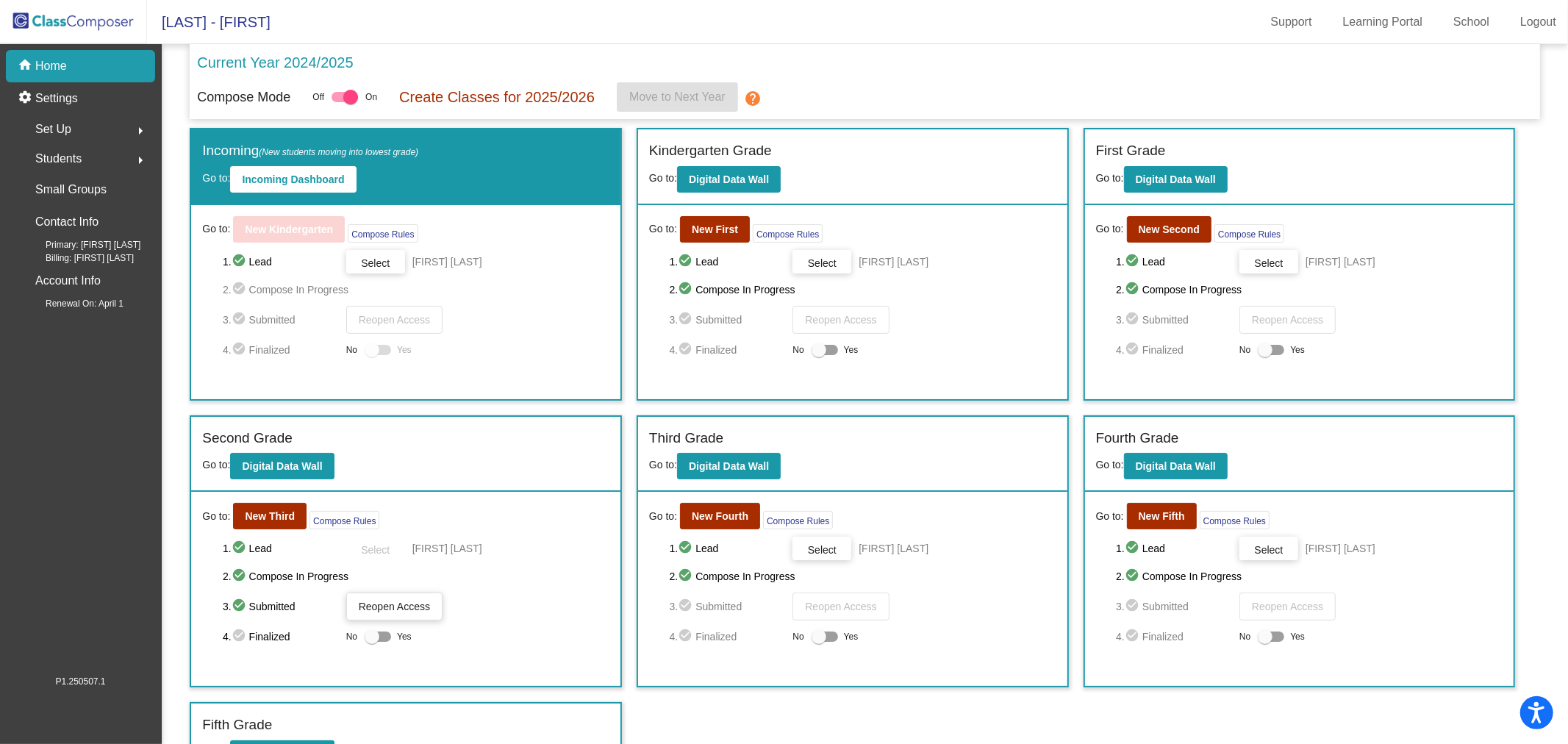 click on "Select" at bounding box center [375, 263] 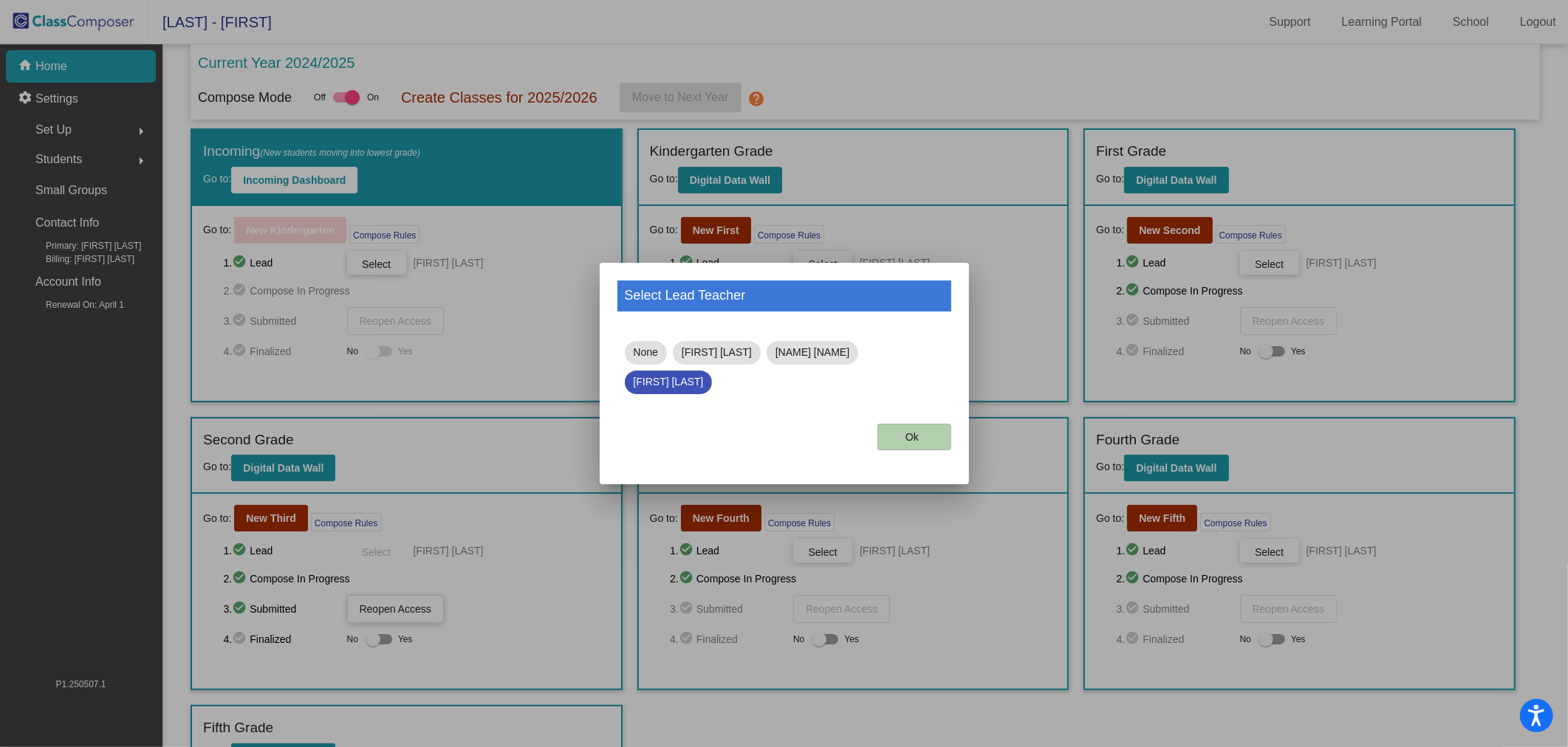click on "Ok" at bounding box center (912, 437) 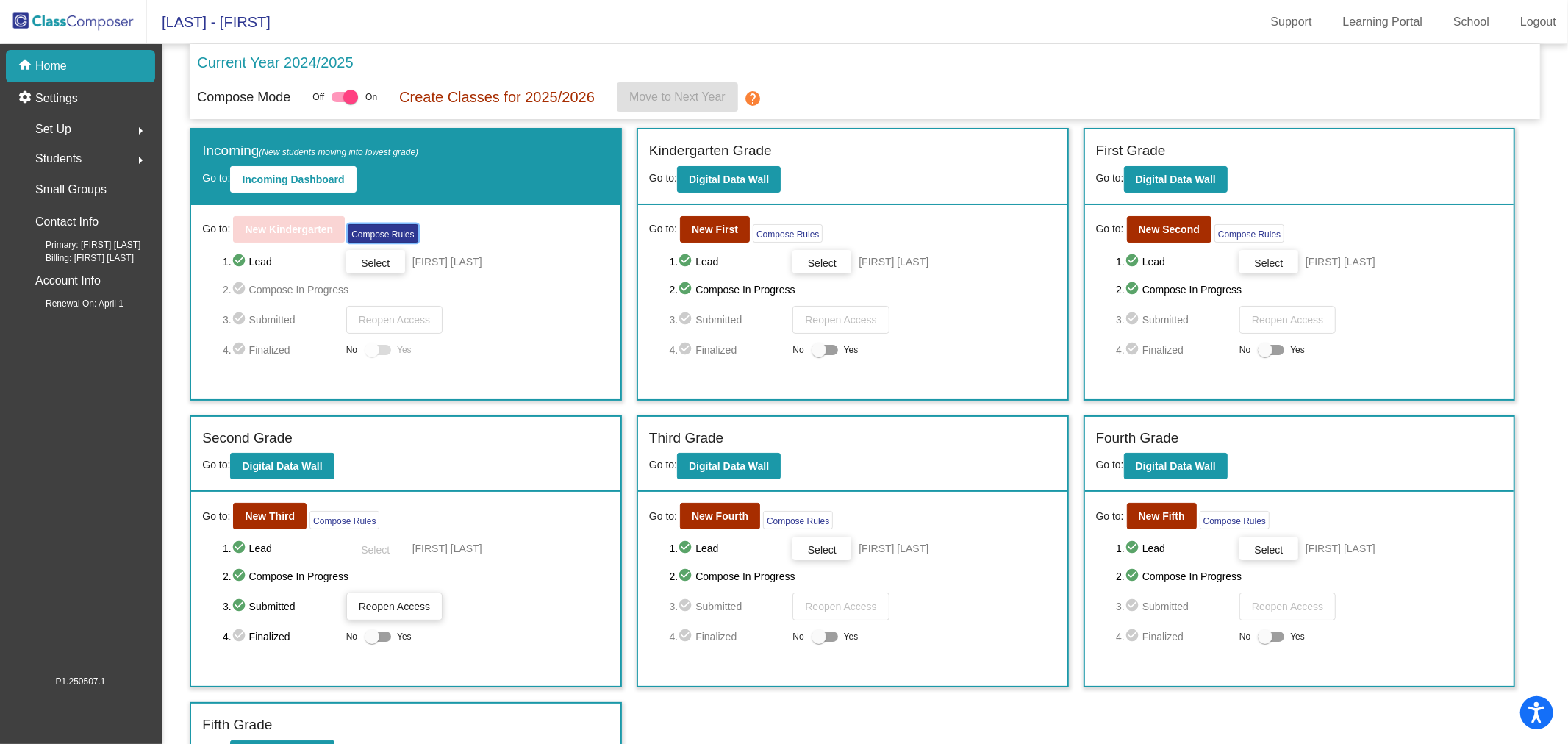 click on "Compose Rules" 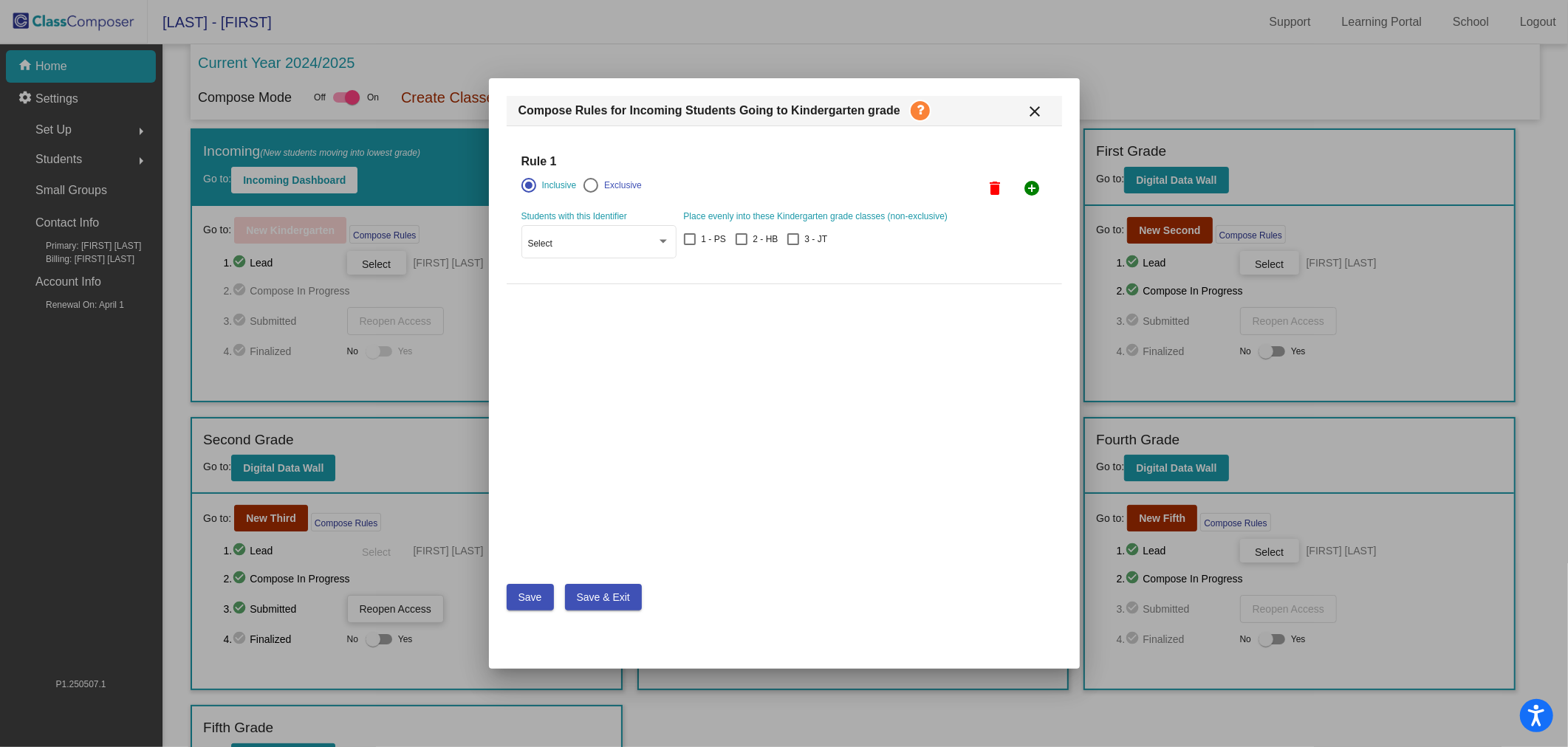 click on "close" at bounding box center (1035, 111) 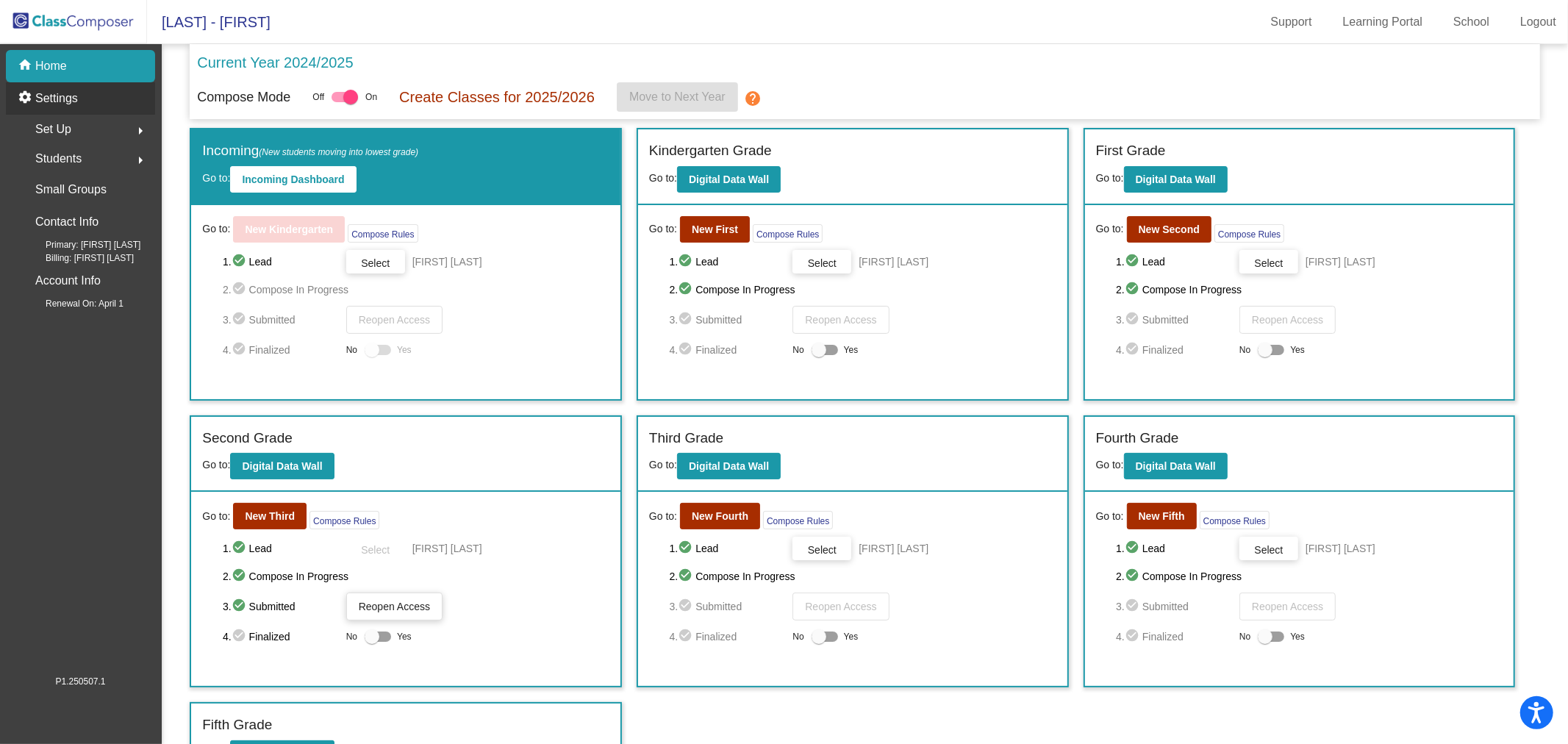 click on "Settings" 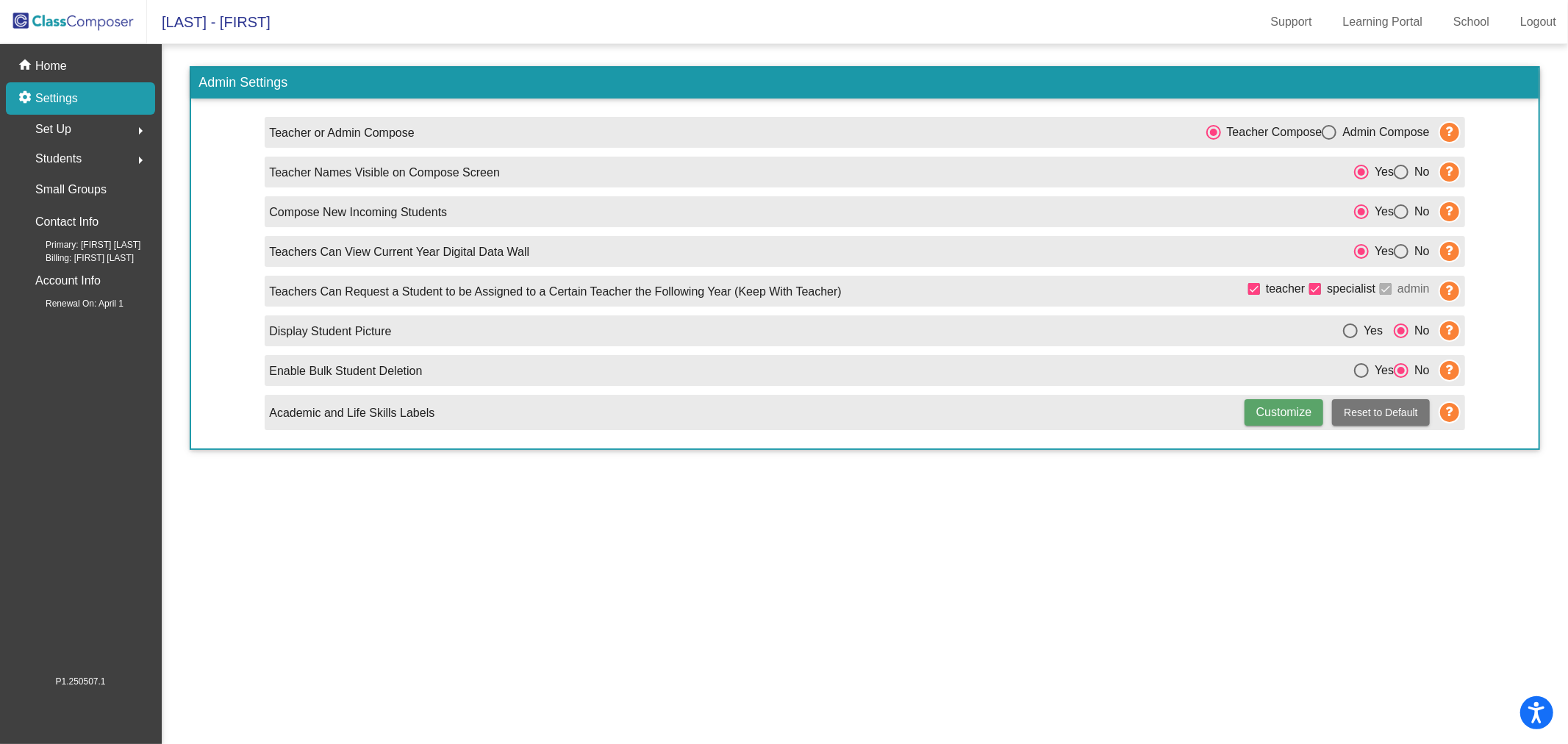 click at bounding box center (1329, 132) 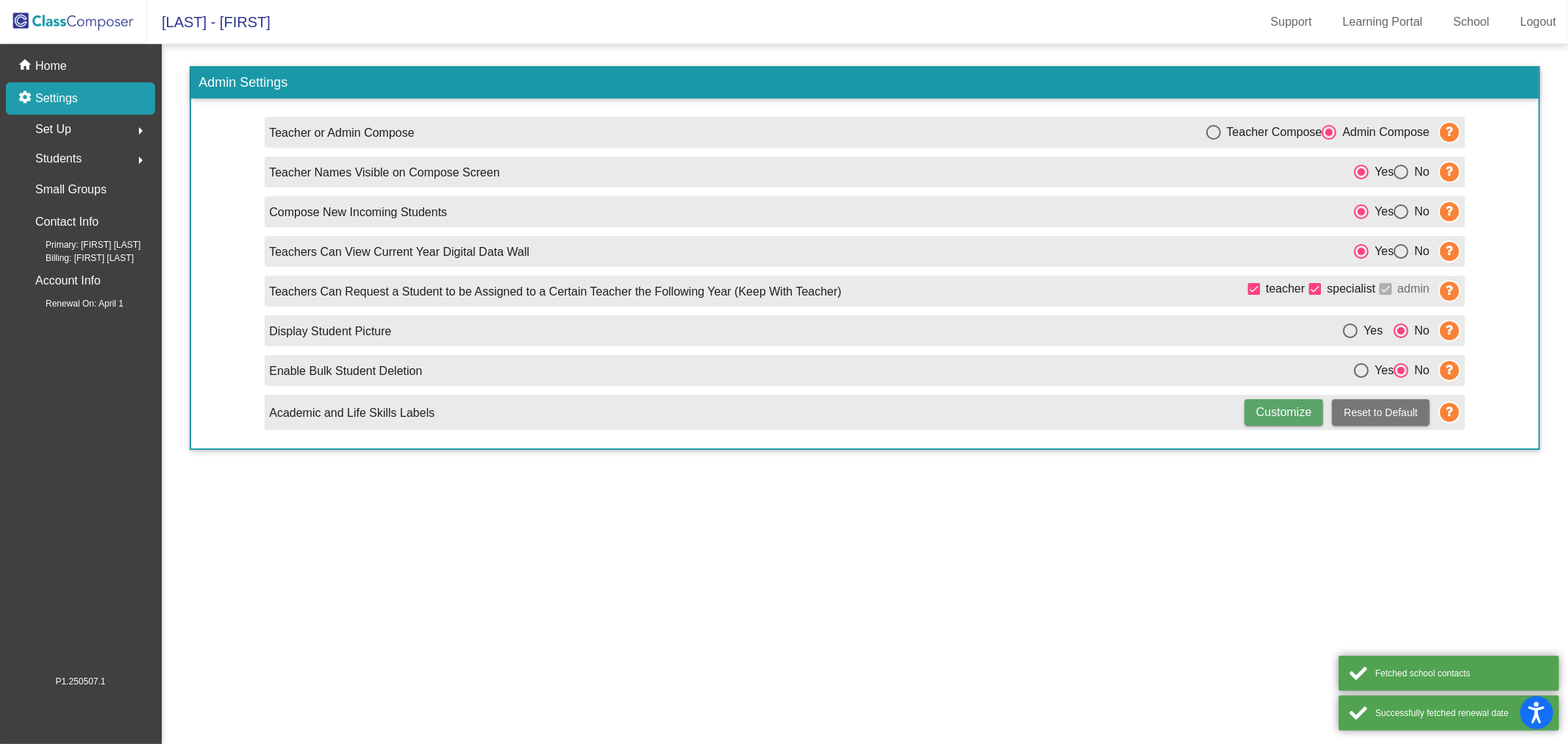 click on "Customize" 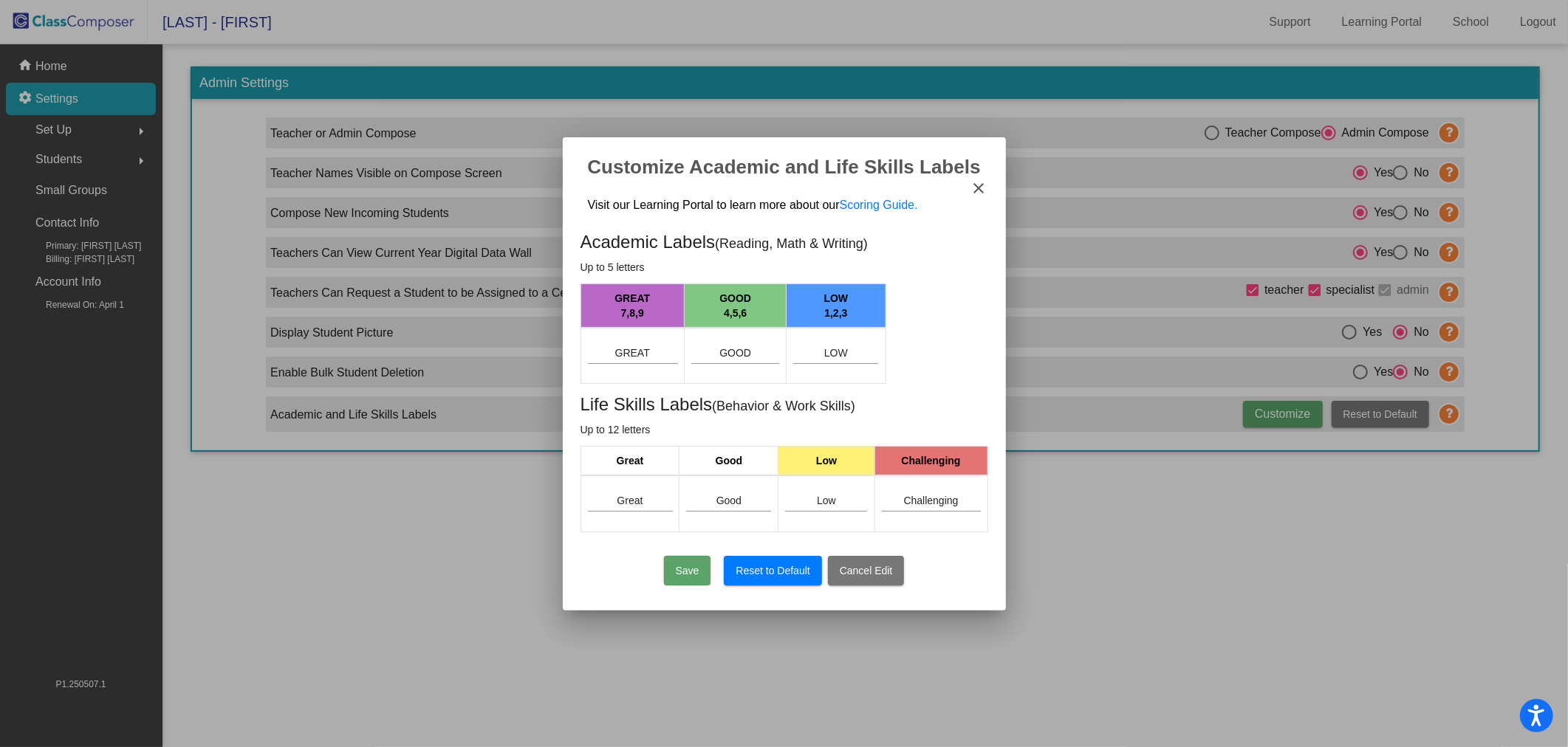 click on "Save" at bounding box center [688, 571] 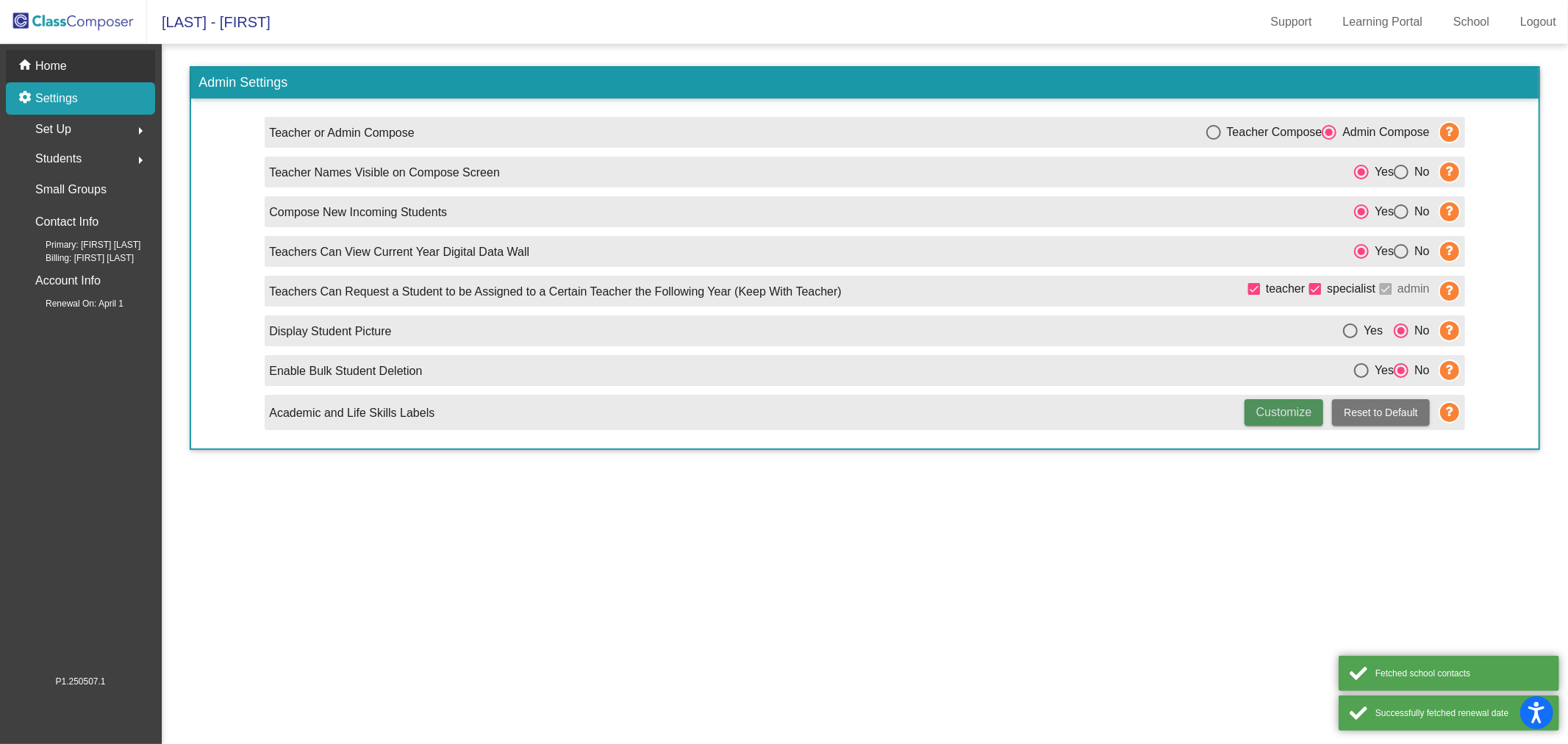 click on "Home" 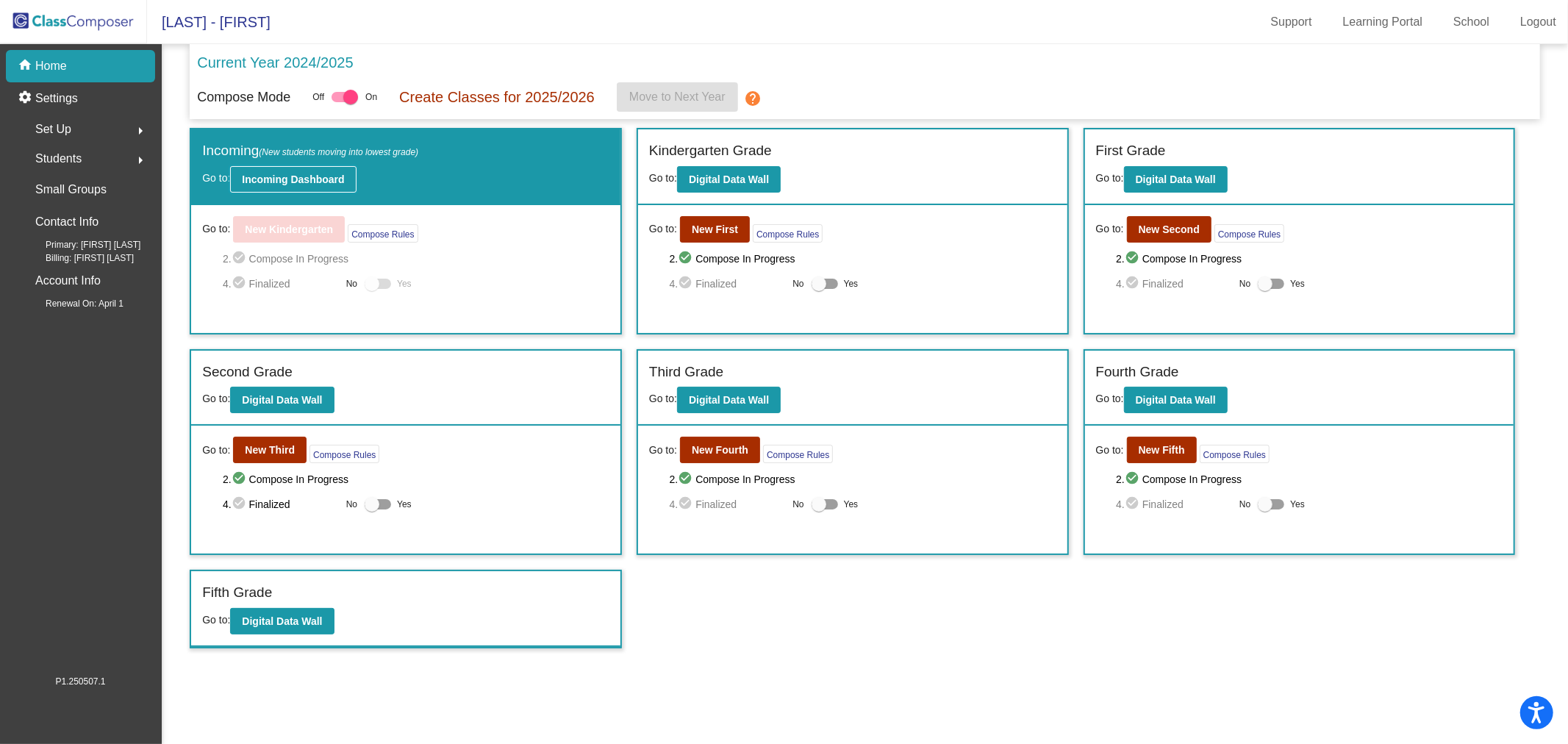 click on "Incoming Dashboard" 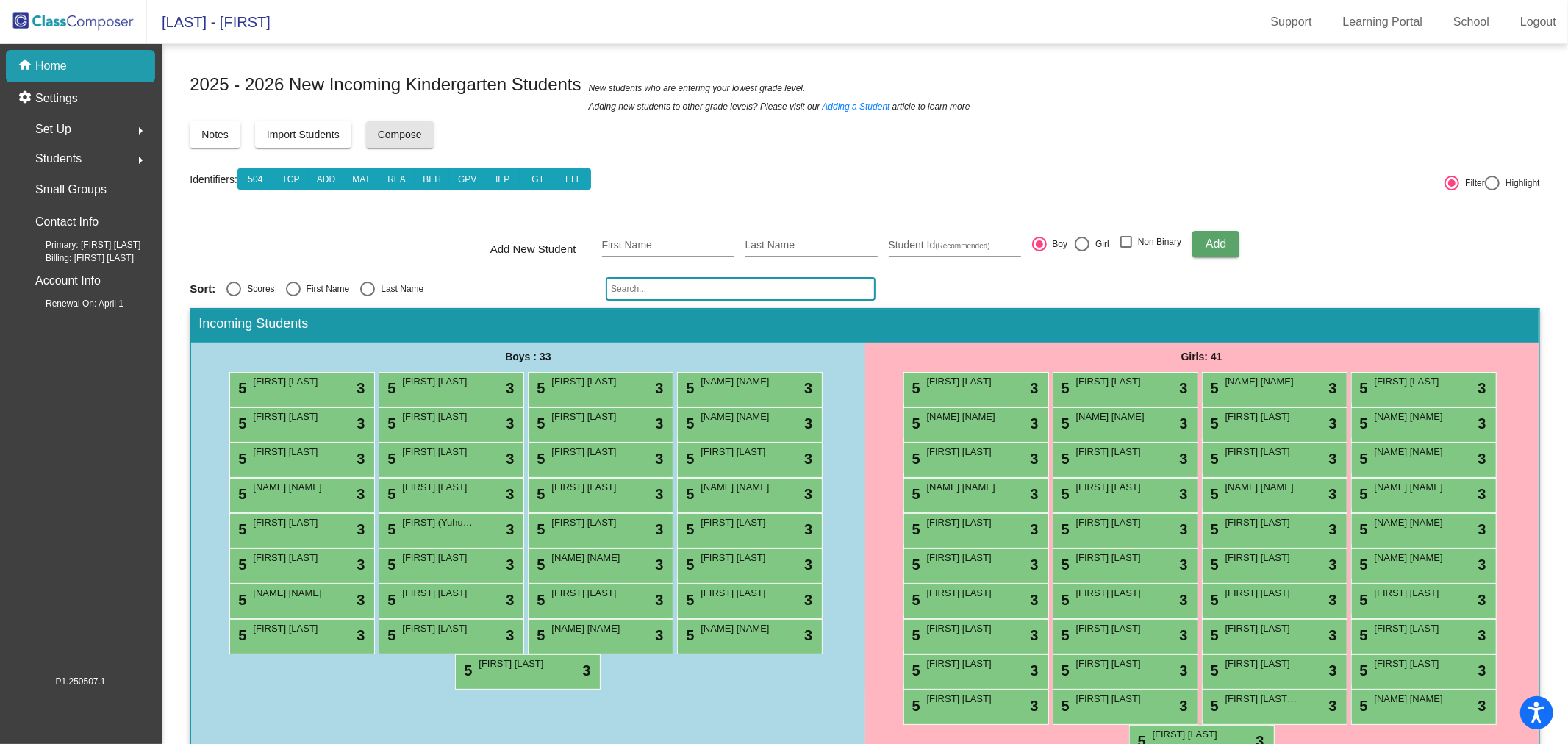 click on "Compose" 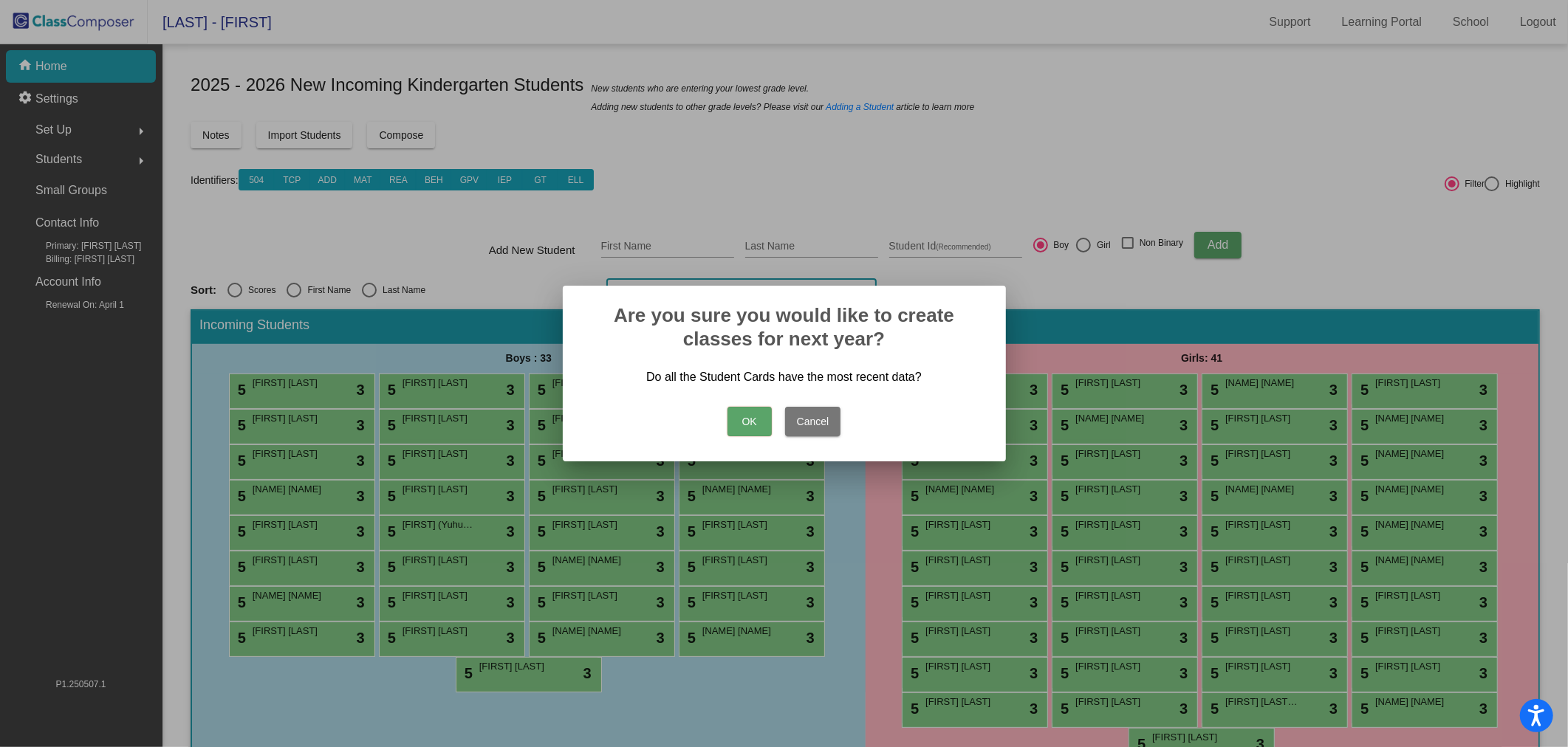 click on "OK" at bounding box center [750, 421] 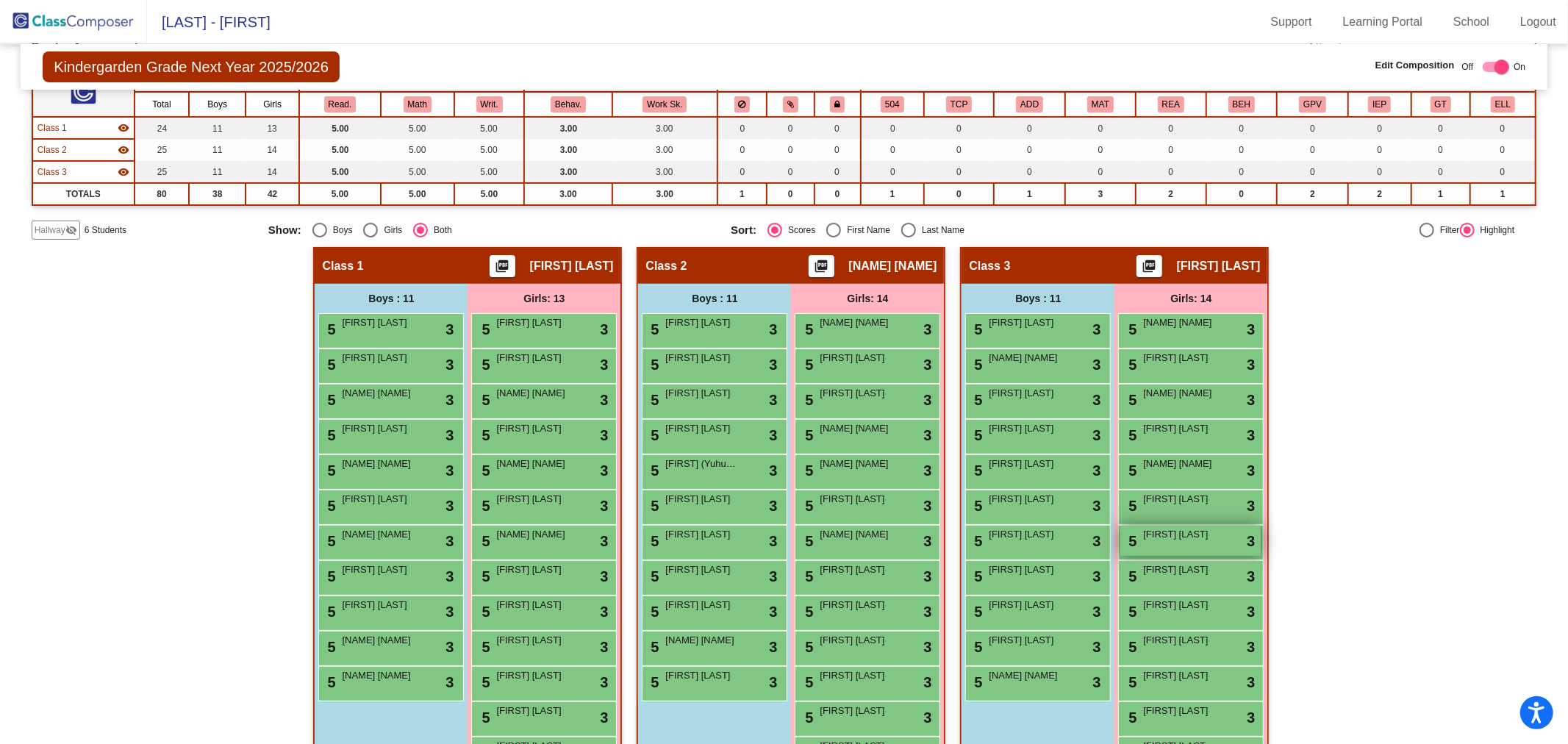 scroll, scrollTop: 0, scrollLeft: 0, axis: both 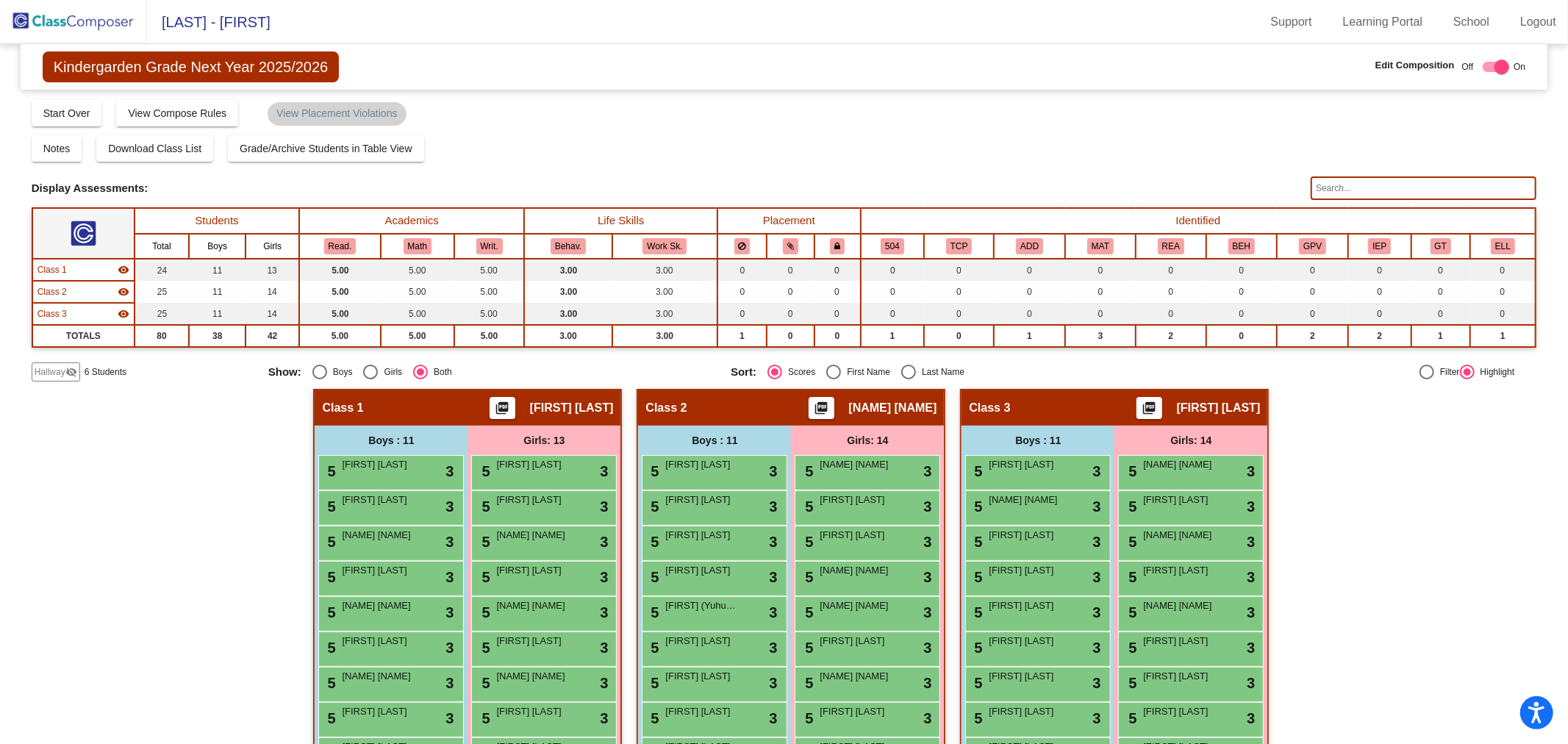 click on "Hallway" 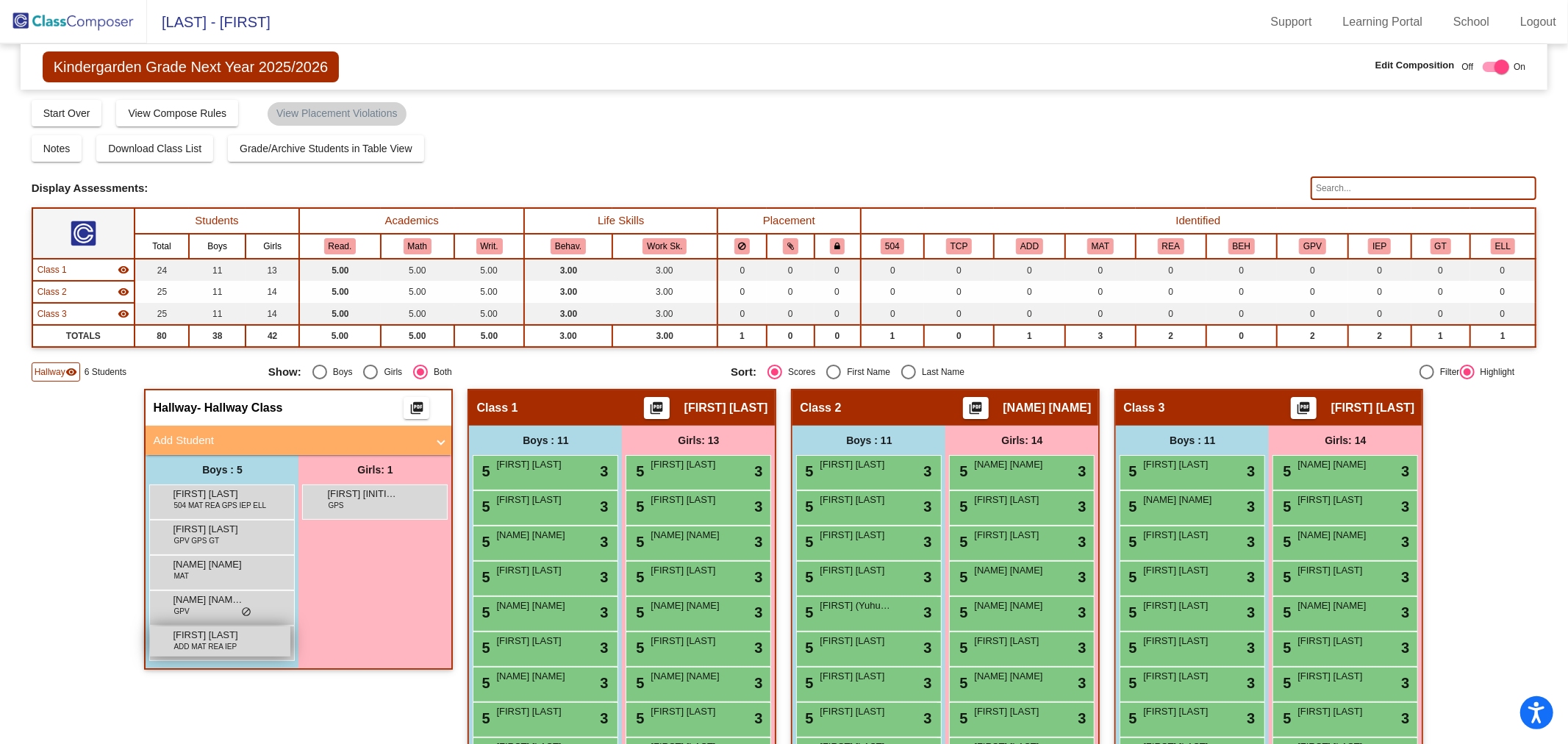 drag, startPoint x: 218, startPoint y: 640, endPoint x: 189, endPoint y: 640, distance: 29 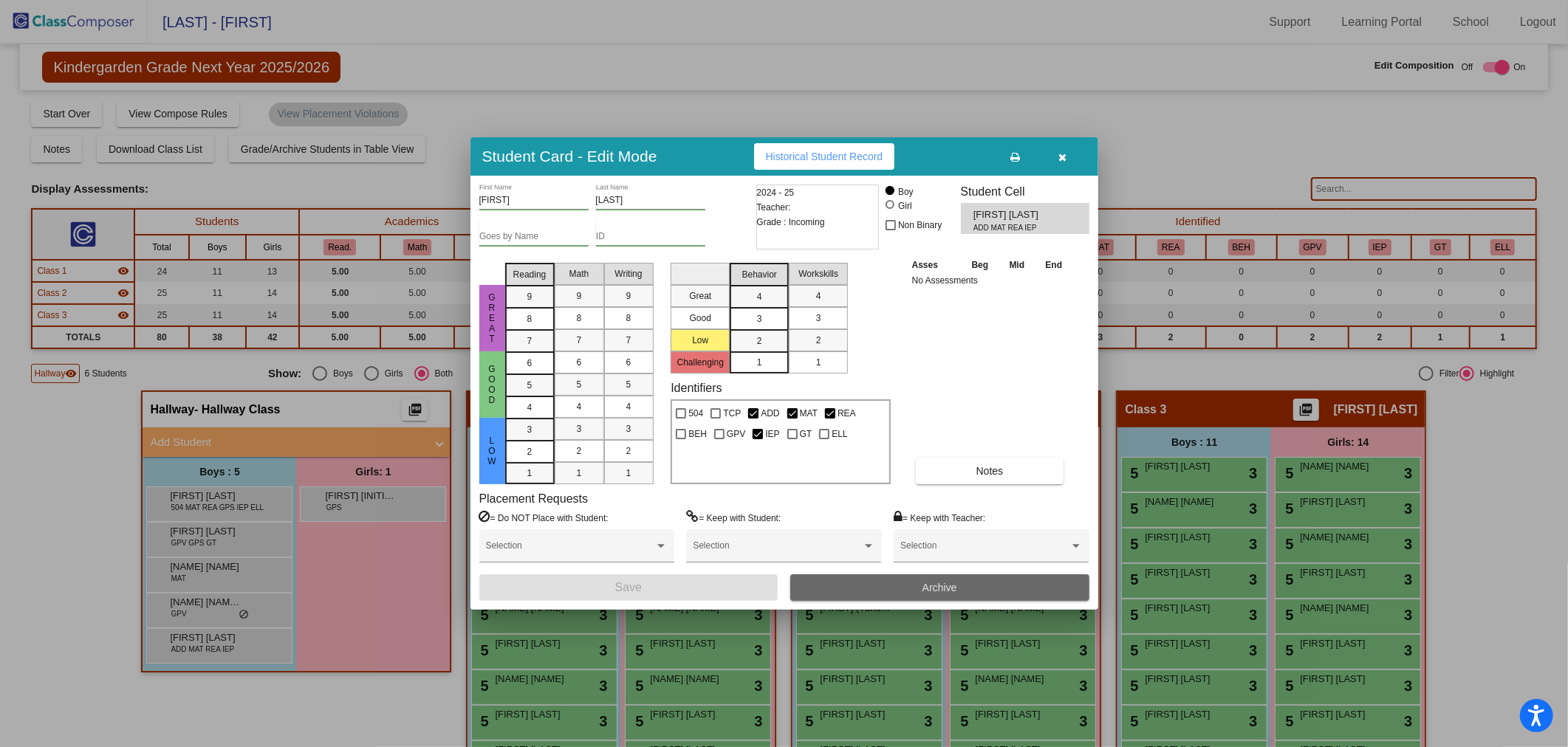 click on "Archive" at bounding box center [939, 588] 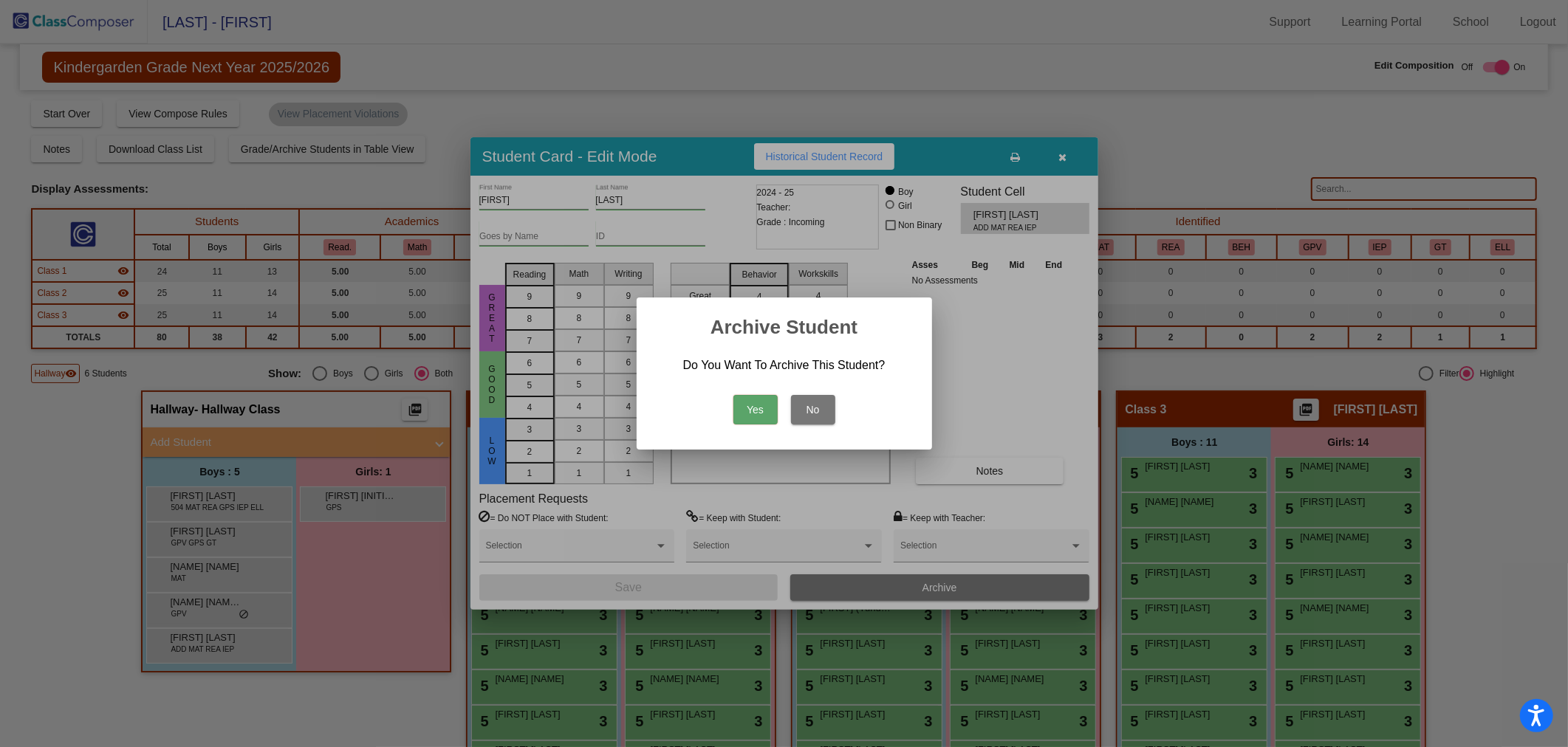 click on "Yes" at bounding box center [756, 410] 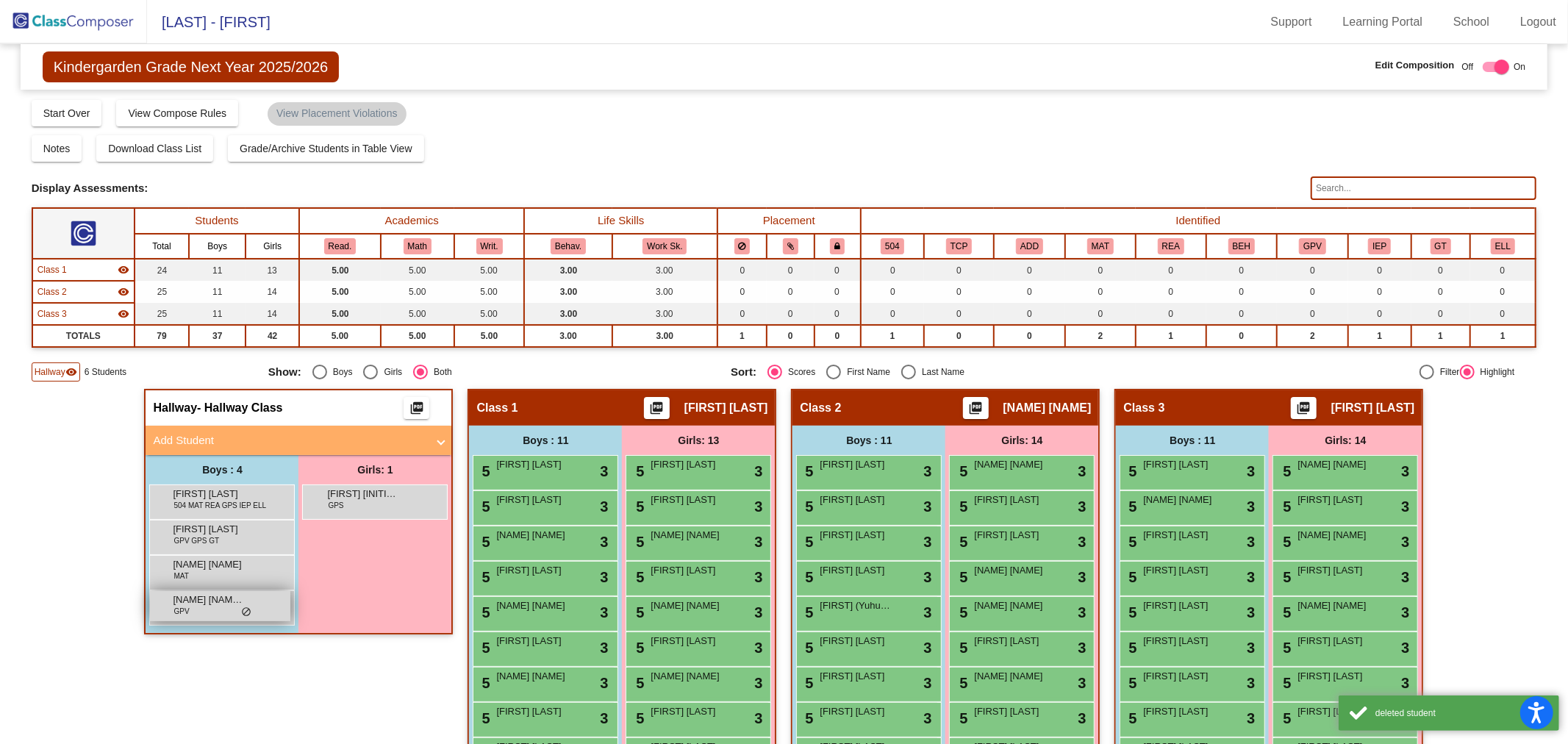 click on "Eric Weber Jr. GPV lock do_not_disturb_alt" at bounding box center [220, 606] 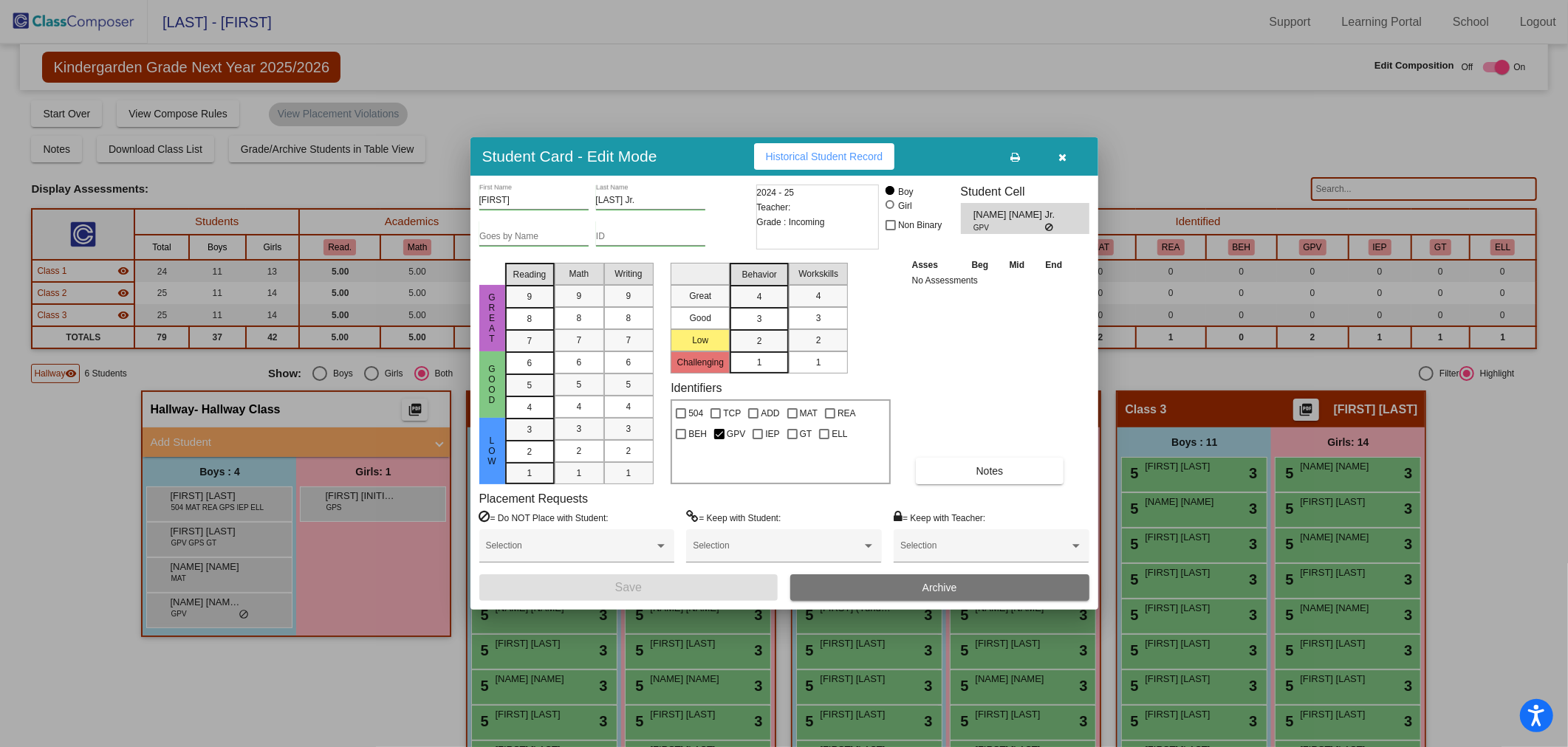 click on "Archive" at bounding box center [939, 588] 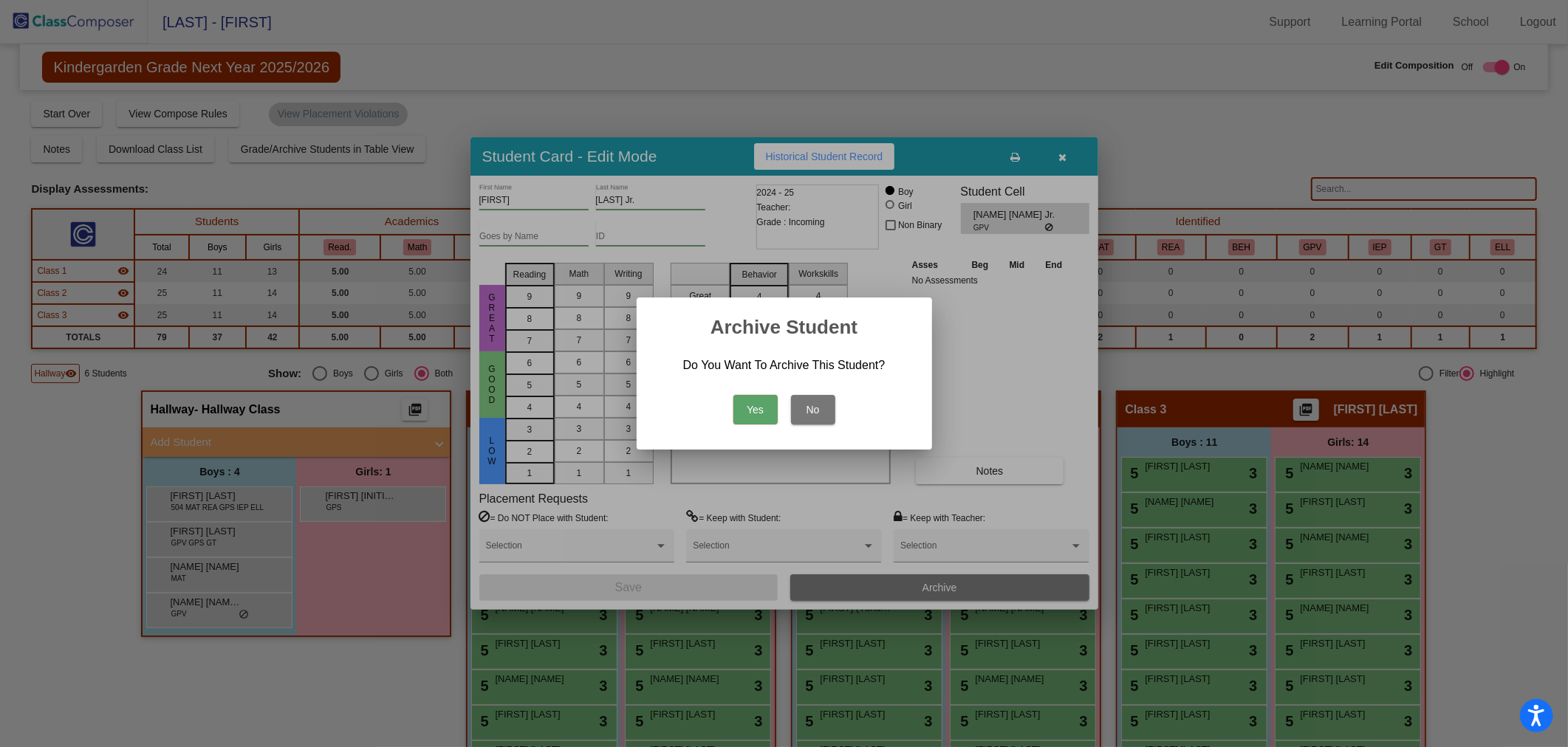 click on "Yes" at bounding box center [756, 410] 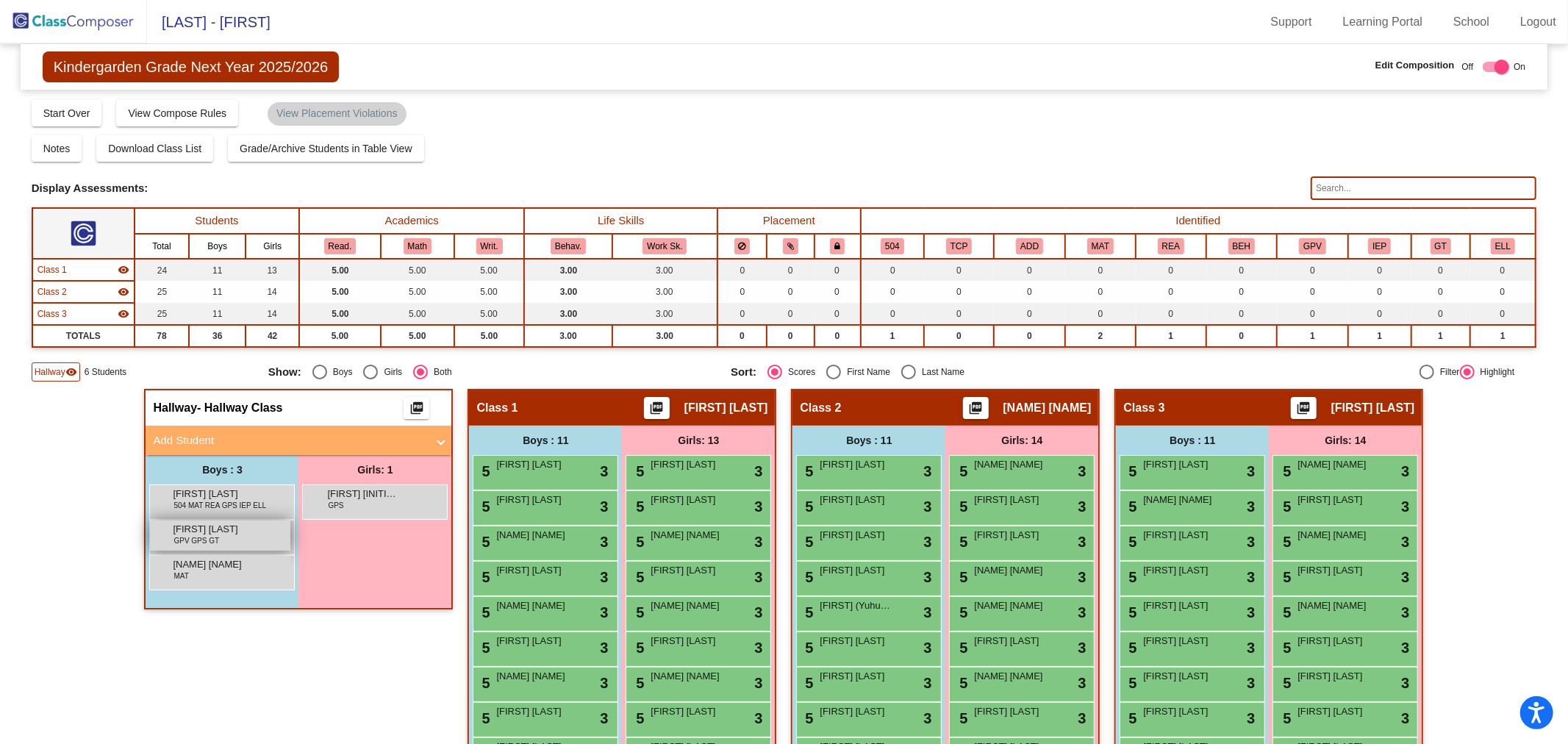 click on "Adler Webb" at bounding box center [210, 529] 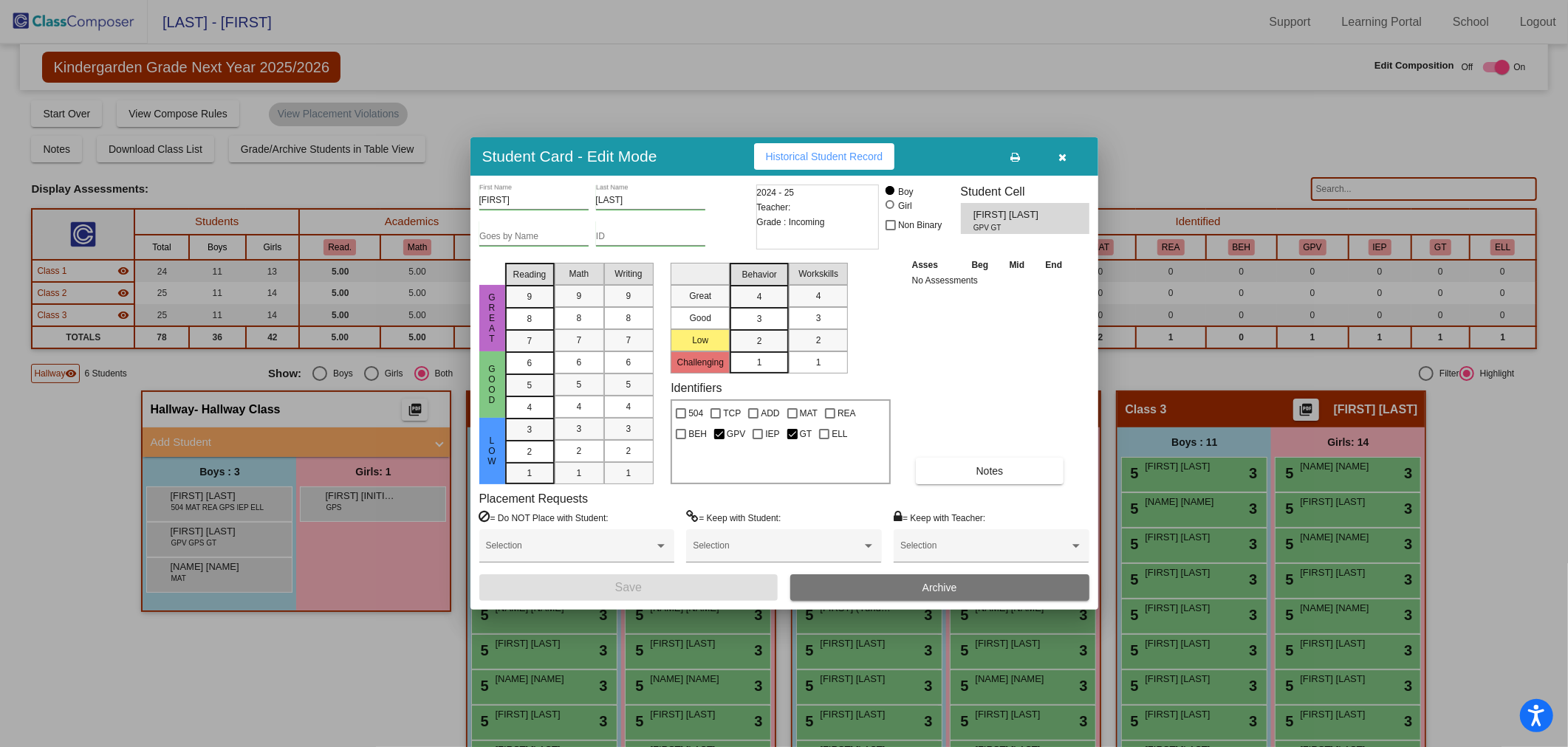click on "Archive" at bounding box center (939, 588) 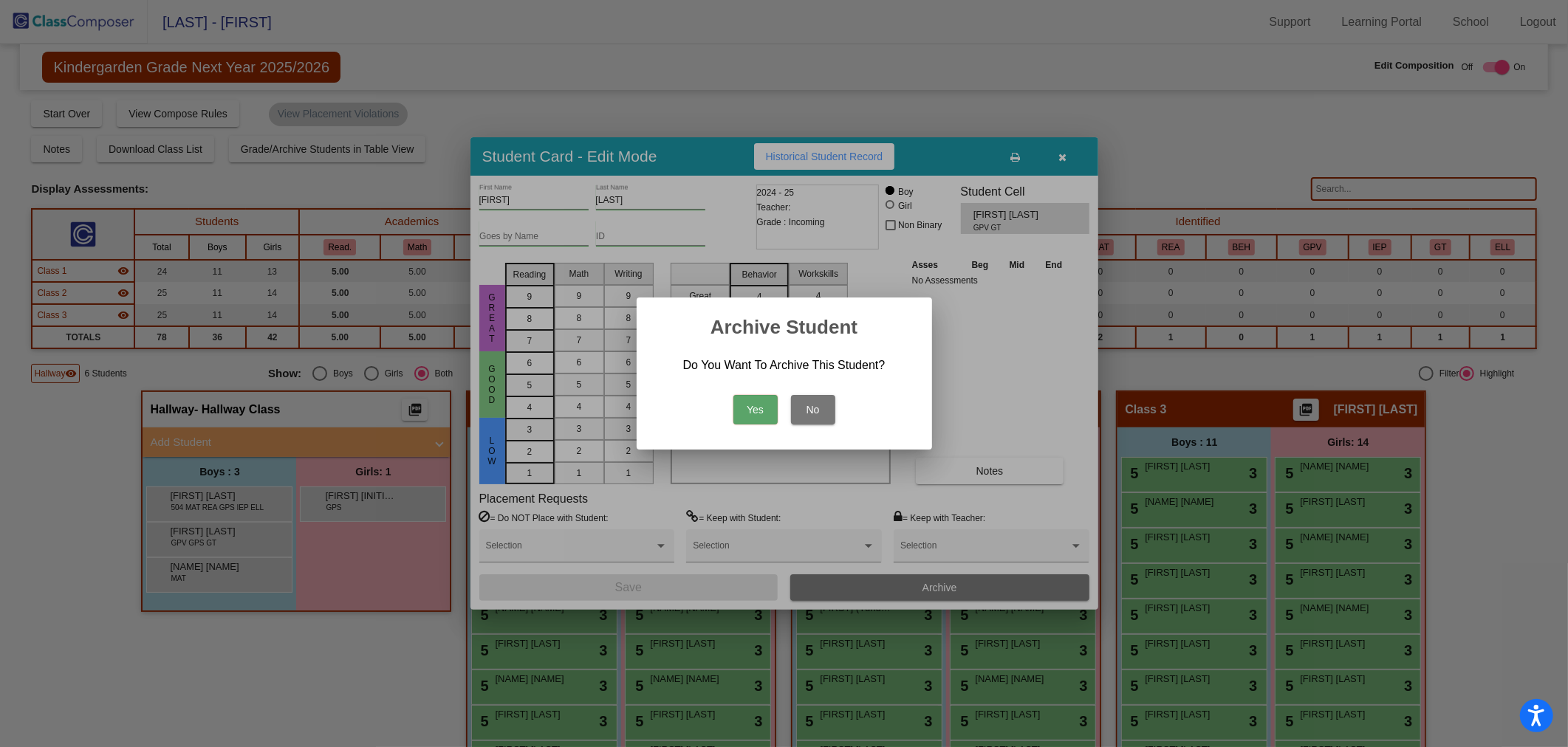 click on "Yes" at bounding box center (756, 410) 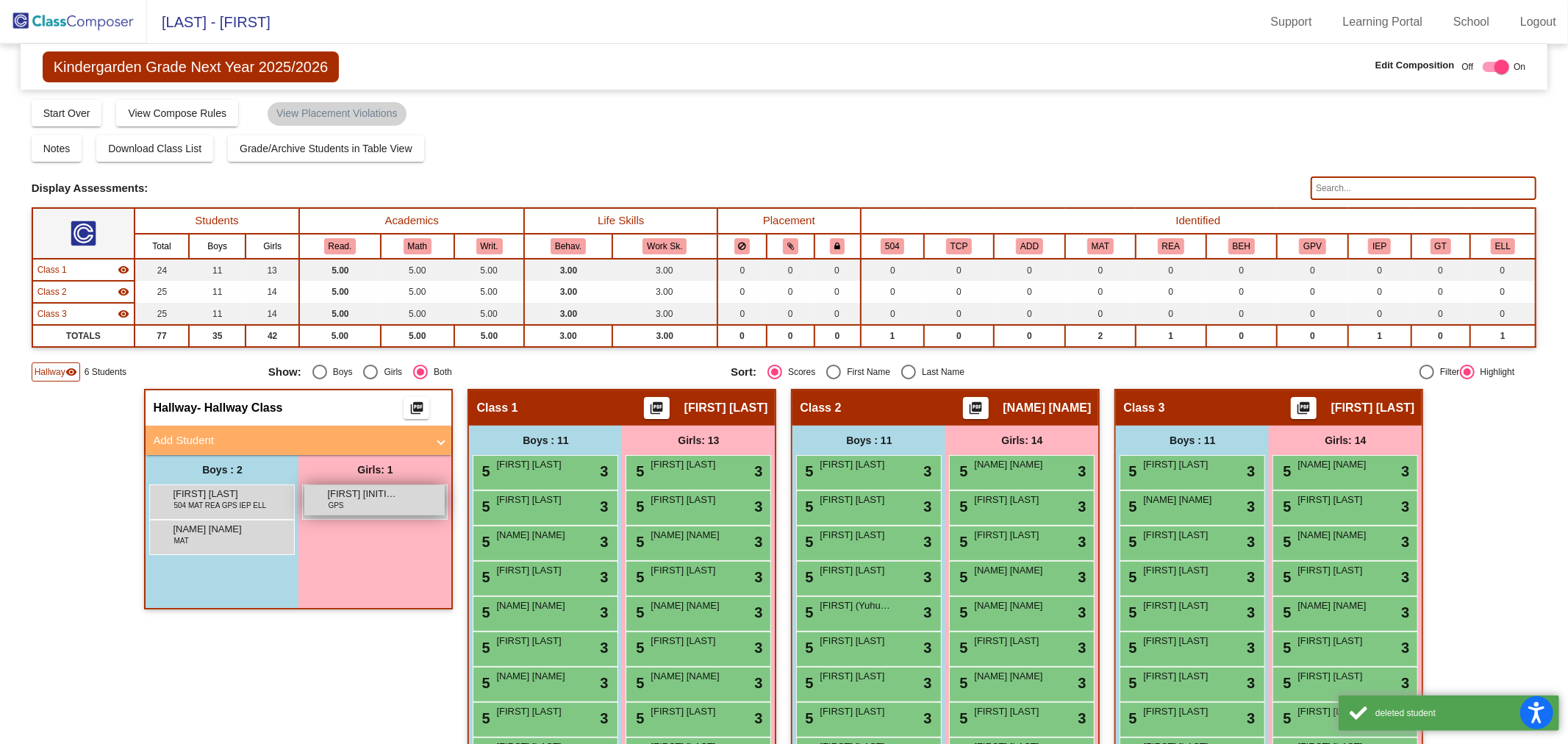 click on "Hope E. Rainbolt" at bounding box center [364, 494] 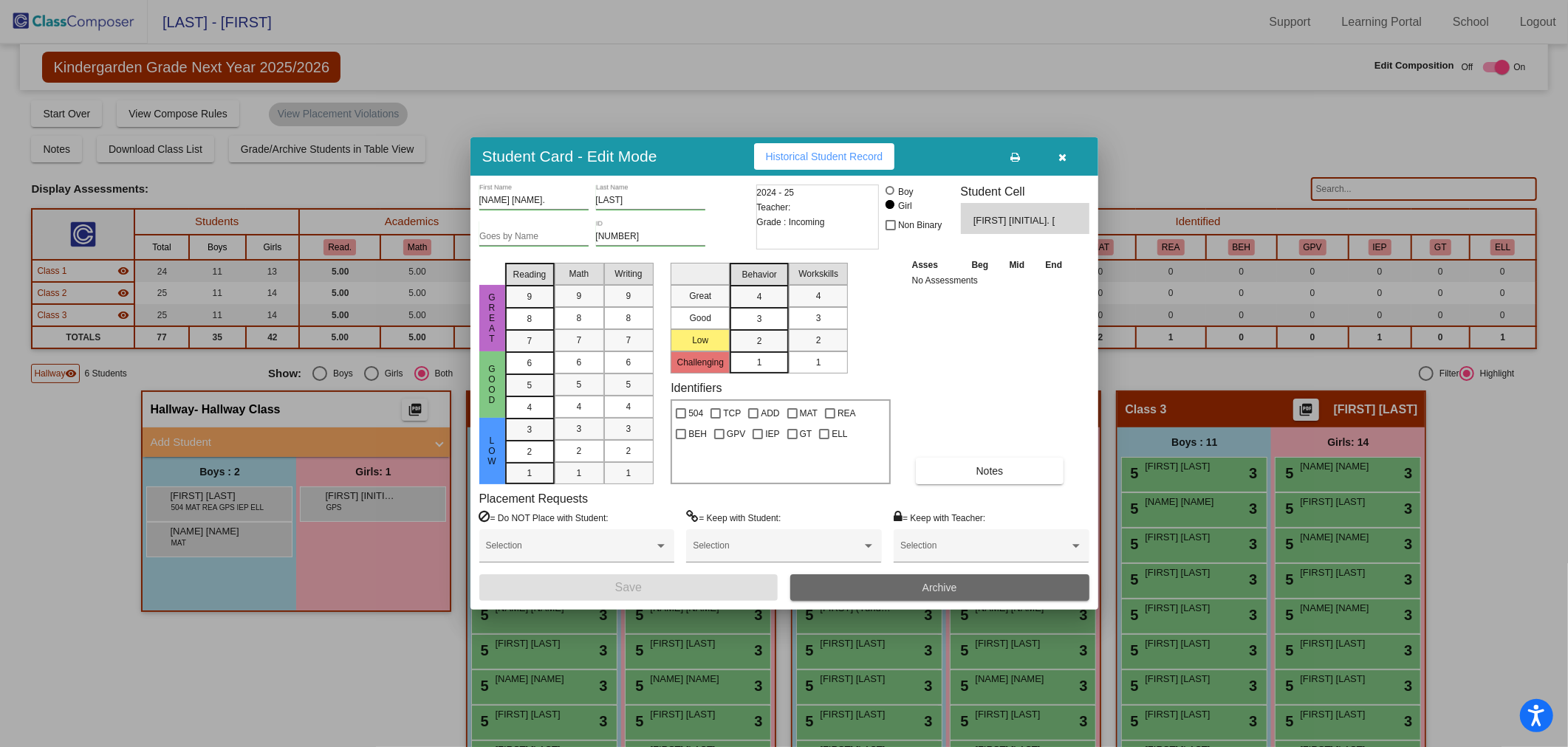 click on "Archive" at bounding box center (939, 588) 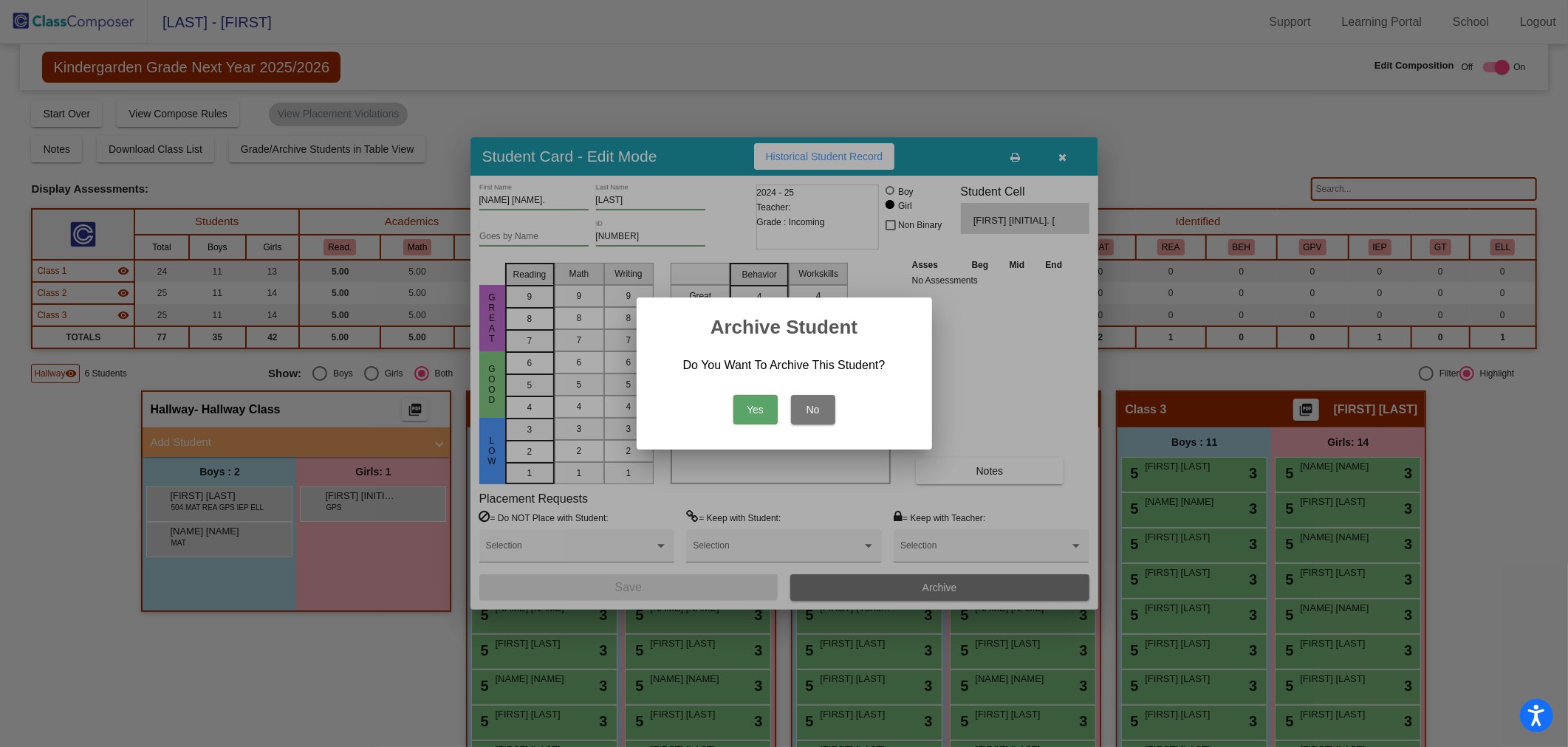 click on "Yes" at bounding box center [756, 410] 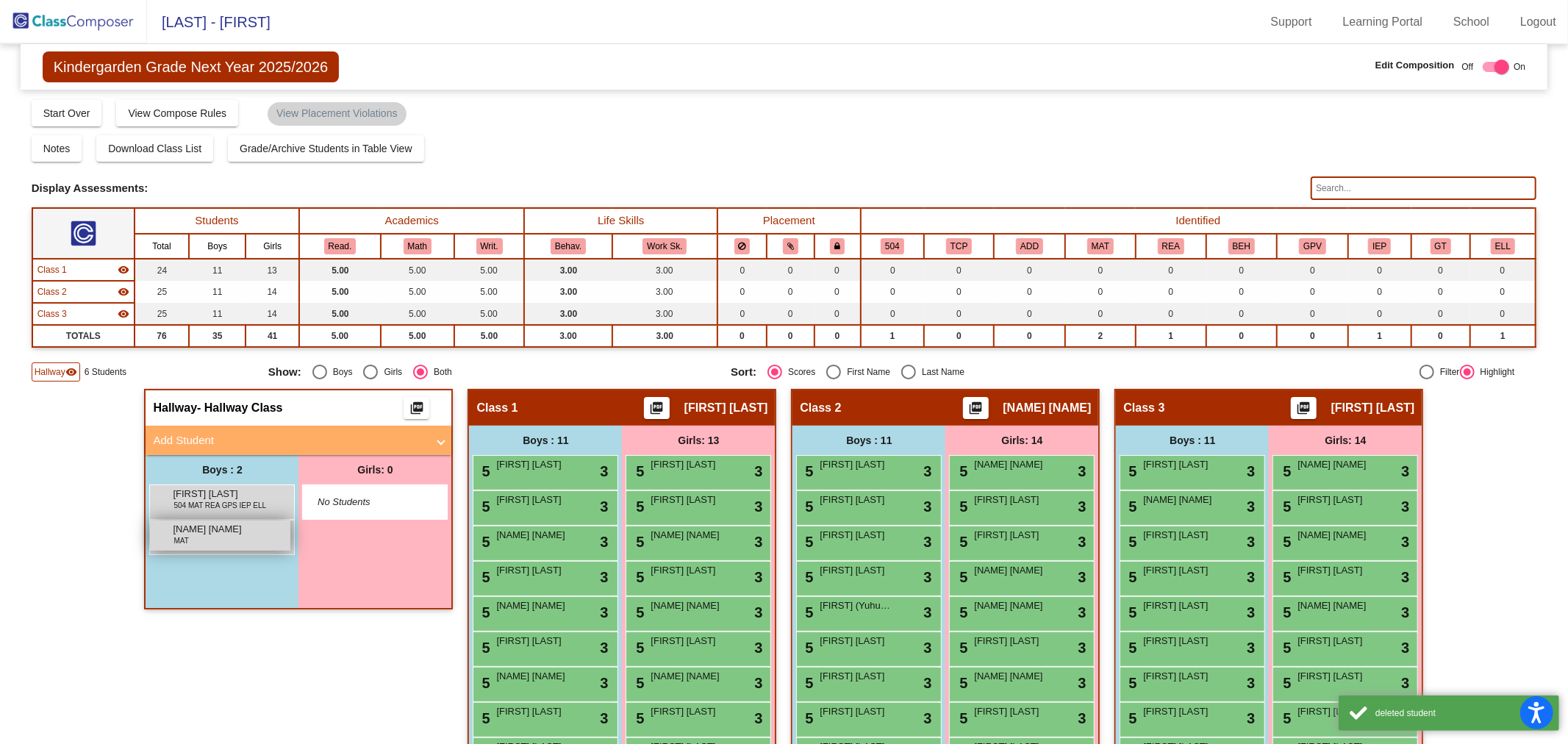 click on "Corbin Evig MAT lock do_not_disturb_alt" at bounding box center (220, 535) 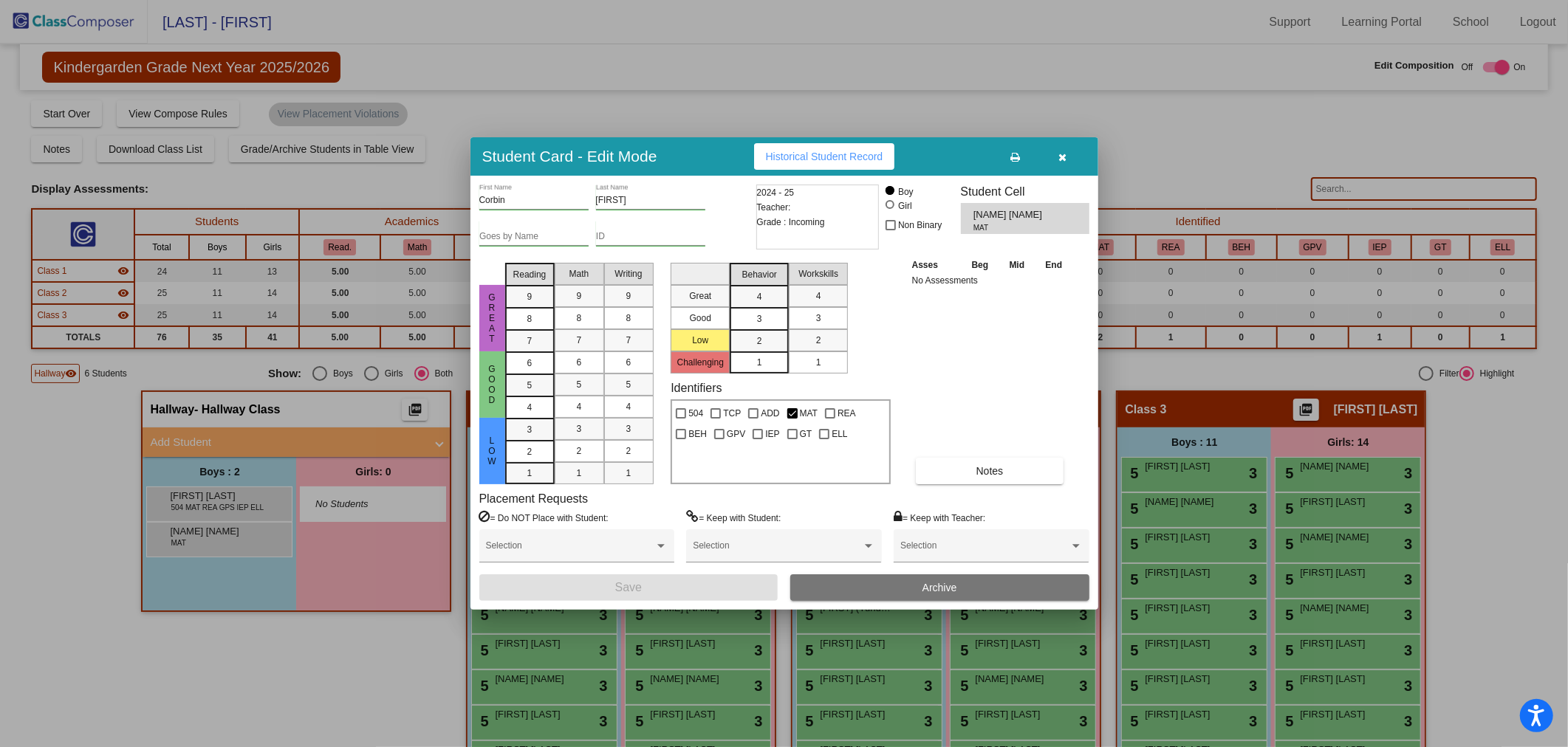 click on "Archive" at bounding box center [939, 588] 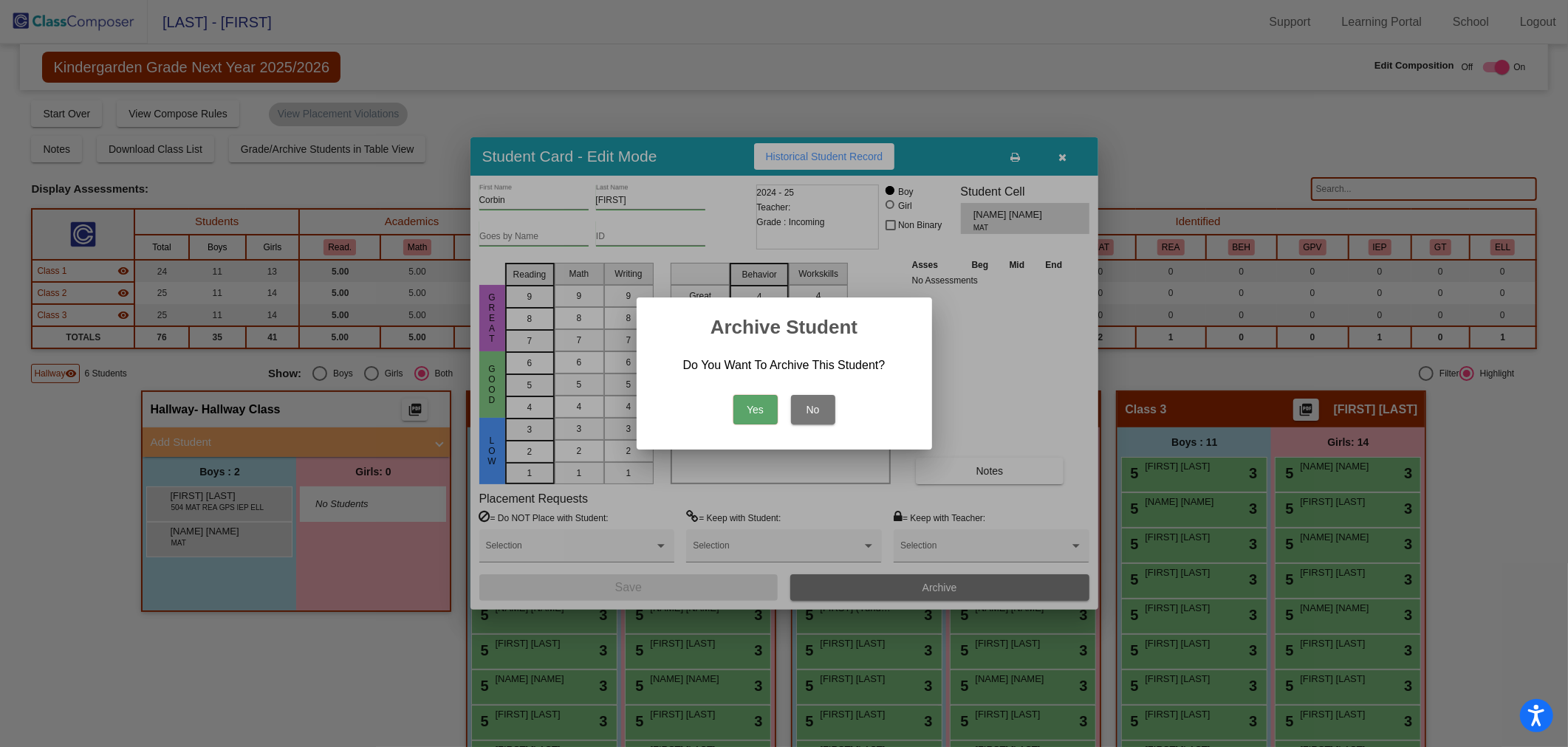 click on "Yes" at bounding box center [756, 410] 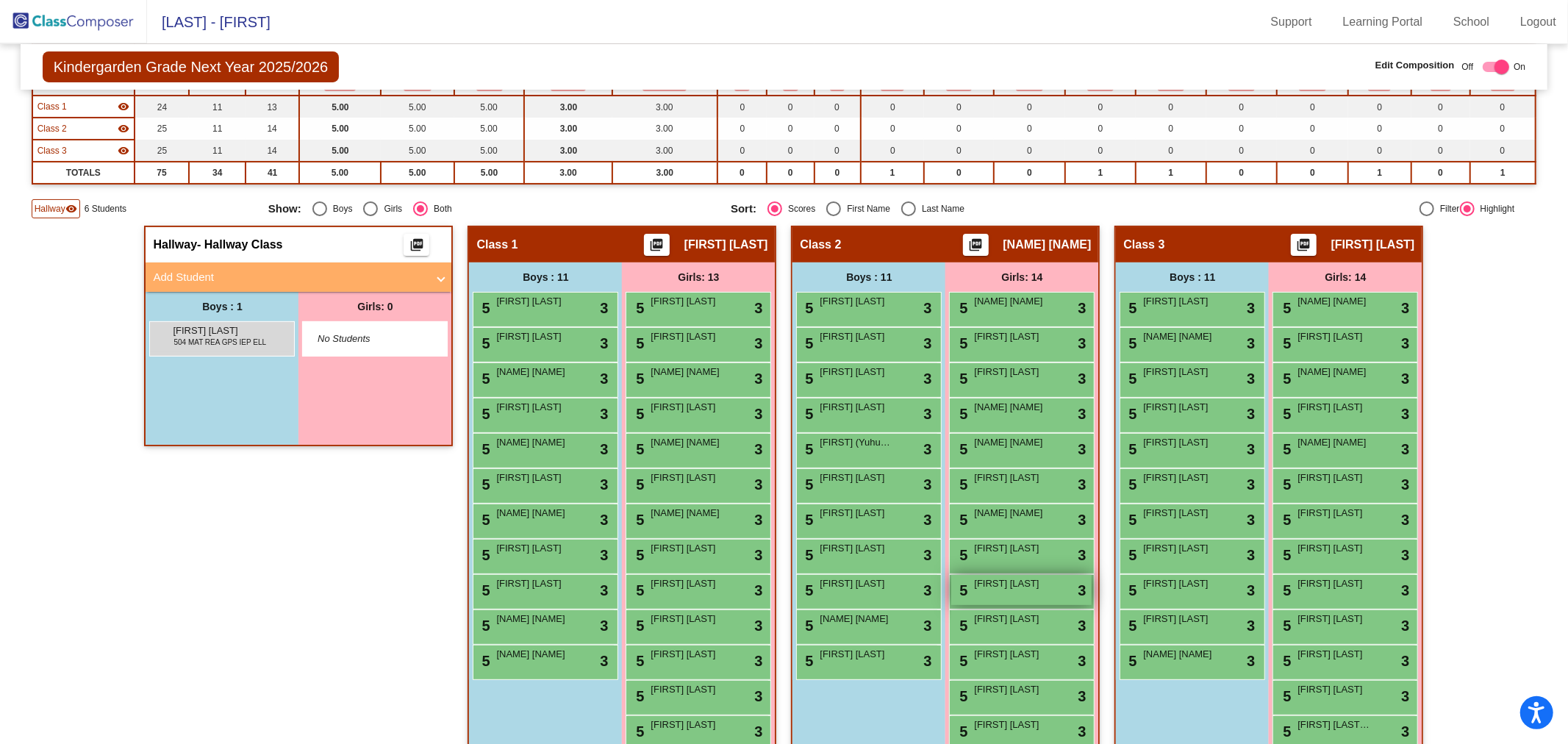 scroll, scrollTop: 223, scrollLeft: 0, axis: vertical 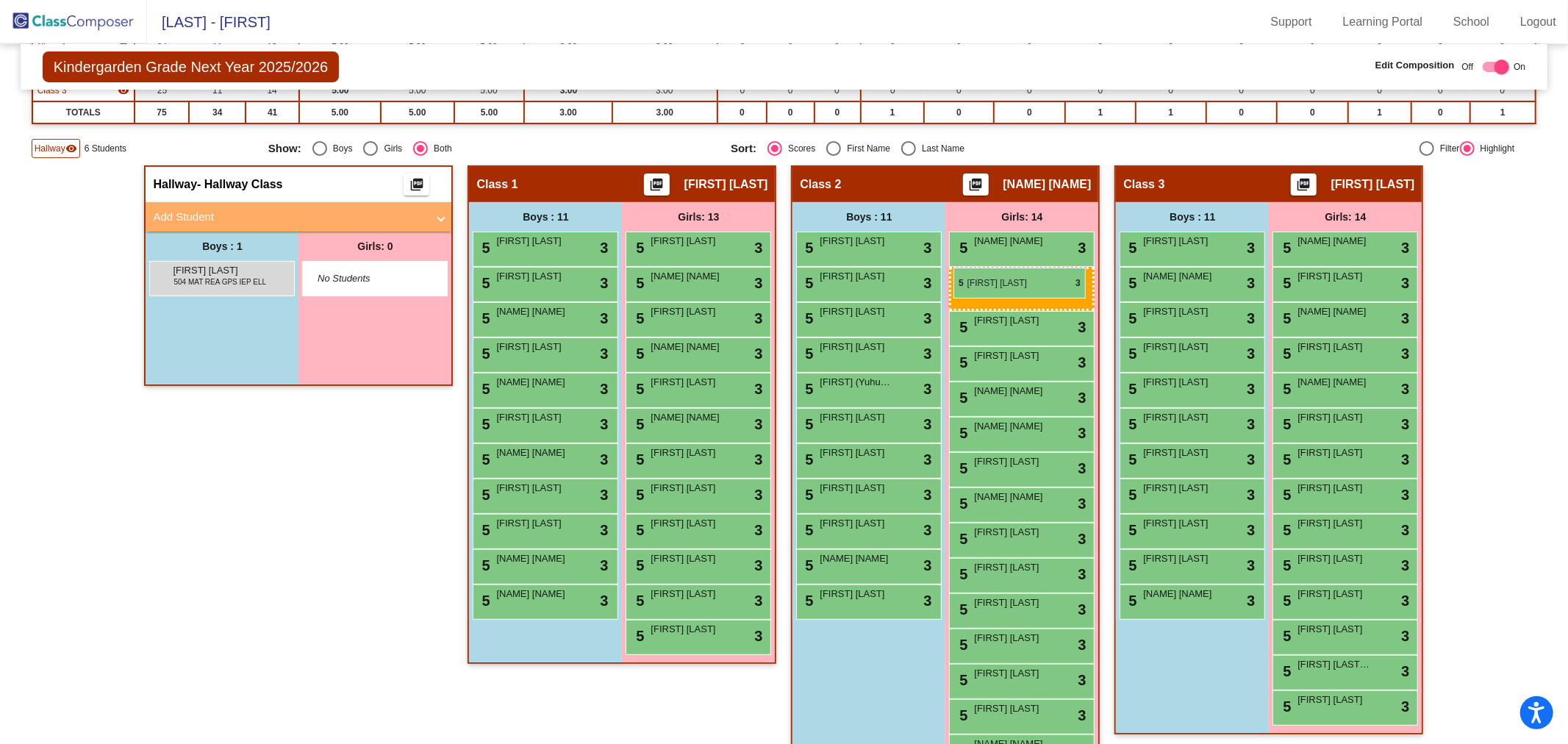 drag, startPoint x: 666, startPoint y: 237, endPoint x: 953, endPoint y: 268, distance: 288.66936 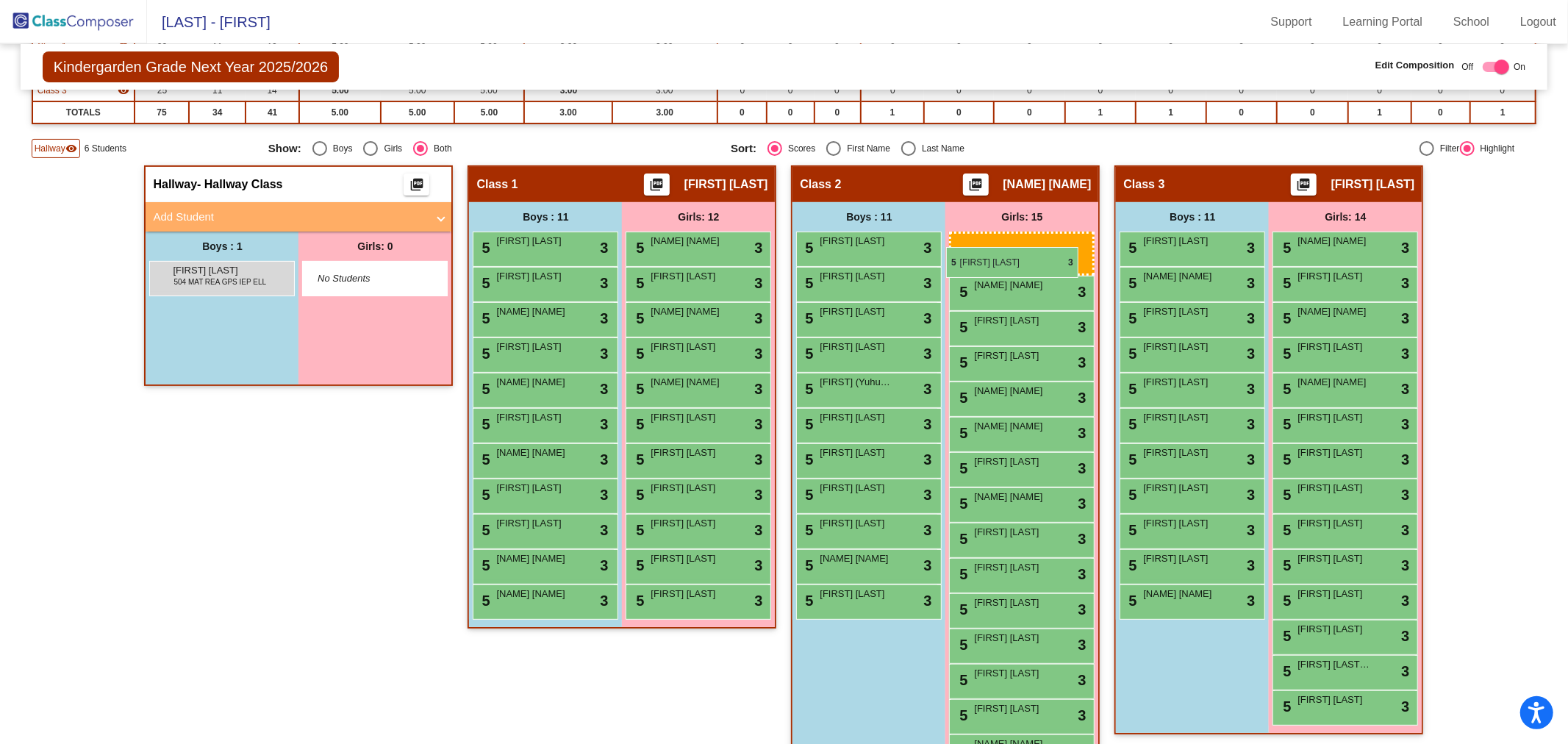 drag, startPoint x: 674, startPoint y: 244, endPoint x: 948, endPoint y: 247, distance: 274.01642 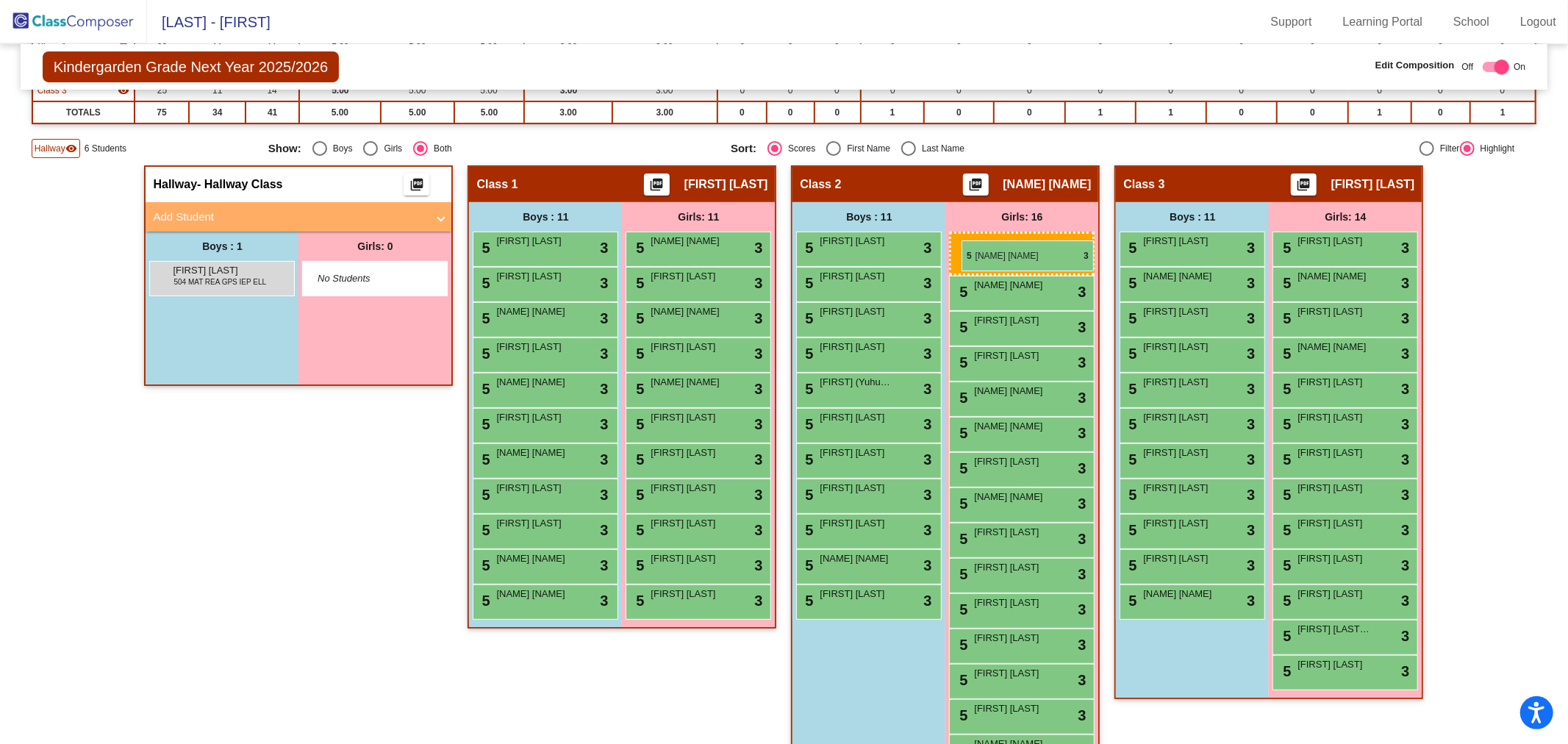 drag, startPoint x: 1324, startPoint y: 244, endPoint x: 952, endPoint y: 240, distance: 372.0215 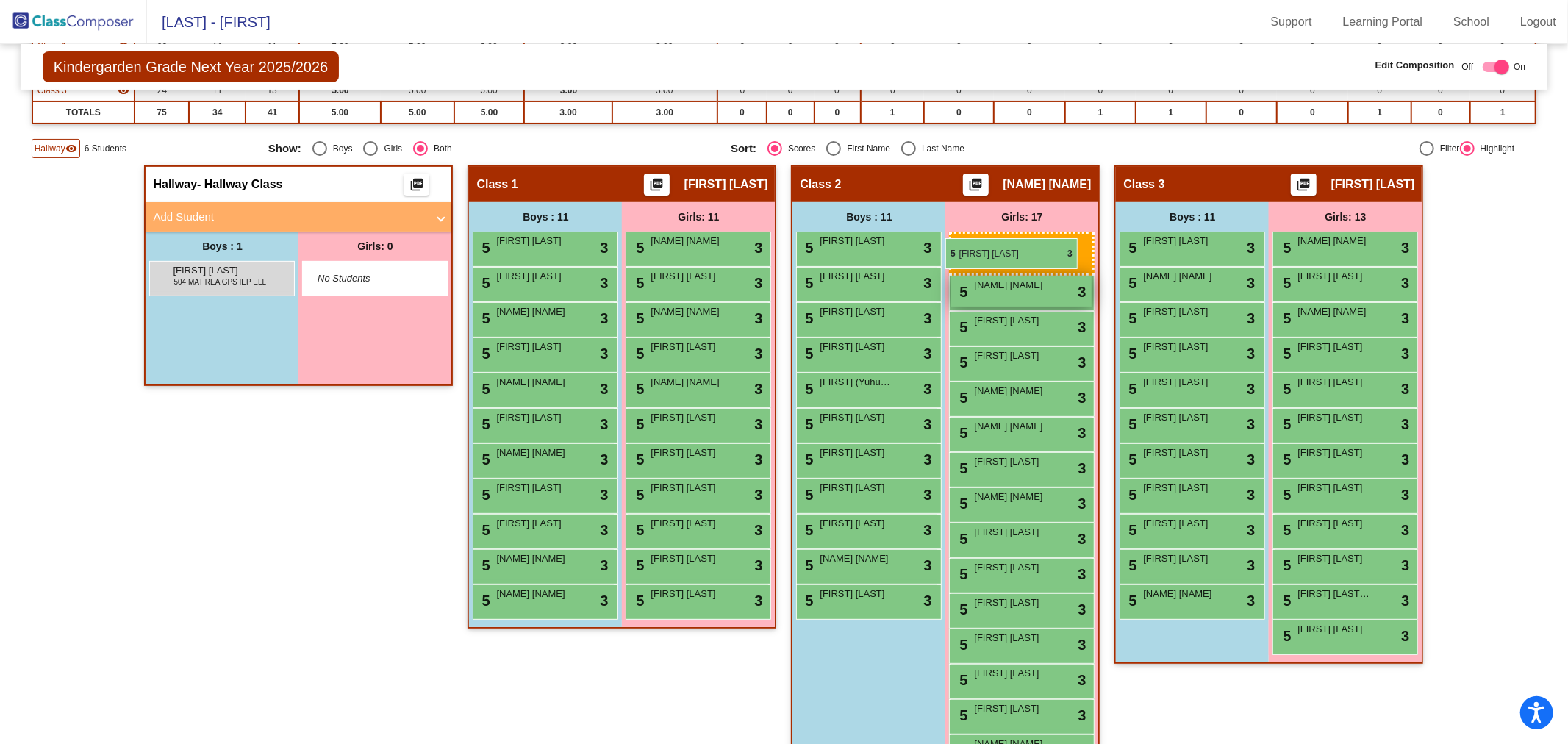 drag, startPoint x: 1346, startPoint y: 246, endPoint x: 949, endPoint y: 237, distance: 397.102 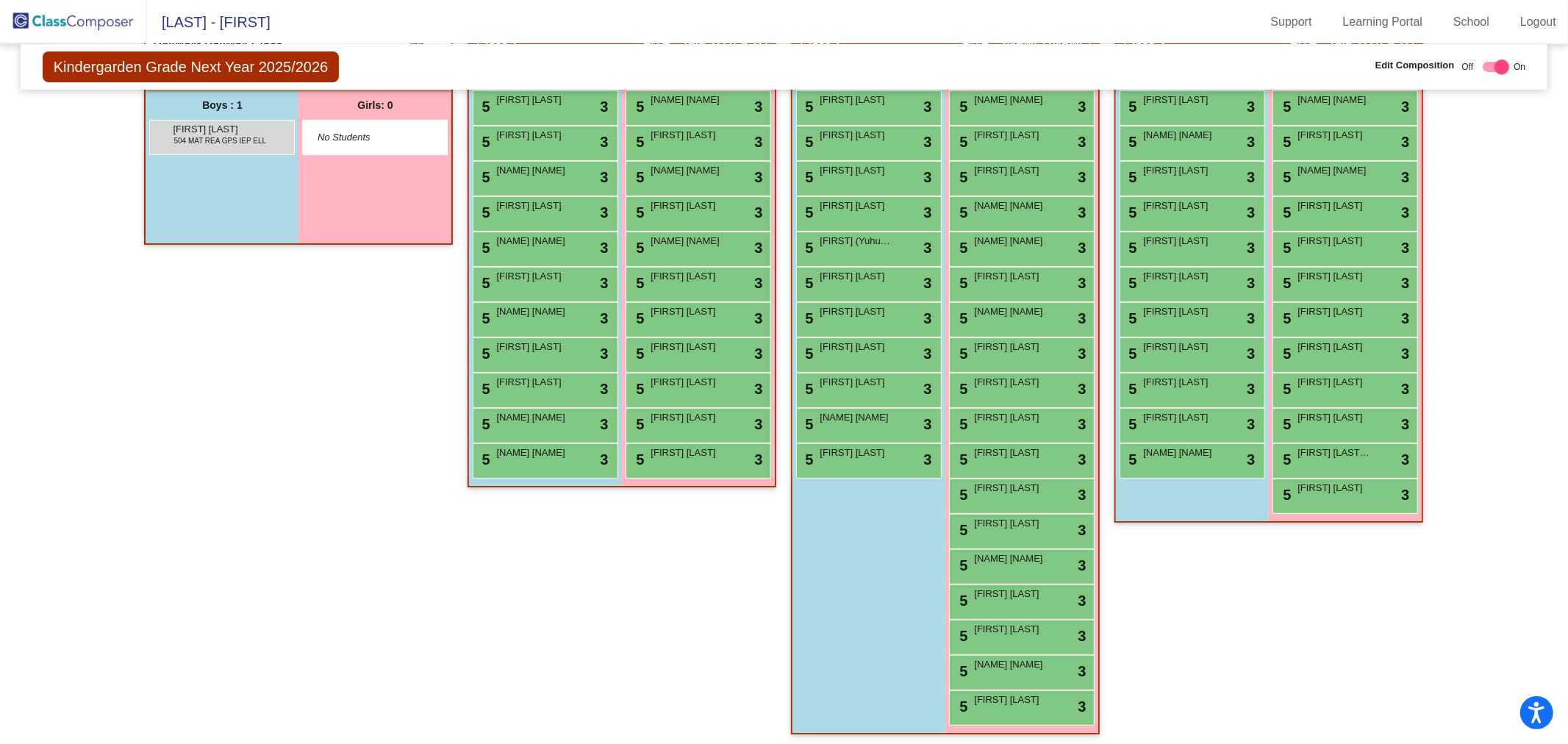 scroll, scrollTop: 283, scrollLeft: 0, axis: vertical 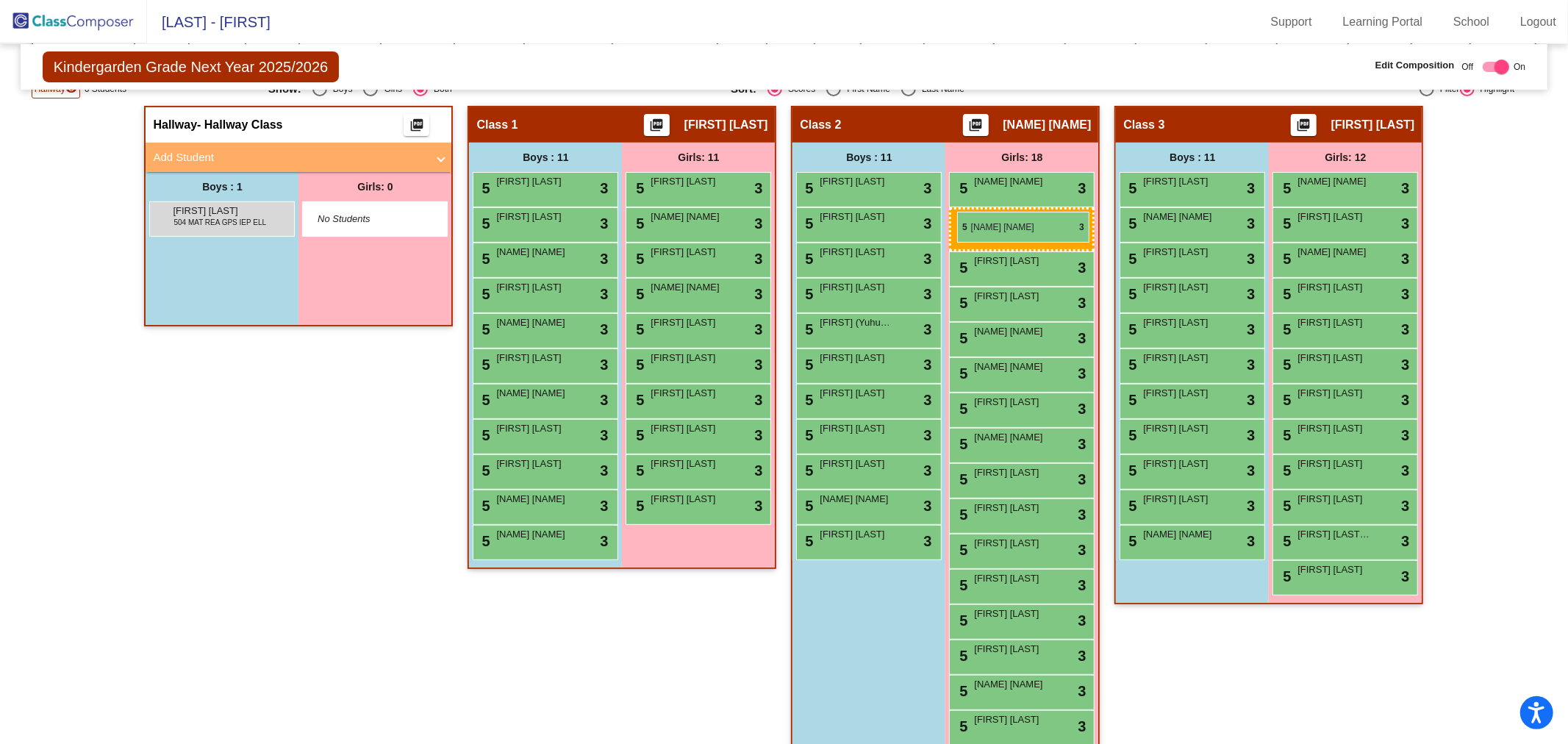 drag, startPoint x: 689, startPoint y: 189, endPoint x: 957, endPoint y: 211, distance: 268.9015 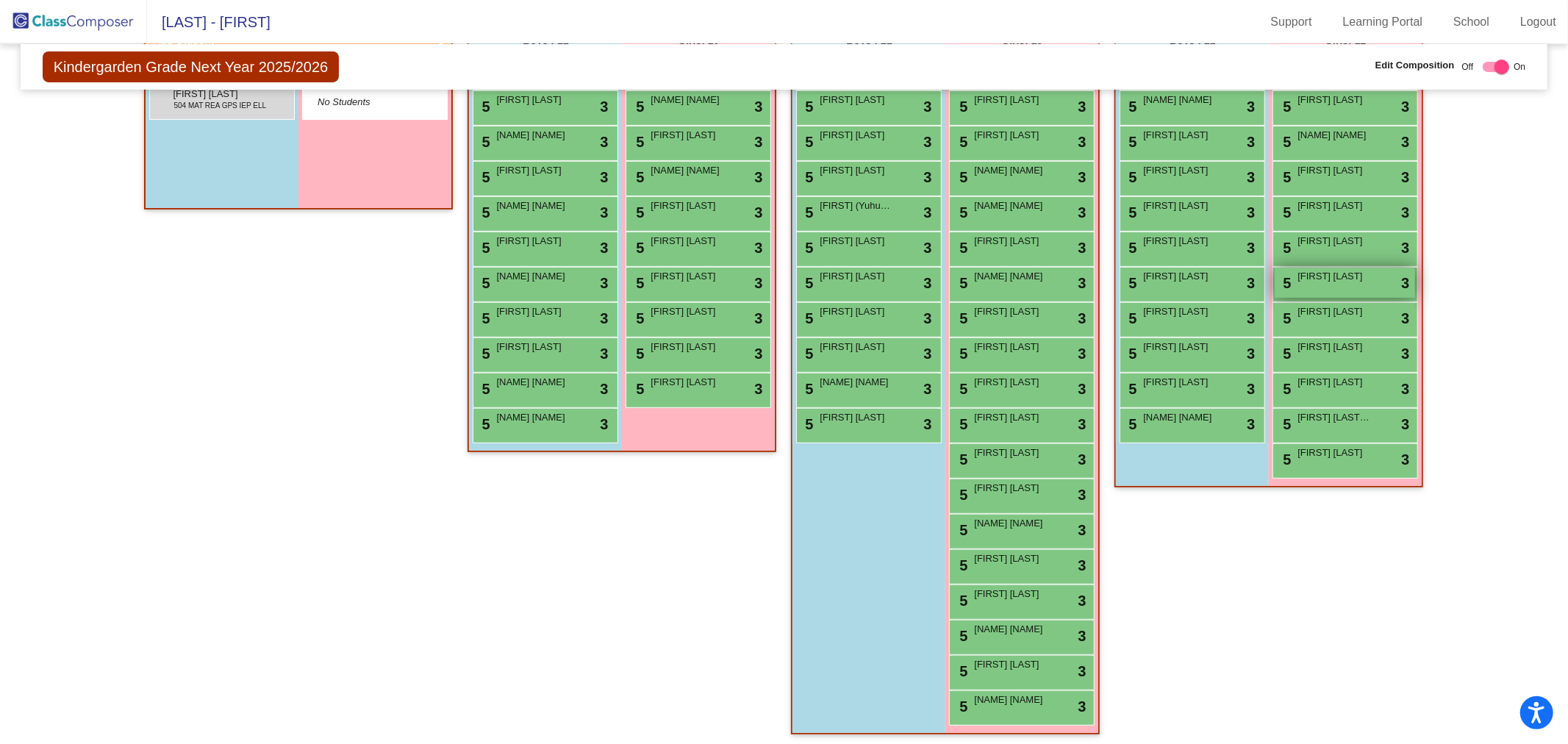 scroll, scrollTop: 318, scrollLeft: 0, axis: vertical 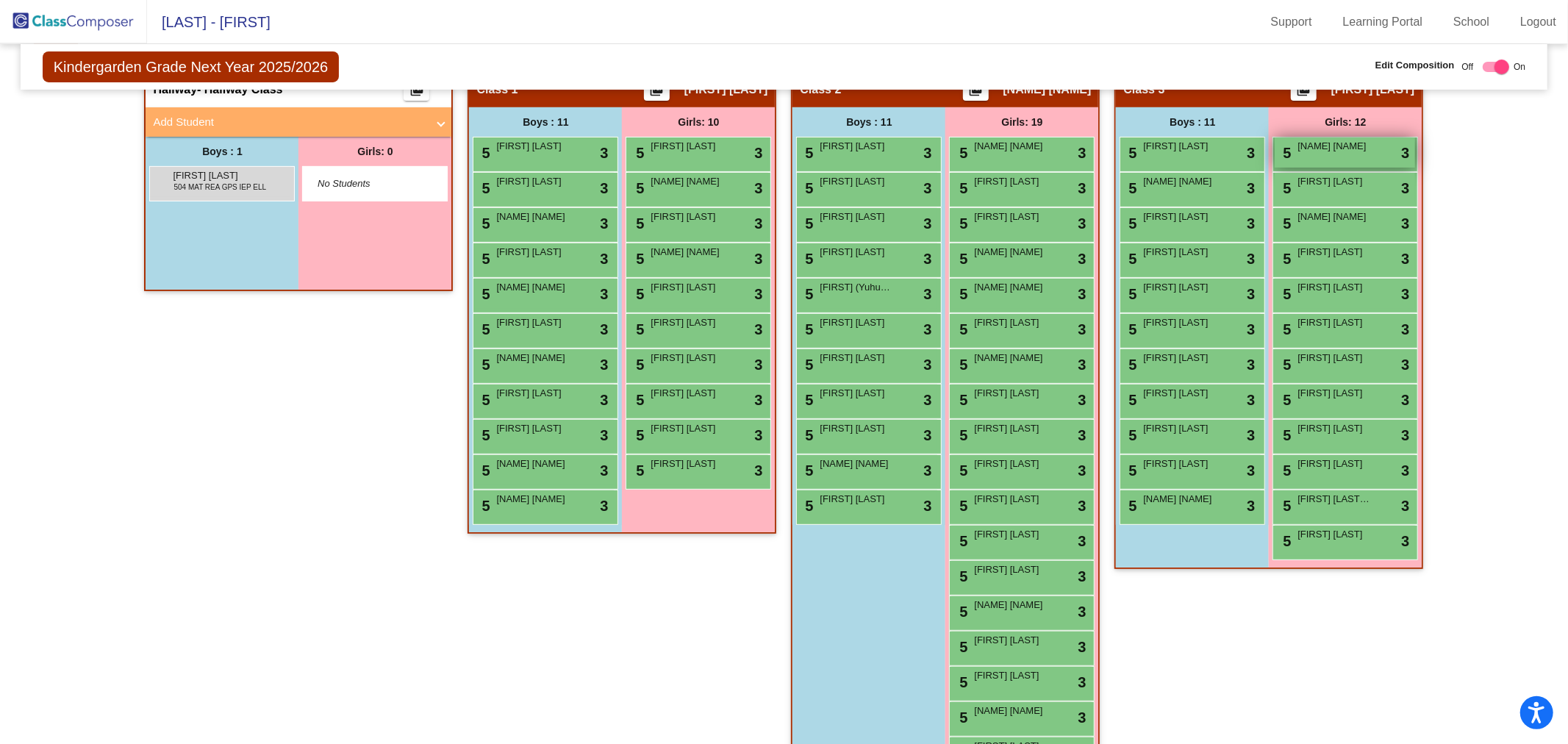 click on "[FIRST] [LAST]" at bounding box center (1334, 146) 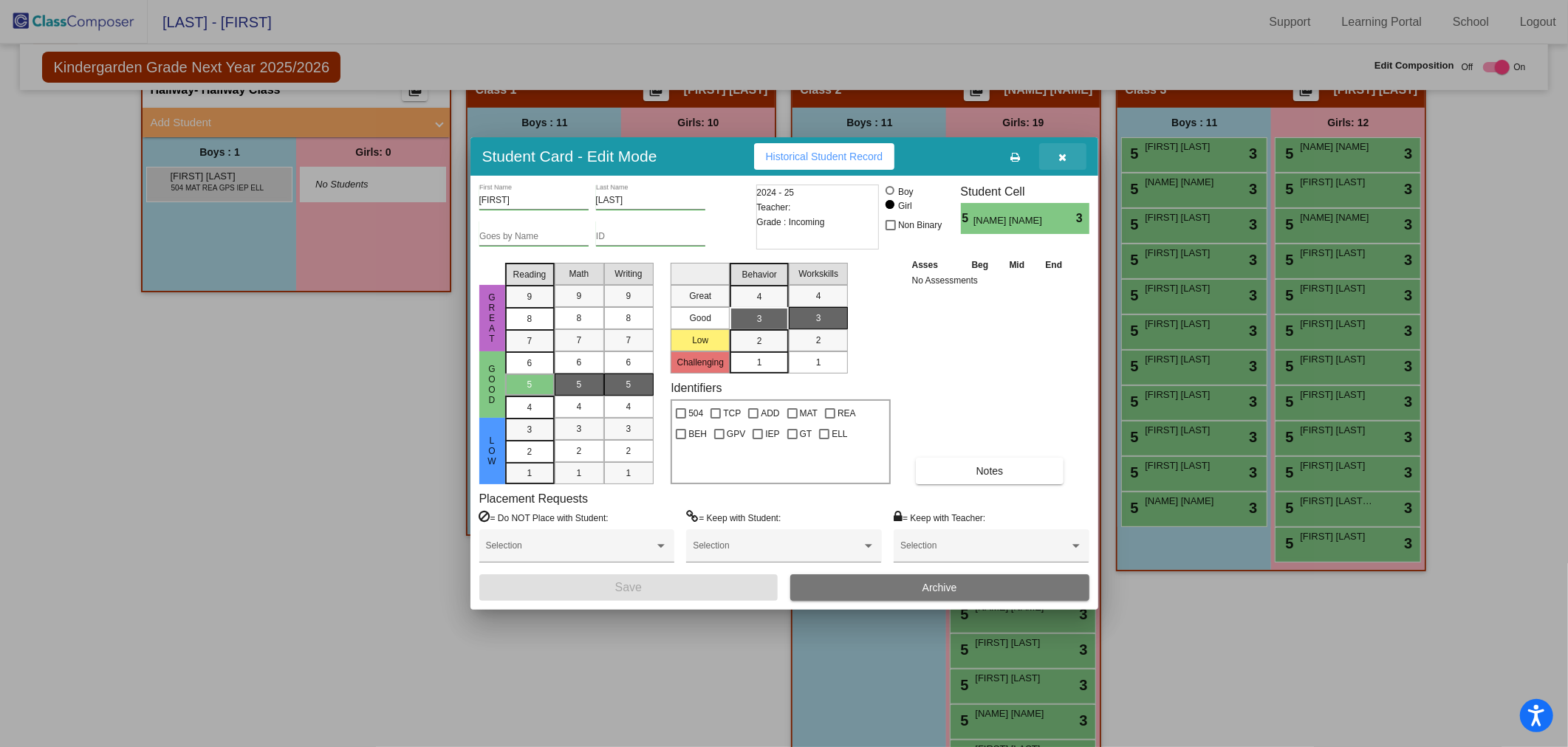 click at bounding box center (1062, 157) 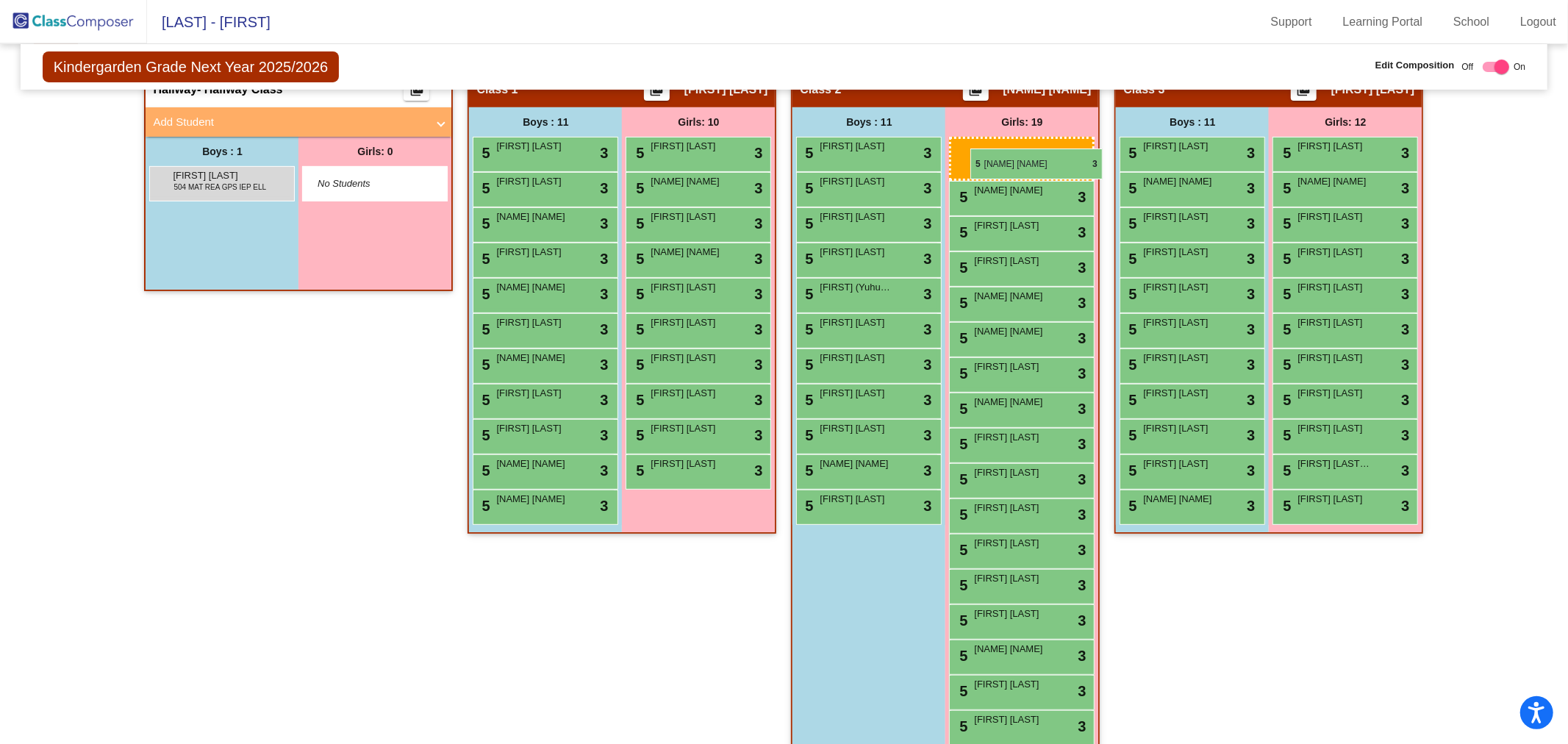 drag, startPoint x: 1368, startPoint y: 142, endPoint x: 970, endPoint y: 149, distance: 398.0616 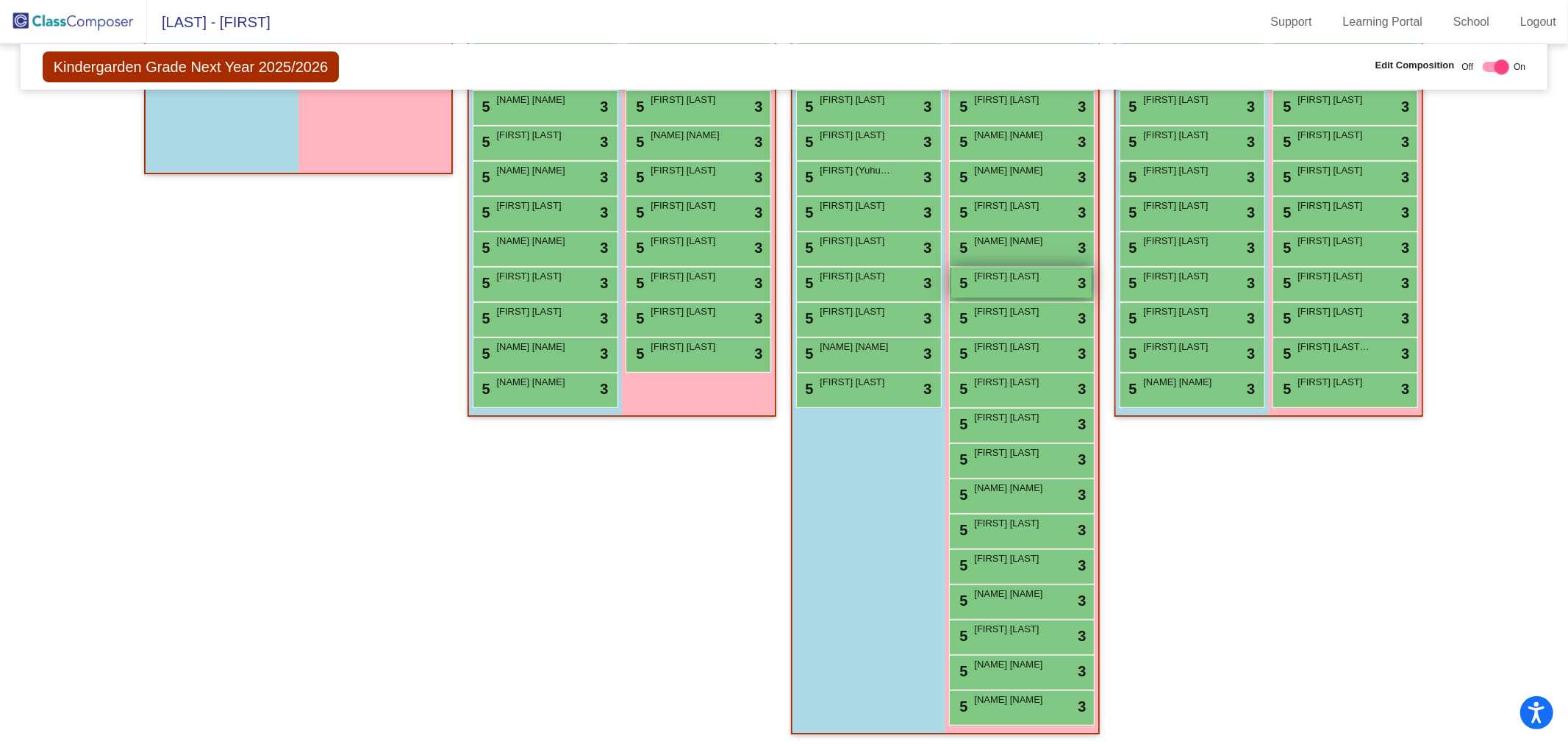 scroll, scrollTop: 354, scrollLeft: 0, axis: vertical 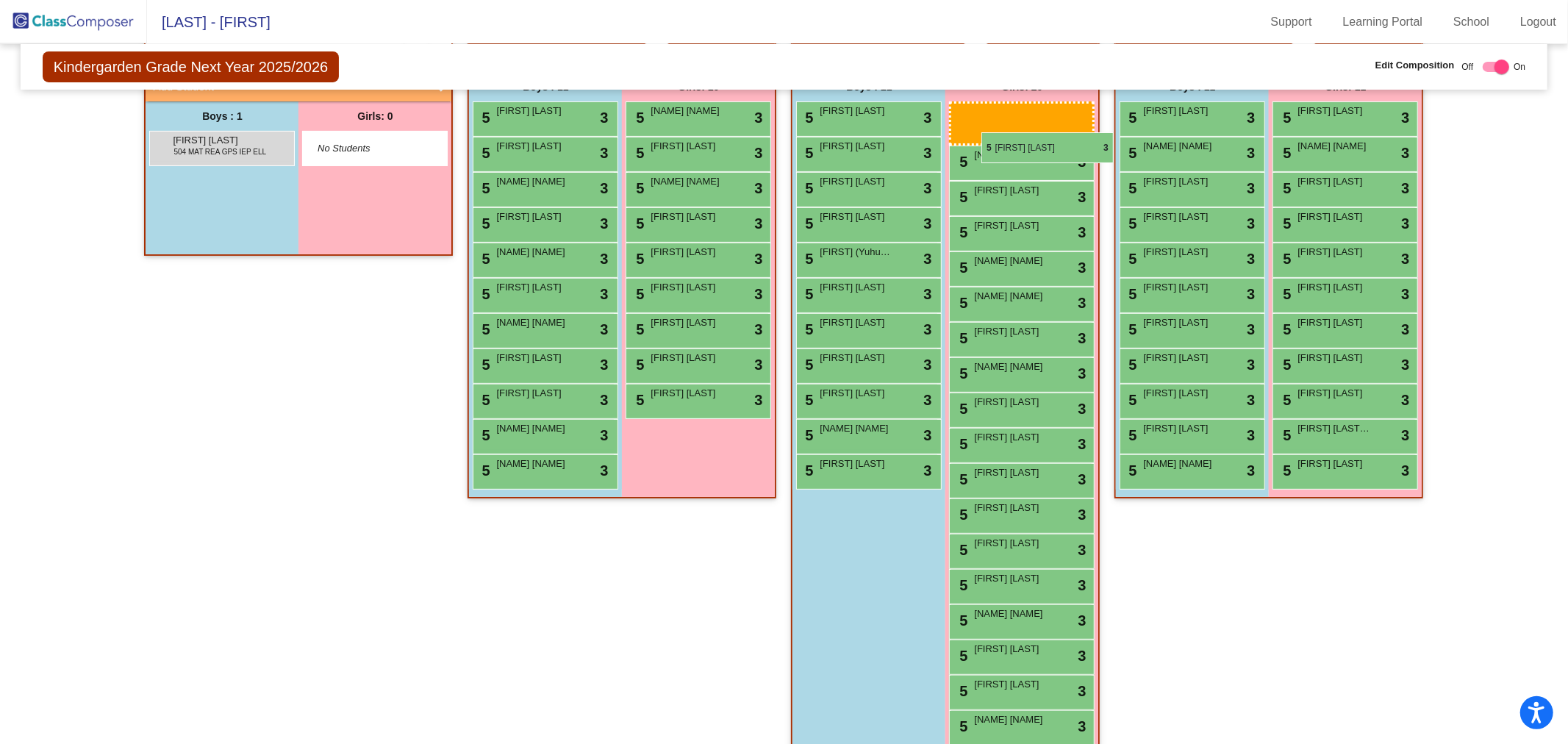 drag, startPoint x: 703, startPoint y: 109, endPoint x: 959, endPoint y: 130, distance: 256.85988 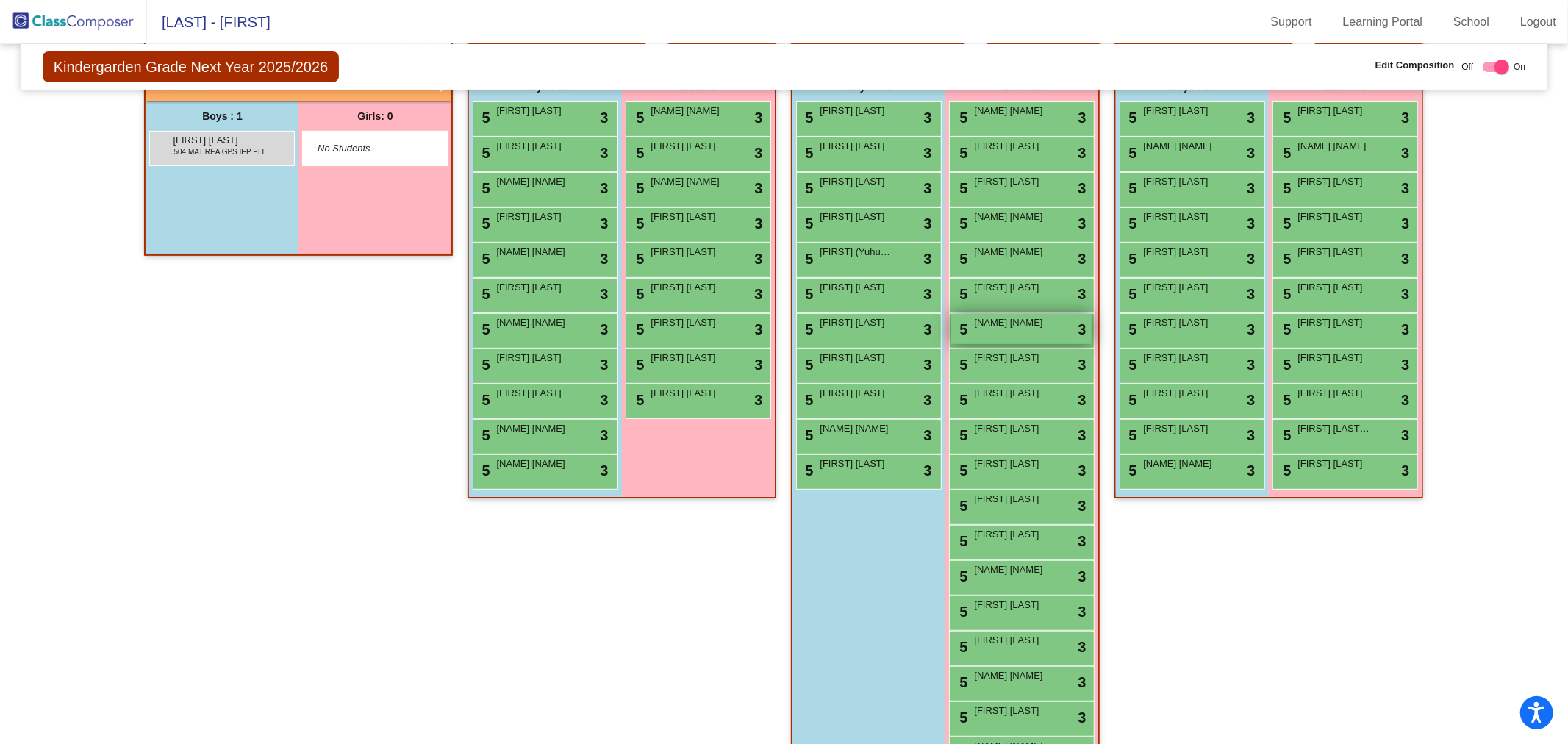 scroll, scrollTop: 272, scrollLeft: 0, axis: vertical 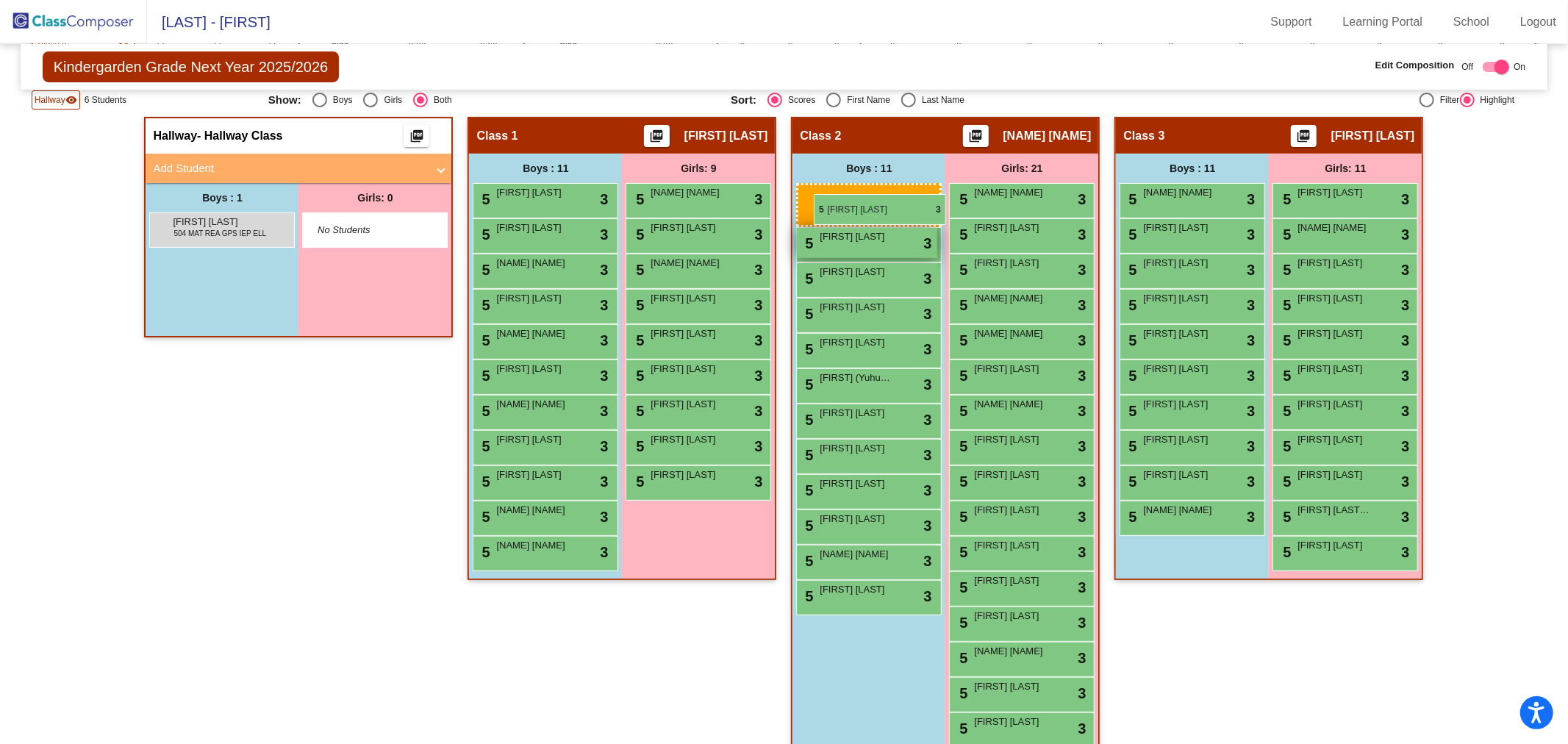 drag, startPoint x: 1207, startPoint y: 188, endPoint x: 806, endPoint y: 192, distance: 401.01995 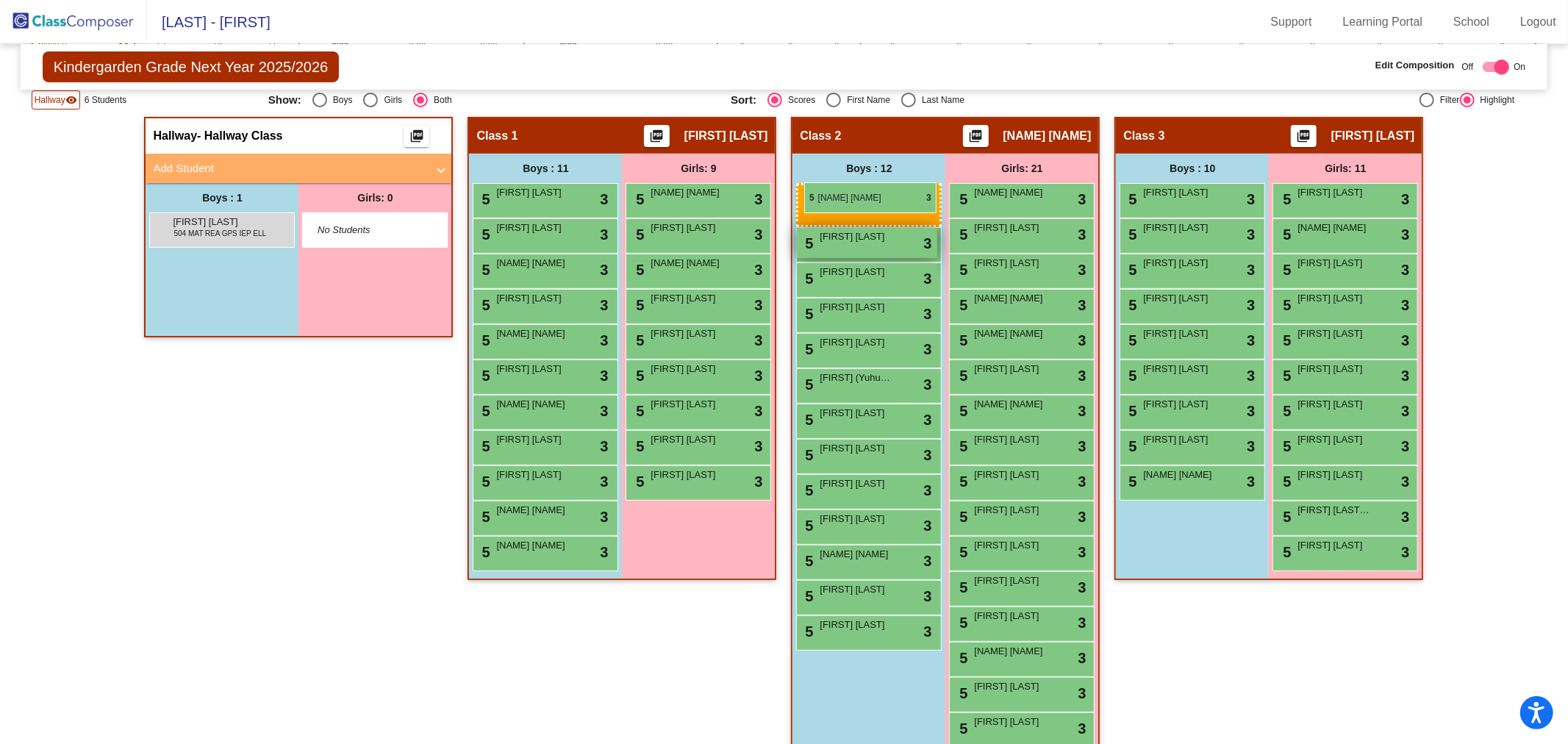 drag, startPoint x: 1184, startPoint y: 193, endPoint x: 803, endPoint y: 182, distance: 381.15876 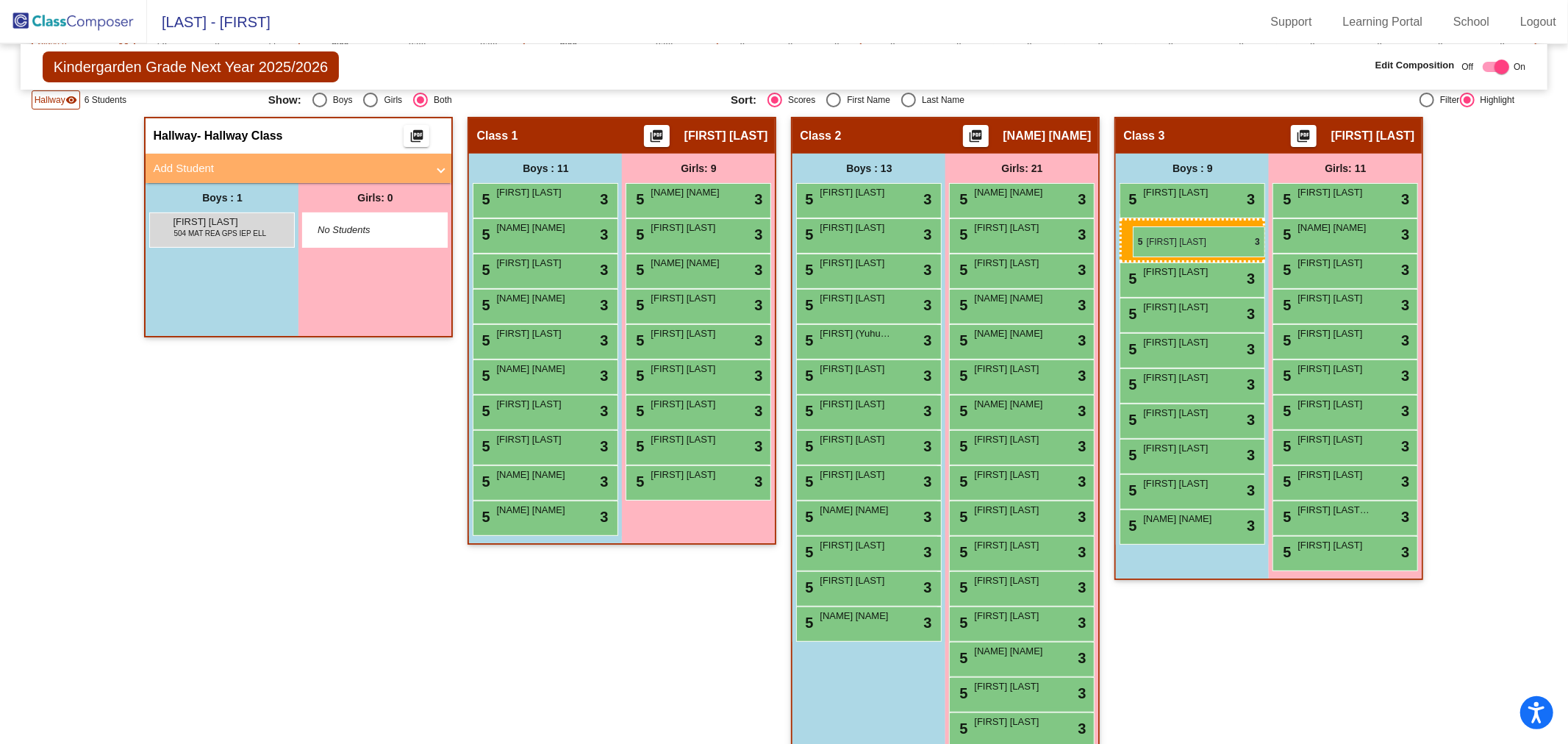 drag, startPoint x: 519, startPoint y: 191, endPoint x: 1133, endPoint y: 226, distance: 614.9967 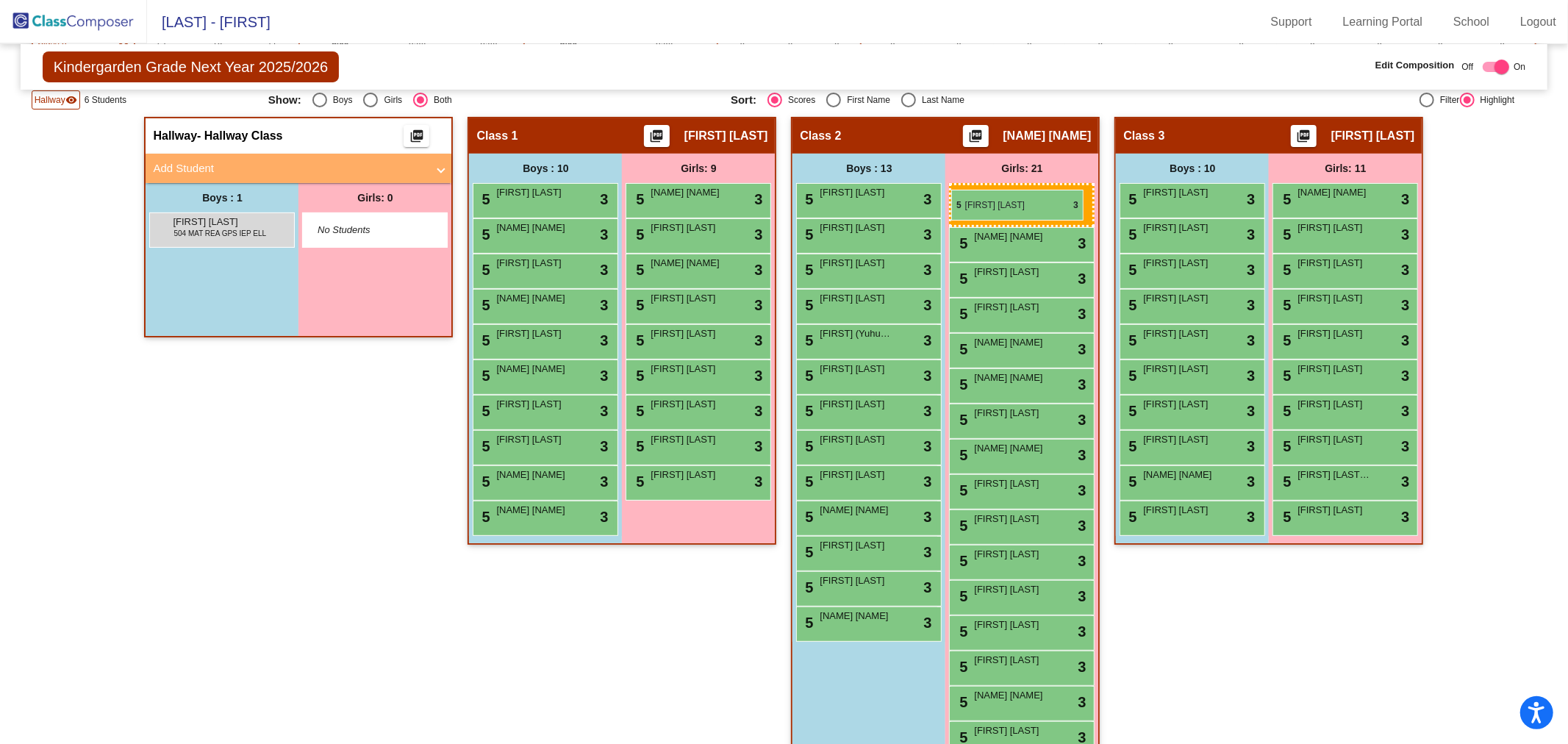 drag, startPoint x: 1336, startPoint y: 193, endPoint x: 951, endPoint y: 190, distance: 385.0117 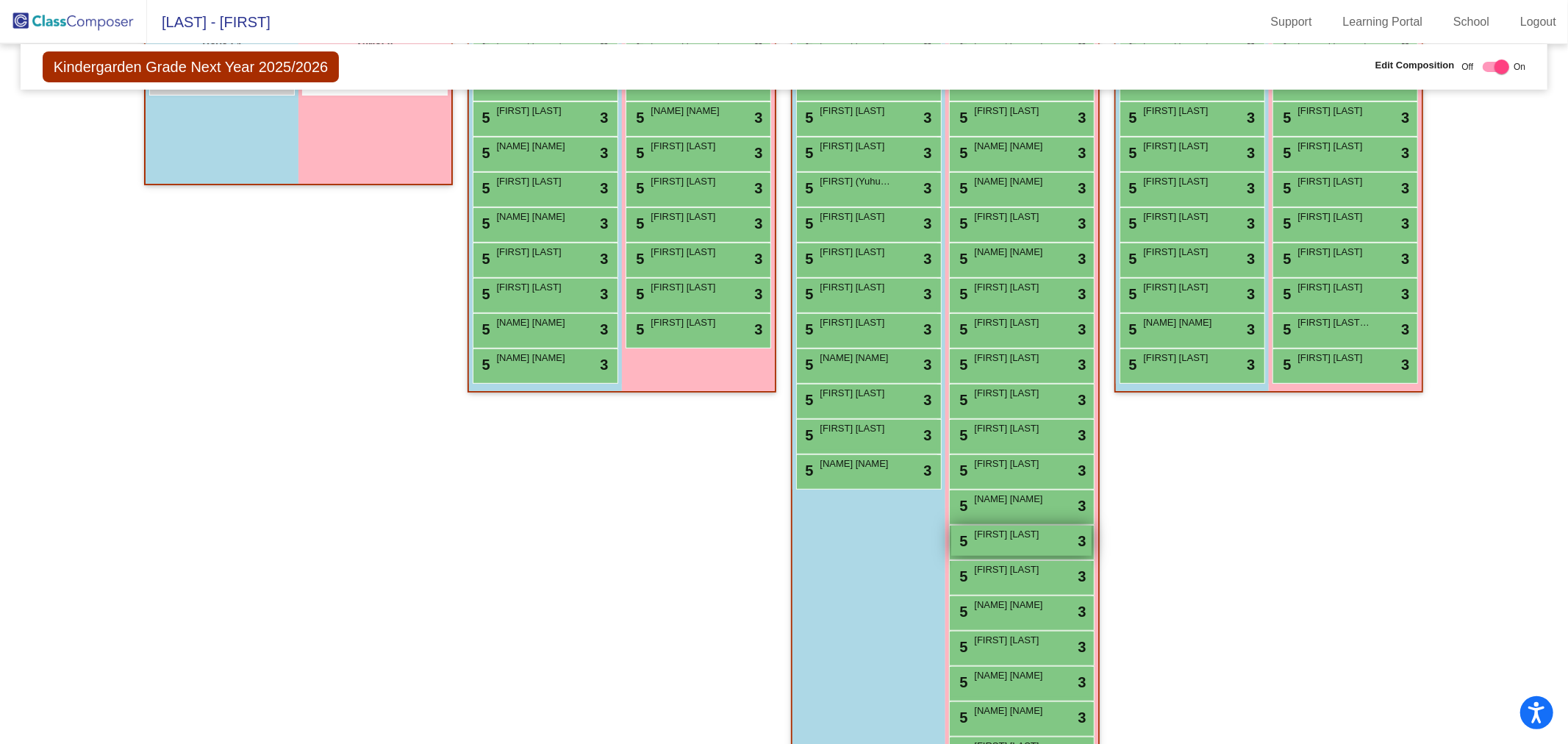 scroll, scrollTop: 343, scrollLeft: 0, axis: vertical 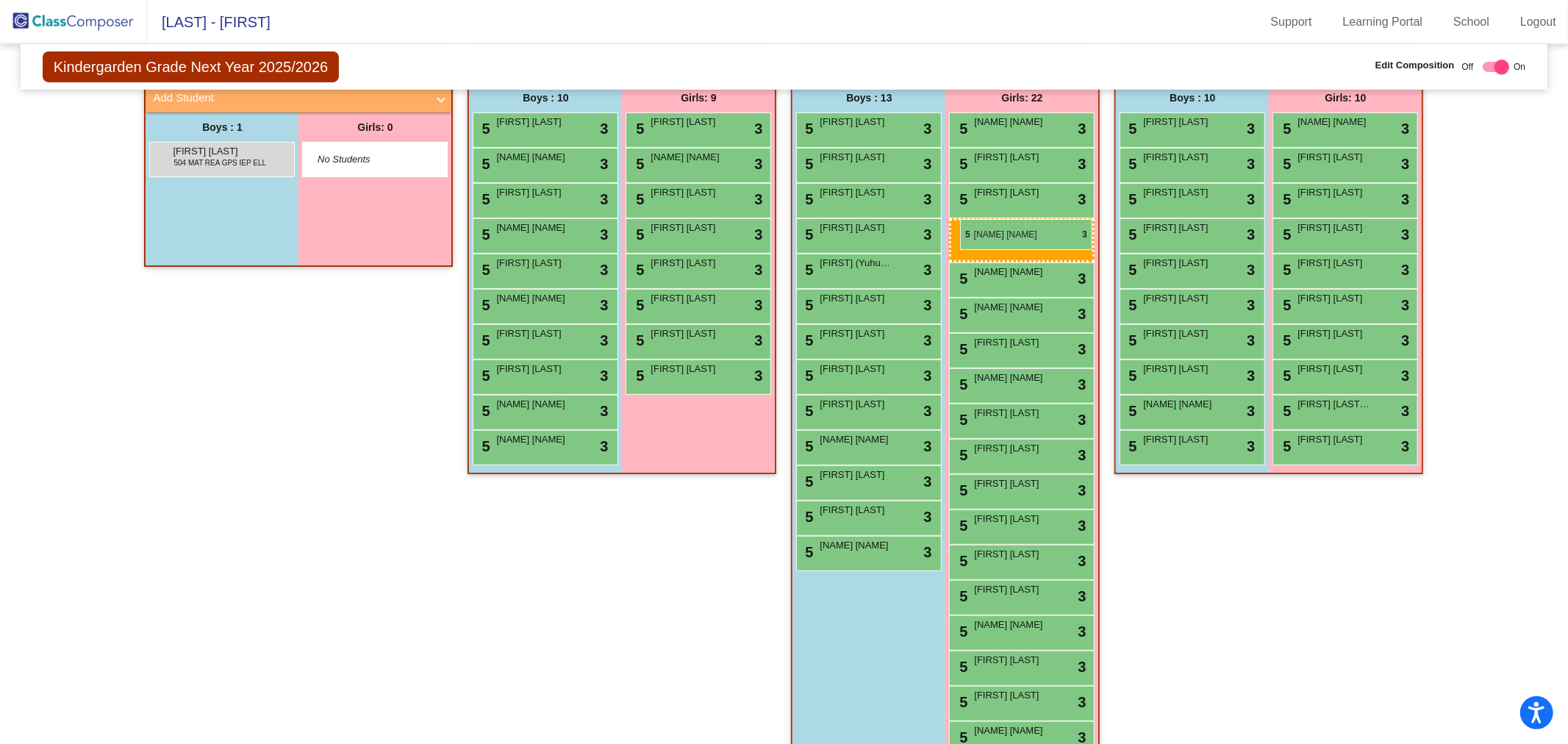 drag, startPoint x: 677, startPoint y: 126, endPoint x: 960, endPoint y: 219, distance: 297.8892 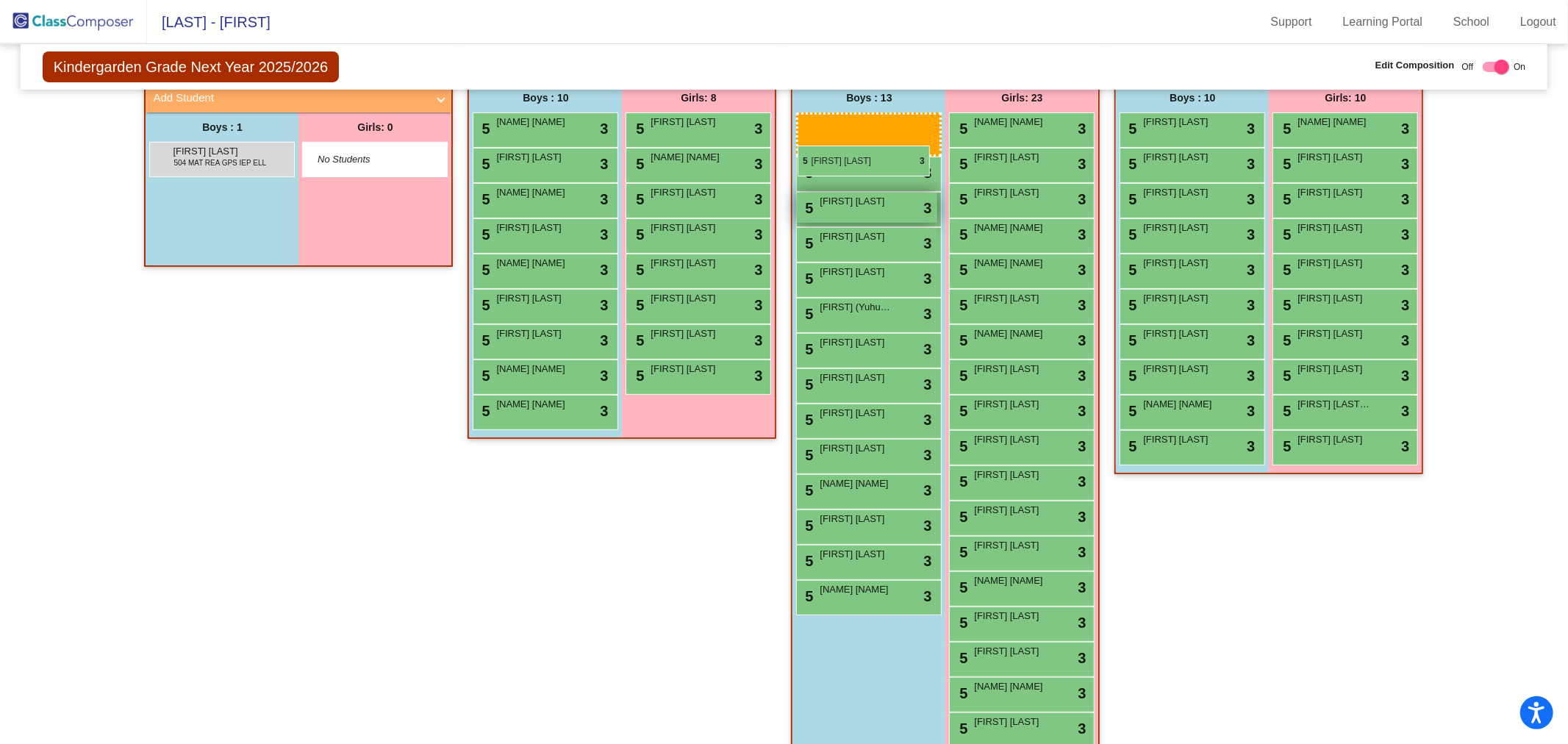 drag, startPoint x: 501, startPoint y: 122, endPoint x: 798, endPoint y: 146, distance: 297.96812 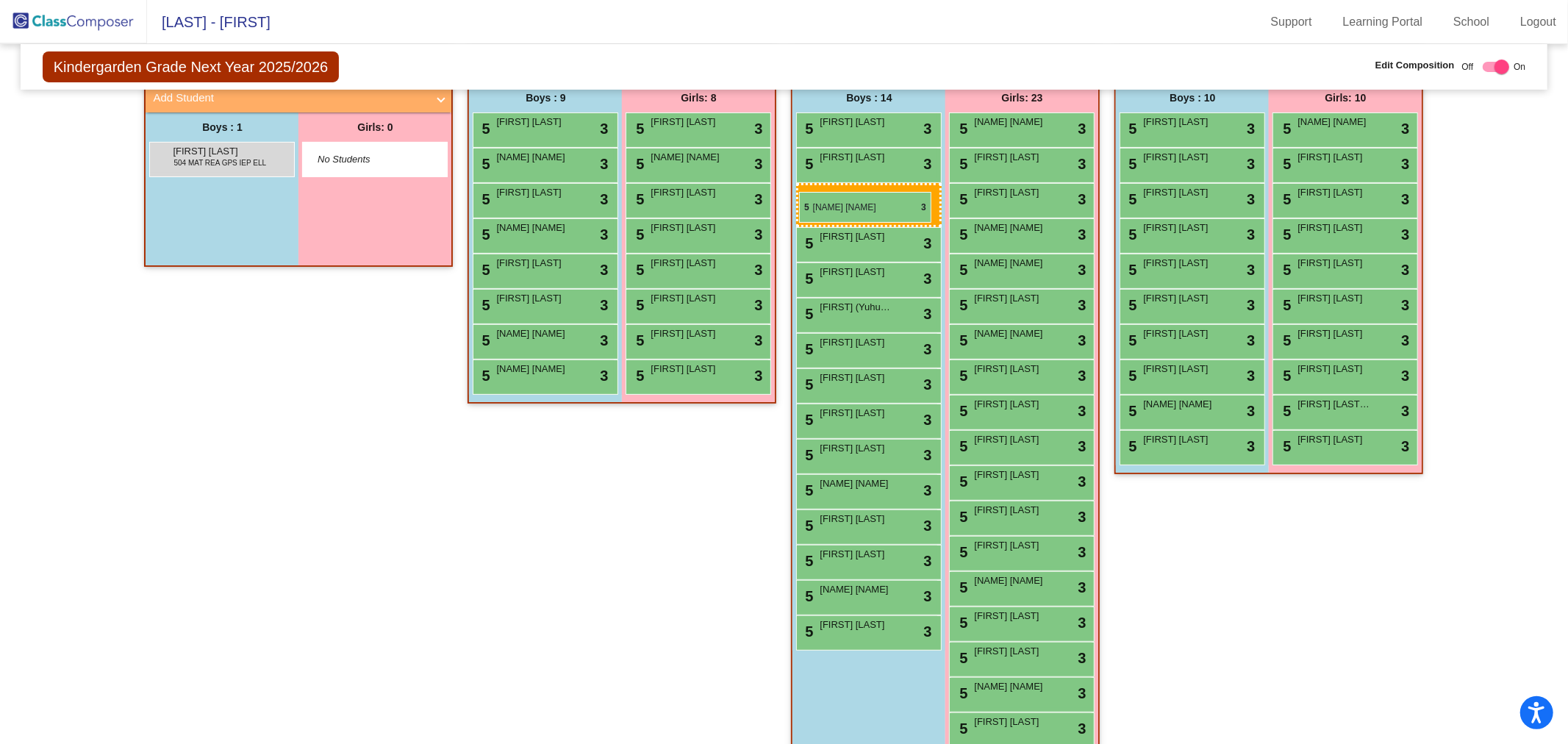 drag, startPoint x: 534, startPoint y: 118, endPoint x: 799, endPoint y: 192, distance: 275.13815 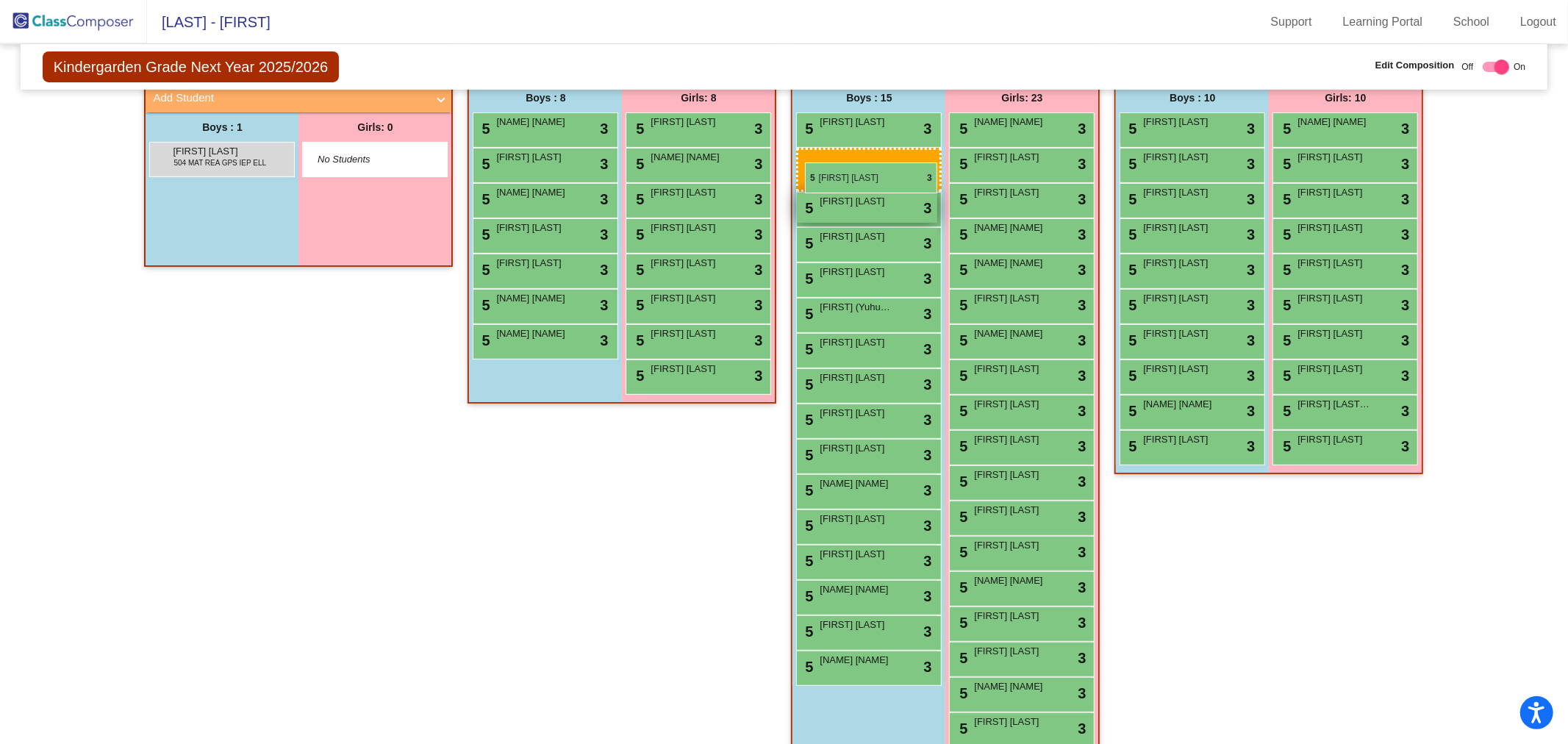 drag, startPoint x: 546, startPoint y: 121, endPoint x: 803, endPoint y: 162, distance: 260.2499 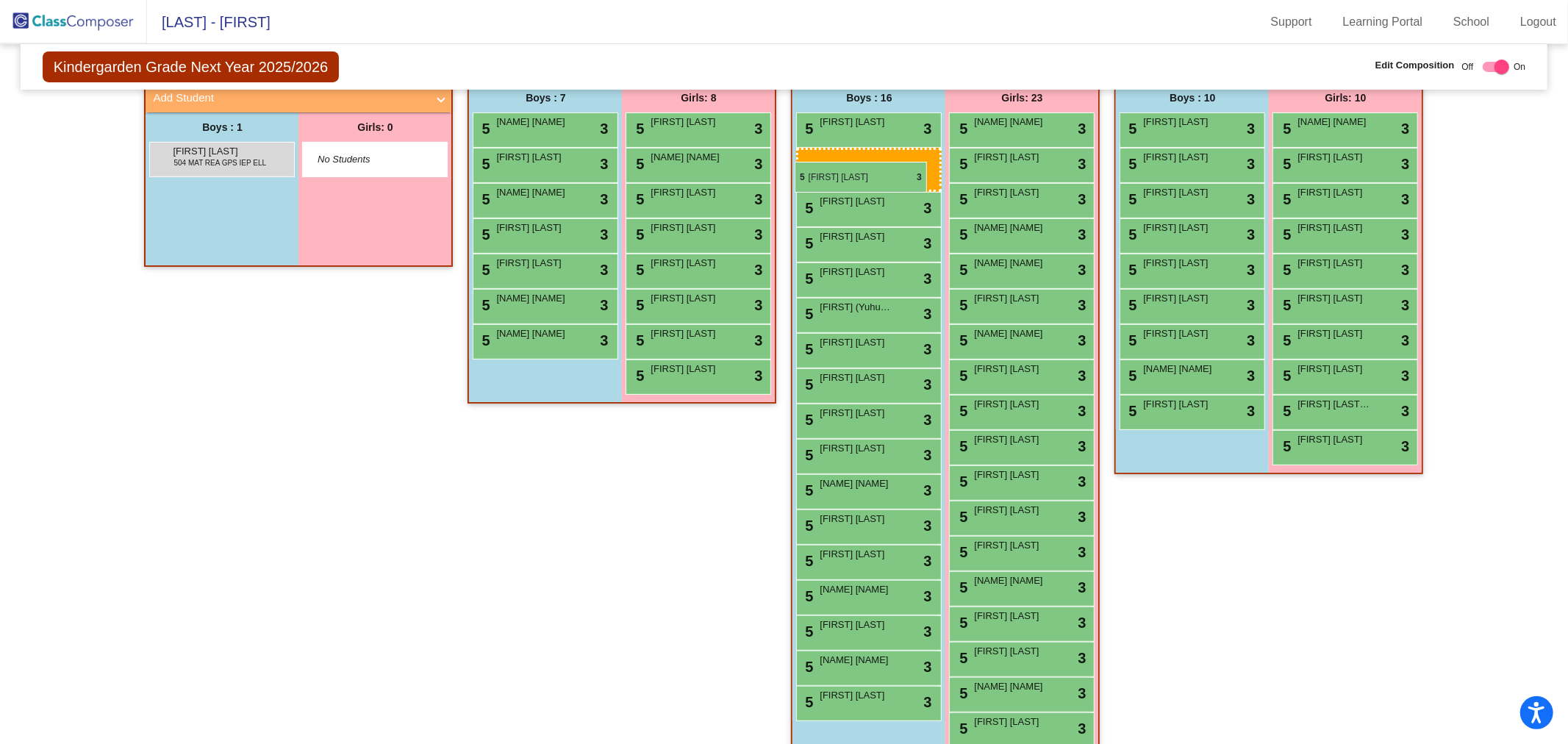 drag, startPoint x: 1200, startPoint y: 126, endPoint x: 795, endPoint y: 162, distance: 406.597 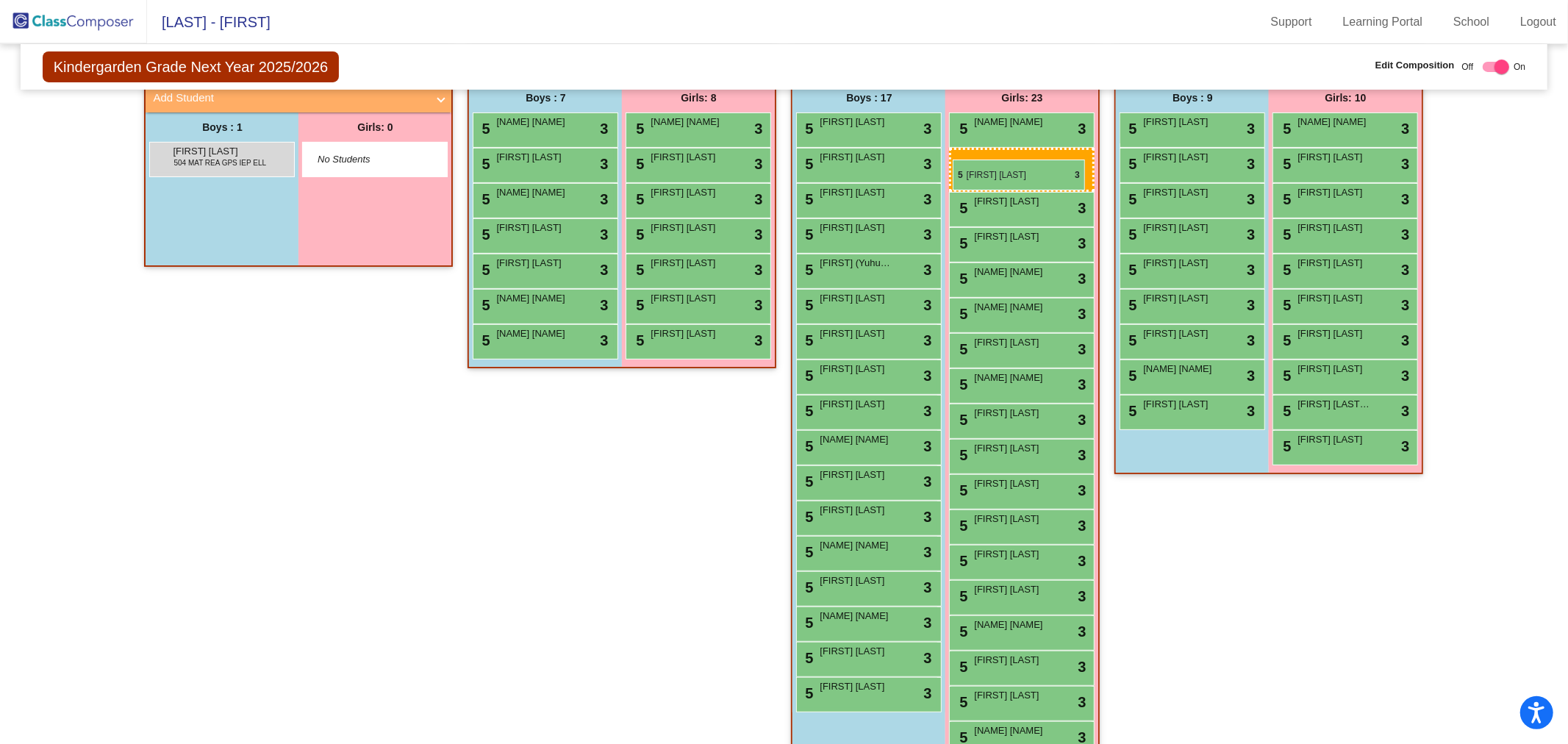 drag, startPoint x: 679, startPoint y: 119, endPoint x: 953, endPoint y: 160, distance: 277.05054 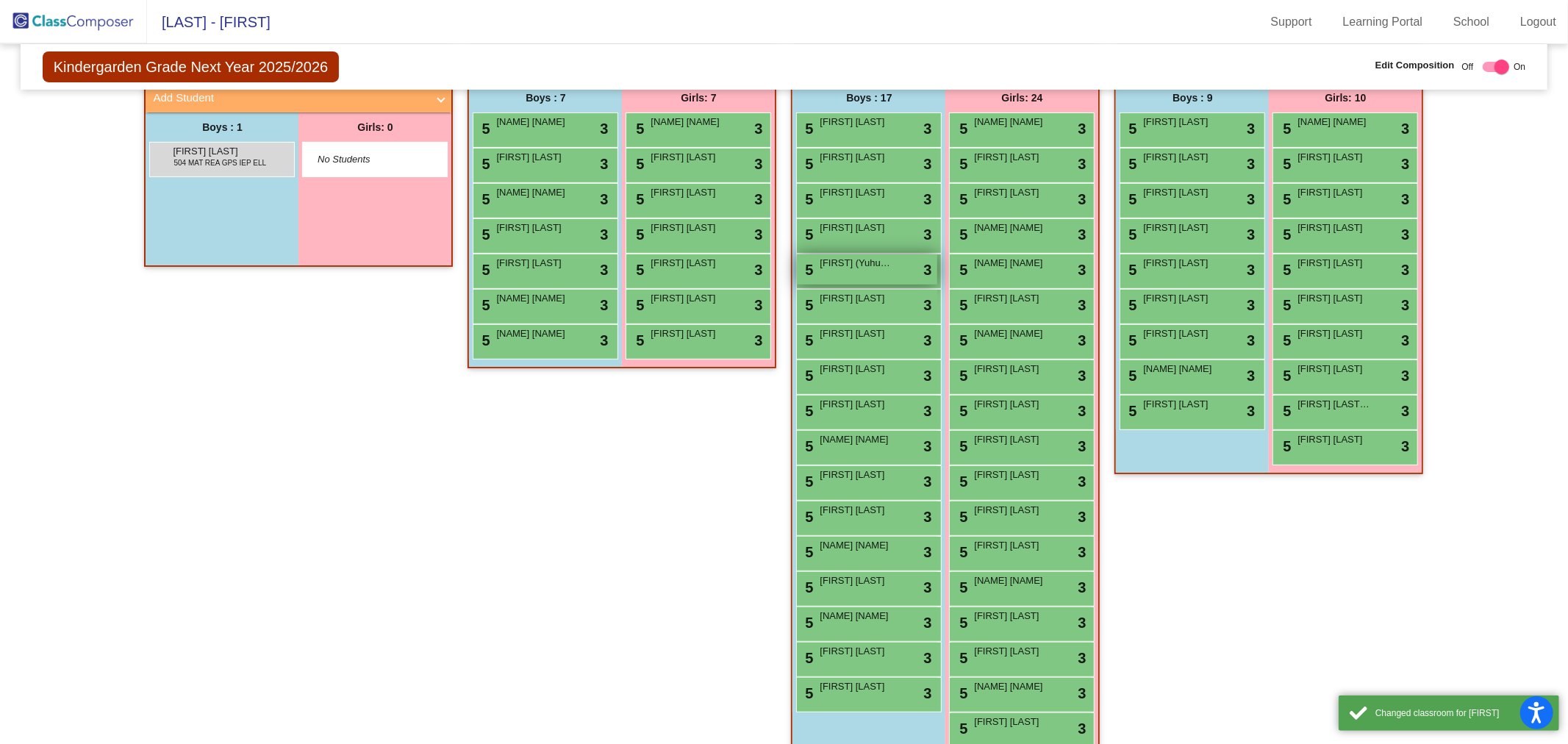 scroll, scrollTop: 179, scrollLeft: 0, axis: vertical 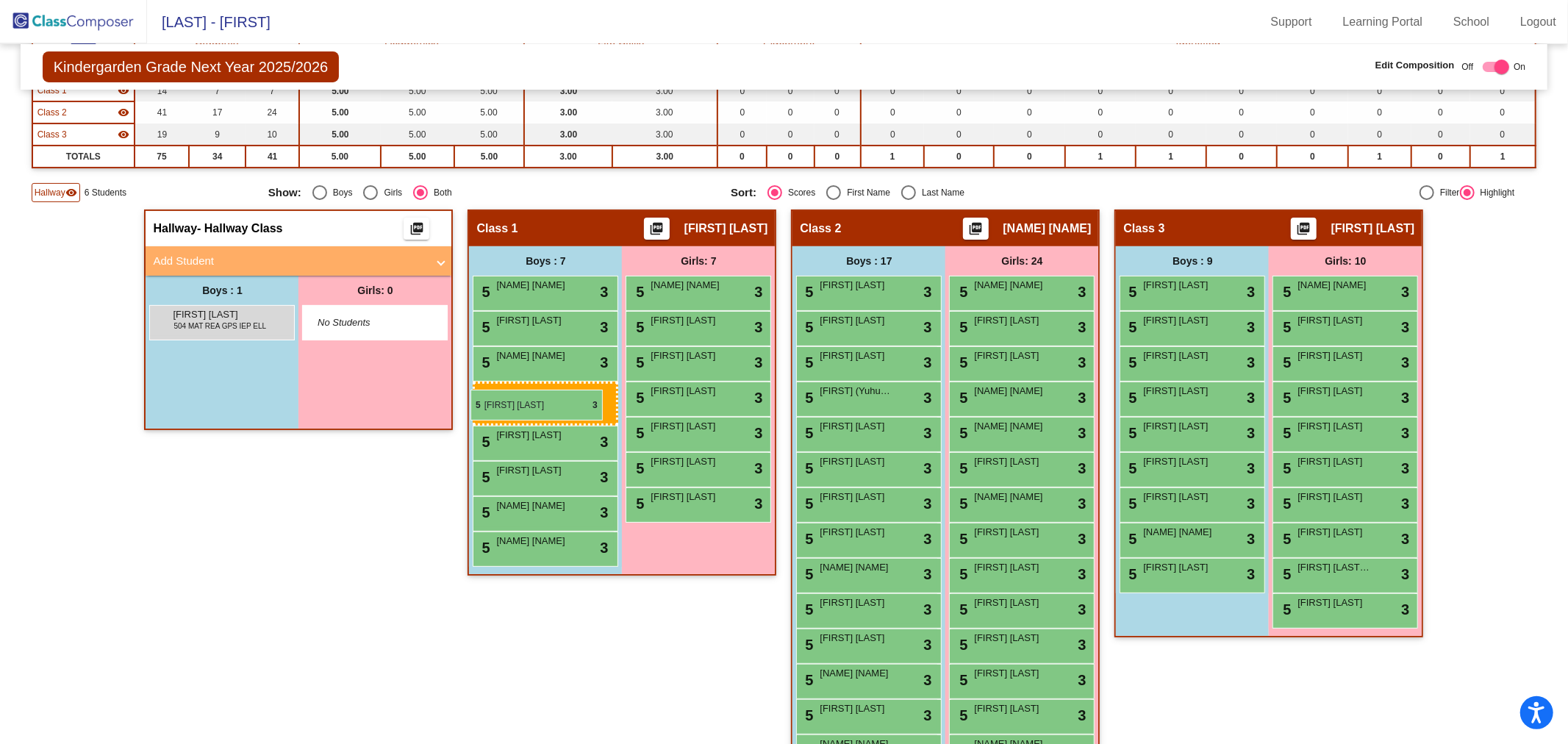 drag, startPoint x: 876, startPoint y: 398, endPoint x: 470, endPoint y: 390, distance: 406.07881 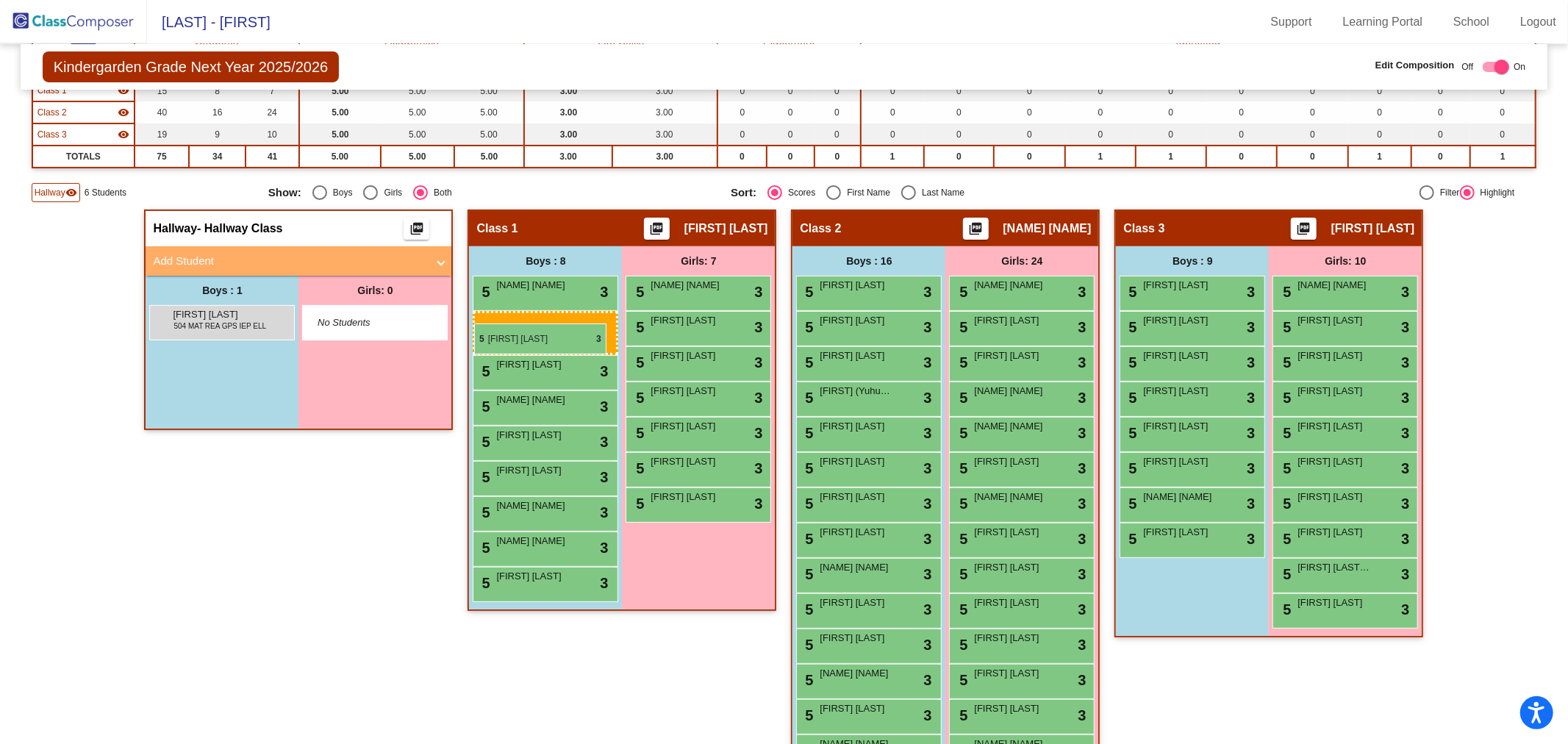 drag, startPoint x: 1195, startPoint y: 285, endPoint x: 474, endPoint y: 323, distance: 722.0007 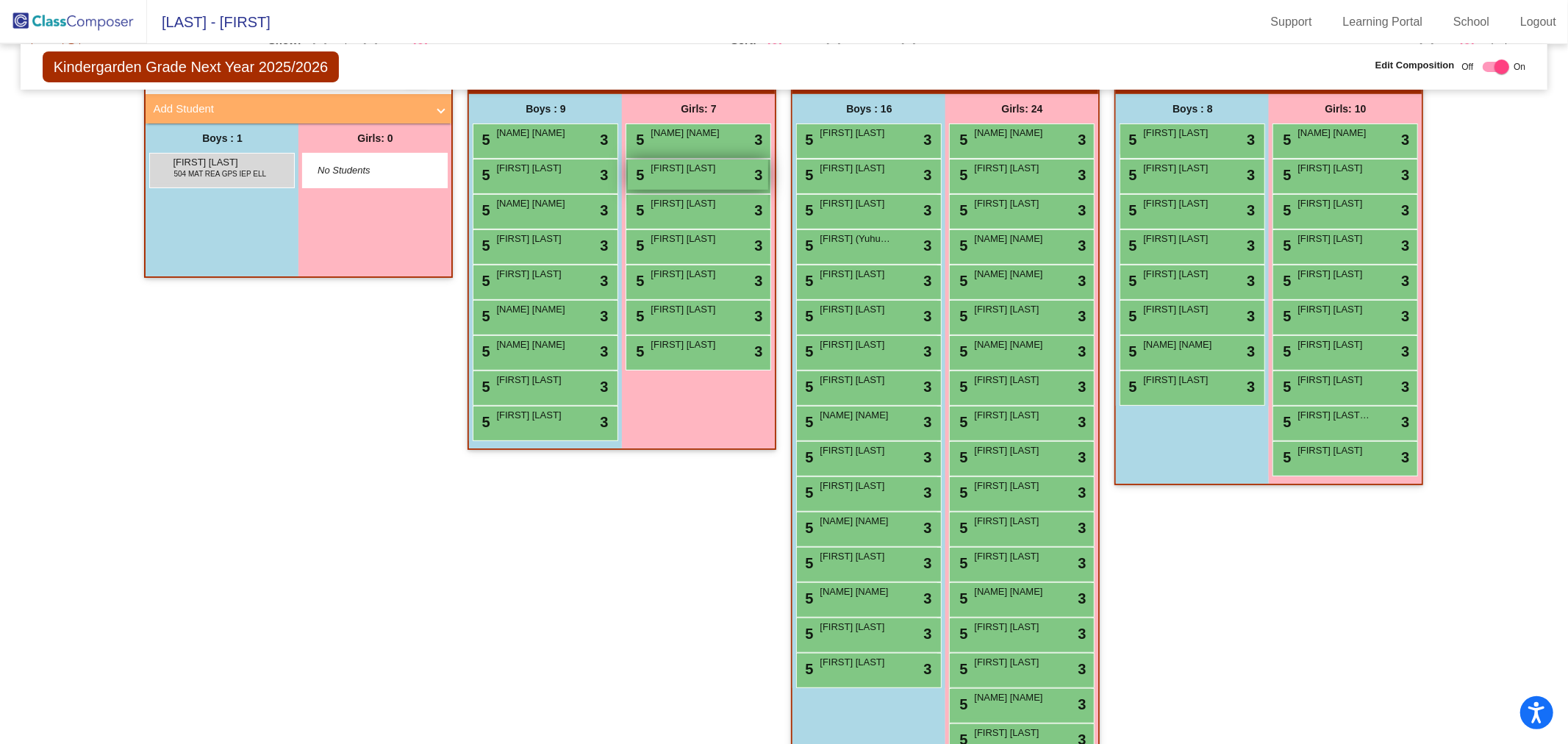 scroll, scrollTop: 168, scrollLeft: 0, axis: vertical 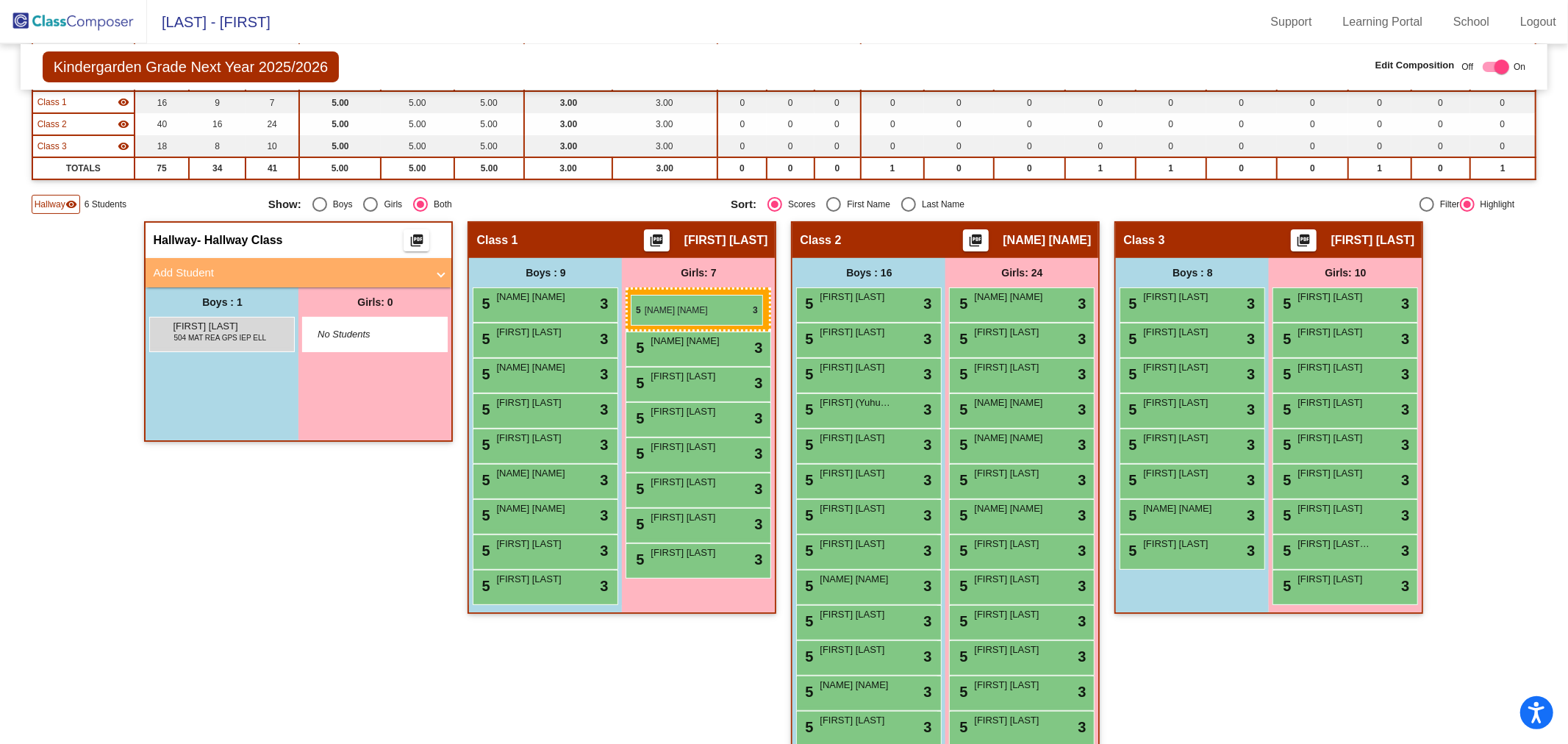 drag, startPoint x: 1344, startPoint y: 300, endPoint x: 631, endPoint y: 295, distance: 713.01753 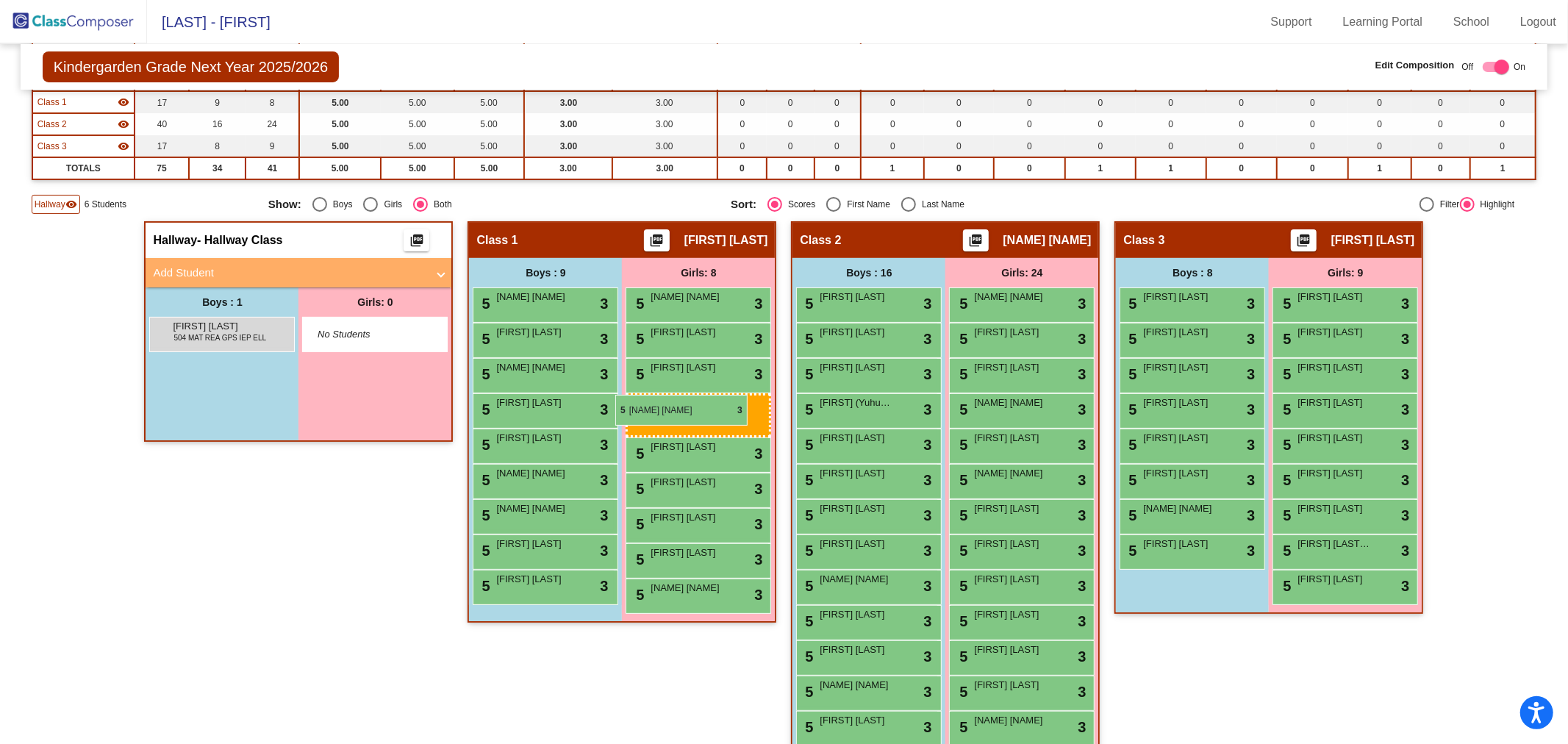 drag, startPoint x: 1023, startPoint y: 439, endPoint x: 615, endPoint y: 395, distance: 410.3657 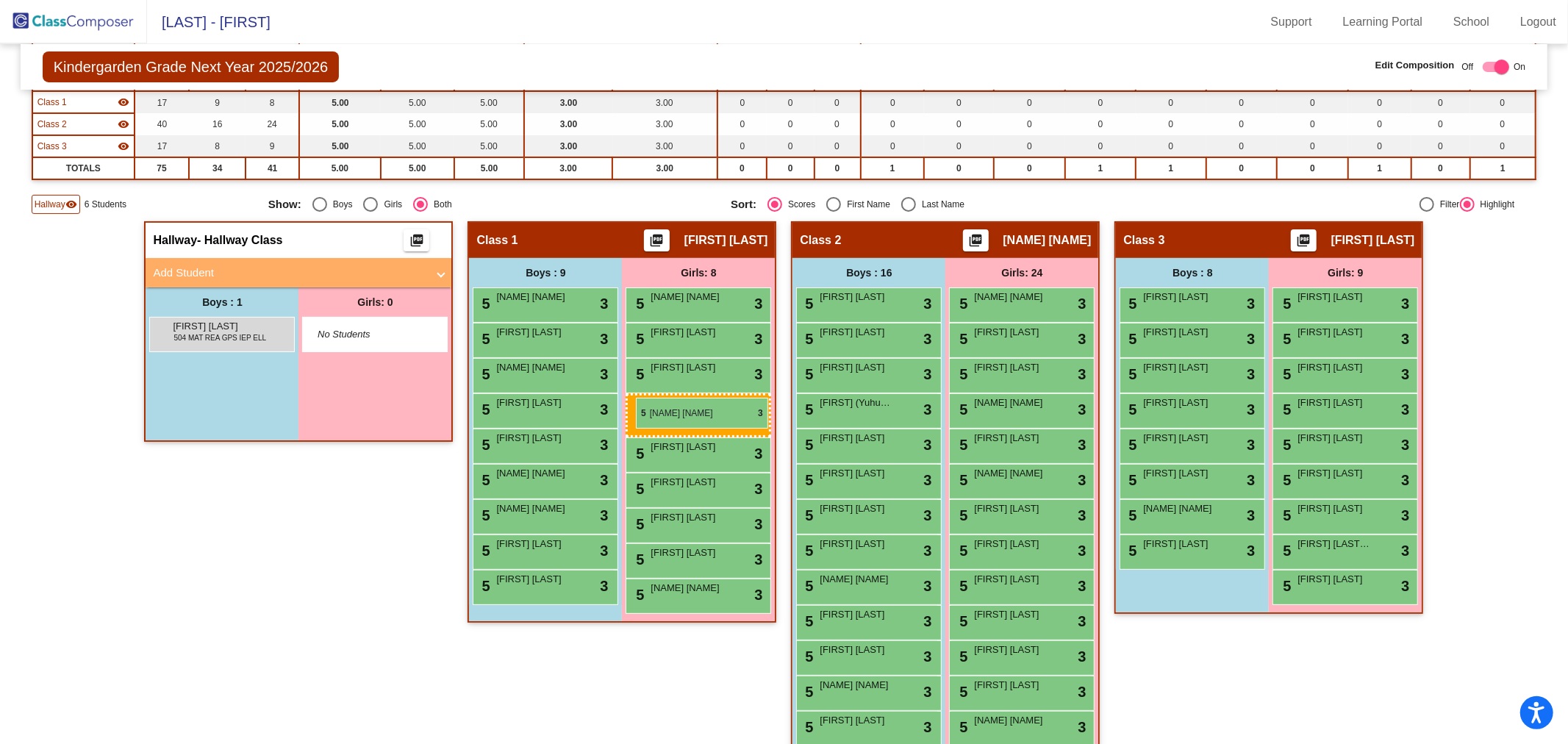 drag, startPoint x: 1035, startPoint y: 446, endPoint x: 636, endPoint y: 398, distance: 401.87685 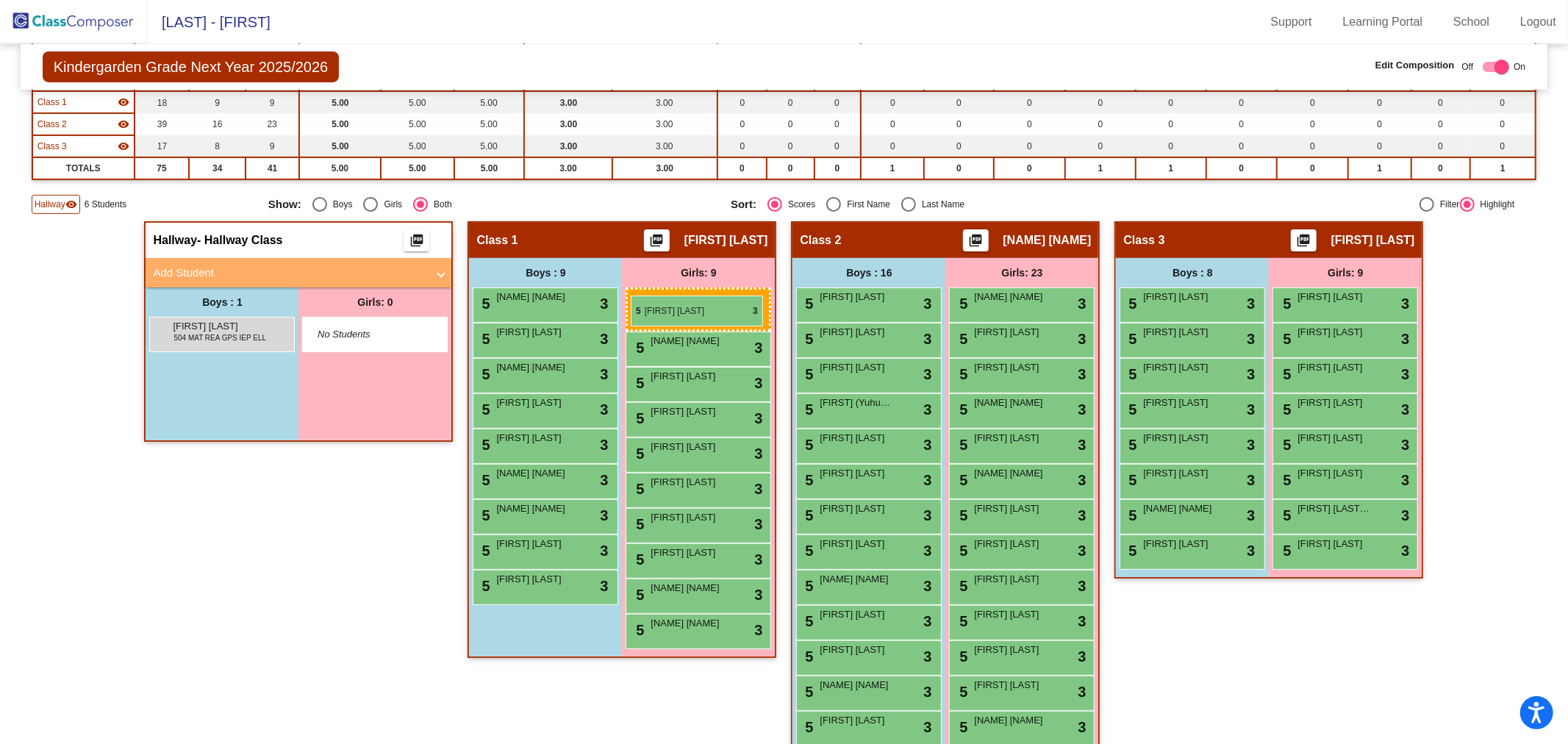 drag, startPoint x: 1353, startPoint y: 298, endPoint x: 631, endPoint y: 296, distance: 722.0028 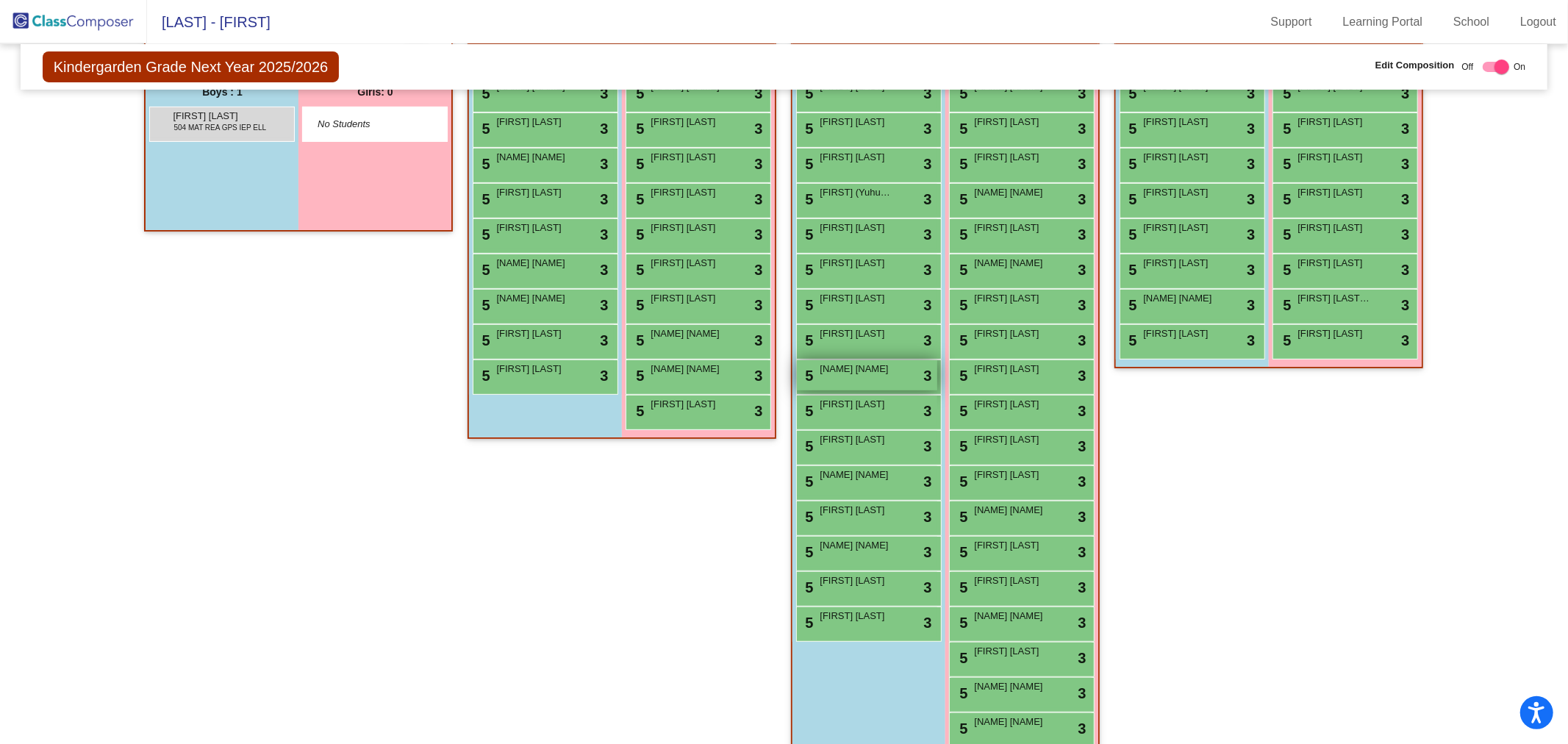 scroll, scrollTop: 296, scrollLeft: 0, axis: vertical 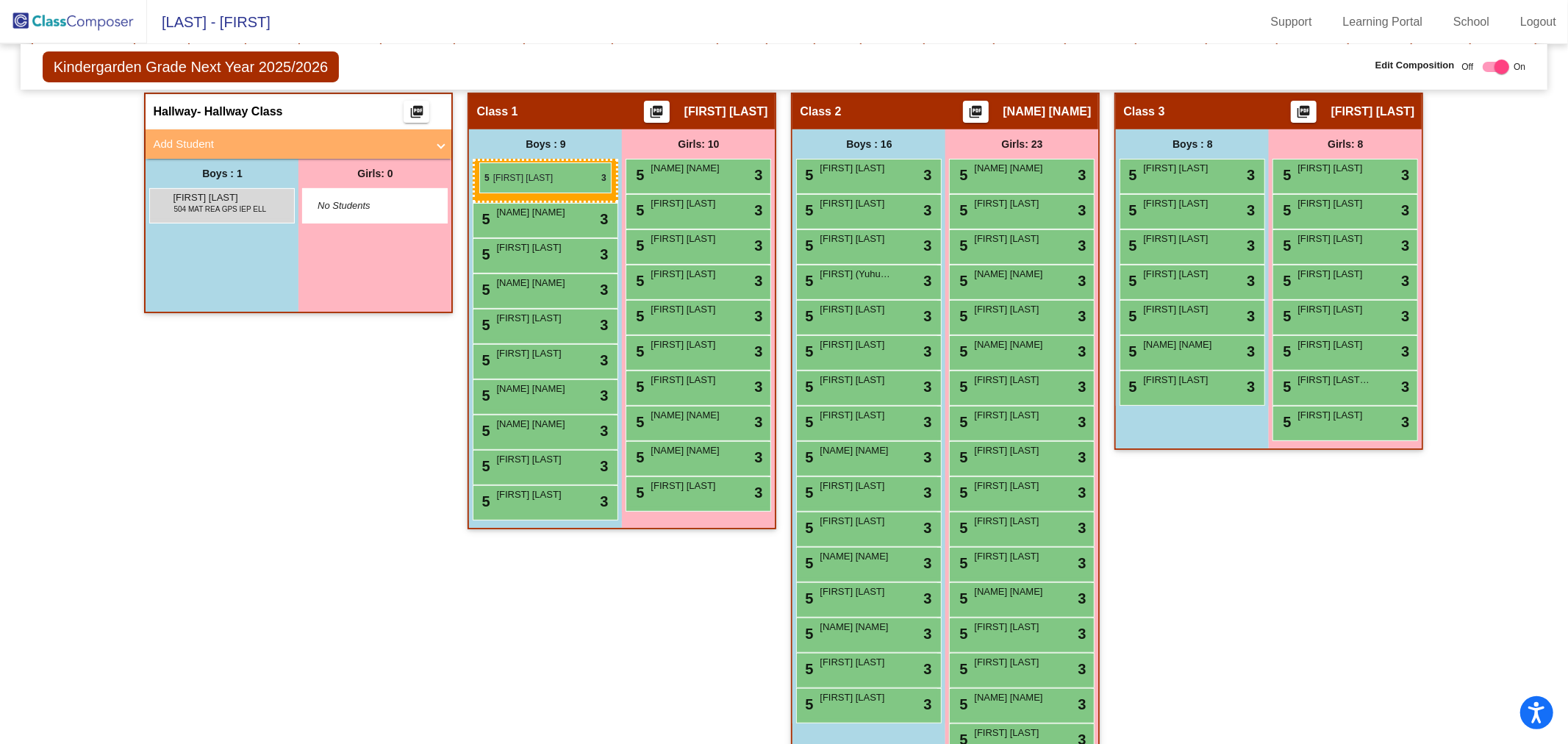 drag, startPoint x: 1189, startPoint y: 172, endPoint x: 479, endPoint y: 162, distance: 710.0704 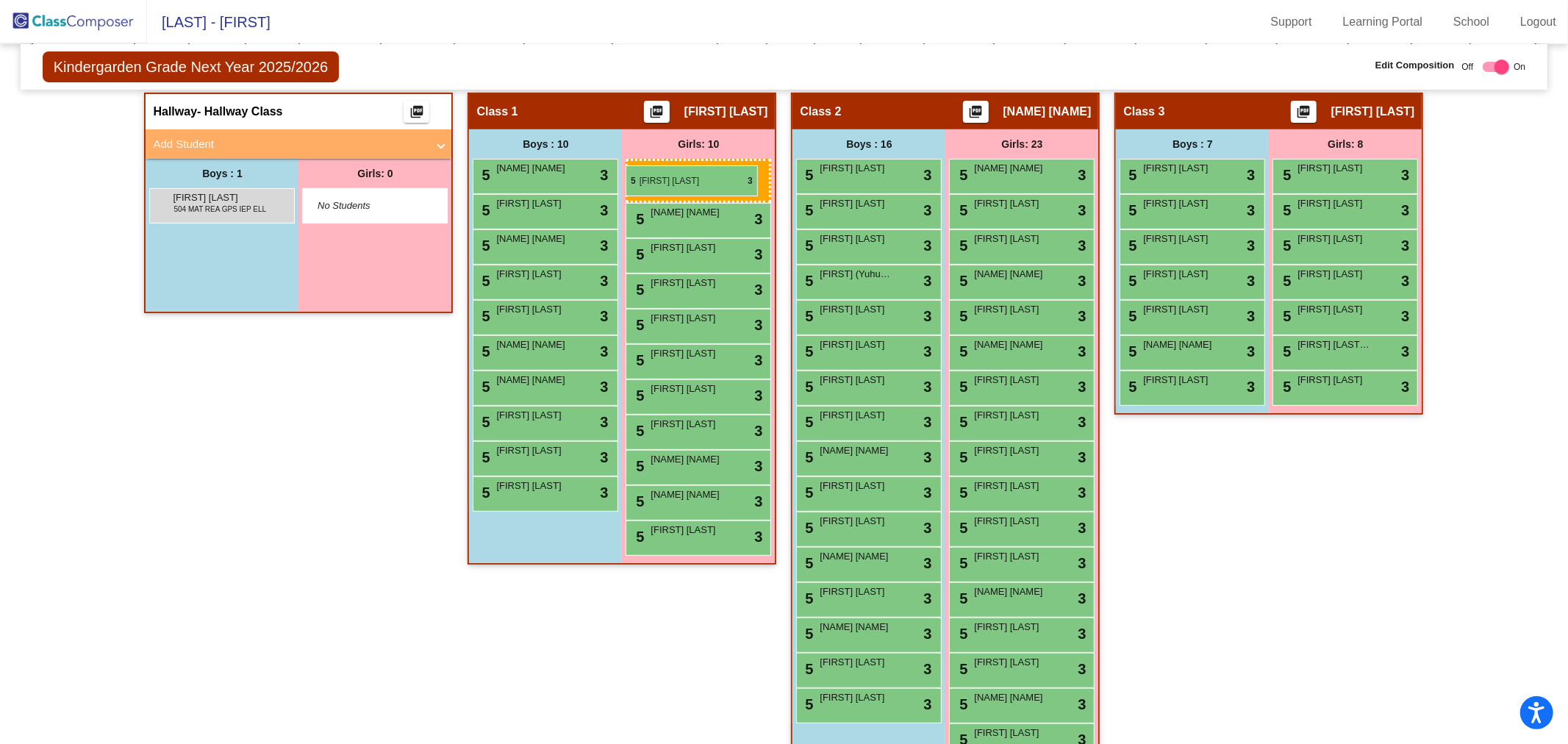 drag, startPoint x: 1323, startPoint y: 171, endPoint x: 626, endPoint y: 165, distance: 697.0258 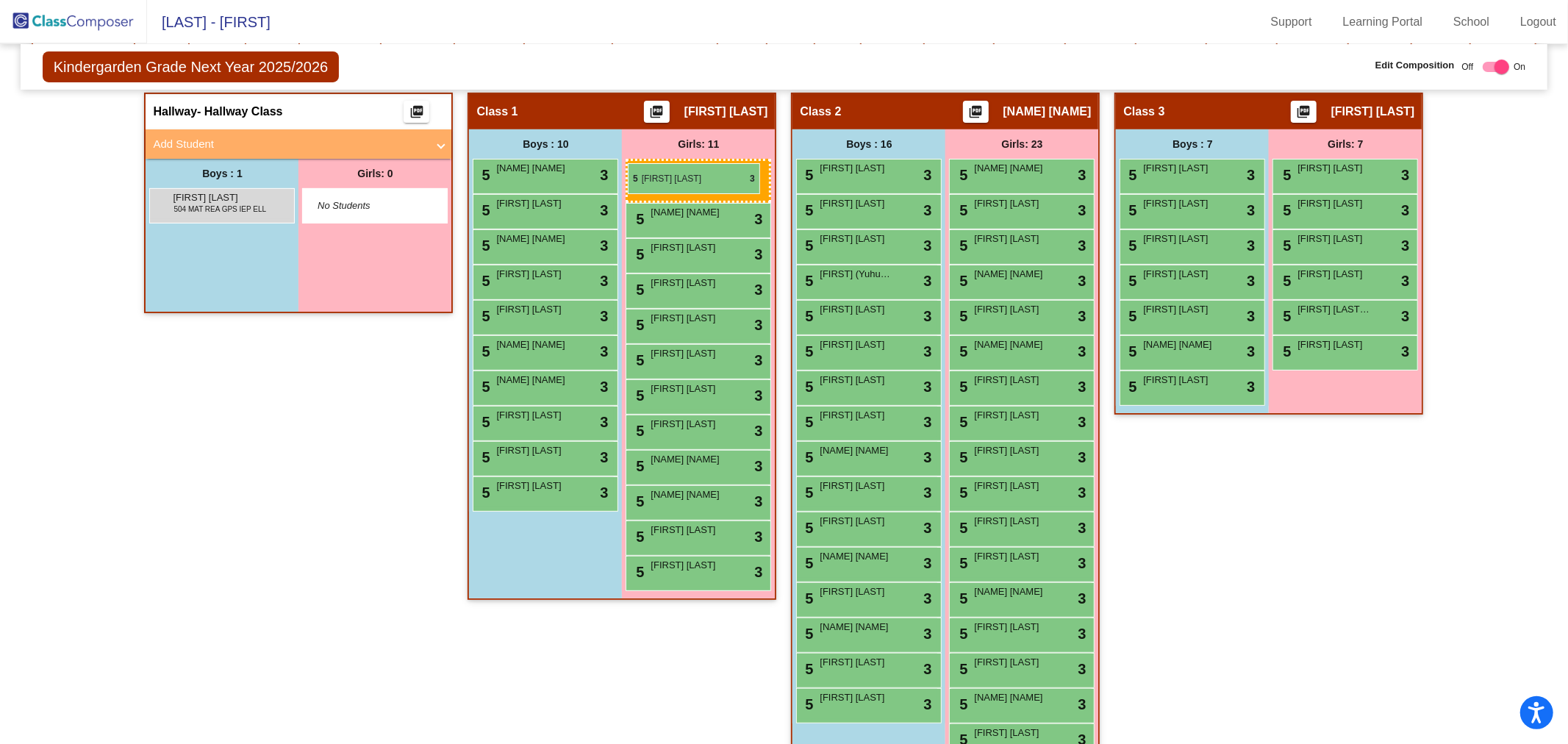 drag, startPoint x: 1338, startPoint y: 167, endPoint x: 628, endPoint y: 163, distance: 710.01127 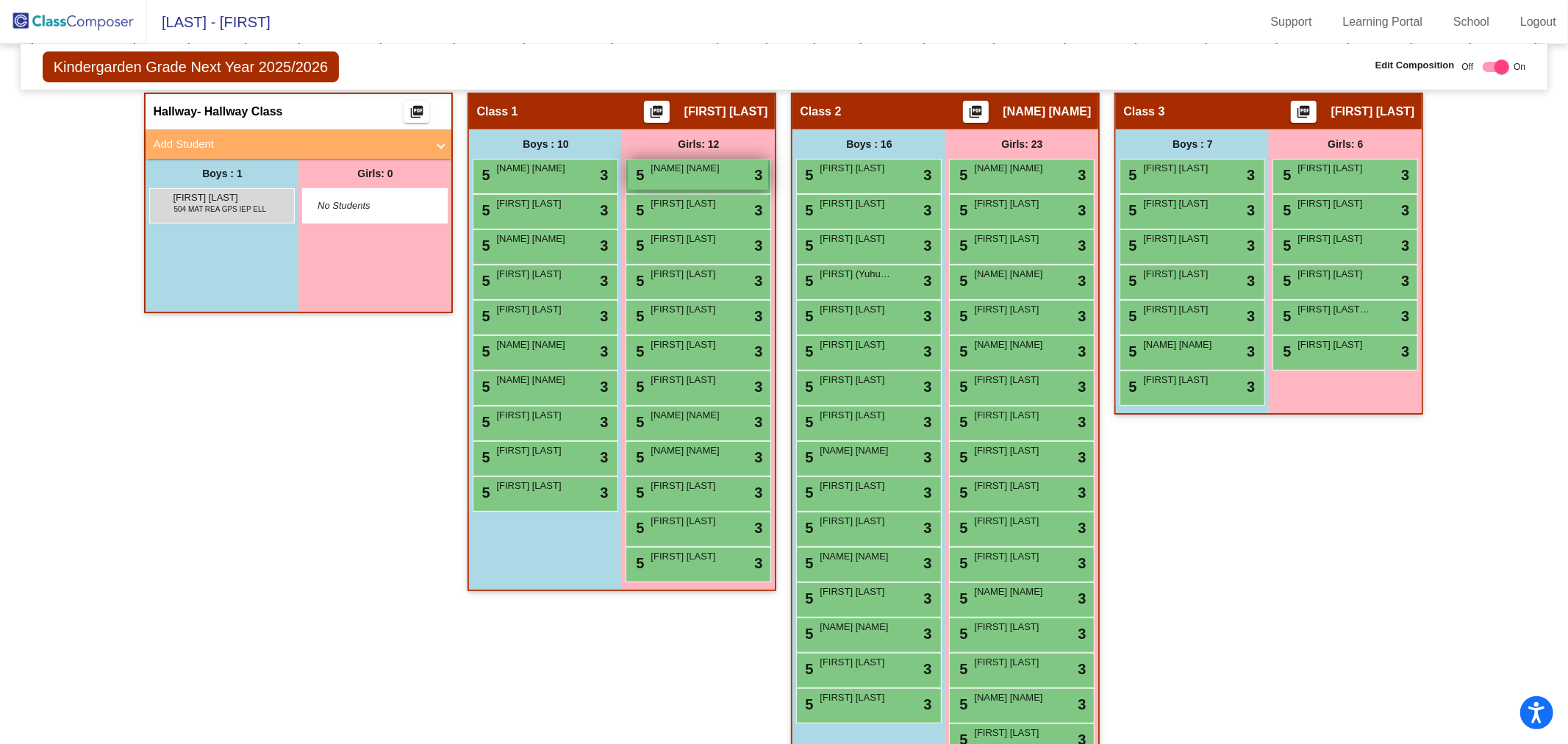 click on "[FIRST] [LAST]" at bounding box center [687, 168] 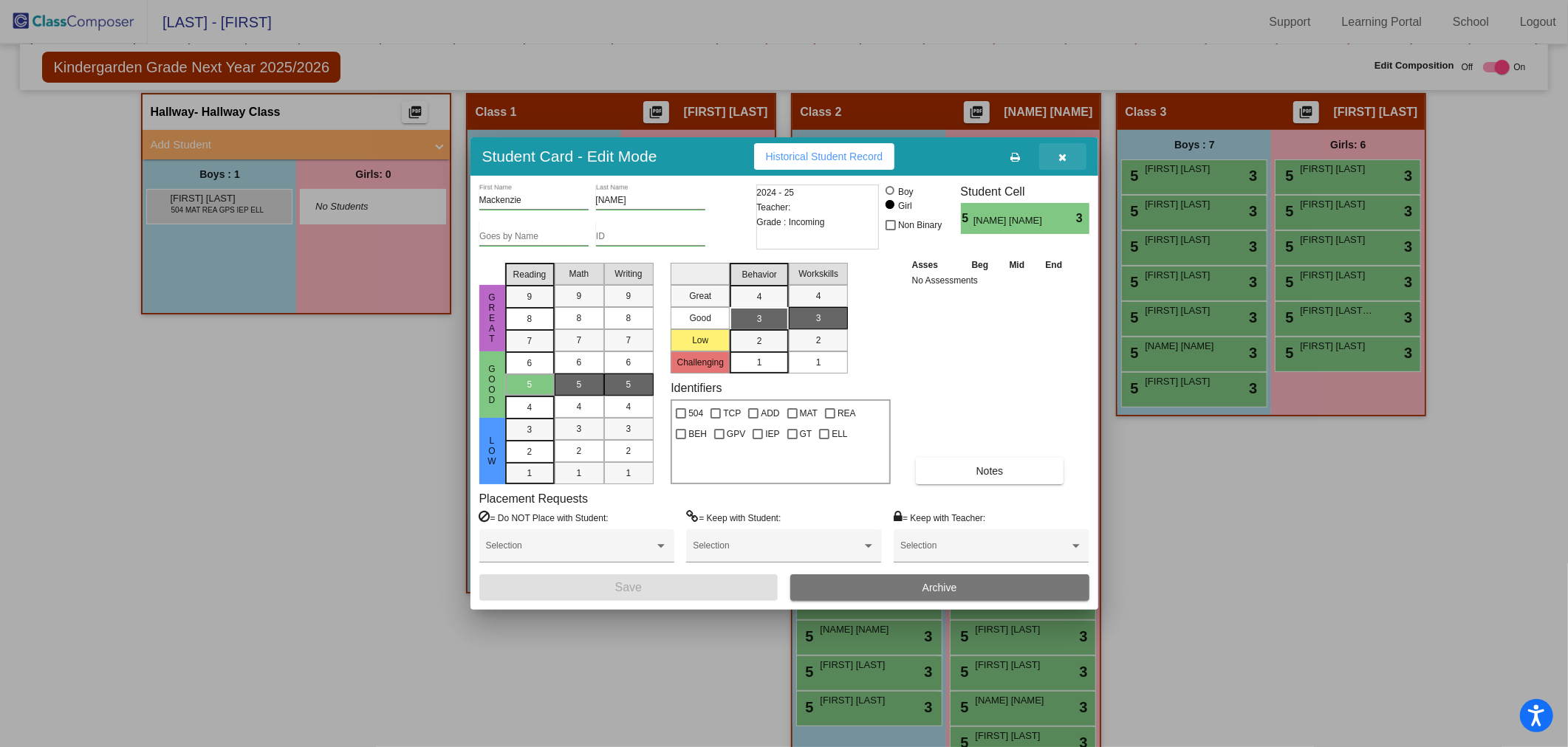 click at bounding box center (1063, 156) 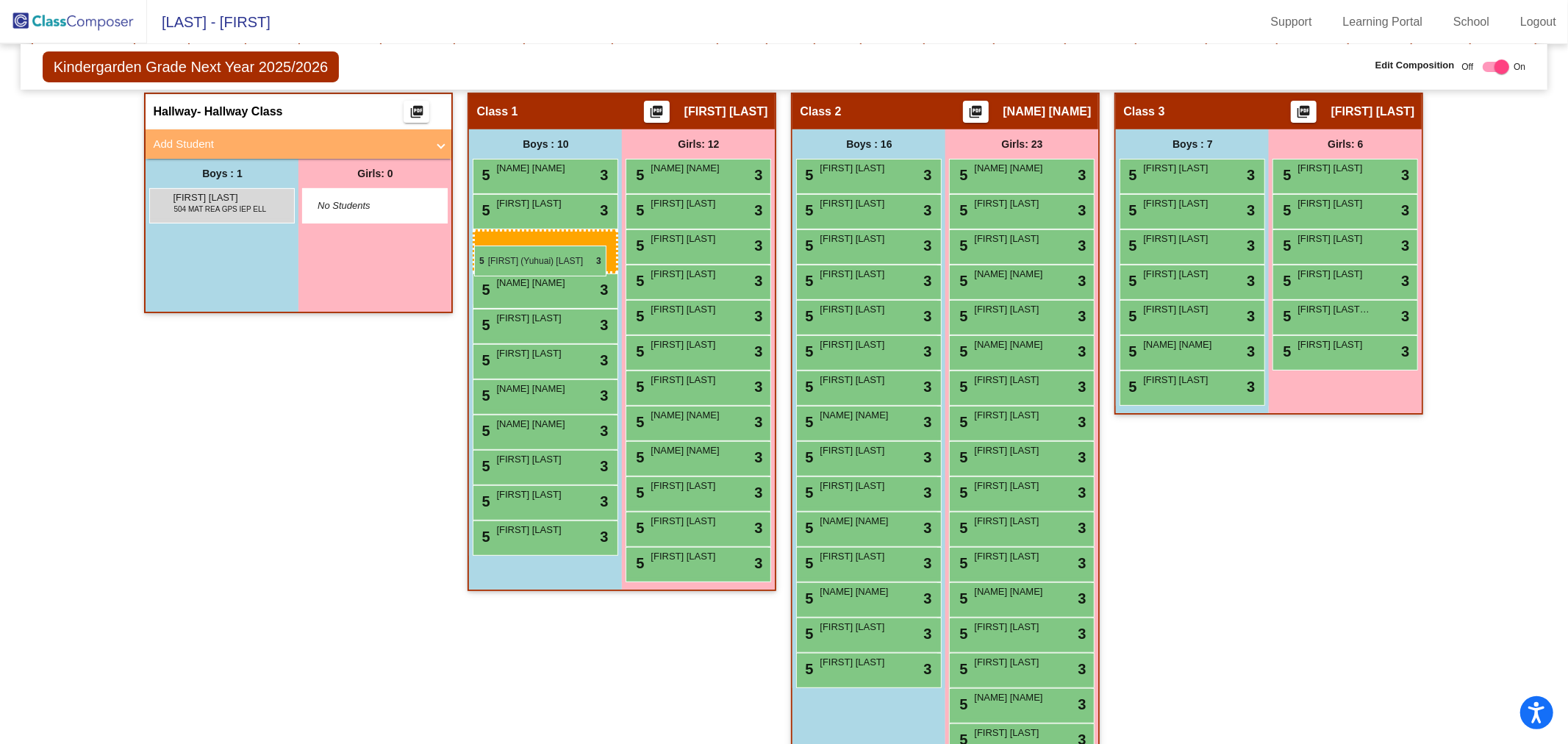 drag, startPoint x: 860, startPoint y: 272, endPoint x: 474, endPoint y: 246, distance: 386.87466 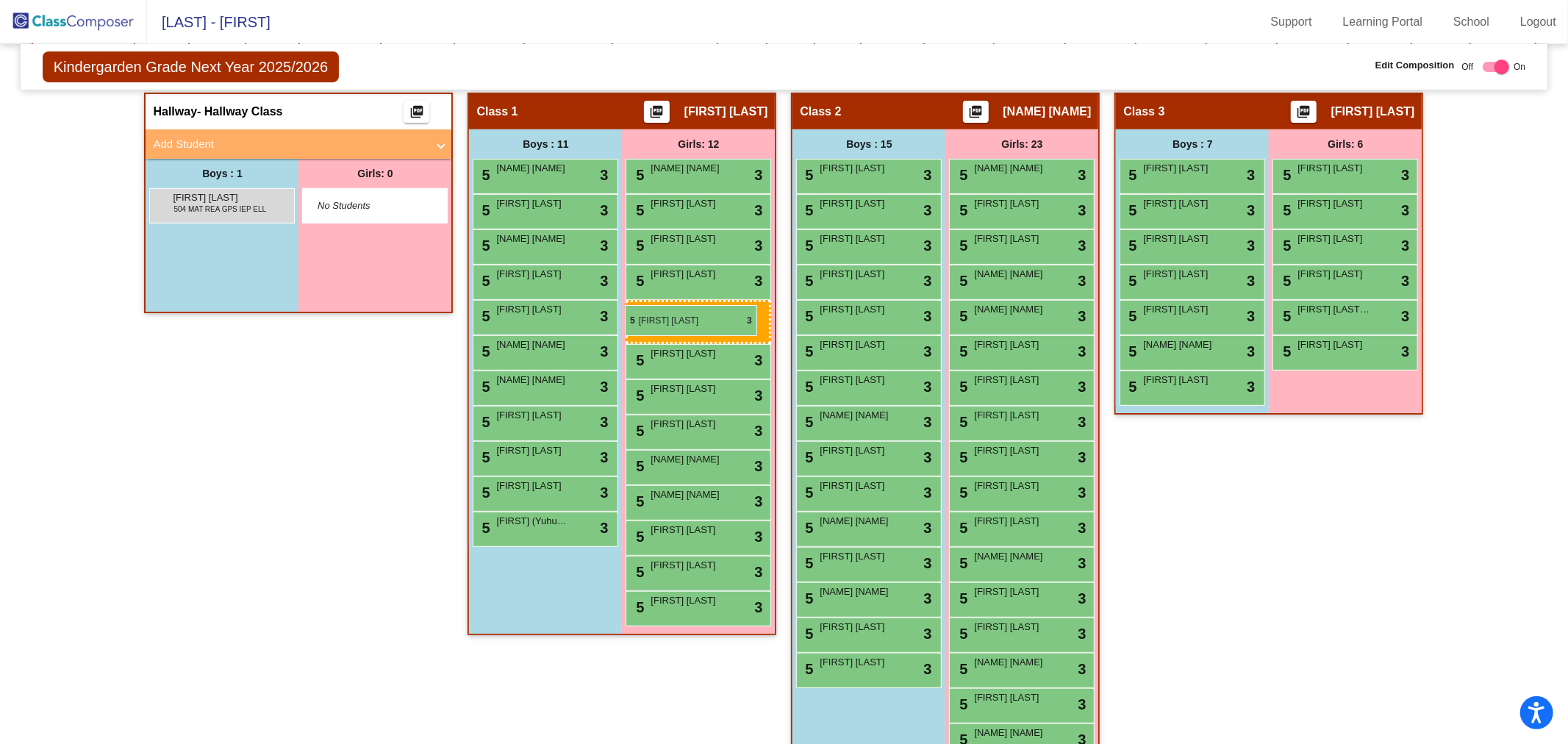 drag, startPoint x: 995, startPoint y: 312, endPoint x: 625, endPoint y: 305, distance: 370.06621 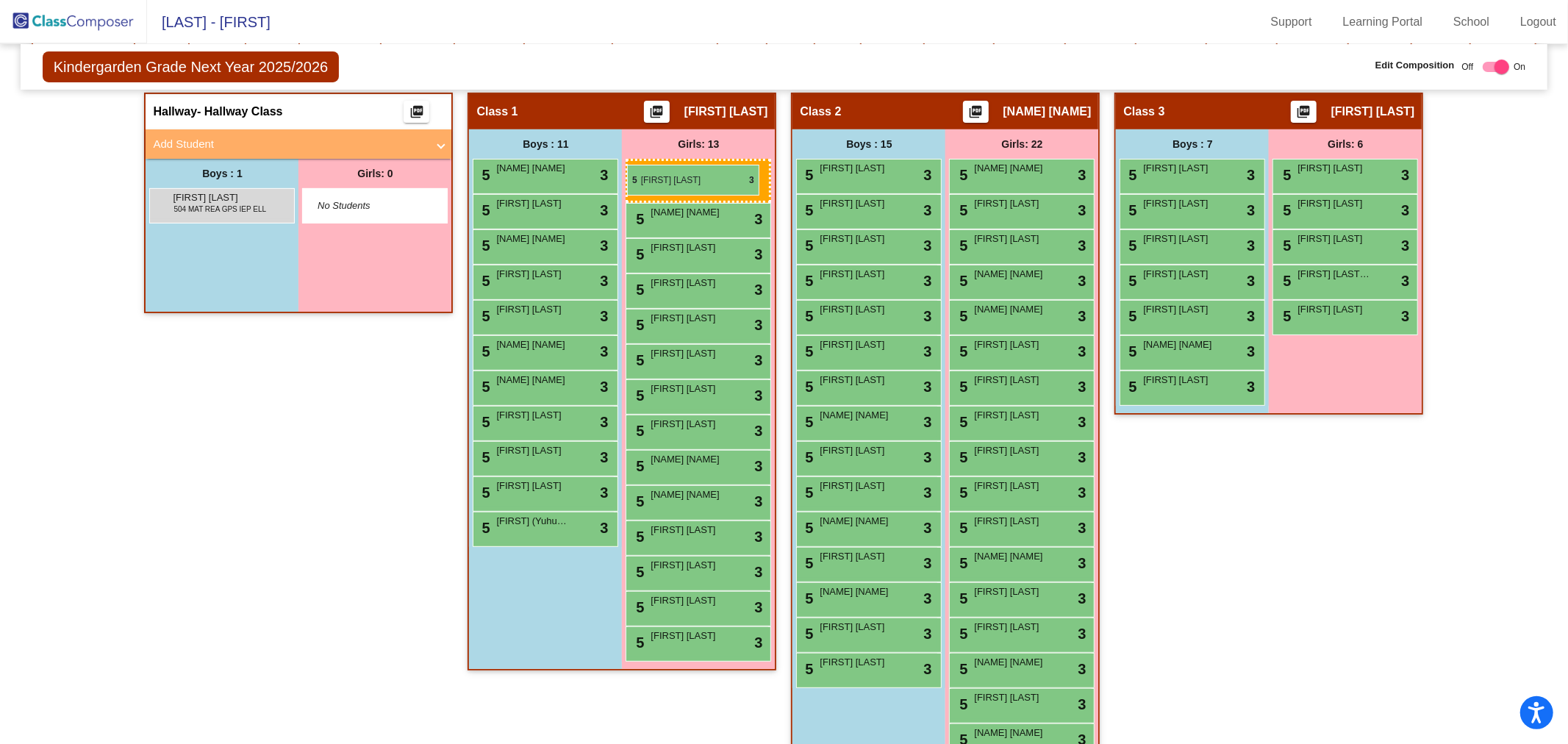 drag, startPoint x: 1342, startPoint y: 168, endPoint x: 627, endPoint y: 165, distance: 715.00629 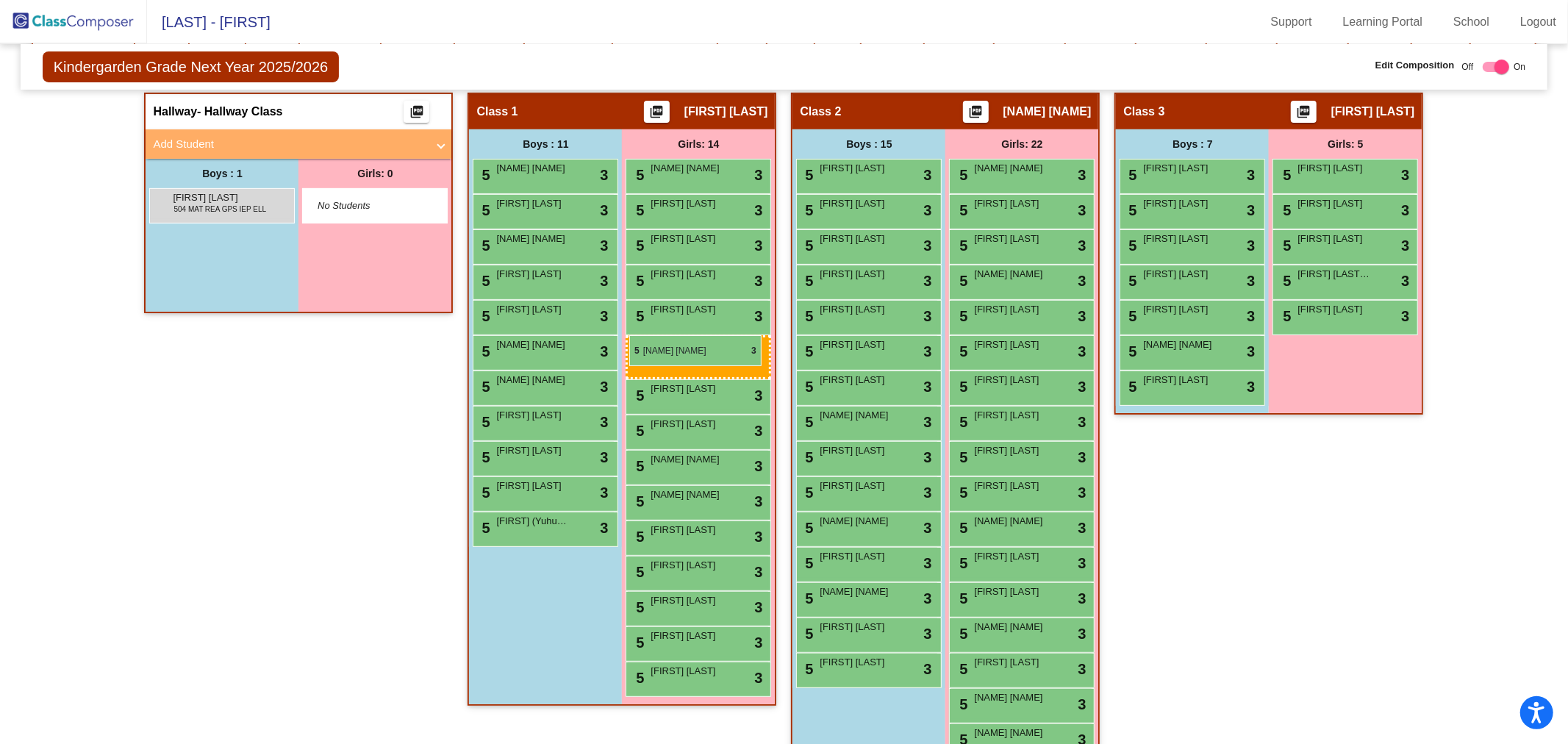 drag, startPoint x: 1003, startPoint y: 310, endPoint x: 629, endPoint y: 335, distance: 374.83463 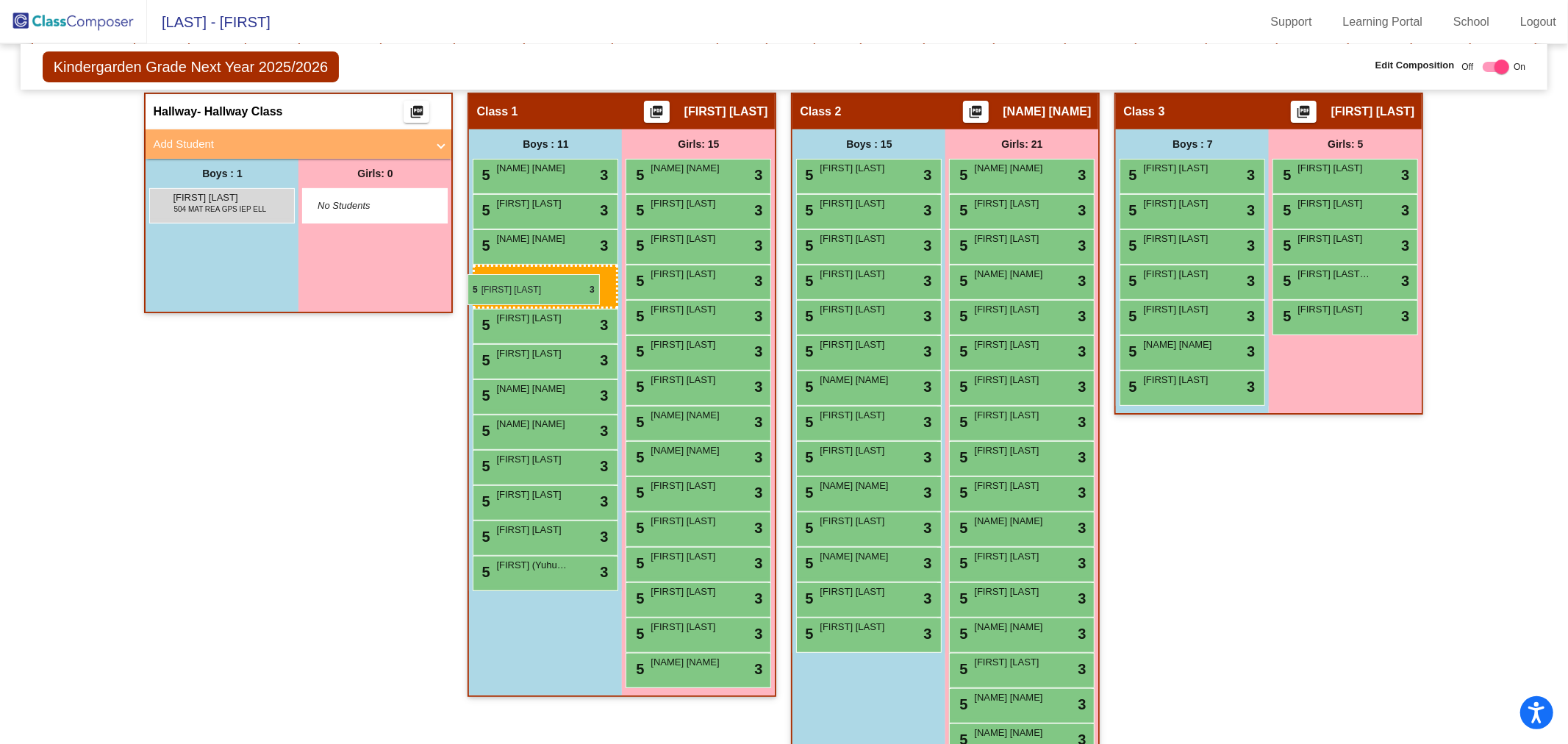 drag, startPoint x: 850, startPoint y: 276, endPoint x: 468, endPoint y: 274, distance: 382.00524 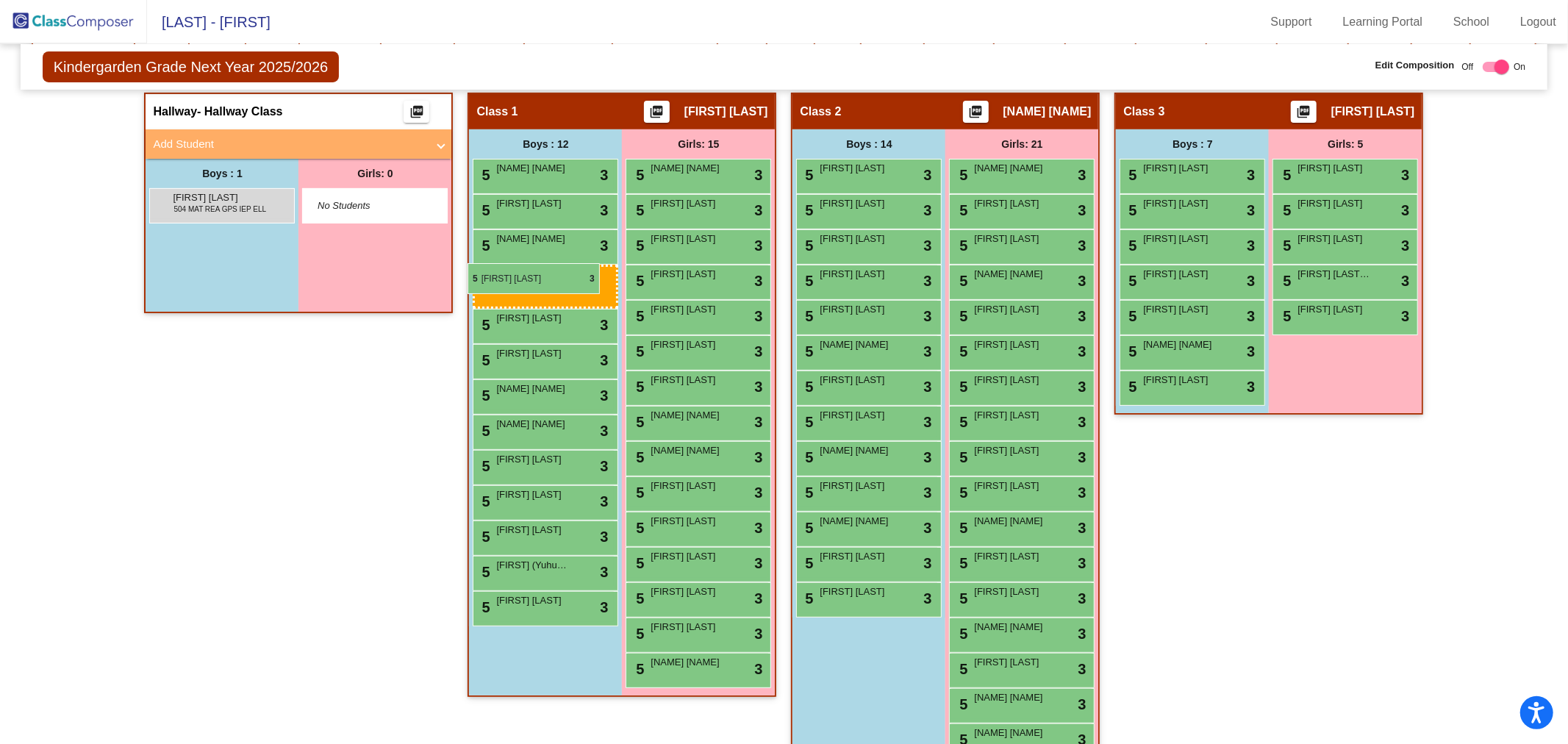 drag, startPoint x: 873, startPoint y: 279, endPoint x: 468, endPoint y: 263, distance: 405.316 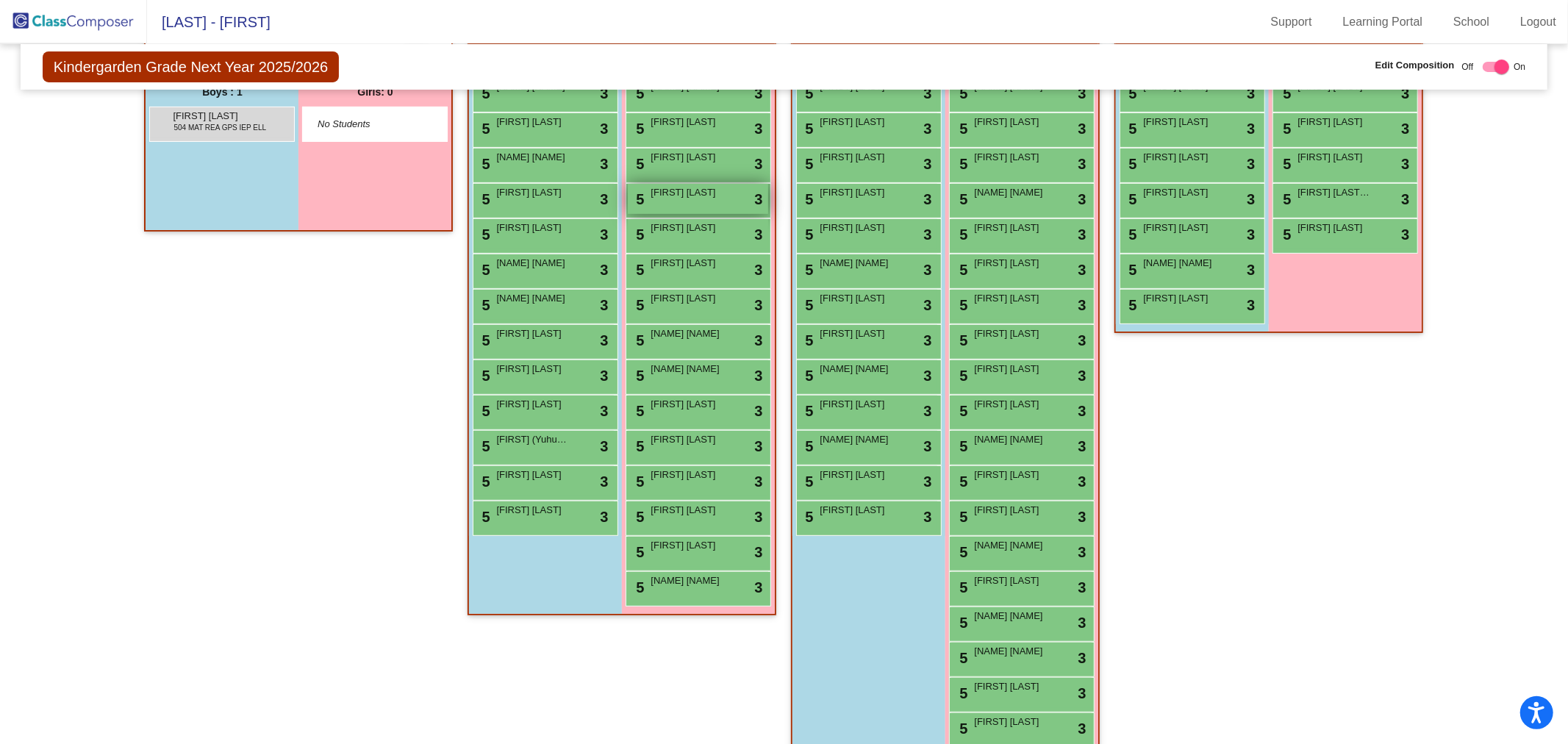 scroll, scrollTop: 296, scrollLeft: 0, axis: vertical 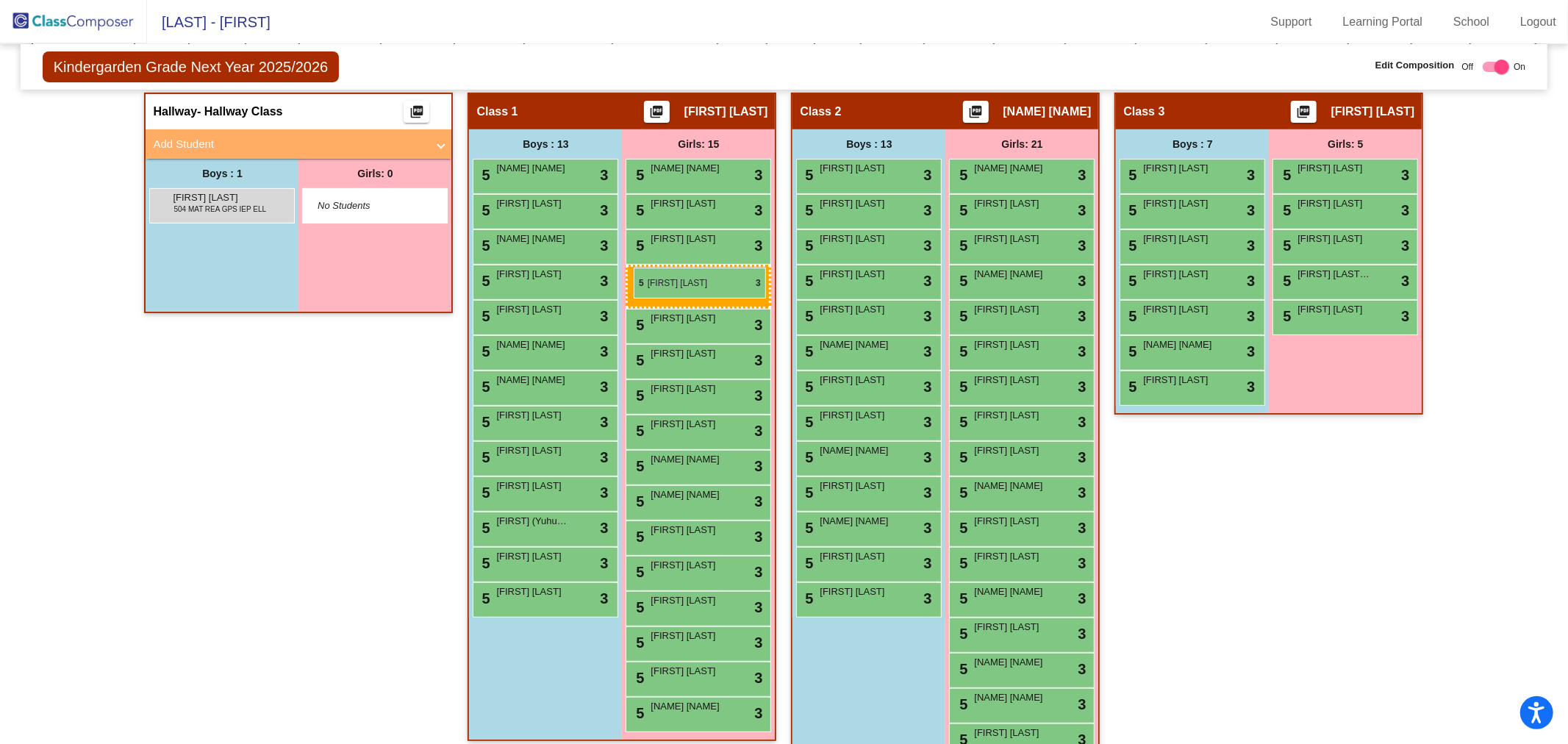 drag, startPoint x: 1020, startPoint y: 309, endPoint x: 634, endPoint y: 268, distance: 388.1714 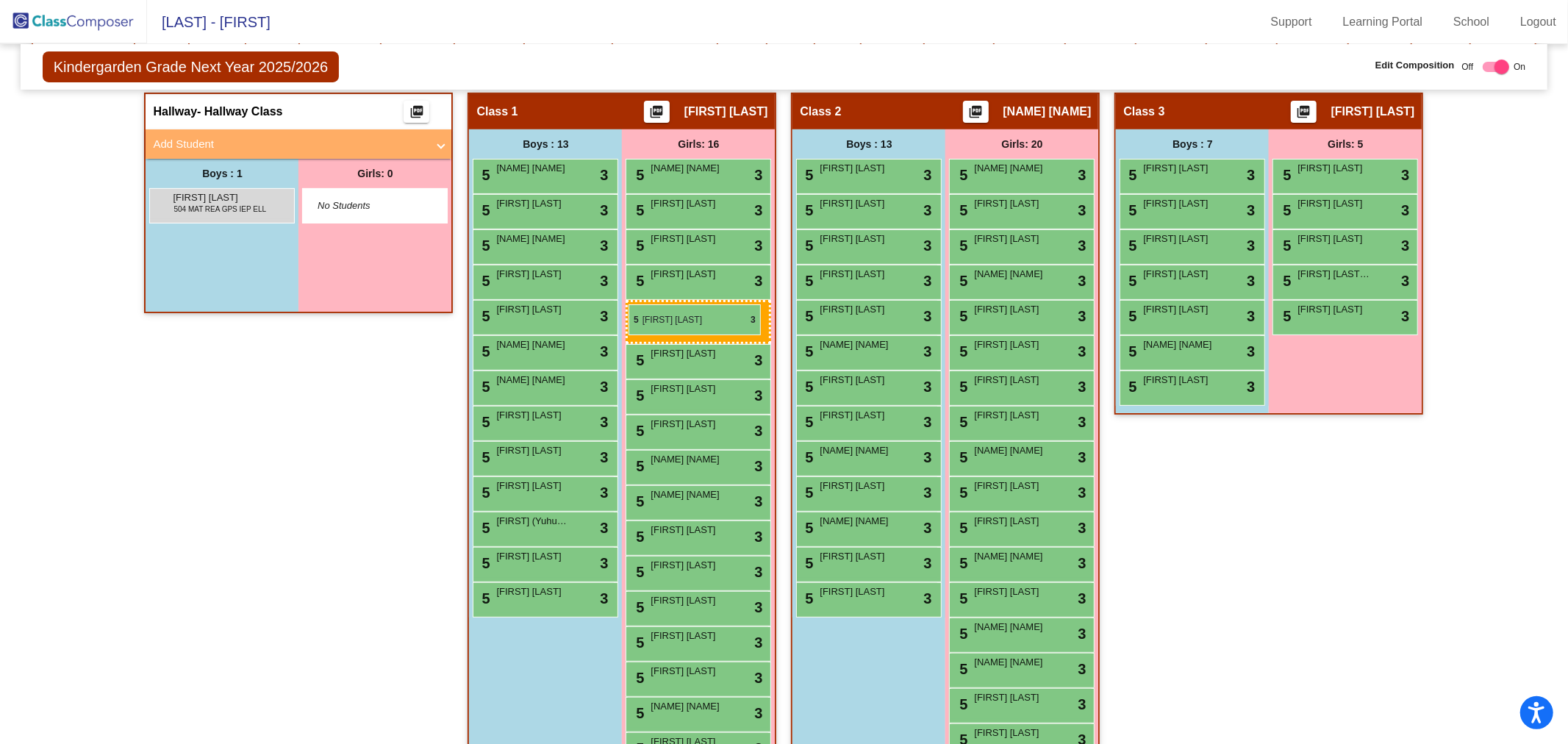 drag, startPoint x: 1024, startPoint y: 307, endPoint x: 629, endPoint y: 304, distance: 395.01139 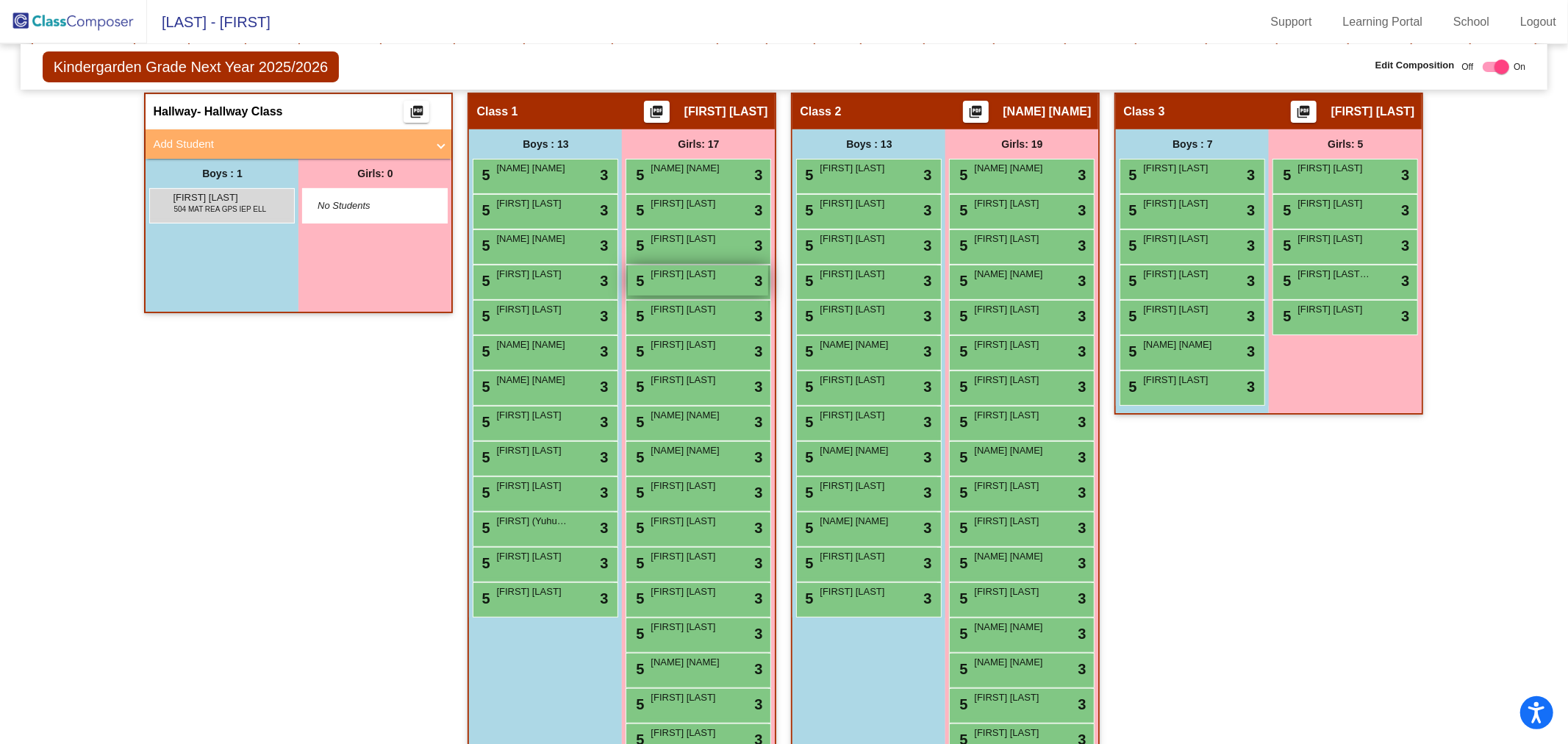 scroll, scrollTop: 378, scrollLeft: 0, axis: vertical 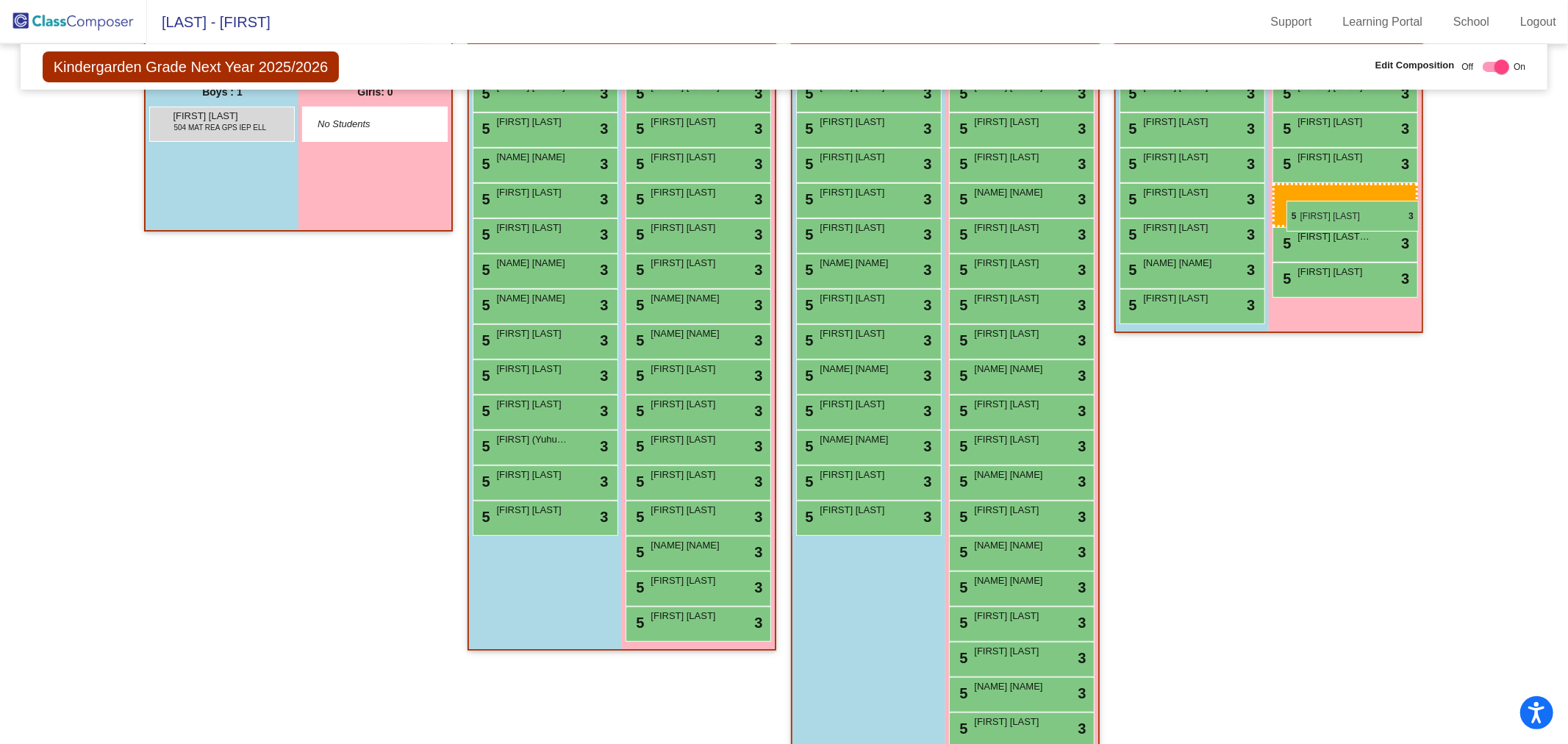 drag, startPoint x: 709, startPoint y: 232, endPoint x: 1286, endPoint y: 201, distance: 577.8322 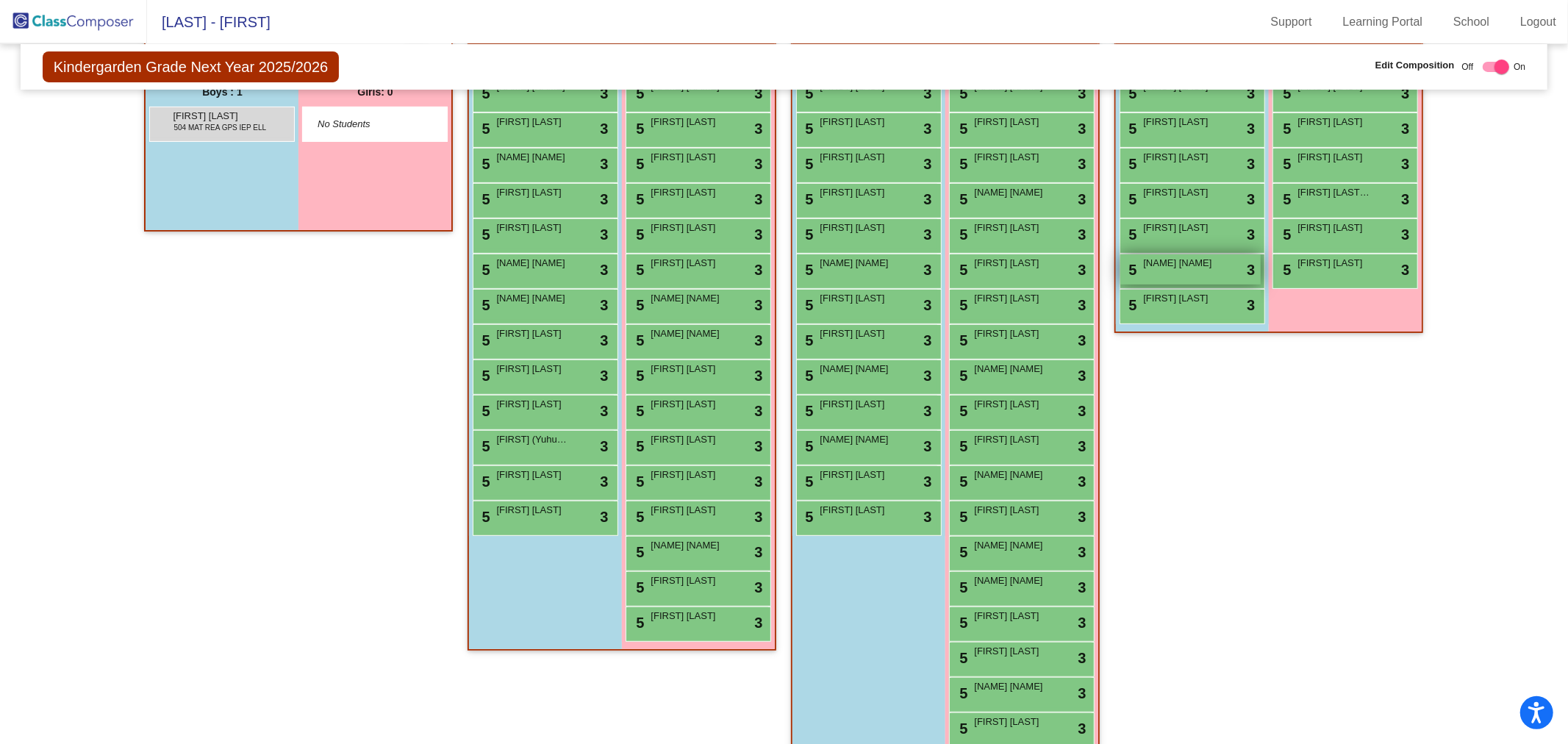 scroll, scrollTop: 296, scrollLeft: 0, axis: vertical 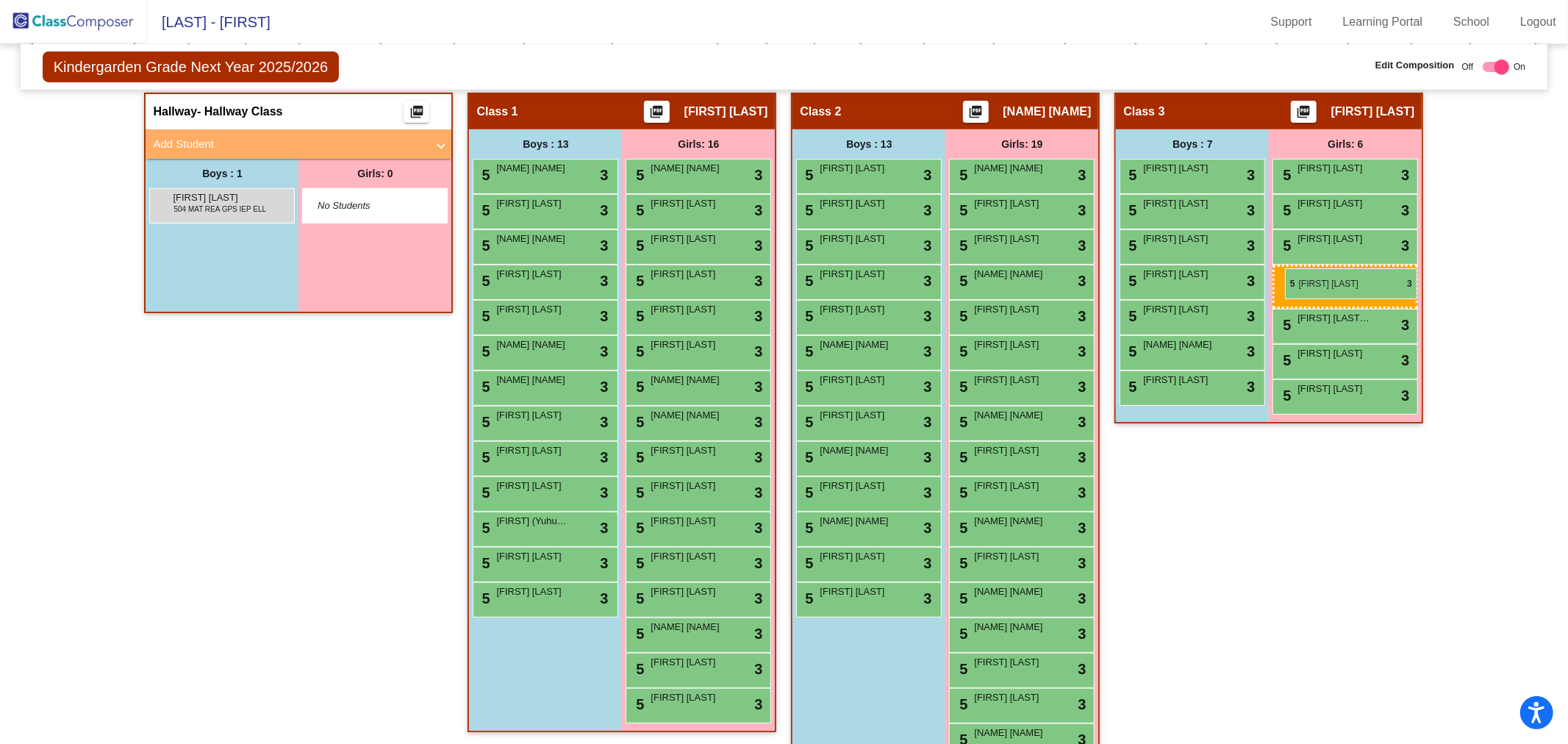 drag, startPoint x: 1015, startPoint y: 315, endPoint x: 1285, endPoint y: 268, distance: 274.0602 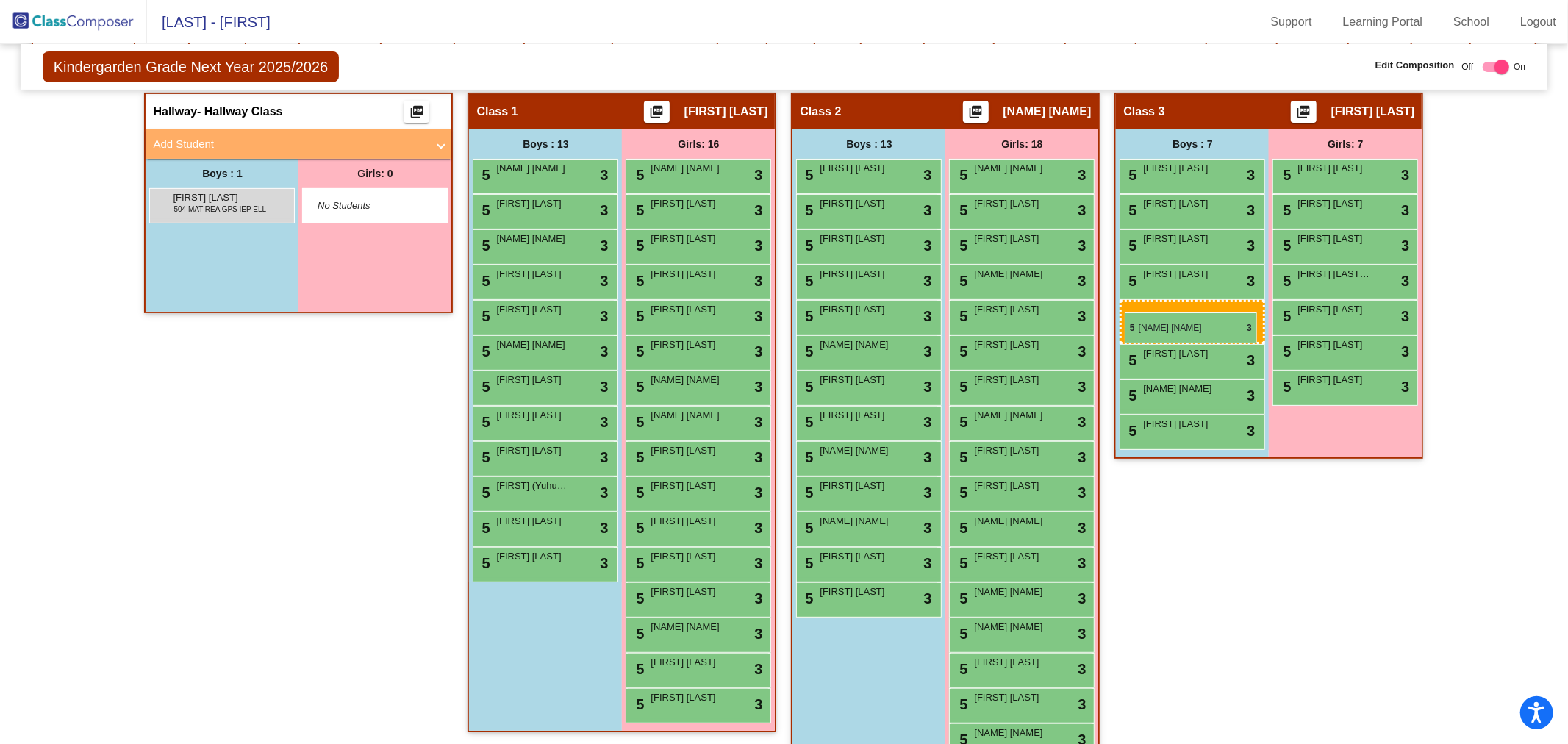 drag, startPoint x: 520, startPoint y: 349, endPoint x: 1125, endPoint y: 312, distance: 606.13035 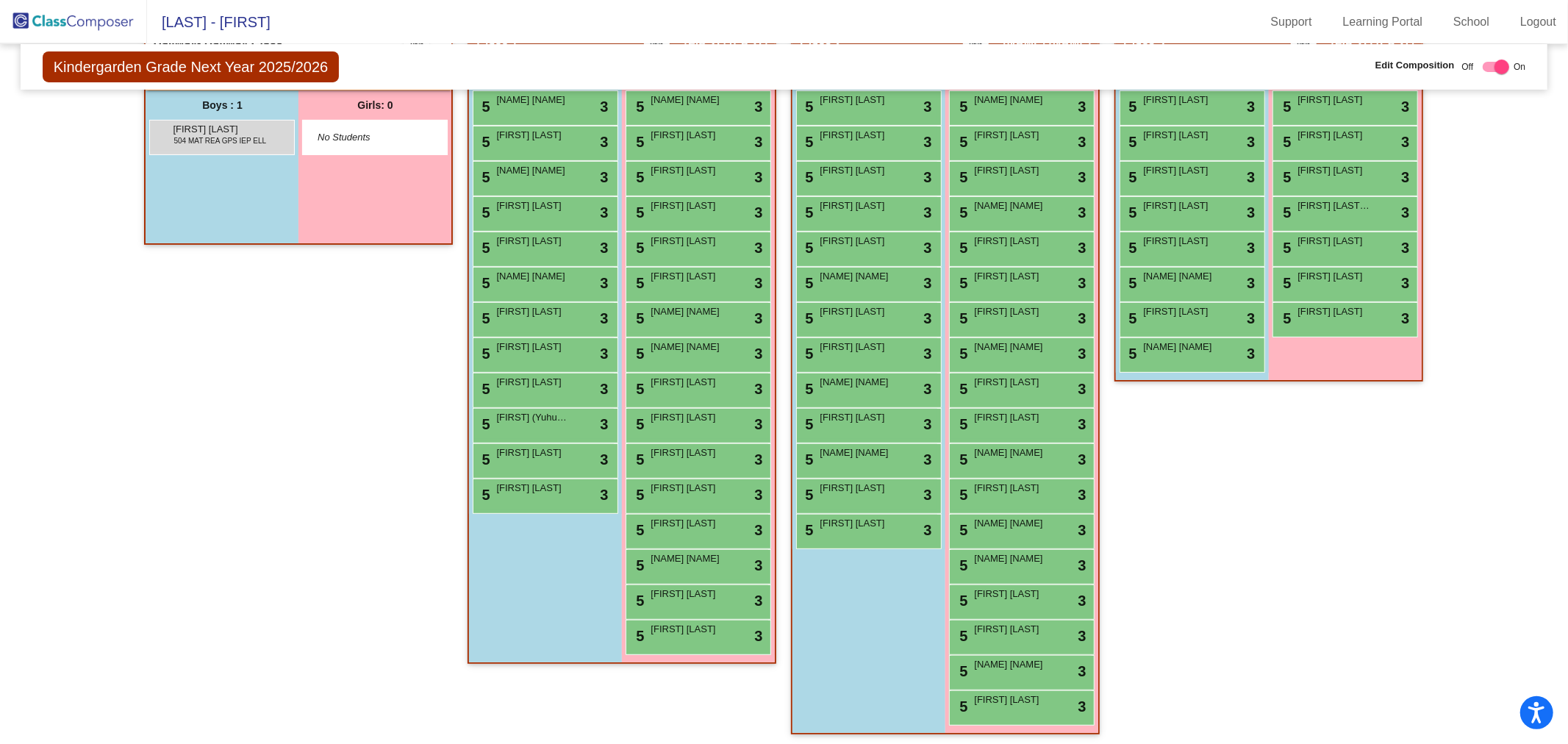 scroll, scrollTop: 283, scrollLeft: 0, axis: vertical 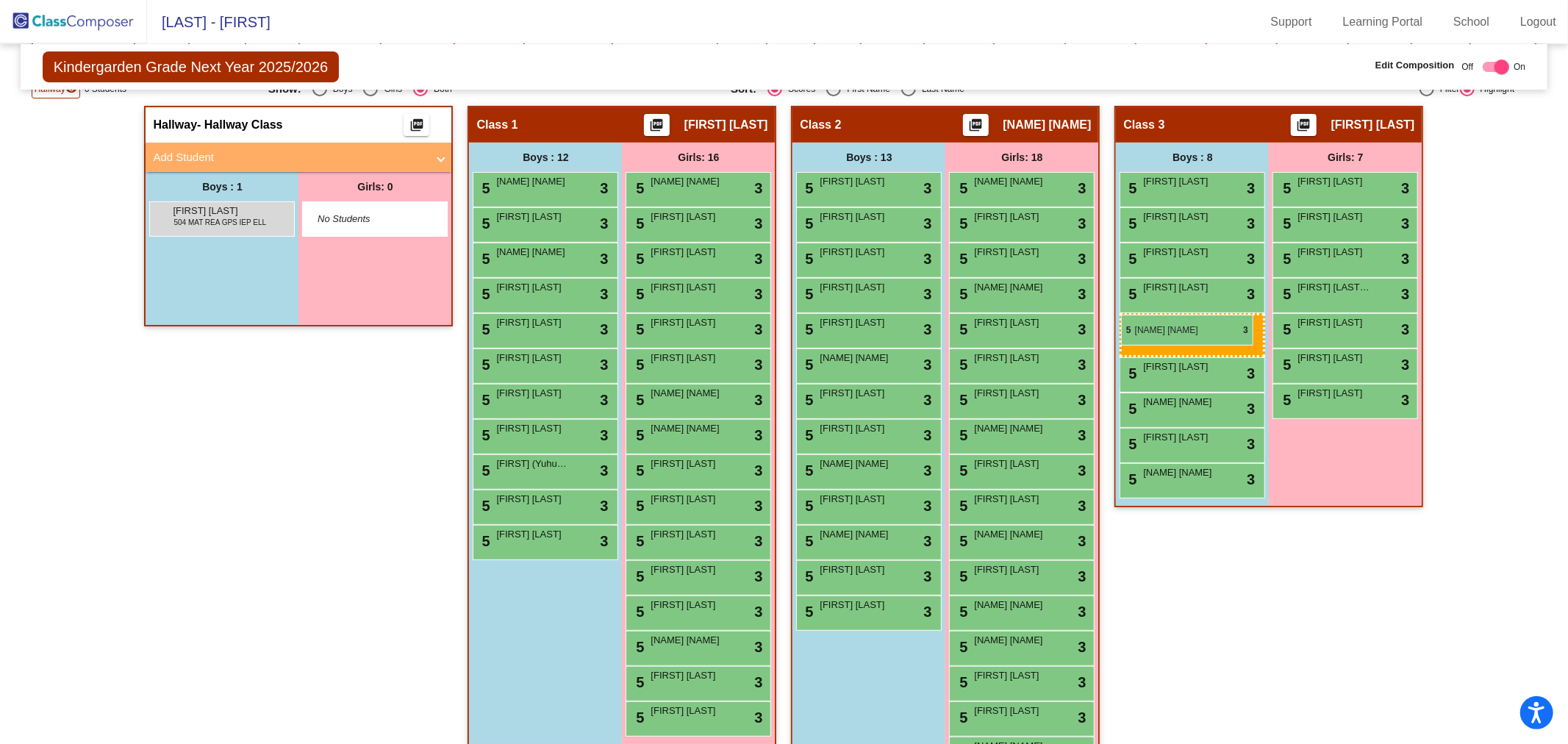 drag, startPoint x: 522, startPoint y: 362, endPoint x: 1121, endPoint y: 315, distance: 600.8411 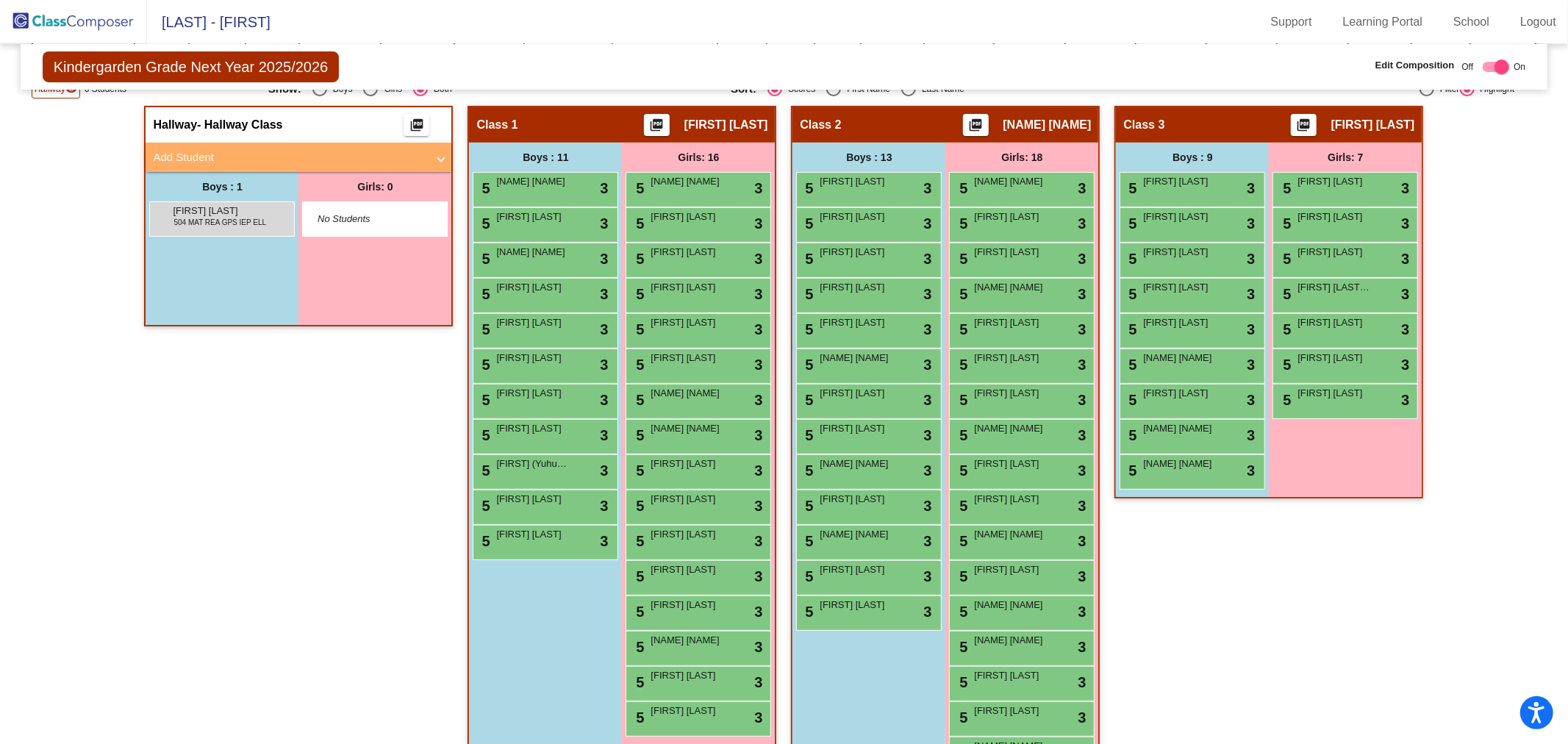 scroll, scrollTop: 365, scrollLeft: 0, axis: vertical 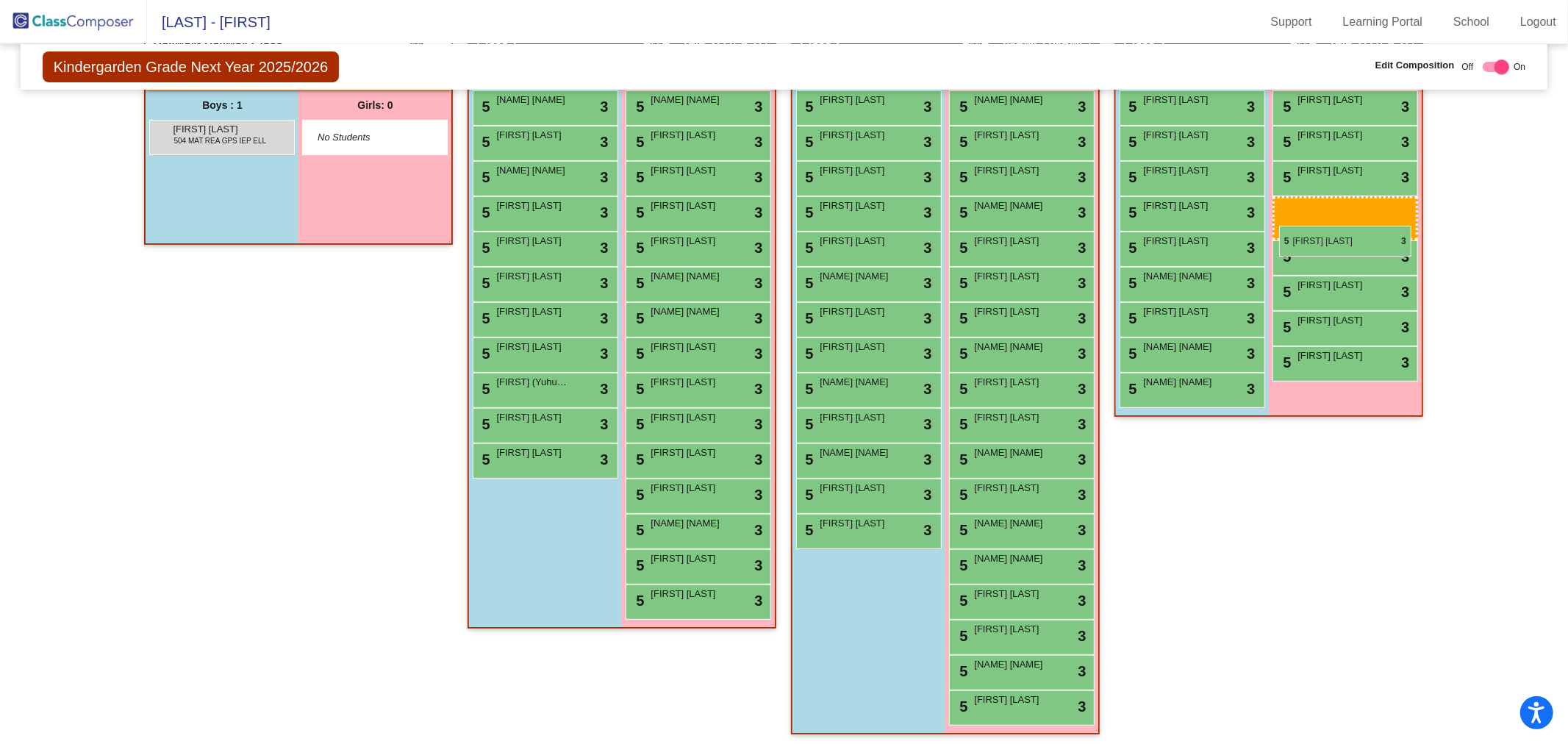 drag, startPoint x: 664, startPoint y: 237, endPoint x: 1279, endPoint y: 226, distance: 615.0984 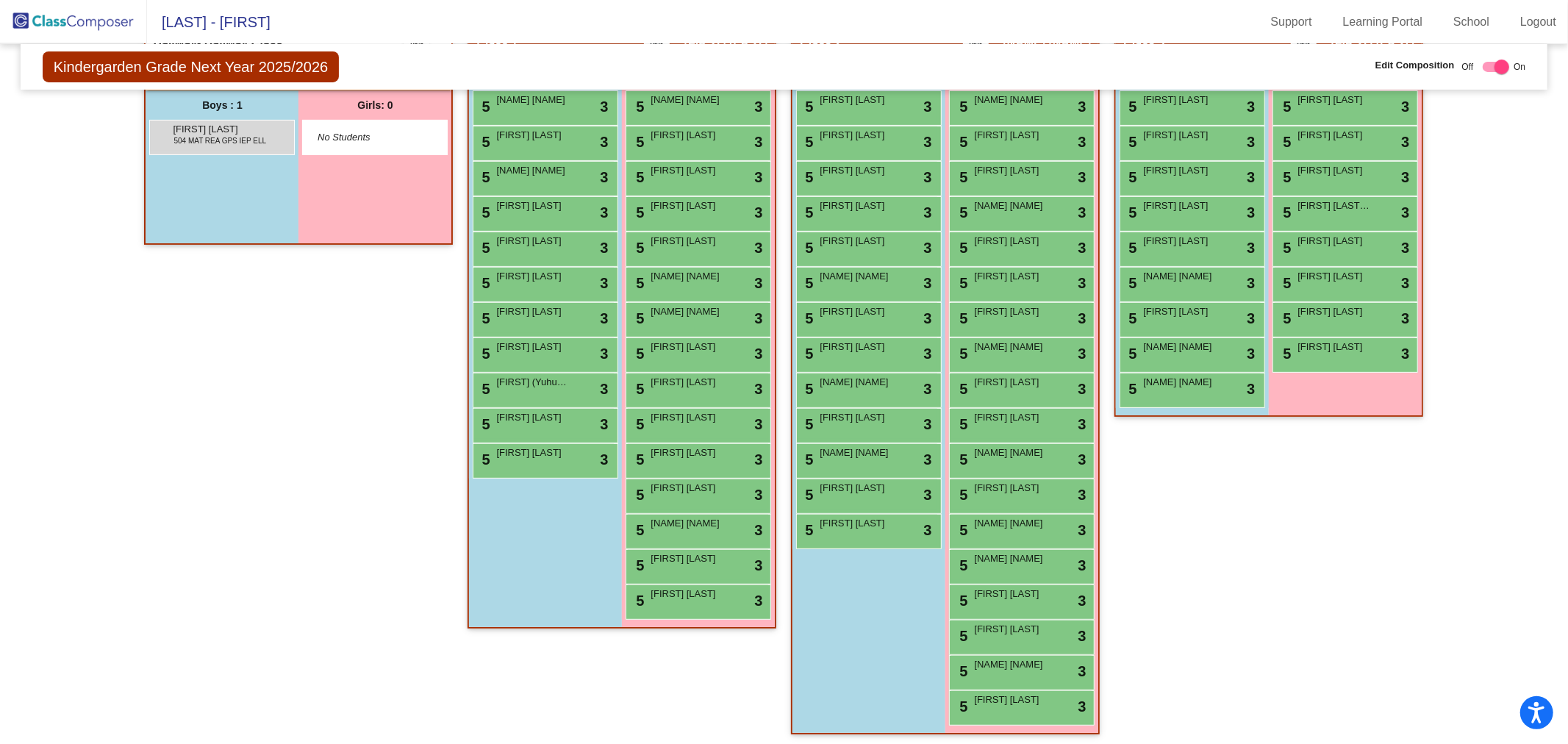 scroll, scrollTop: 283, scrollLeft: 0, axis: vertical 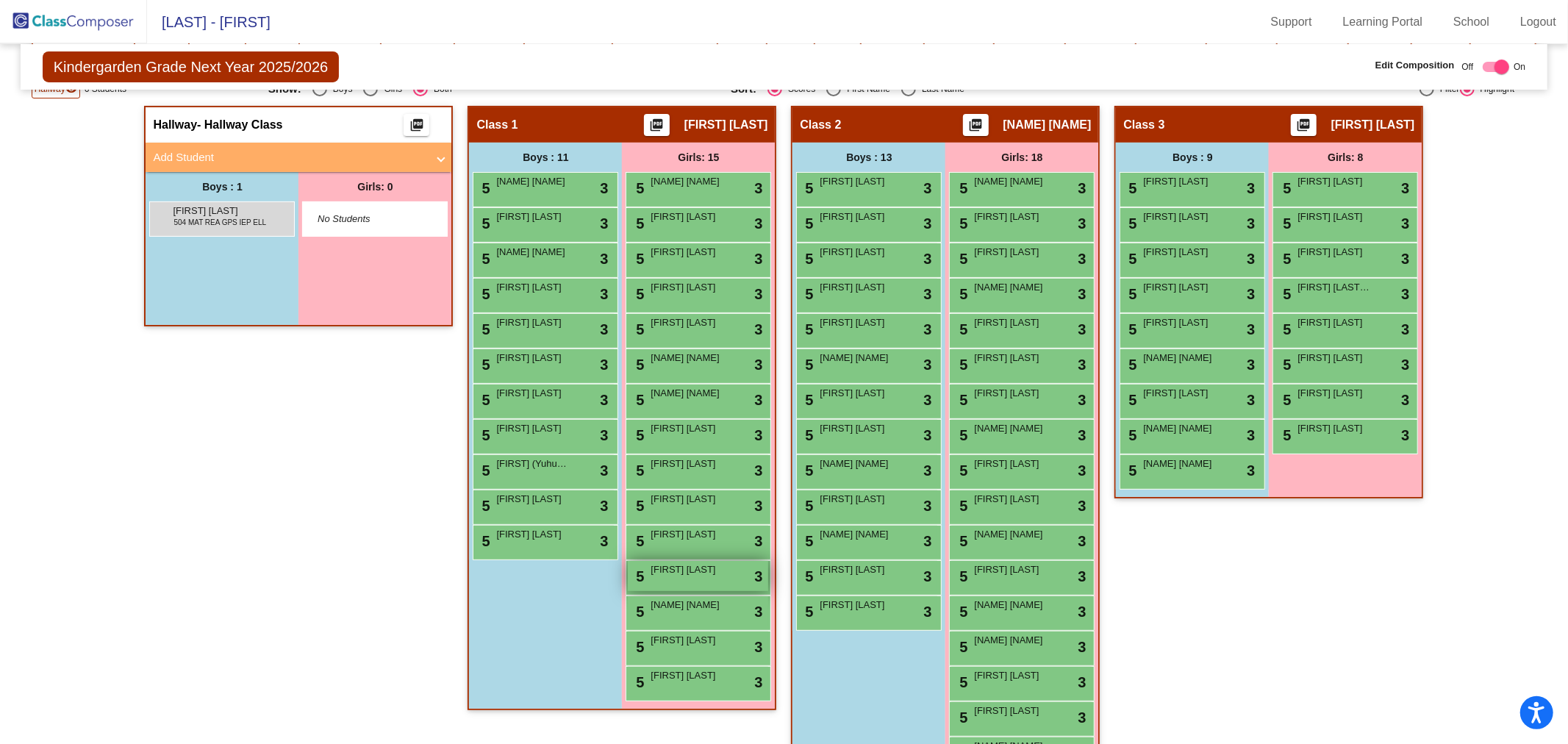 click on "5 Mikaela Moore lock do_not_disturb_alt 3" at bounding box center [698, 576] 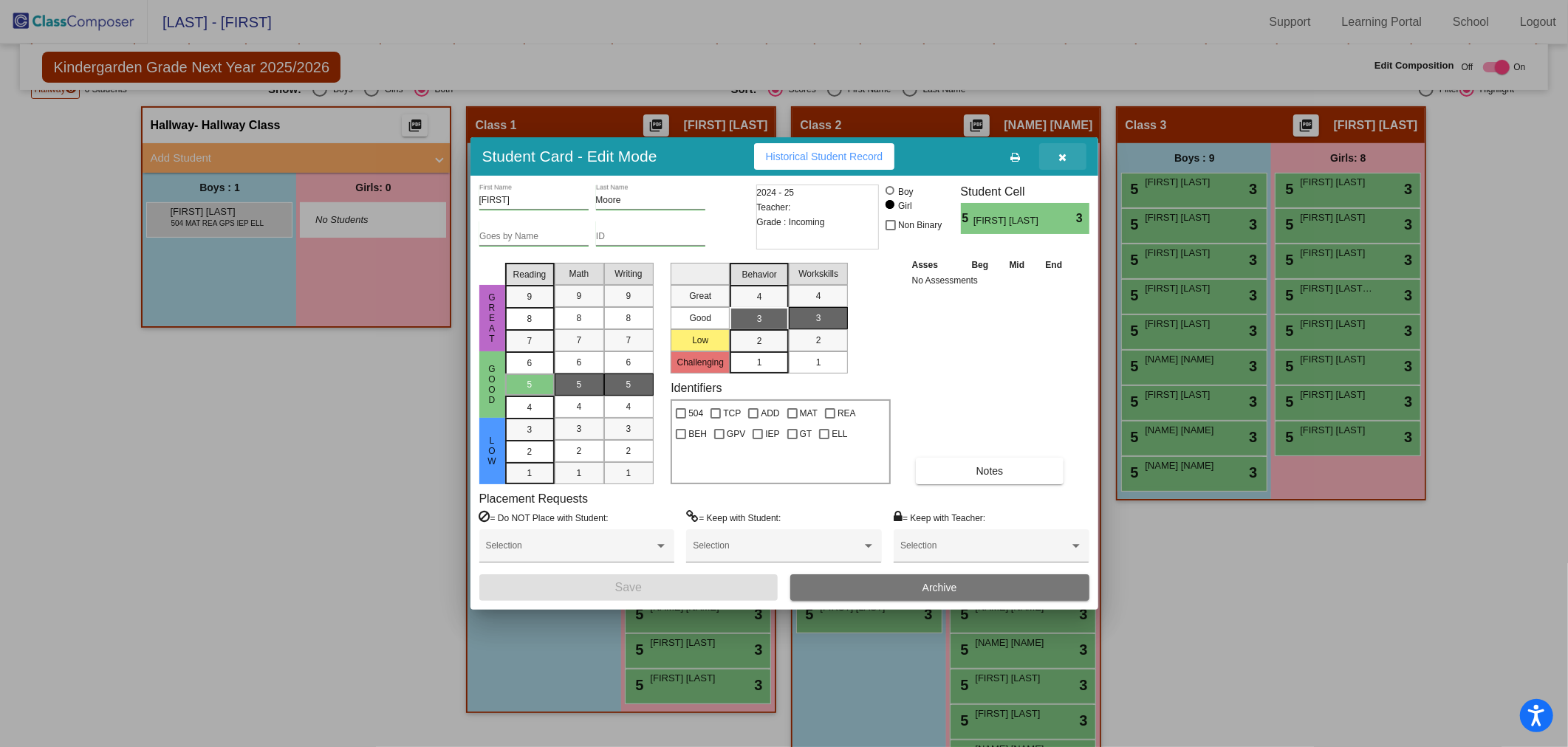 click at bounding box center (1062, 157) 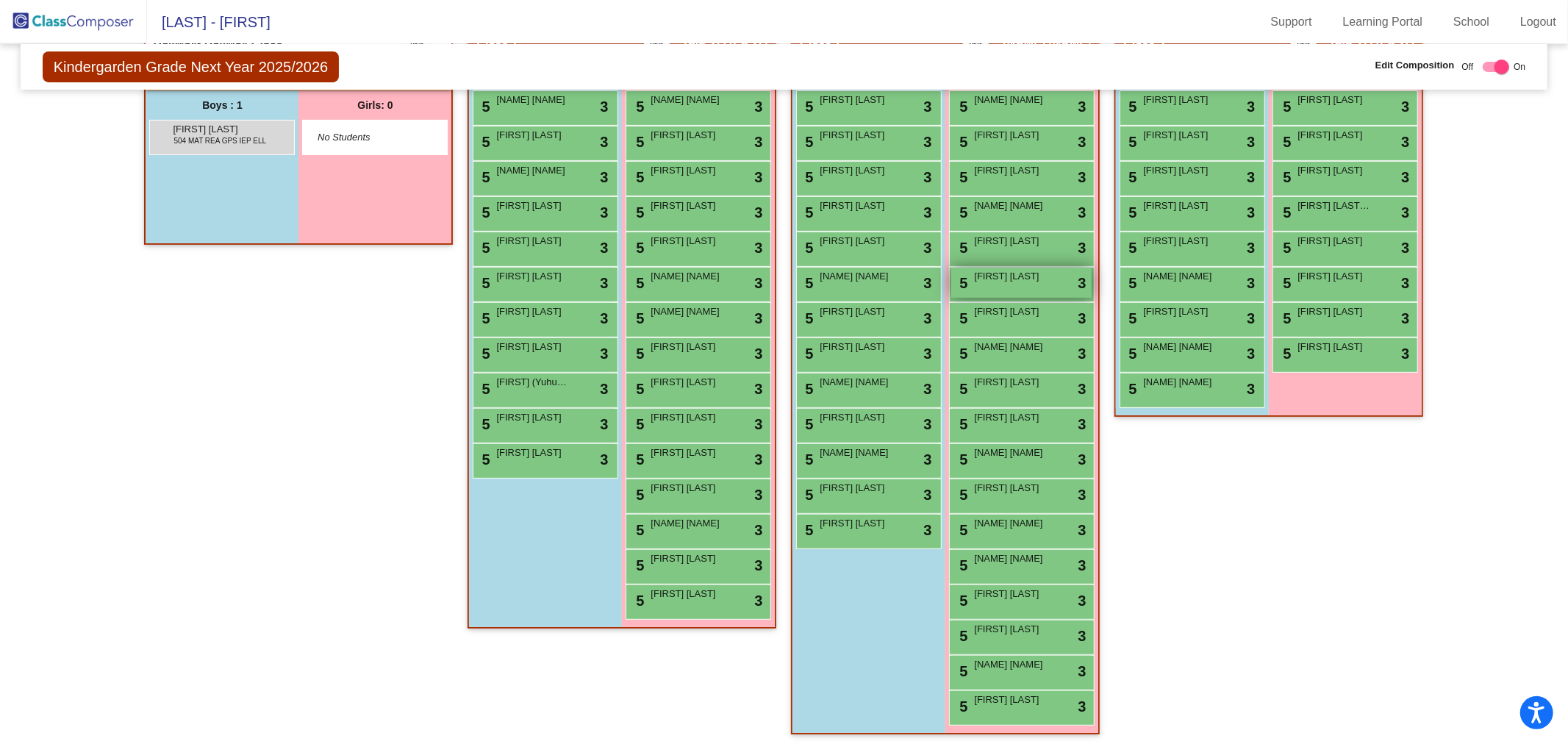 scroll, scrollTop: 283, scrollLeft: 0, axis: vertical 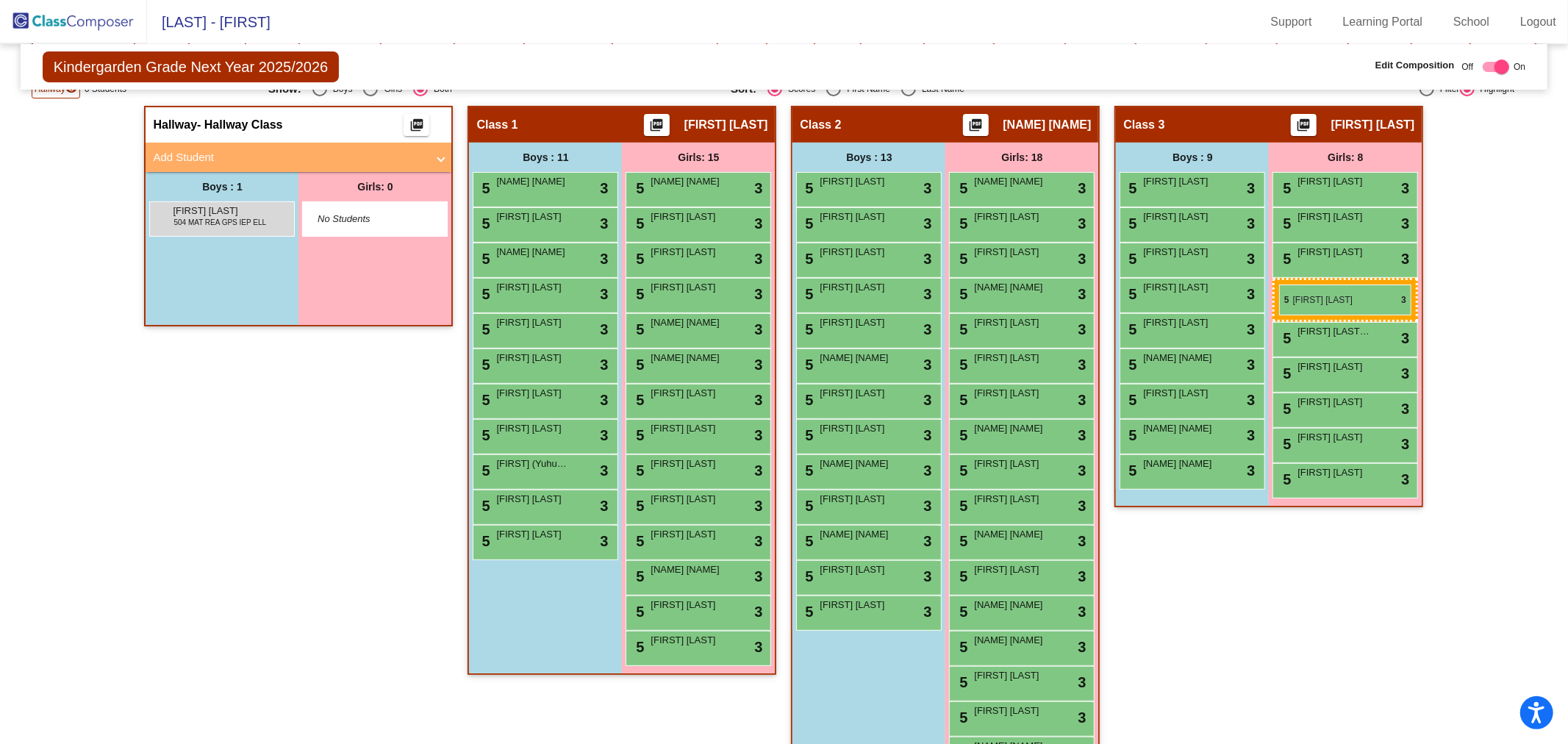 drag, startPoint x: 680, startPoint y: 318, endPoint x: 1279, endPoint y: 285, distance: 599.9083 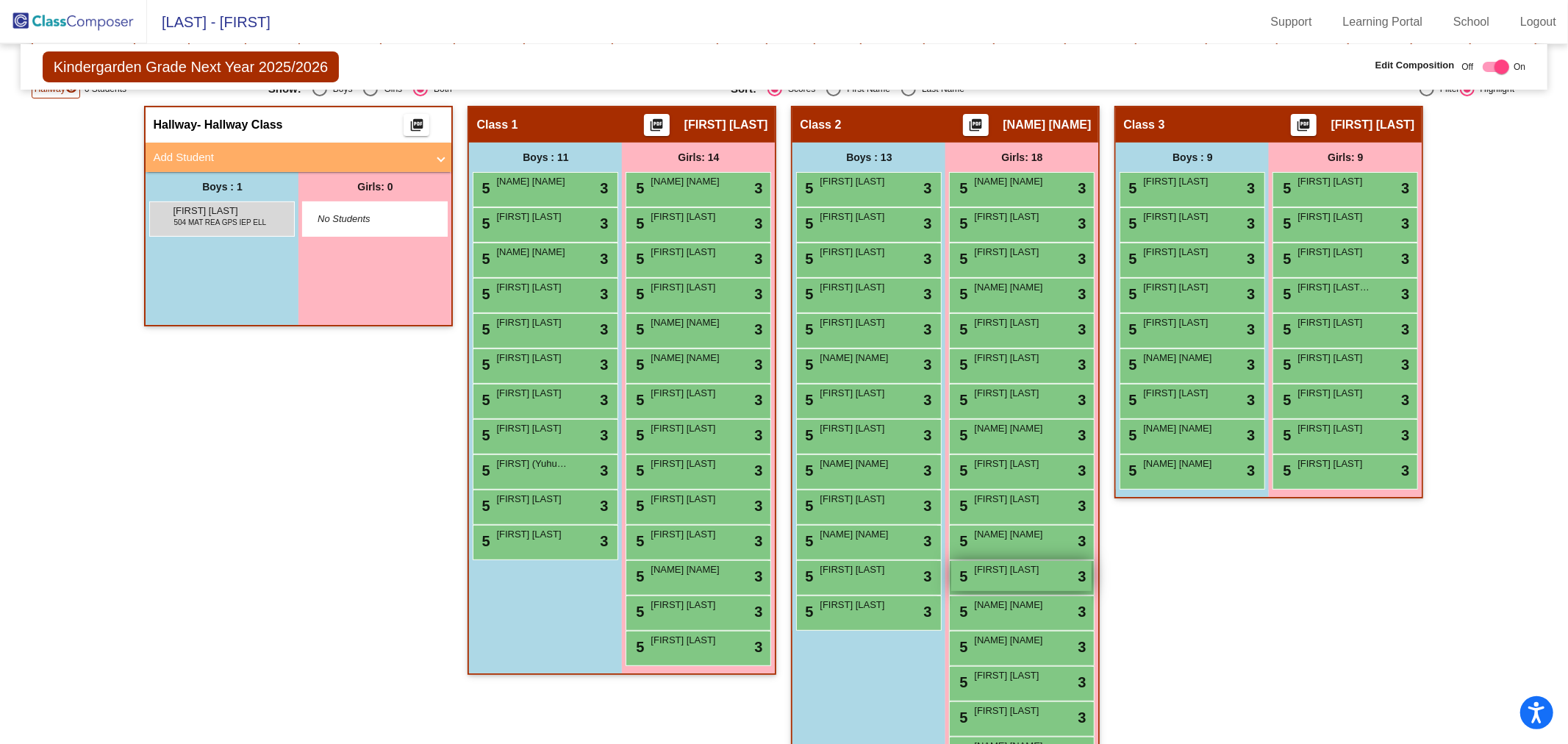 scroll, scrollTop: 365, scrollLeft: 0, axis: vertical 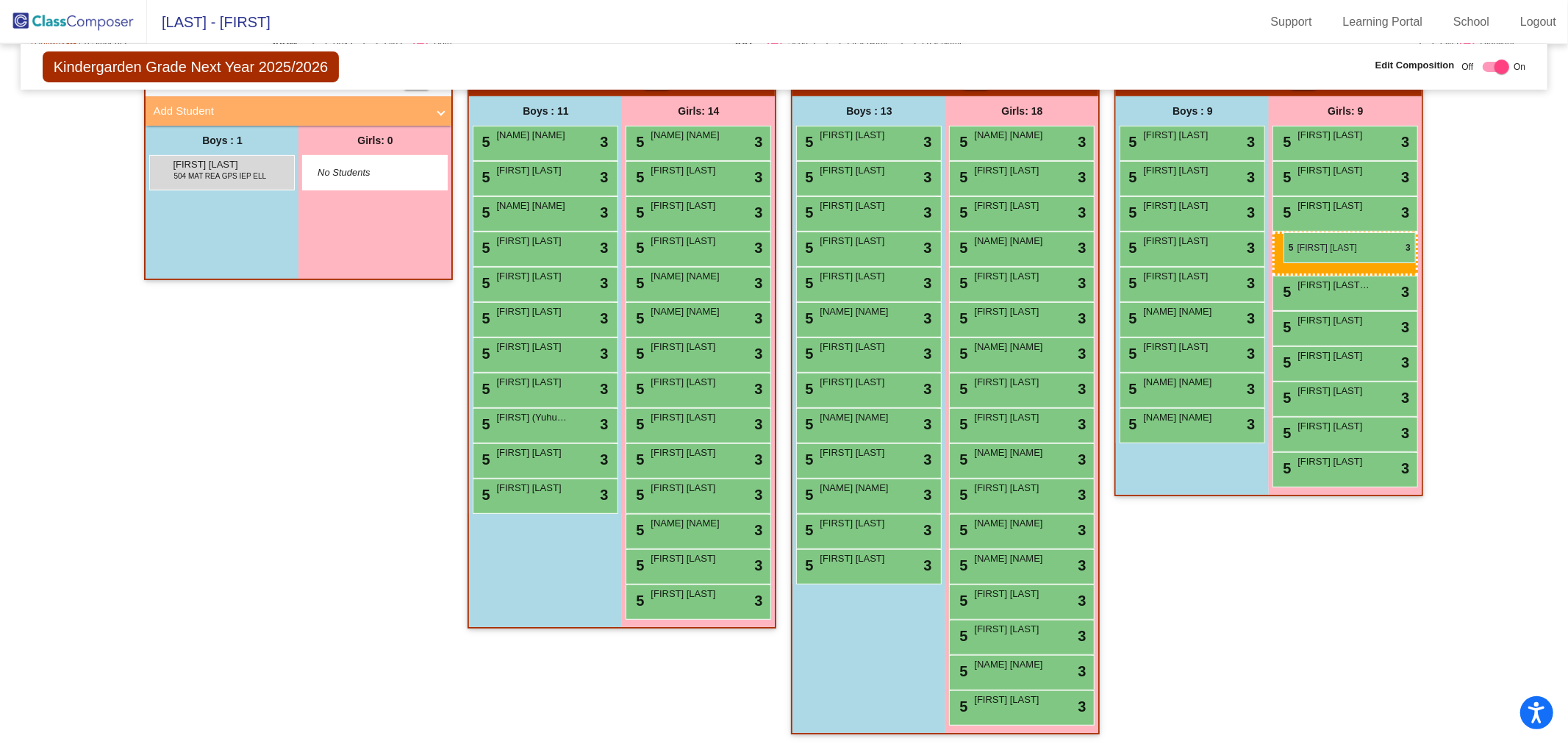 drag, startPoint x: 1012, startPoint y: 237, endPoint x: 1284, endPoint y: 232, distance: 272.04595 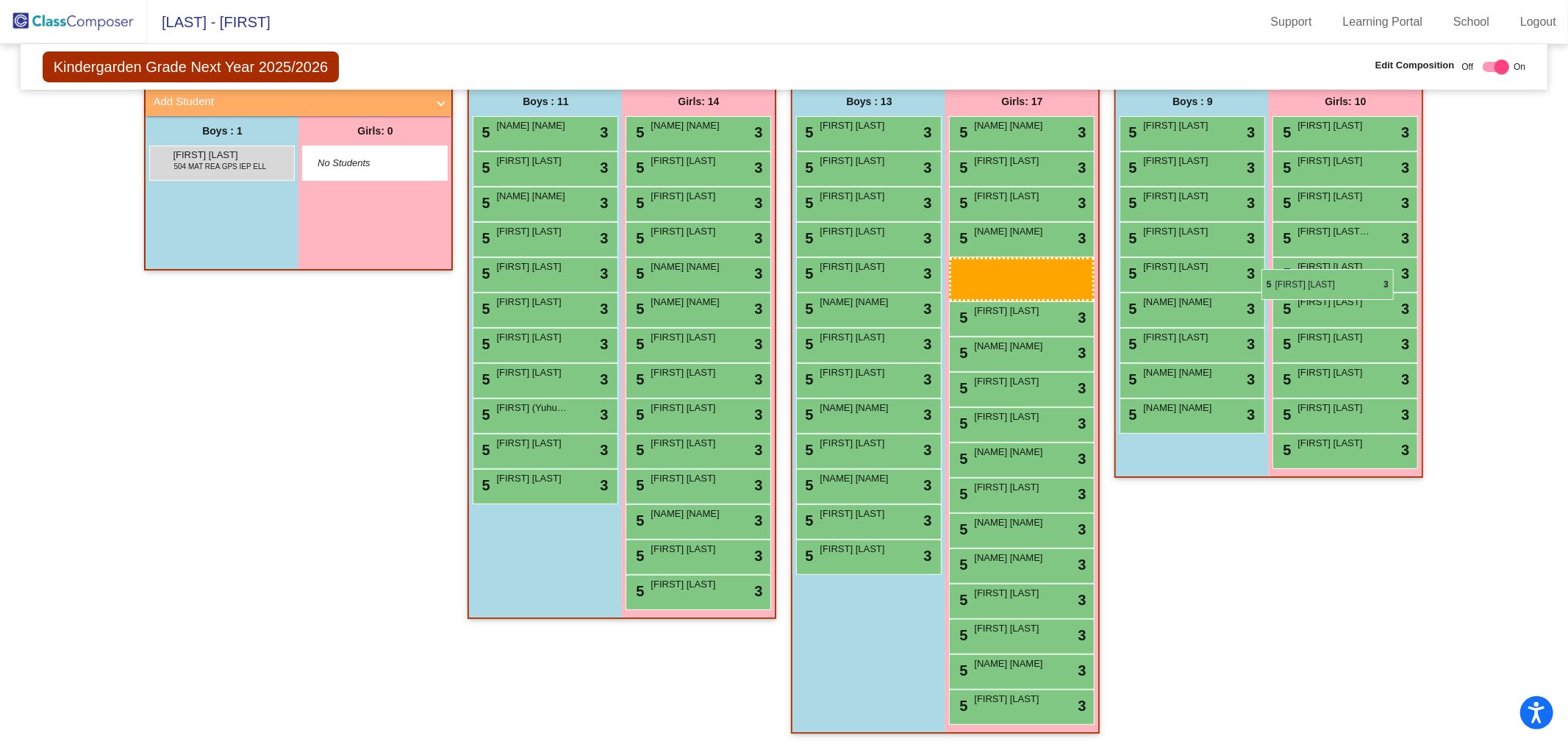 scroll, scrollTop: 295, scrollLeft: 0, axis: vertical 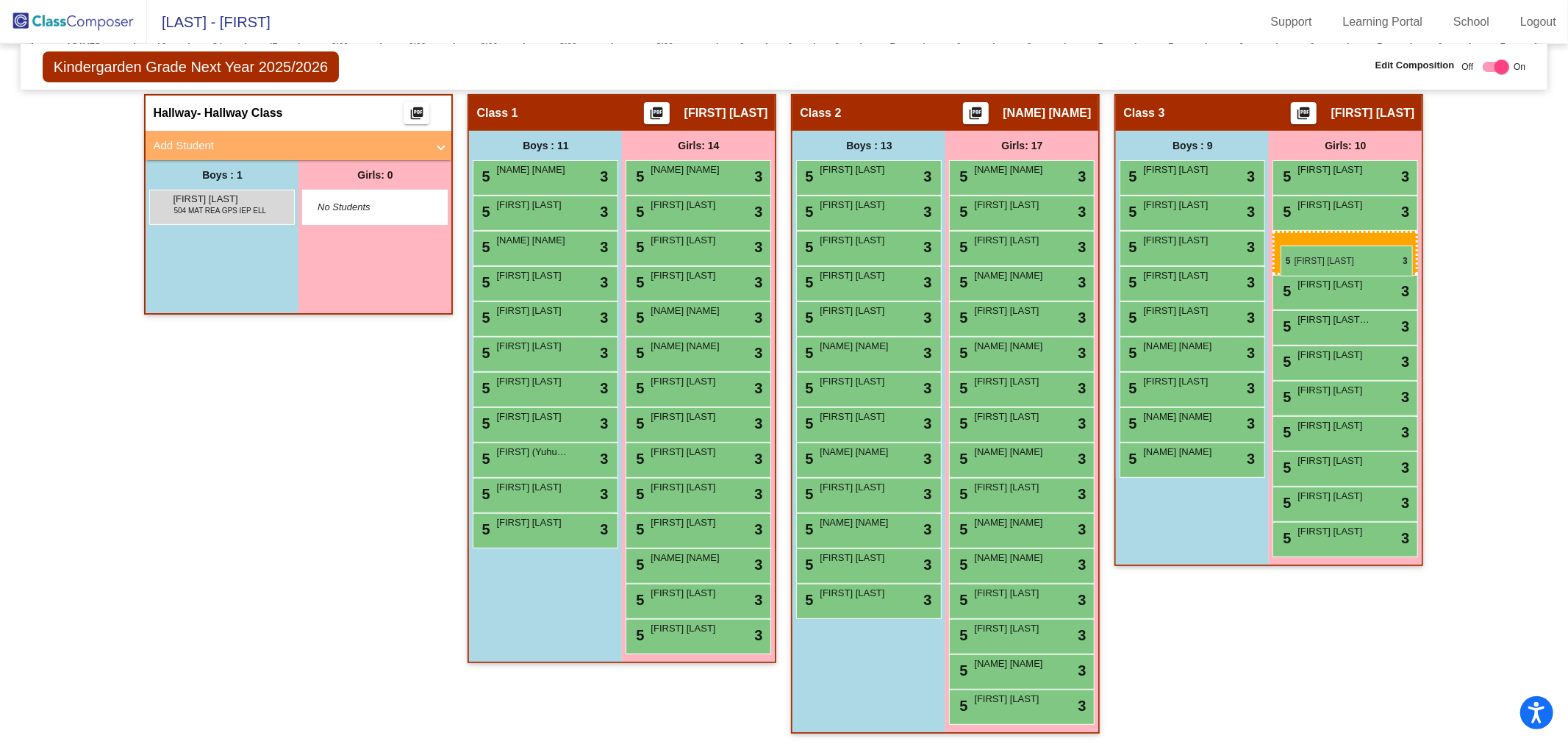 drag, startPoint x: 995, startPoint y: 281, endPoint x: 1281, endPoint y: 246, distance: 288.13365 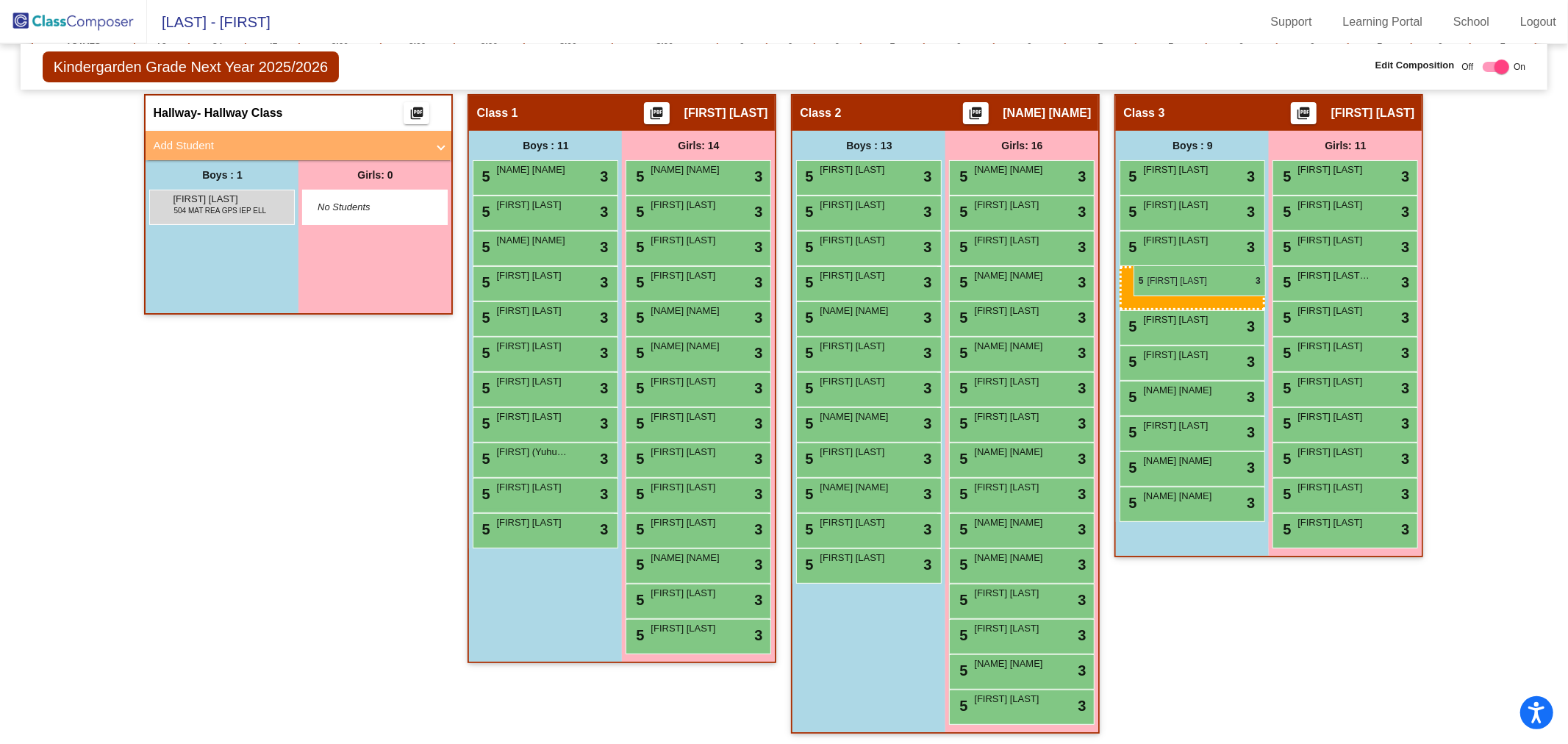 drag, startPoint x: 837, startPoint y: 277, endPoint x: 1134, endPoint y: 265, distance: 297.2423 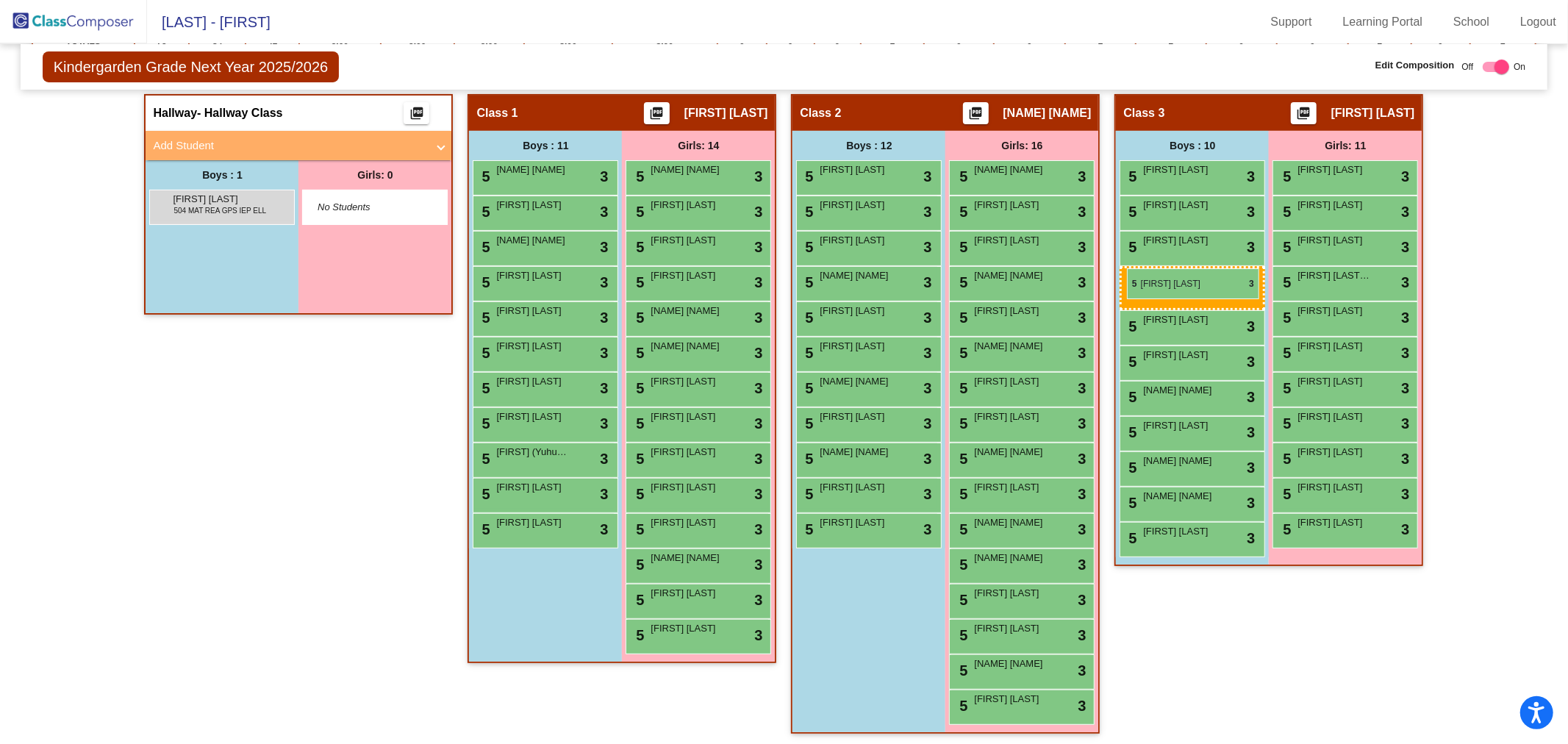 drag, startPoint x: 835, startPoint y: 277, endPoint x: 1127, endPoint y: 268, distance: 292.1387 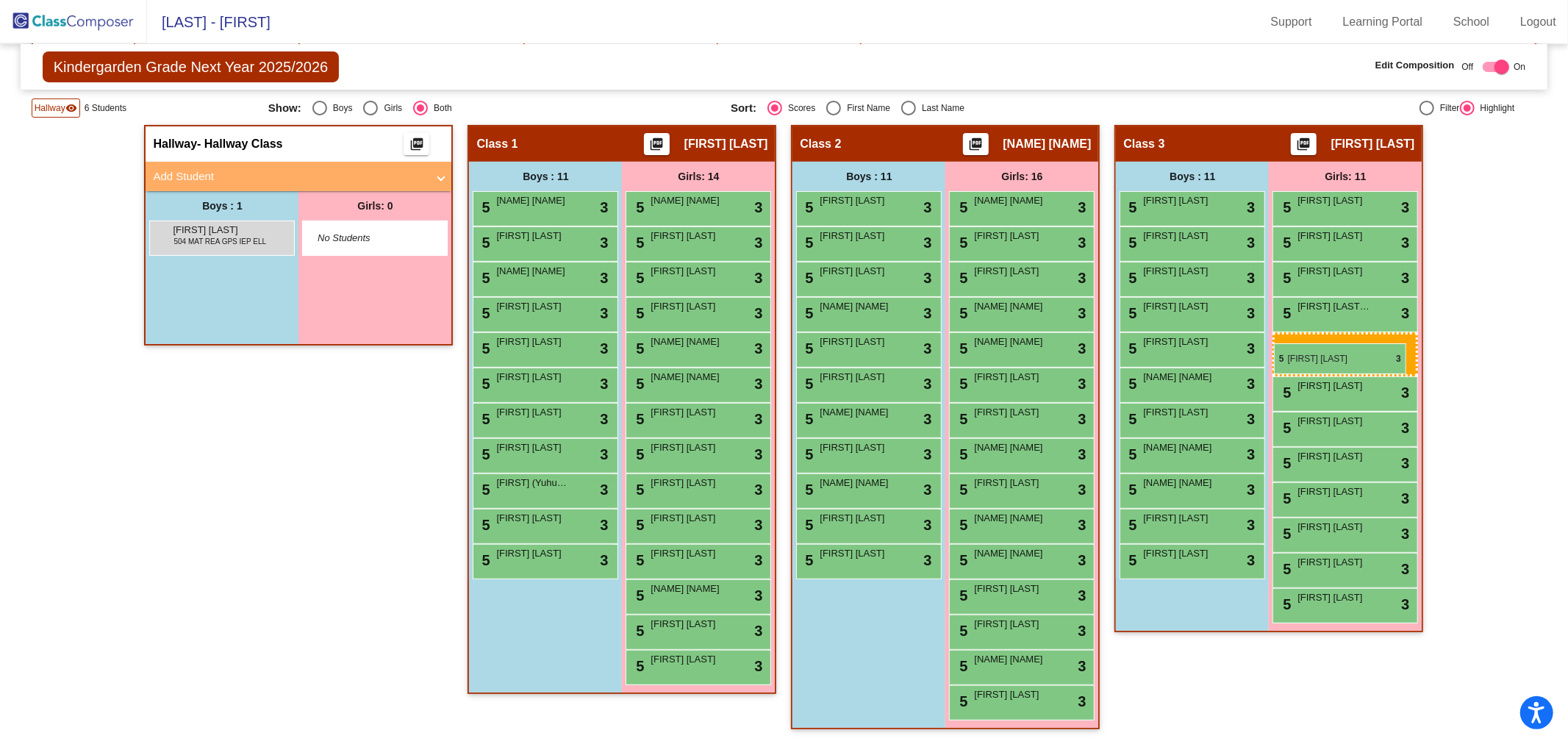scroll, scrollTop: 259, scrollLeft: 0, axis: vertical 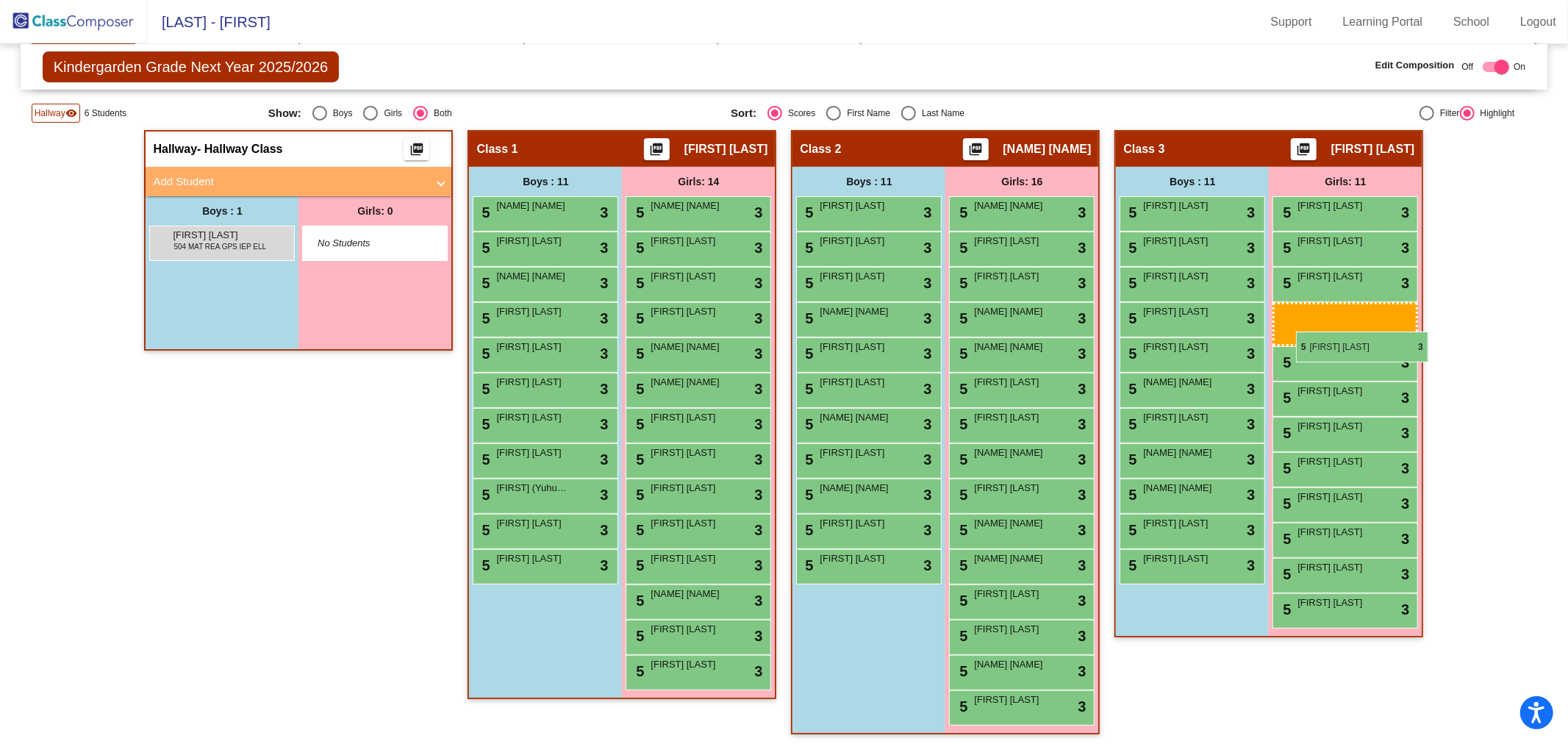 drag, startPoint x: 1003, startPoint y: 314, endPoint x: 1295, endPoint y: 329, distance: 292.38502 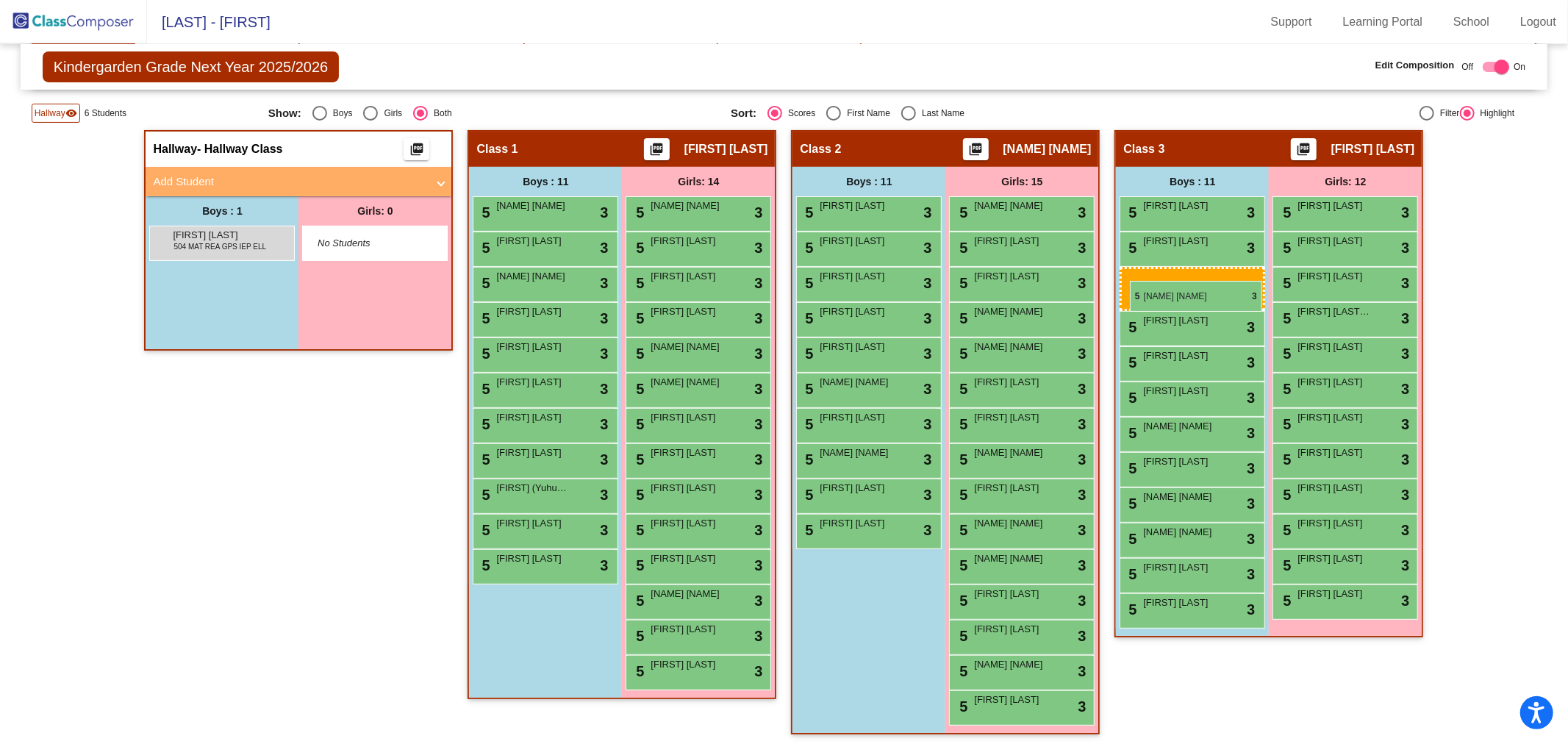 drag, startPoint x: 848, startPoint y: 314, endPoint x: 1130, endPoint y: 281, distance: 283.92429 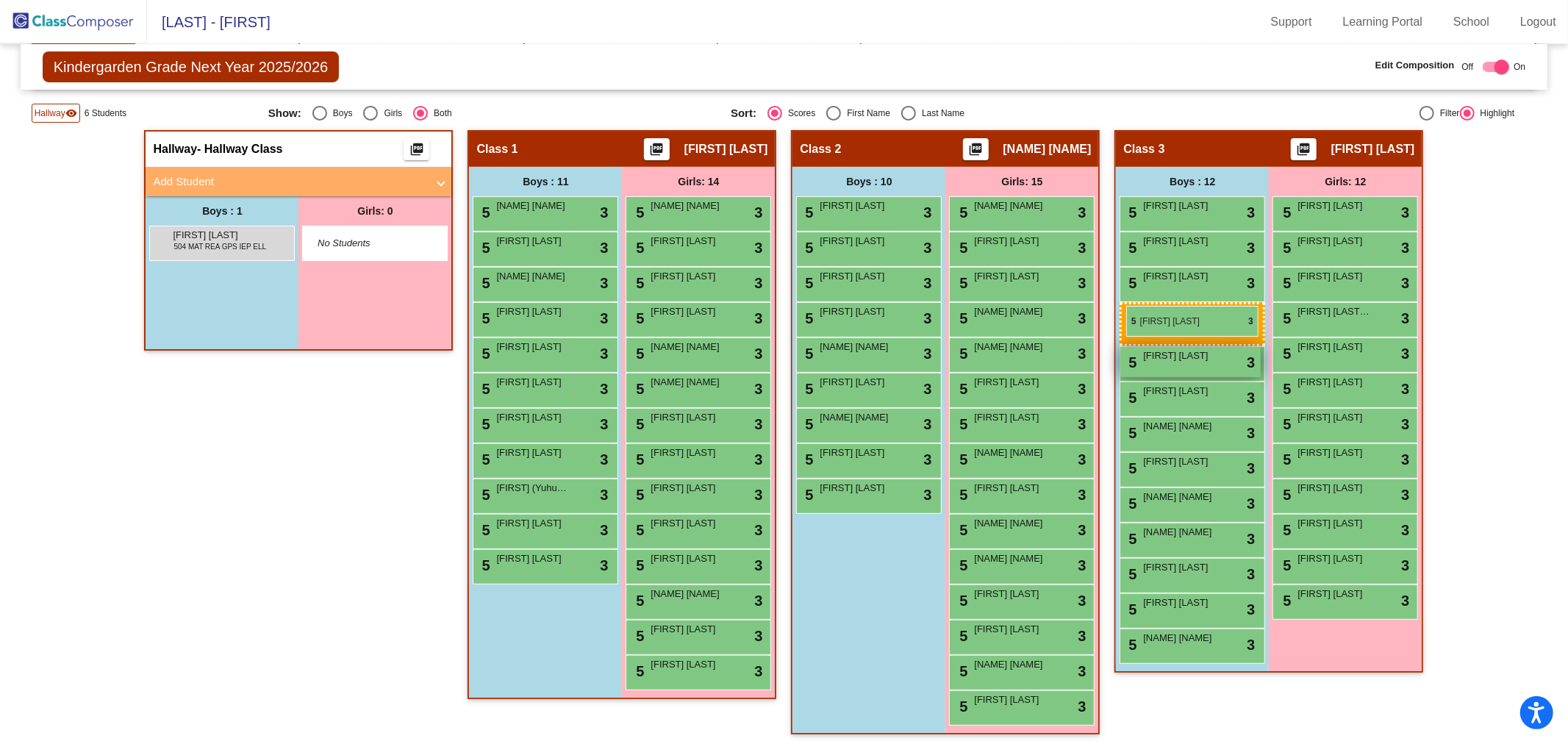 drag, startPoint x: 862, startPoint y: 318, endPoint x: 1125, endPoint y: 306, distance: 263.27362 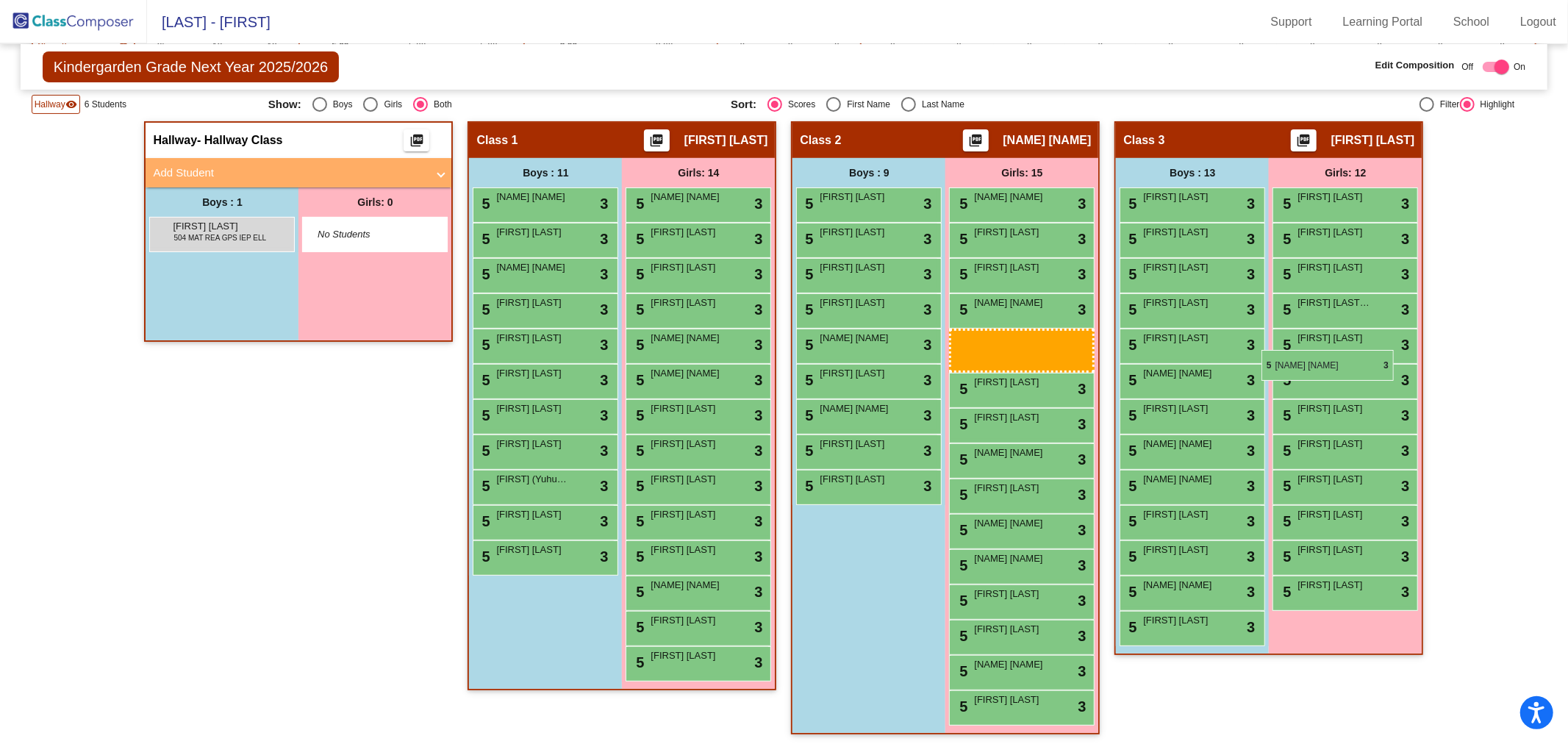 scroll, scrollTop: 223, scrollLeft: 0, axis: vertical 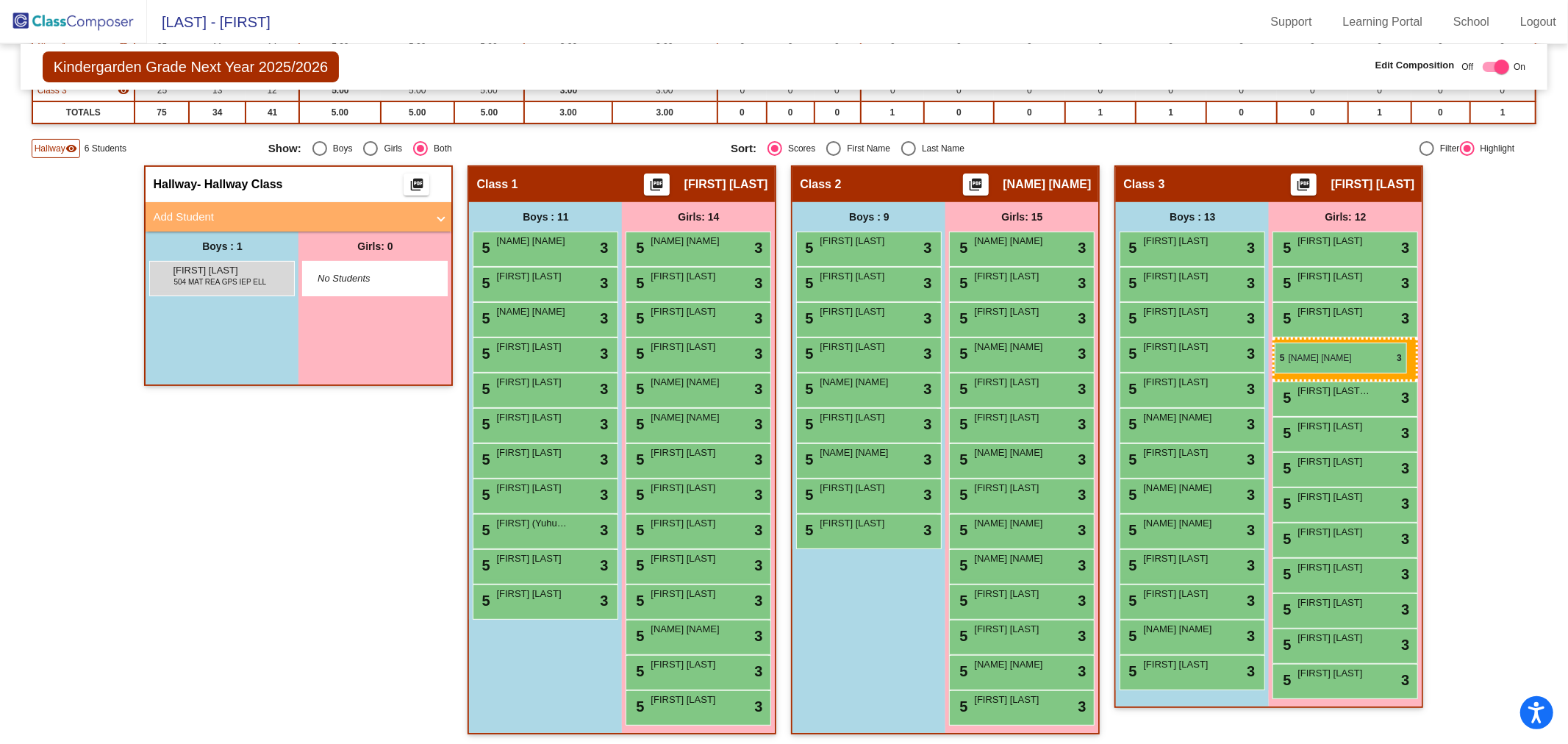 drag, startPoint x: 1003, startPoint y: 348, endPoint x: 1275, endPoint y: 343, distance: 272.046 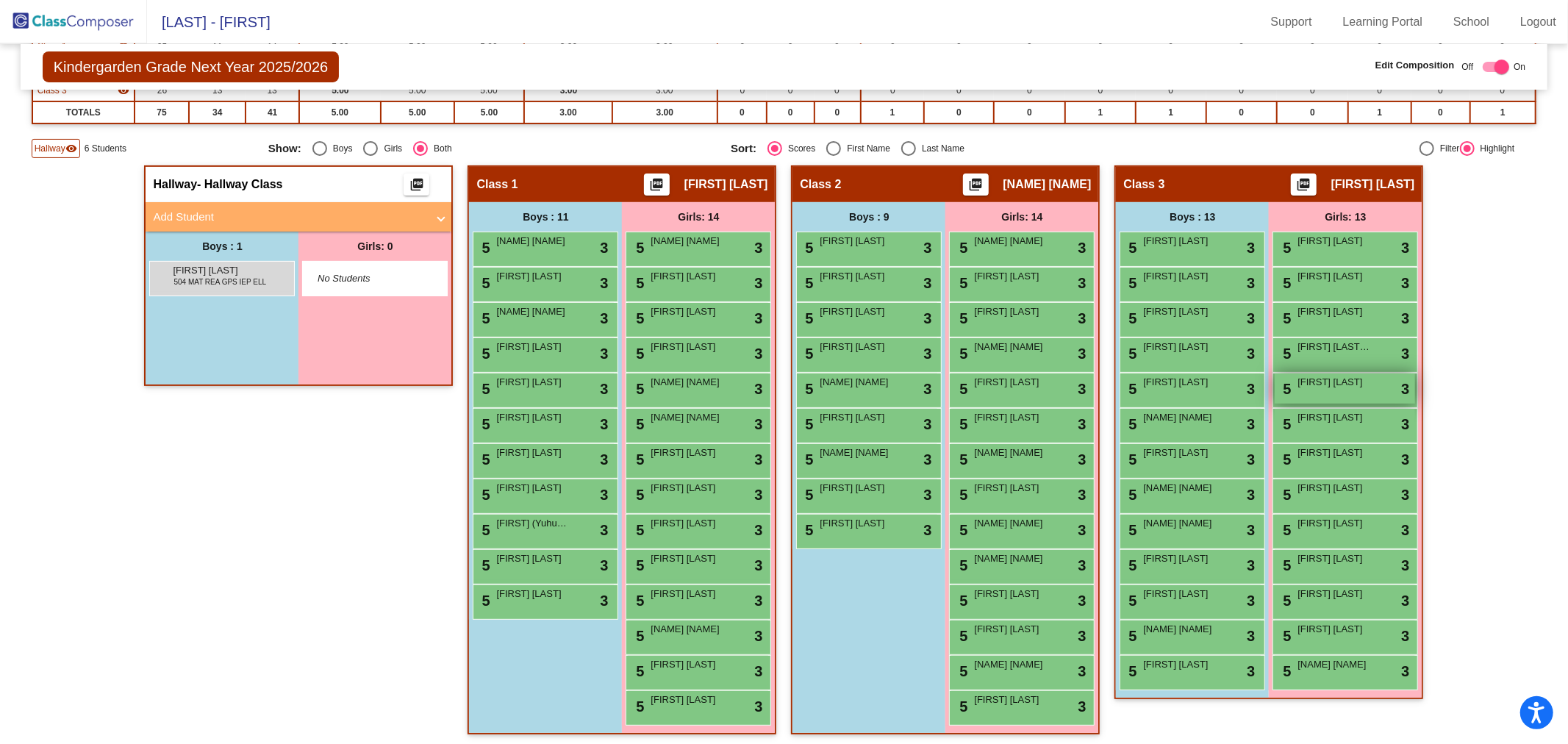 scroll, scrollTop: 0, scrollLeft: 0, axis: both 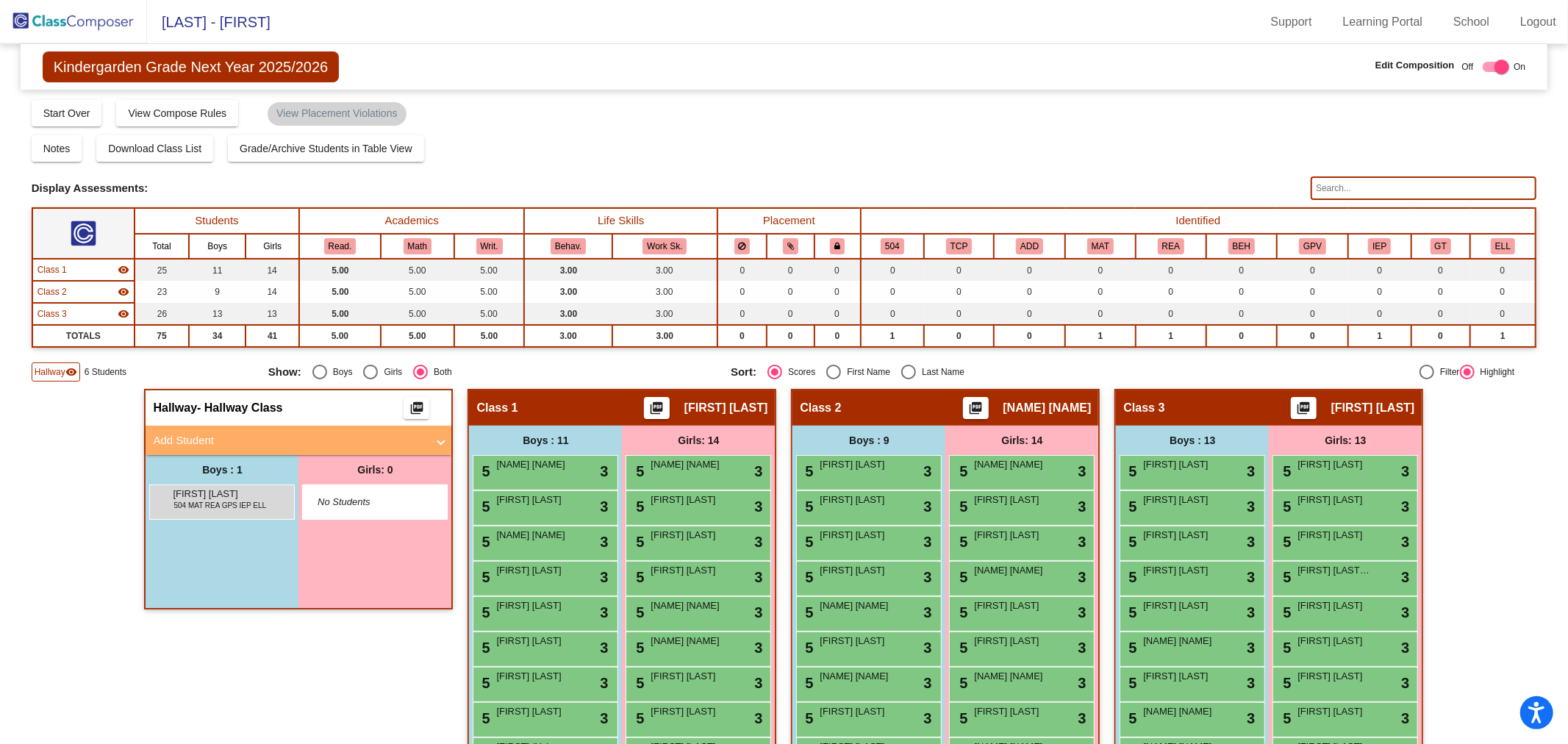 click on "Hallway" 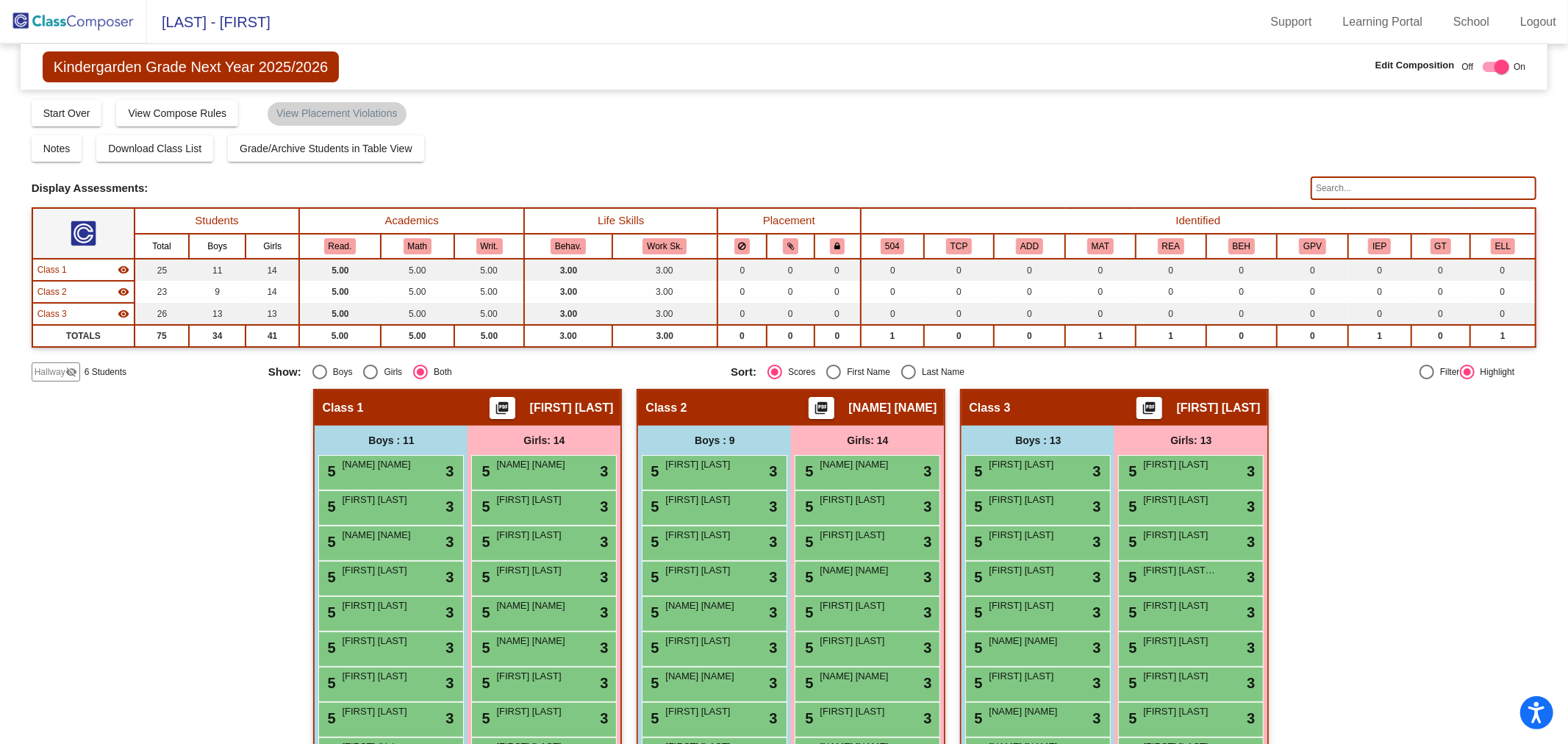 click on "Hallway" 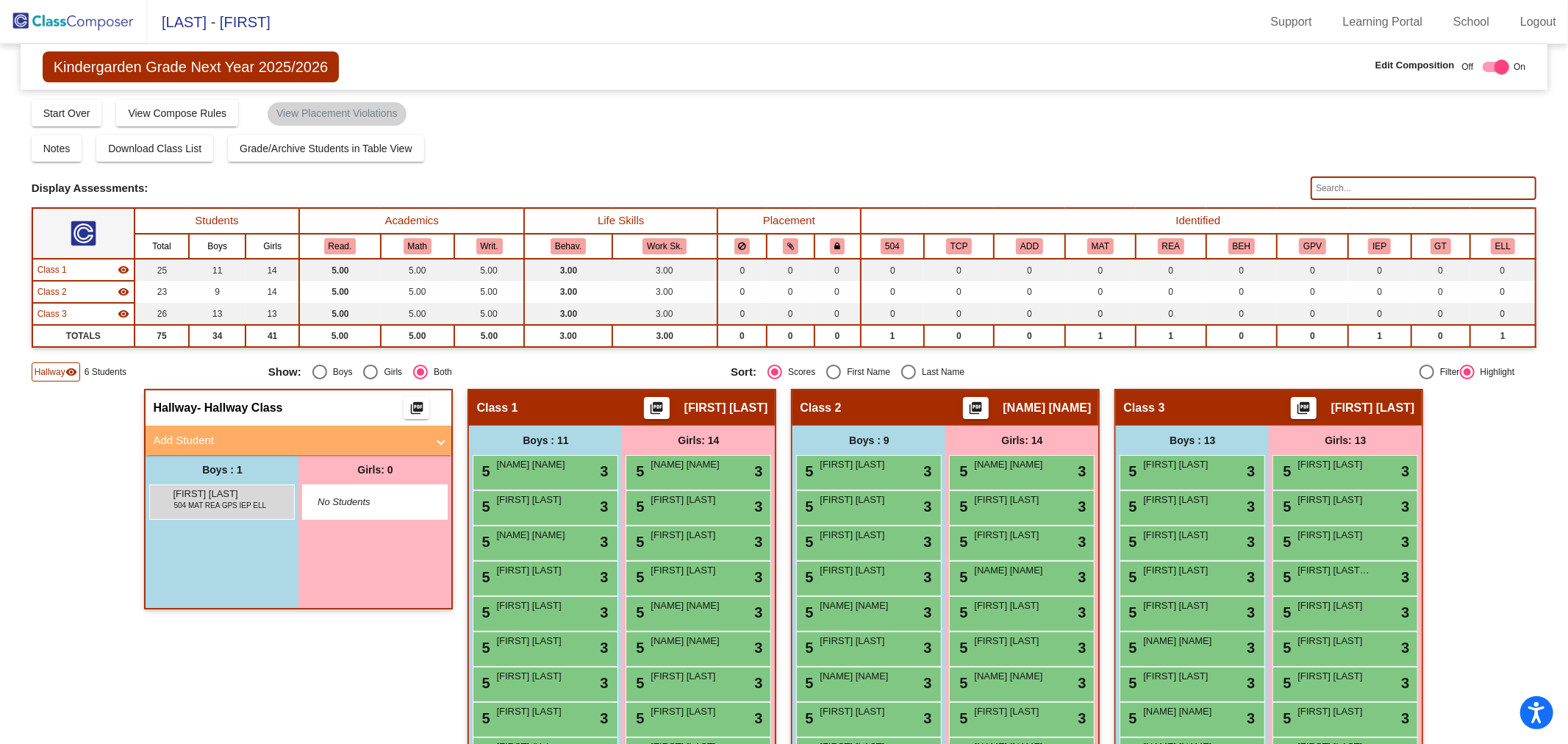 click on "Hallway   - Hallway Class  picture_as_pdf  Add Student  First Name Last Name Student Id  (Recommended)   Boy   Girl   Non Binary Add Close  Boys : 1  Aahaan Trivedi 504 MAT REA GPS IEP ELL lock do_not_disturb_alt Girls: 0   No Students   Class 1    picture_as_pdf Patrick Simon  Add Student  First Name Last Name Student Id  (Recommended)   Boy   Girl   Non Binary Add Close  Boys : 11  5 Yuvaan Dhondiyal lock do_not_disturb_alt 3 5 Roman Geary lock do_not_disturb_alt 3 5 Oakley Karn lock do_not_disturb_alt 3 5 Finley Leon lock do_not_disturb_alt 3 5 Zaid Pastelin Ruiz lock do_not_disturb_alt 3 5 Smayan Badugu lock do_not_disturb_alt 3 5 Charlie  Coleman lock do_not_disturb_alt 3 5 William Downey lock do_not_disturb_alt 3 5 Luca (Yuhuai)  Li lock do_not_disturb_alt 3 5 Donovan Sias lock do_not_disturb_alt 3 5 Aaron Sokoloski lock do_not_disturb_alt 3 Girls: 14 5 Mackenzie Hague lock do_not_disturb_alt 3 5 Ellie Haltzman lock do_not_disturb_alt 3 5 Somerset  Stanley  lock do_not_disturb_alt 3 5 lock 3 5 3 5" 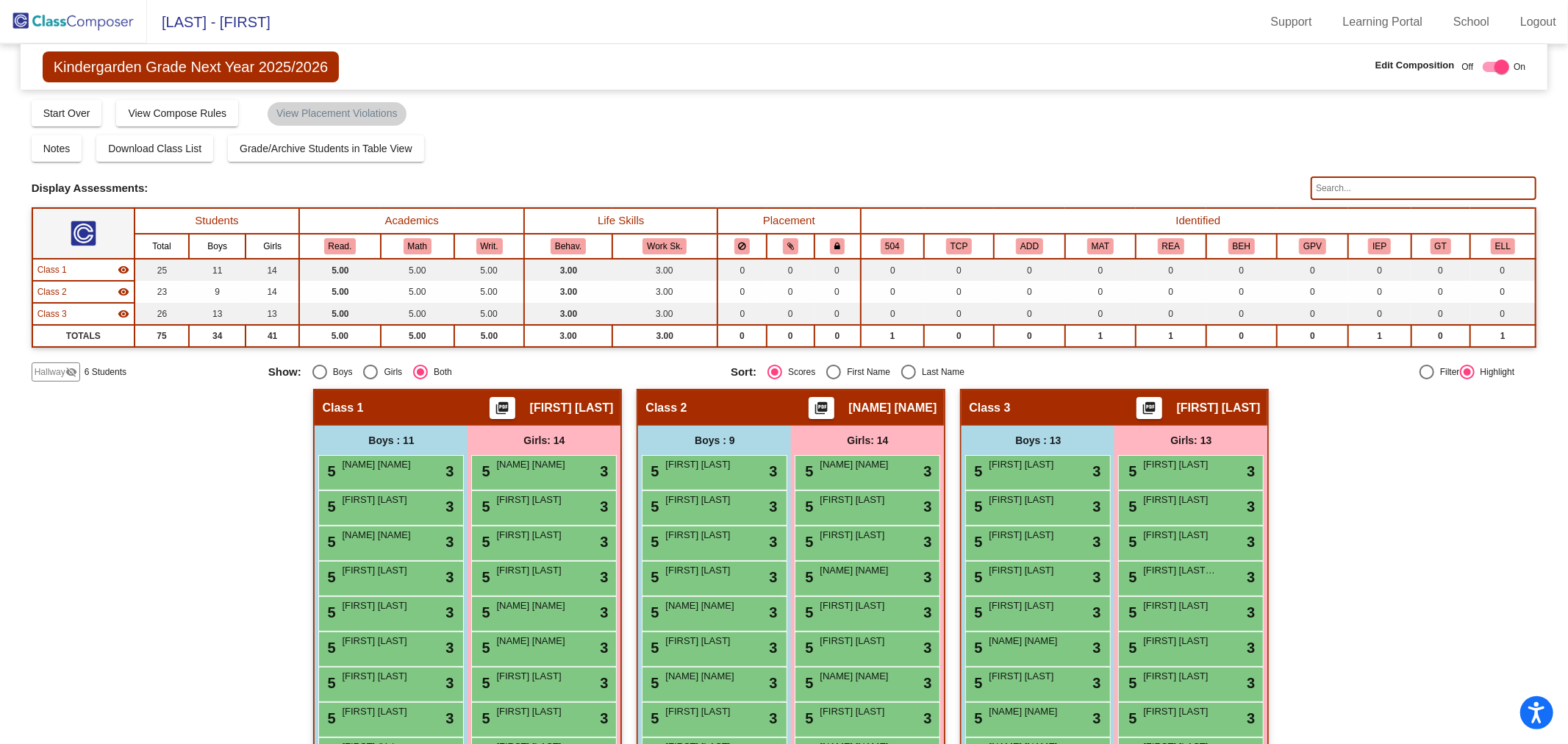 click on "Hallway" 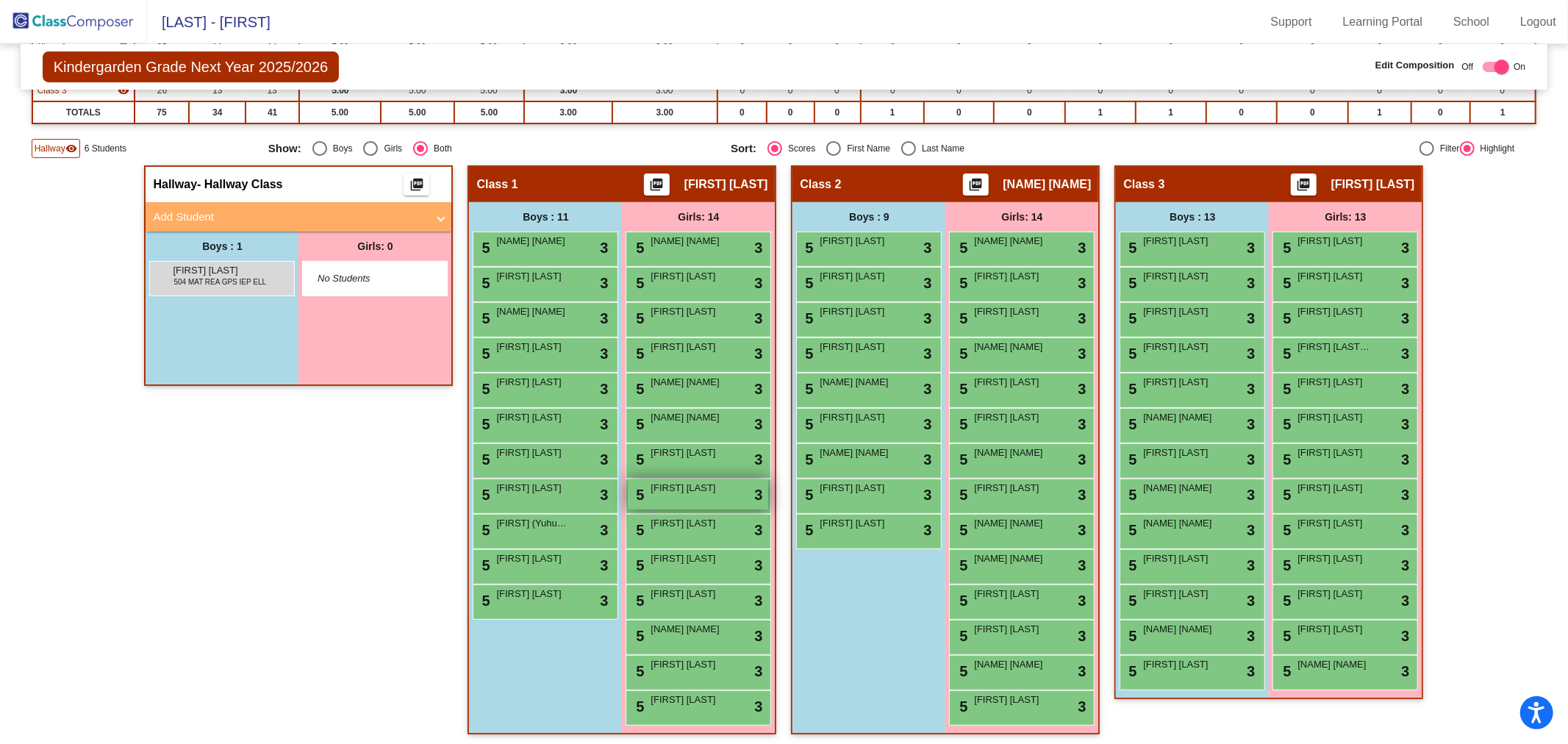 scroll, scrollTop: 0, scrollLeft: 0, axis: both 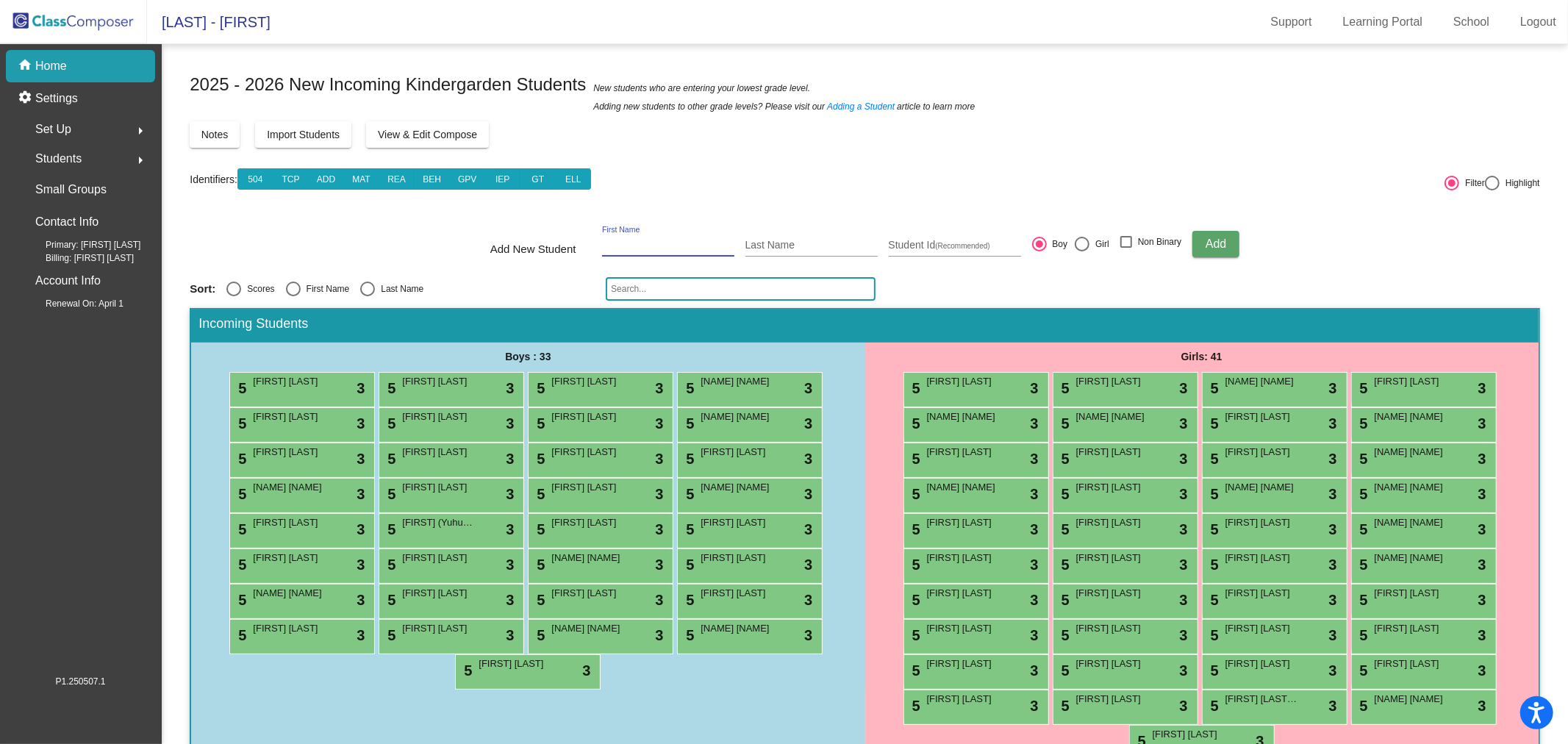 click on "First Name" at bounding box center [668, 246] 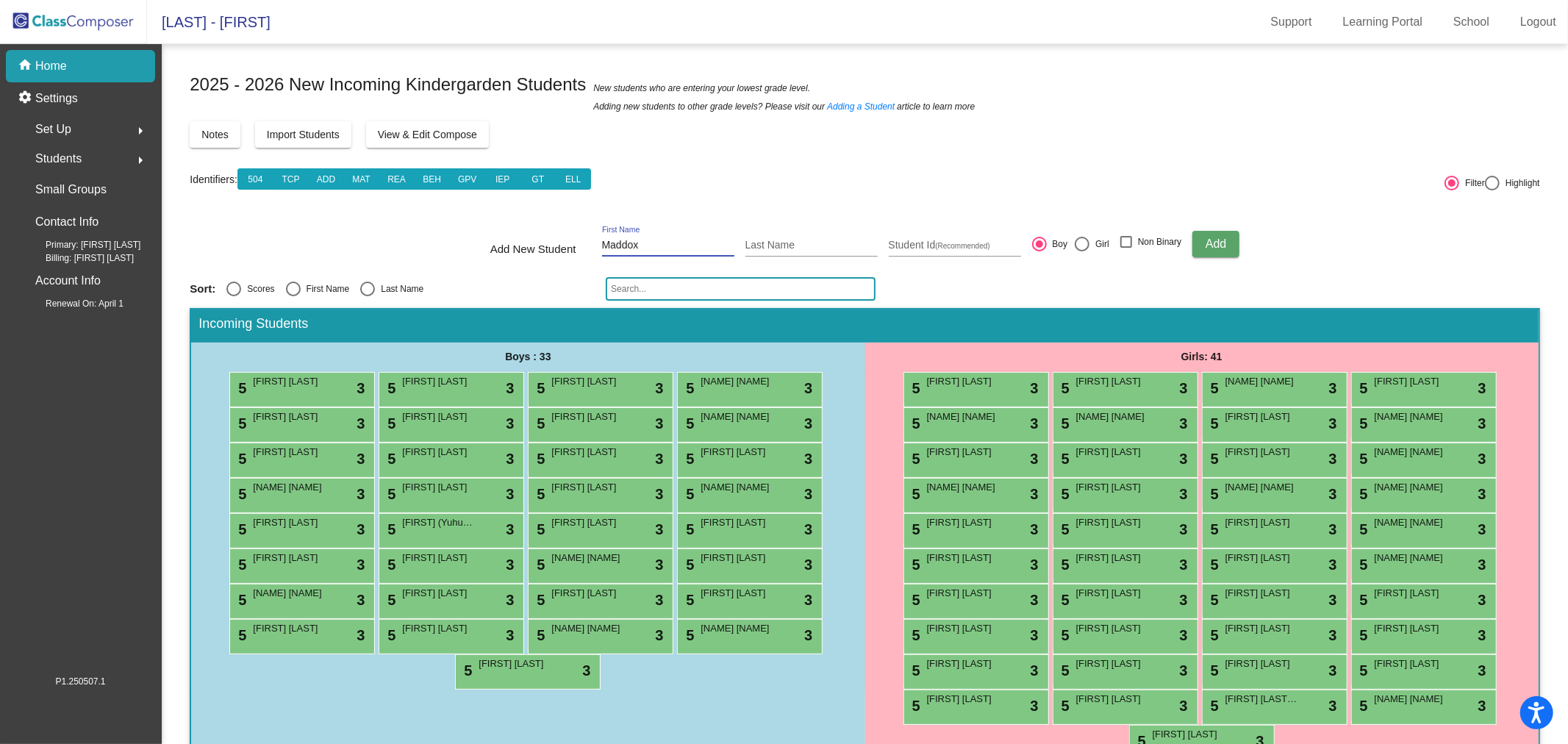 type on "Maddox" 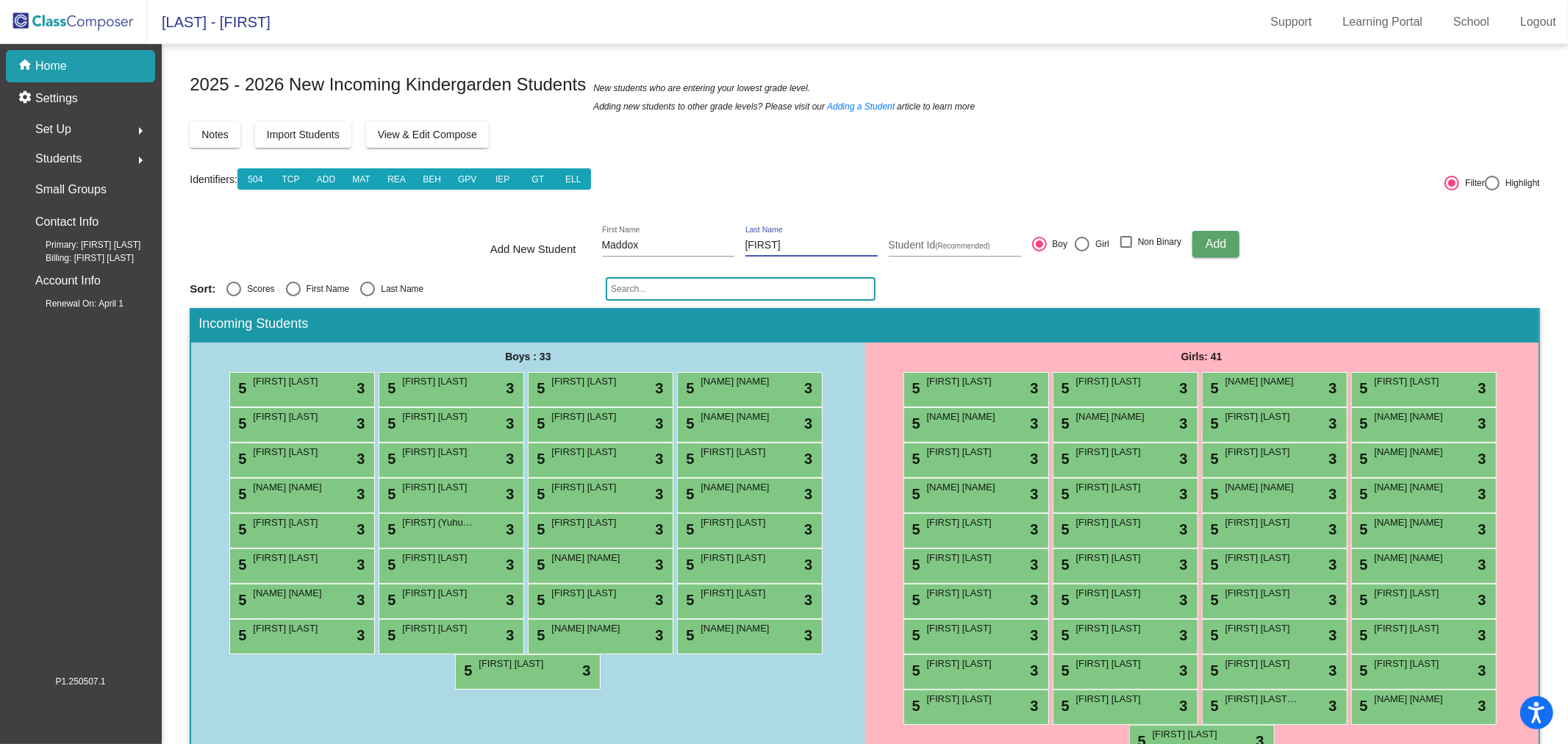 type on "[LAST]" 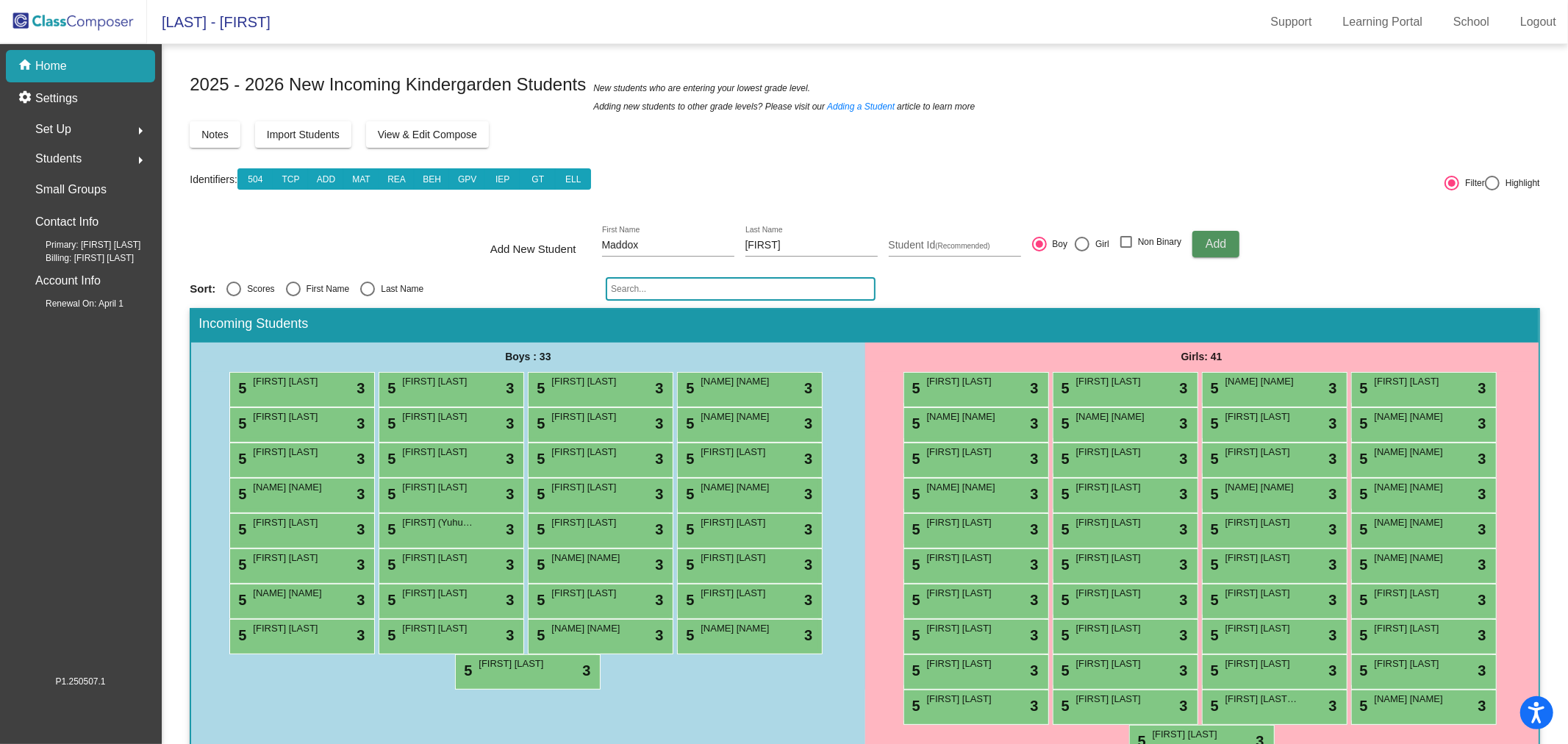 type 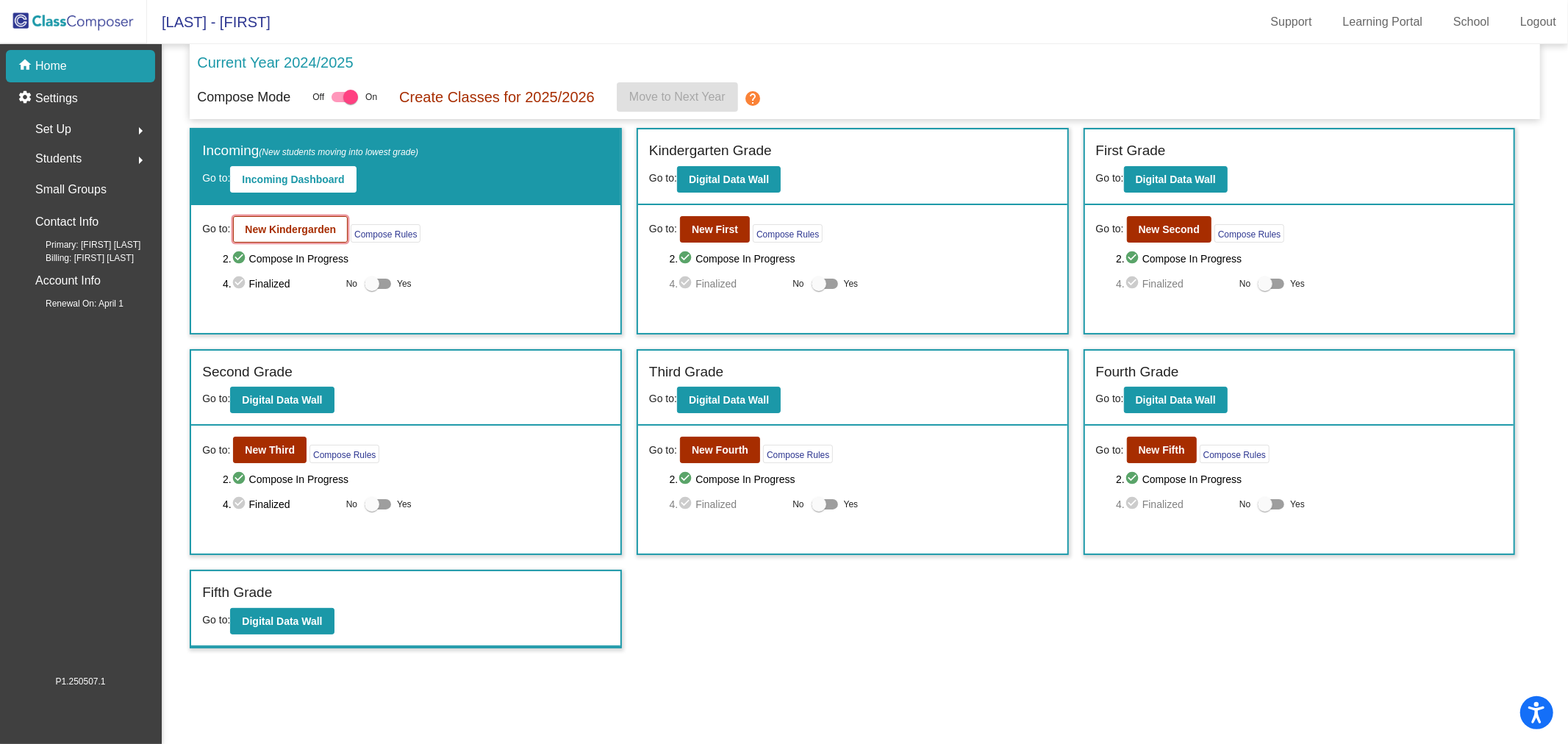 click on "New Kindergarden" 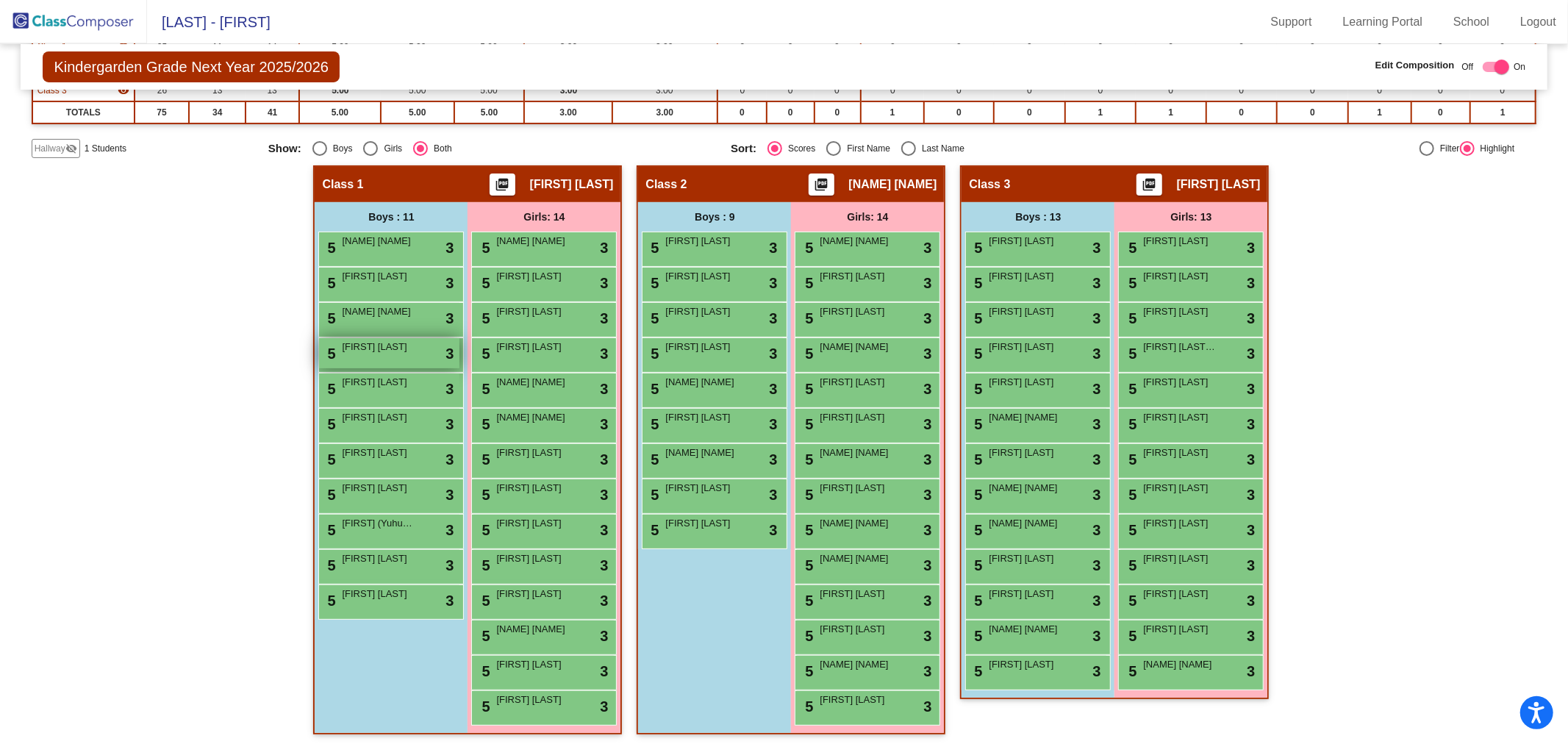 scroll, scrollTop: 0, scrollLeft: 0, axis: both 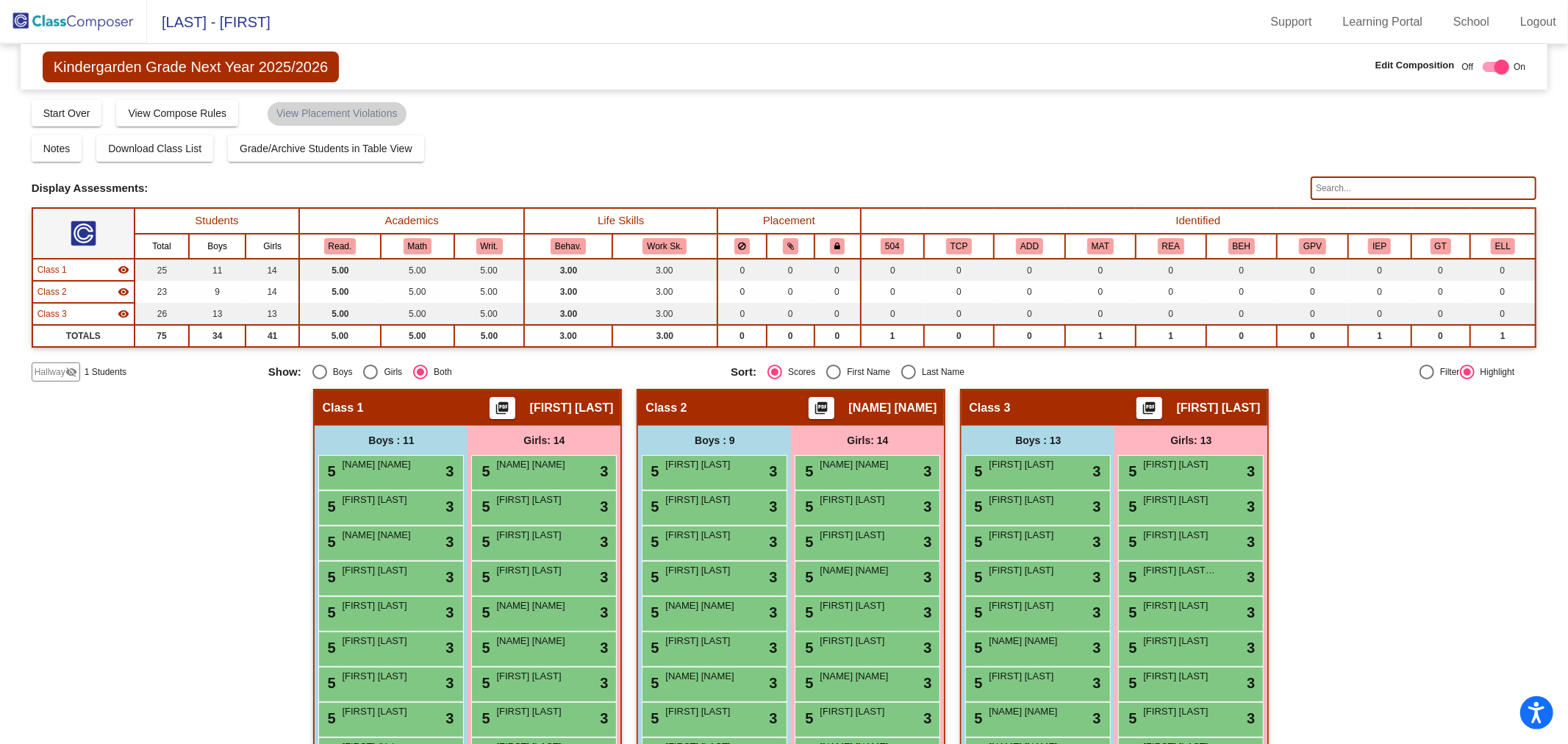 click on "Hallway" 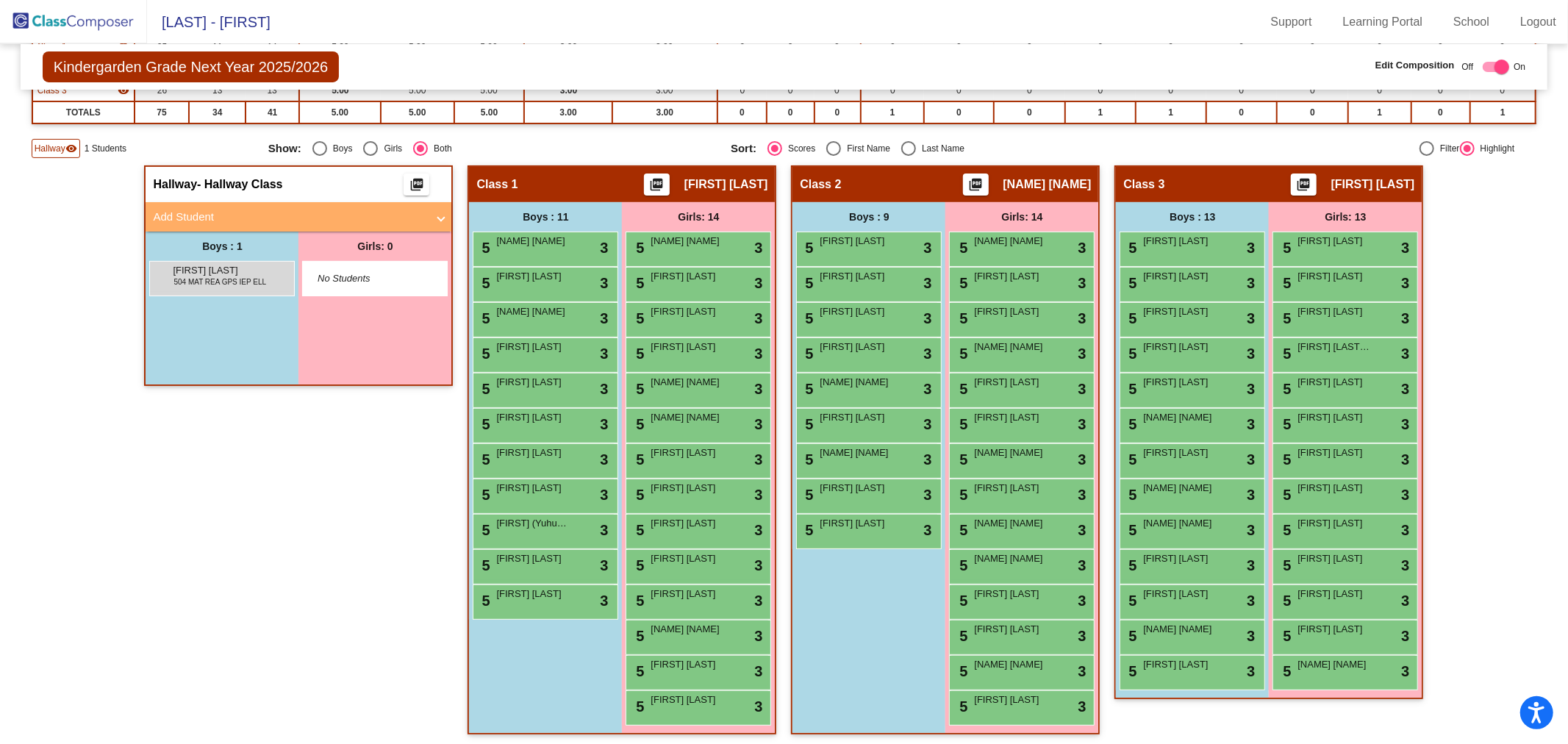 scroll, scrollTop: 0, scrollLeft: 0, axis: both 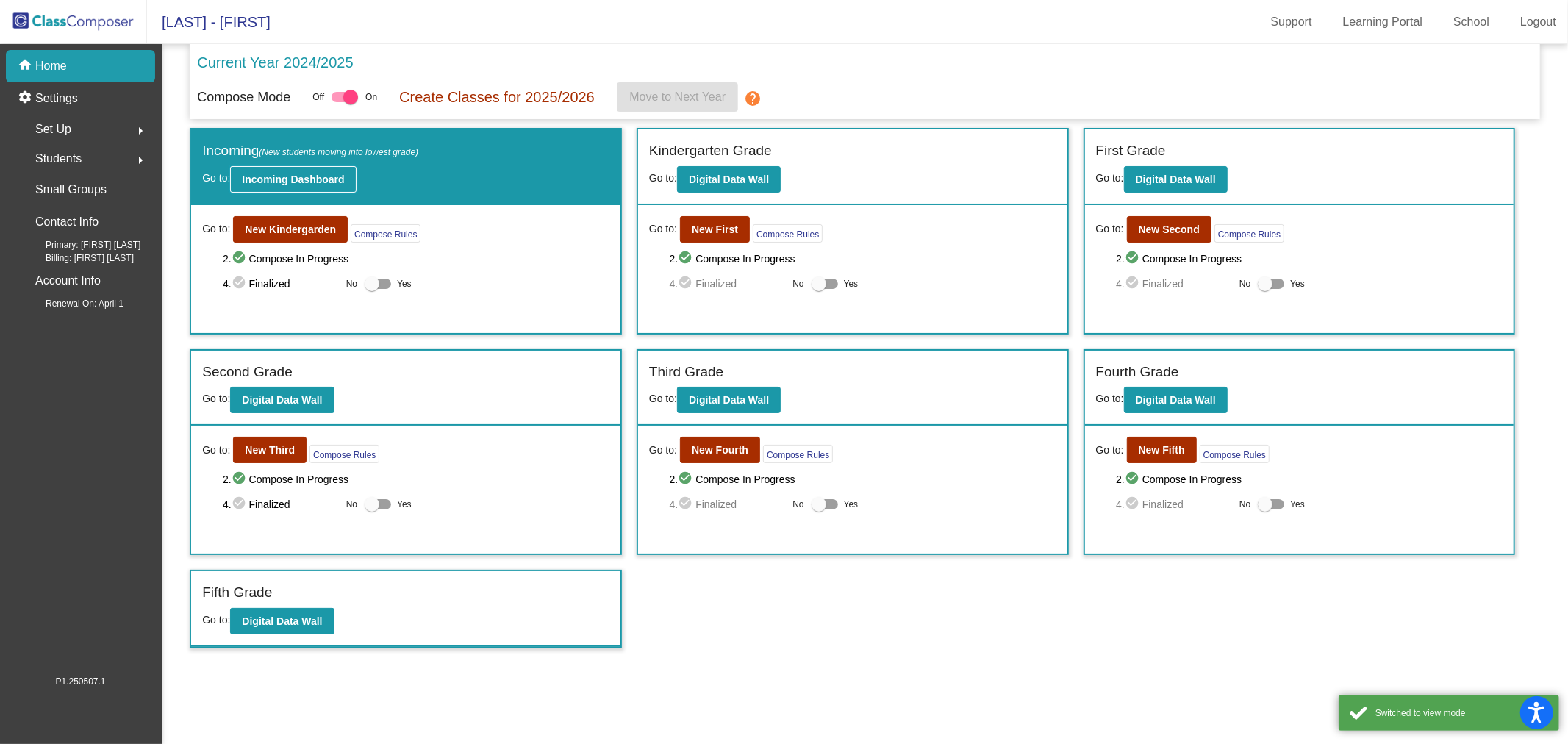 click on "Incoming Dashboard" 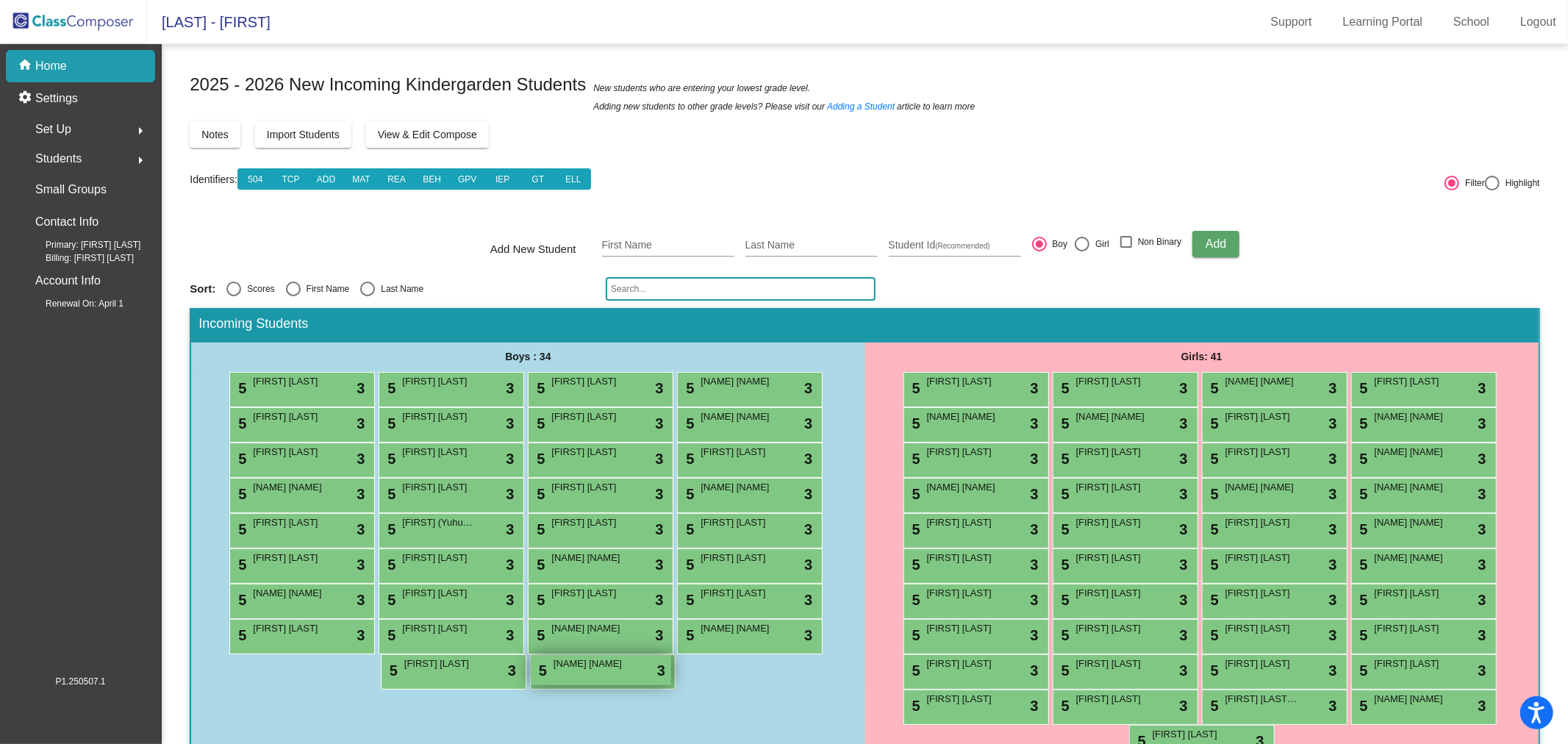 click on "[LAST][LAST]" at bounding box center (590, 664) 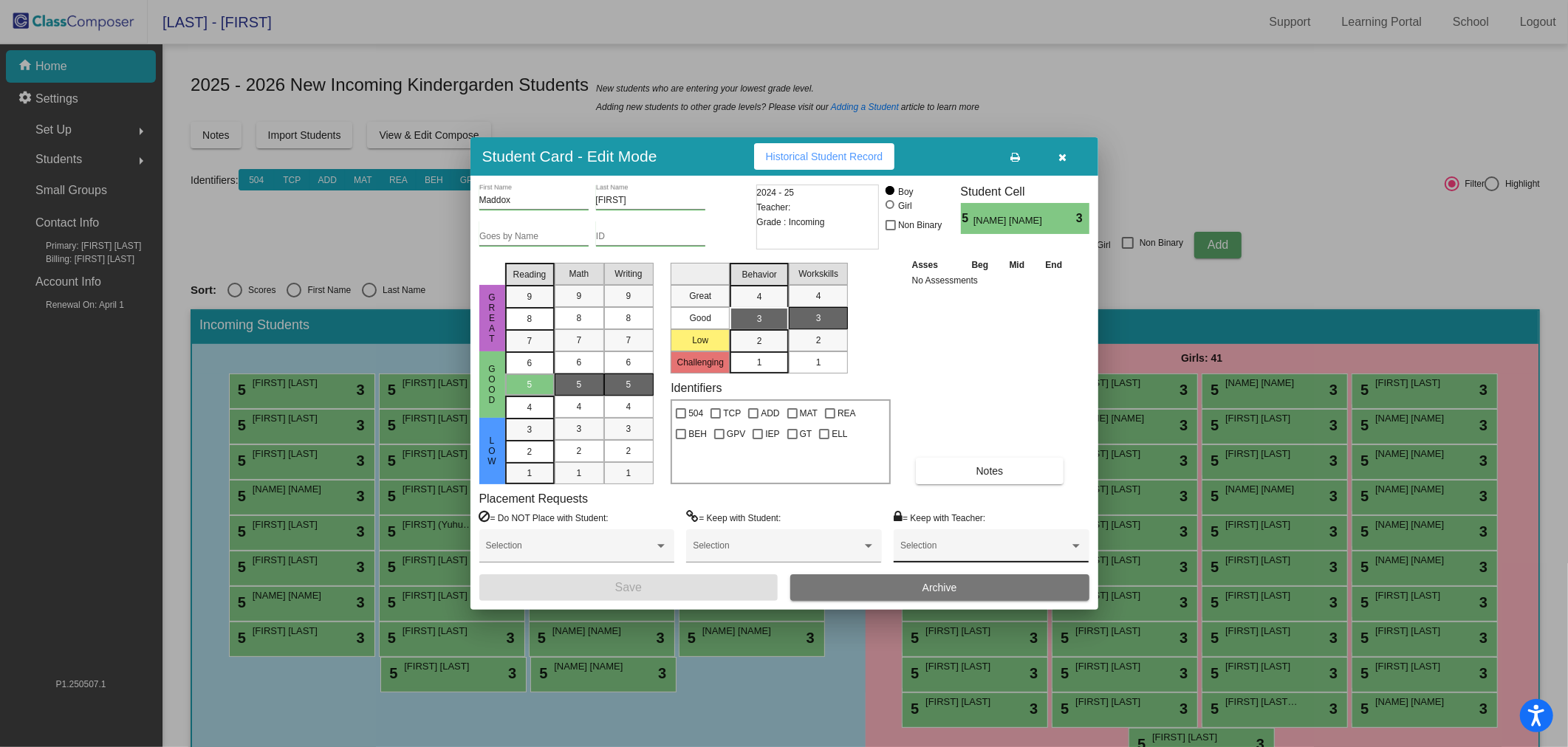 click on "Selection" at bounding box center (991, 549) 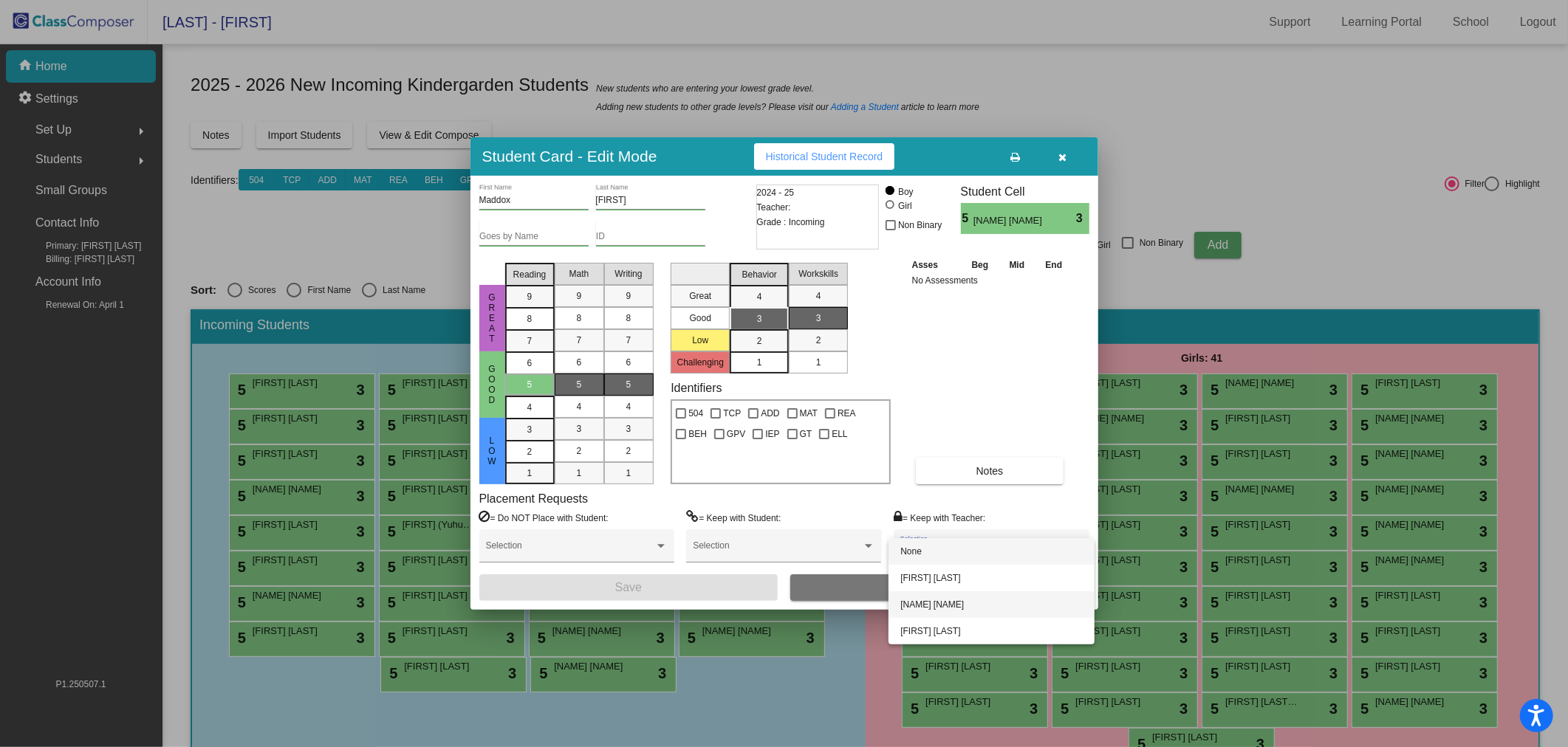 click on "[PERSON] [LAST]" at bounding box center (991, 605) 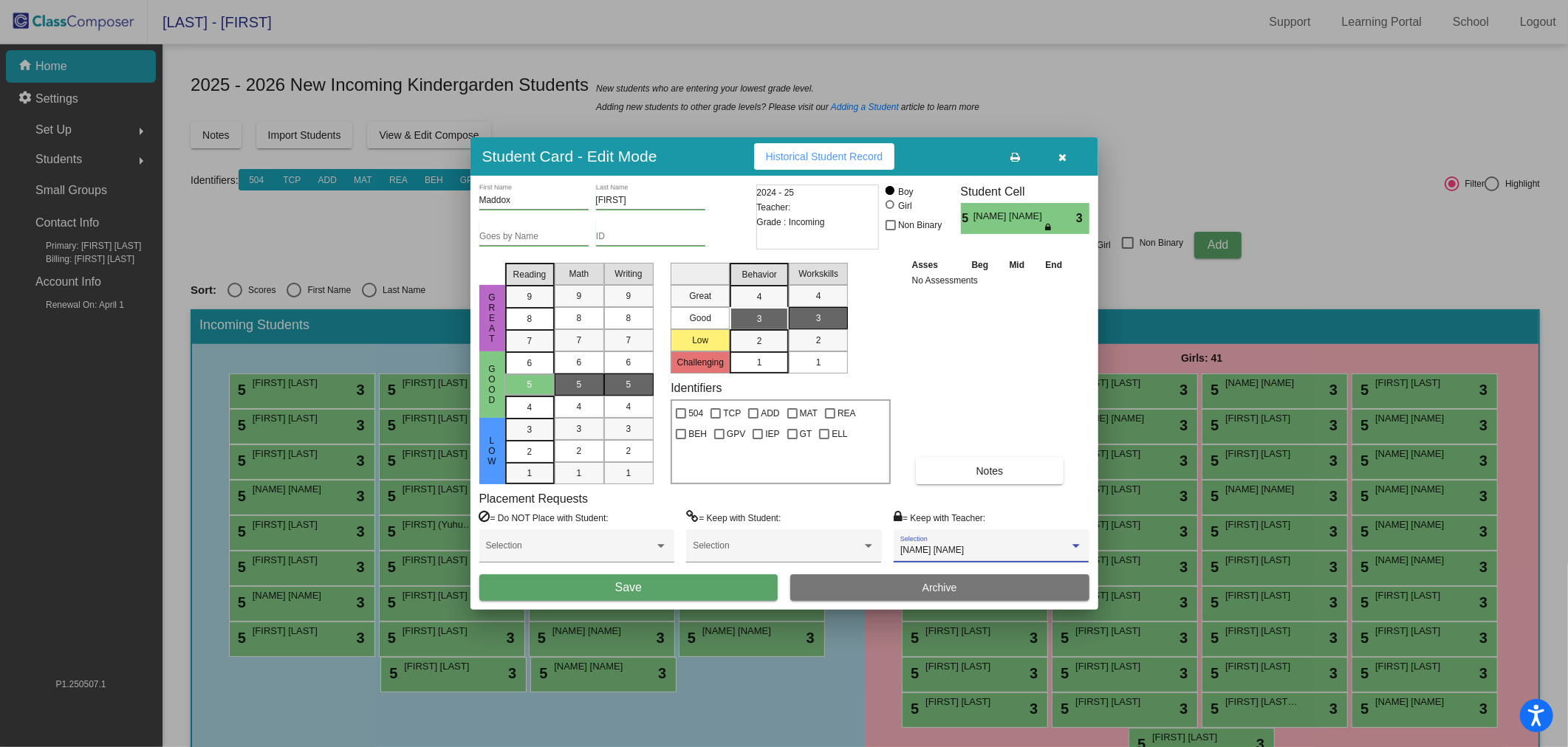 click on "Save" at bounding box center (629, 587) 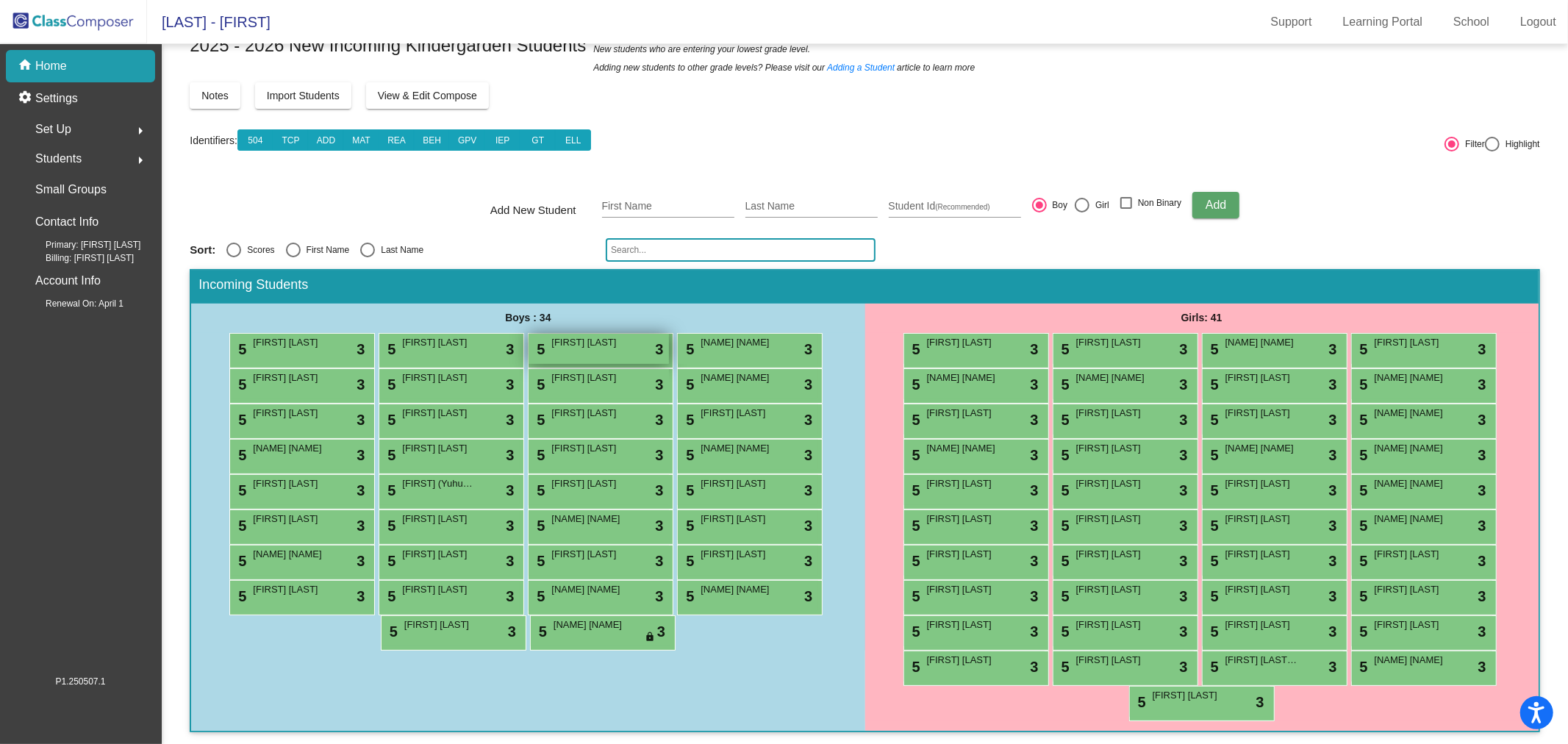scroll, scrollTop: 0, scrollLeft: 0, axis: both 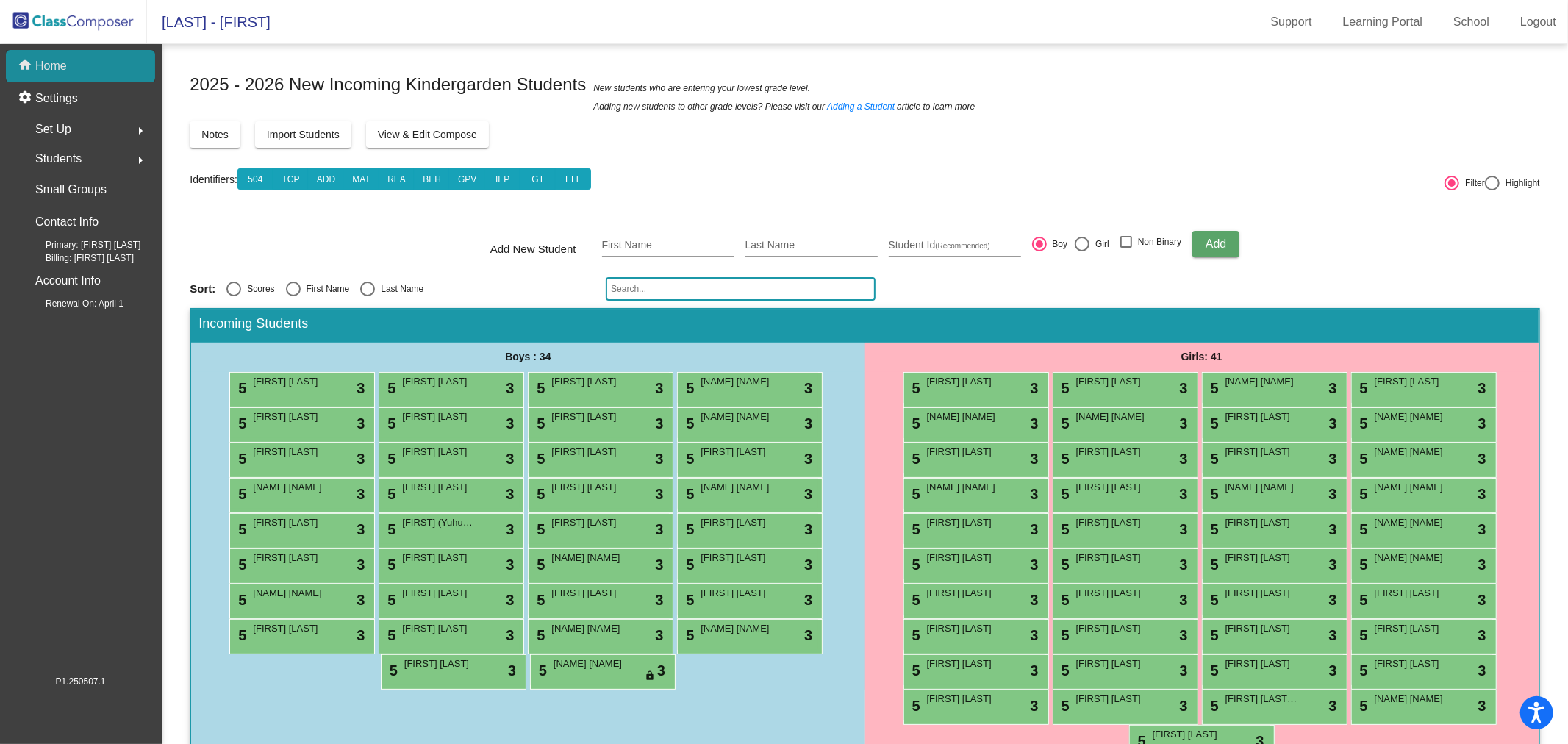 click on "home Home" 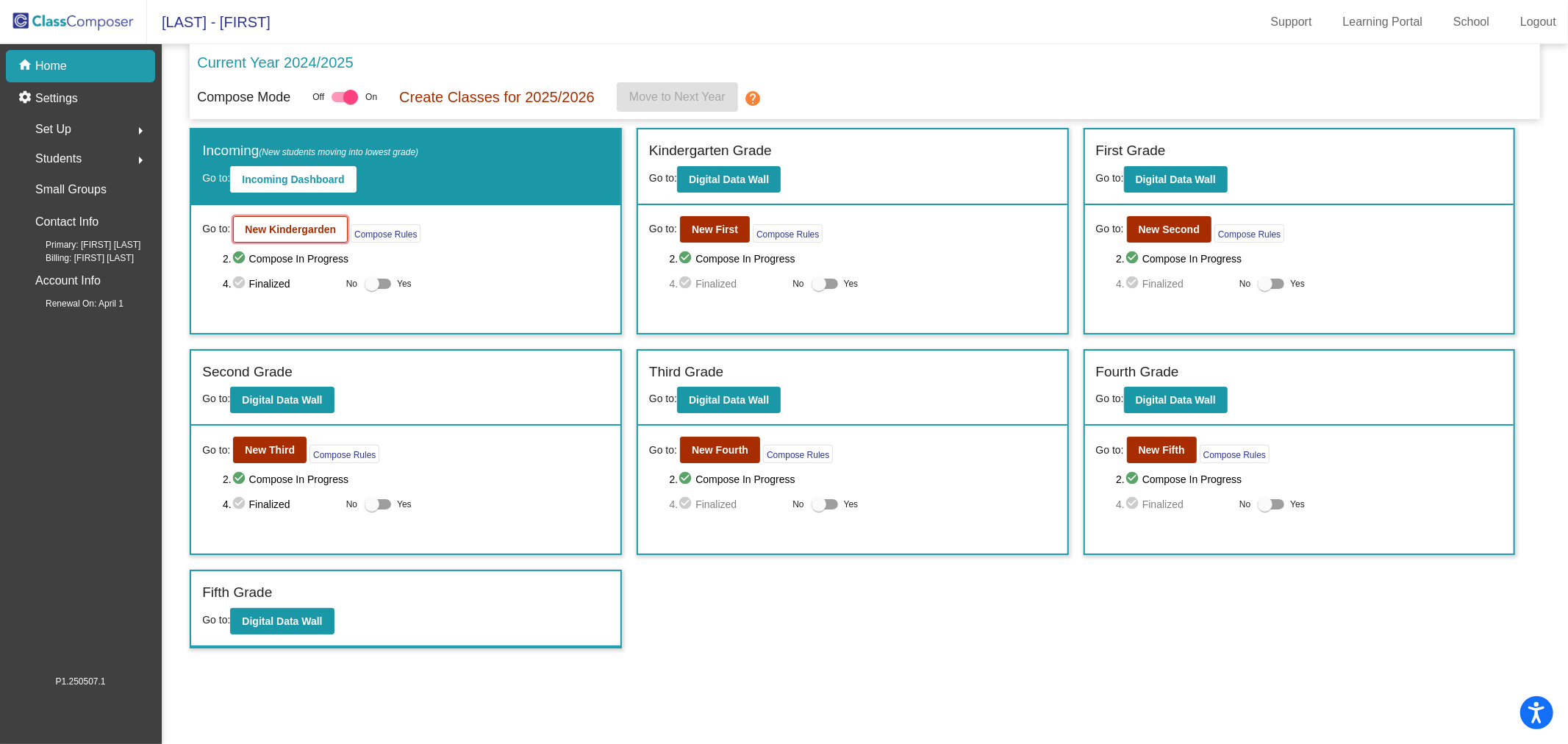 click on "New Kindergarden" 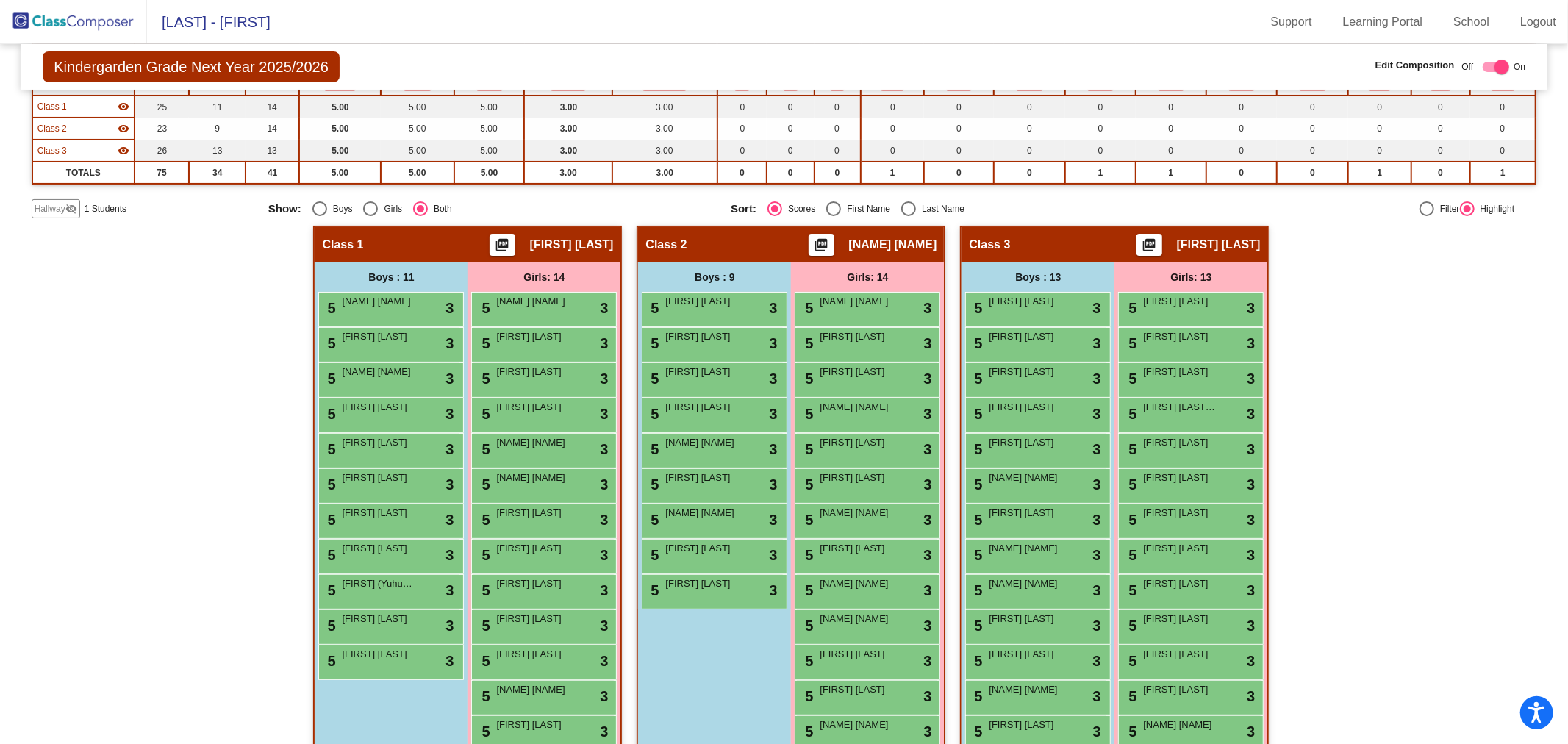 scroll, scrollTop: 0, scrollLeft: 0, axis: both 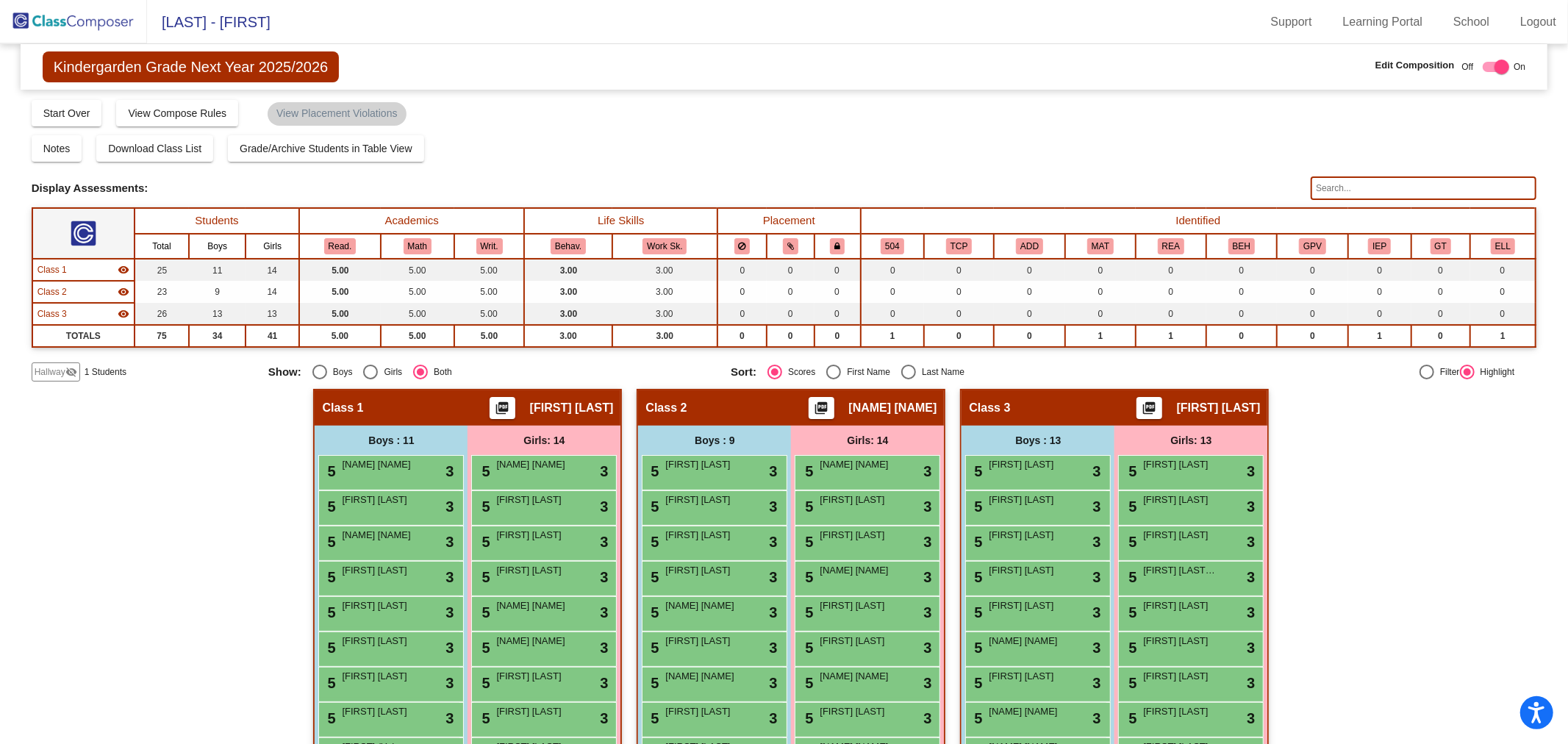 click 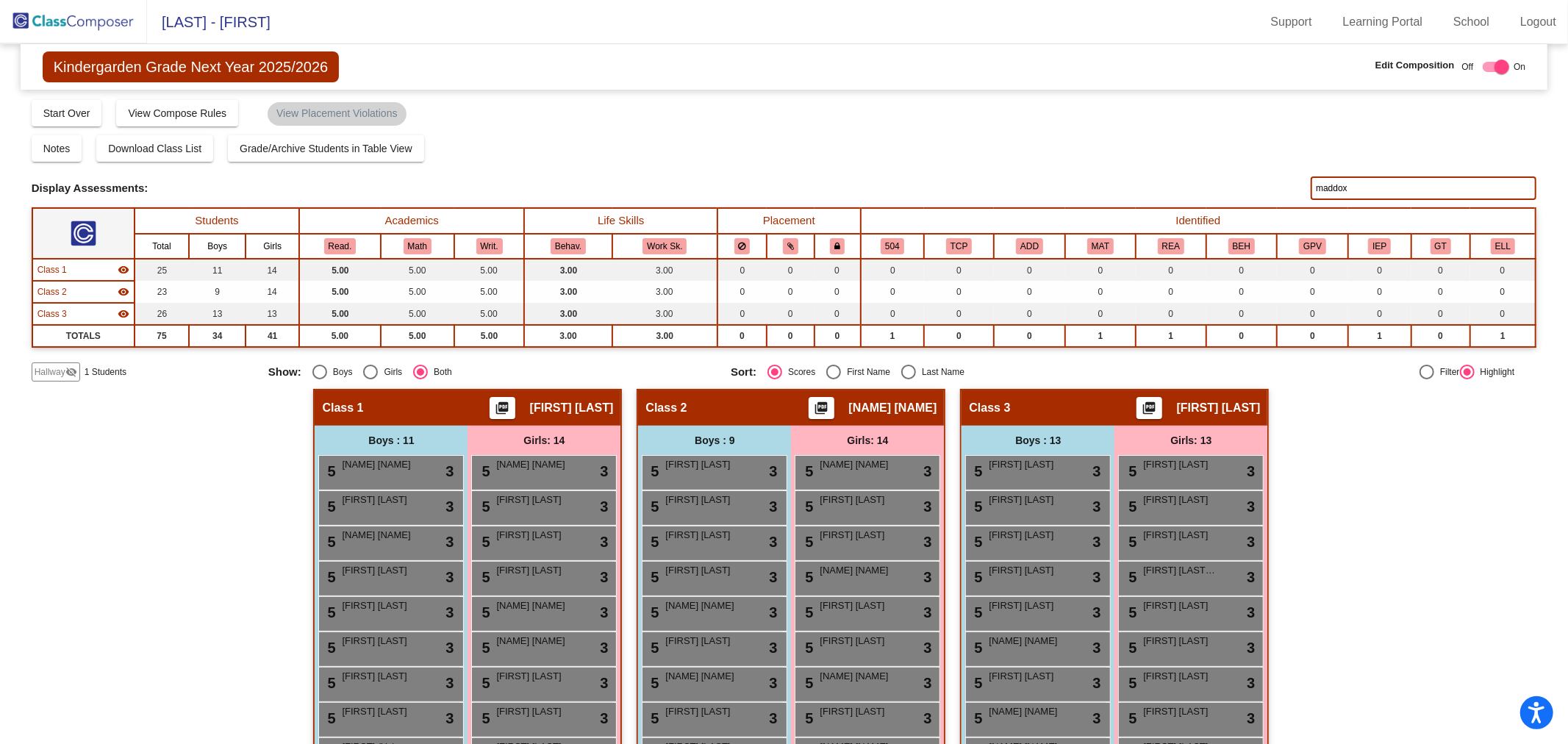 type on "maddox" 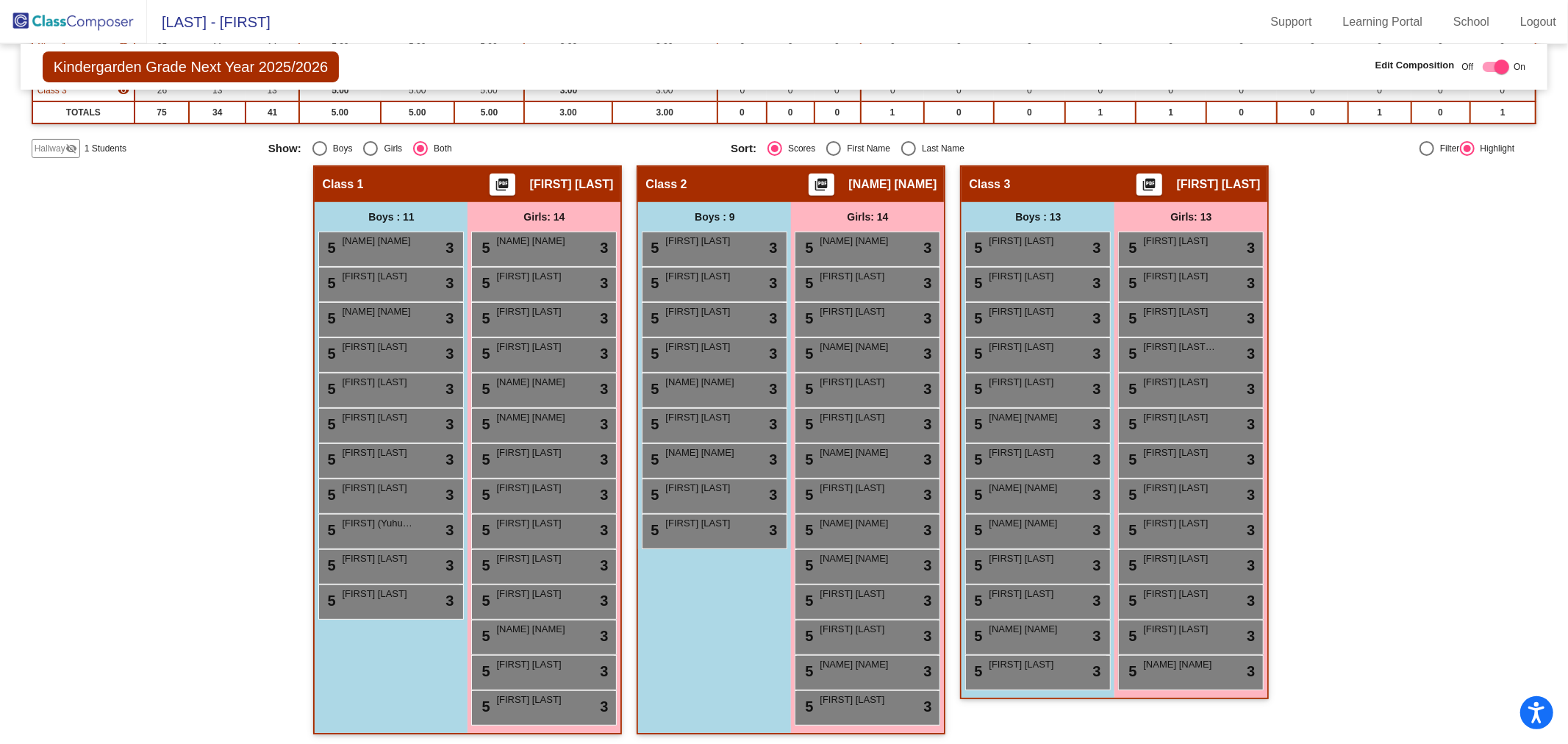 scroll, scrollTop: 0, scrollLeft: 0, axis: both 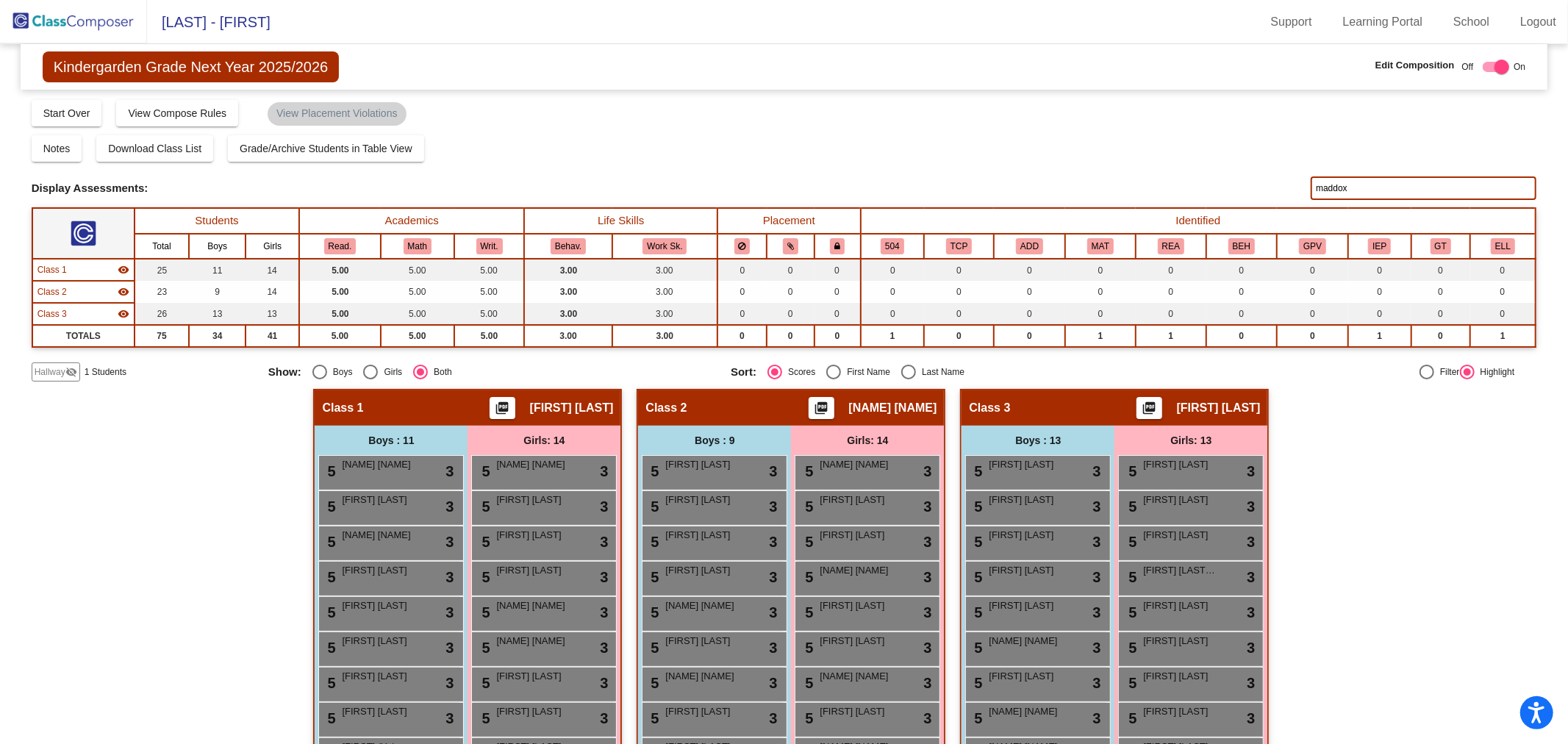 drag, startPoint x: 1369, startPoint y: 184, endPoint x: 1182, endPoint y: 174, distance: 187.26719 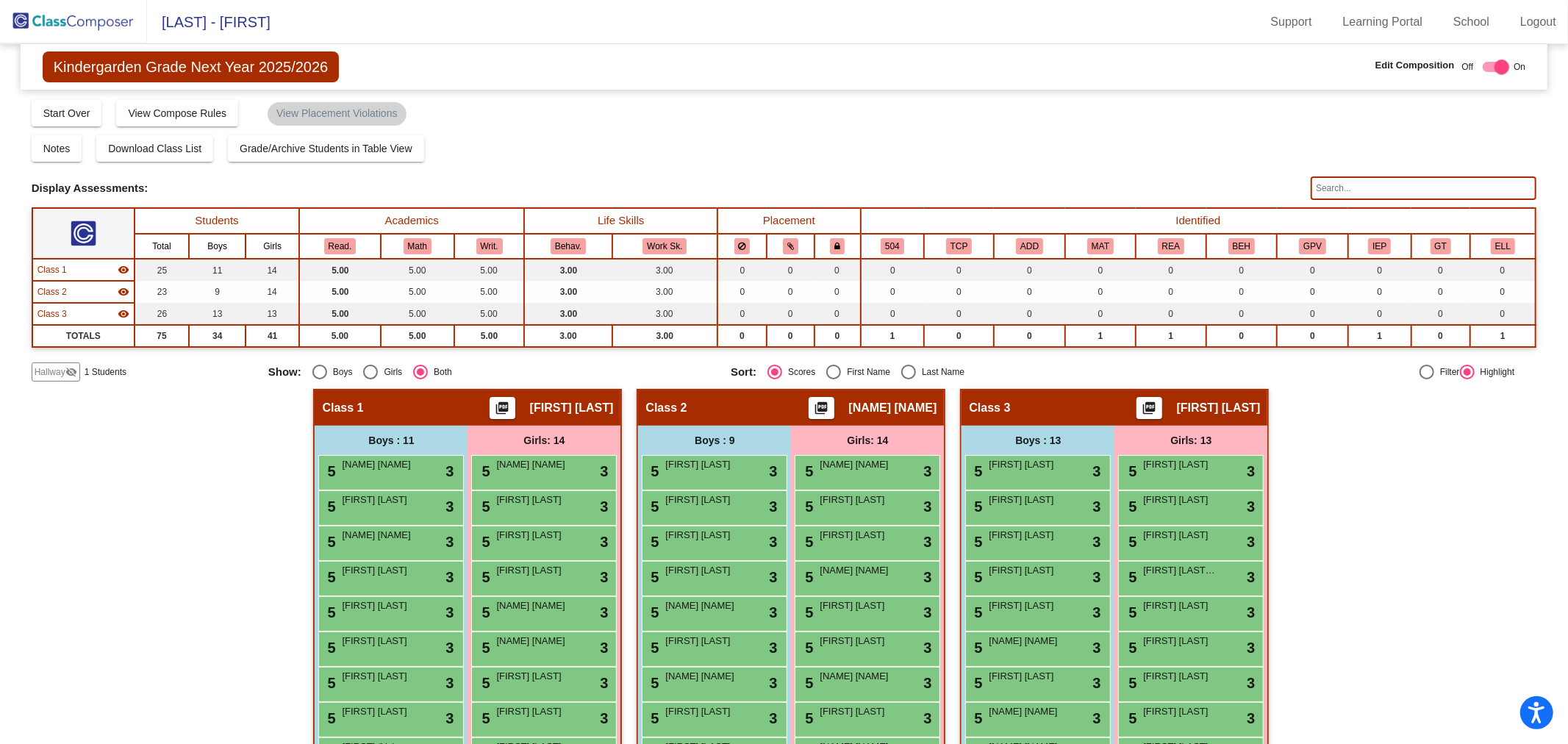type 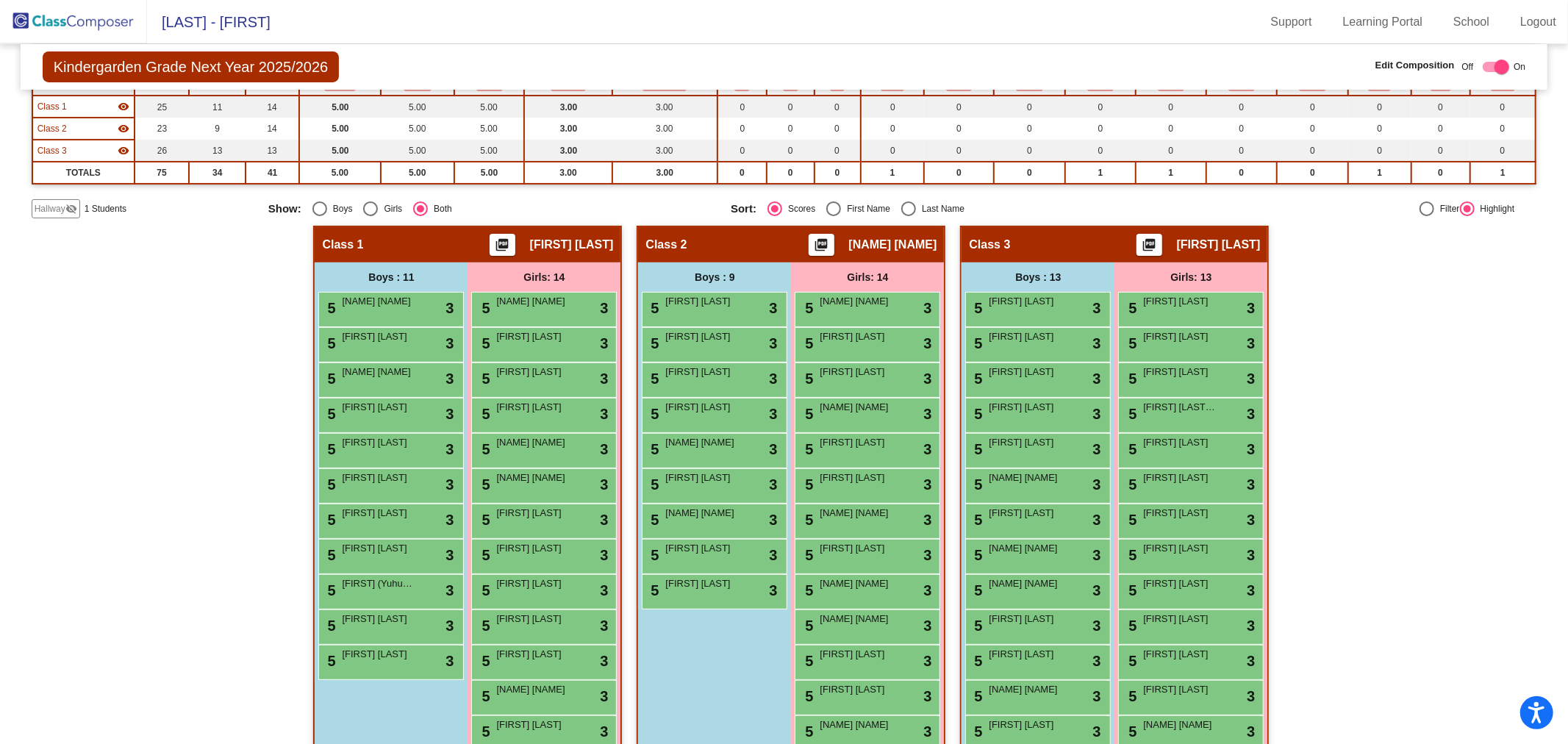 scroll, scrollTop: 0, scrollLeft: 0, axis: both 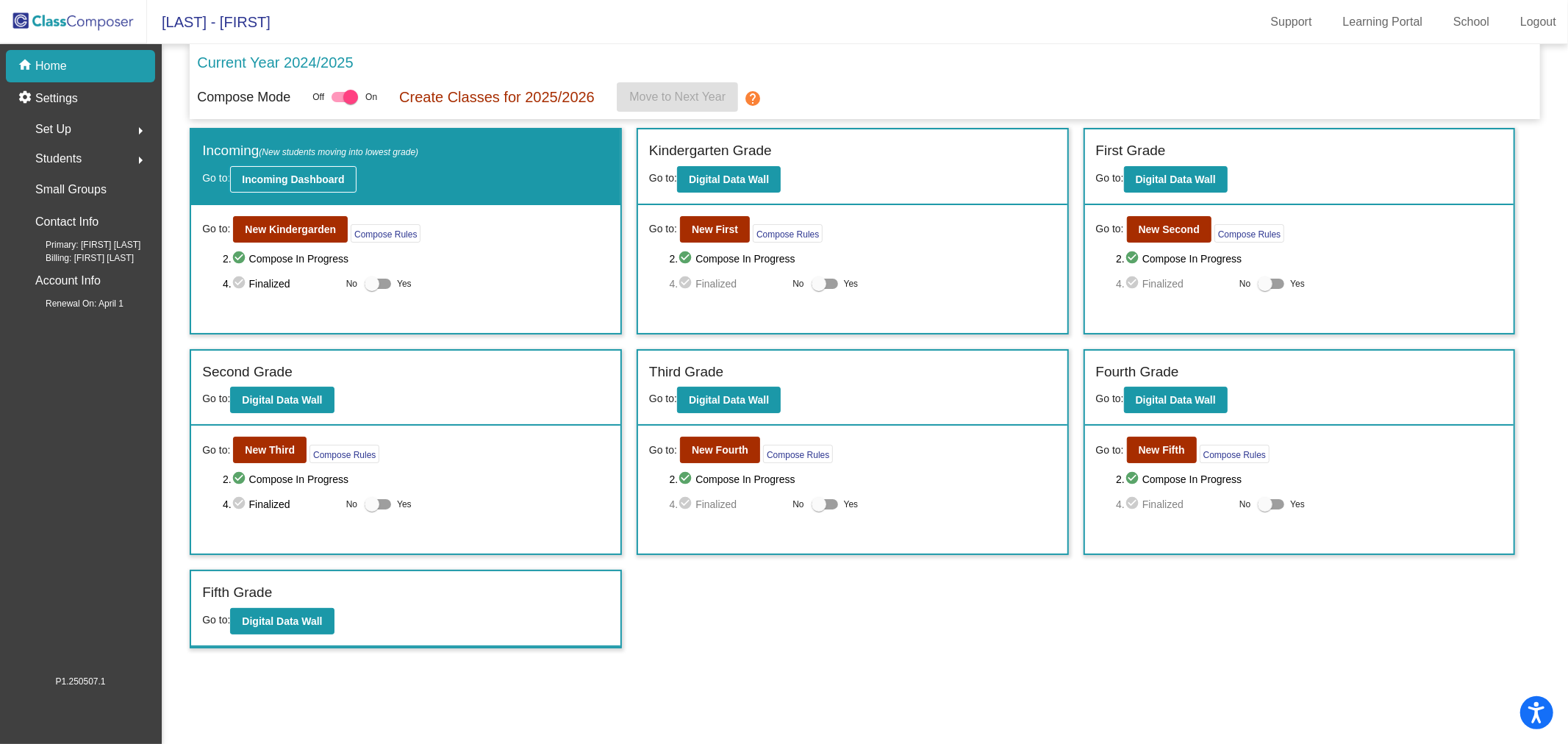click on "Incoming Dashboard" 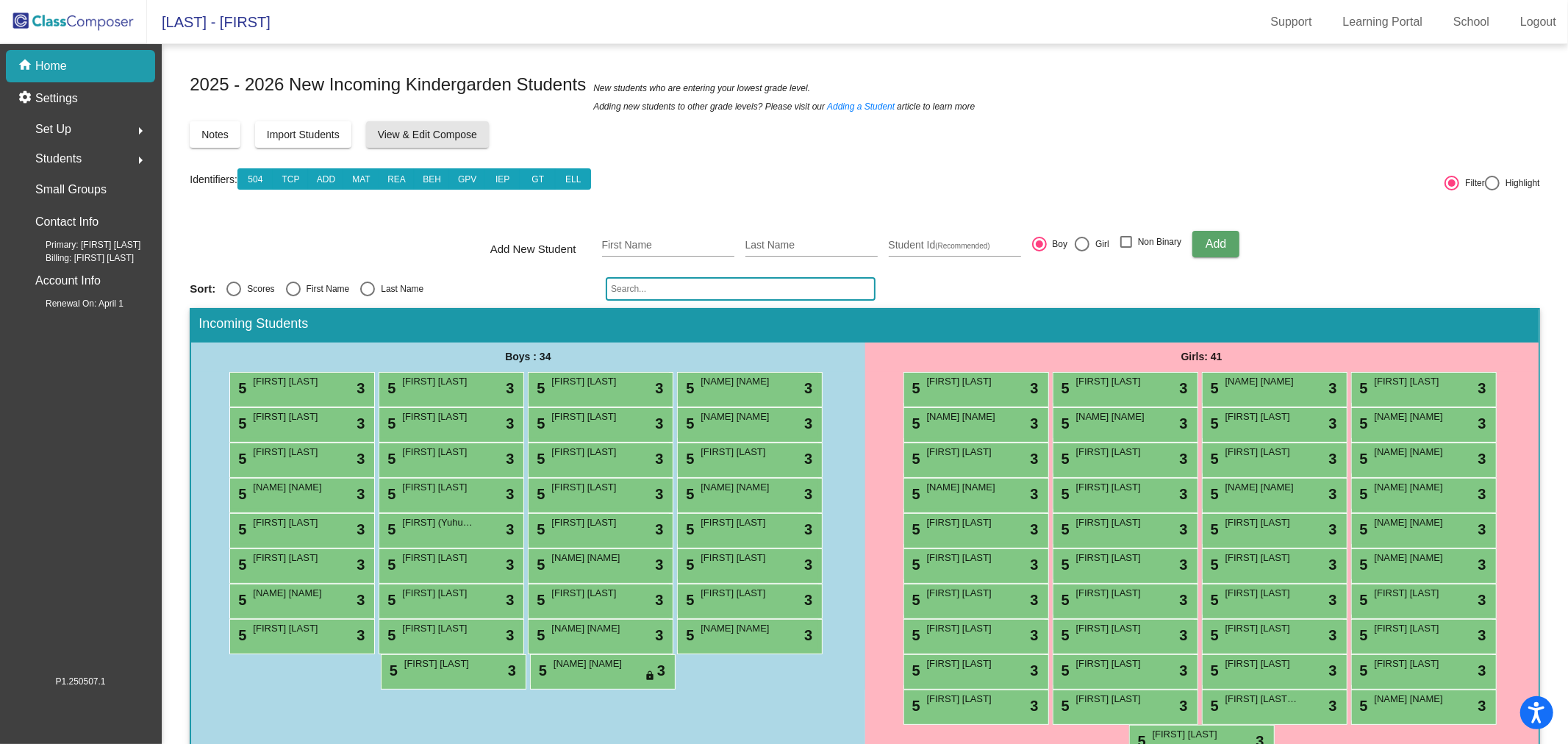 click on "View & Edit Compose" 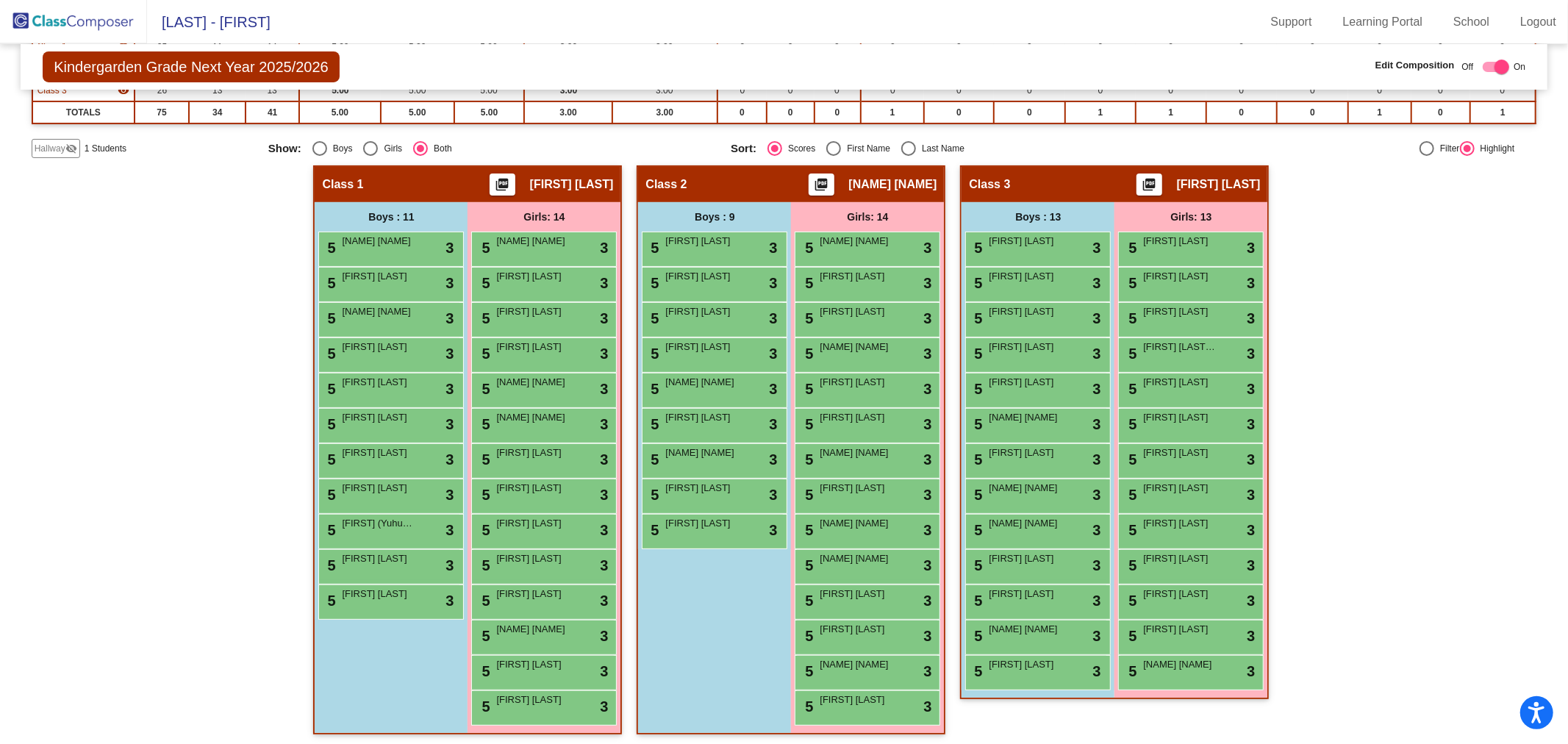 scroll, scrollTop: 0, scrollLeft: 0, axis: both 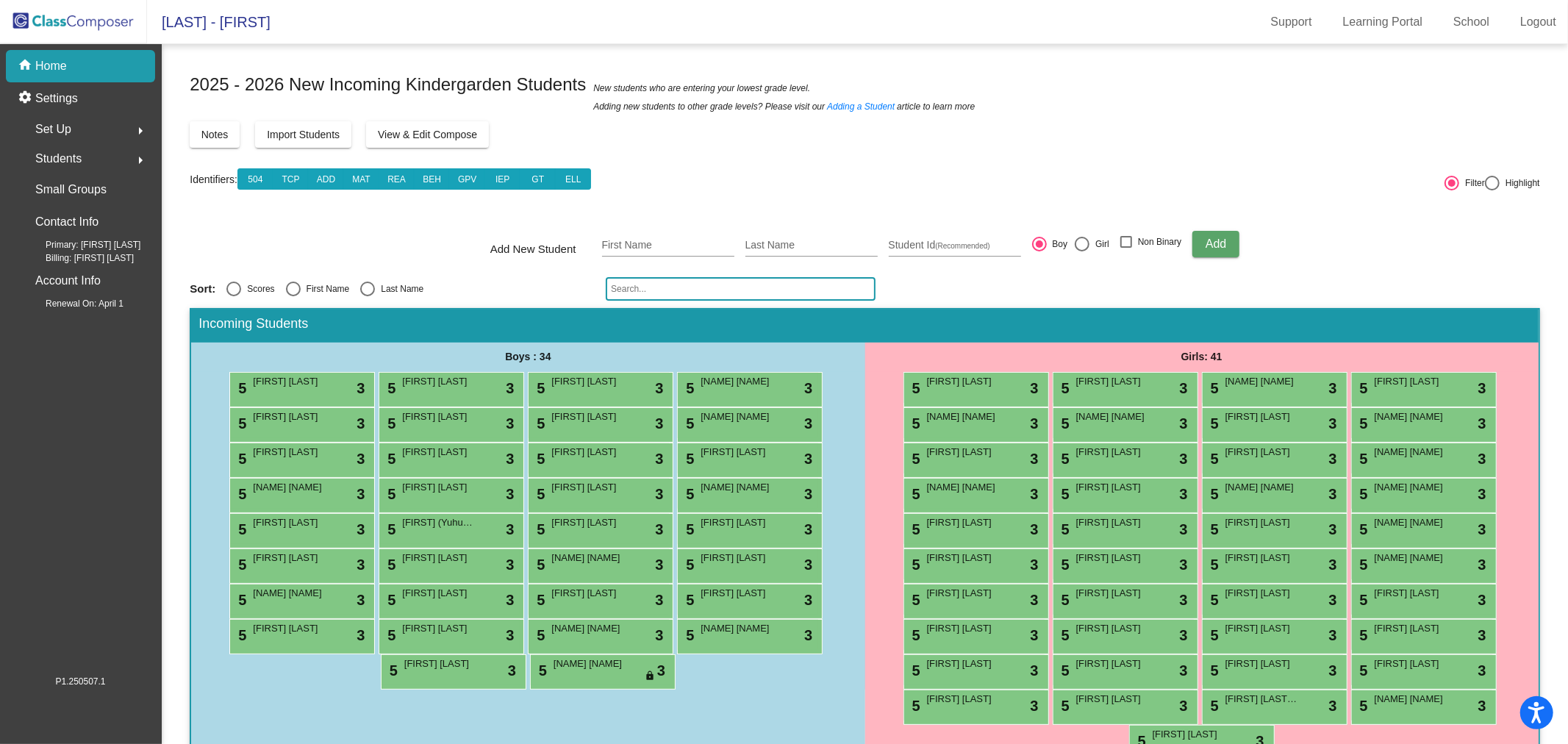 drag, startPoint x: 584, startPoint y: 673, endPoint x: 595, endPoint y: 706, distance: 34.785054 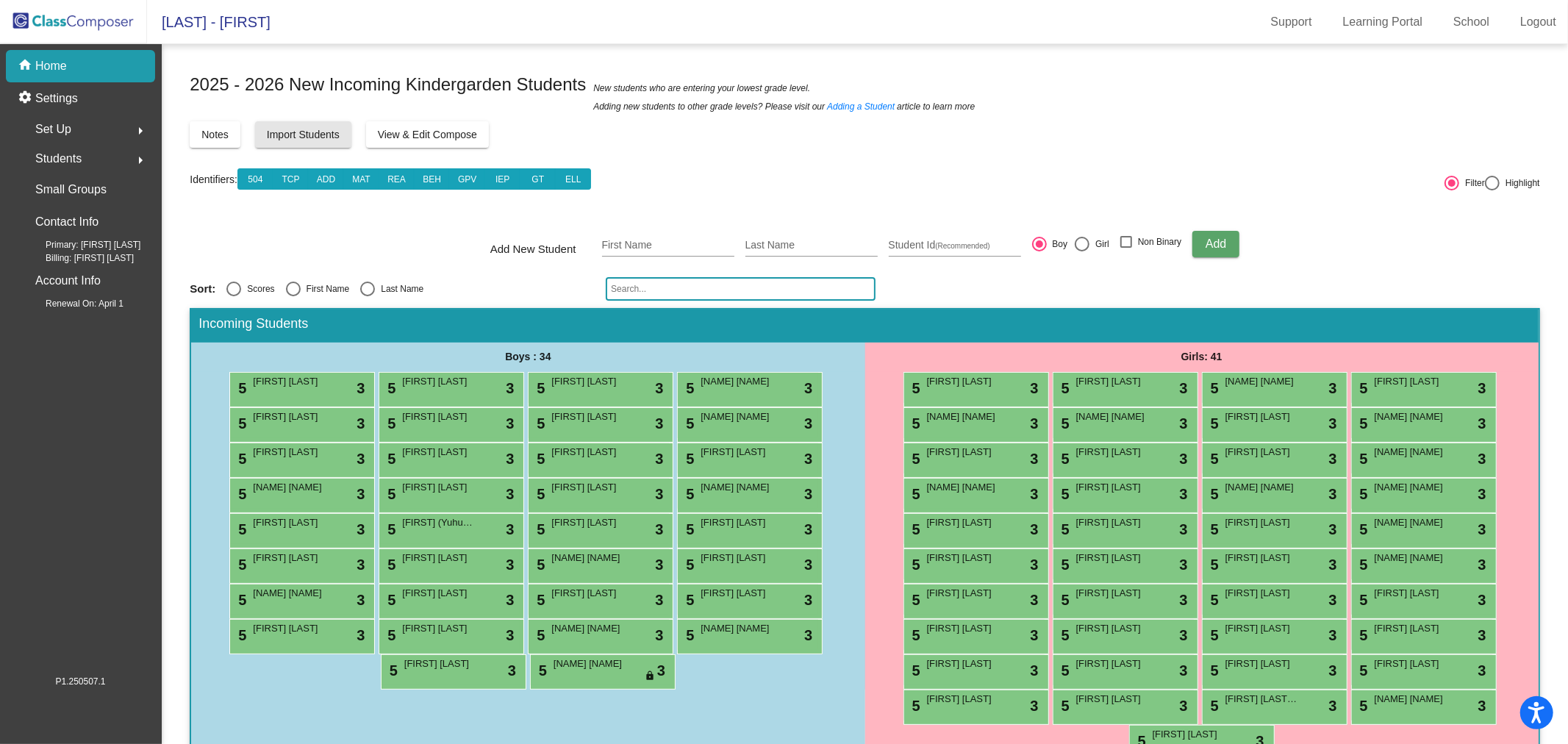 click on "Import Students" 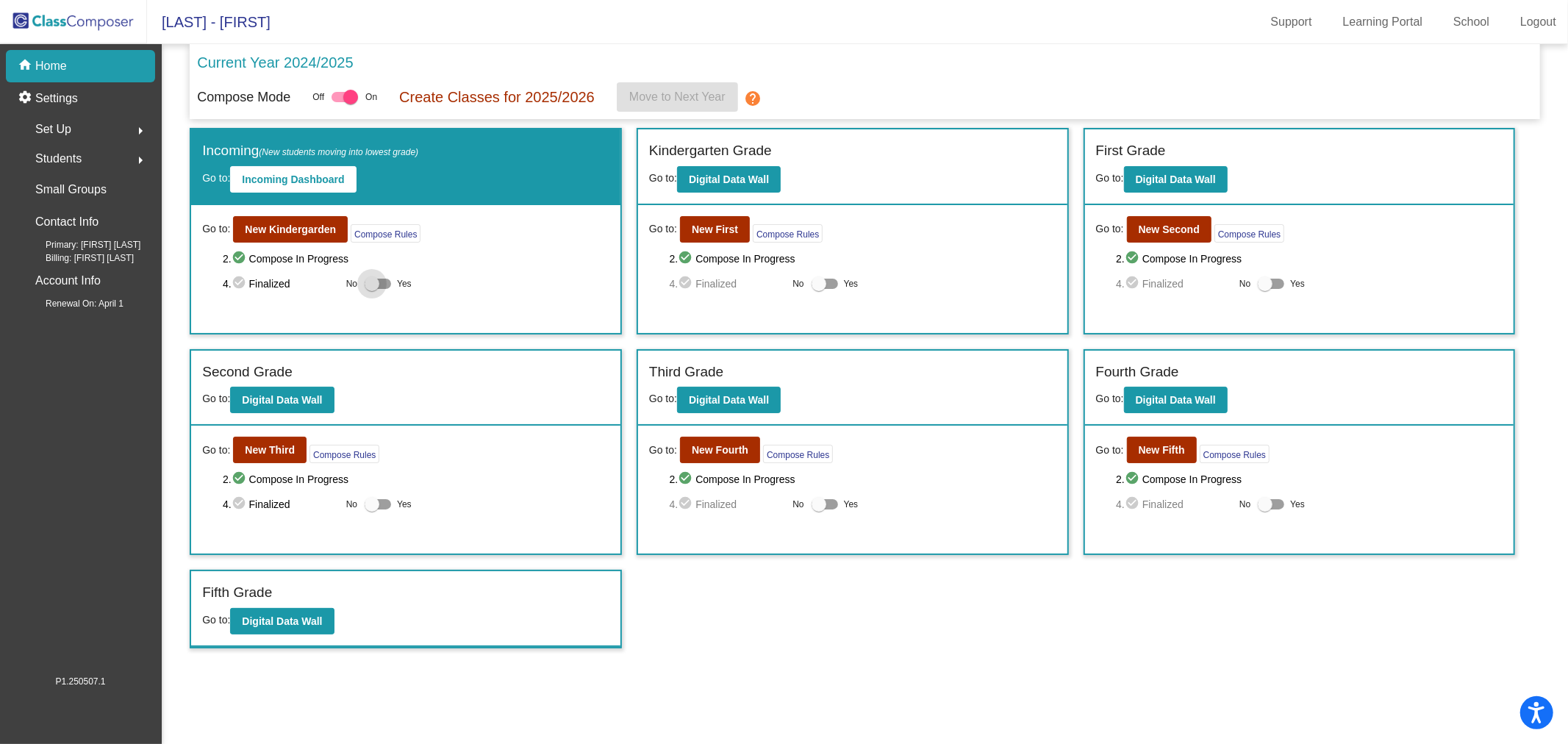 click at bounding box center [378, 284] 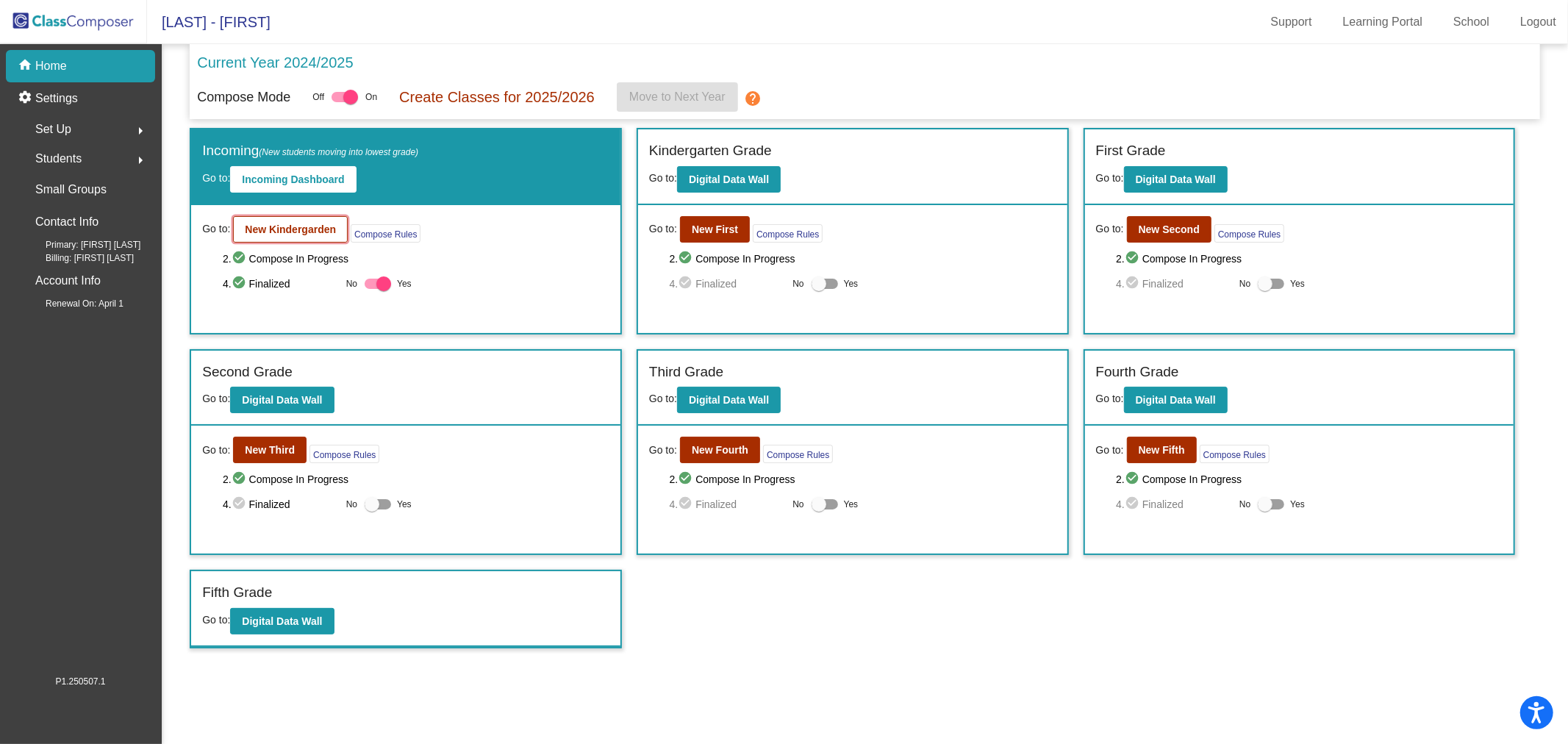 click on "New Kindergarden" 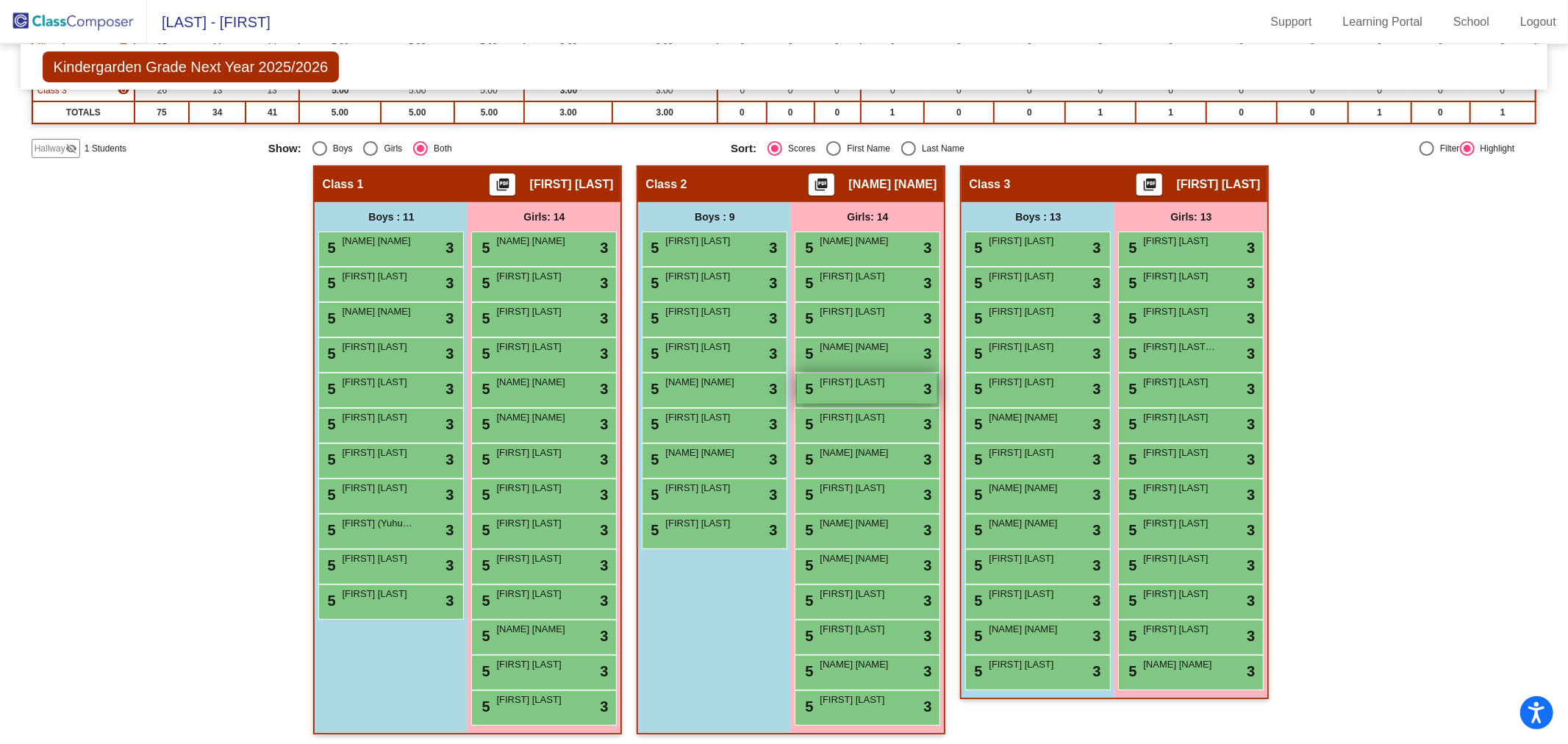 scroll, scrollTop: 0, scrollLeft: 0, axis: both 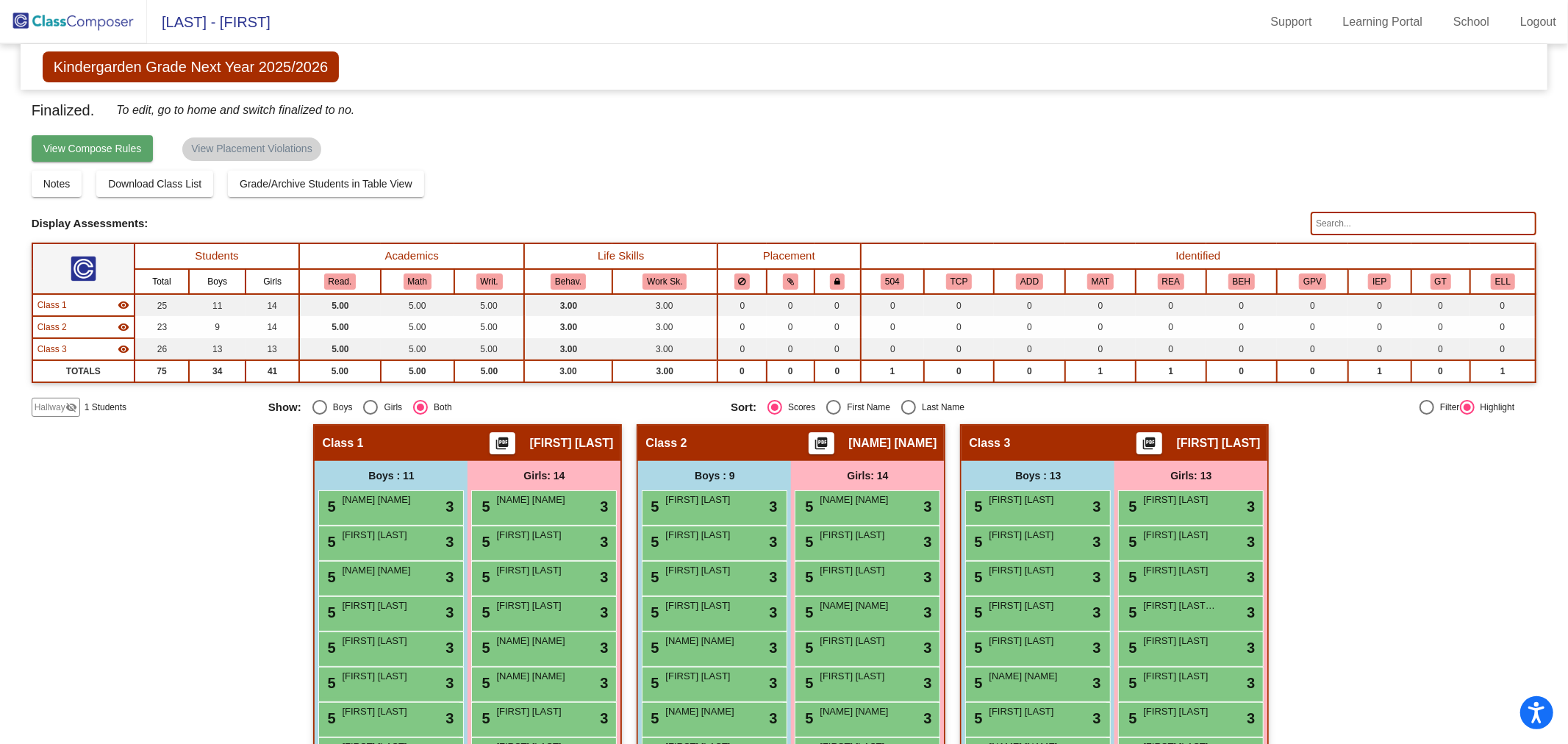 click on "View Compose Rules" 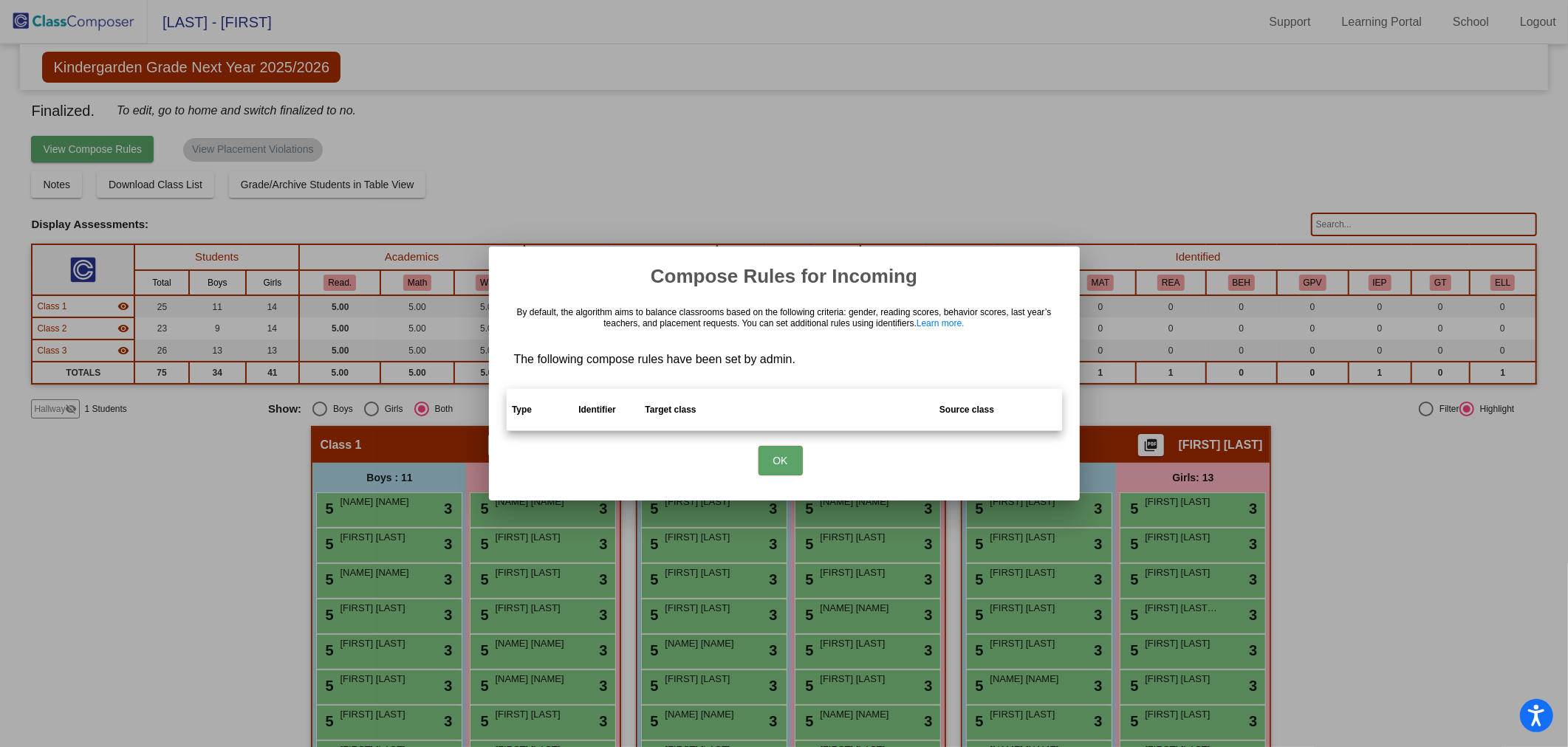 click at bounding box center (784, 374) 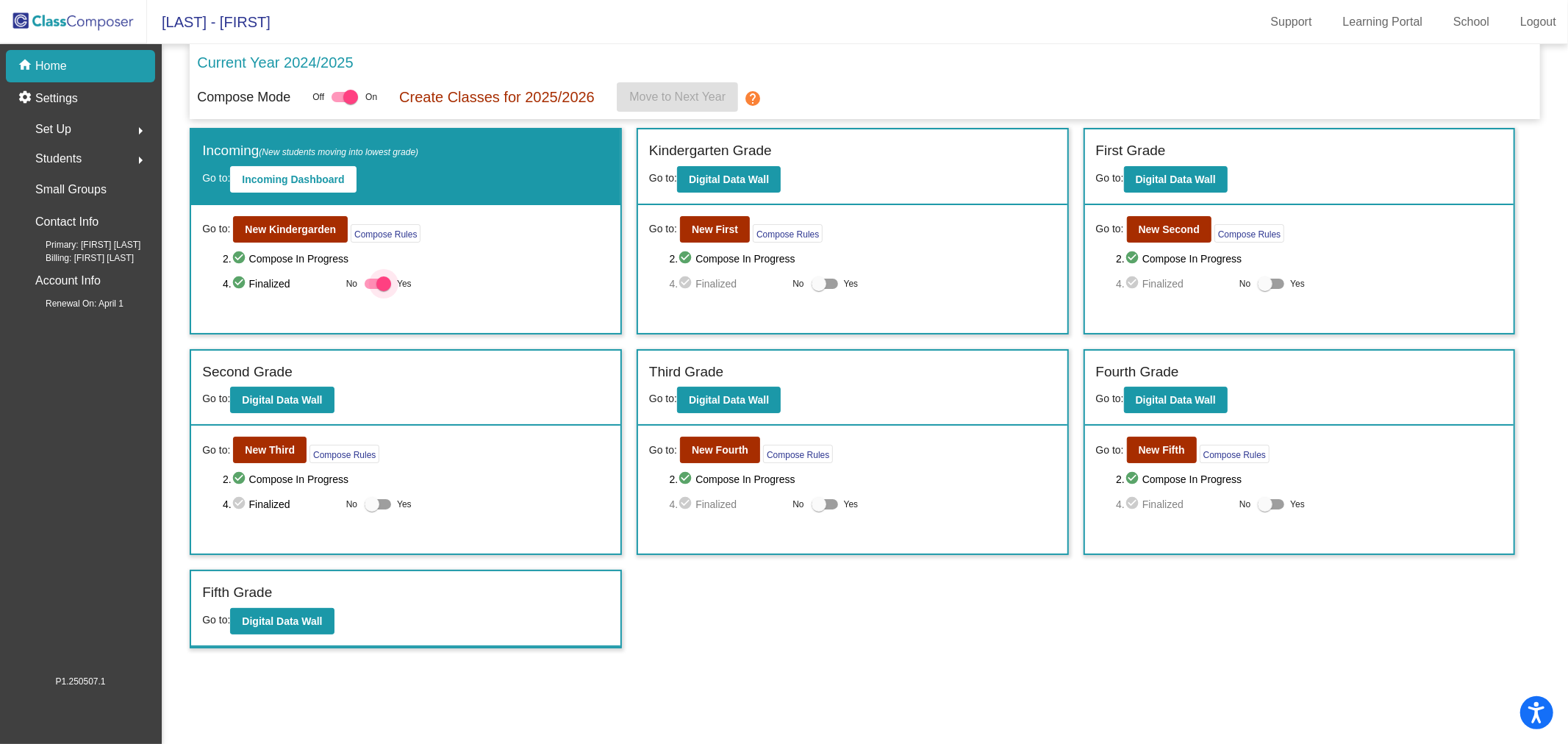 click at bounding box center [384, 284] 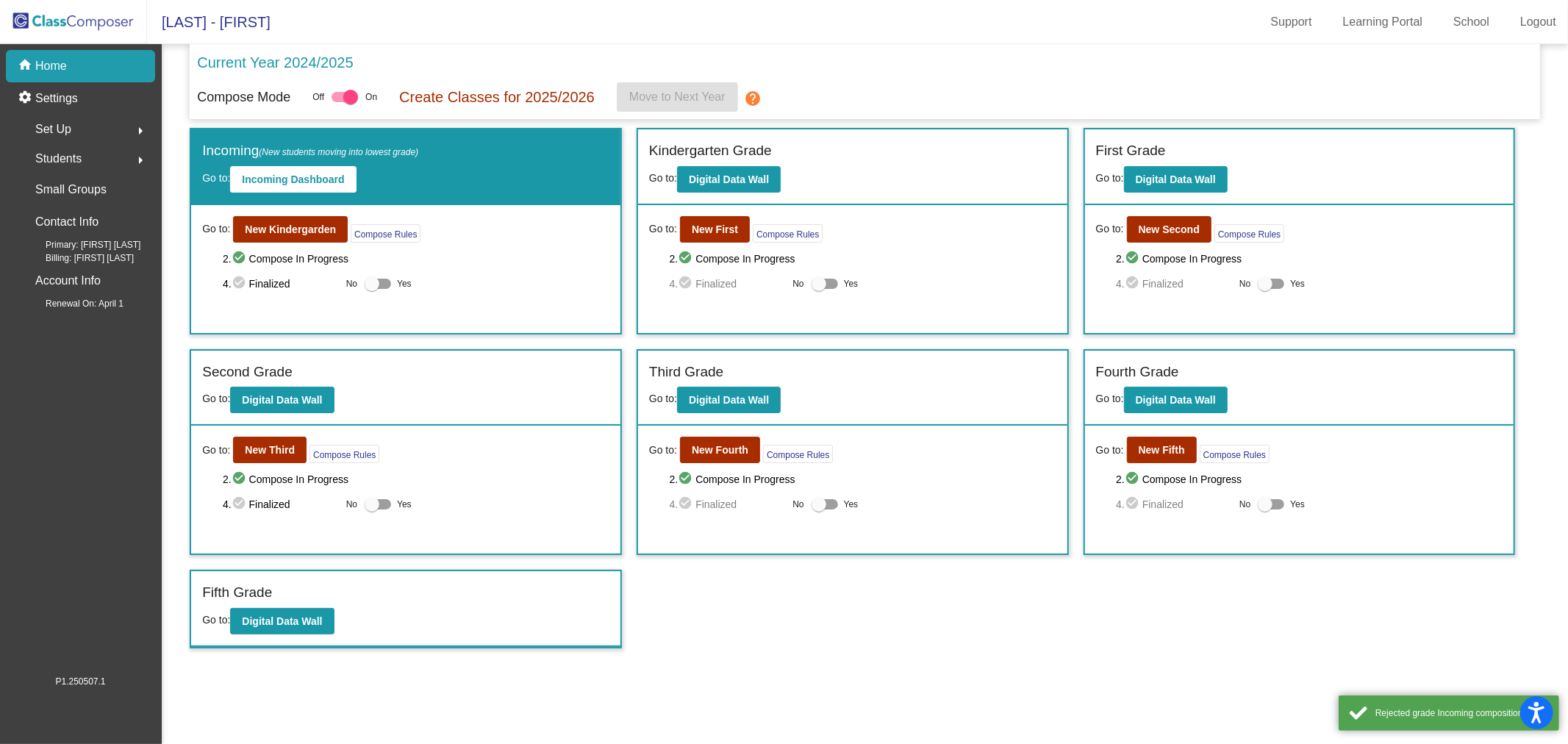 click on "Incoming   (New students moving into lowest grade)" 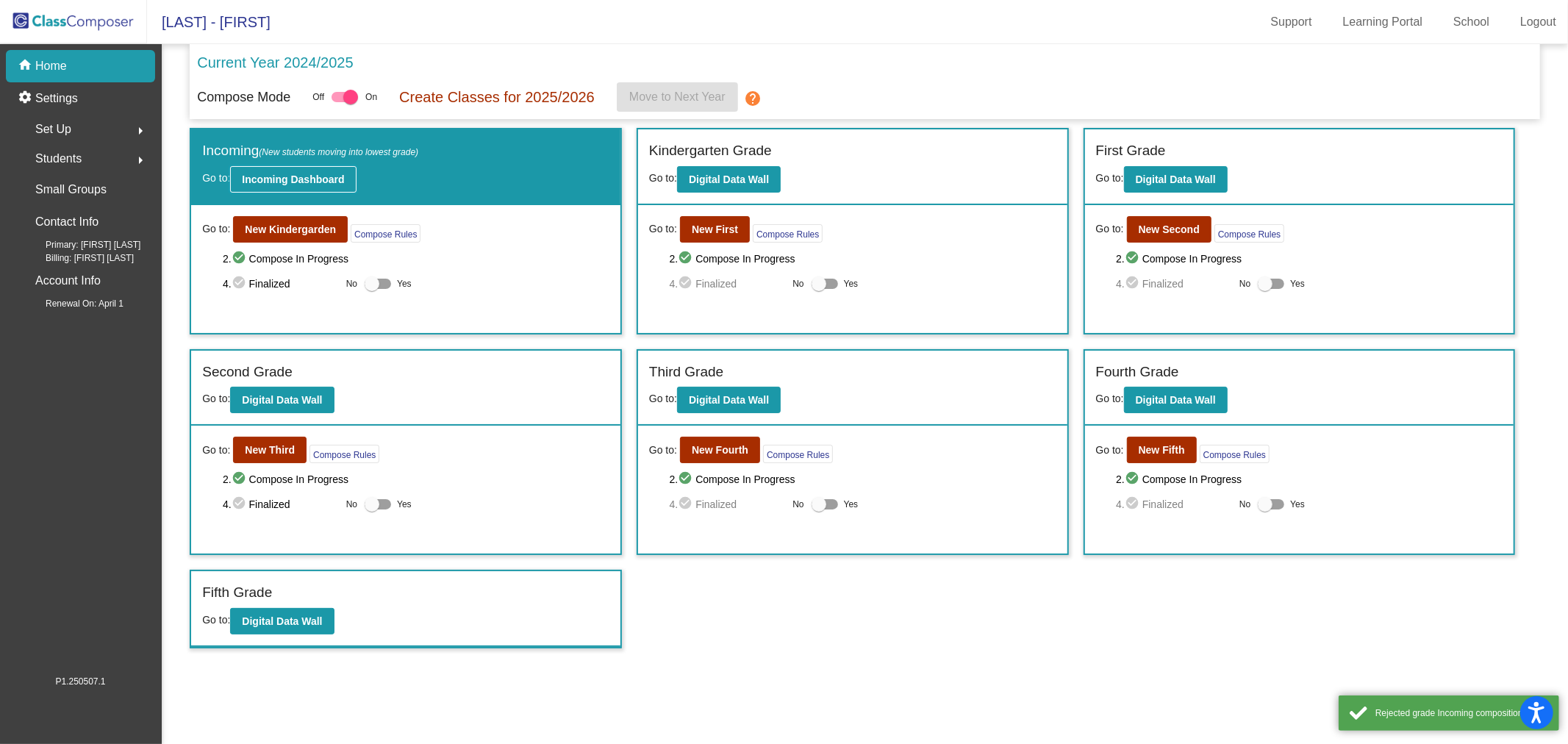 click on "Incoming Dashboard" 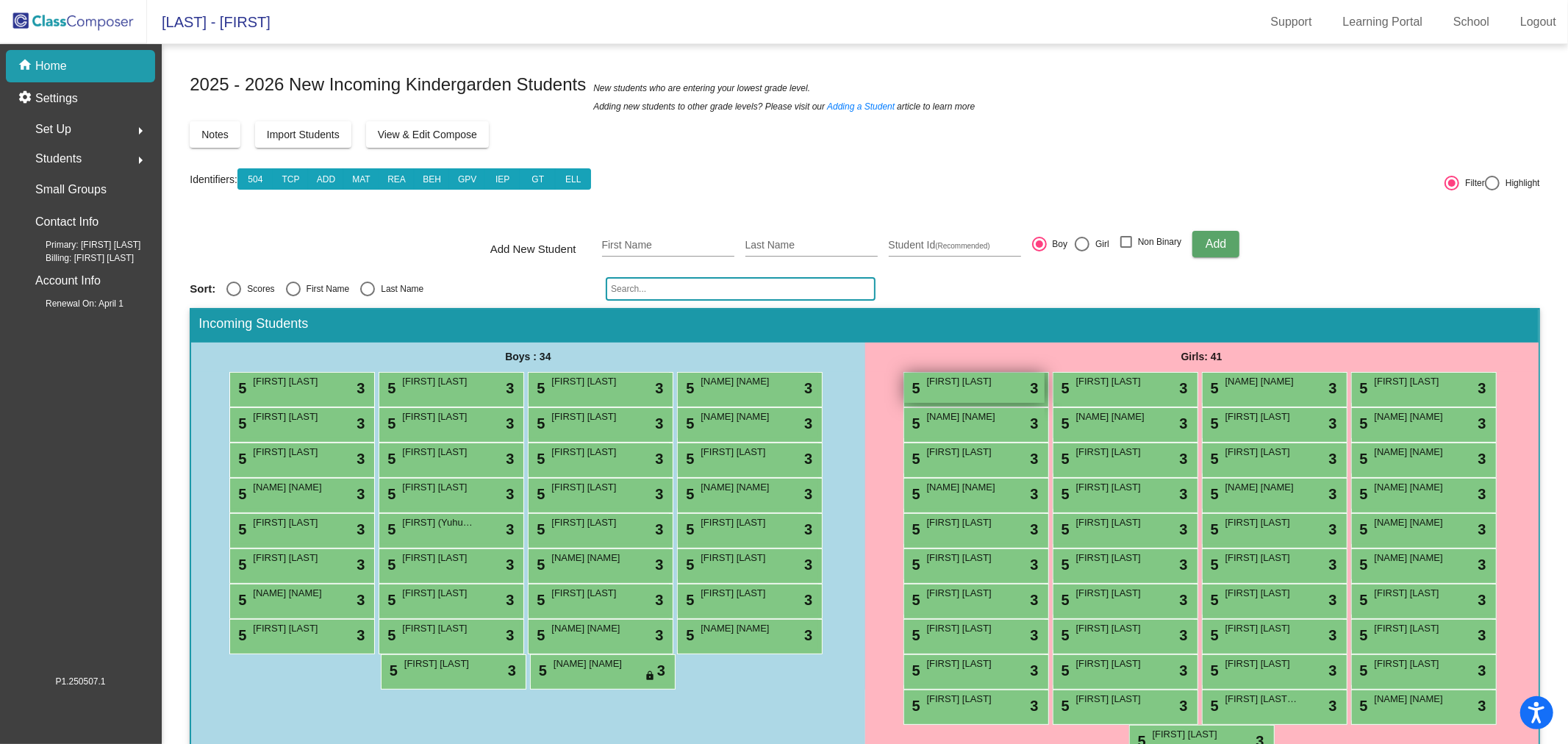 scroll, scrollTop: 39, scrollLeft: 0, axis: vertical 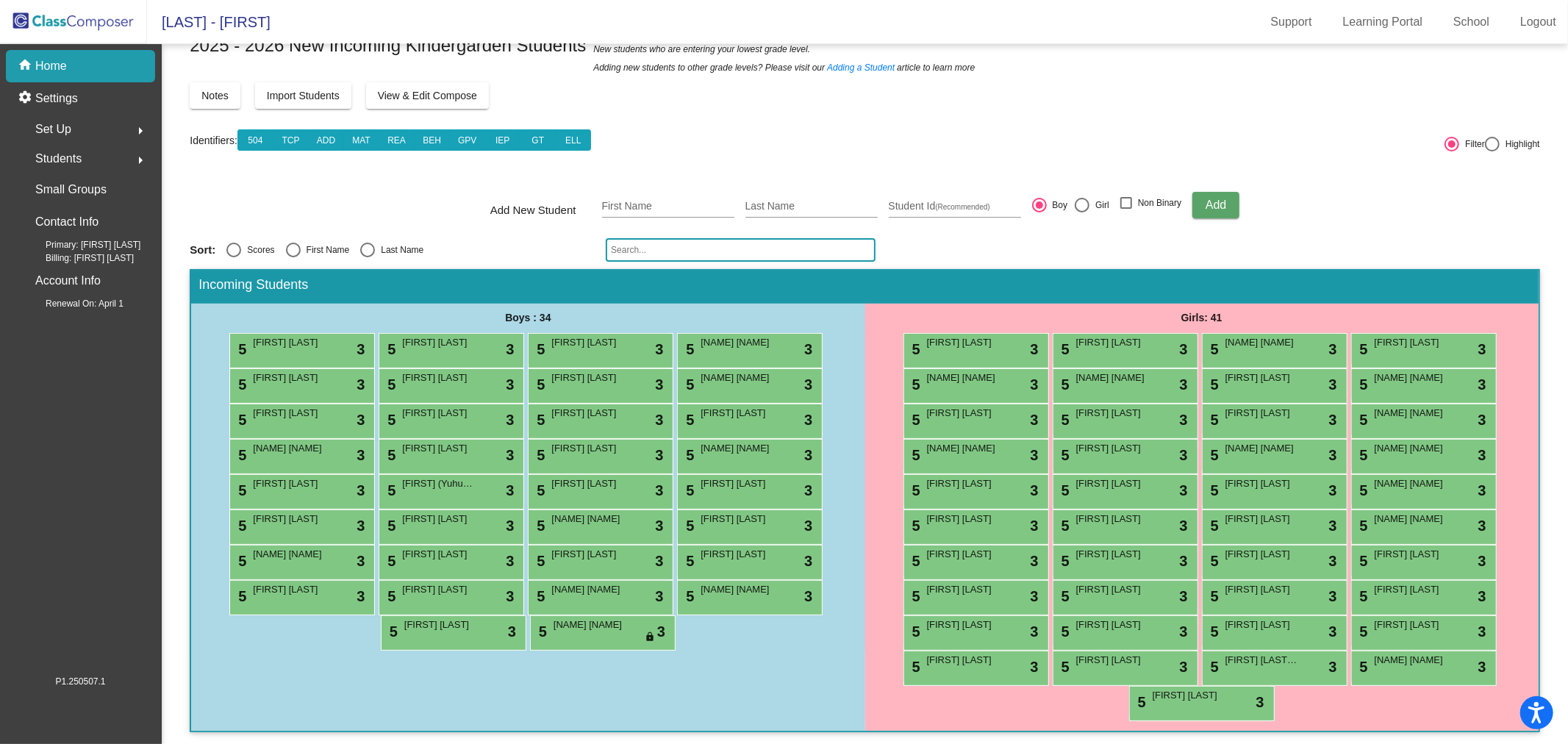 click at bounding box center (368, 250) 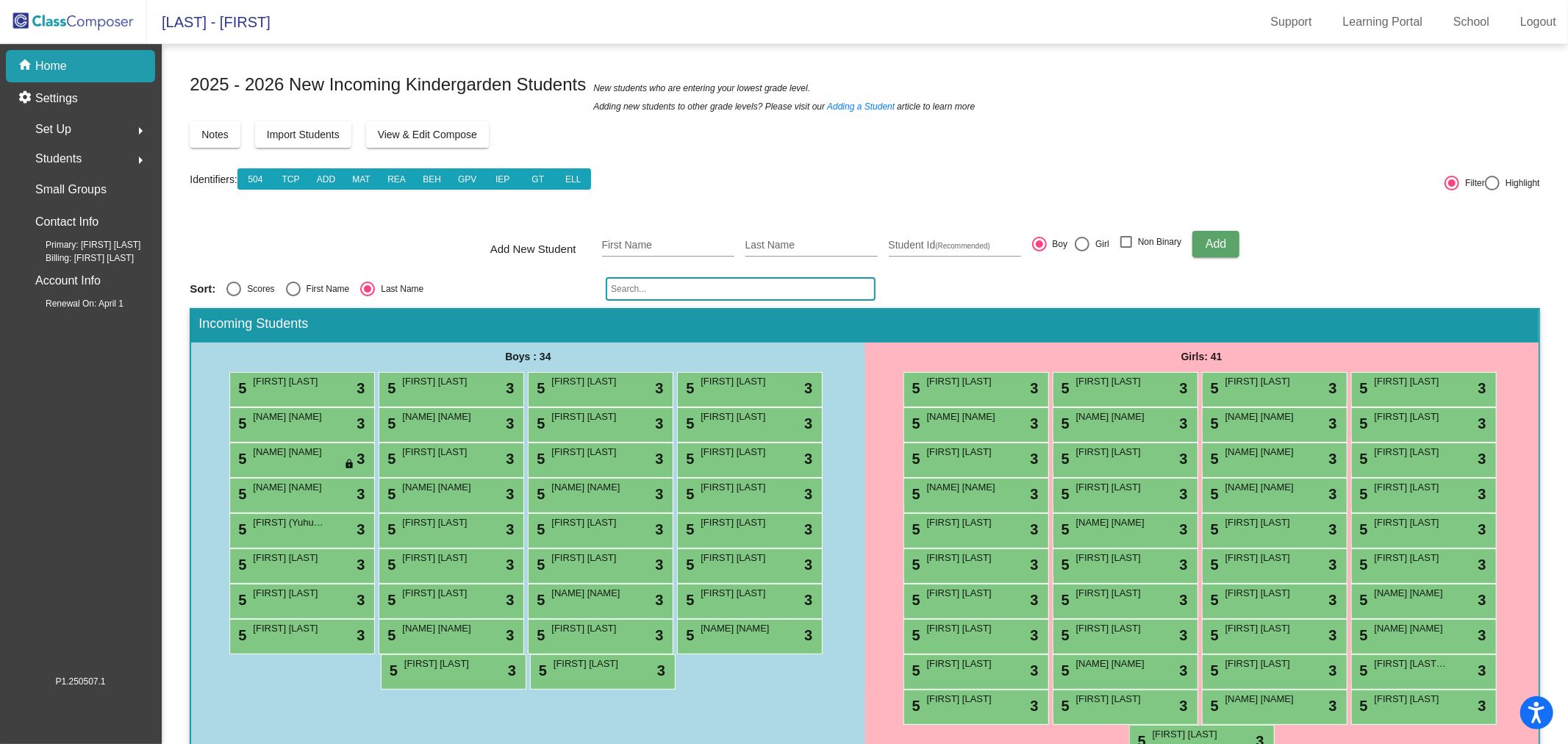 scroll, scrollTop: 39, scrollLeft: 0, axis: vertical 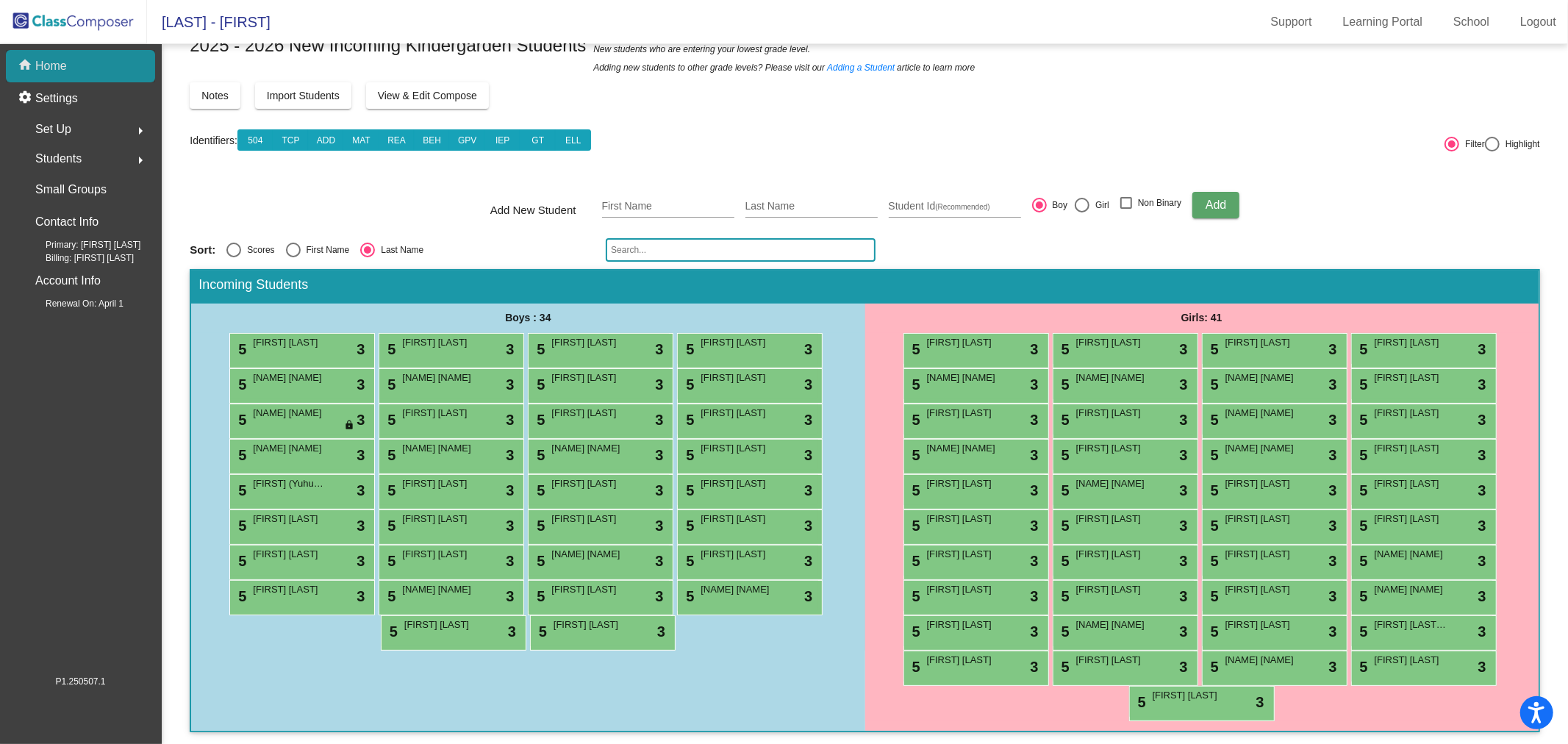 click on "Home" 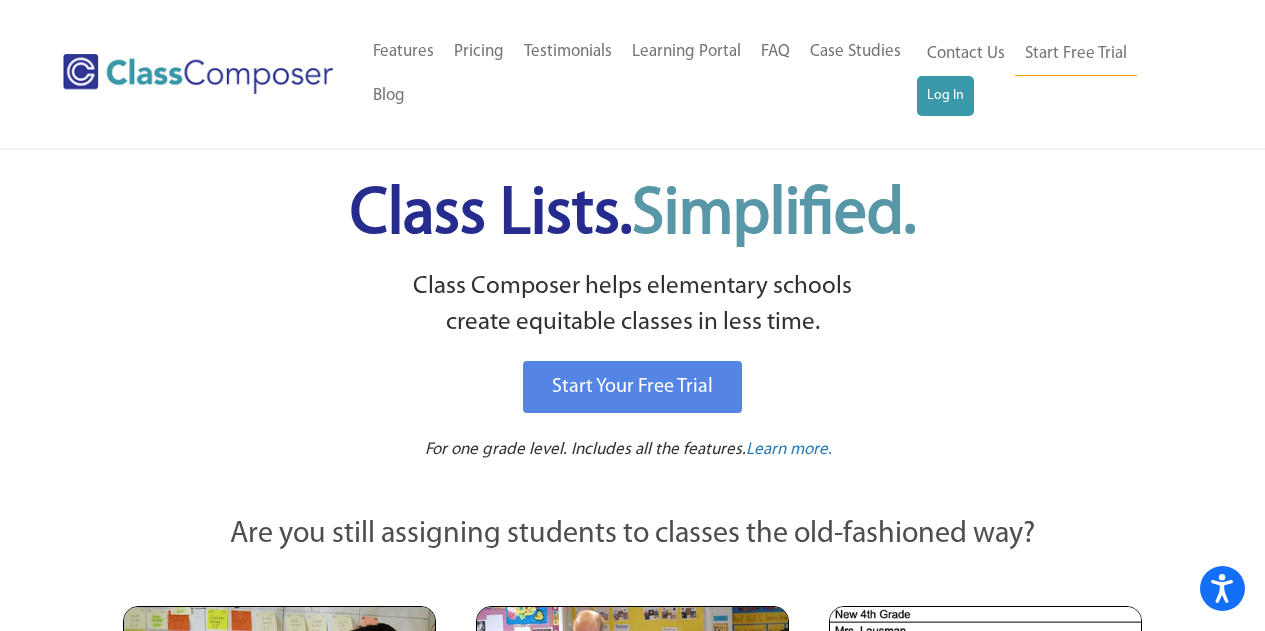 scroll, scrollTop: 0, scrollLeft: 0, axis: both 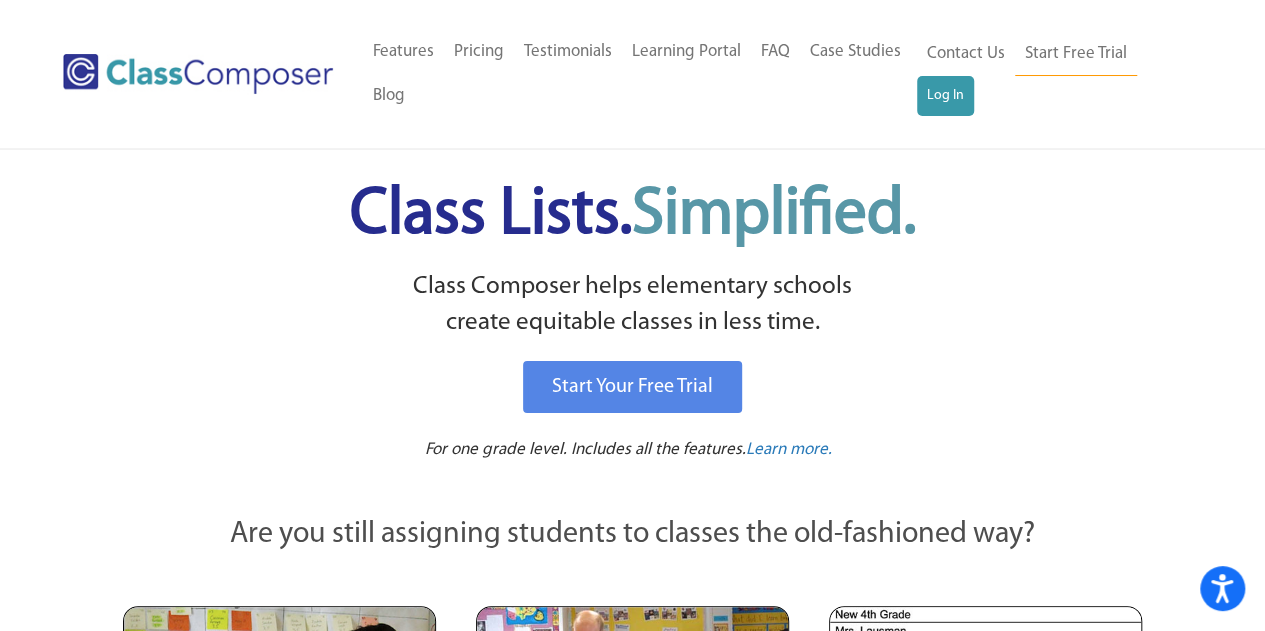 click on "Class Composer helps elementary schools
create equitable classes in less time." at bounding box center [633, 305] 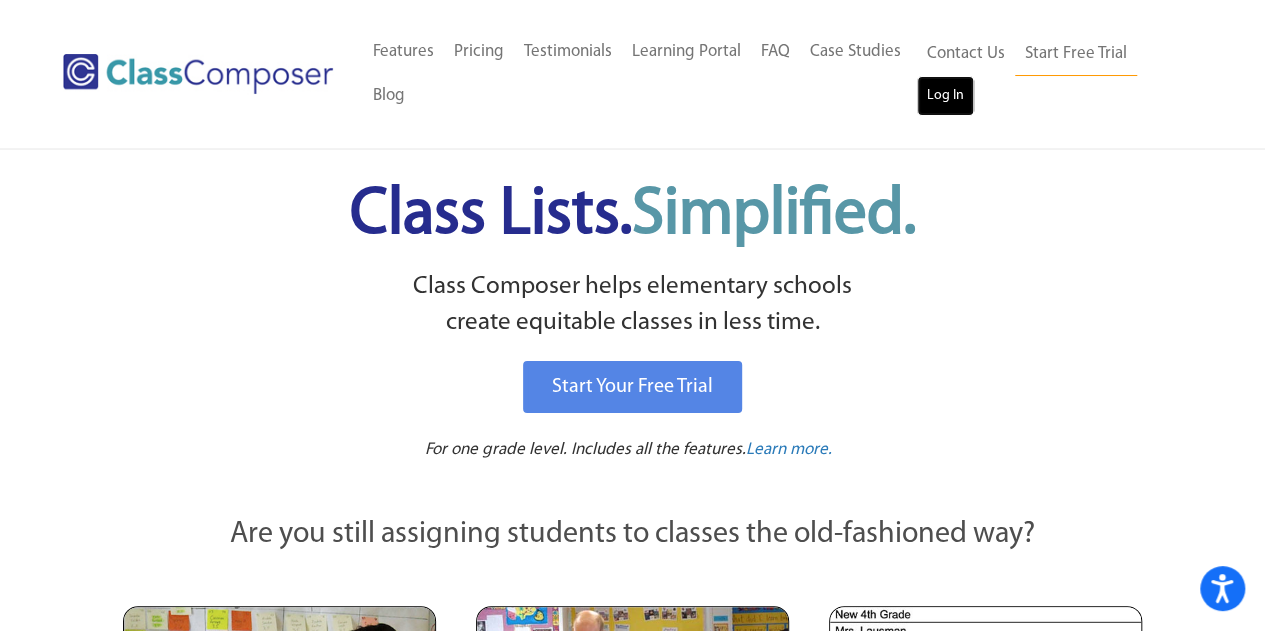 click on "Log In" at bounding box center [945, 96] 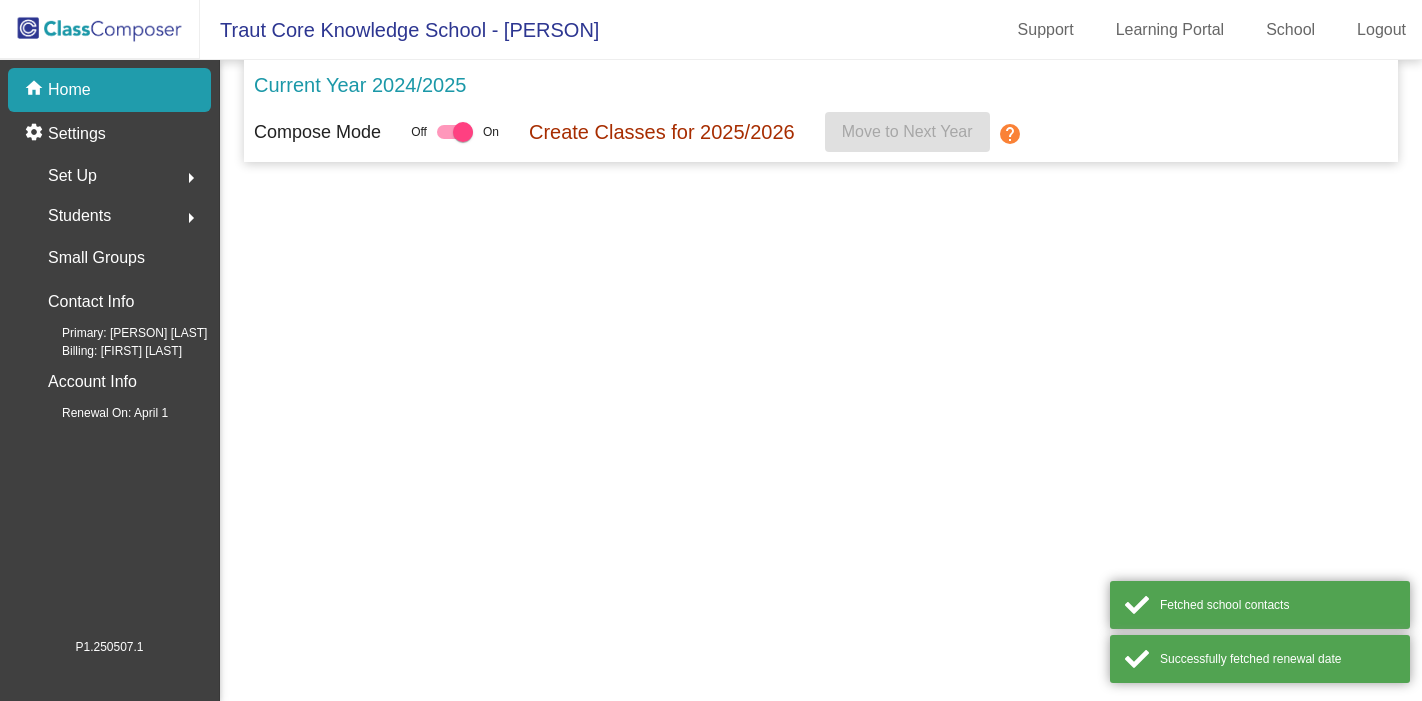 scroll, scrollTop: 0, scrollLeft: 0, axis: both 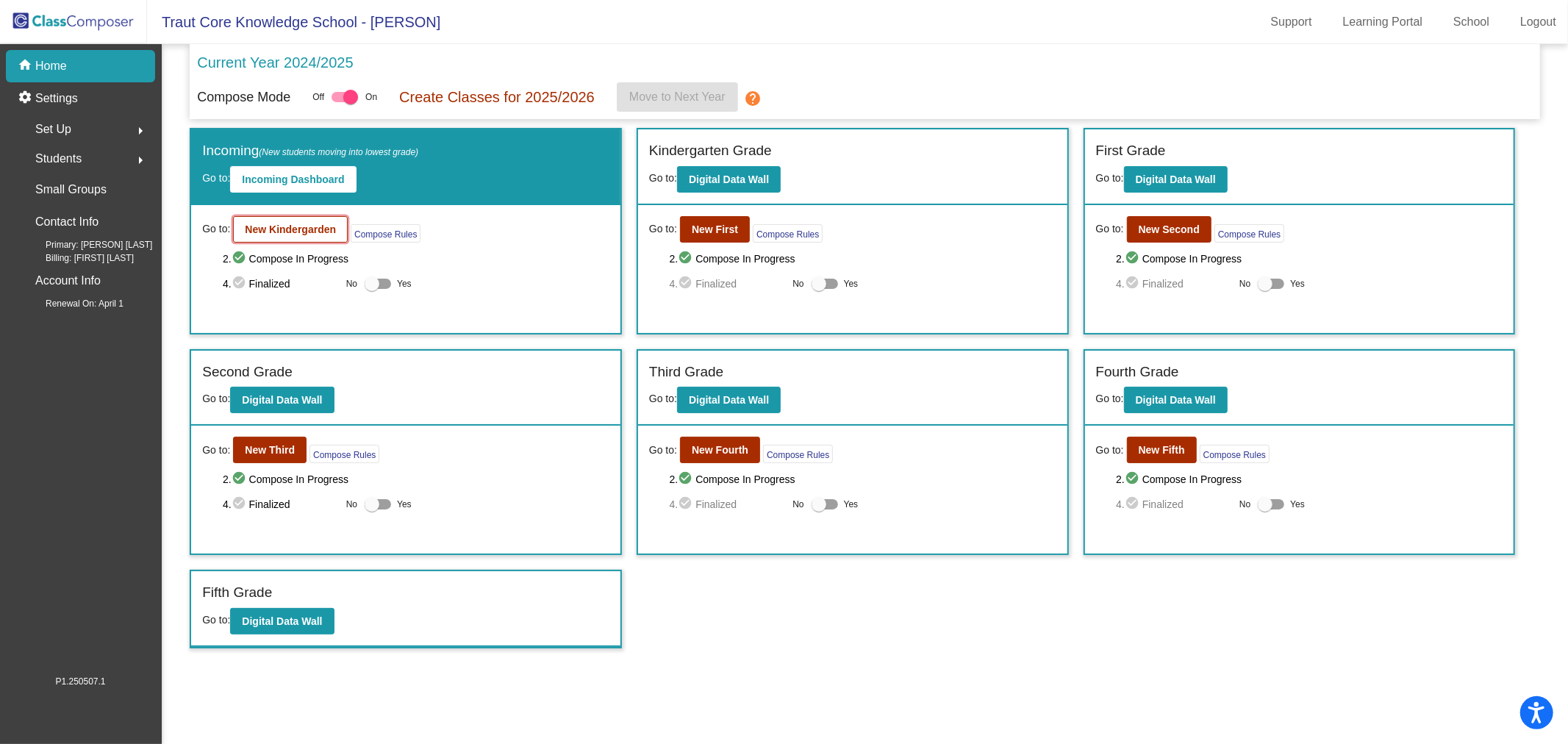 click on "New Kindergarden" 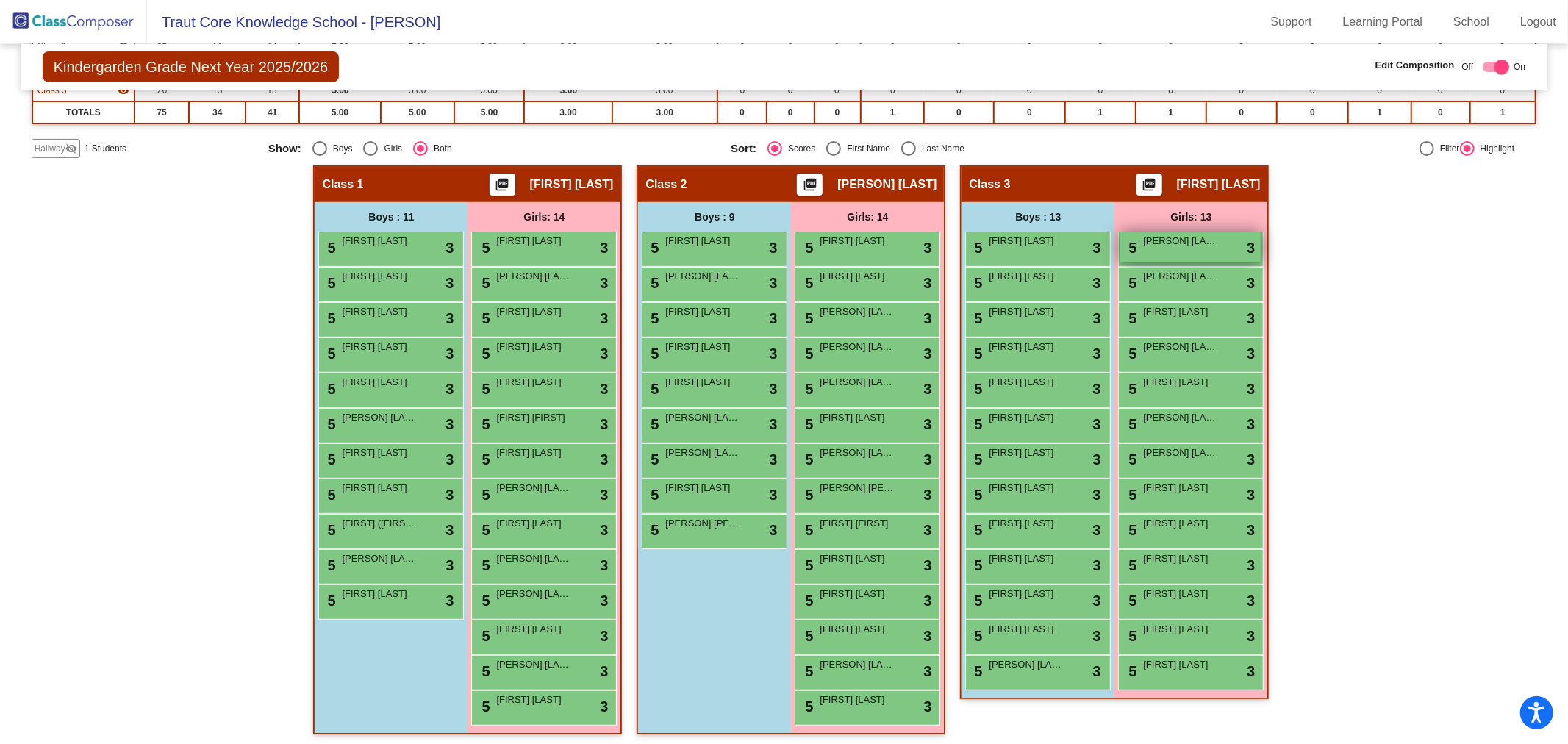 scroll, scrollTop: 0, scrollLeft: 0, axis: both 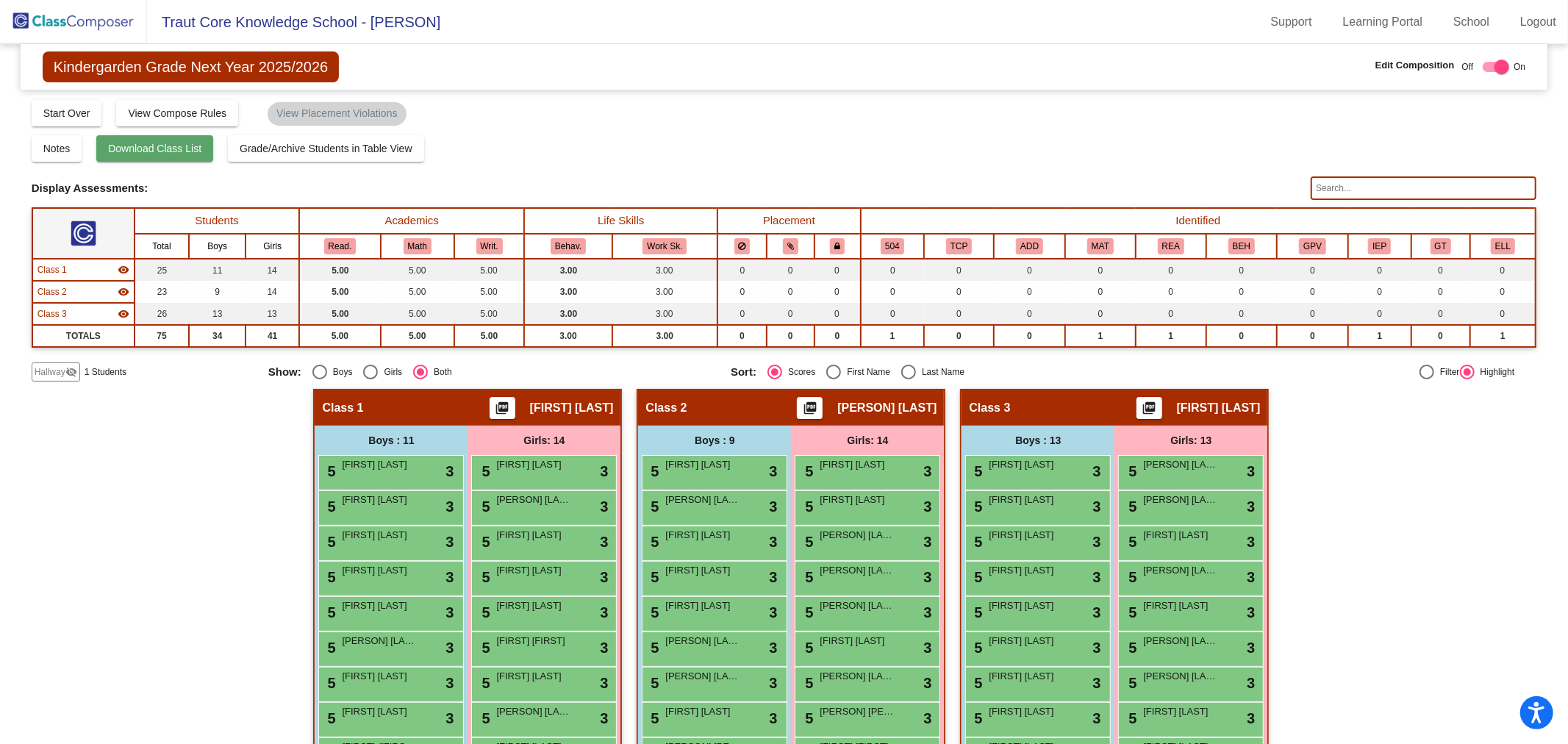 click on "Download Class List" 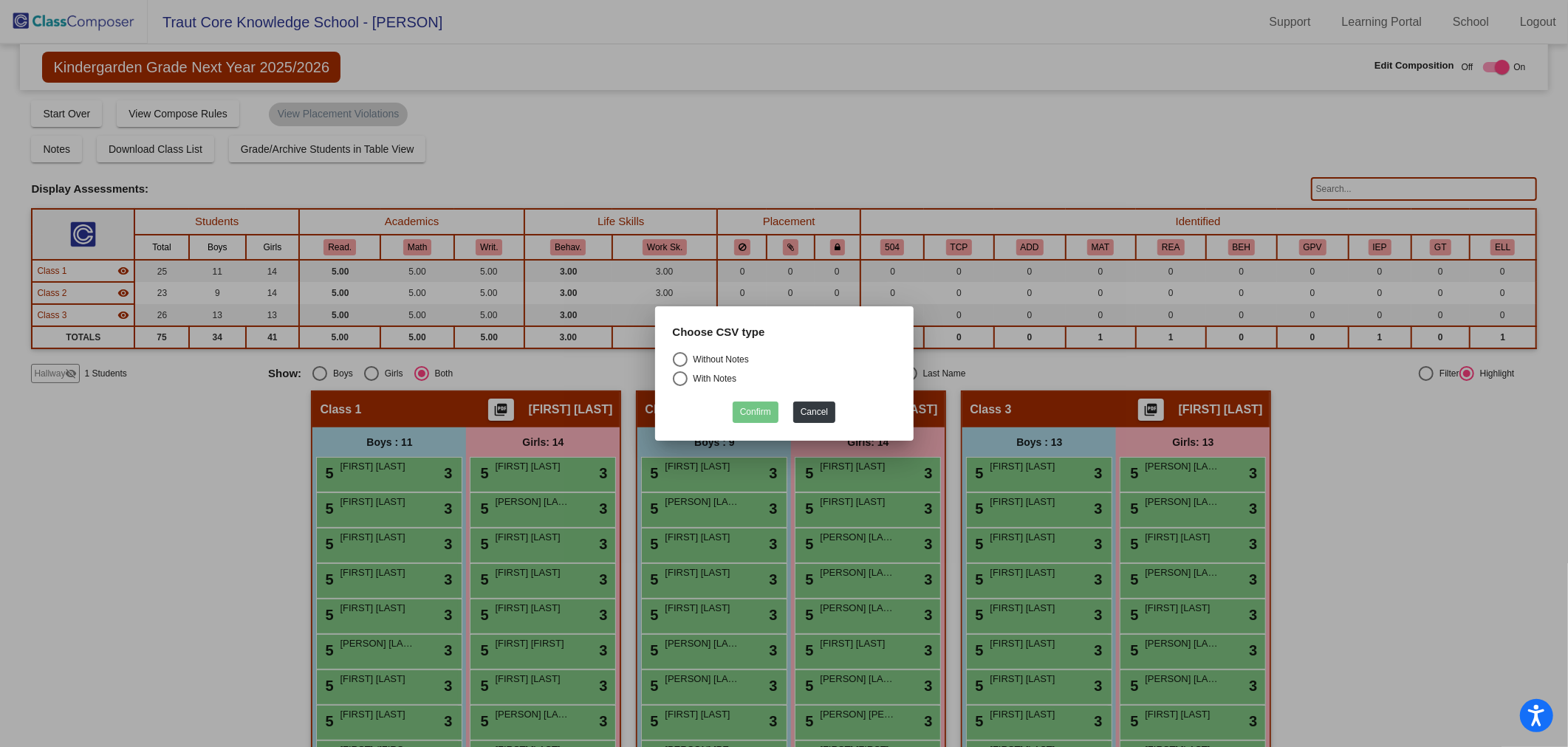 click at bounding box center [680, 359] 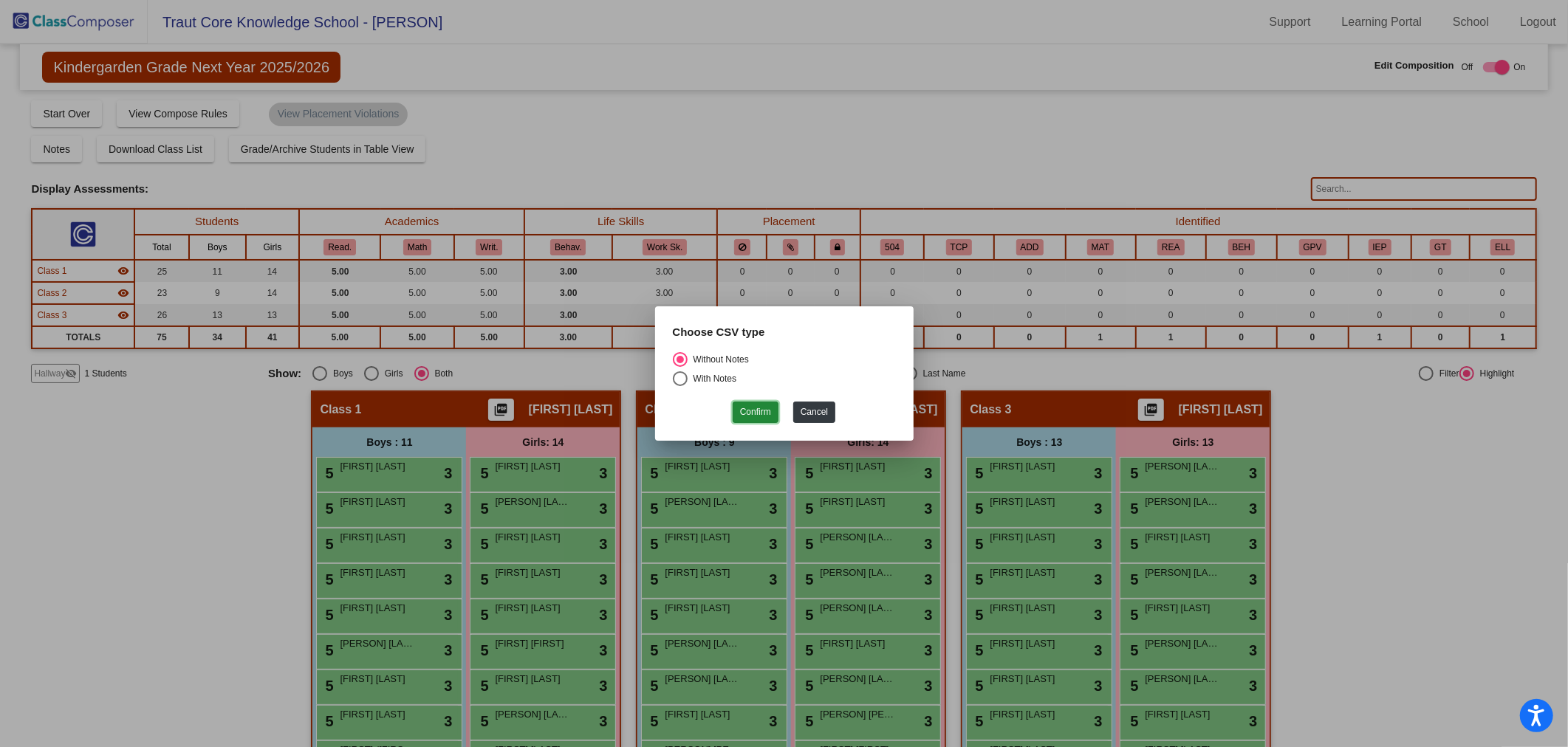 click on "Confirm" at bounding box center [756, 412] 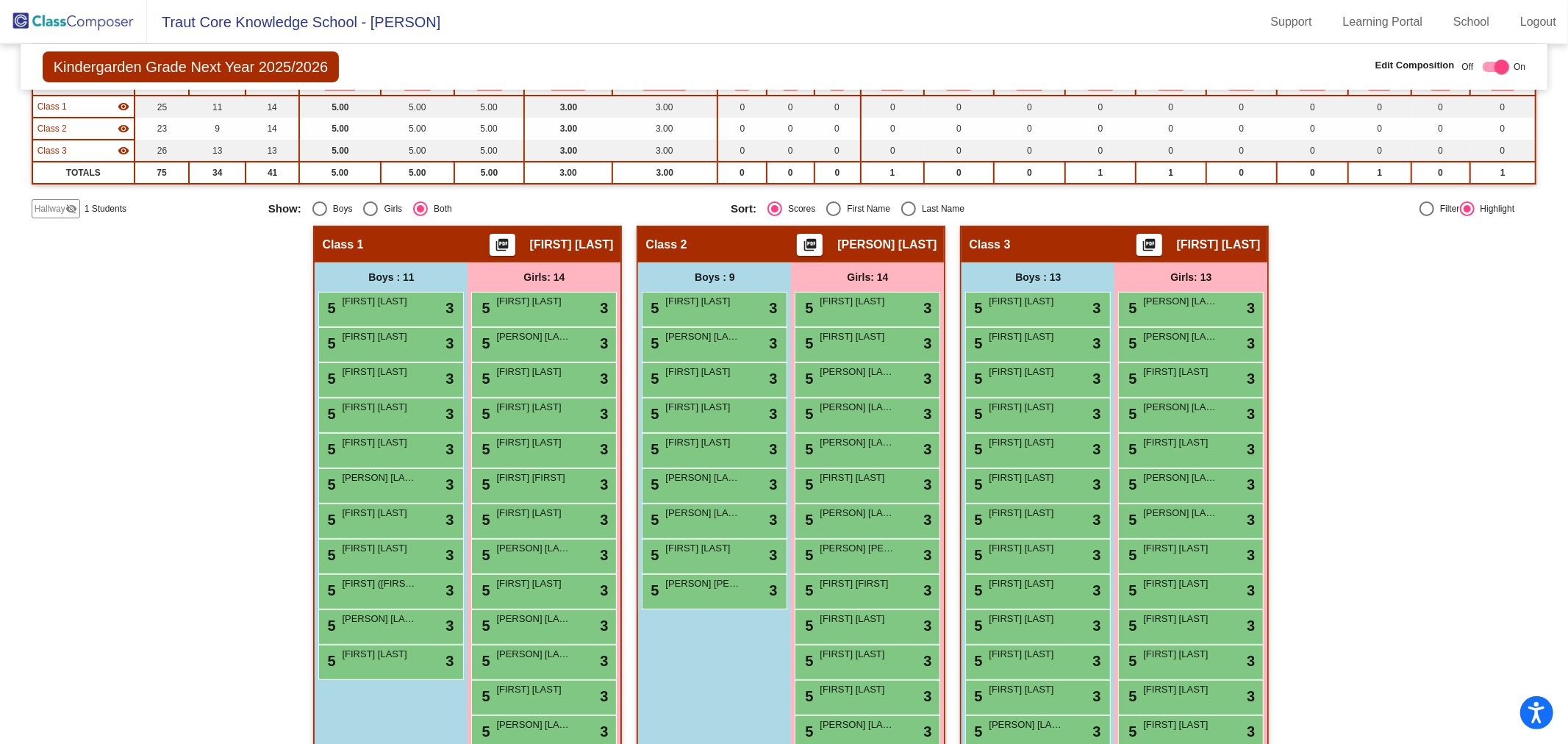 scroll, scrollTop: 223, scrollLeft: 0, axis: vertical 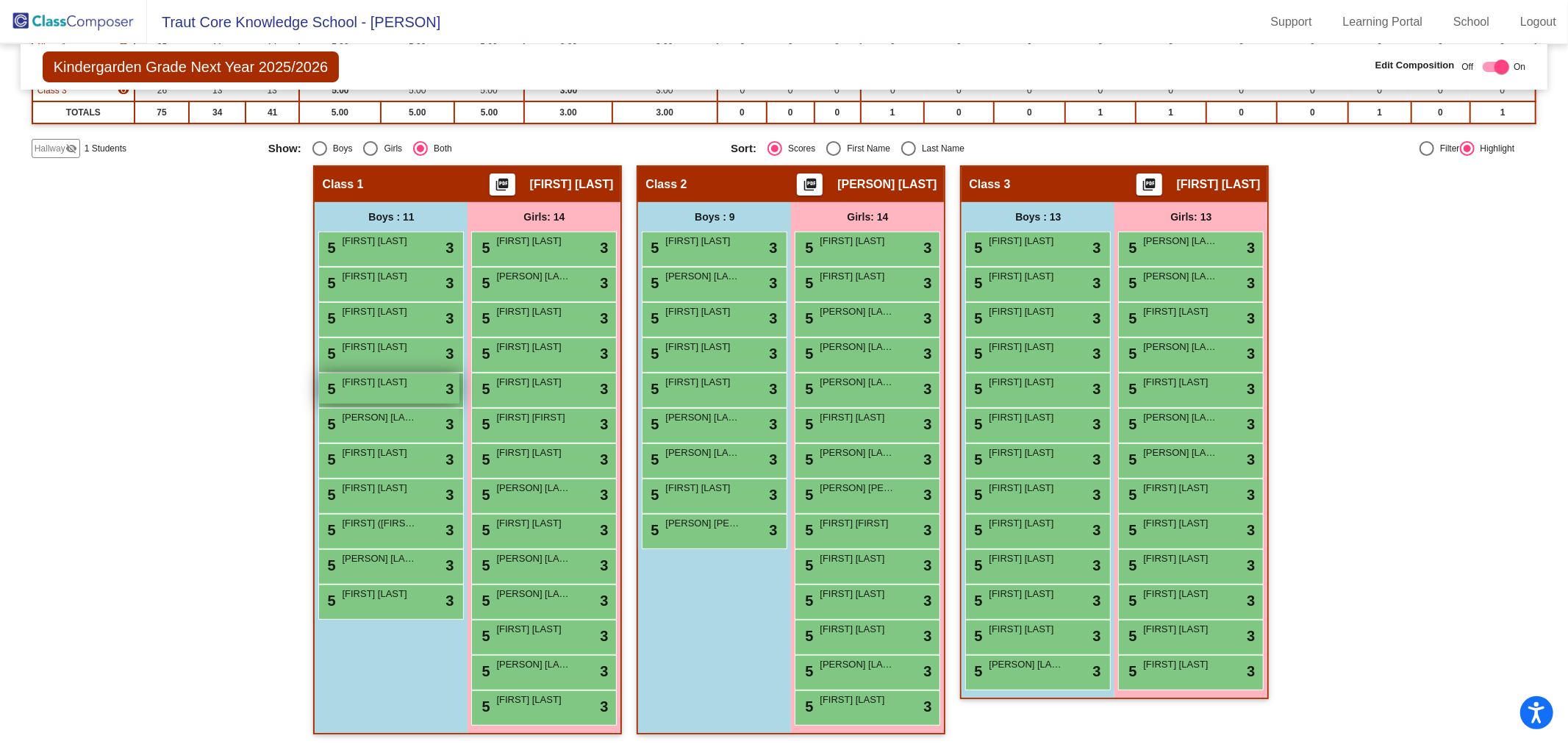click on "[FIRST] [LAST]" at bounding box center (379, 382) 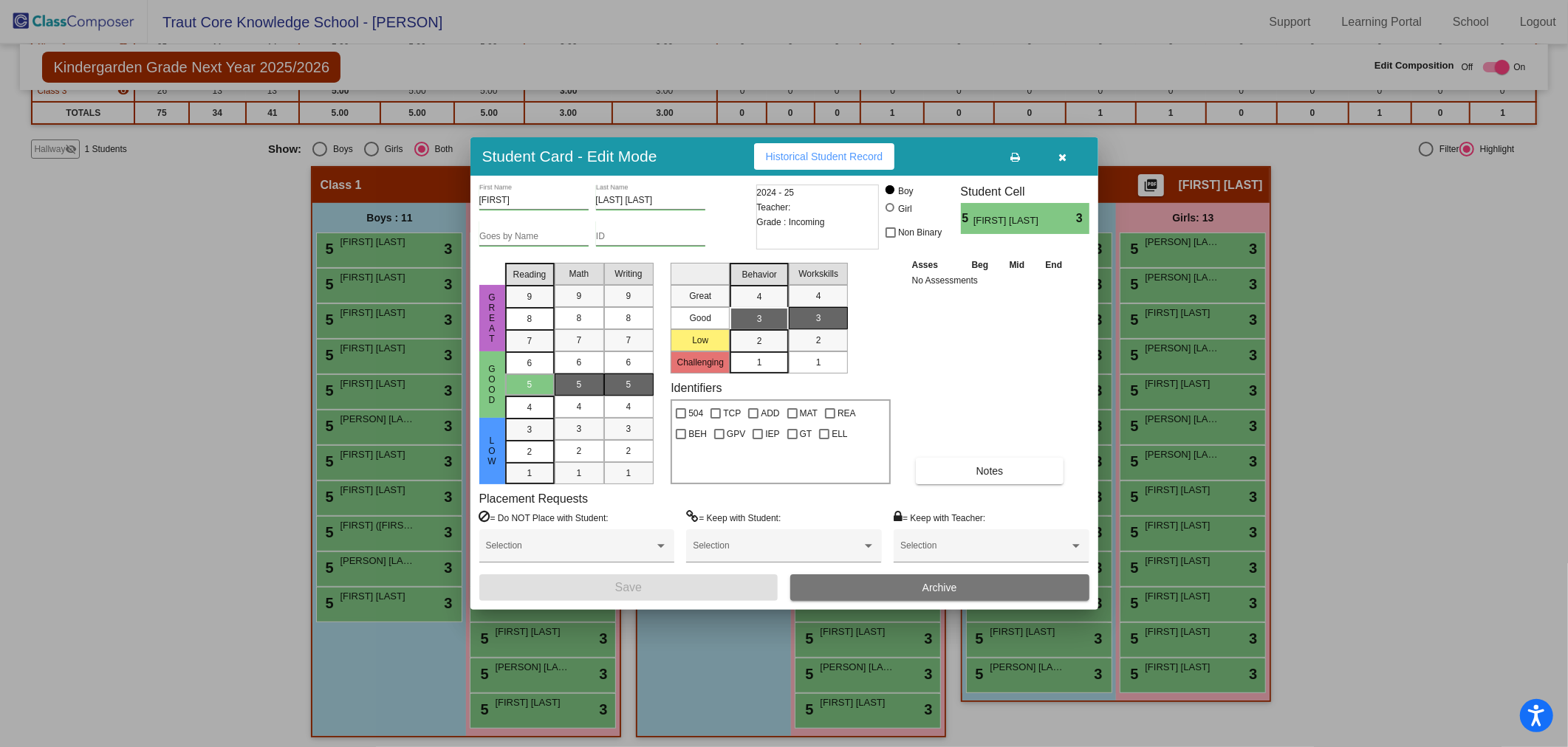 click on "Archive" at bounding box center (939, 588) 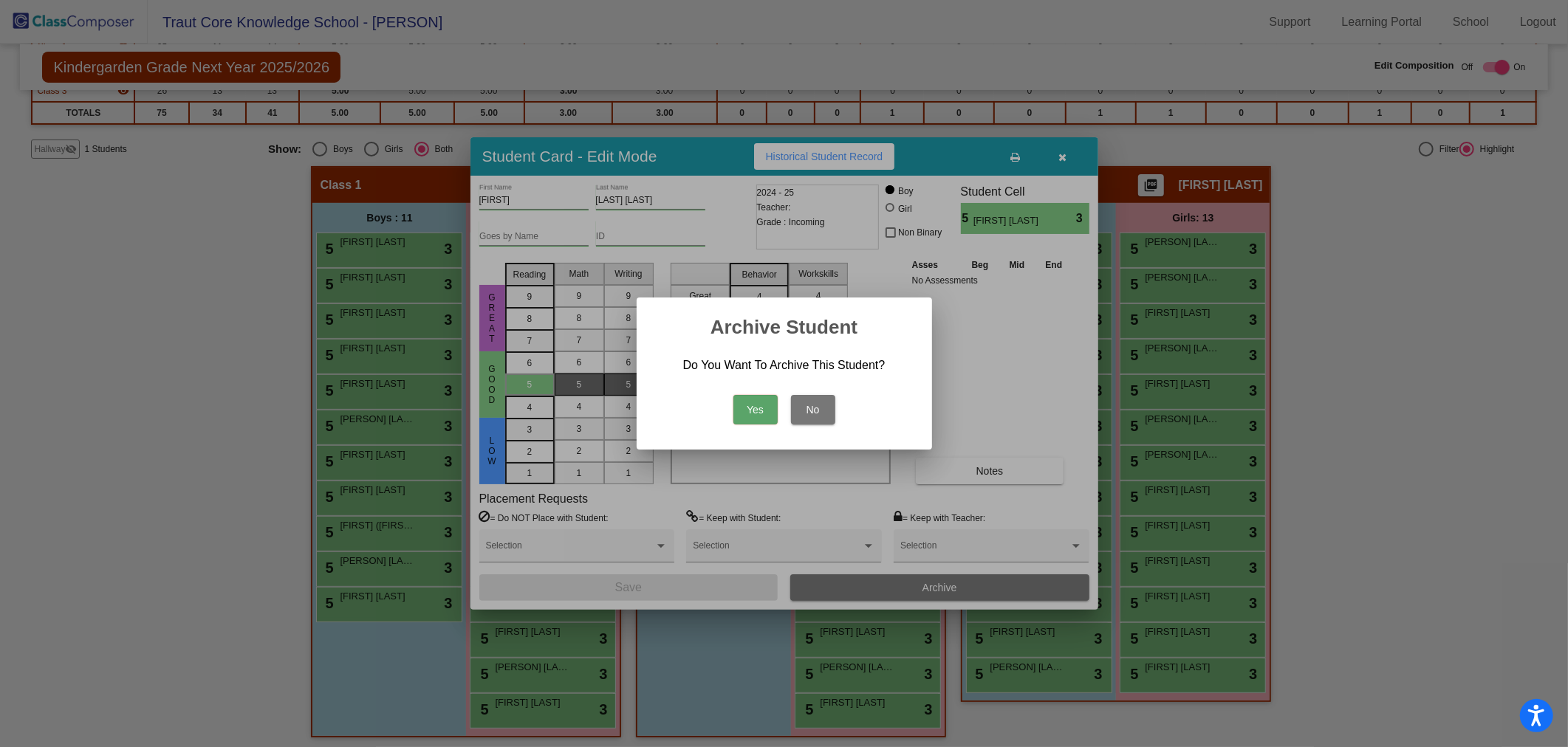 click on "Yes" at bounding box center [756, 410] 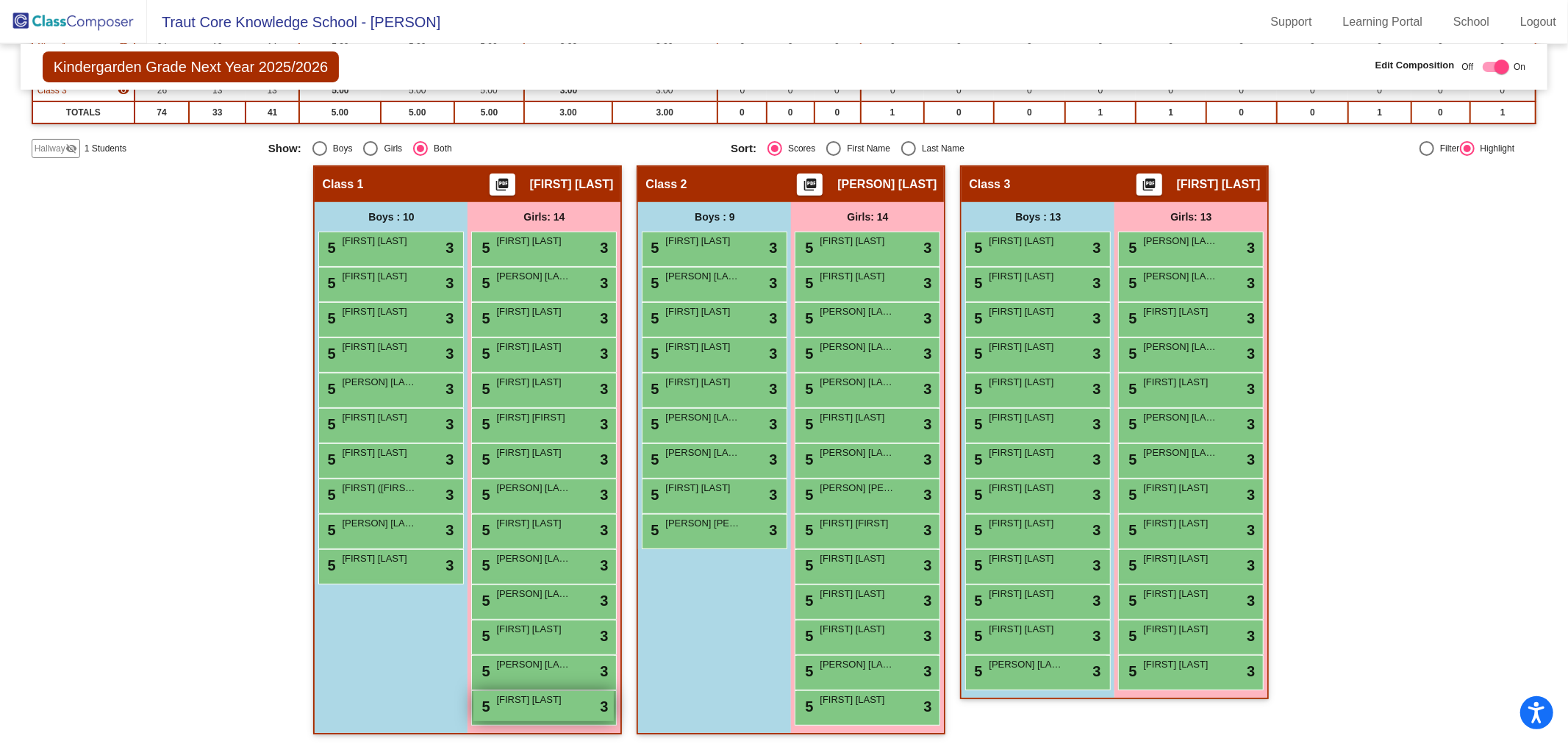 click on "[FIRST]  [LAST]" at bounding box center (533, 700) 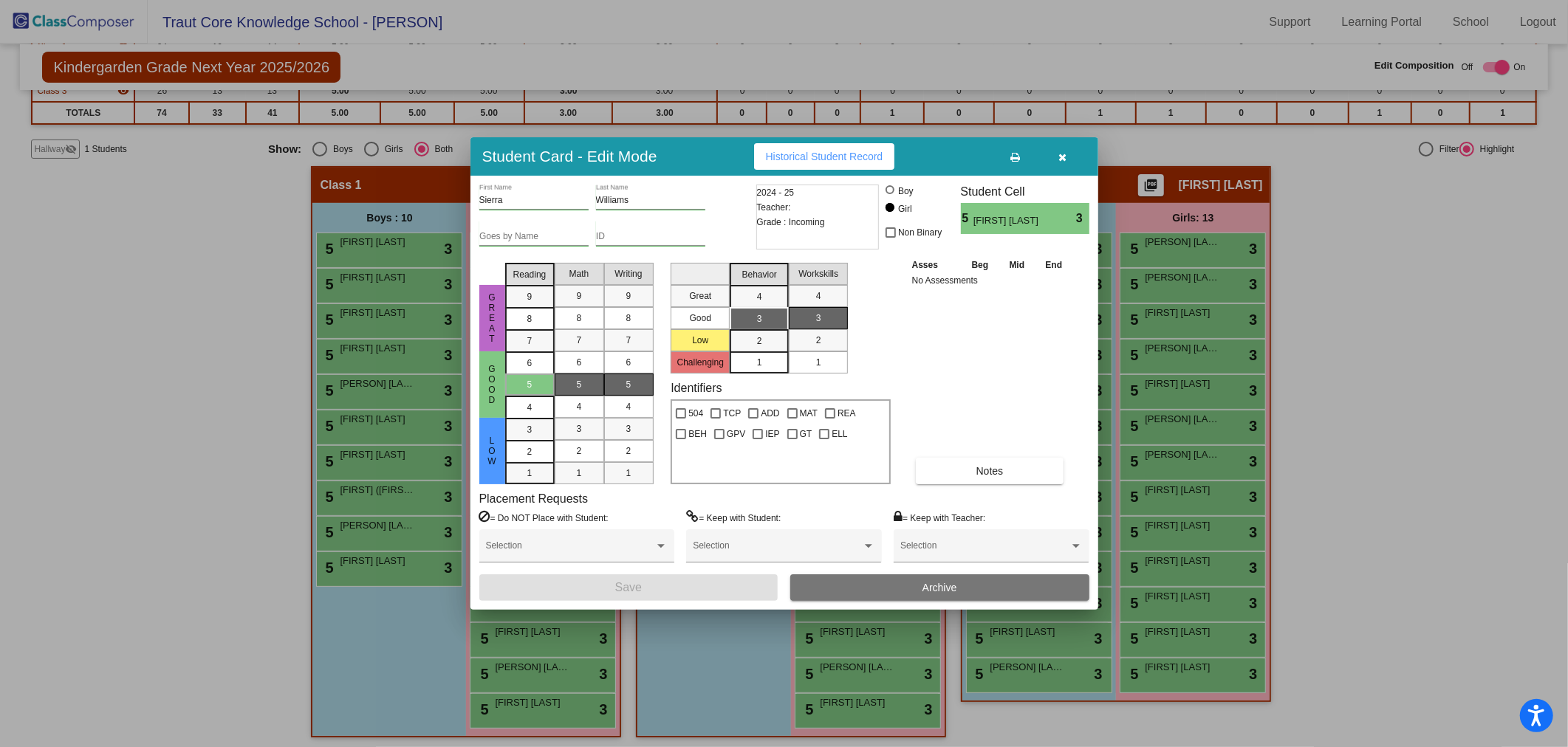 click on "Archive" at bounding box center (939, 588) 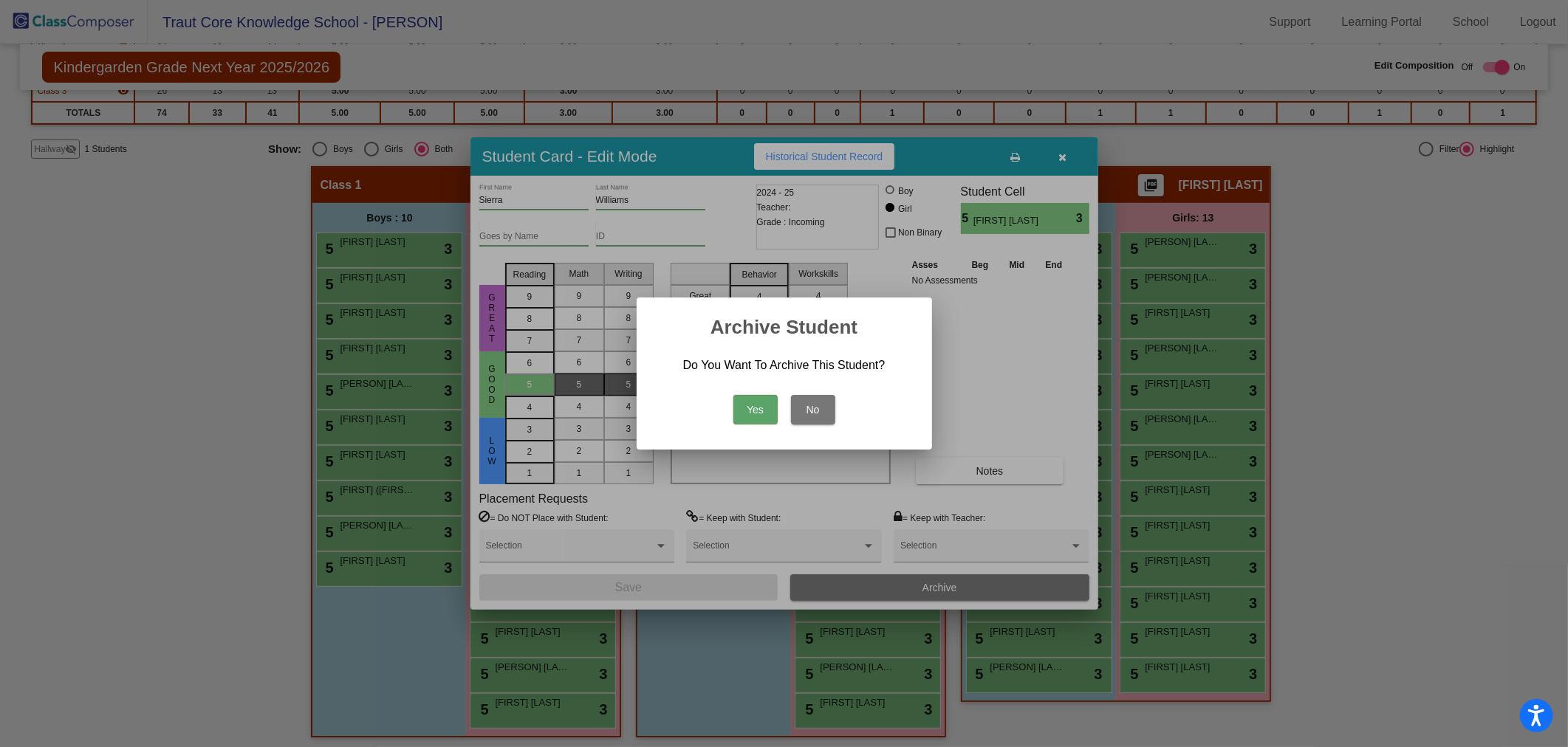 click on "Yes" at bounding box center [756, 410] 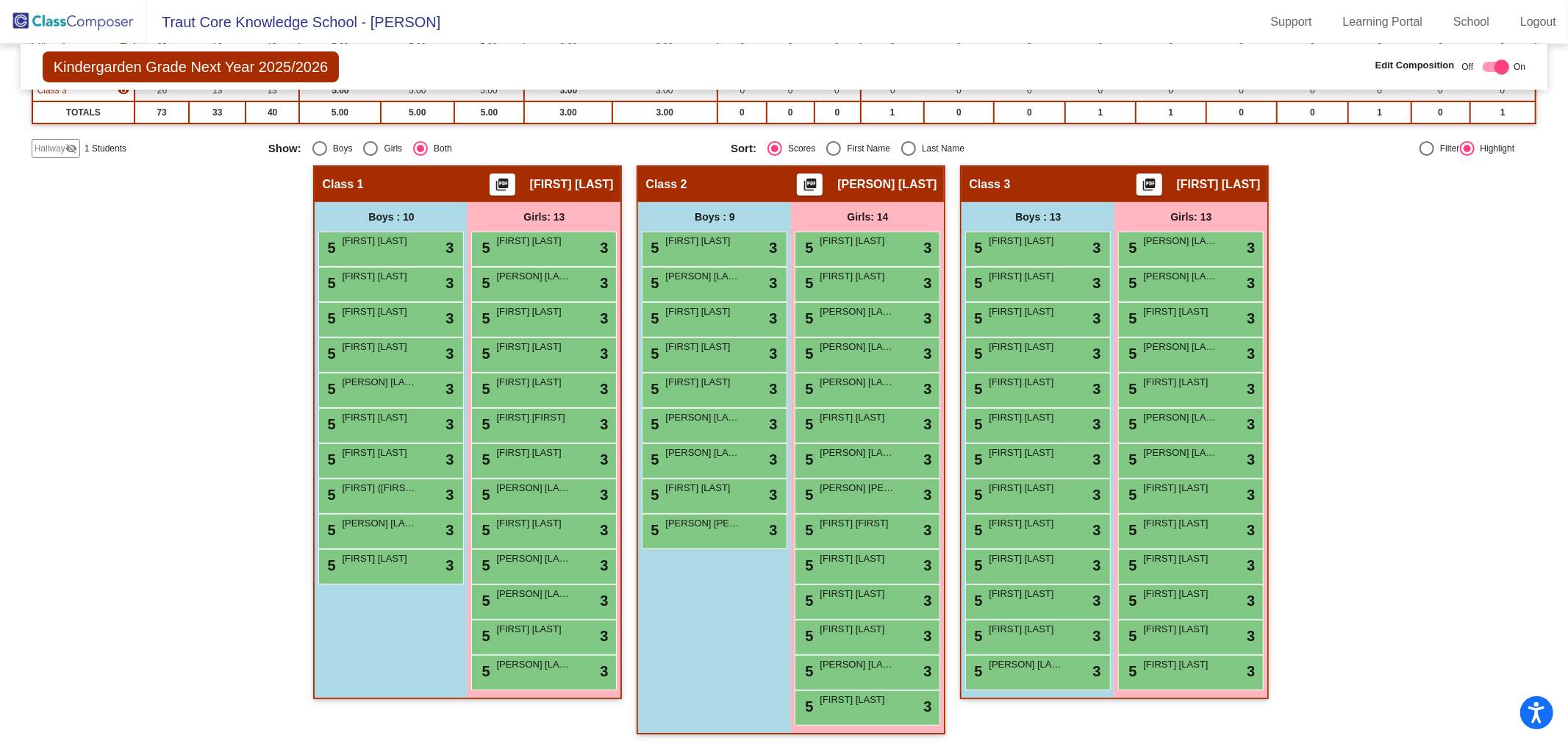 scroll, scrollTop: 0, scrollLeft: 0, axis: both 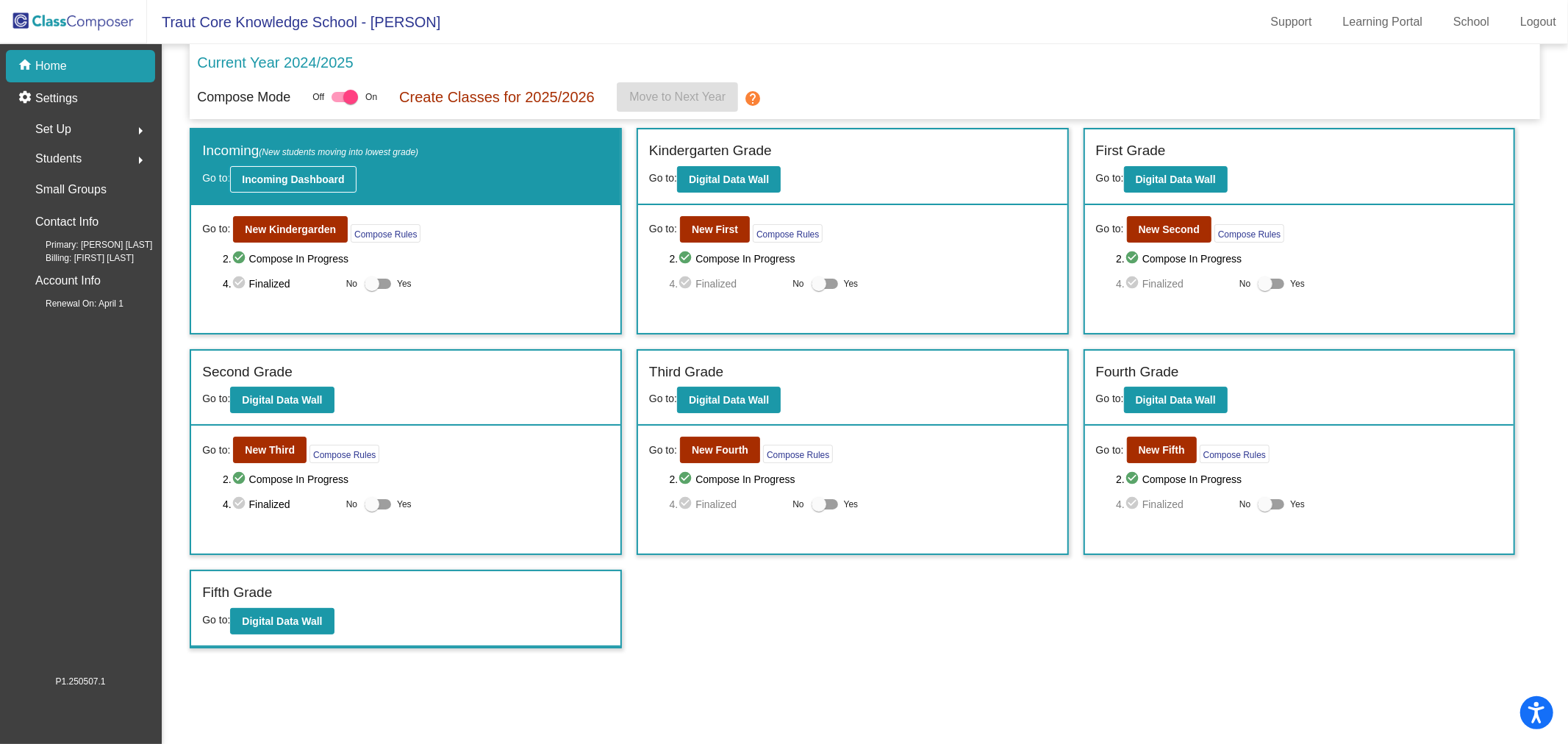 click on "Incoming Dashboard" 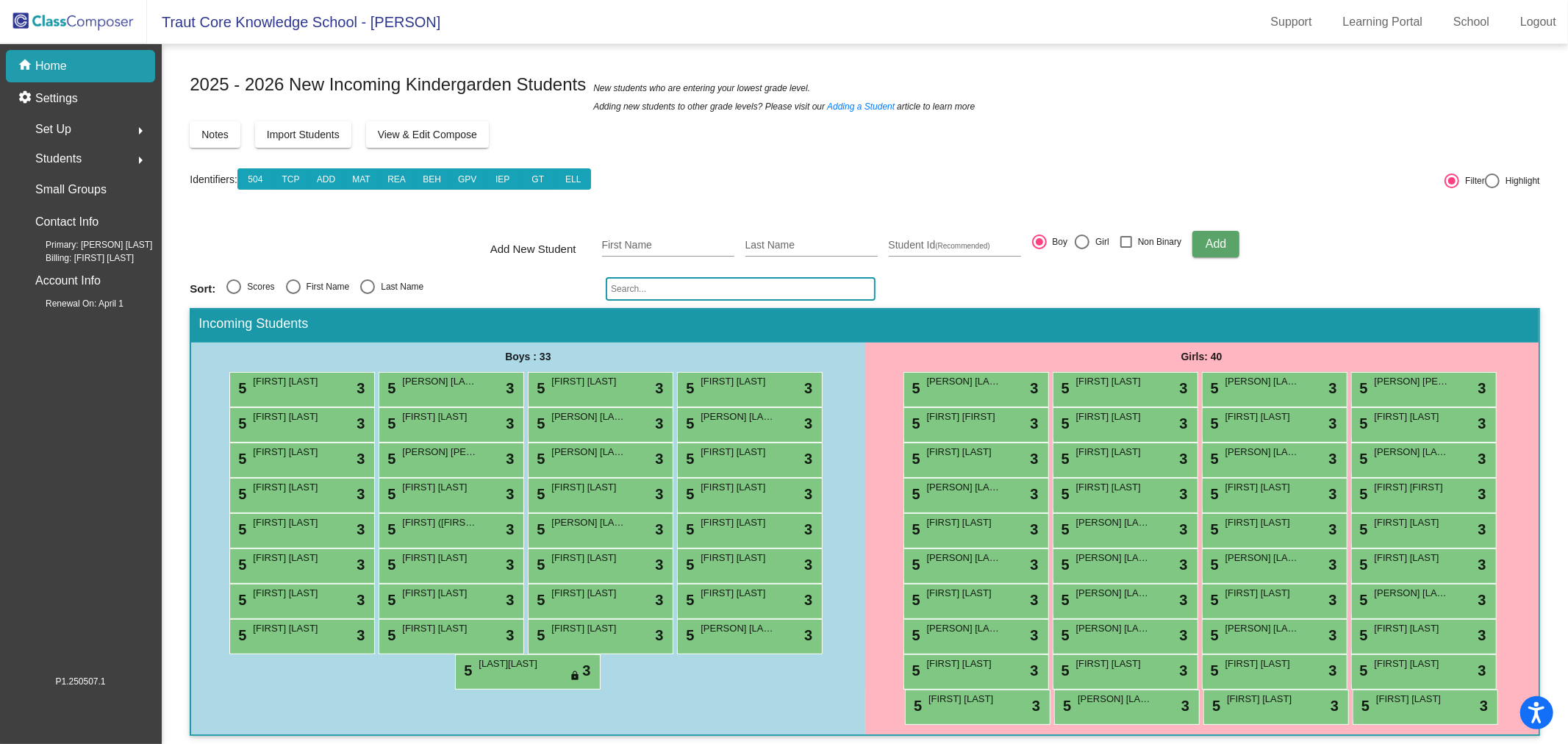 scroll, scrollTop: 4, scrollLeft: 0, axis: vertical 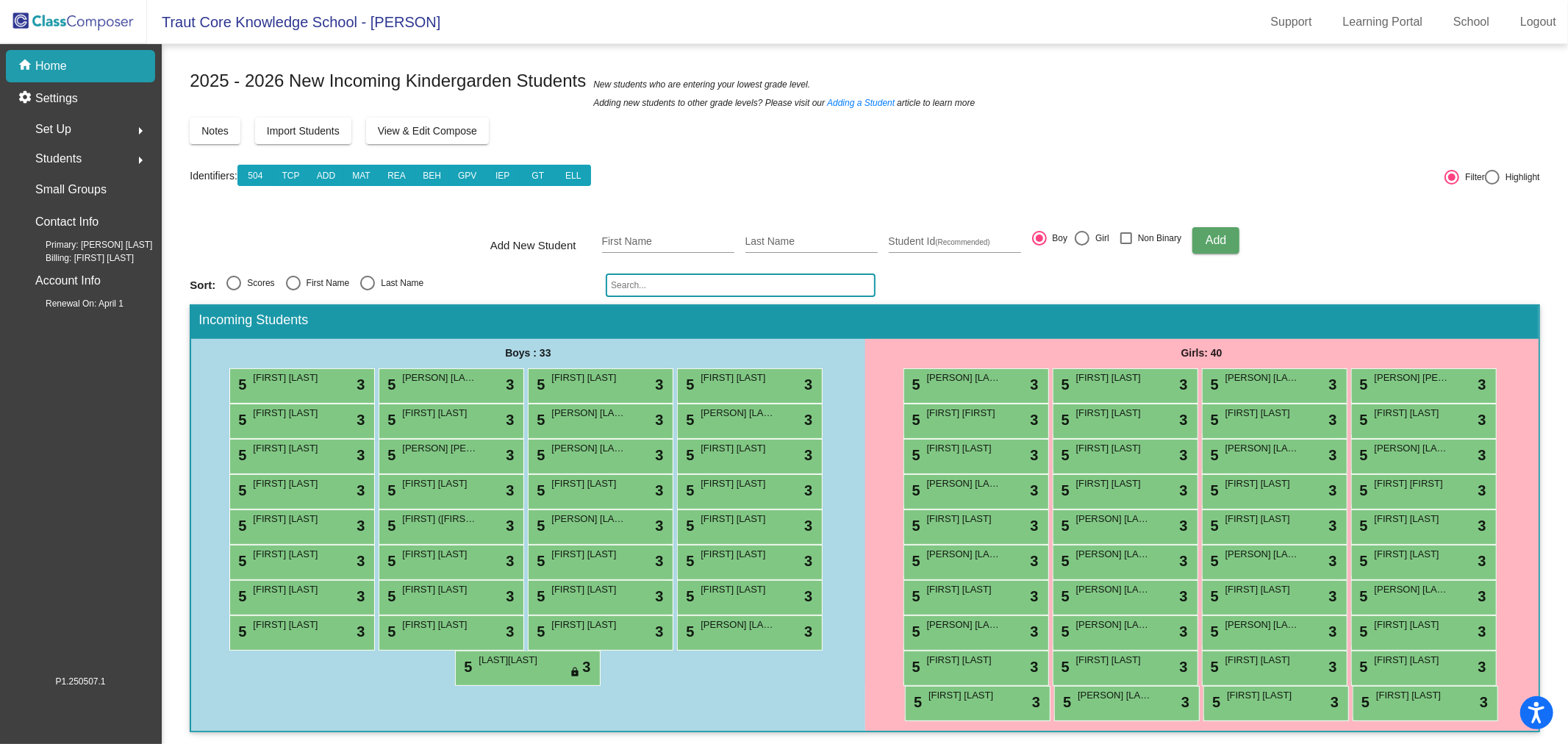 click on "View & Edit Compose" 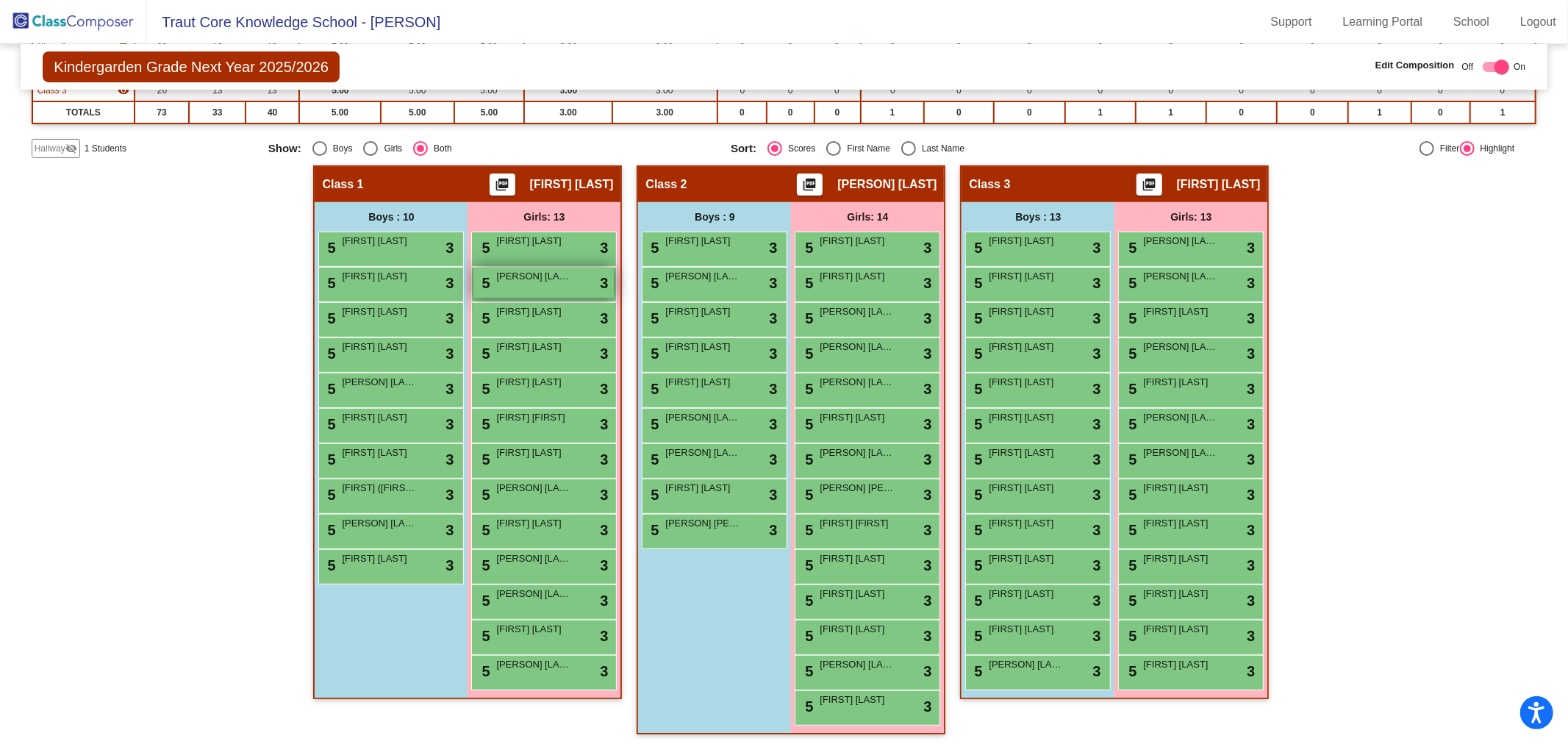 scroll, scrollTop: 0, scrollLeft: 0, axis: both 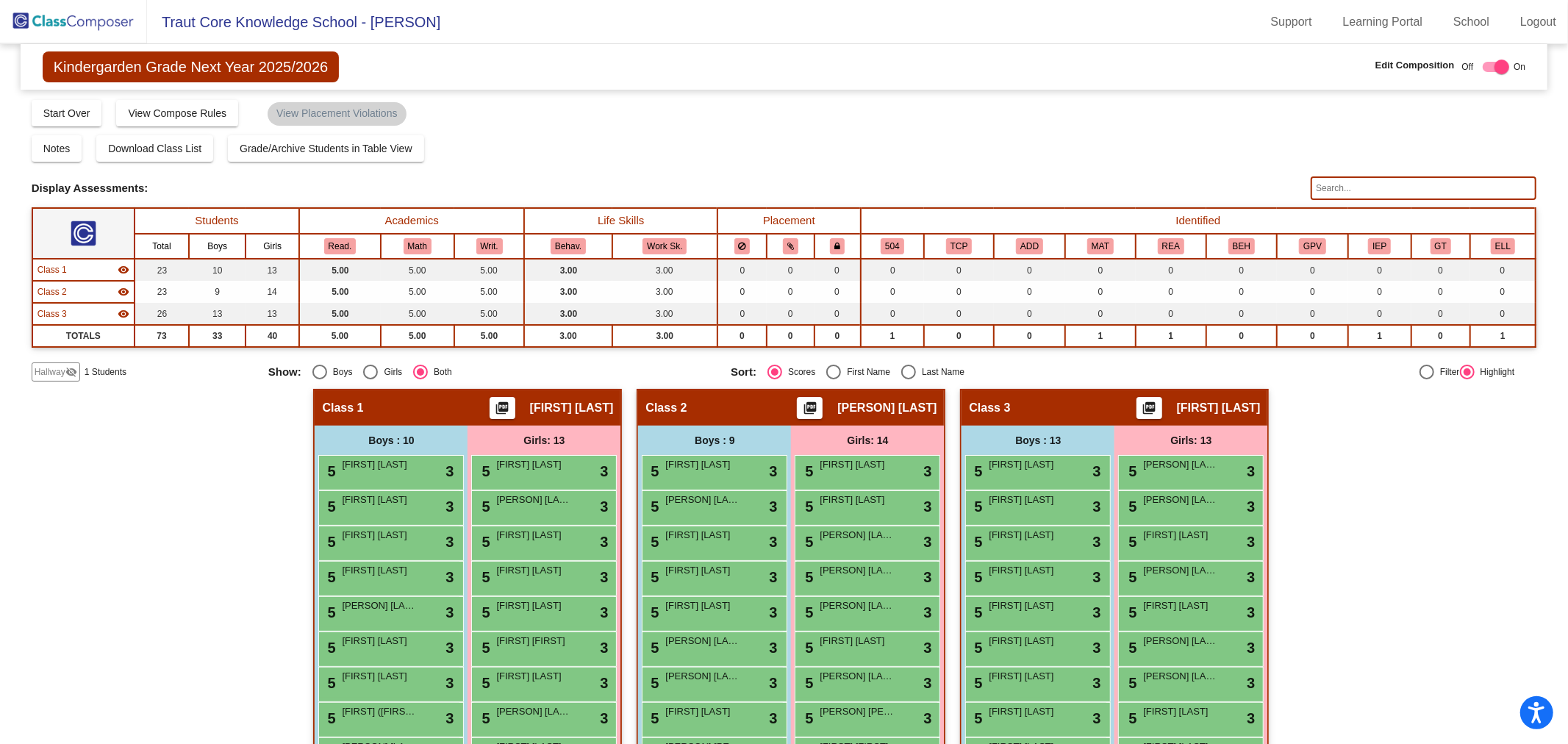 click on "Class 1" 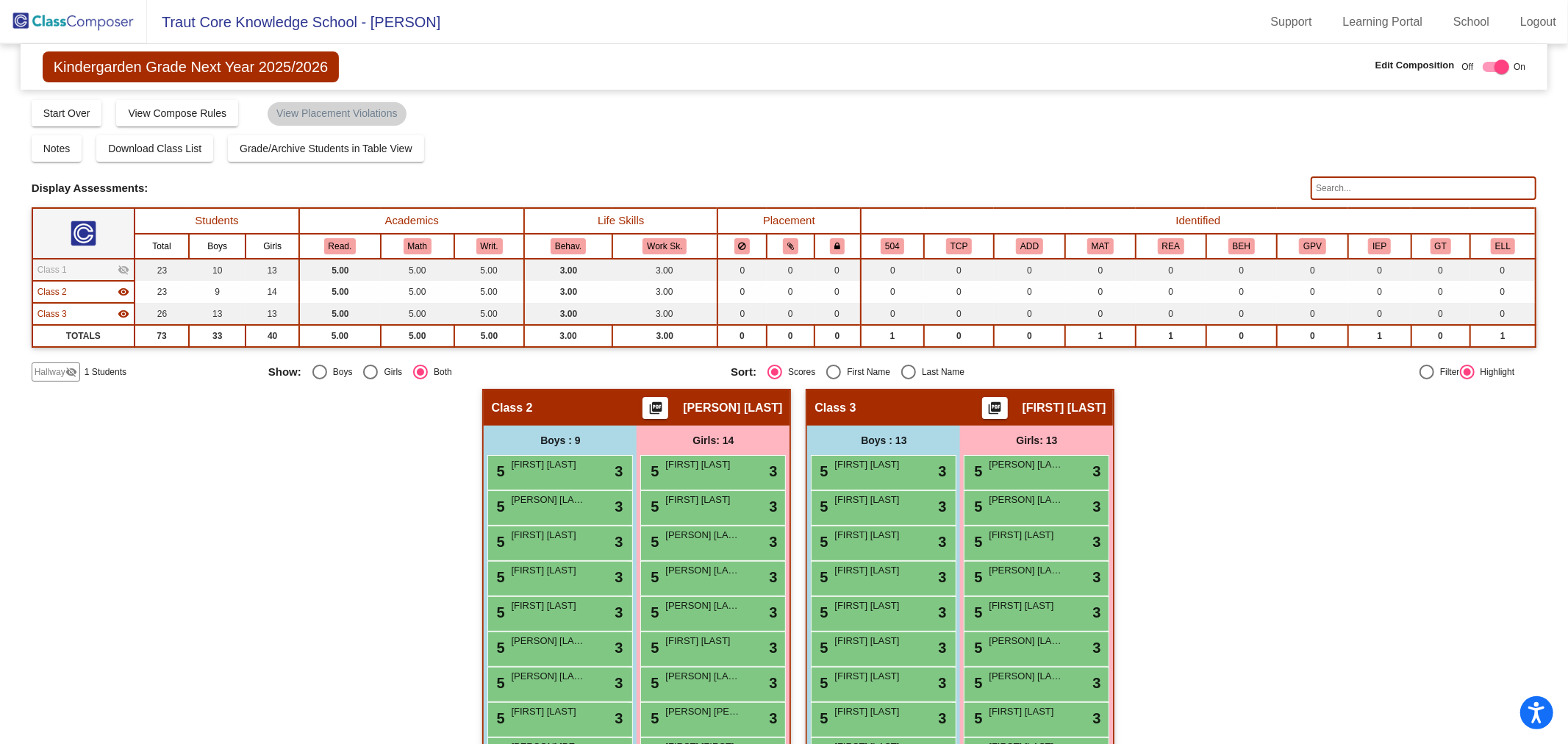 click on "Class 1" 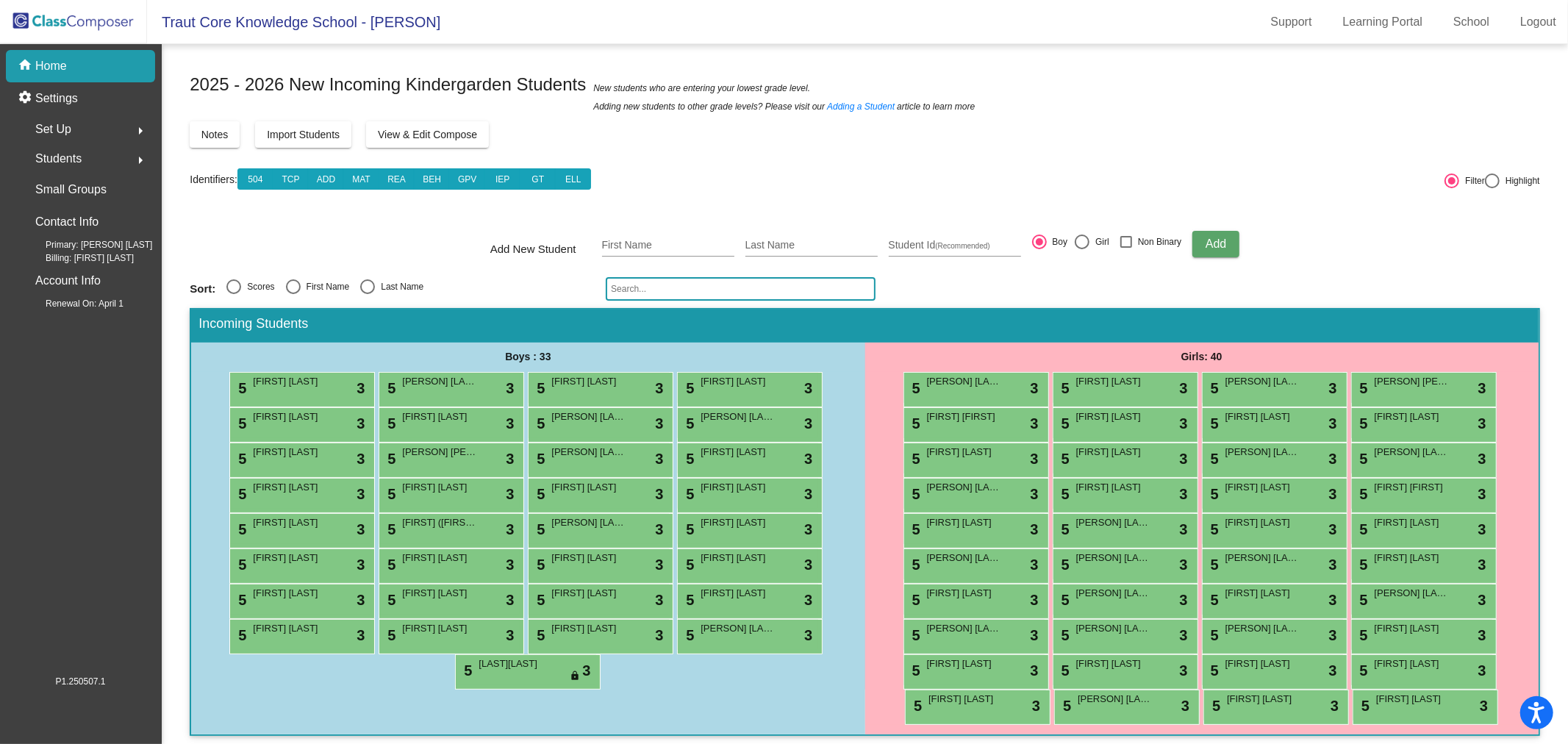 scroll, scrollTop: 4, scrollLeft: 0, axis: vertical 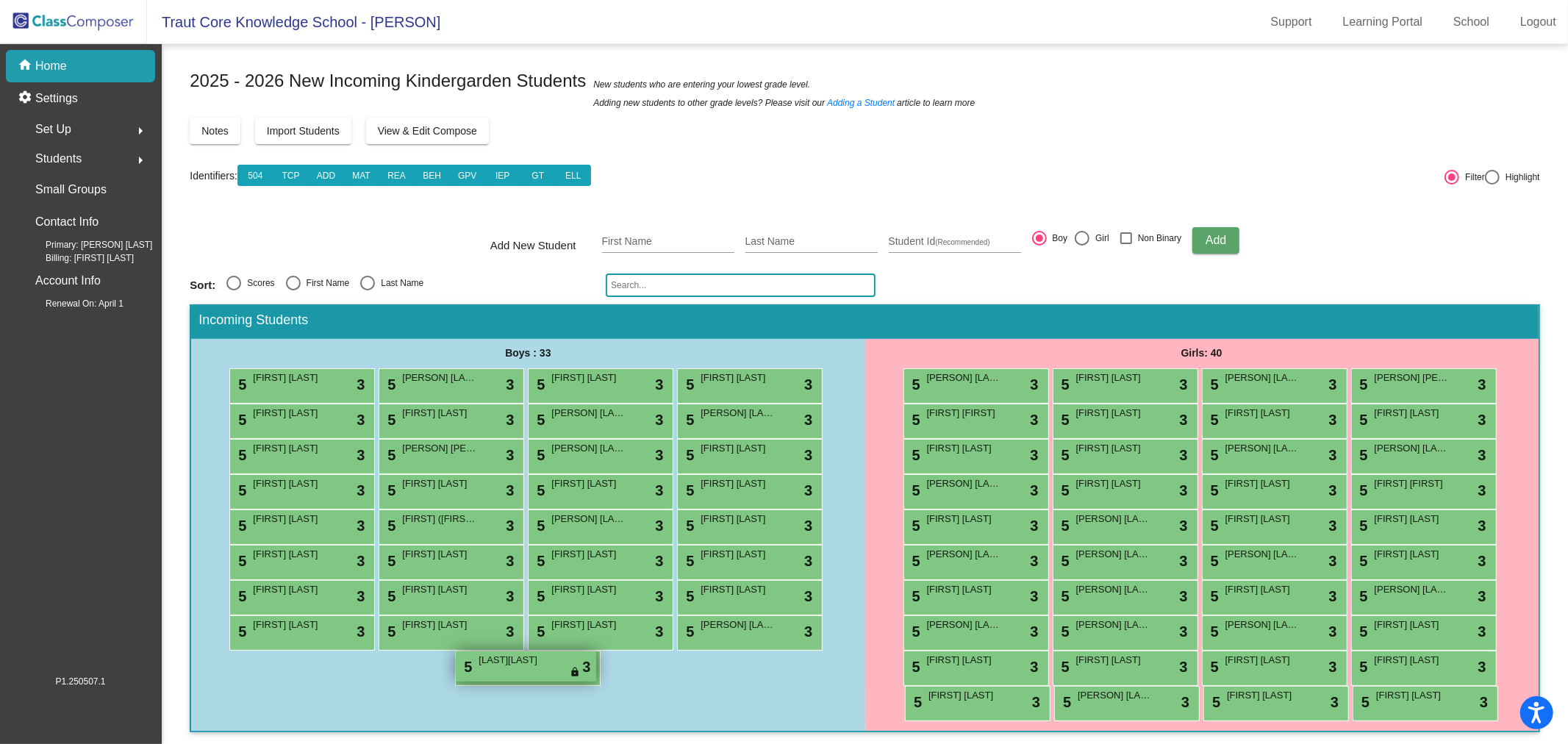 click on "[LAST][LAST]" at bounding box center (515, 660) 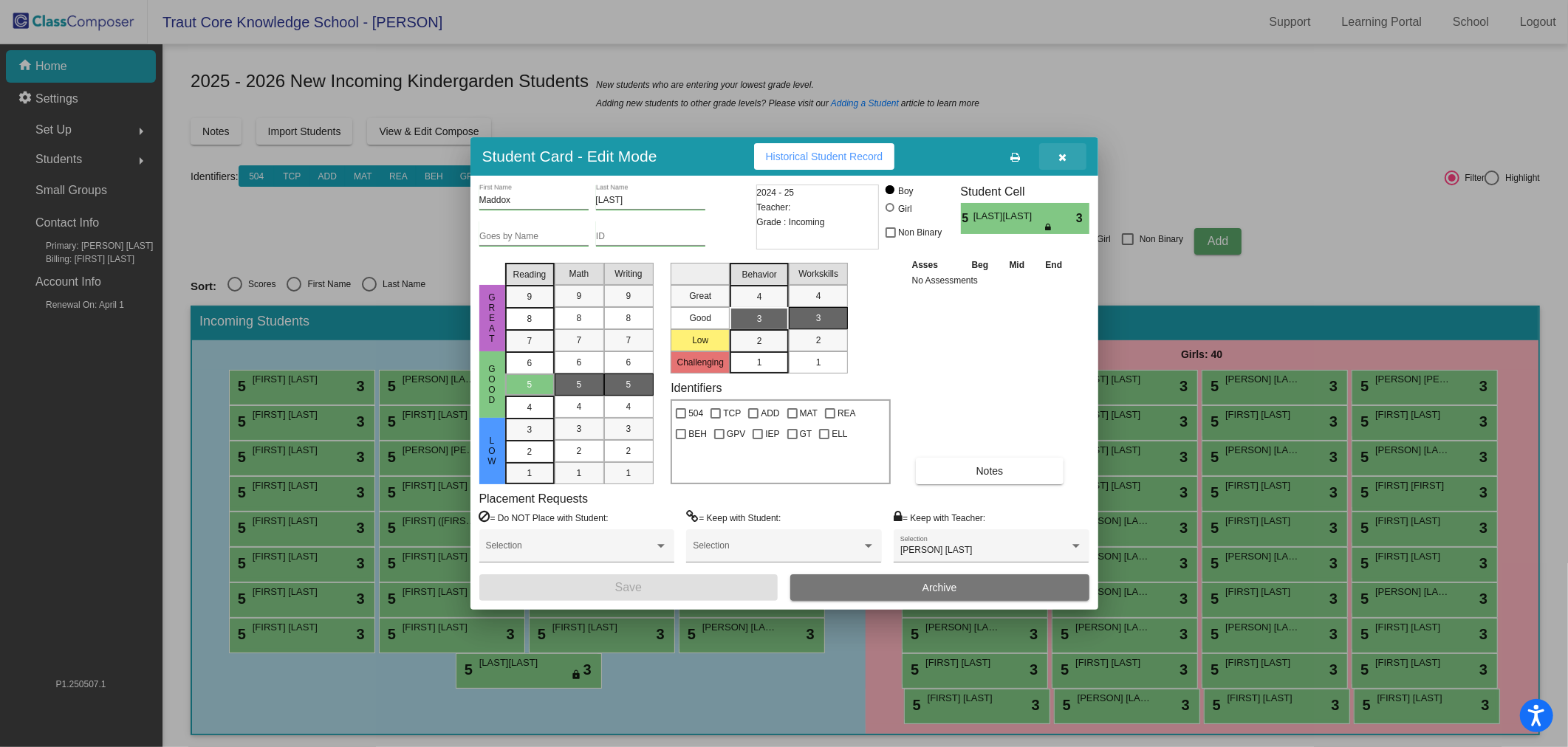 click at bounding box center (1062, 157) 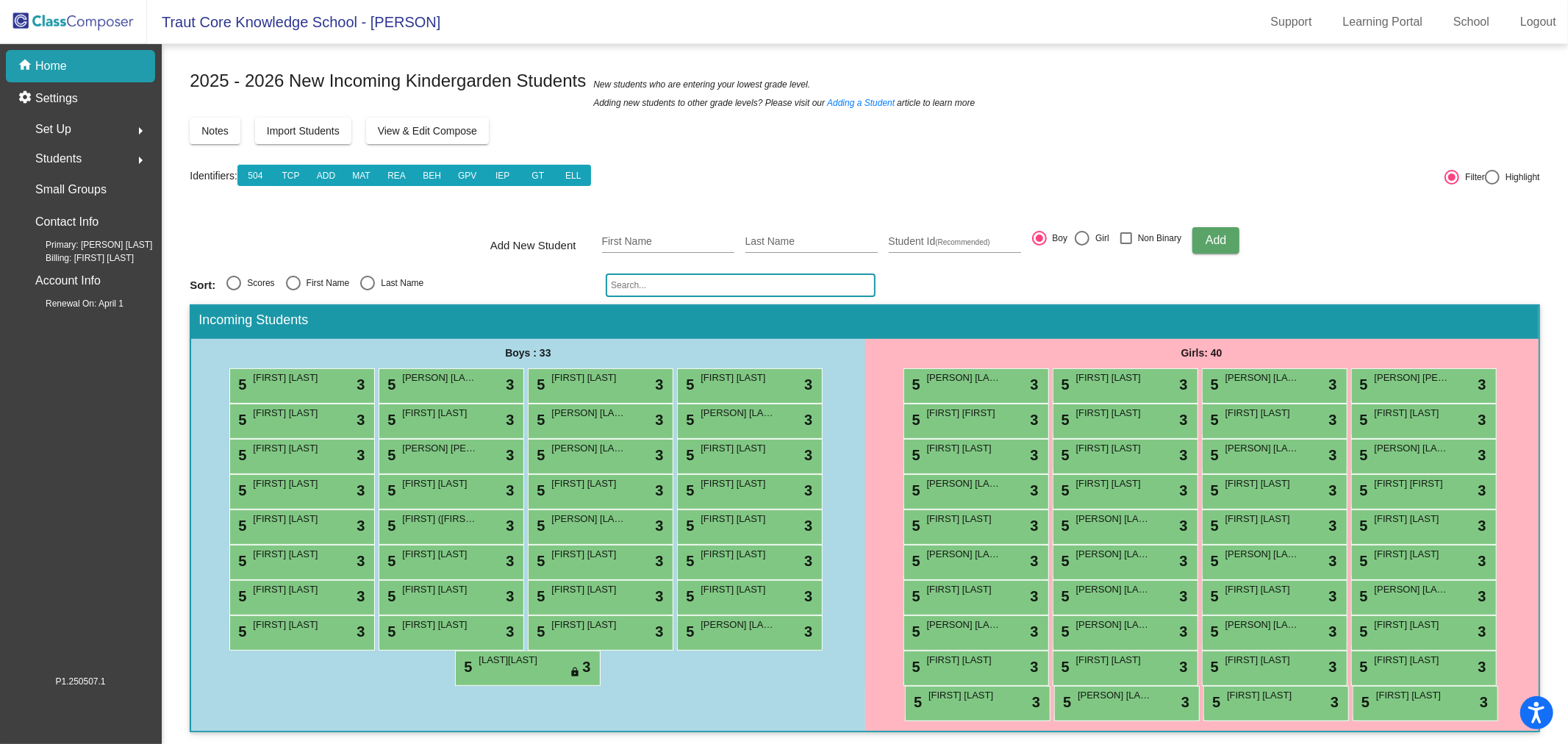 click on "Set Up  arrow_right" 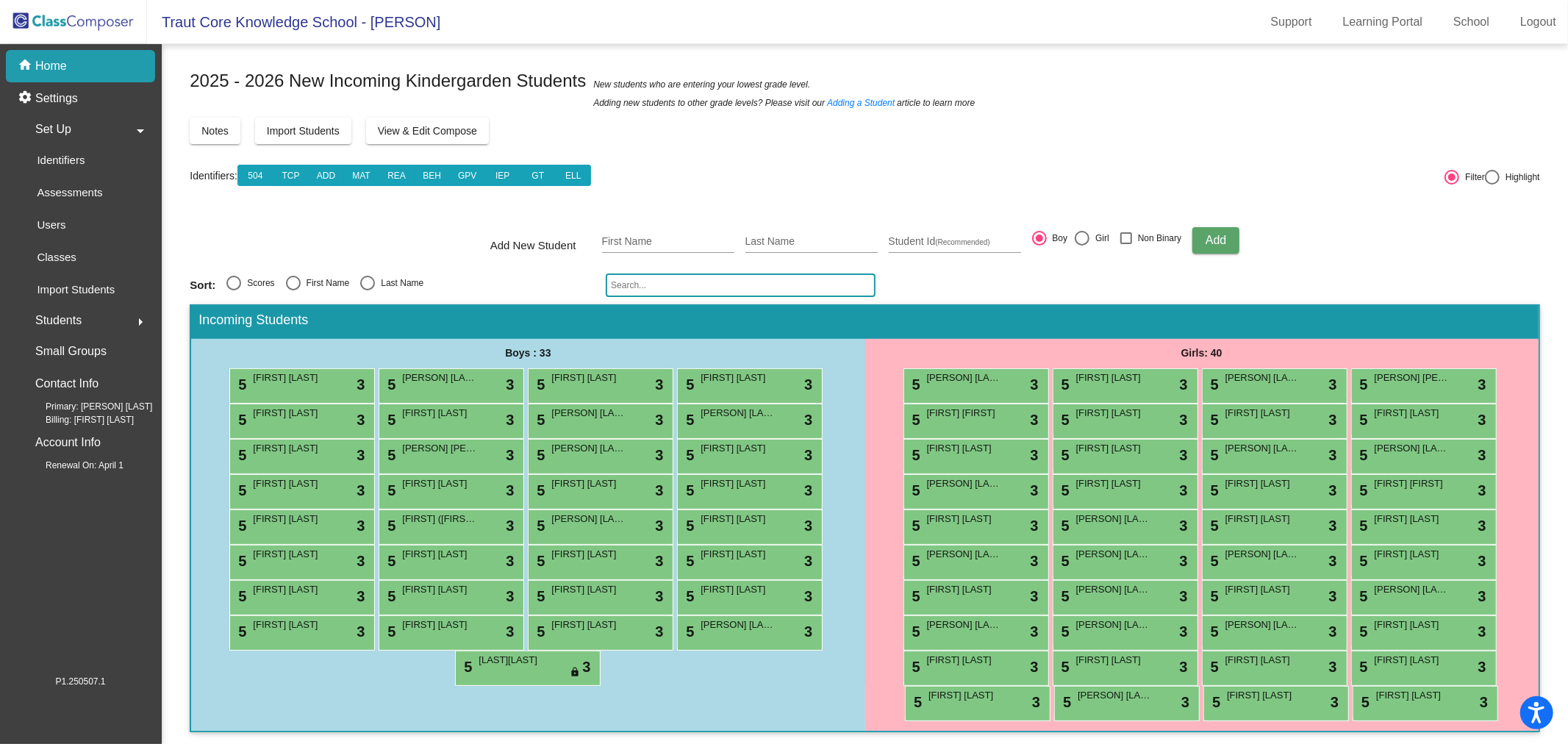click on "Home" 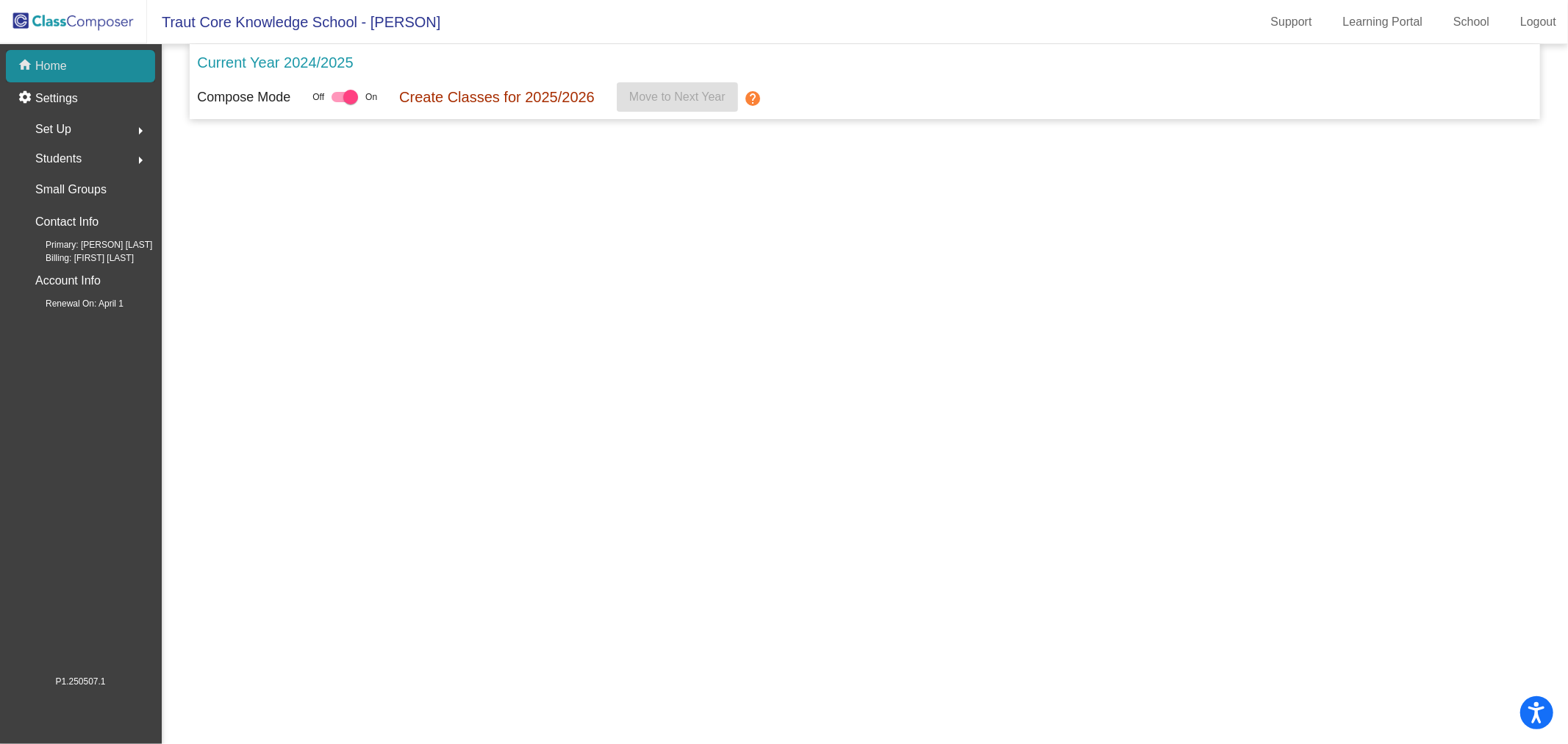 scroll, scrollTop: 0, scrollLeft: 0, axis: both 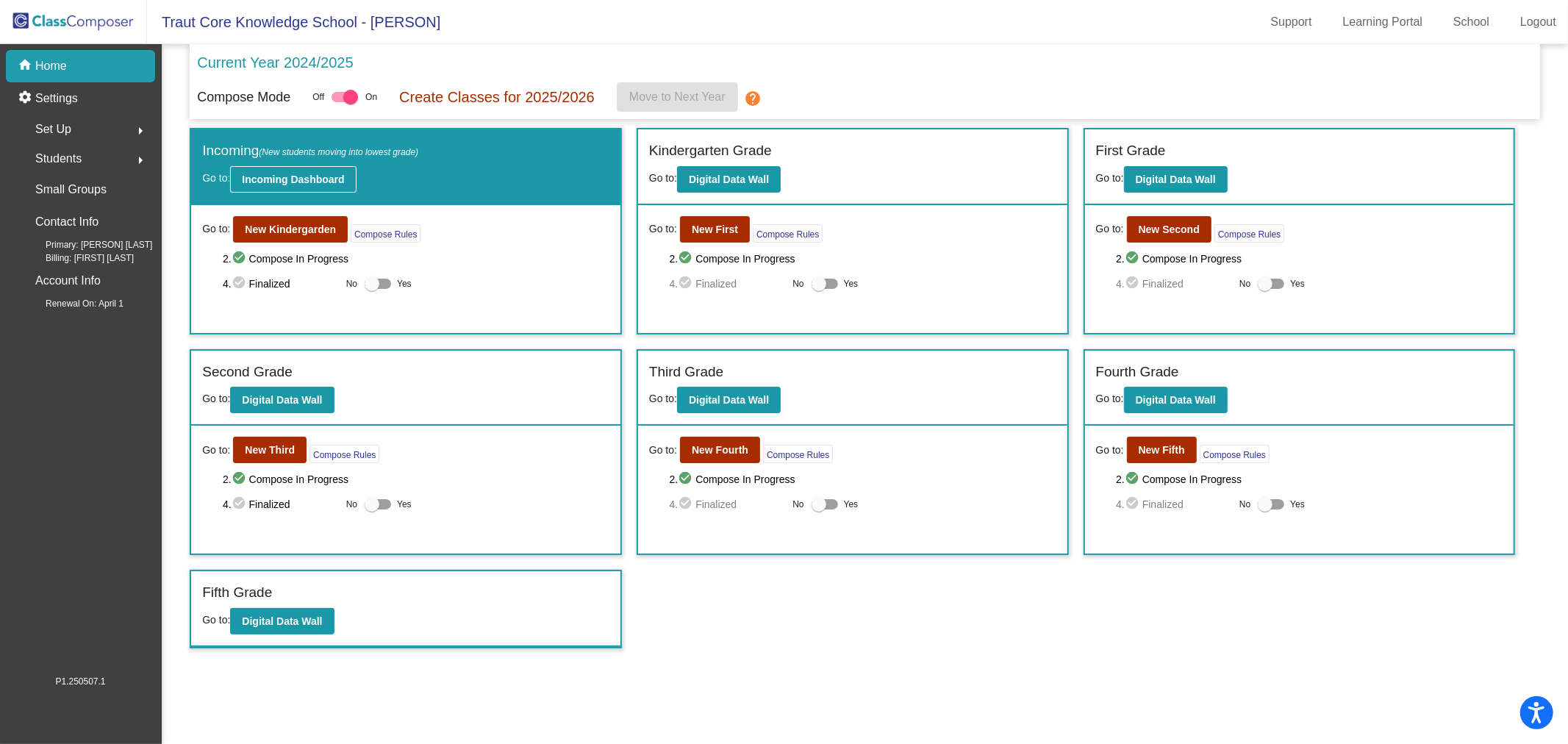 click on "Incoming Dashboard" 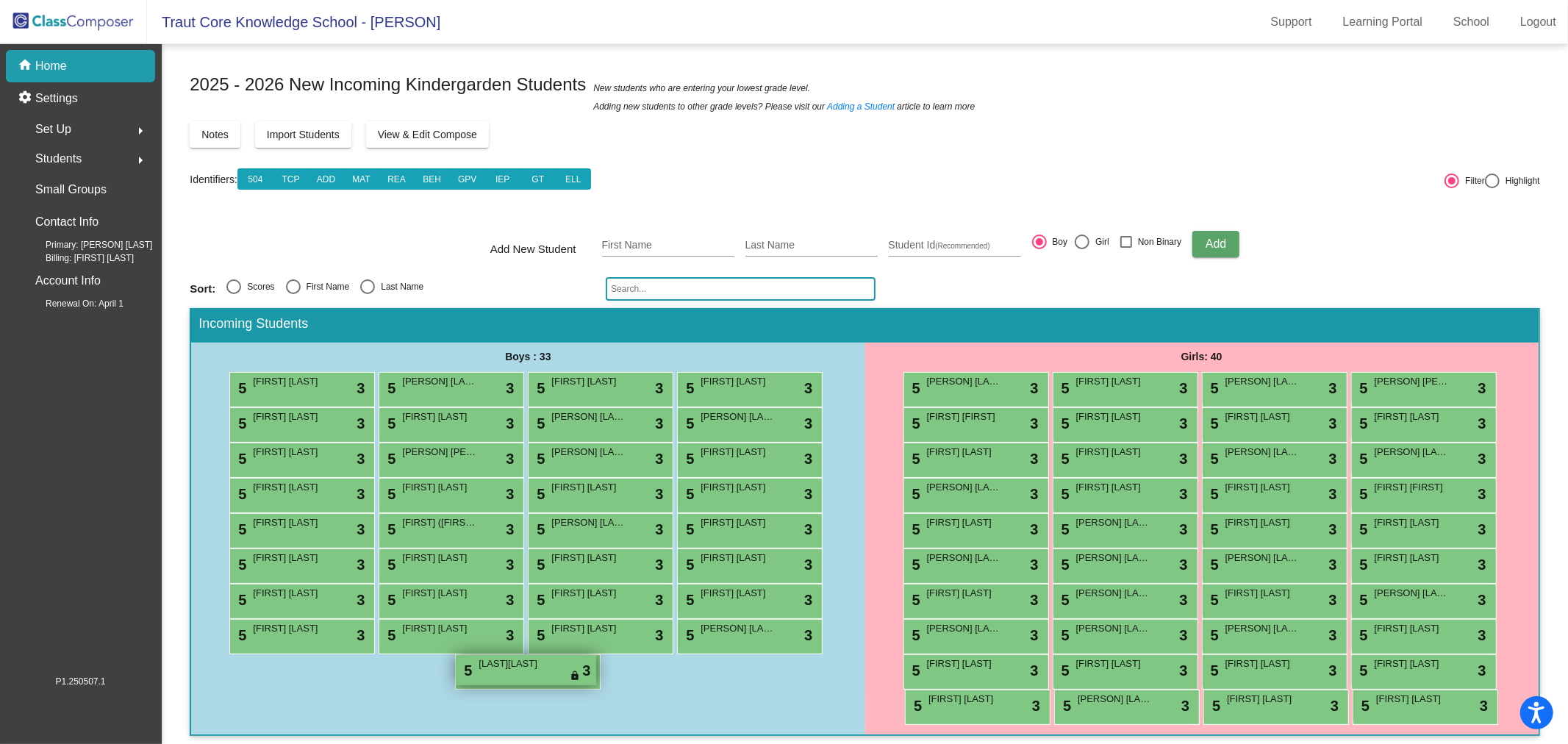 click on "5 [PERSON] [LAST] lock do_not_disturb_alt 3" at bounding box center [526, 670] 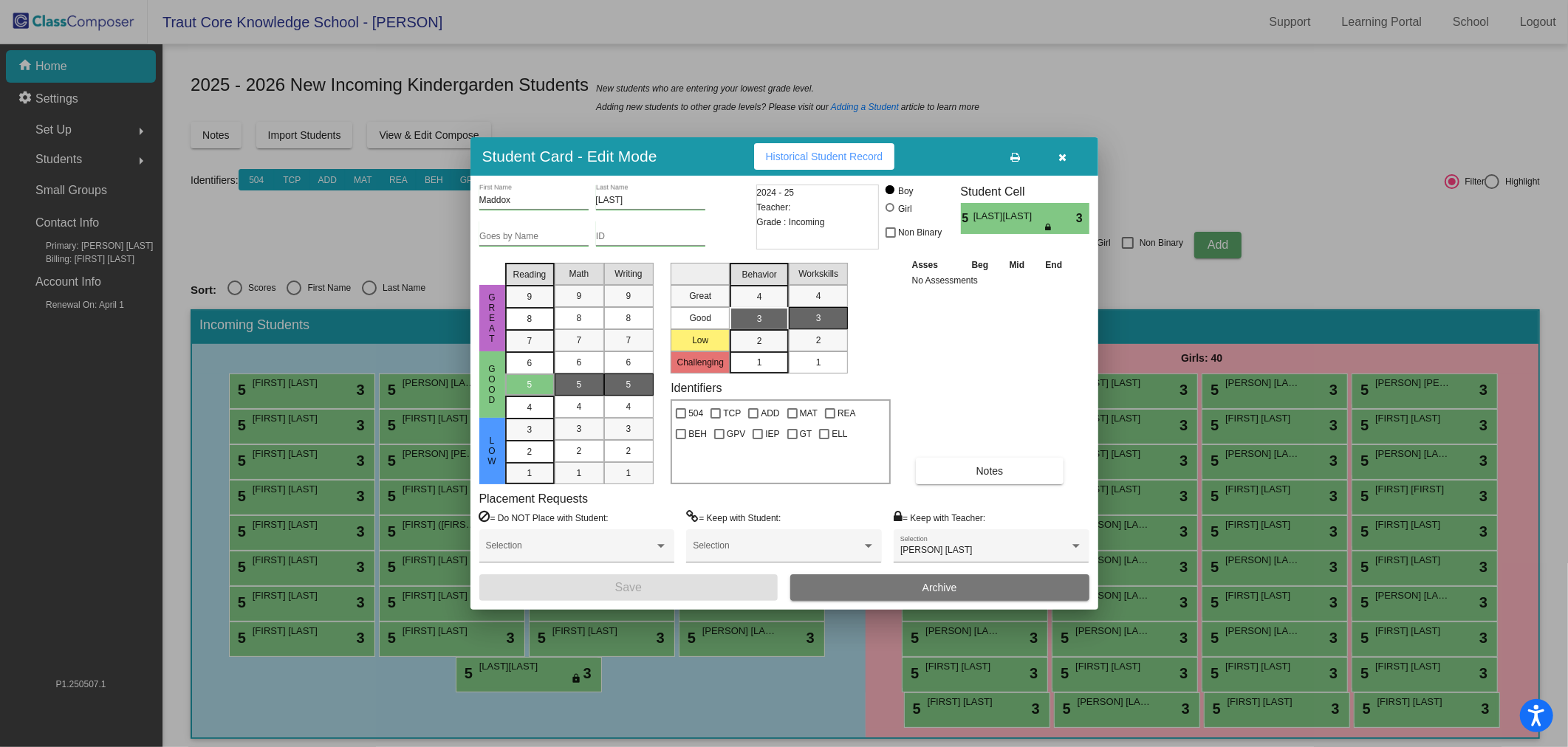 click at bounding box center (1062, 157) 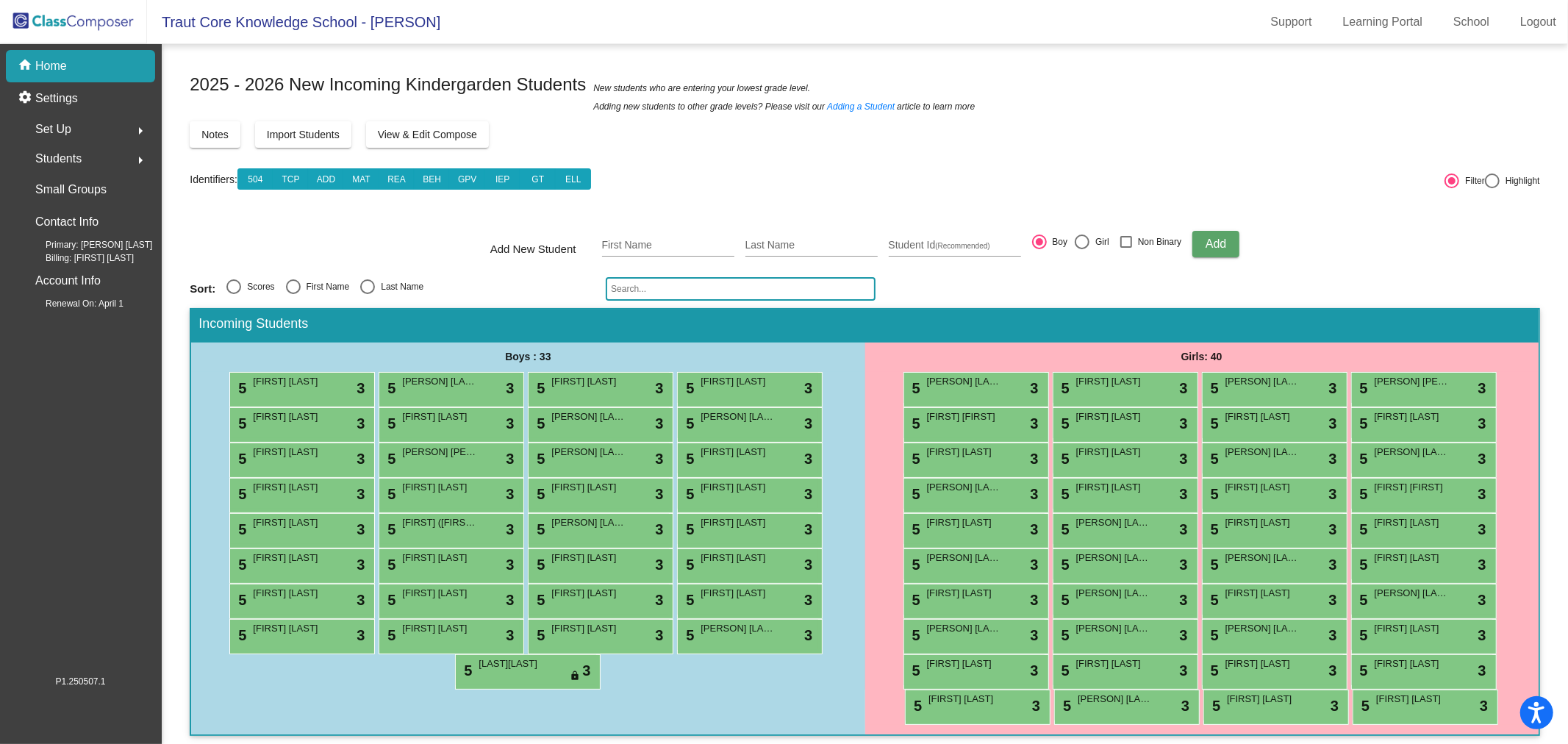 click on "Home" 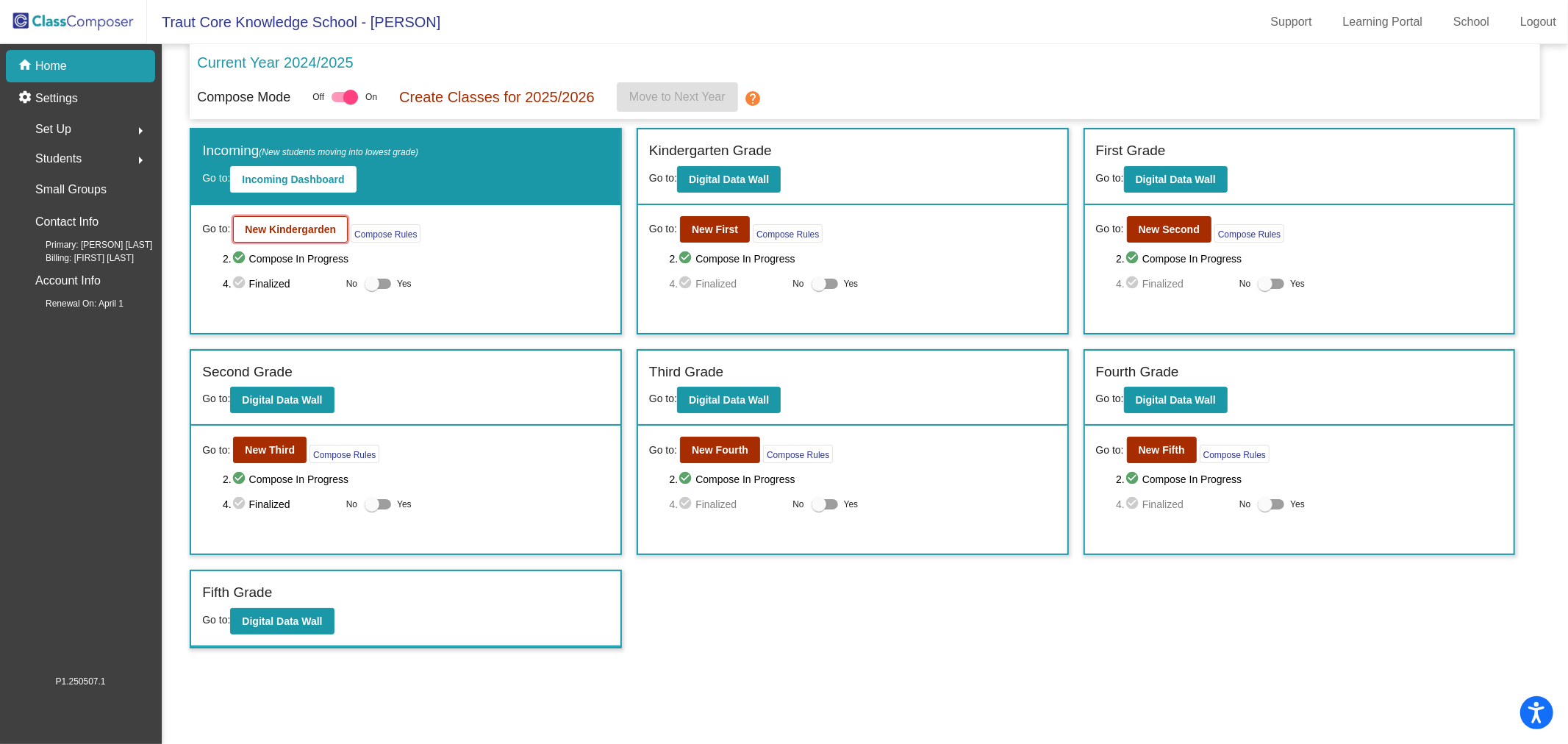 click on "New Kindergarden" 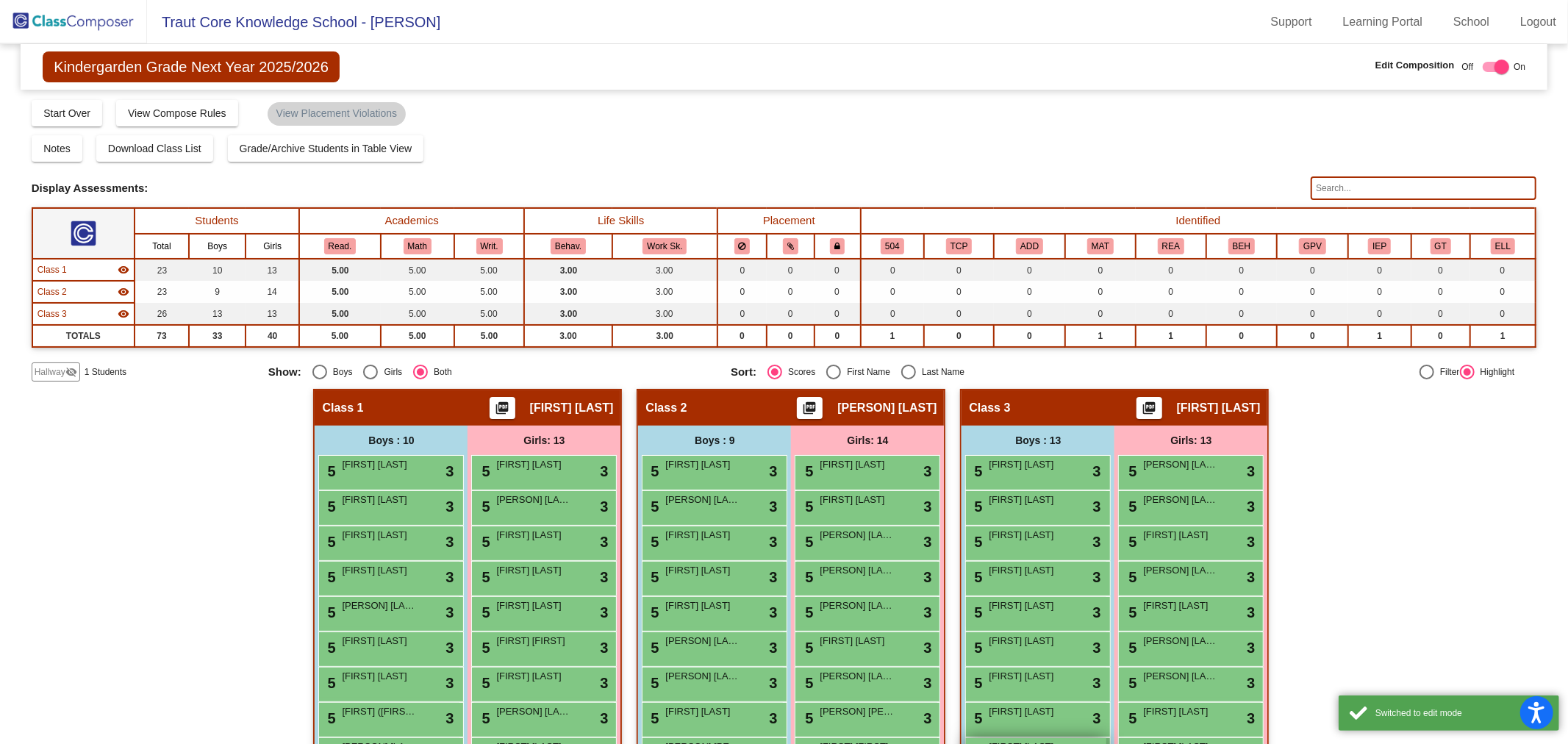 scroll, scrollTop: 223, scrollLeft: 0, axis: vertical 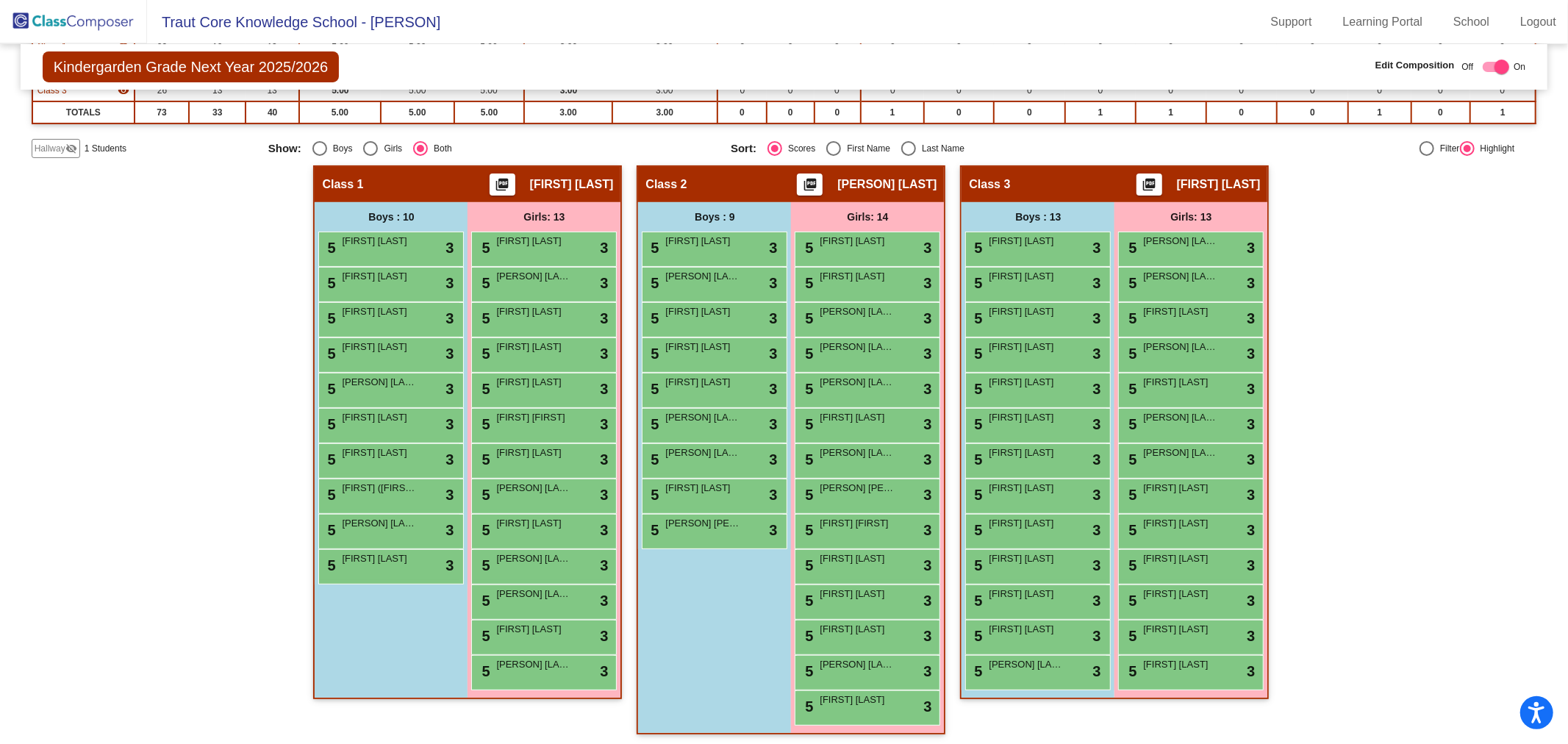 click on "Hallway" 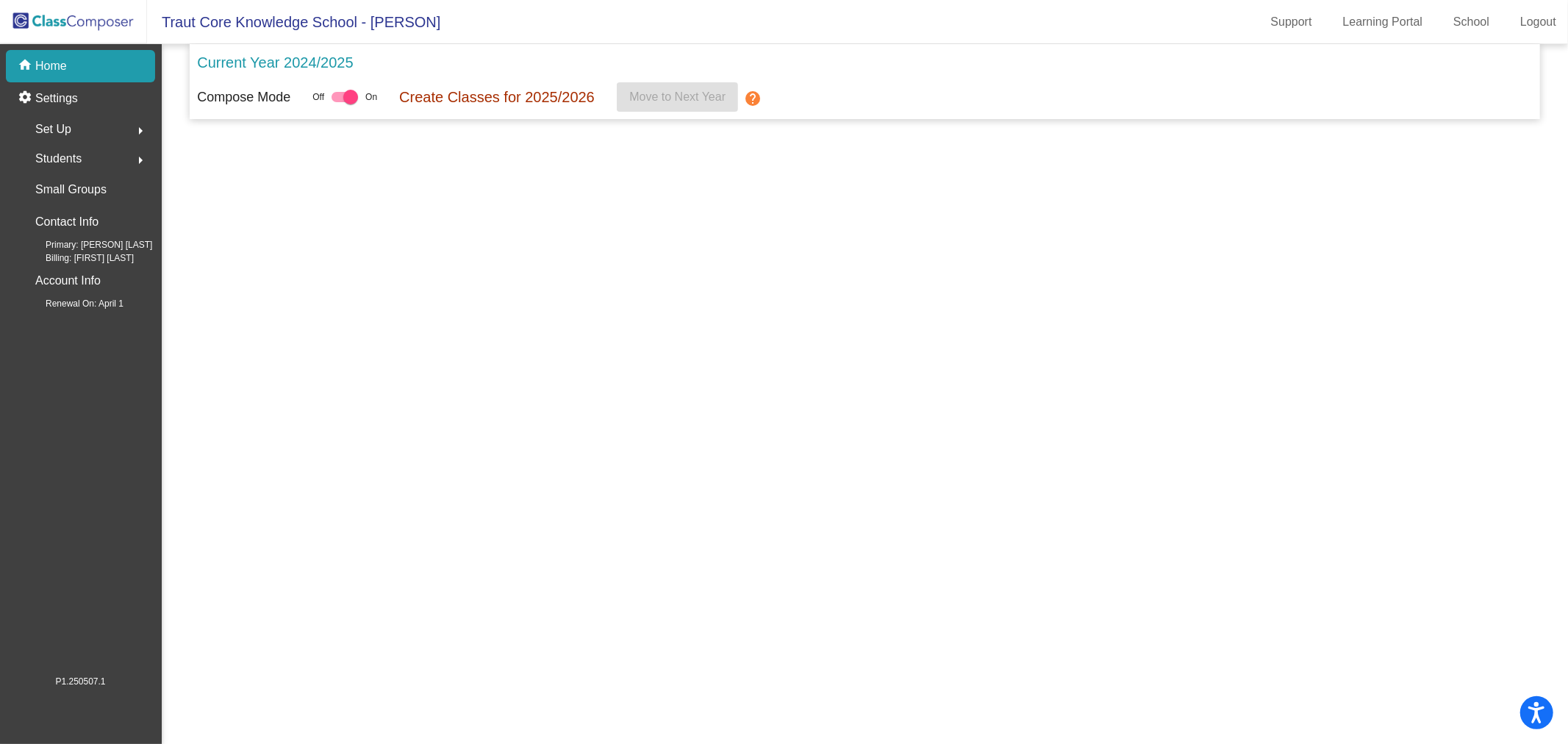 scroll, scrollTop: 0, scrollLeft: 0, axis: both 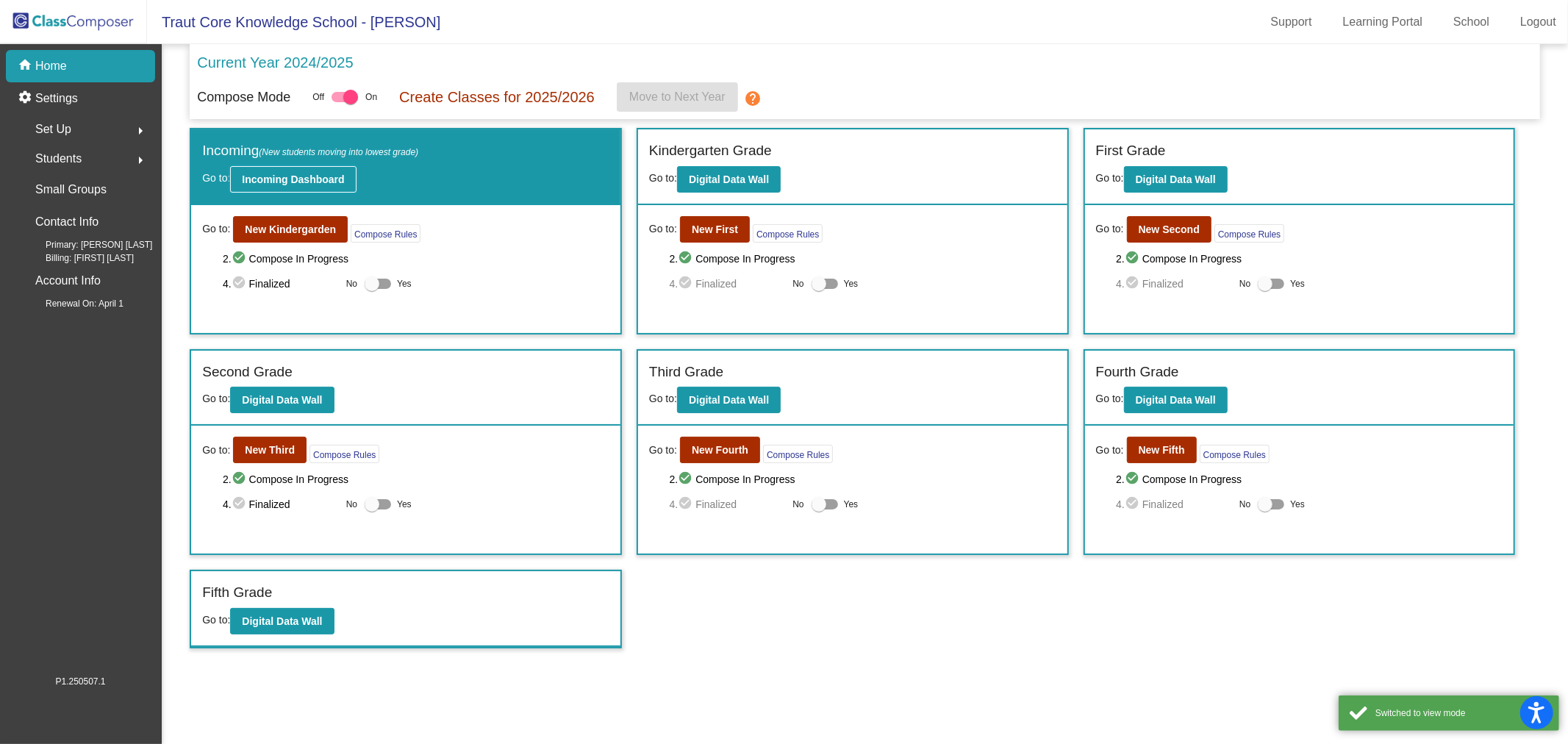 click on "Incoming Dashboard" 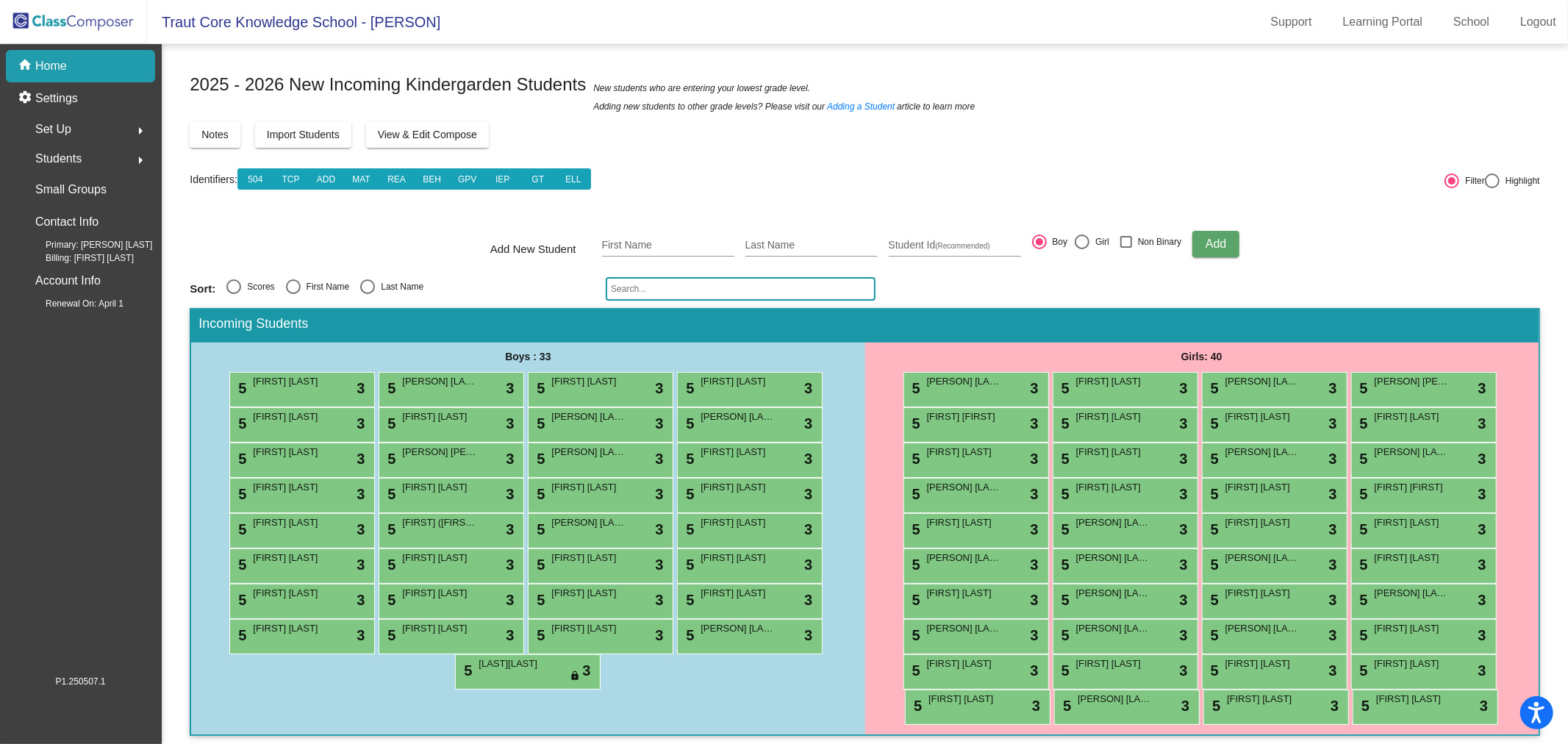 scroll, scrollTop: 4, scrollLeft: 0, axis: vertical 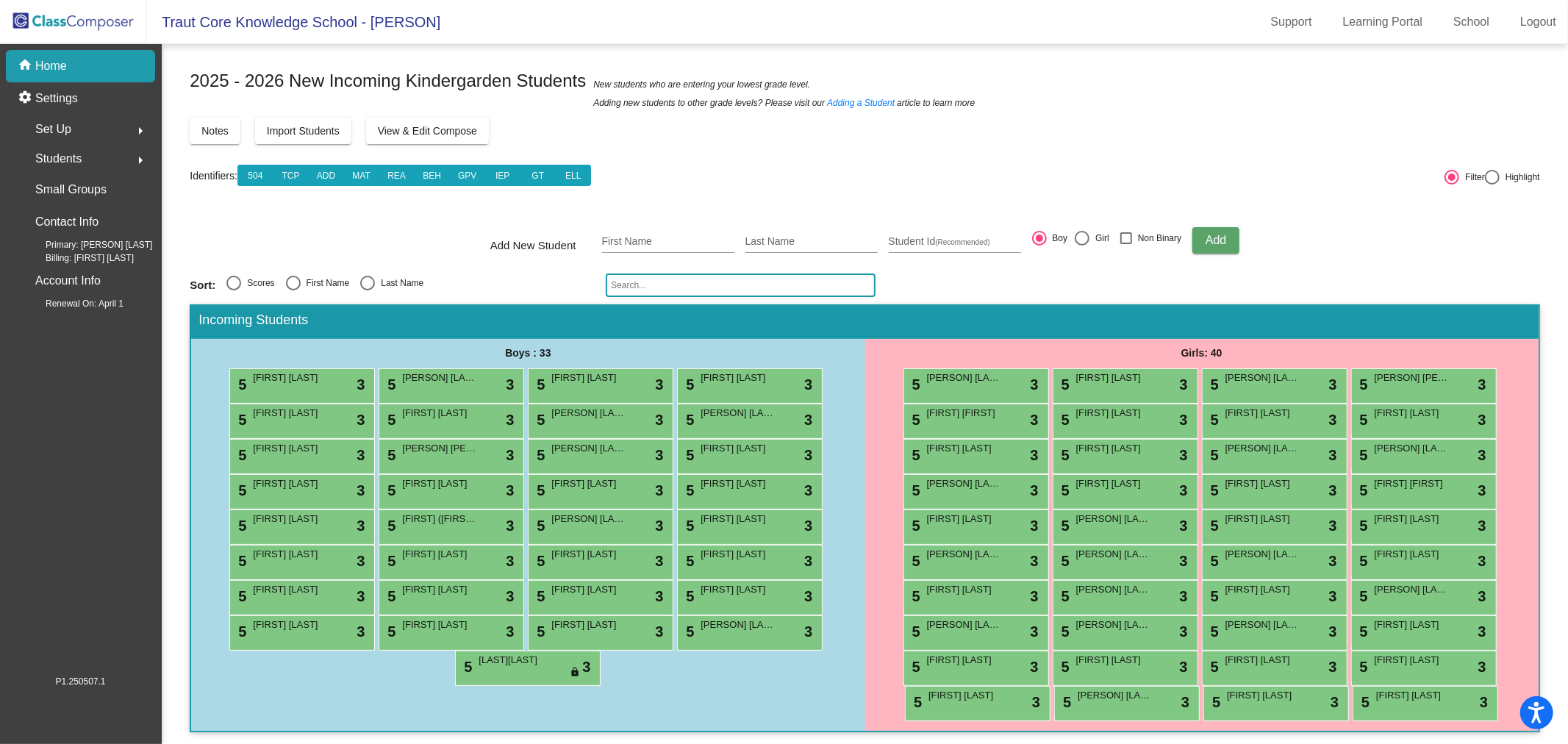 click on "View & Edit Compose" 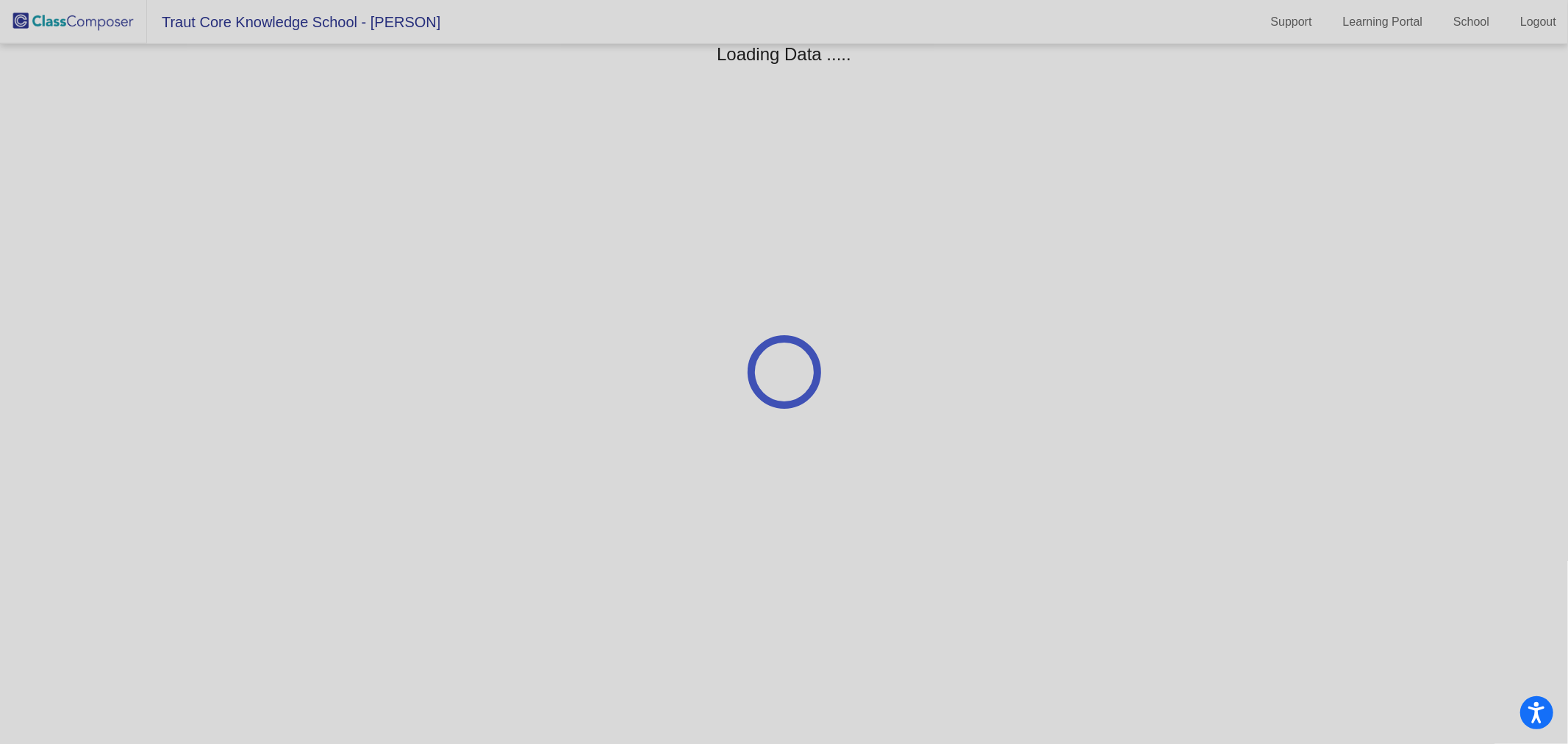 scroll, scrollTop: 0, scrollLeft: 0, axis: both 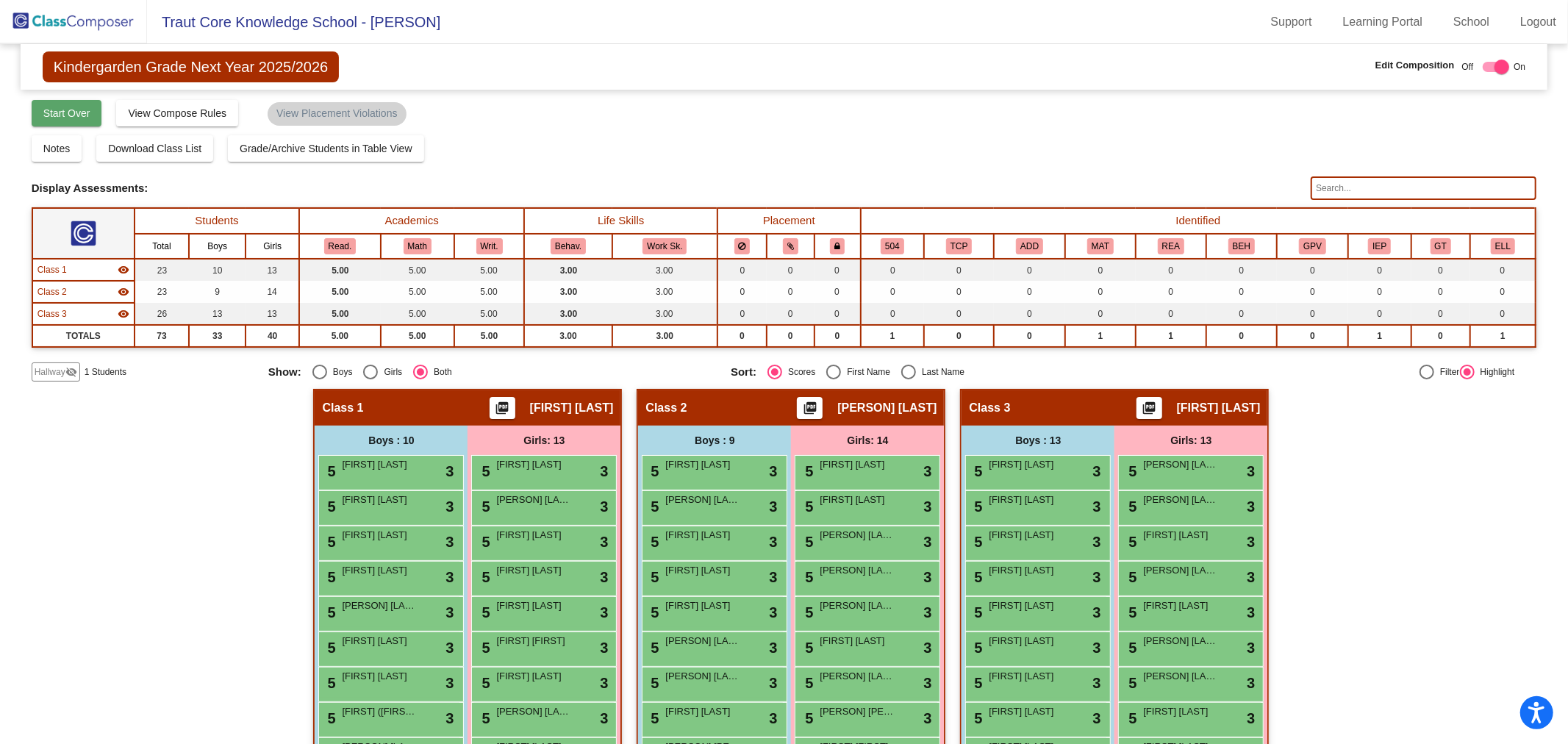 click on "Start Over" 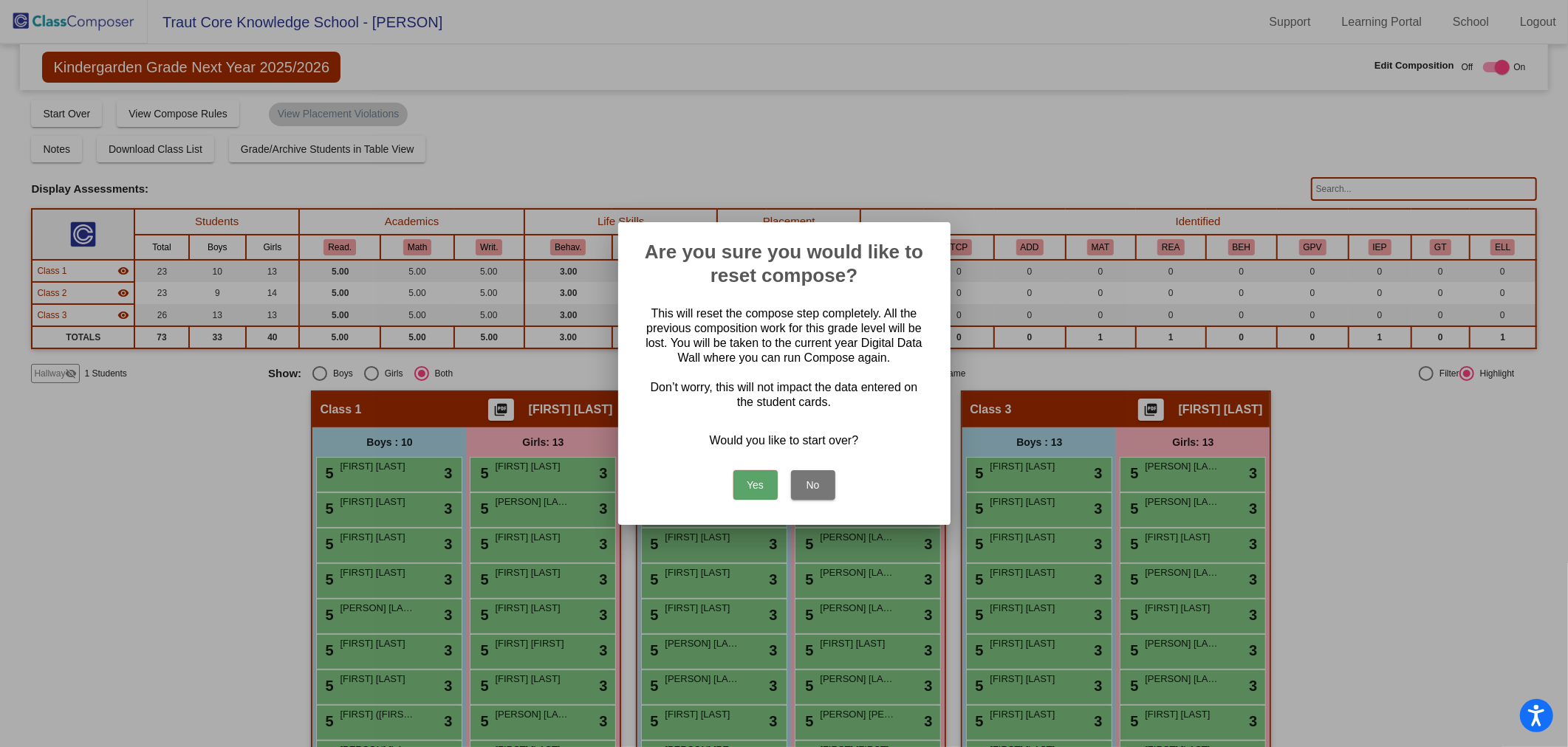 click on "No" at bounding box center (813, 485) 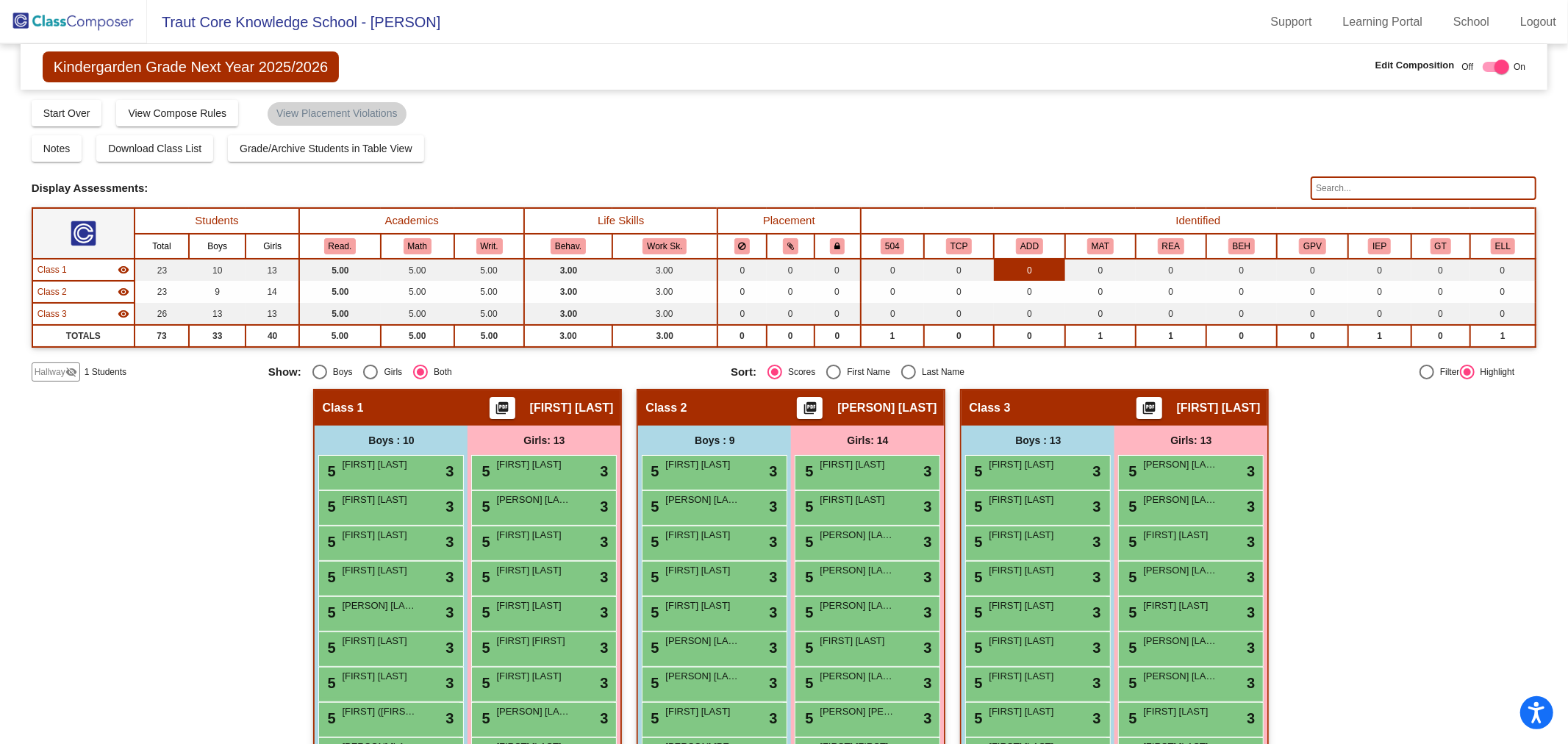 scroll, scrollTop: 223, scrollLeft: 0, axis: vertical 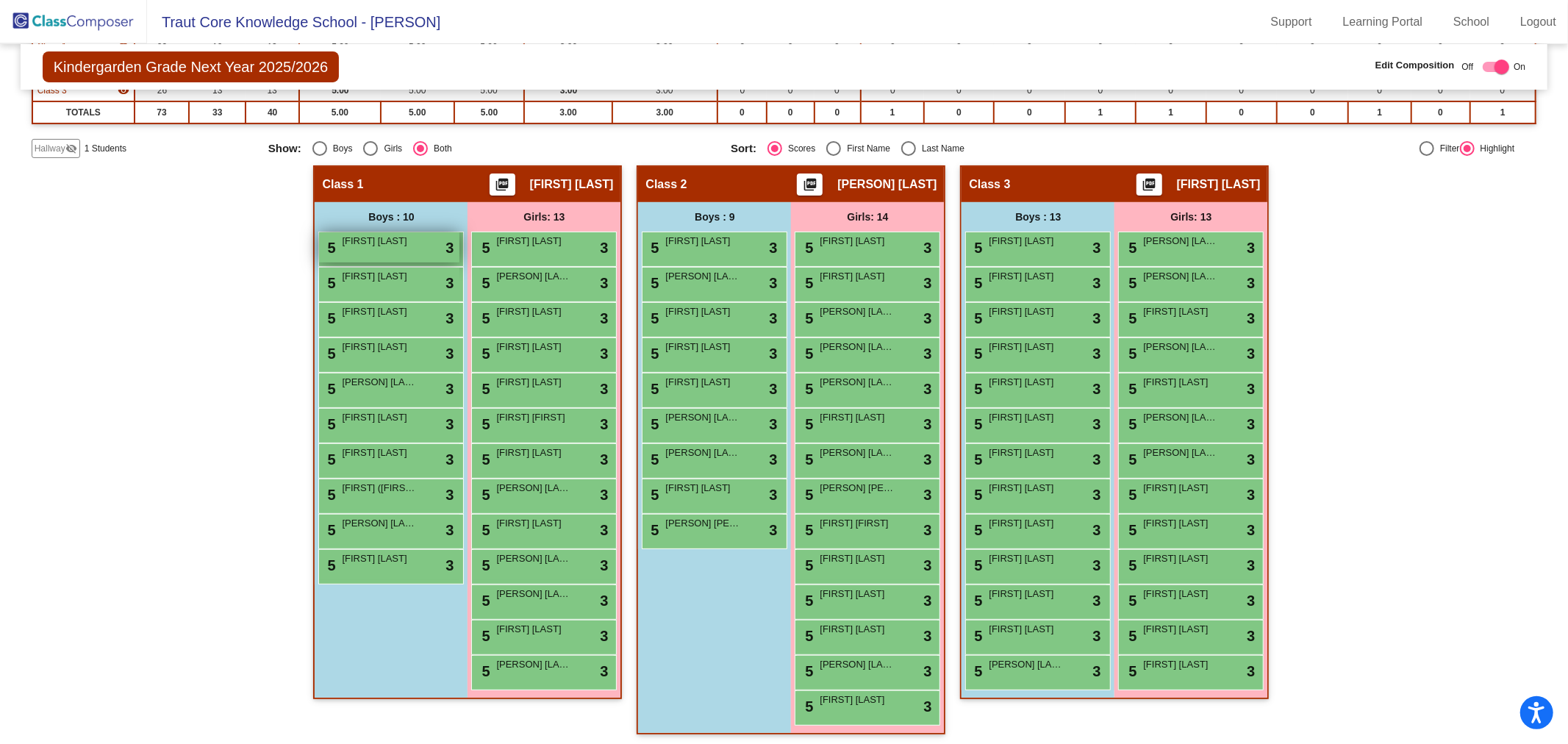 click on "[FIRST] [LAST]" at bounding box center [379, 241] 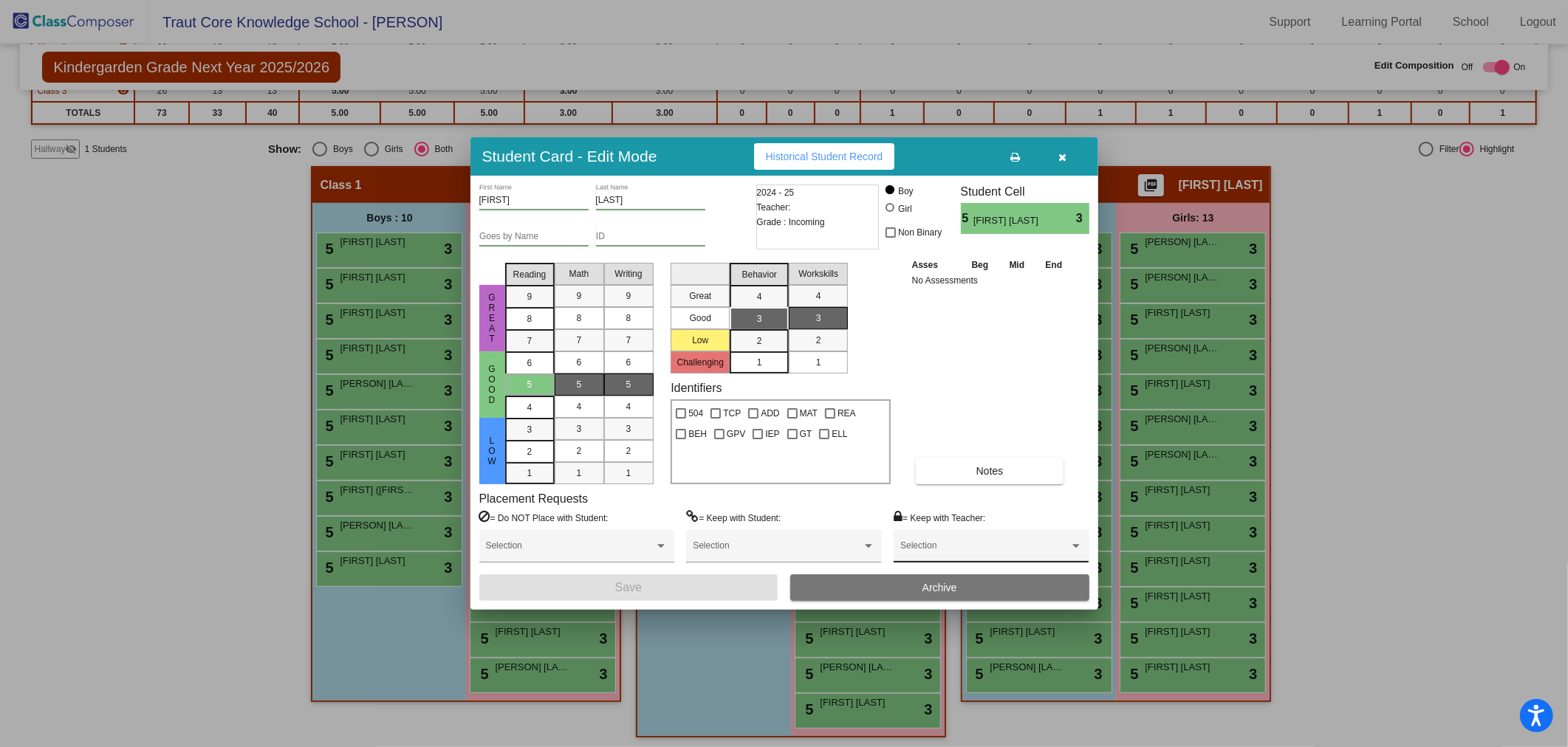 click at bounding box center [985, 551] 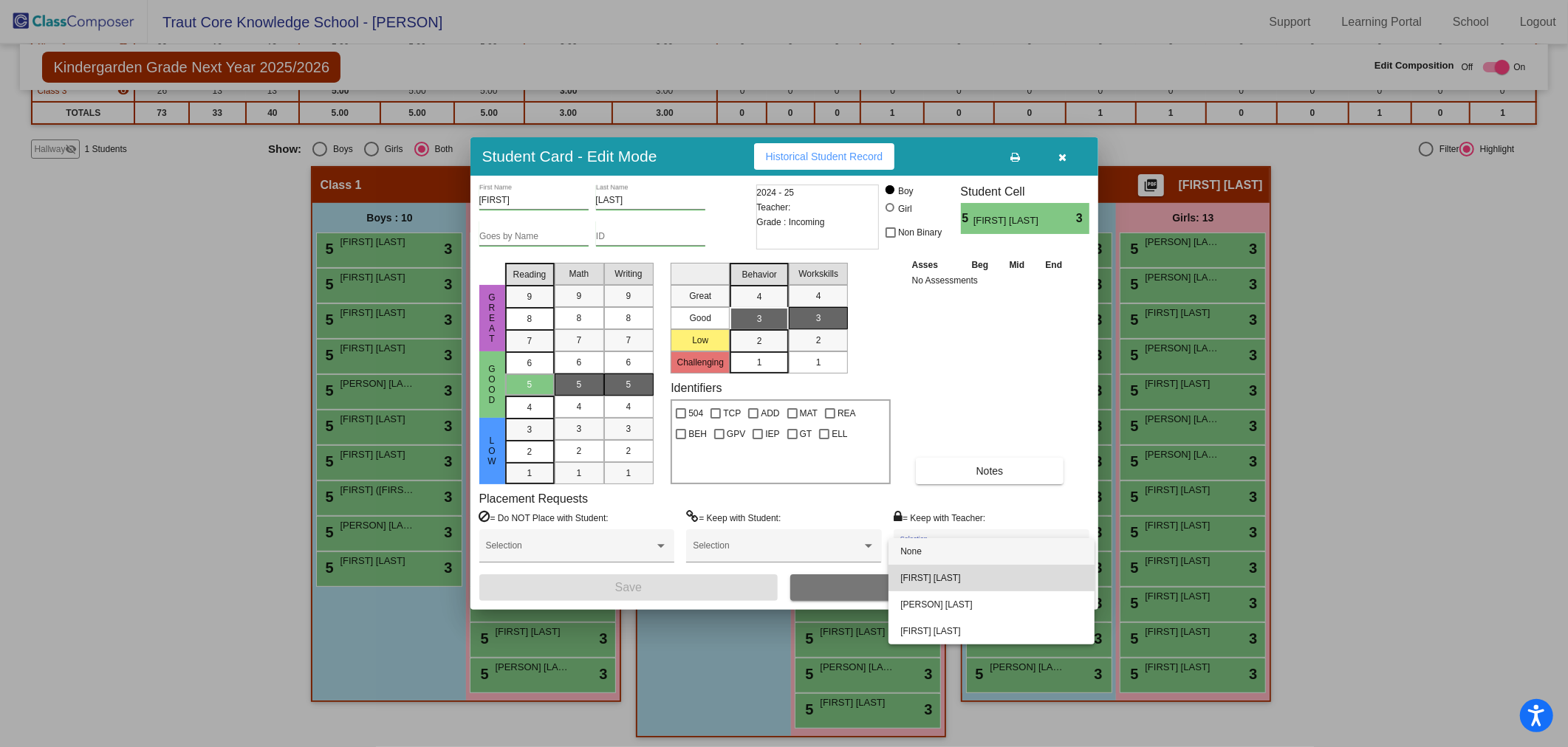 click on "[FIRST] [LAST]" at bounding box center [991, 578] 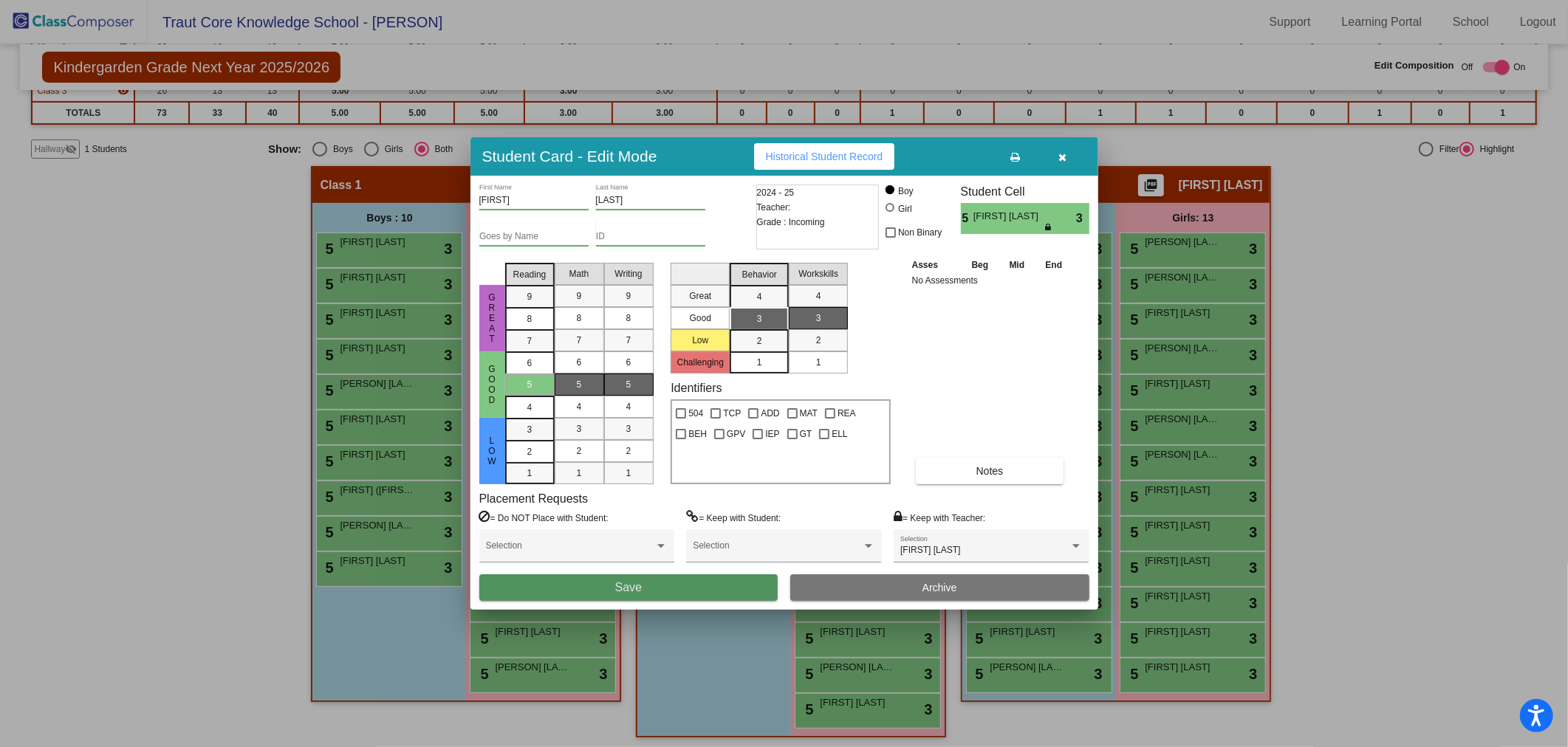 click on "Save" at bounding box center [629, 588] 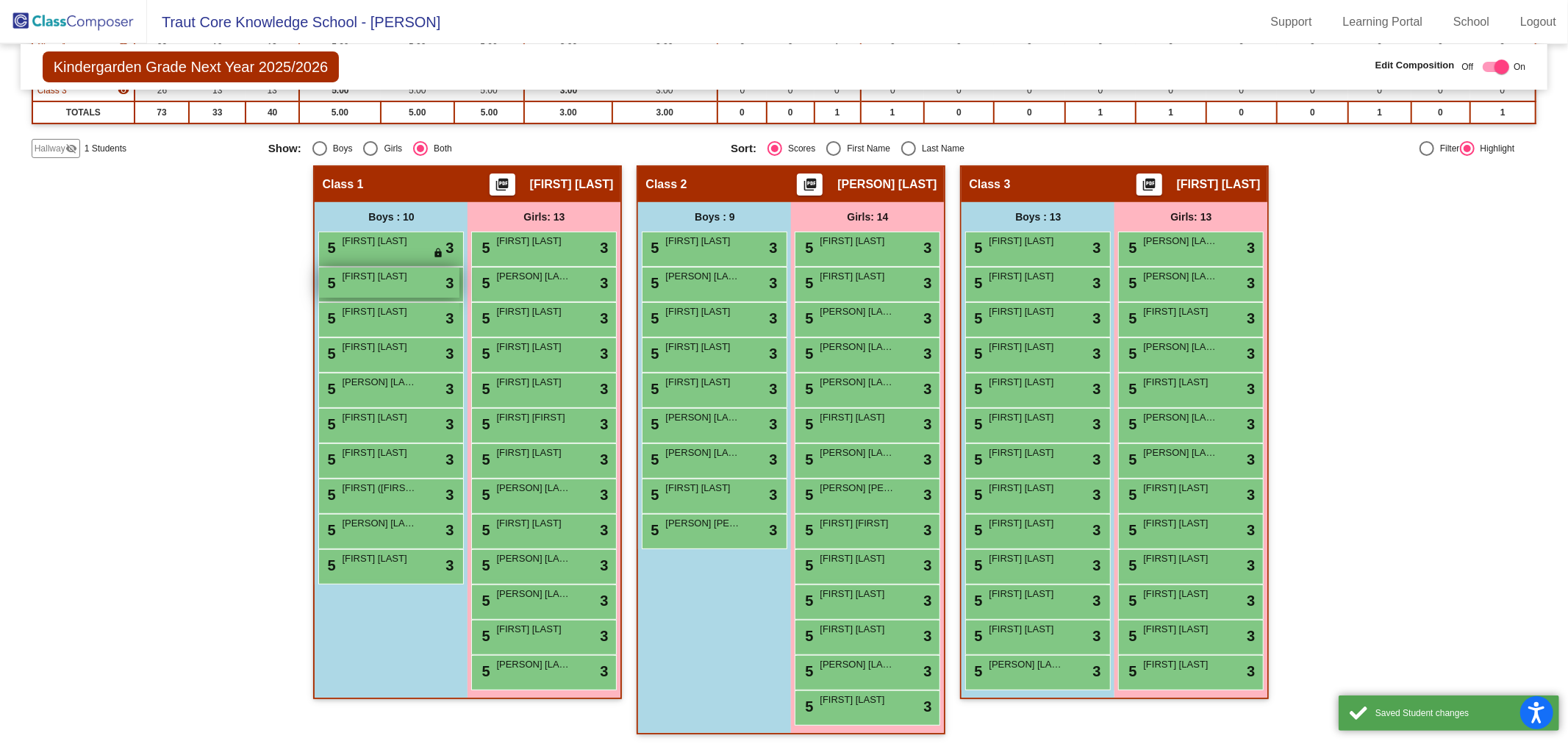 click on "5 [FIRST] [LAST] lock do_not_disturb_alt 3" at bounding box center [389, 282] 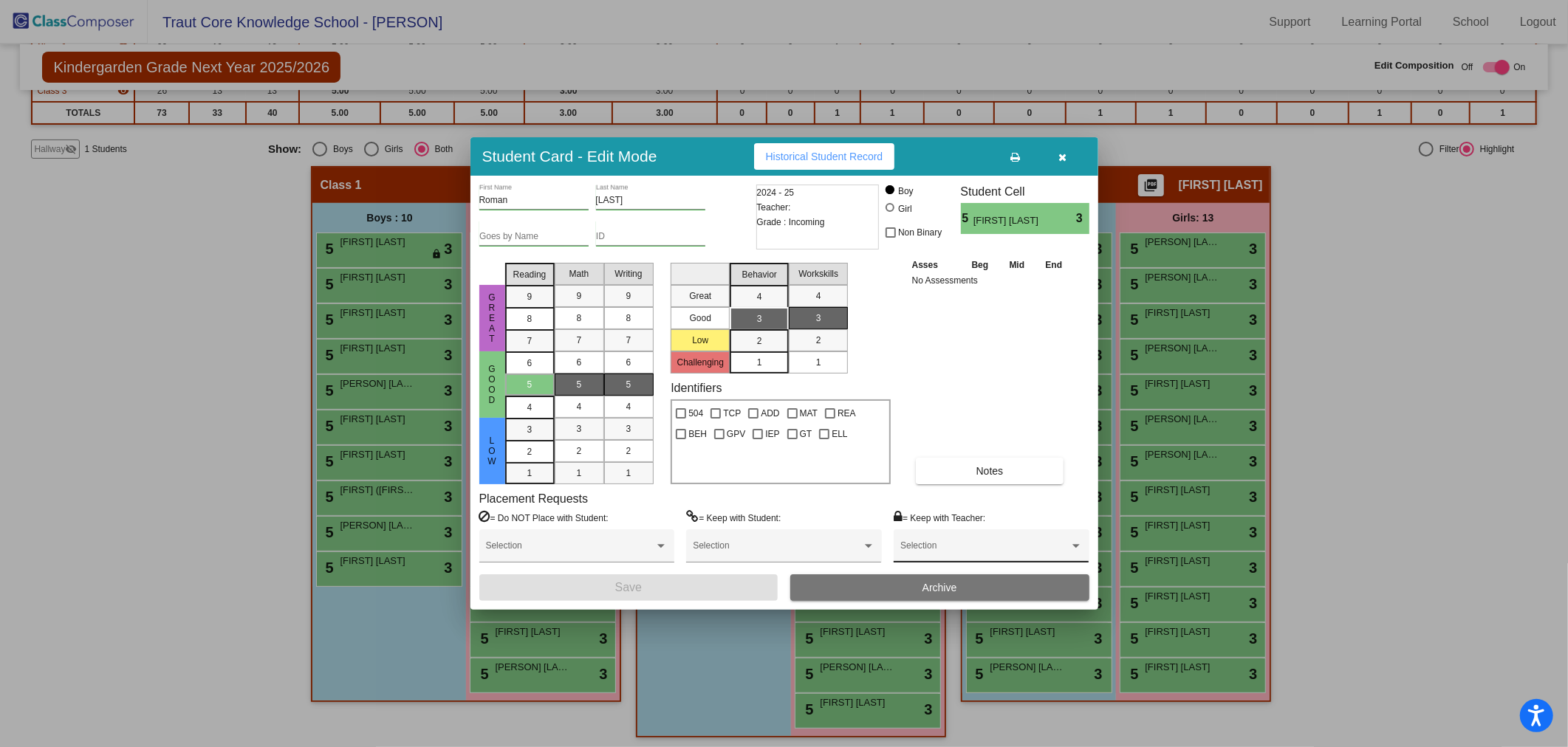 click at bounding box center (985, 551) 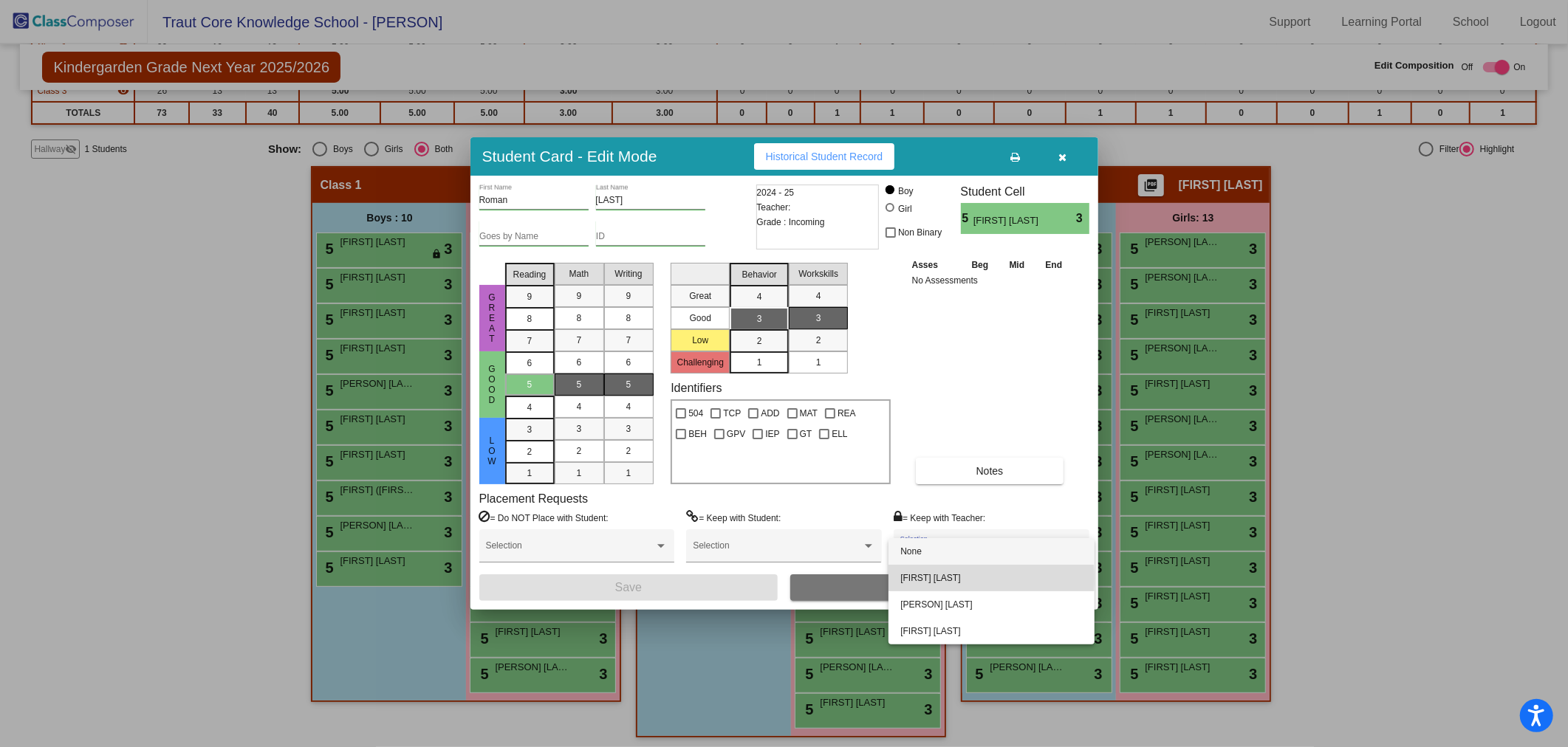 click on "[FIRST] [LAST]" at bounding box center (991, 578) 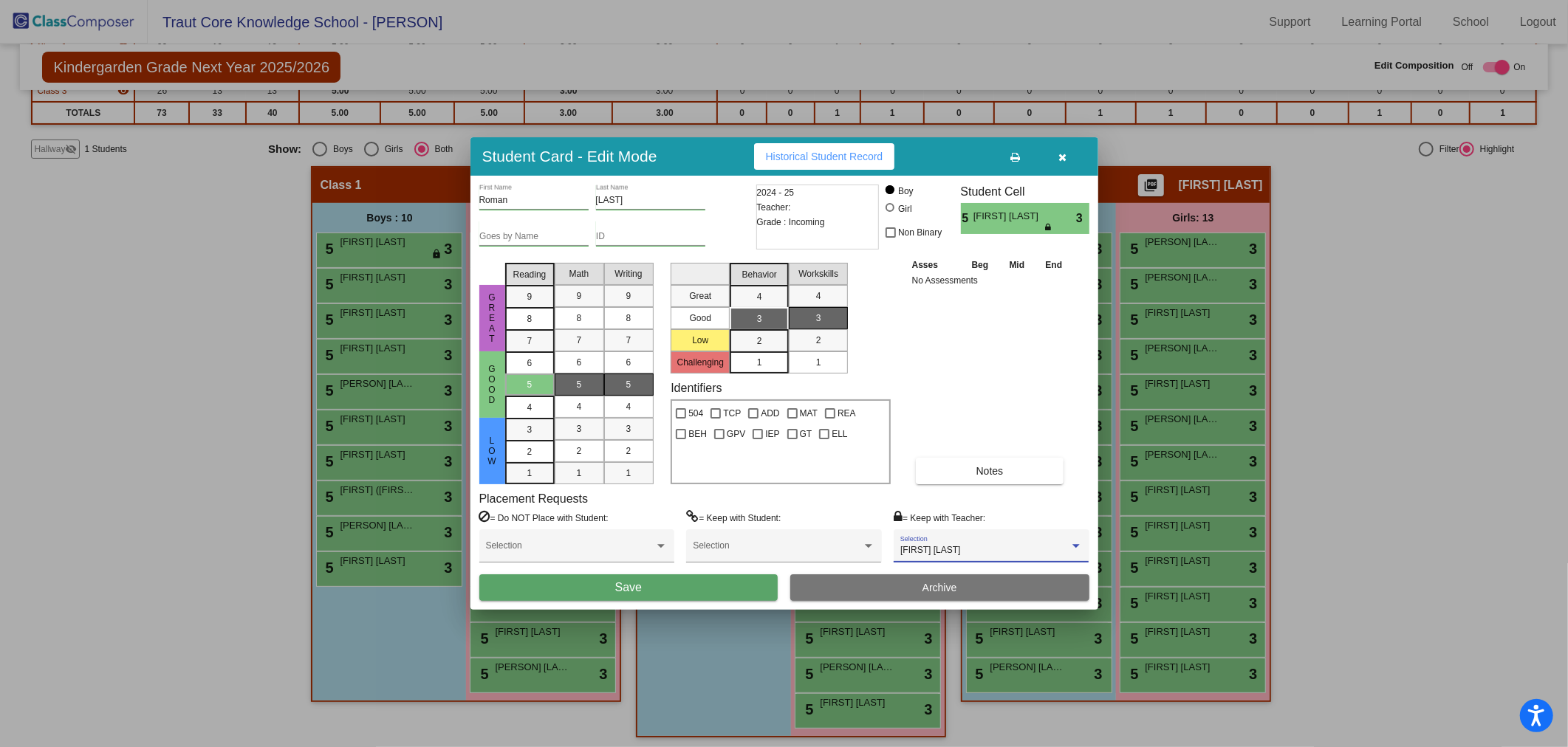 click on "Selection" at bounding box center [577, 551] 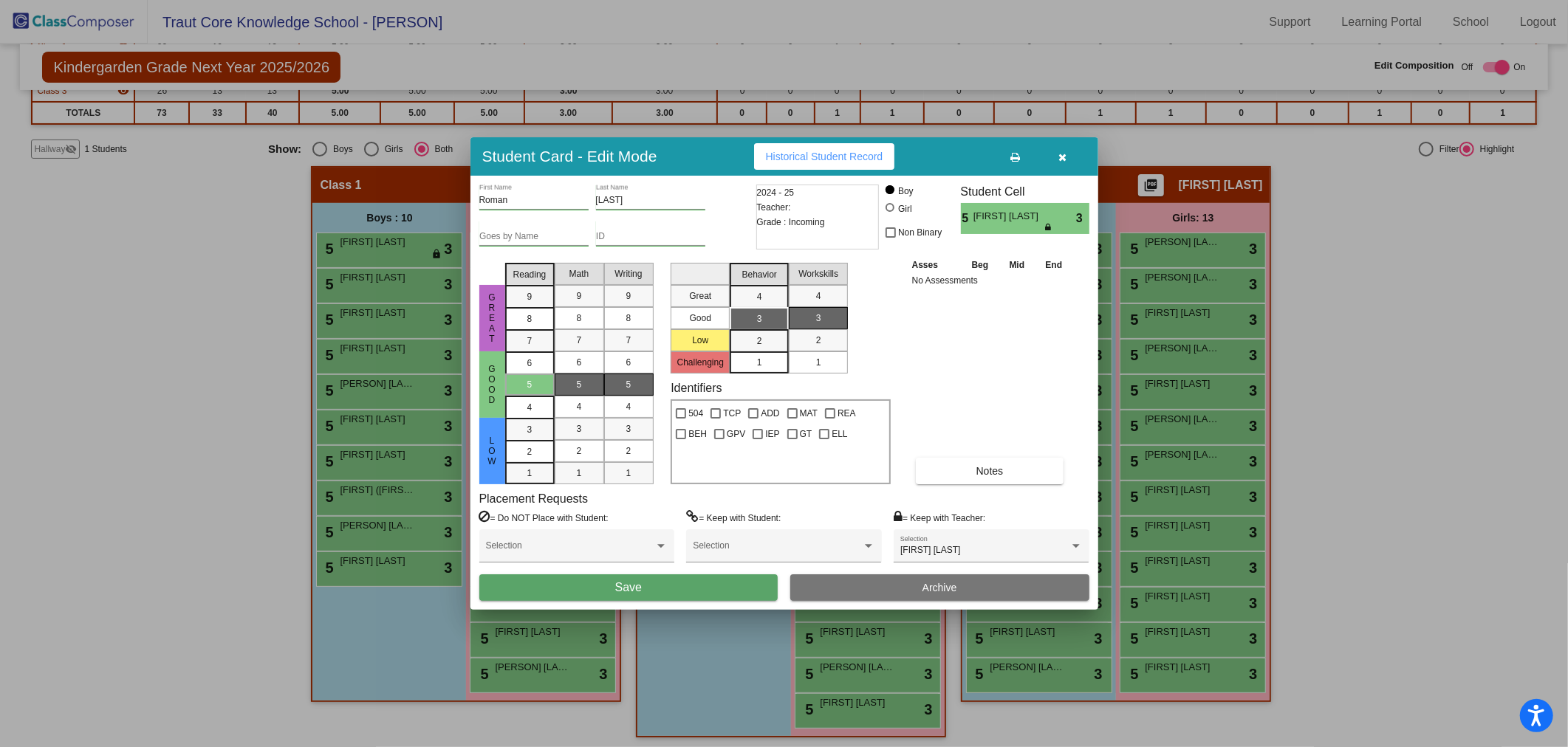 click on "Save" at bounding box center (629, 587) 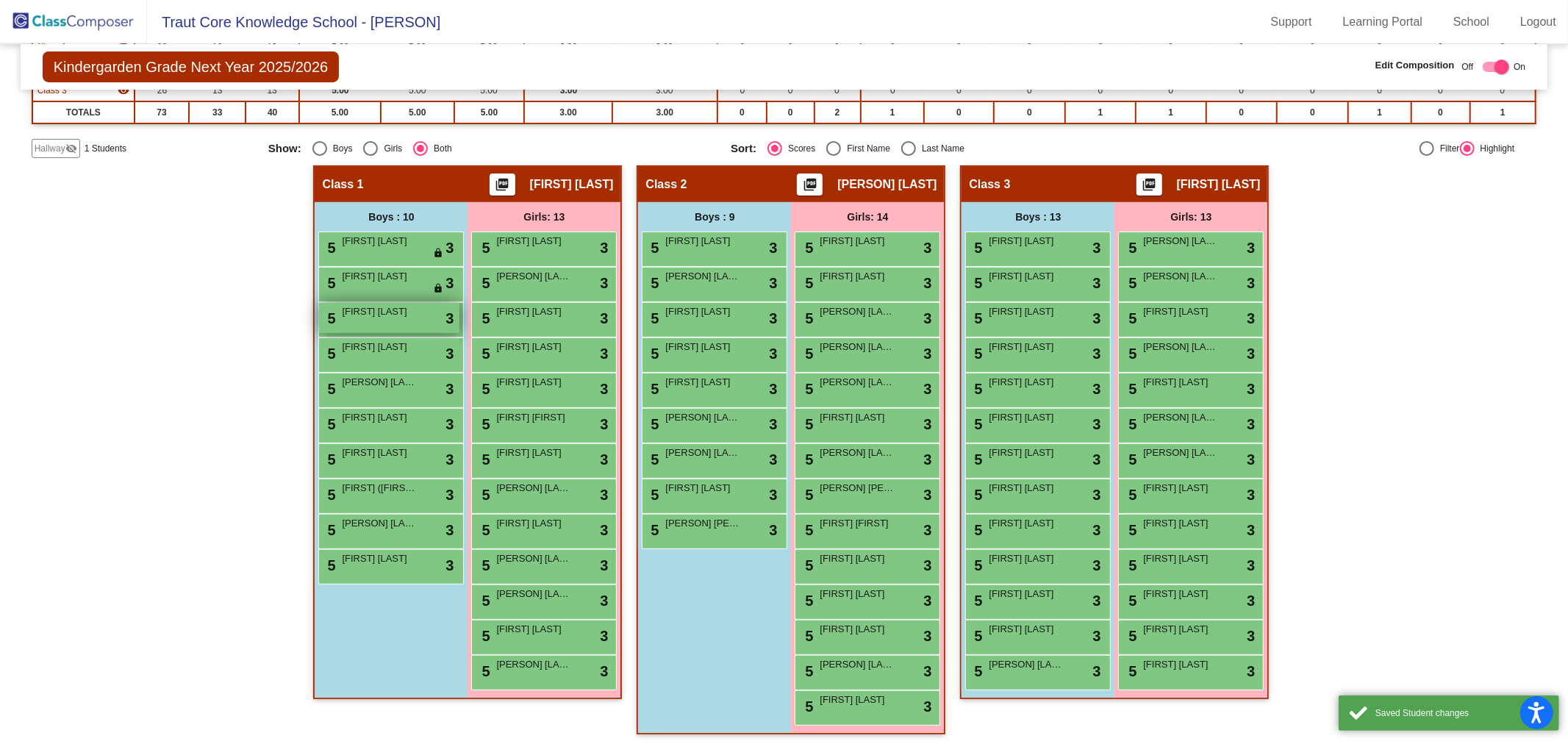 click on "5 [FIRST] [LAST] lock do_not_disturb_alt 3" at bounding box center (389, 318) 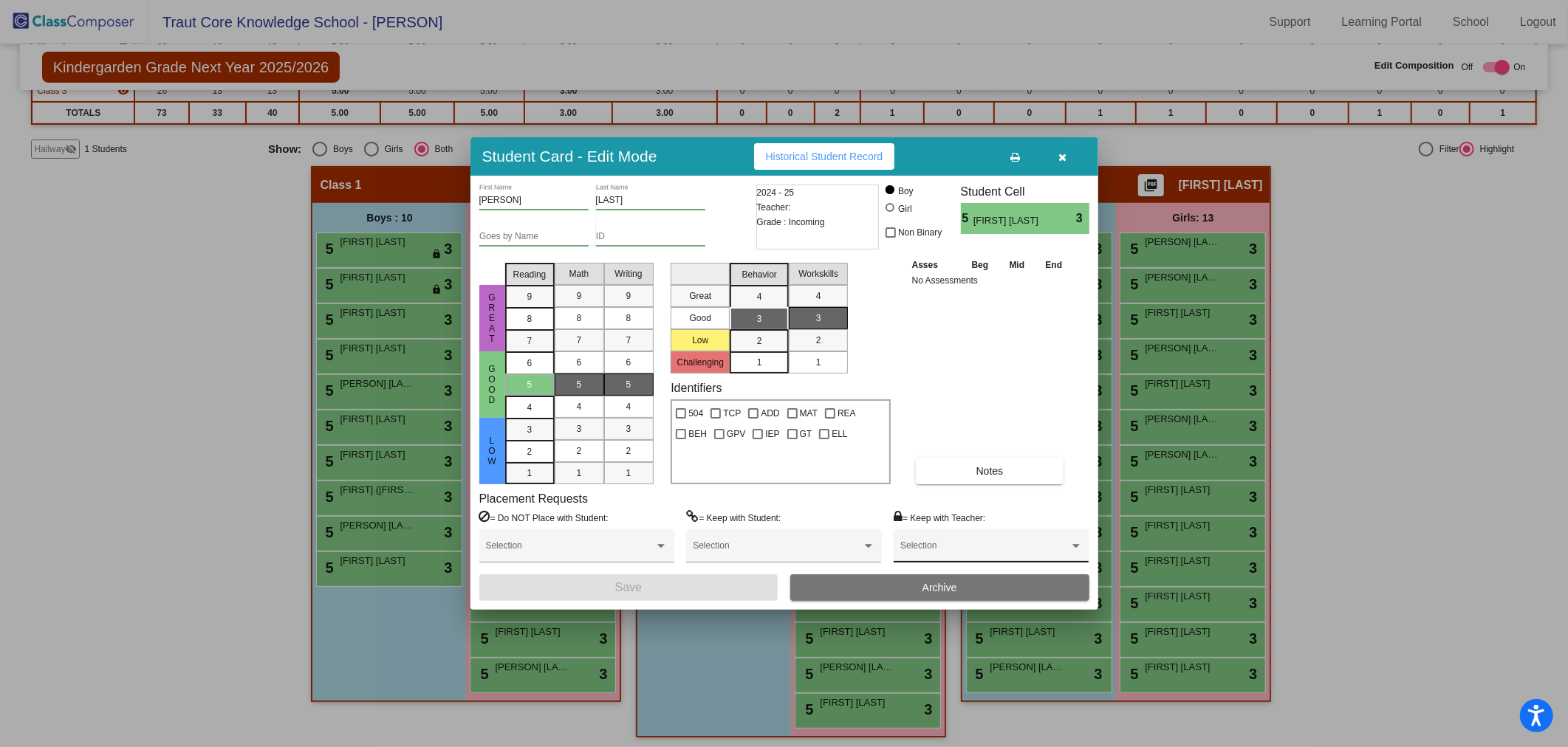 click at bounding box center (985, 551) 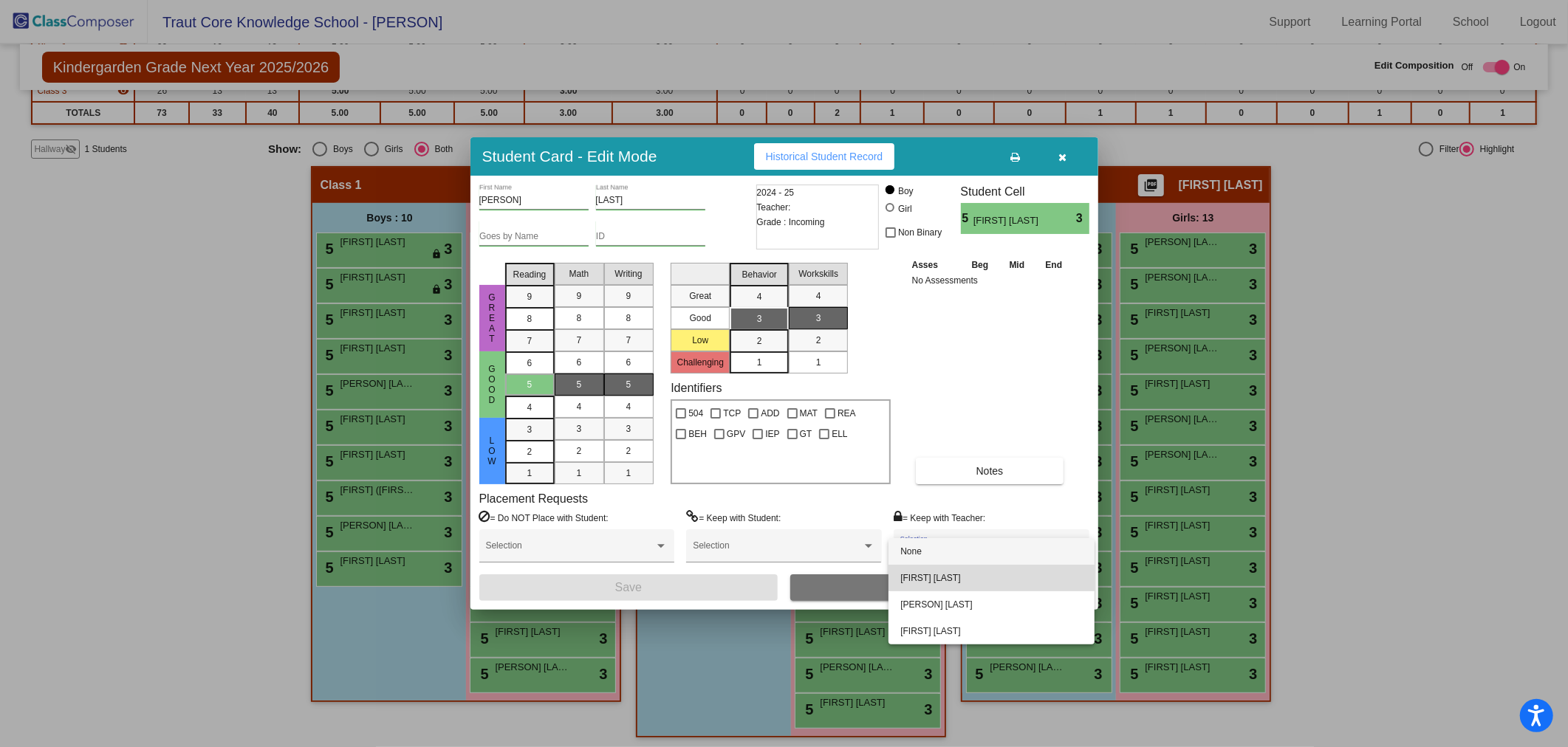 click on "[FIRST] [LAST]" at bounding box center [991, 578] 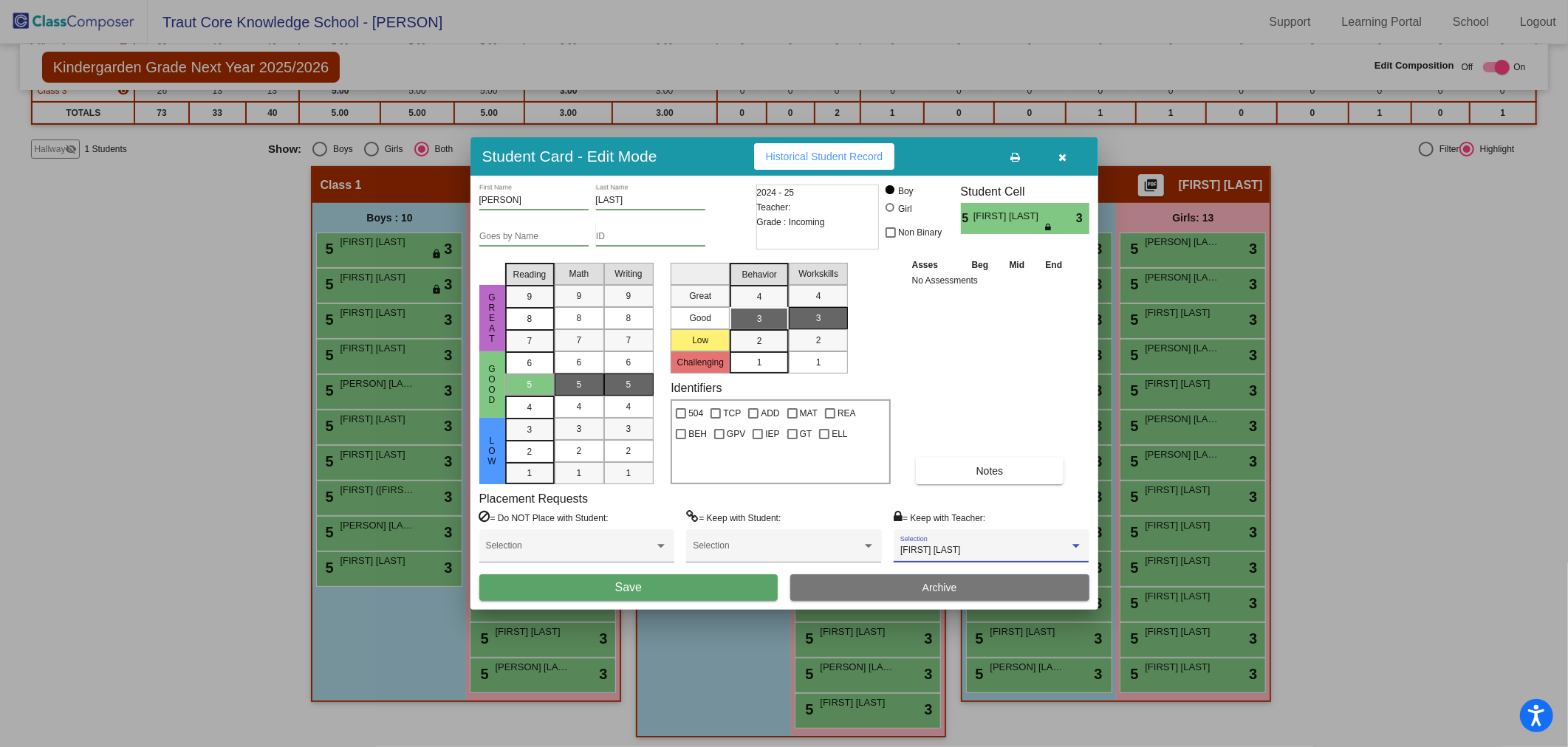 click on "Save" at bounding box center [629, 588] 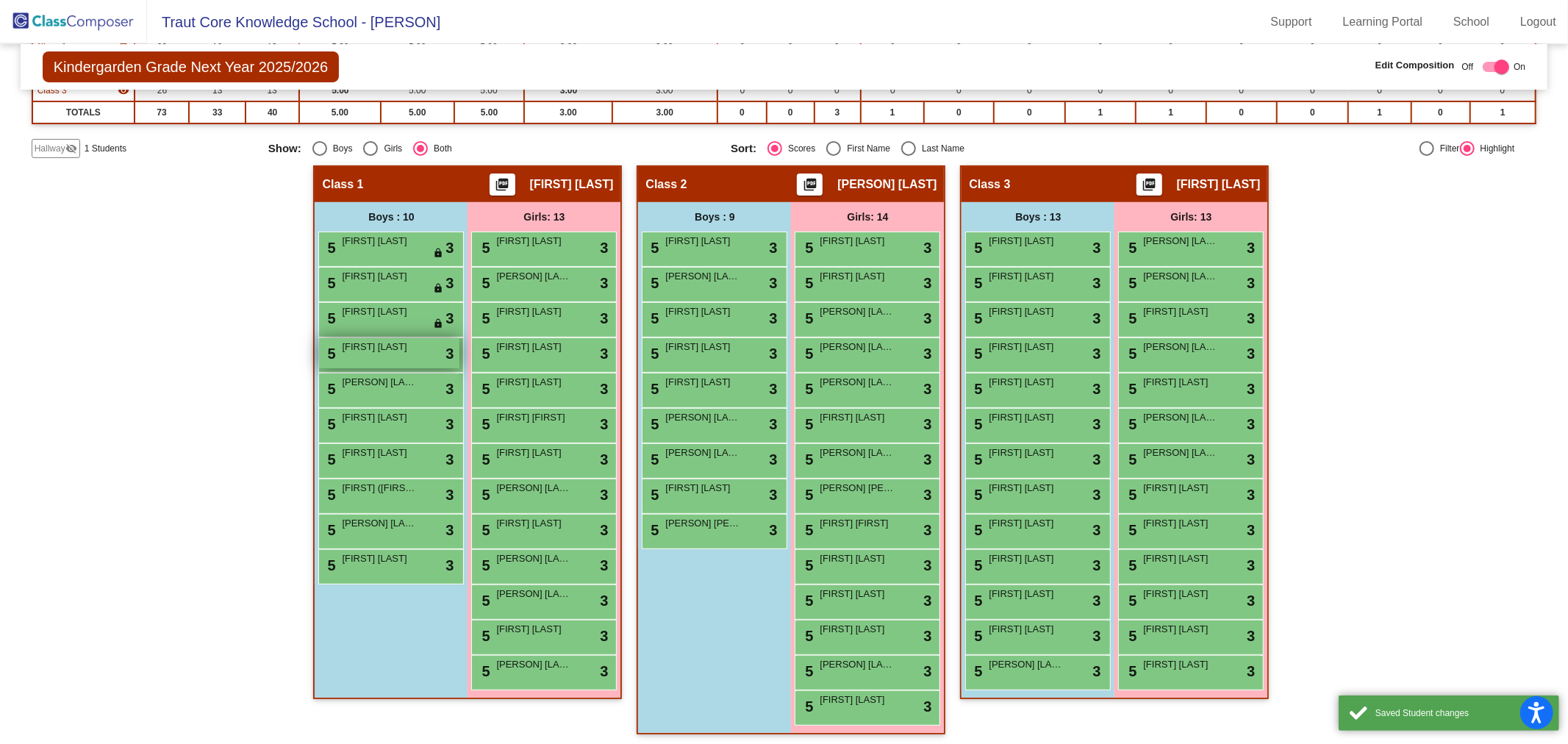 click on "5 [FIRST] [LAST] lock do_not_disturb_alt 3" at bounding box center [389, 353] 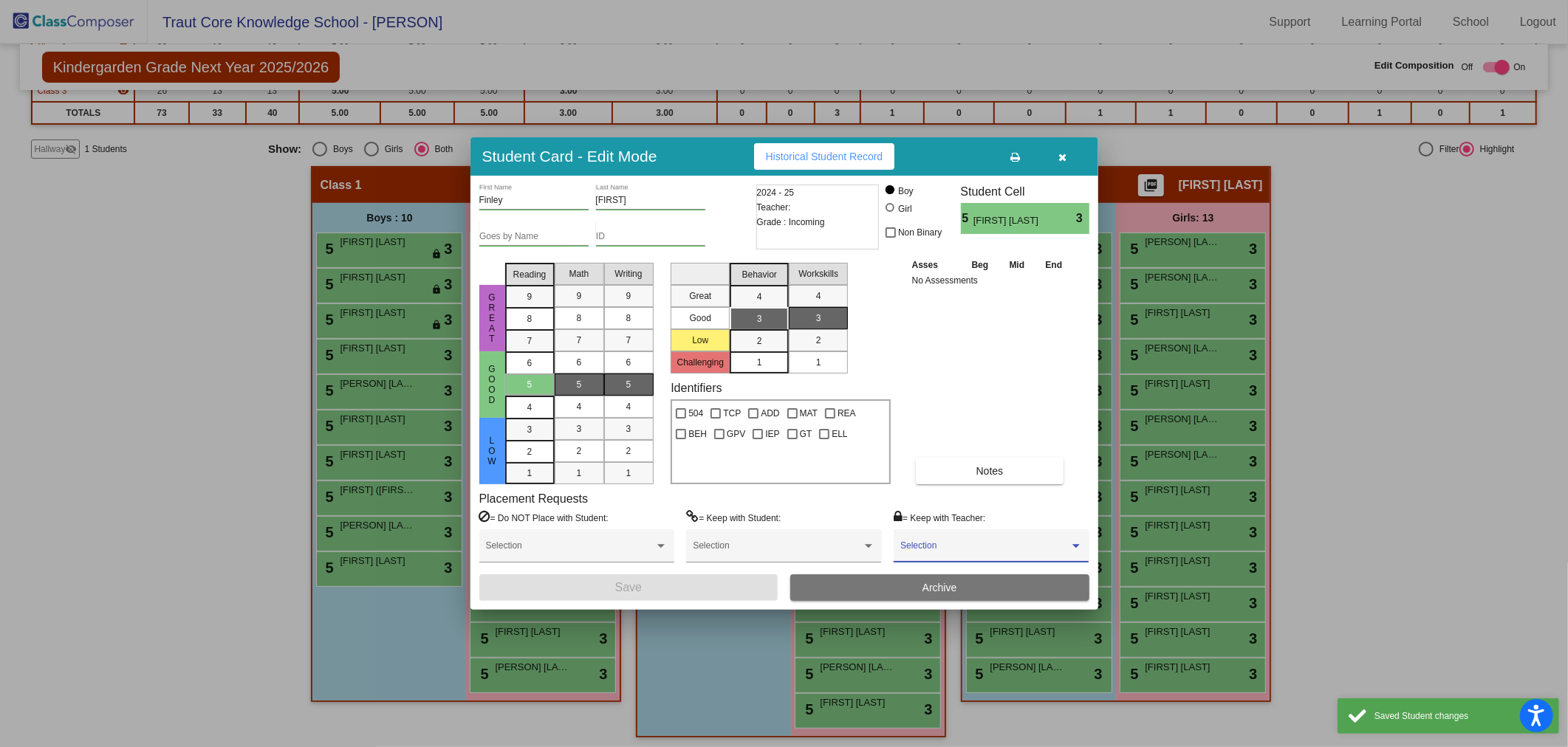 click at bounding box center [985, 551] 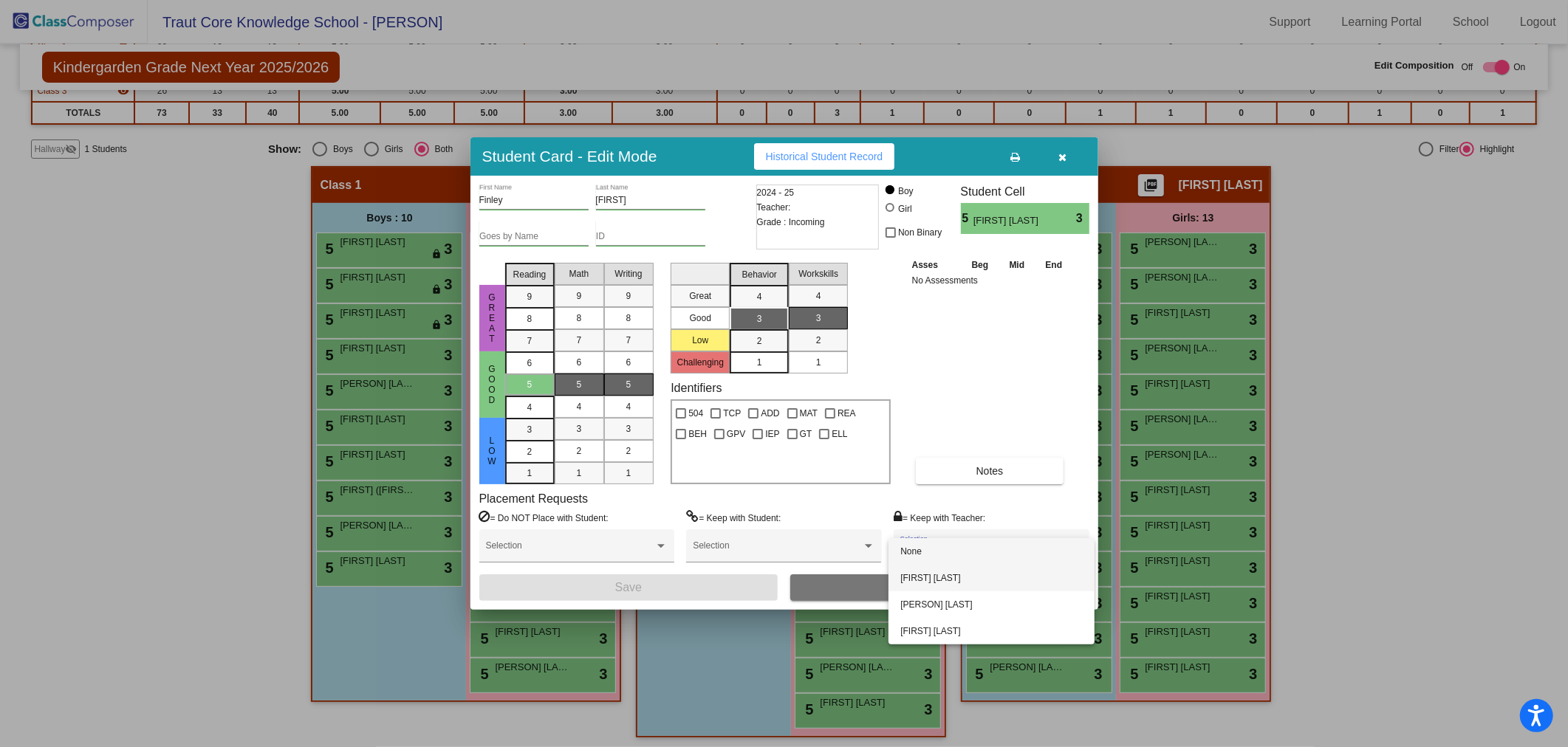 click on "[FIRST] [LAST]" at bounding box center (991, 578) 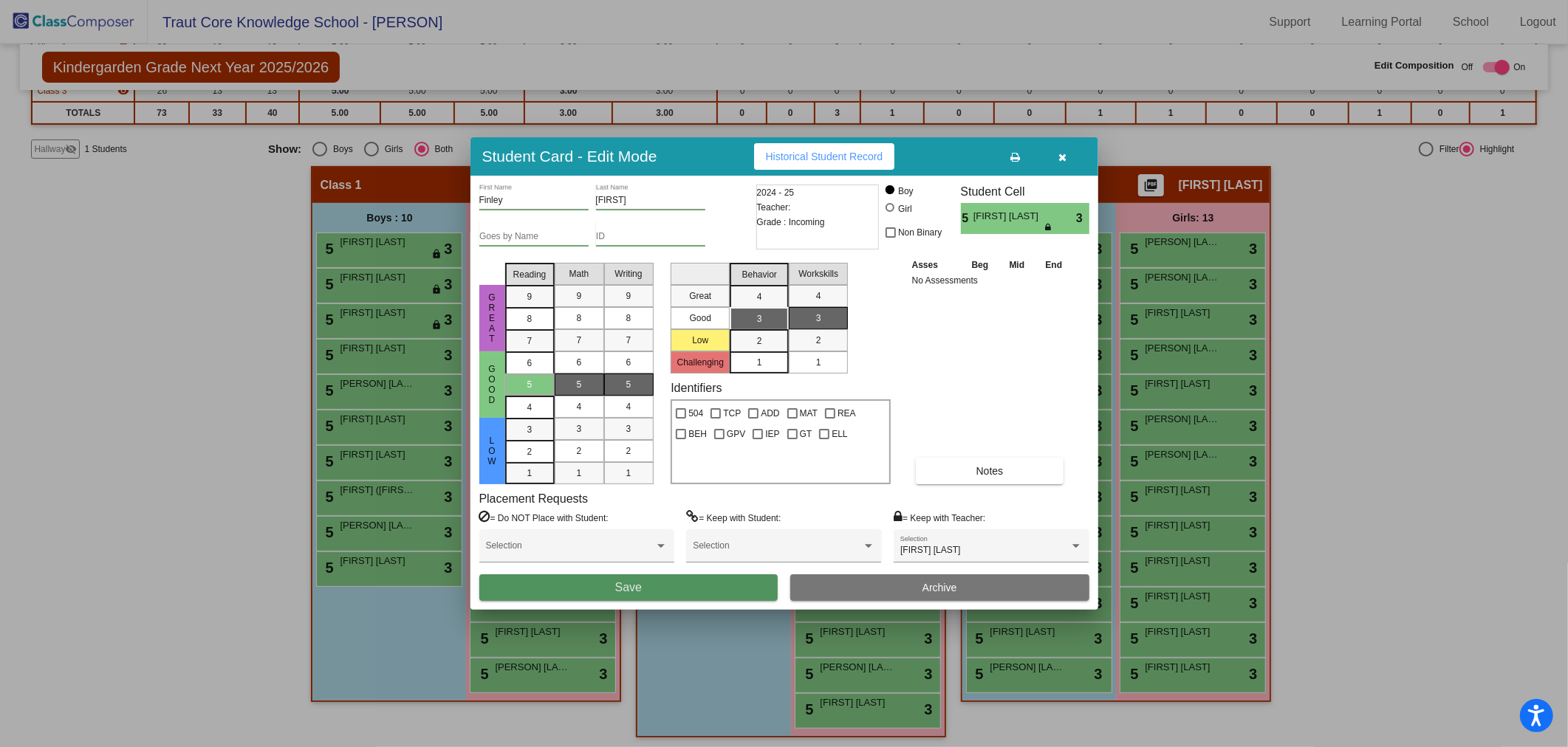 click on "Save" at bounding box center (629, 588) 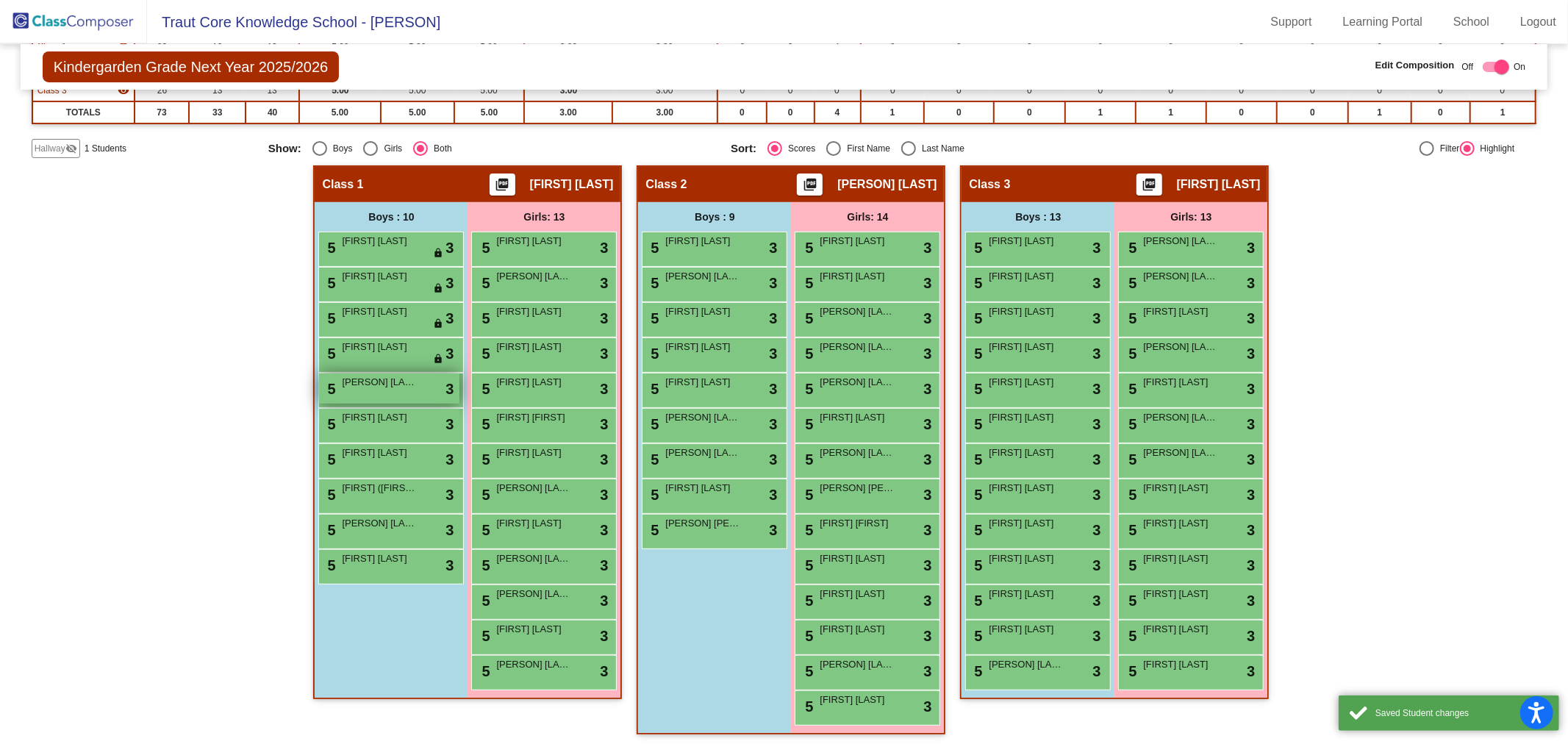 click on "5 [FIRST] [LAST] lock do_not_disturb_alt 3" at bounding box center (389, 388) 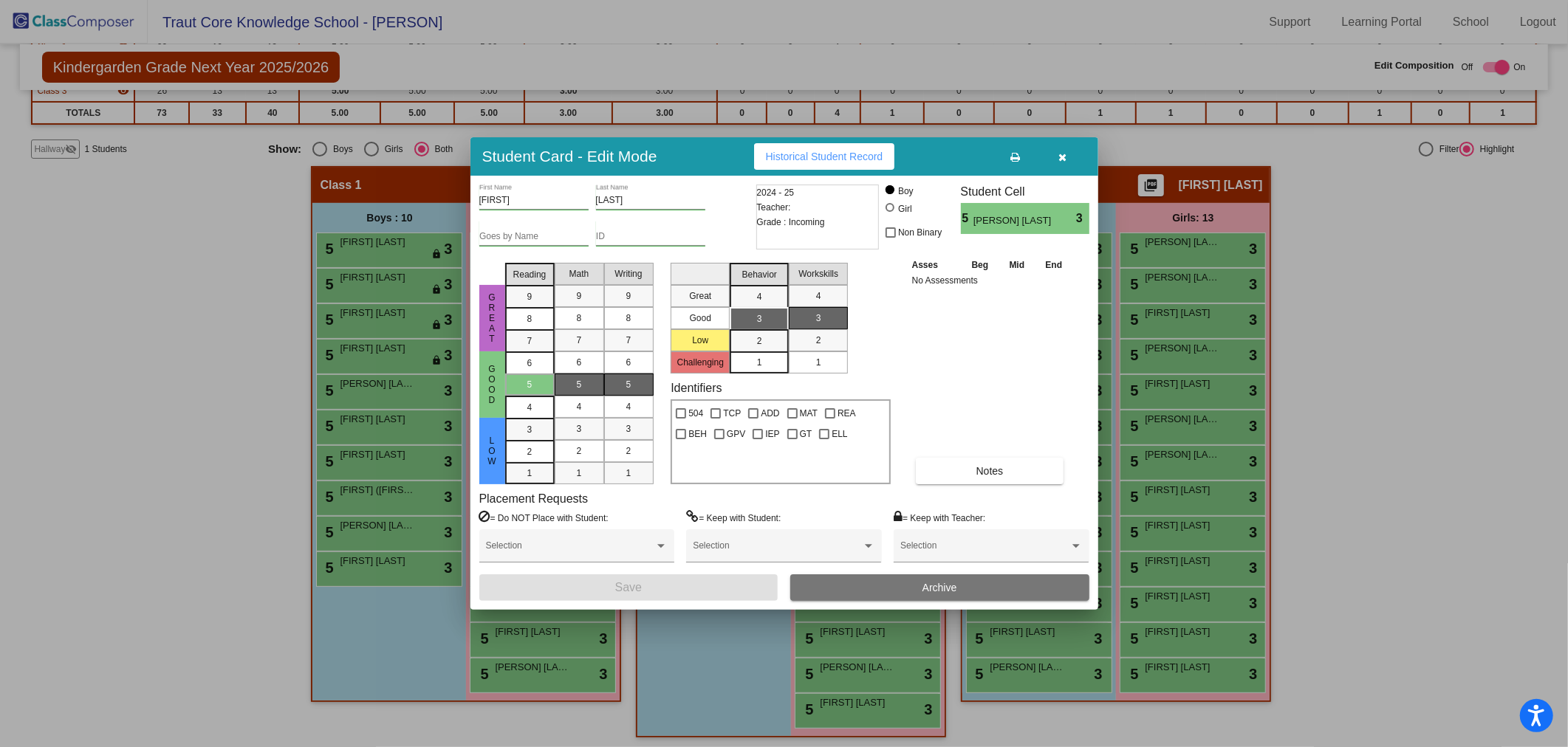 click on "Selection" at bounding box center [991, 551] 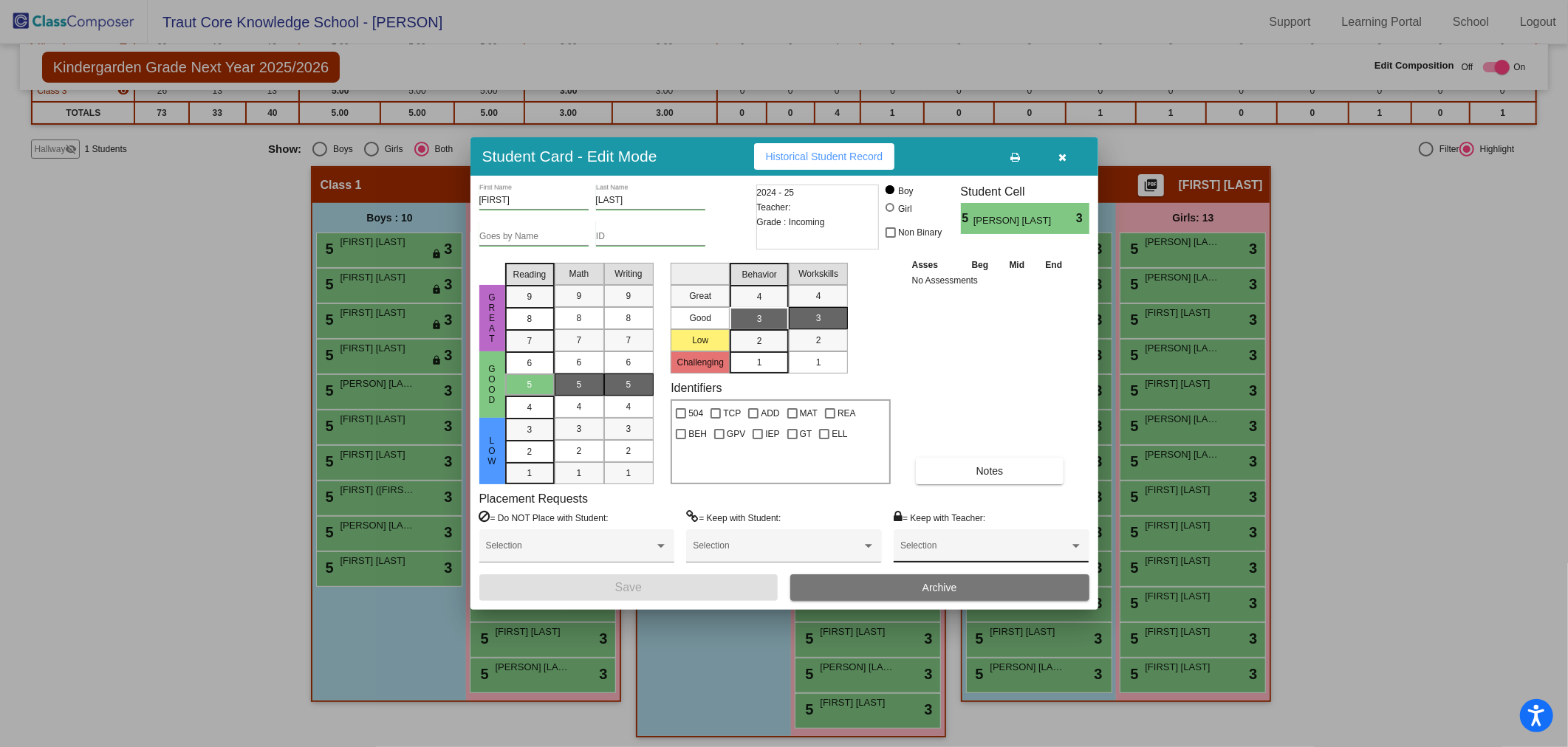 click on "Selection" at bounding box center (991, 549) 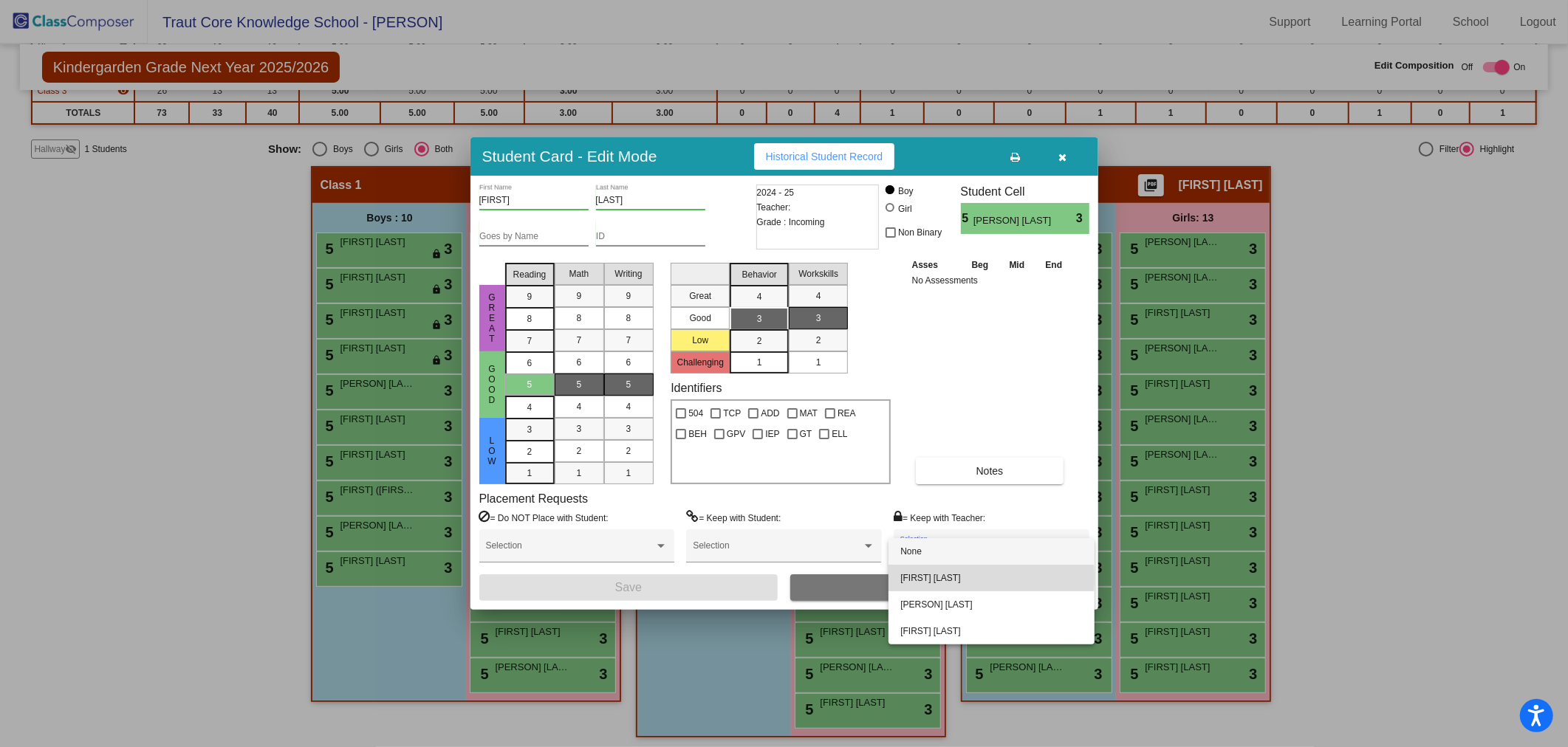 click on "[FIRST] [LAST]" at bounding box center [991, 578] 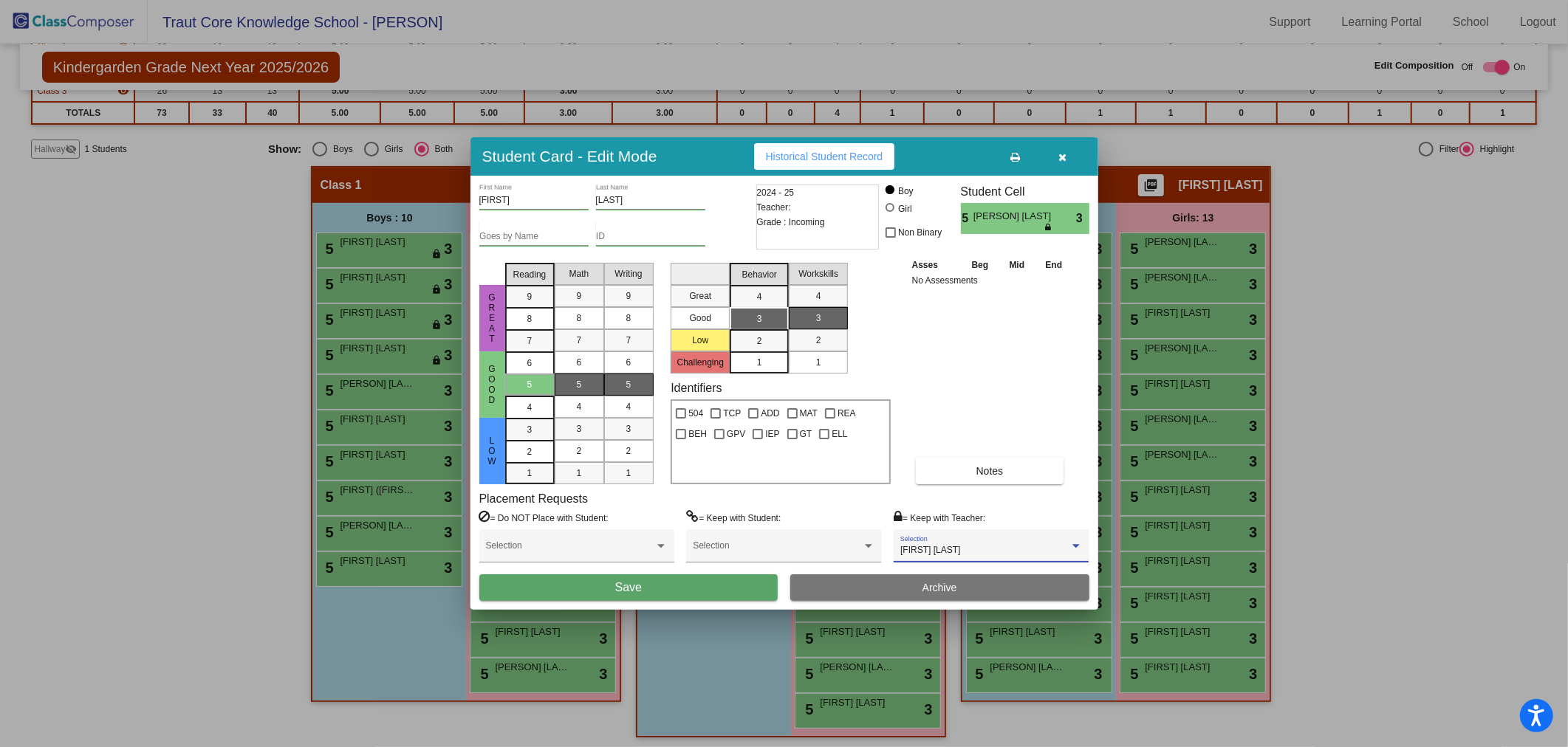 click on "Save" at bounding box center (629, 588) 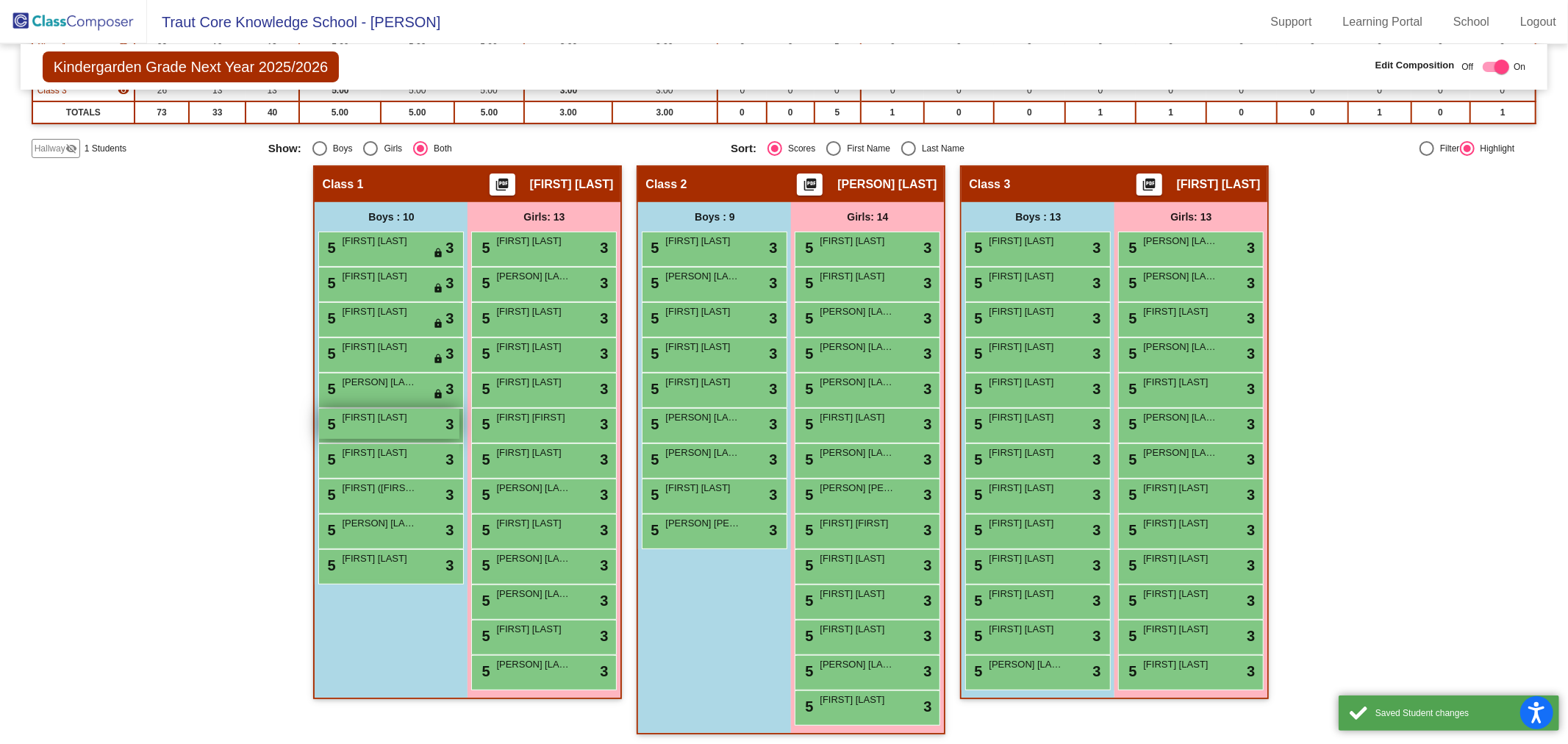 click on "5 [FIRST]  [LAST] lock do_not_disturb_alt 3" at bounding box center [389, 423] 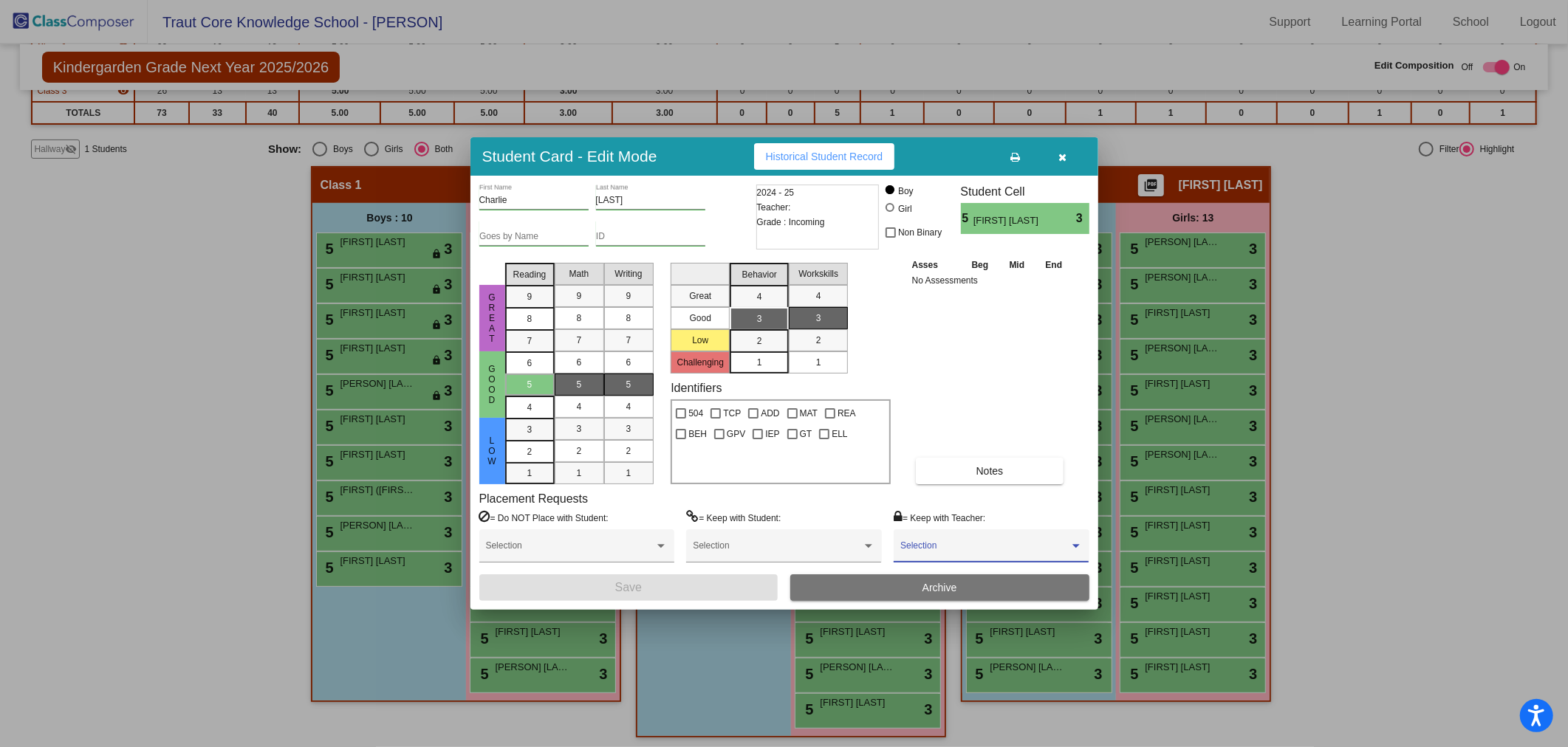 click at bounding box center (985, 551) 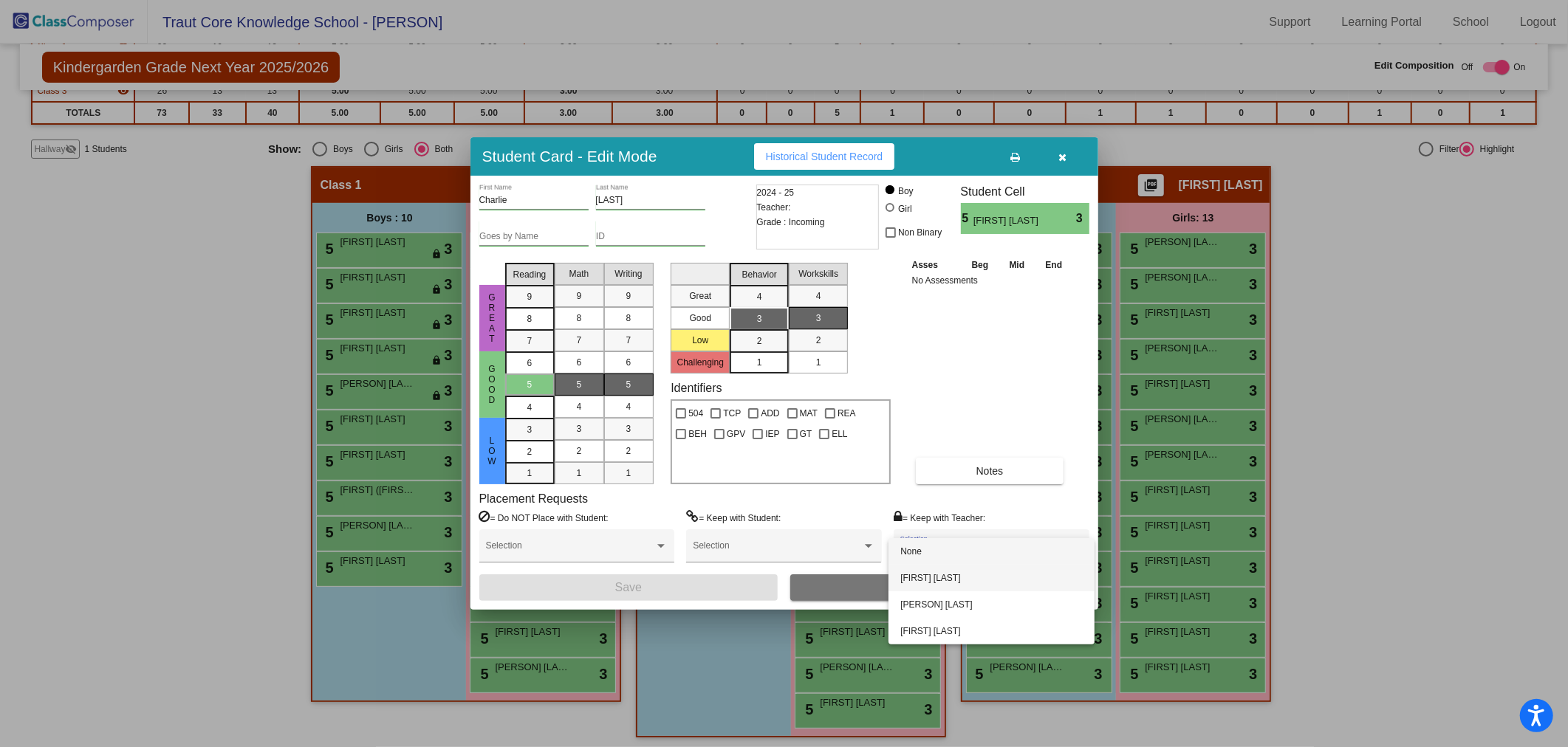 click on "[FIRST] [LAST]" at bounding box center [991, 578] 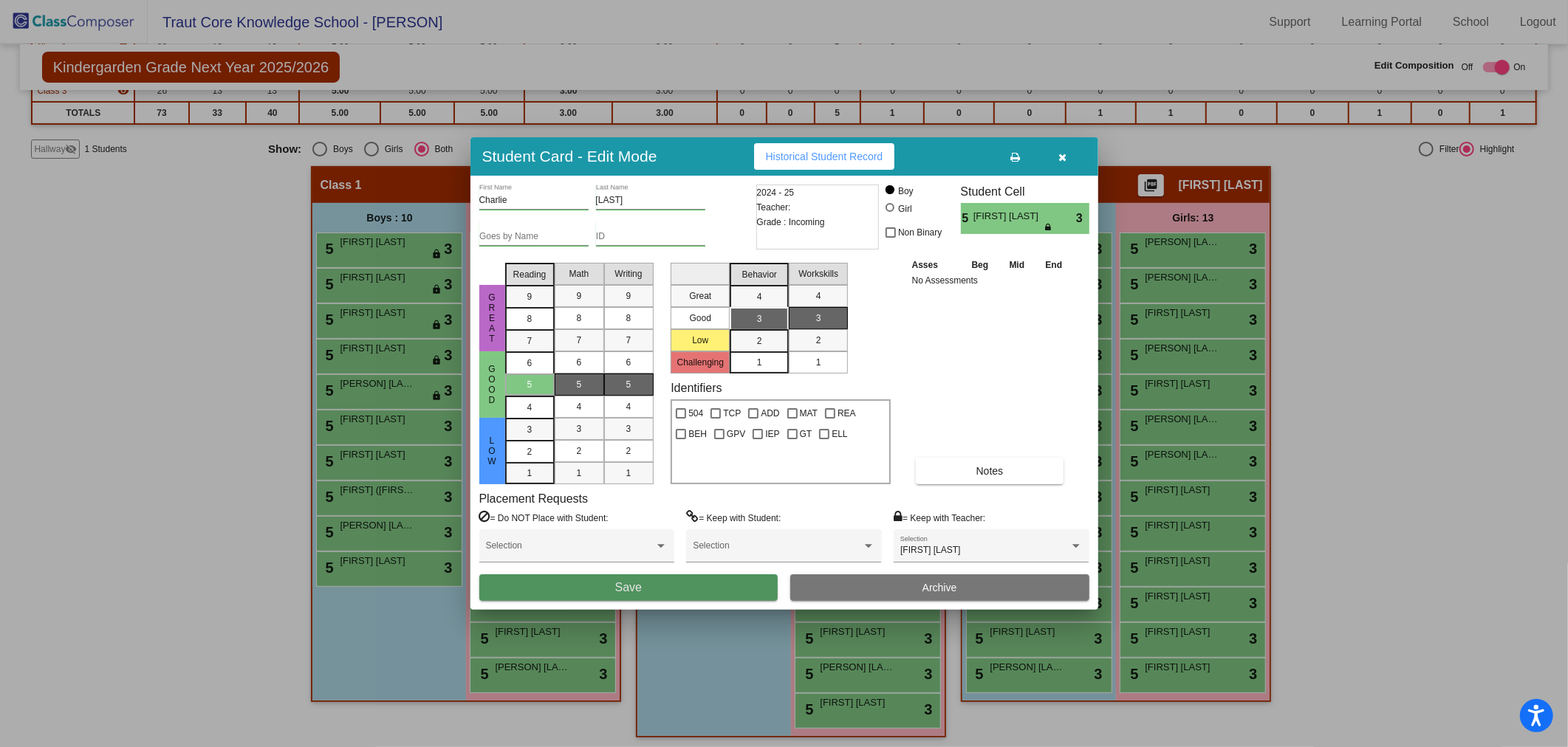 click on "Save" at bounding box center [629, 588] 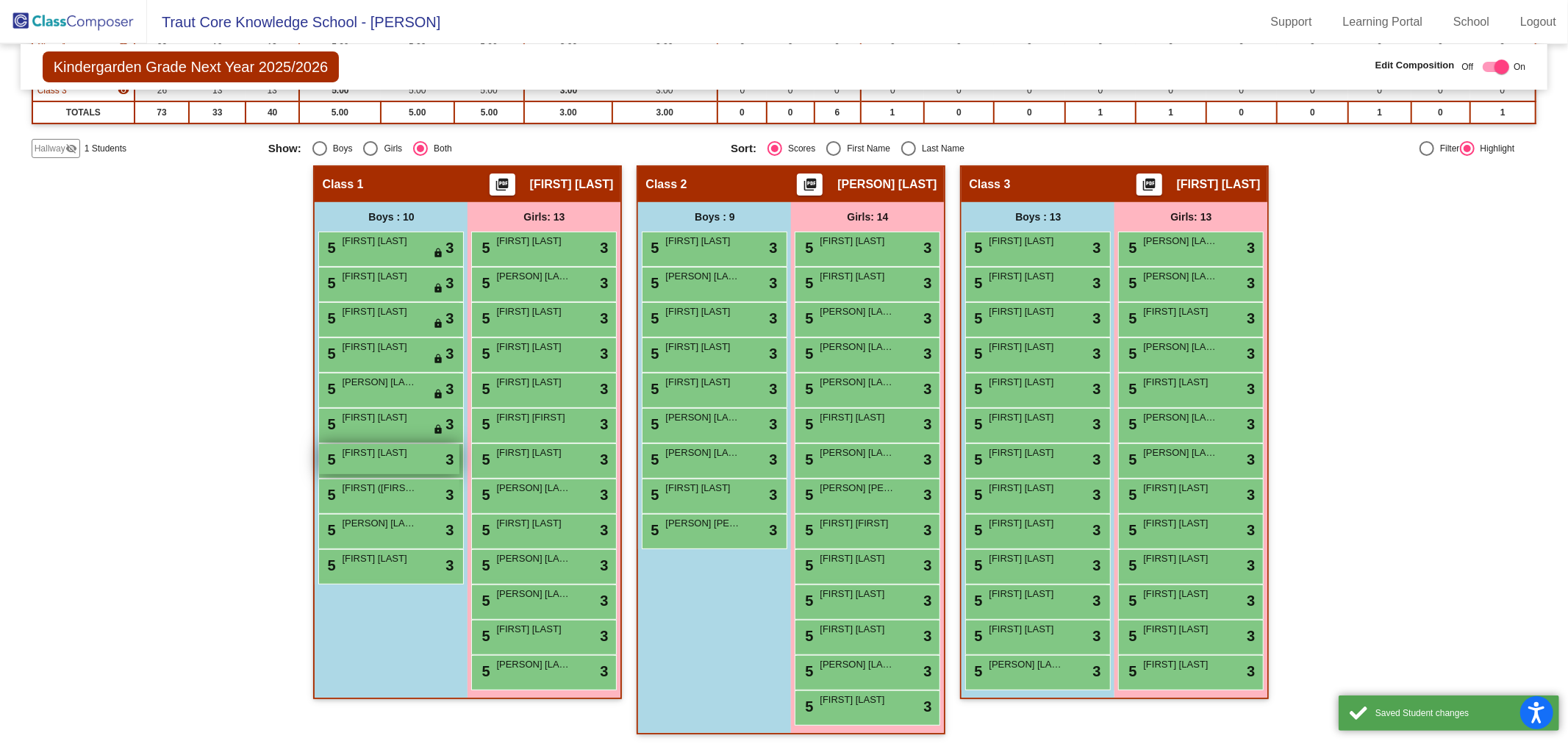 click on "5 [FIRST] [LAST] lock do_not_disturb_alt 3" at bounding box center (389, 459) 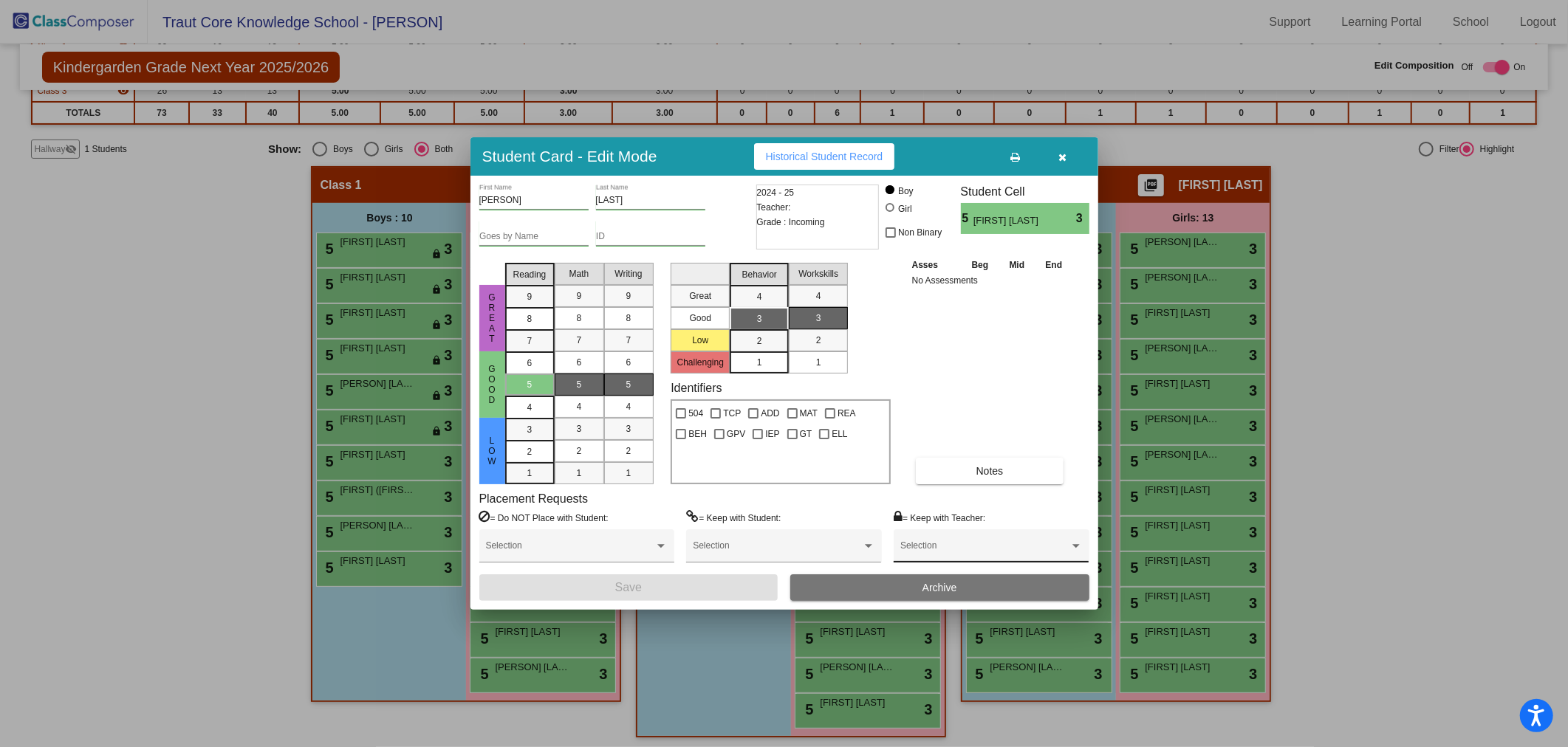 click on "Selection" at bounding box center (991, 549) 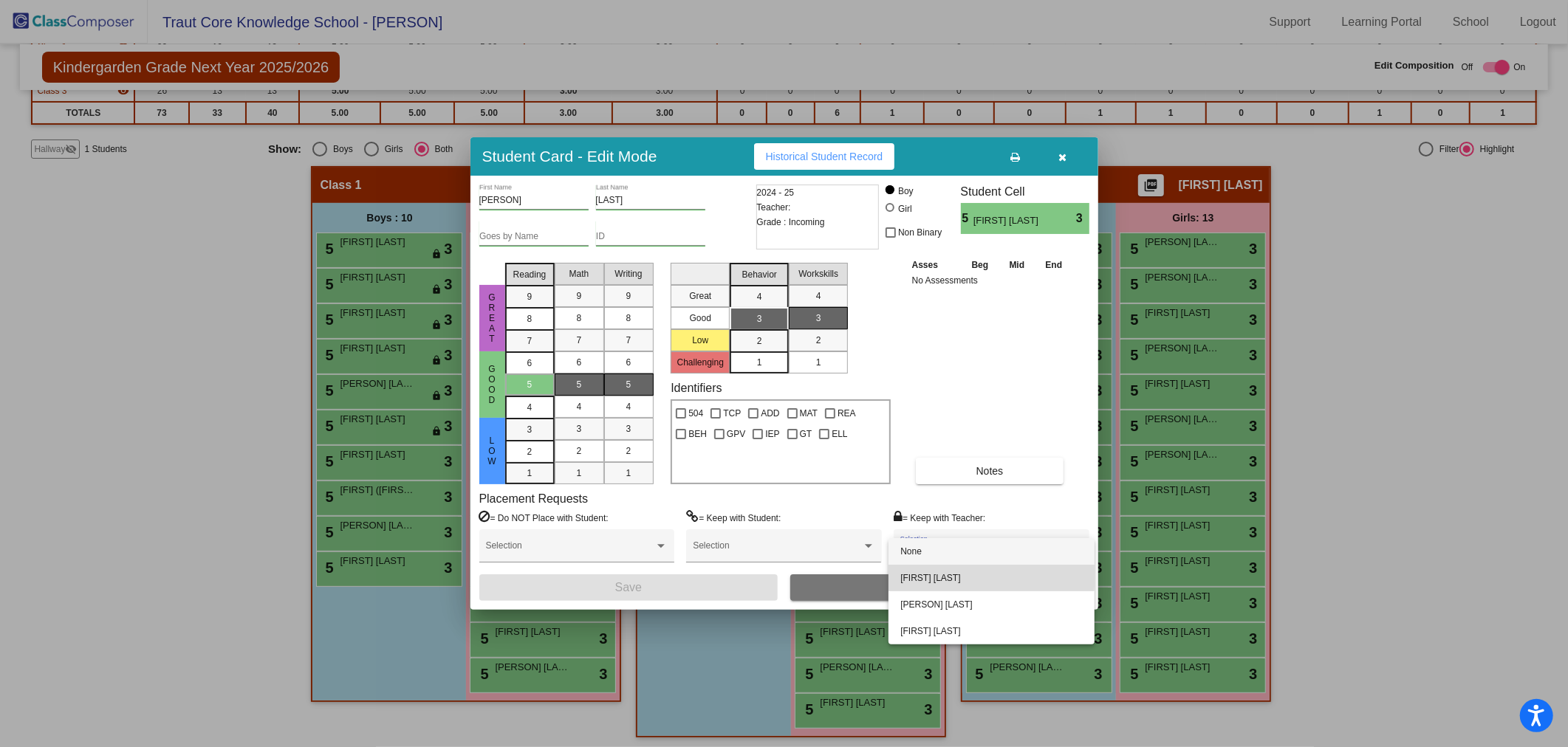 click on "[FIRST] [LAST]" at bounding box center (991, 578) 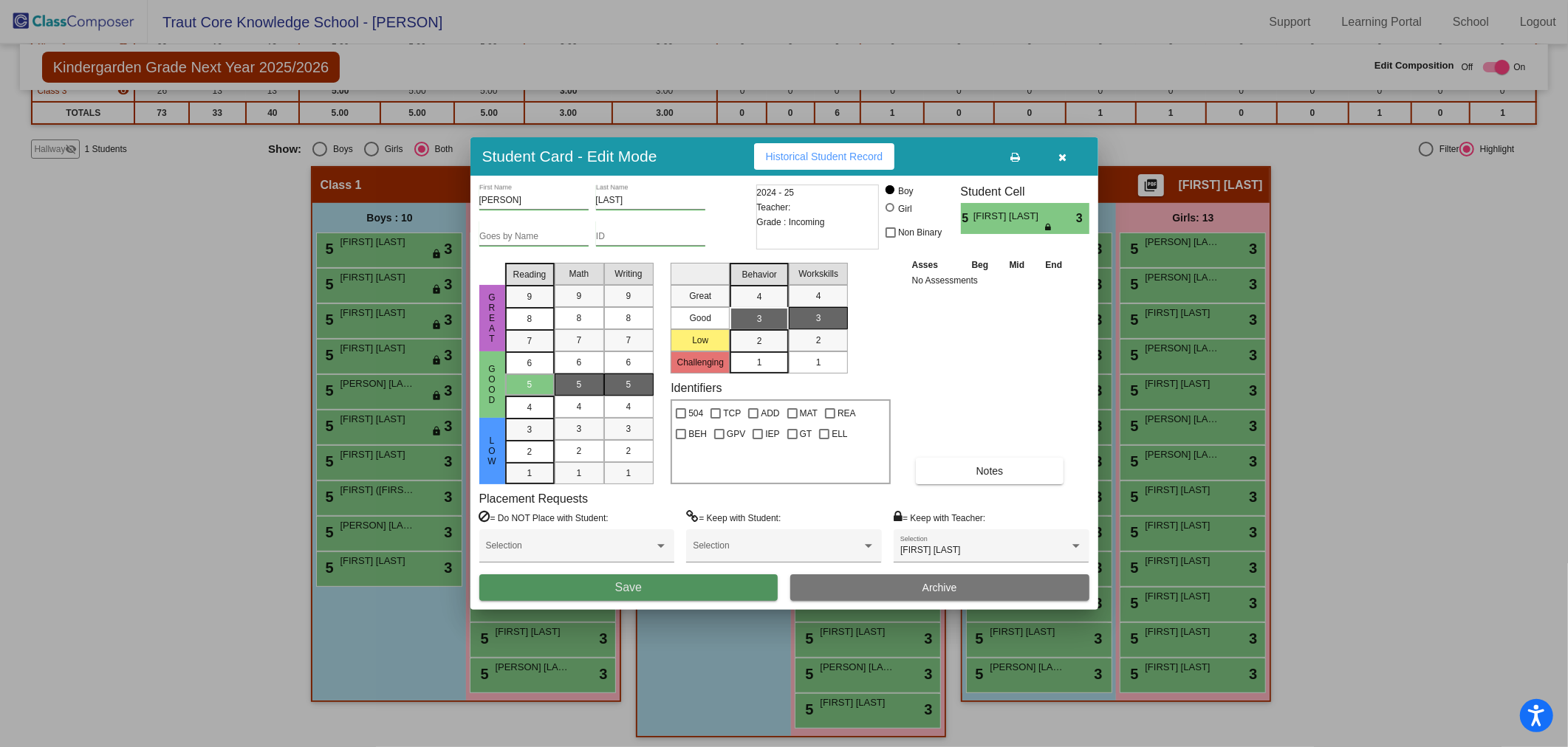 click on "Save" at bounding box center (629, 588) 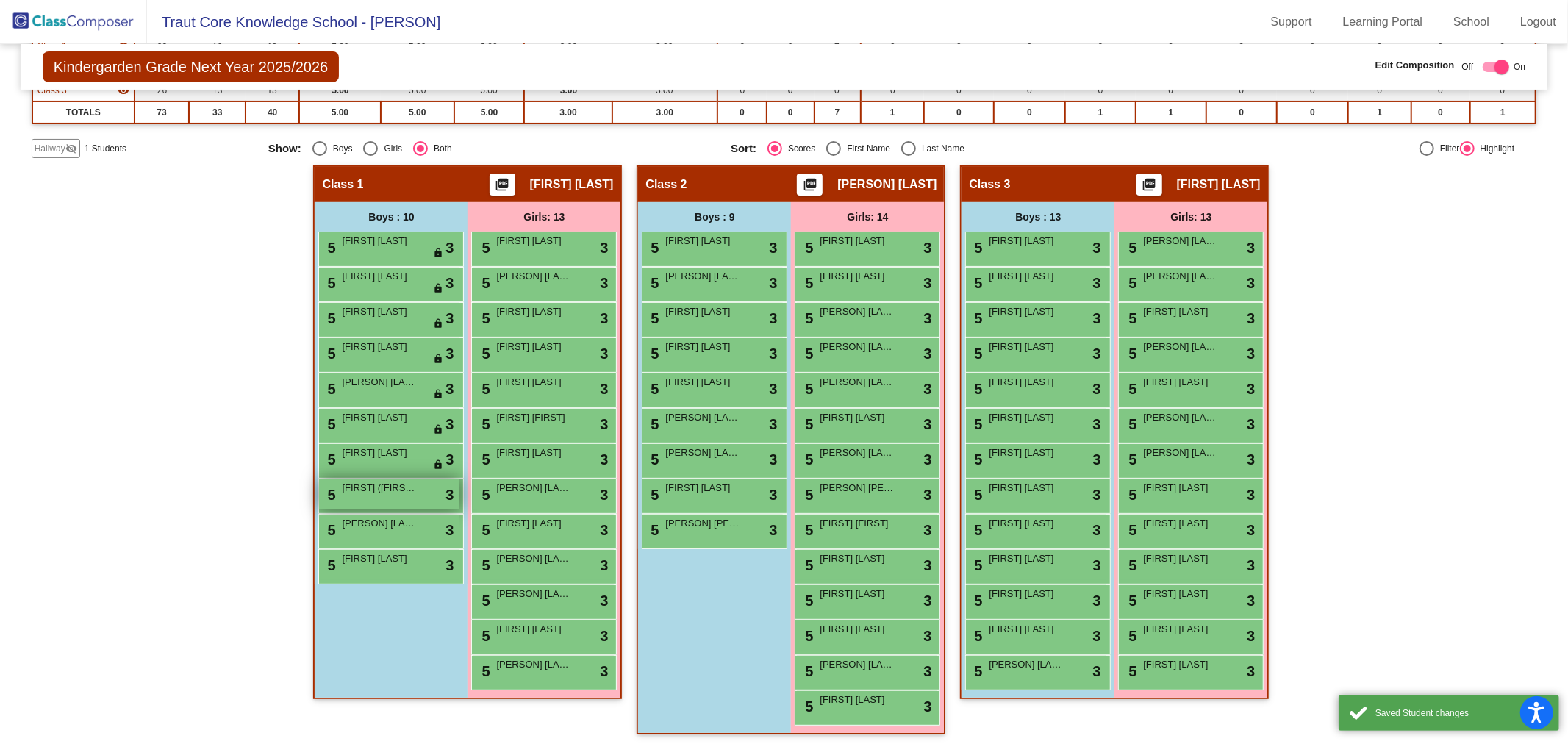 click on "5 [FIRST] ([FIRST])  [LAST] lock do_not_disturb_alt 3" at bounding box center [389, 494] 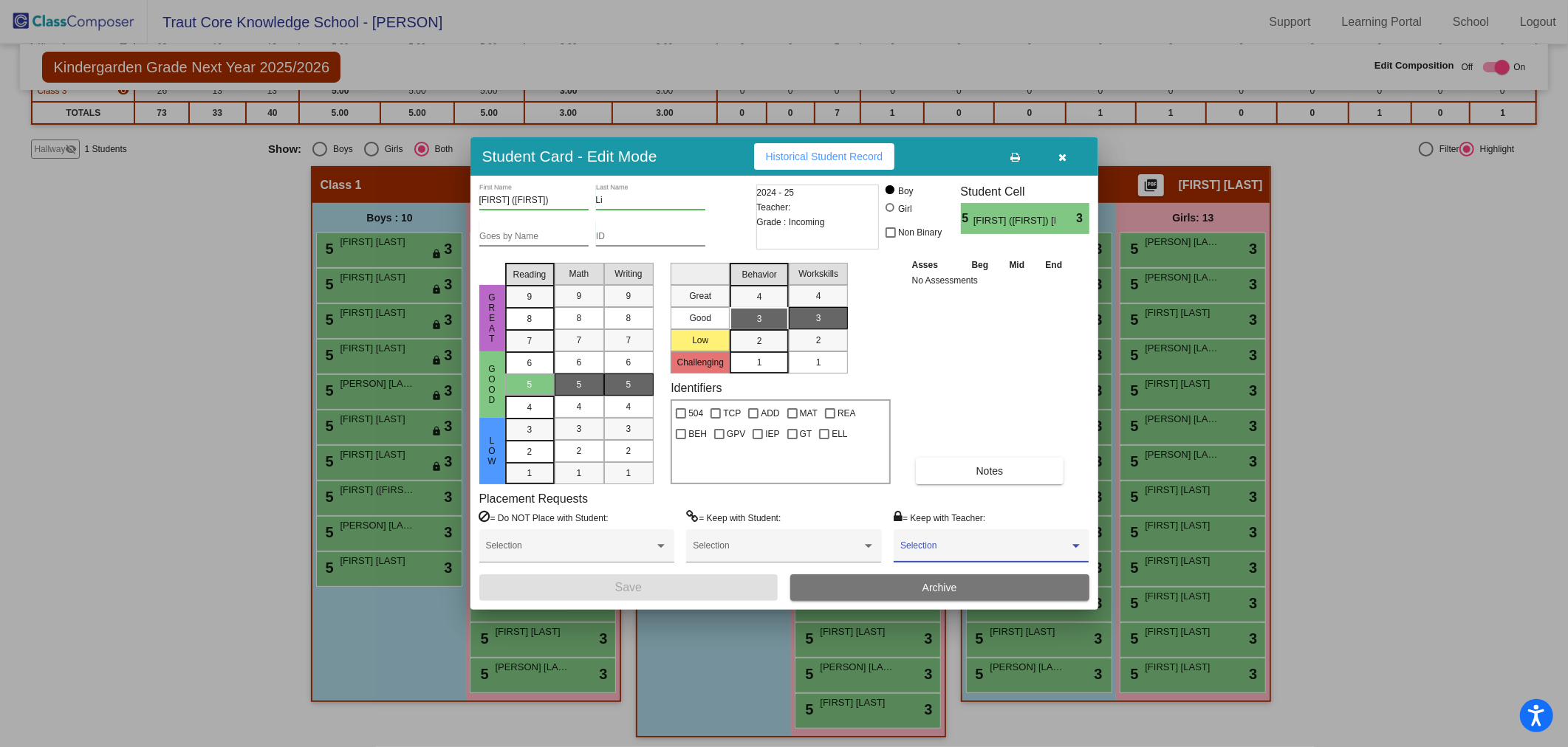 click at bounding box center (985, 551) 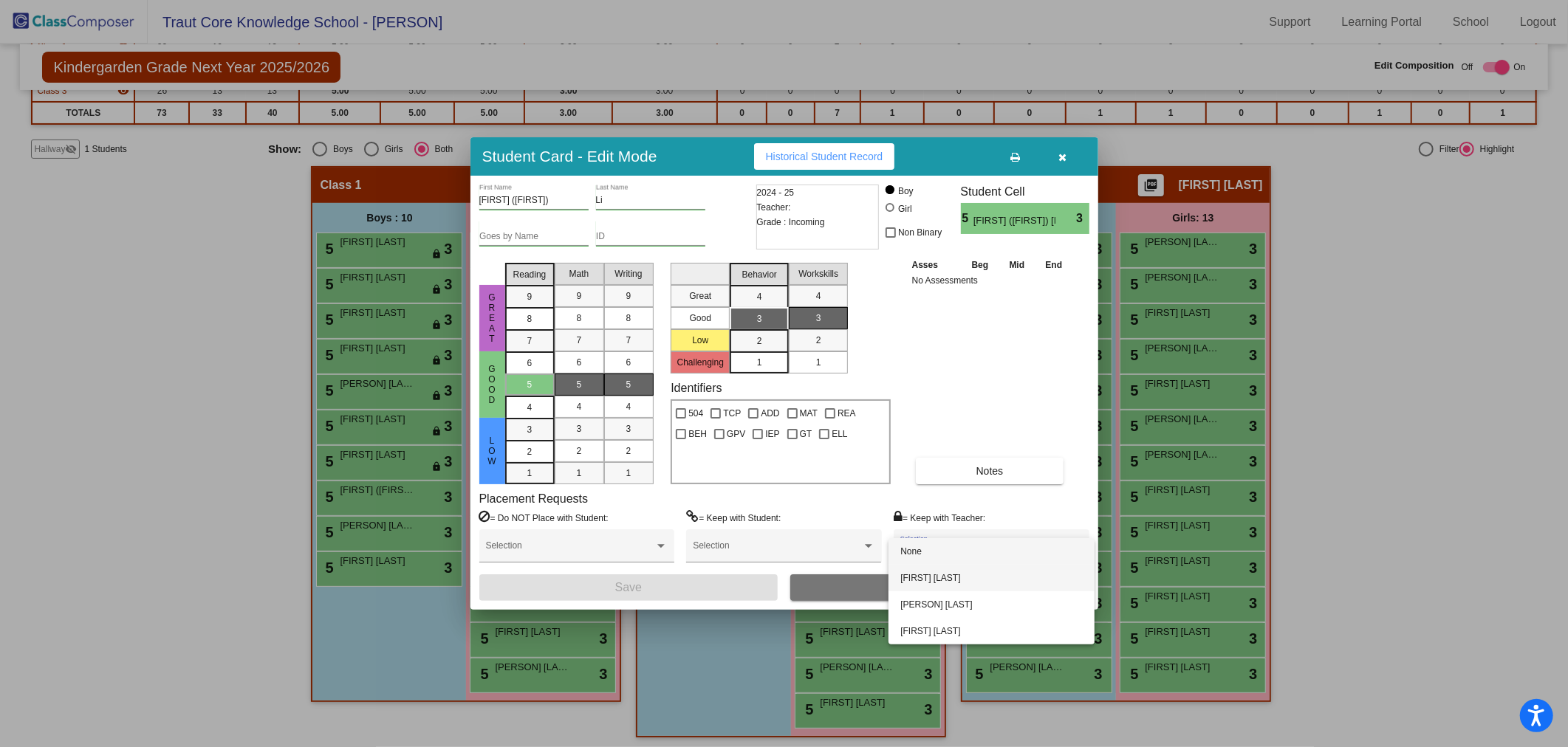 click on "[FIRST] [LAST]" at bounding box center [991, 578] 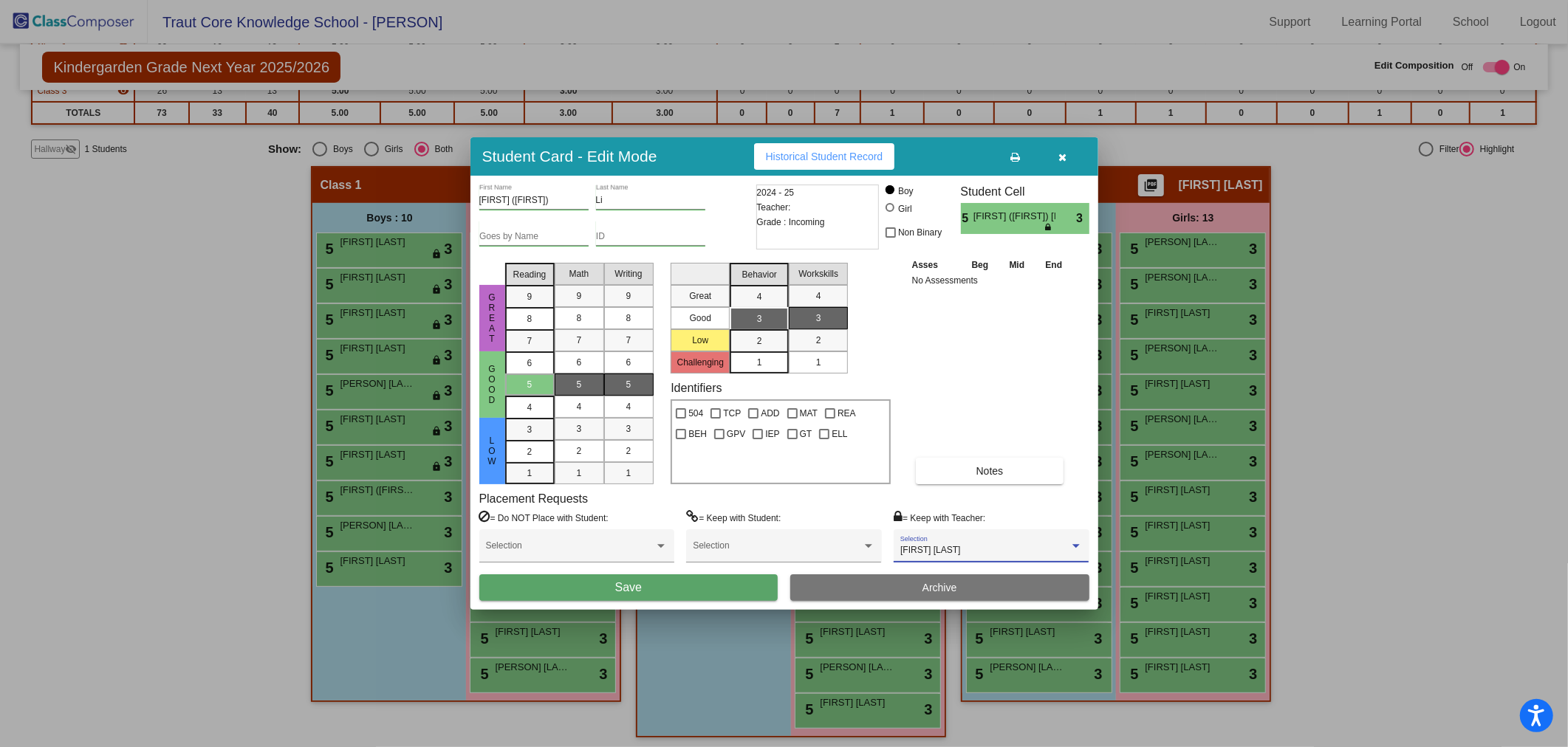 click on "Save" at bounding box center (629, 587) 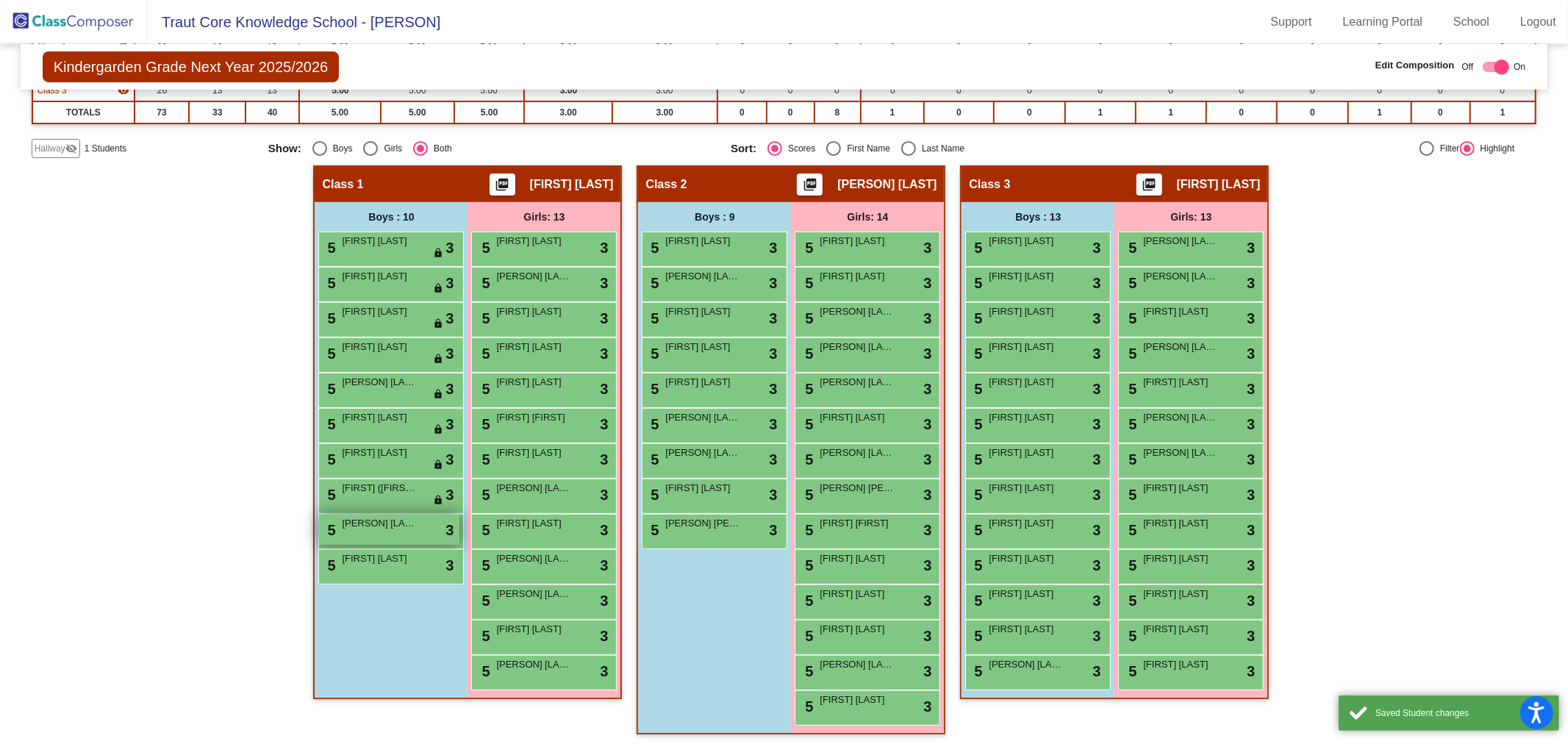 click on "[PERSON] [LAST]" at bounding box center [379, 523] 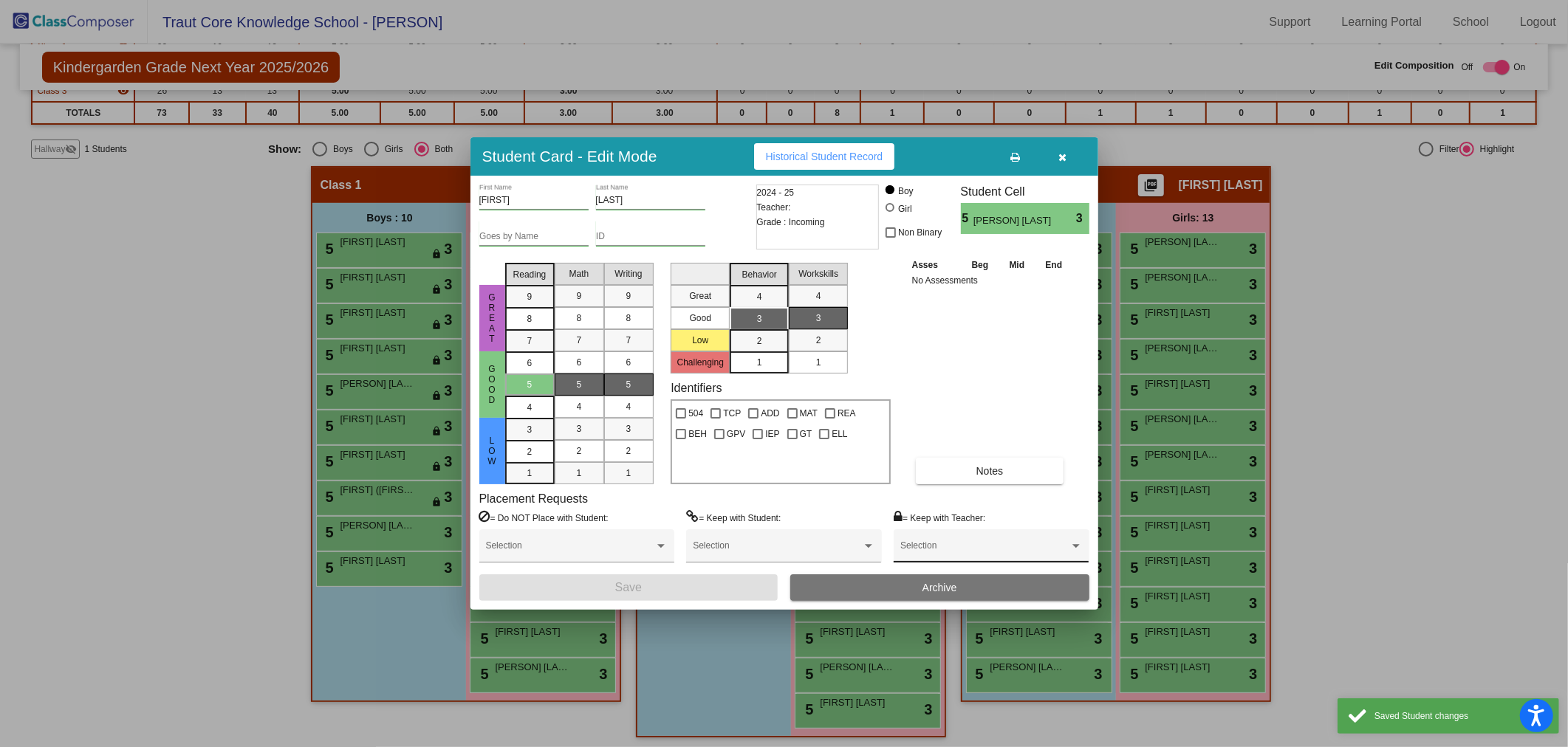 click at bounding box center (985, 551) 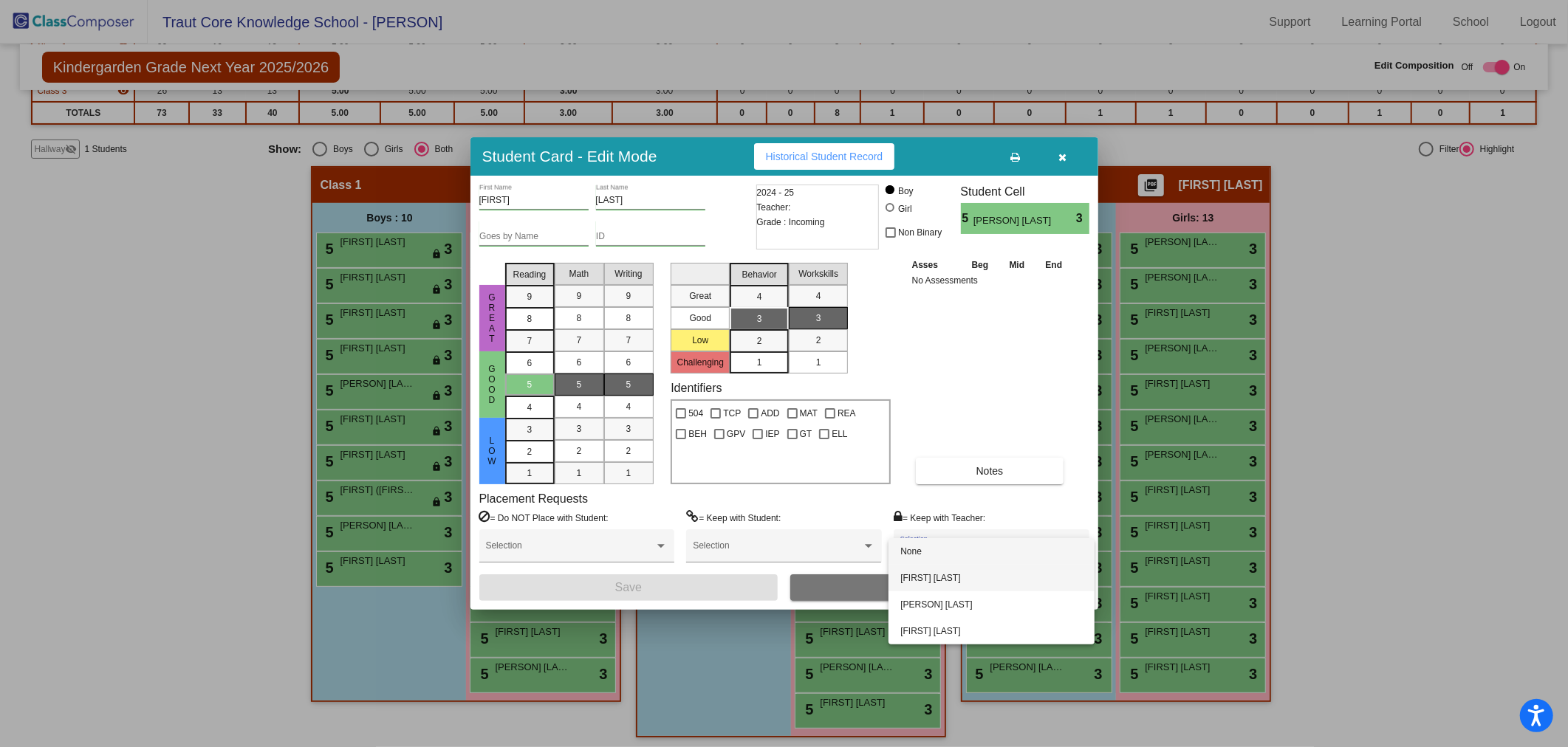 click on "[FIRST] [LAST]" at bounding box center (991, 578) 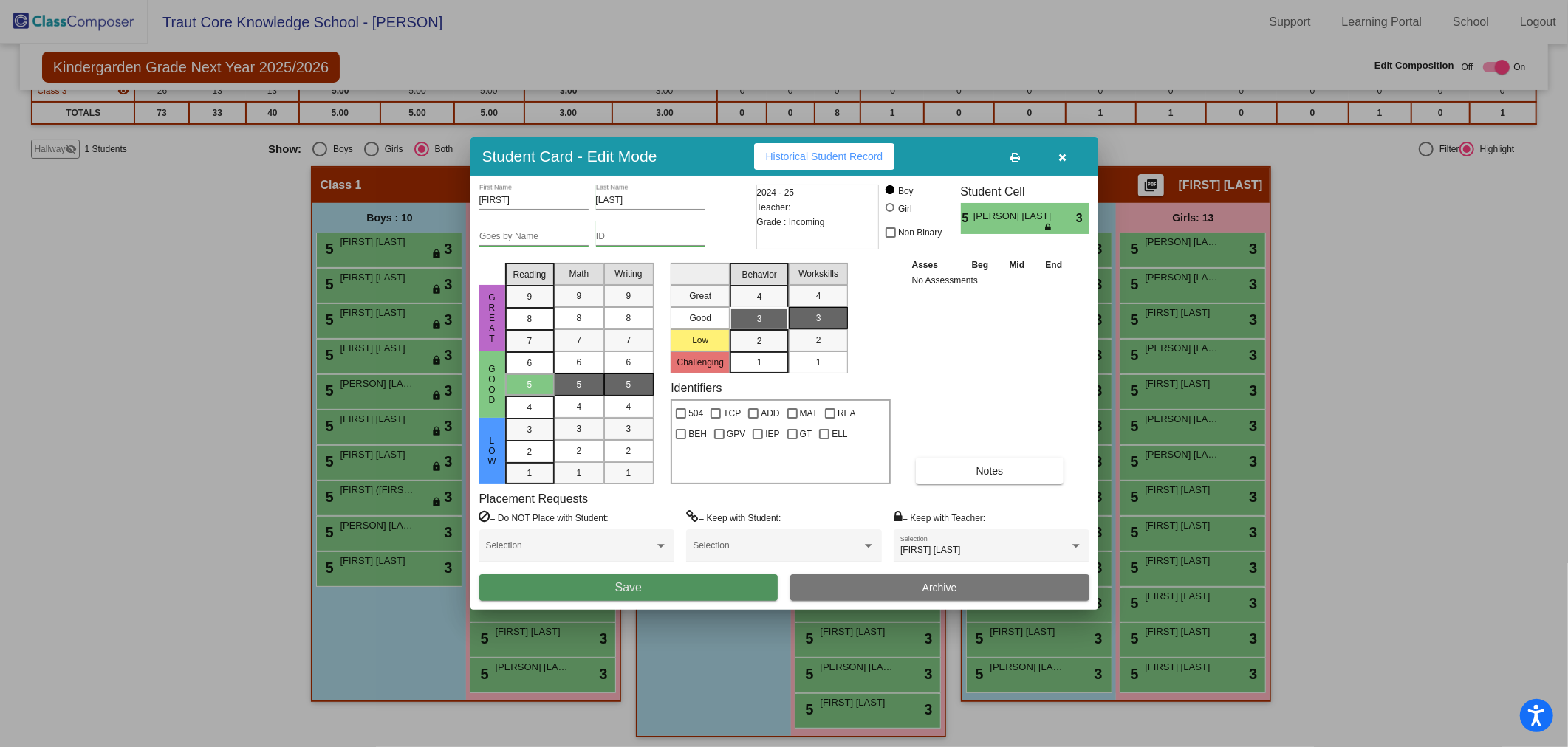 click on "Save" at bounding box center (629, 587) 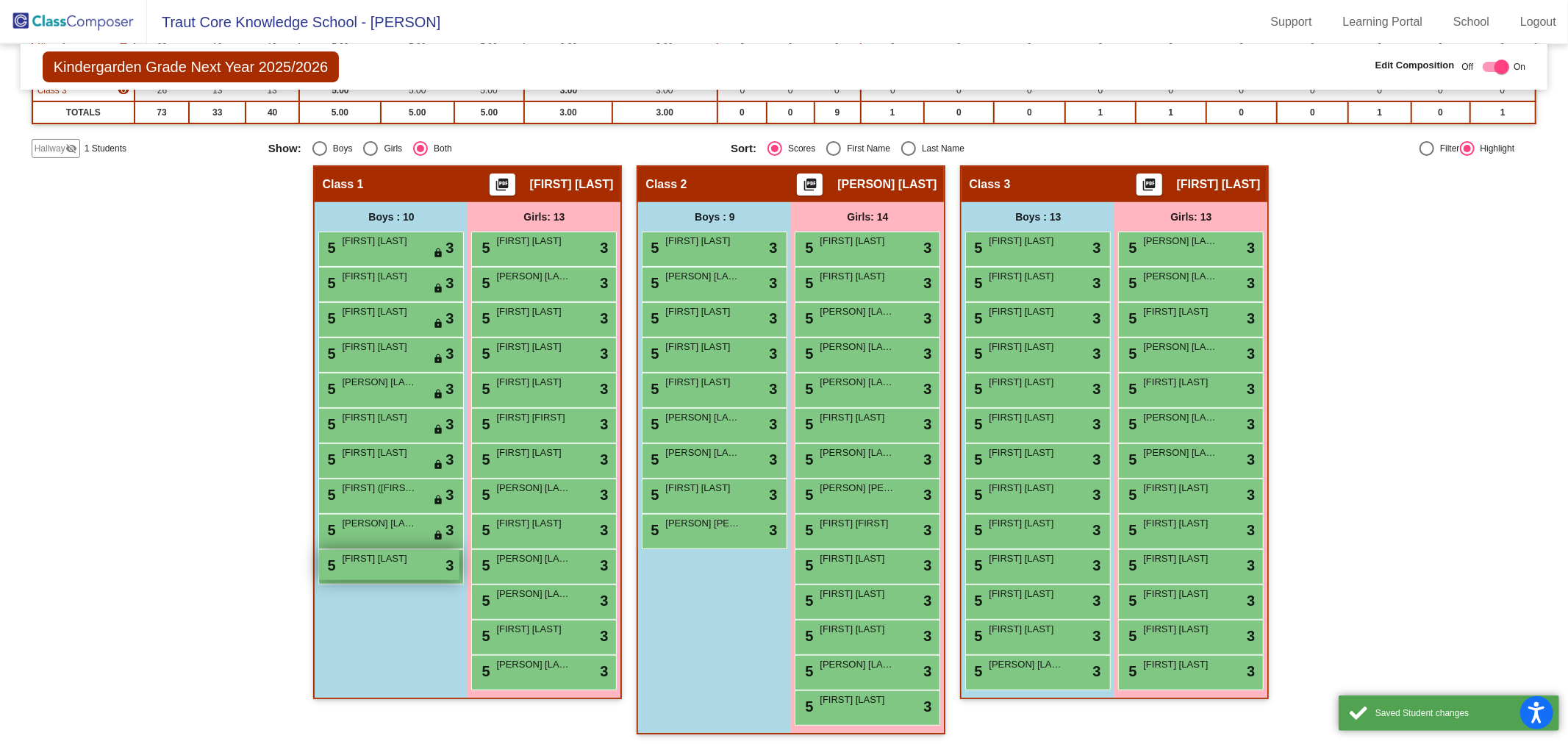 click on "5 [PERSON] [LAST] lock do_not_disturb_alt 3" at bounding box center [389, 565] 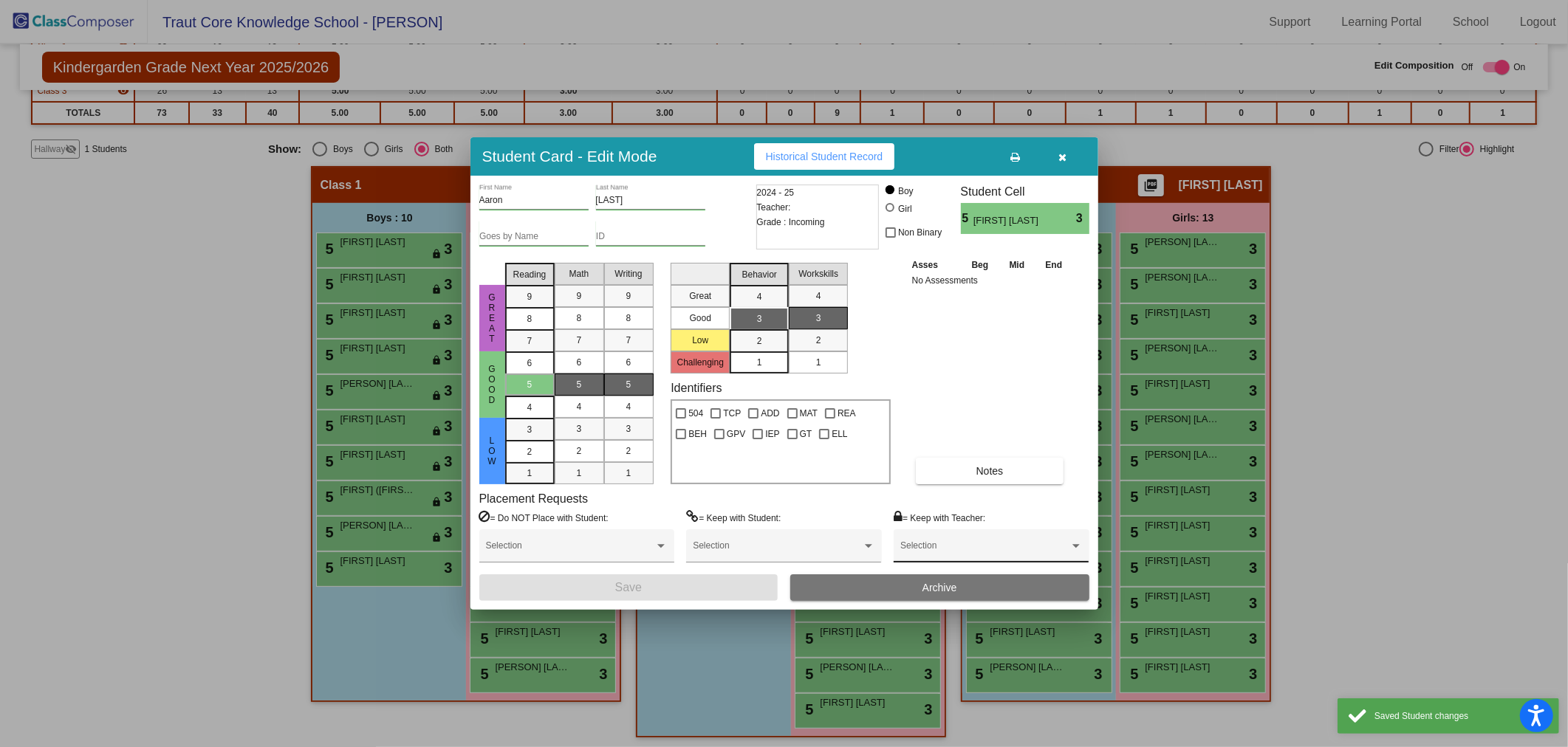 click at bounding box center [985, 551] 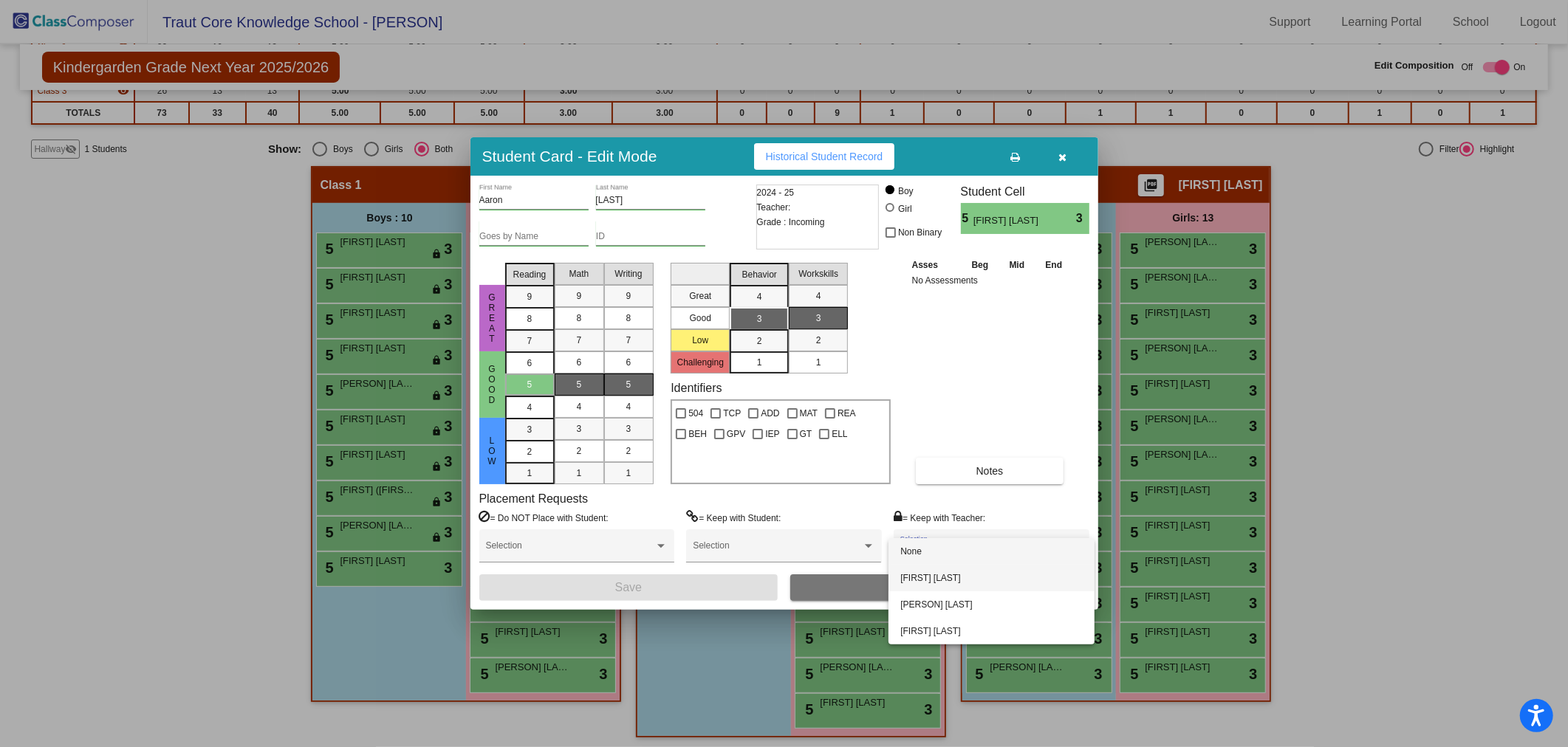 click on "[FIRST] [LAST]" at bounding box center [991, 578] 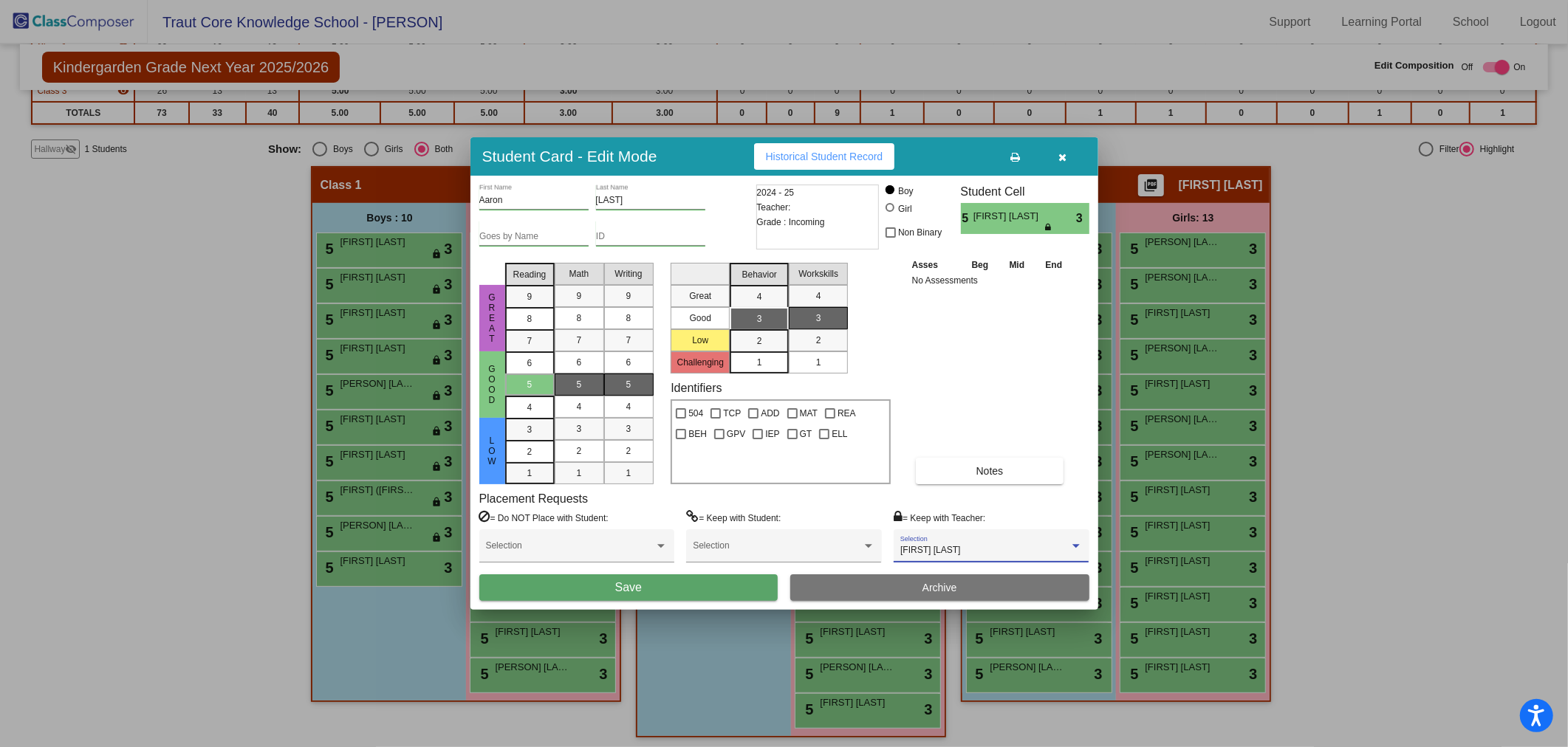 click on "Save" at bounding box center [629, 588] 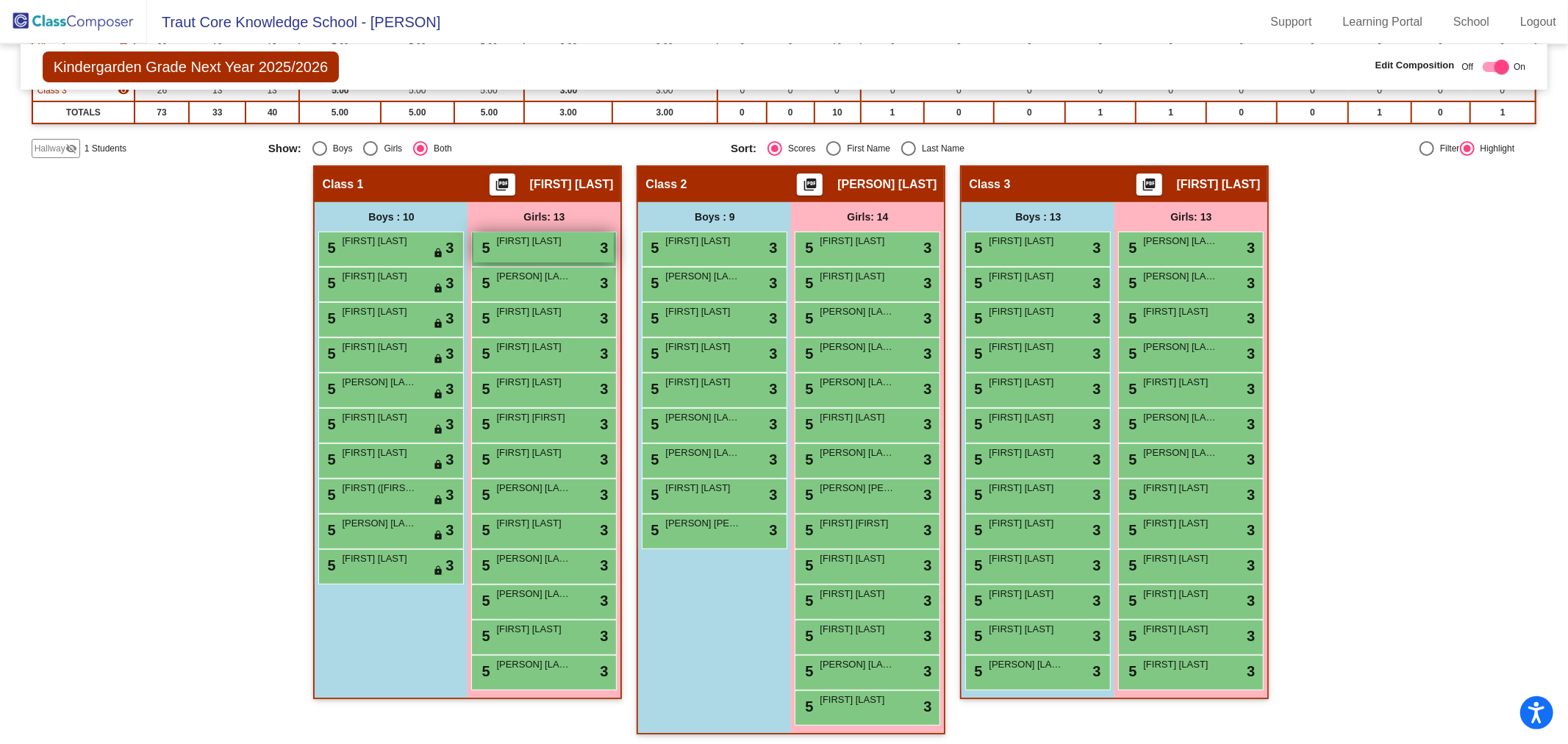 click on "[FIRST] [LAST]" at bounding box center [533, 241] 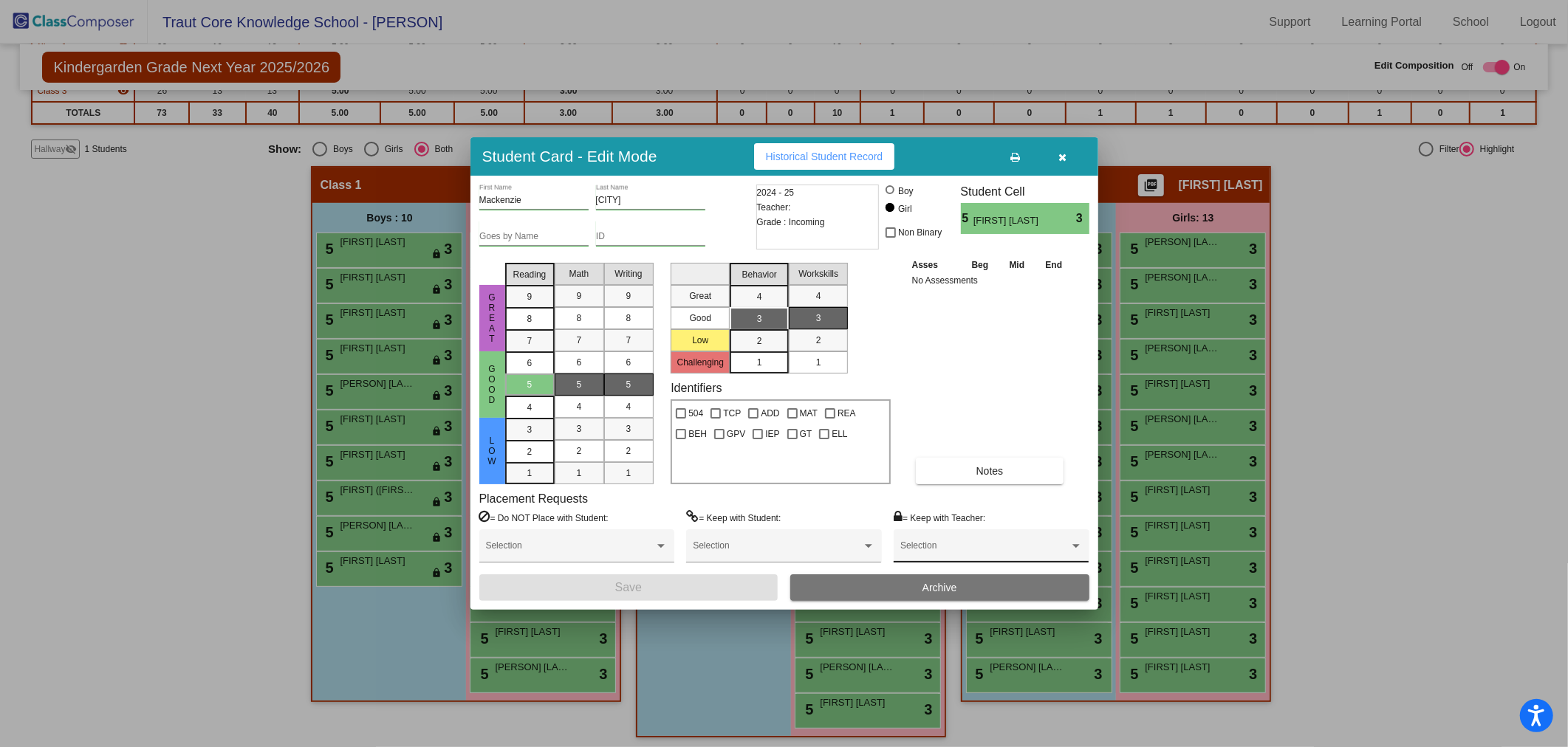 click on "Selection" at bounding box center (991, 549) 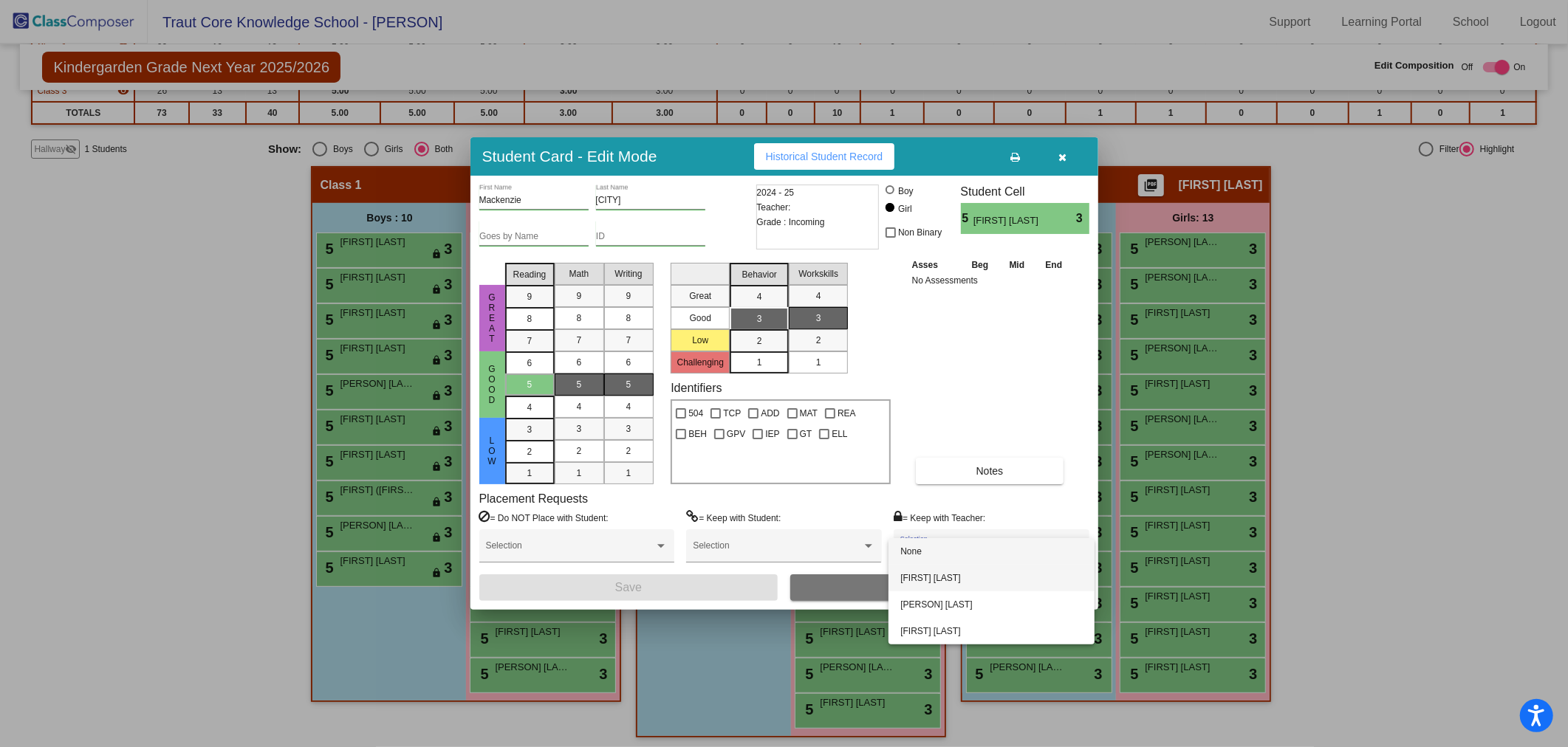 click on "[FIRST] [LAST]" at bounding box center (991, 578) 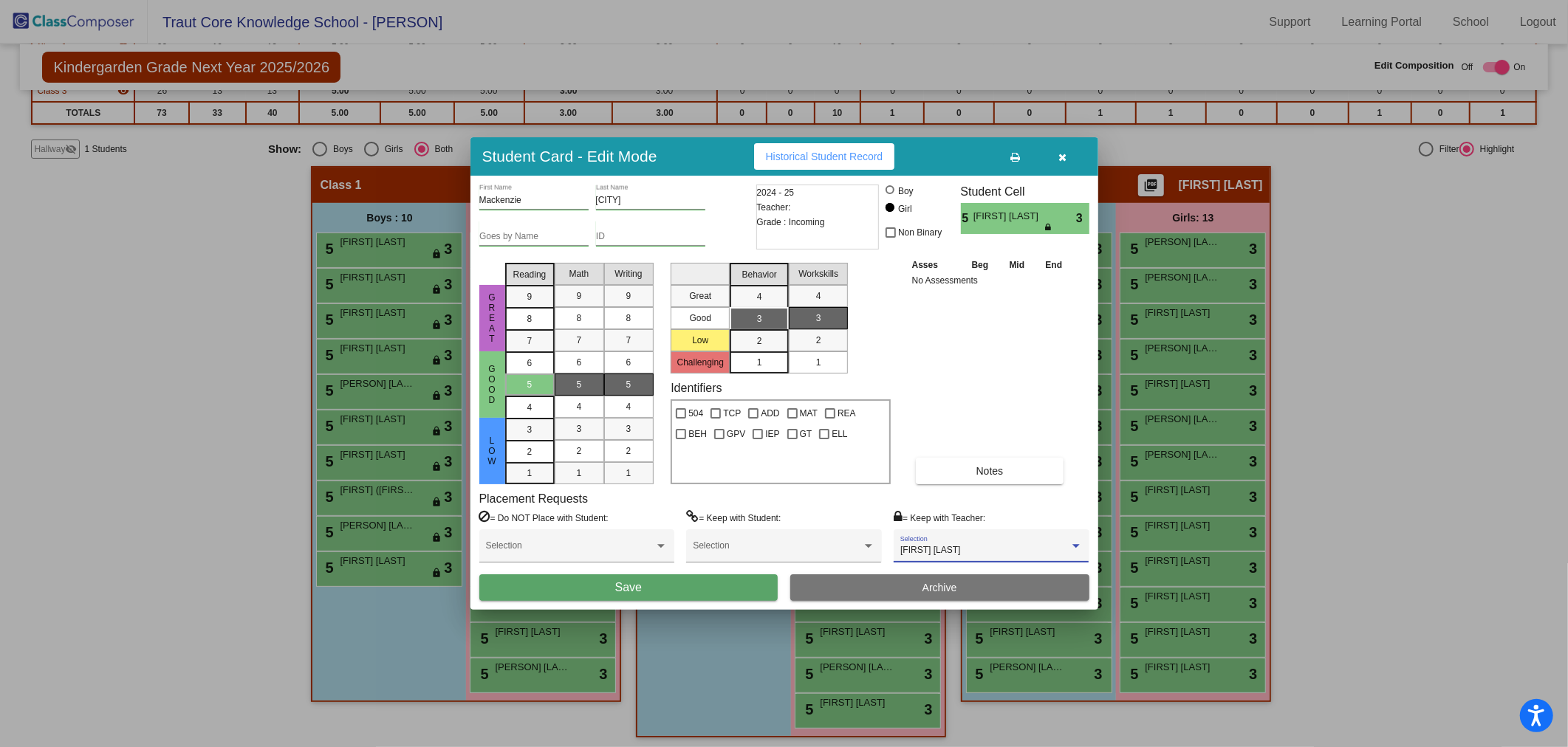 click on "Save" at bounding box center [629, 588] 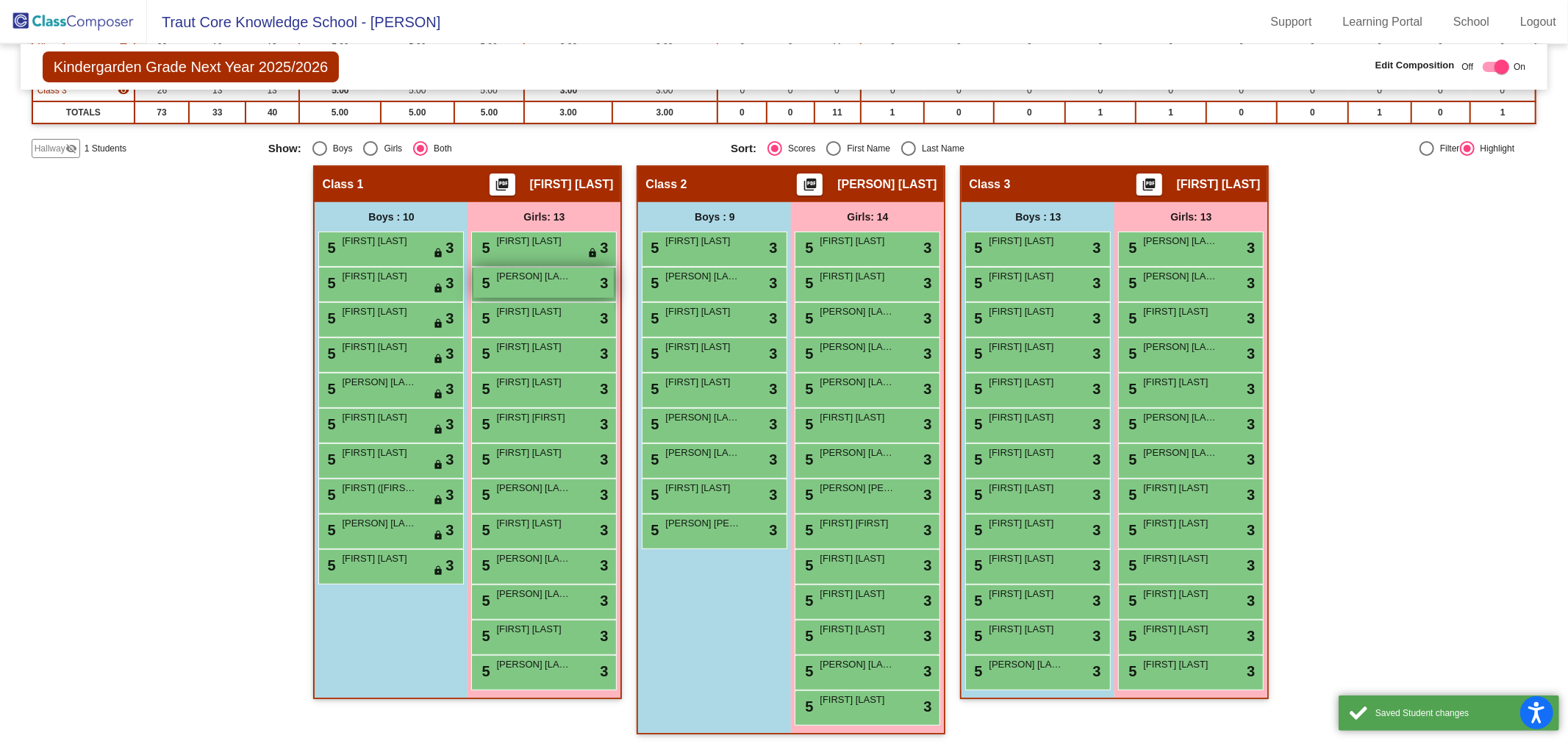click on "[PERSON] [LAST]" at bounding box center [533, 276] 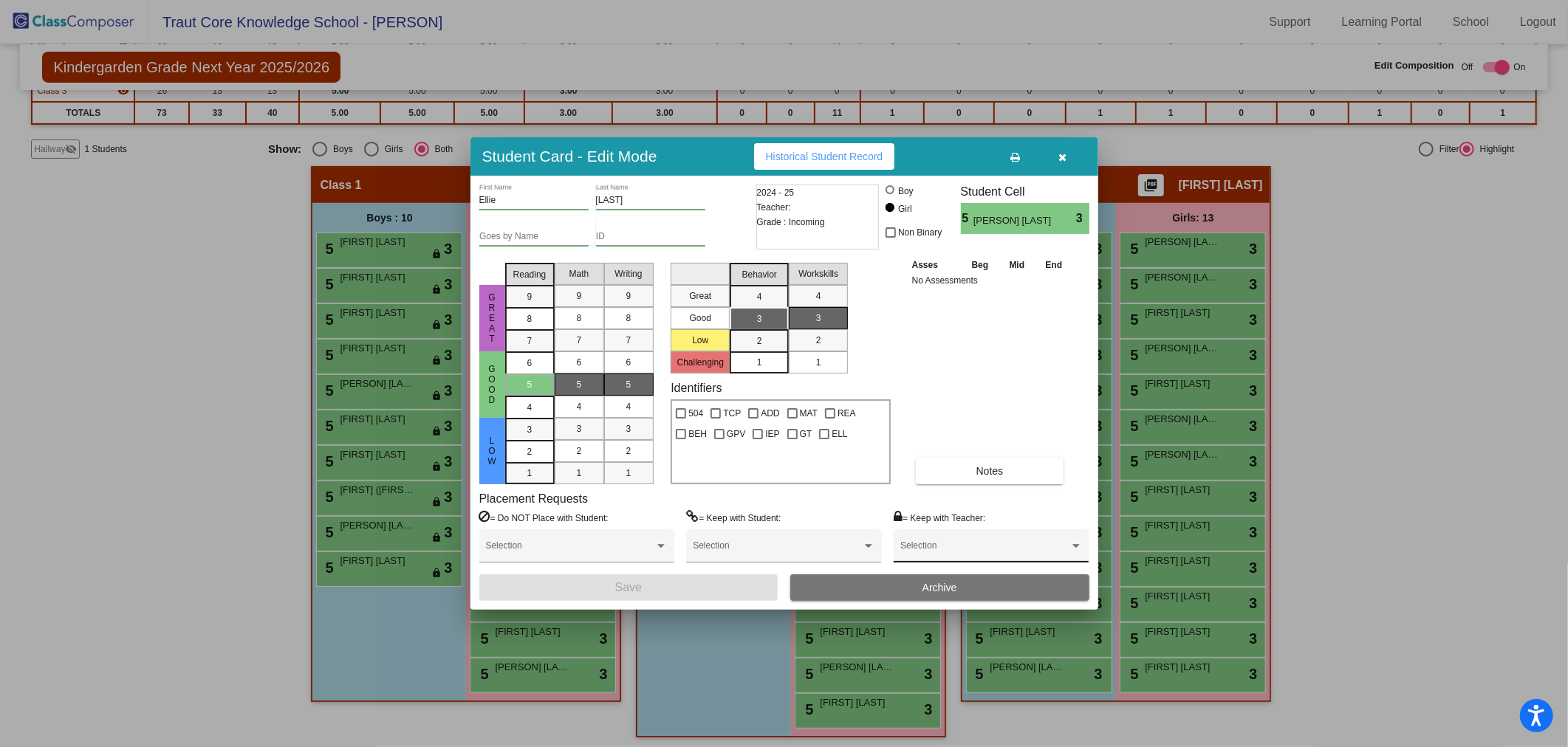click on "Selection" at bounding box center [991, 549] 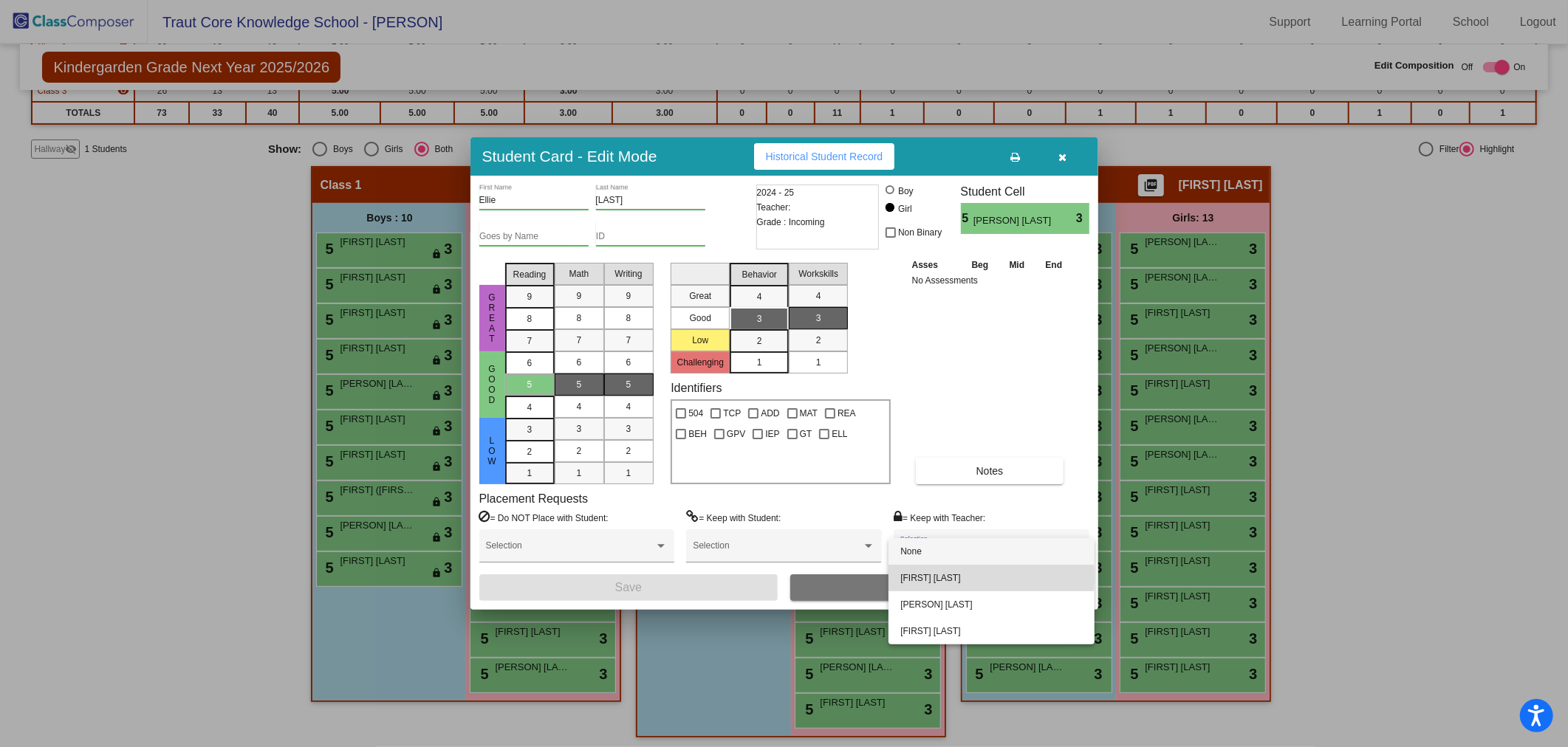 click on "[FIRST] [LAST]" at bounding box center [991, 578] 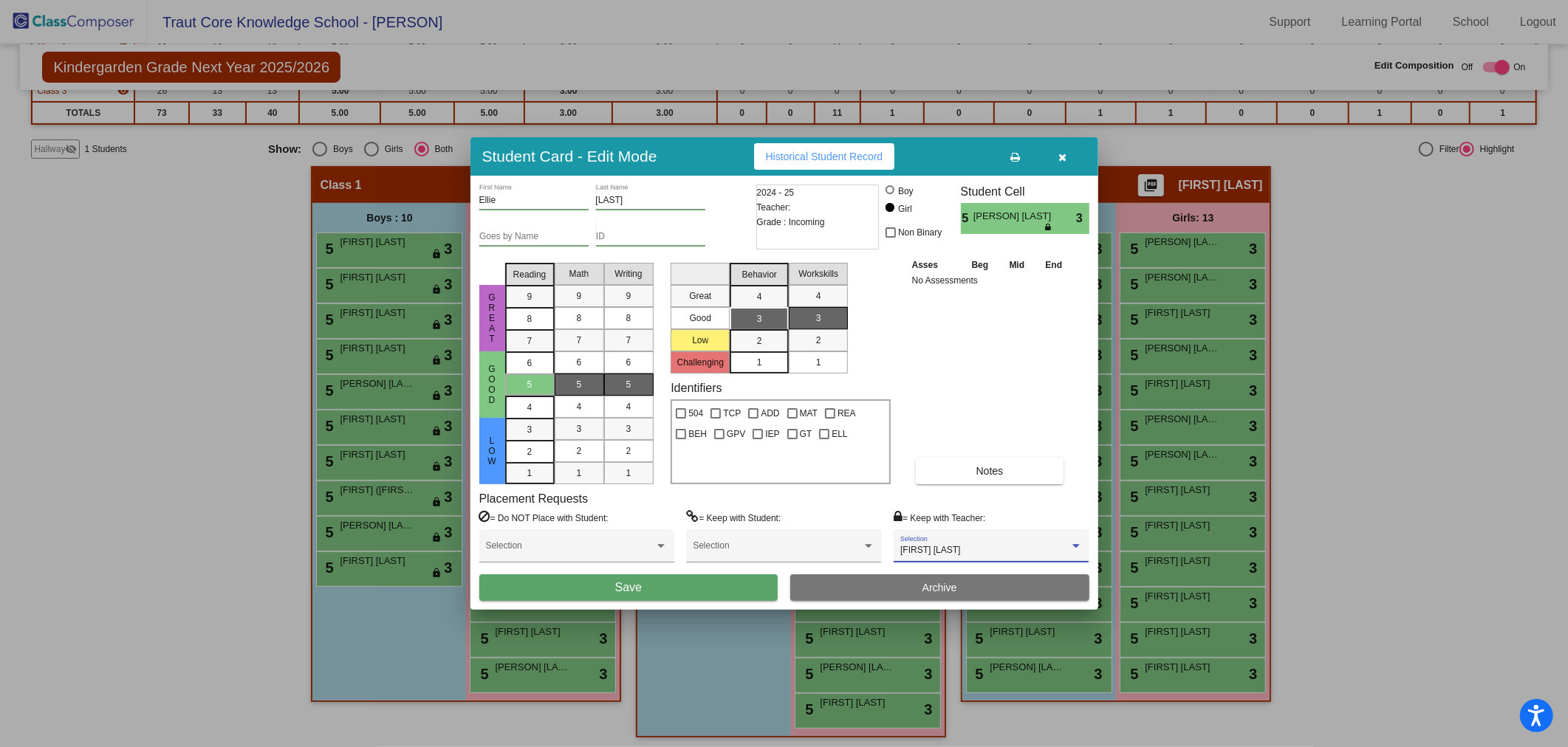 click on "Save" at bounding box center (629, 588) 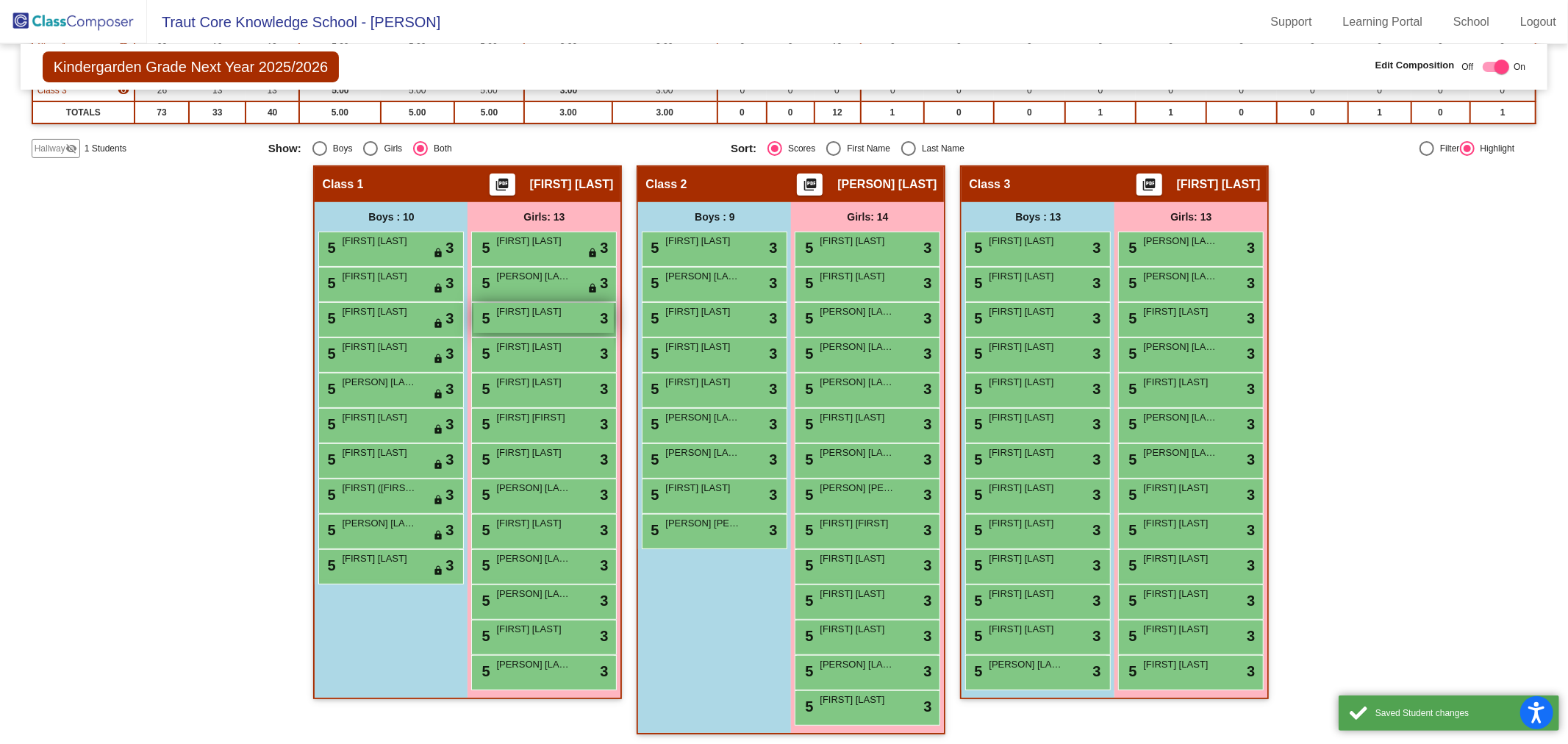 click on "5 [FIRST]  [LAST]  lock do_not_disturb_alt 3" at bounding box center [543, 318] 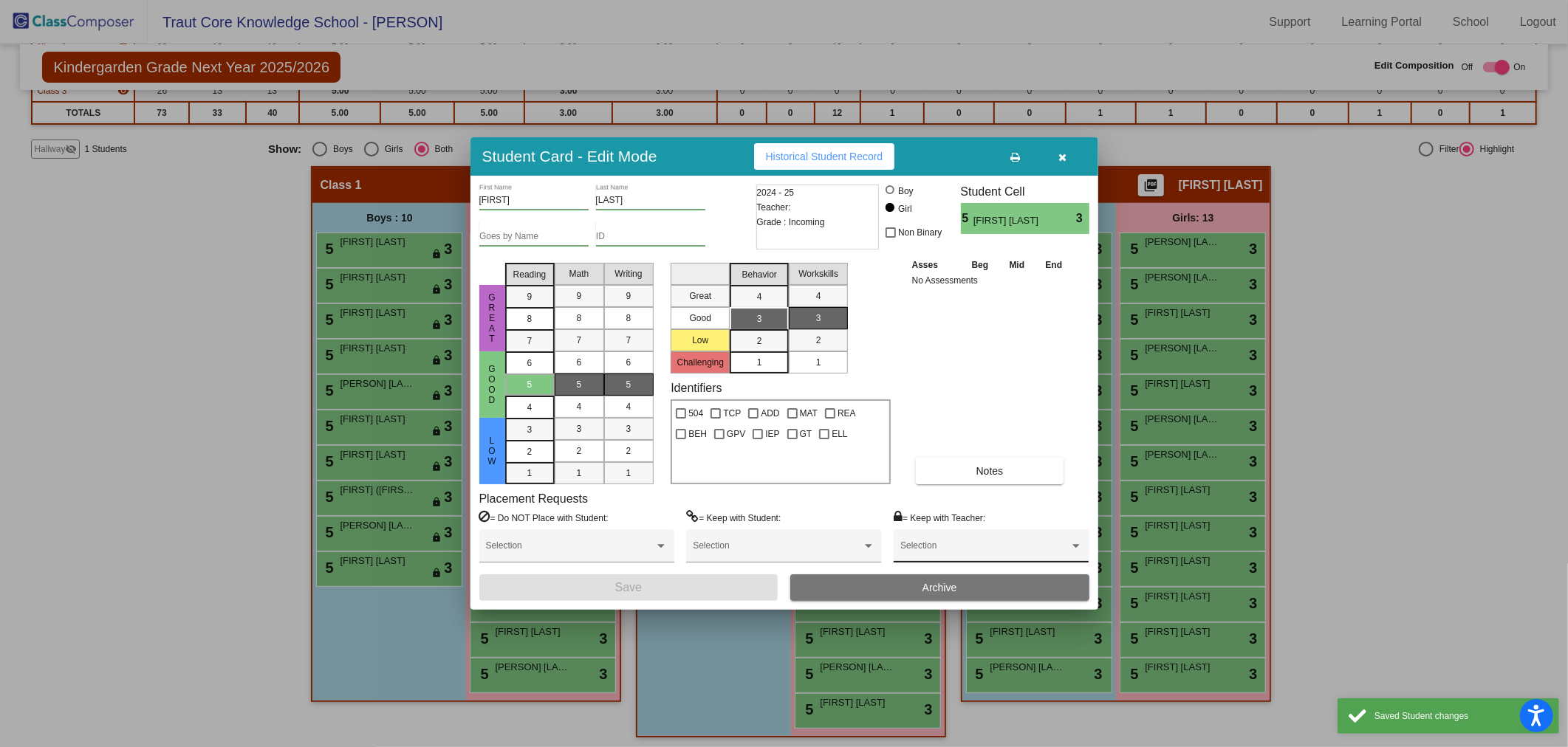 click on "Selection" at bounding box center [991, 549] 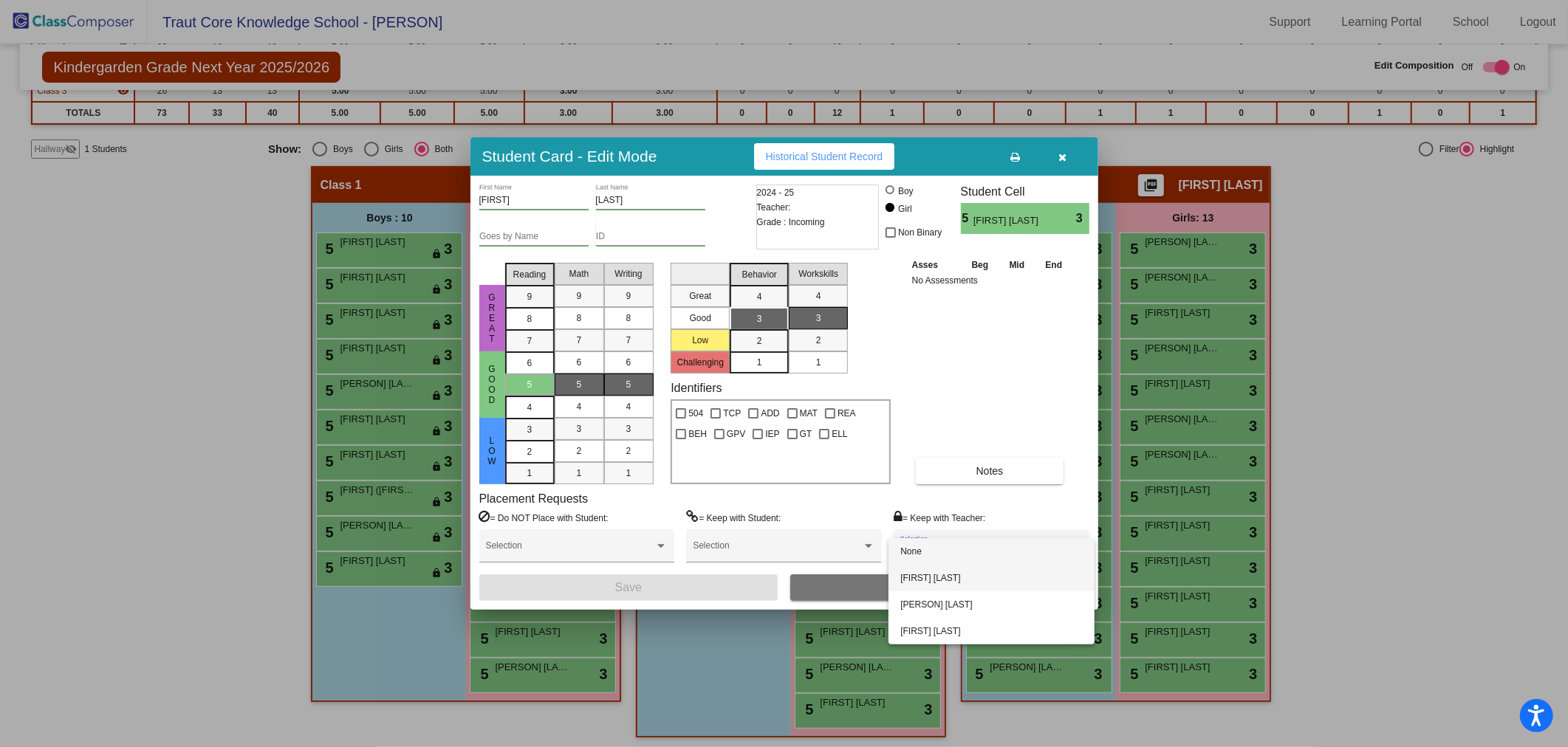click on "[FIRST] [LAST]" at bounding box center (991, 578) 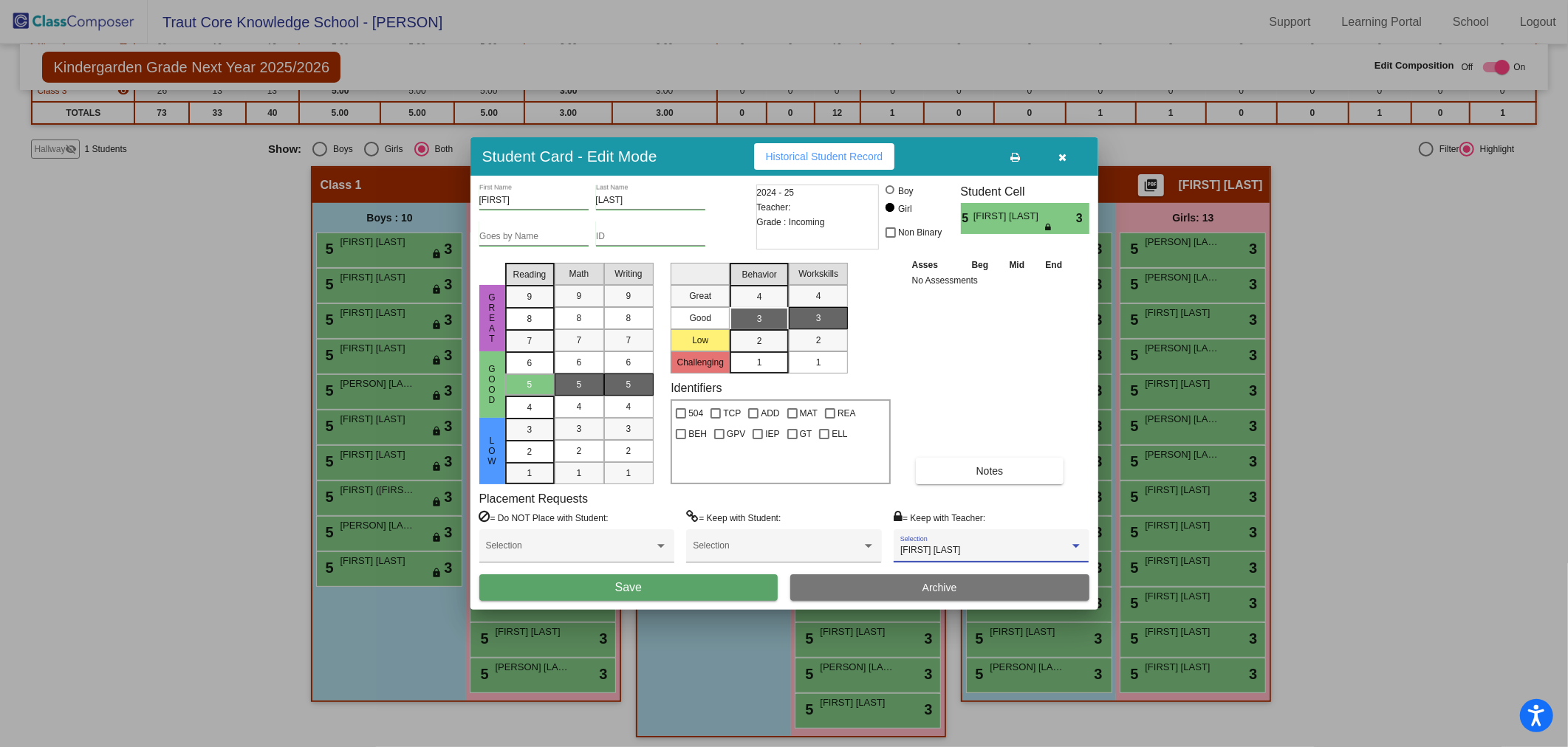 click on "Selection" at bounding box center [784, 551] 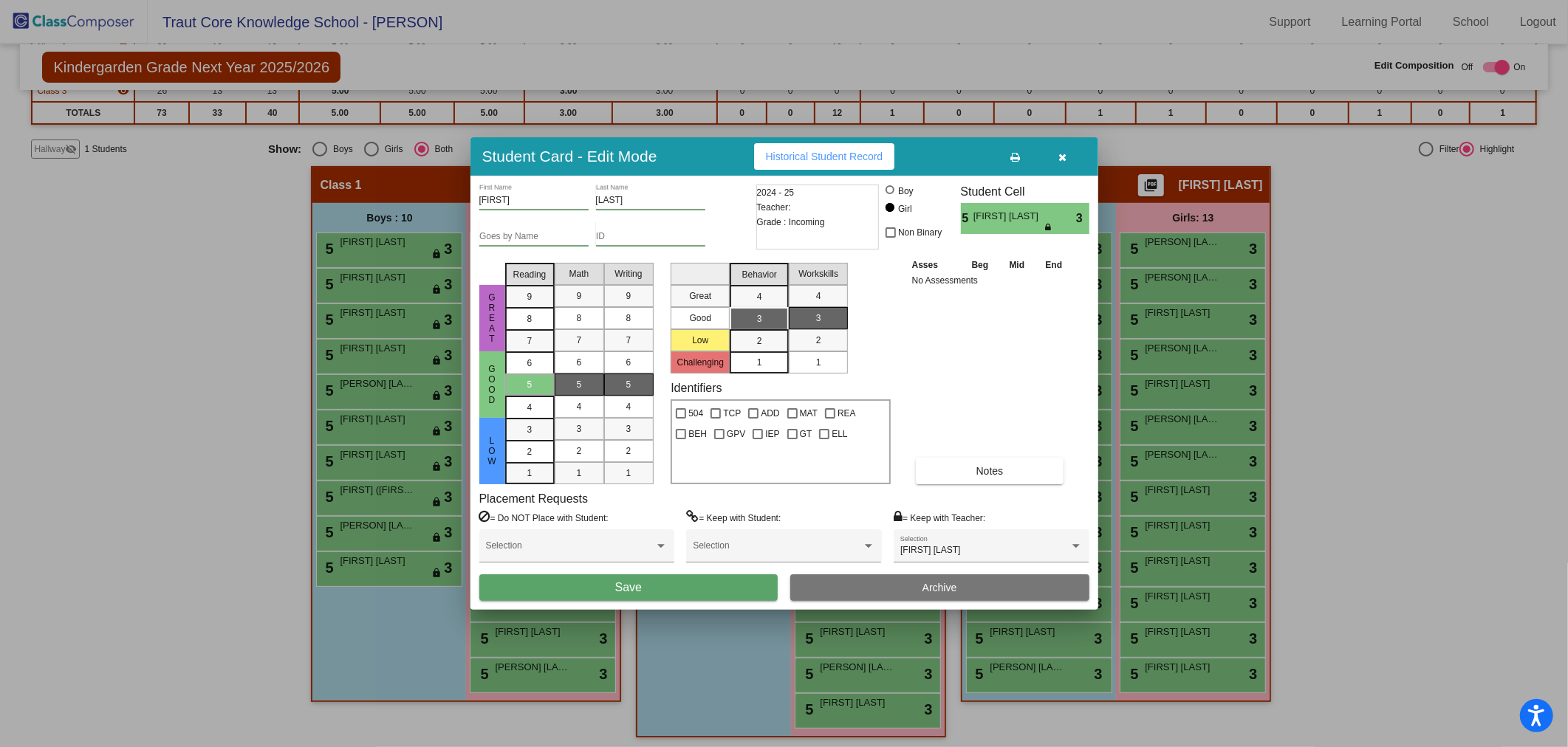 click on "Save" at bounding box center [629, 588] 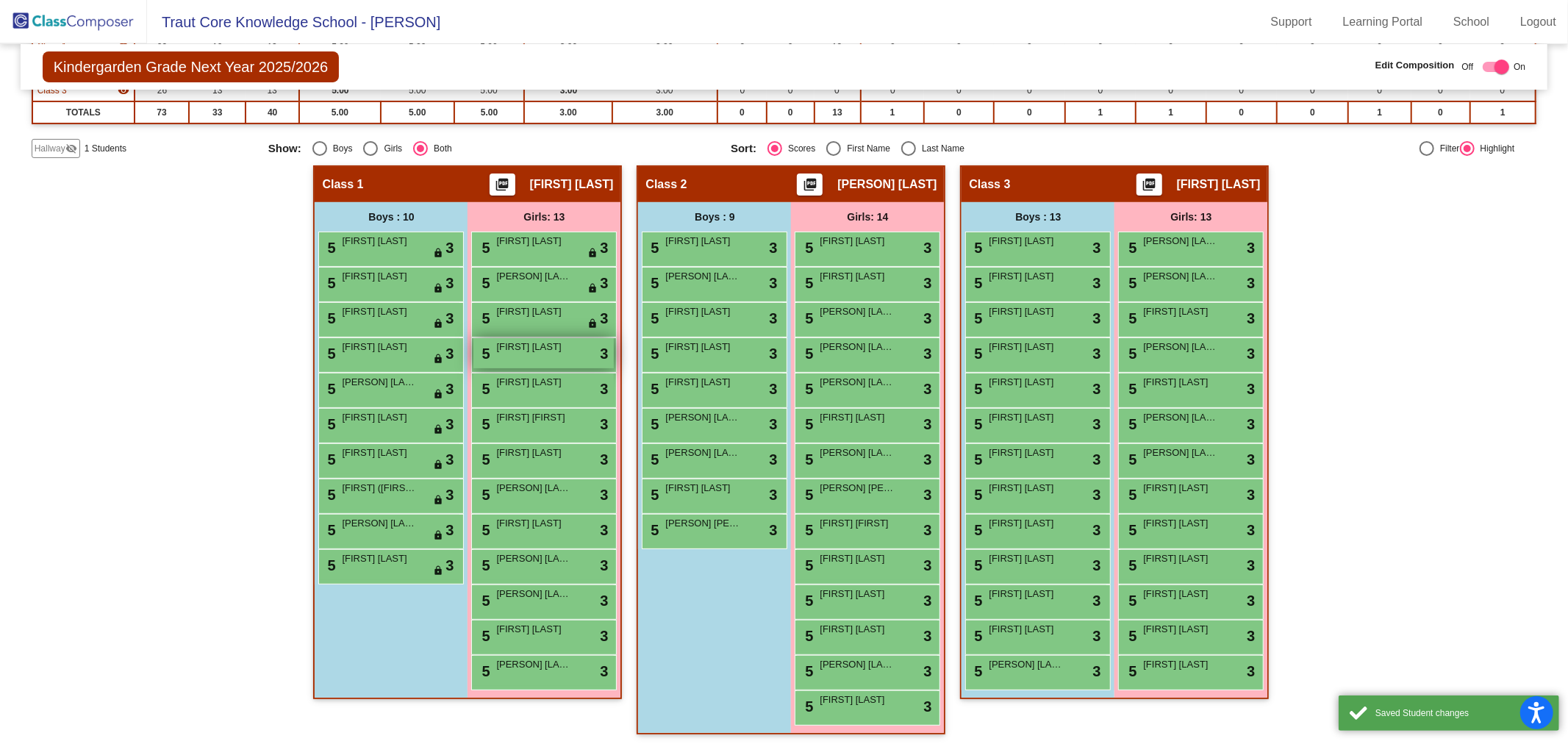 click on "[FIRST] [LAST]" at bounding box center [533, 347] 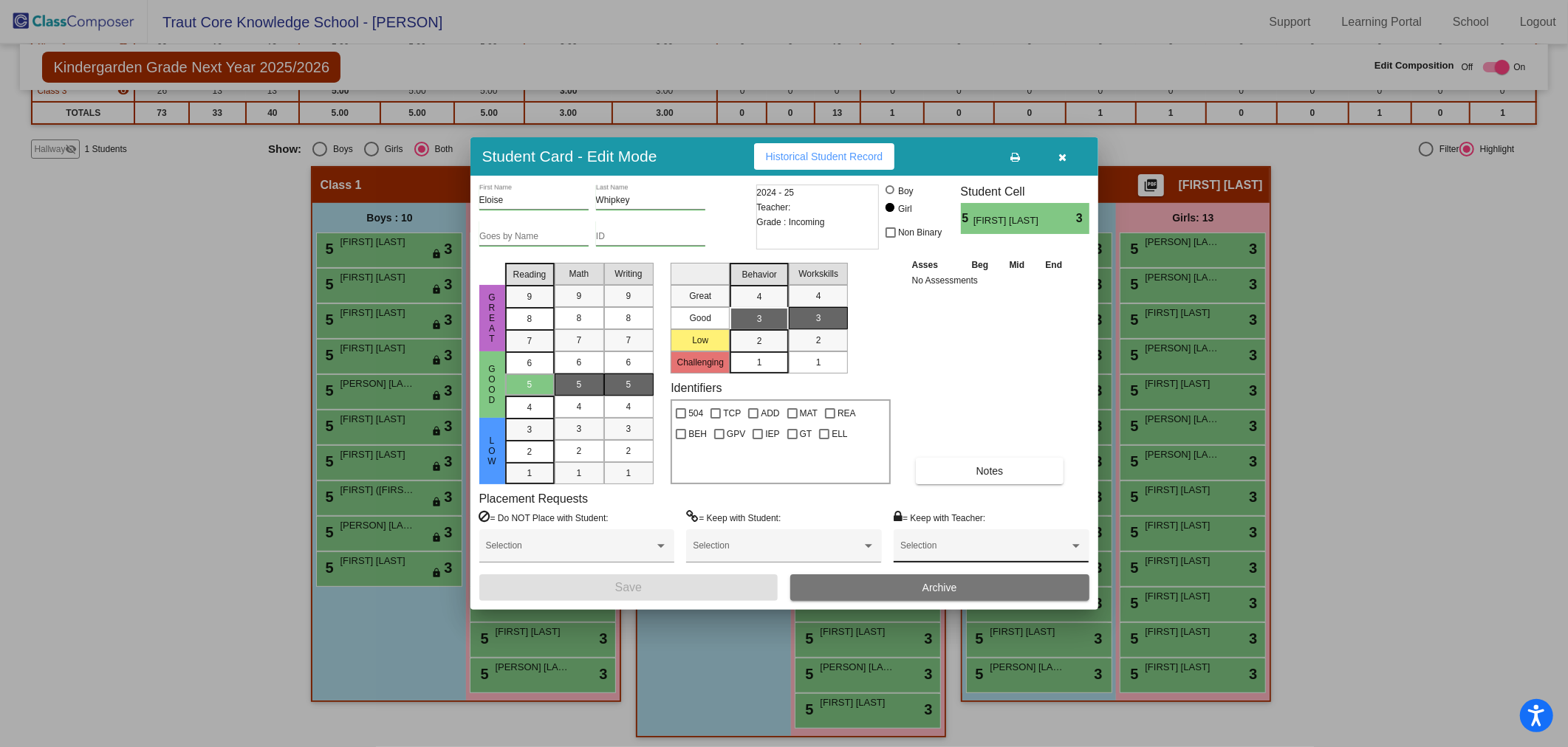 click on "Selection" at bounding box center (991, 549) 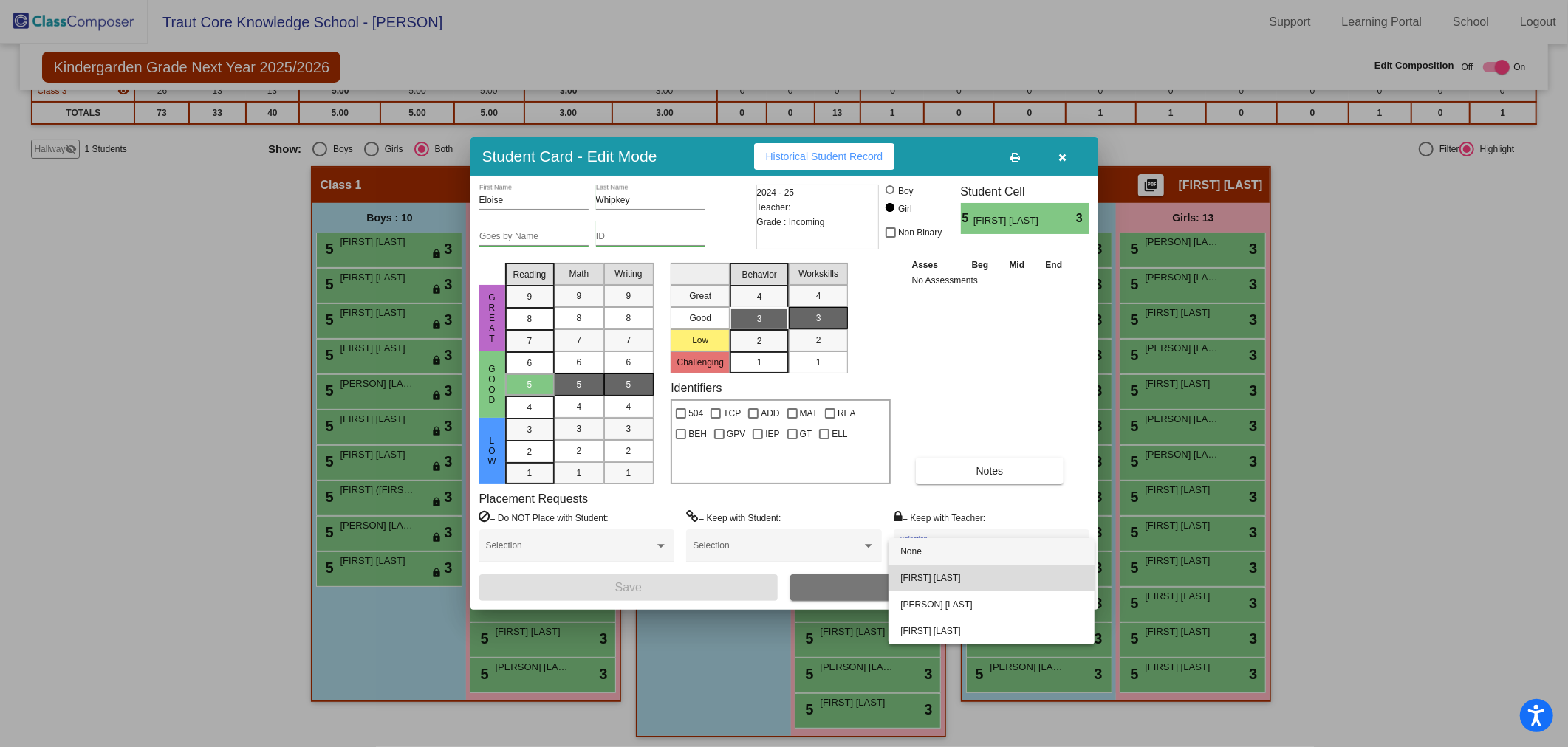 click on "[FIRST] [LAST]" at bounding box center [991, 578] 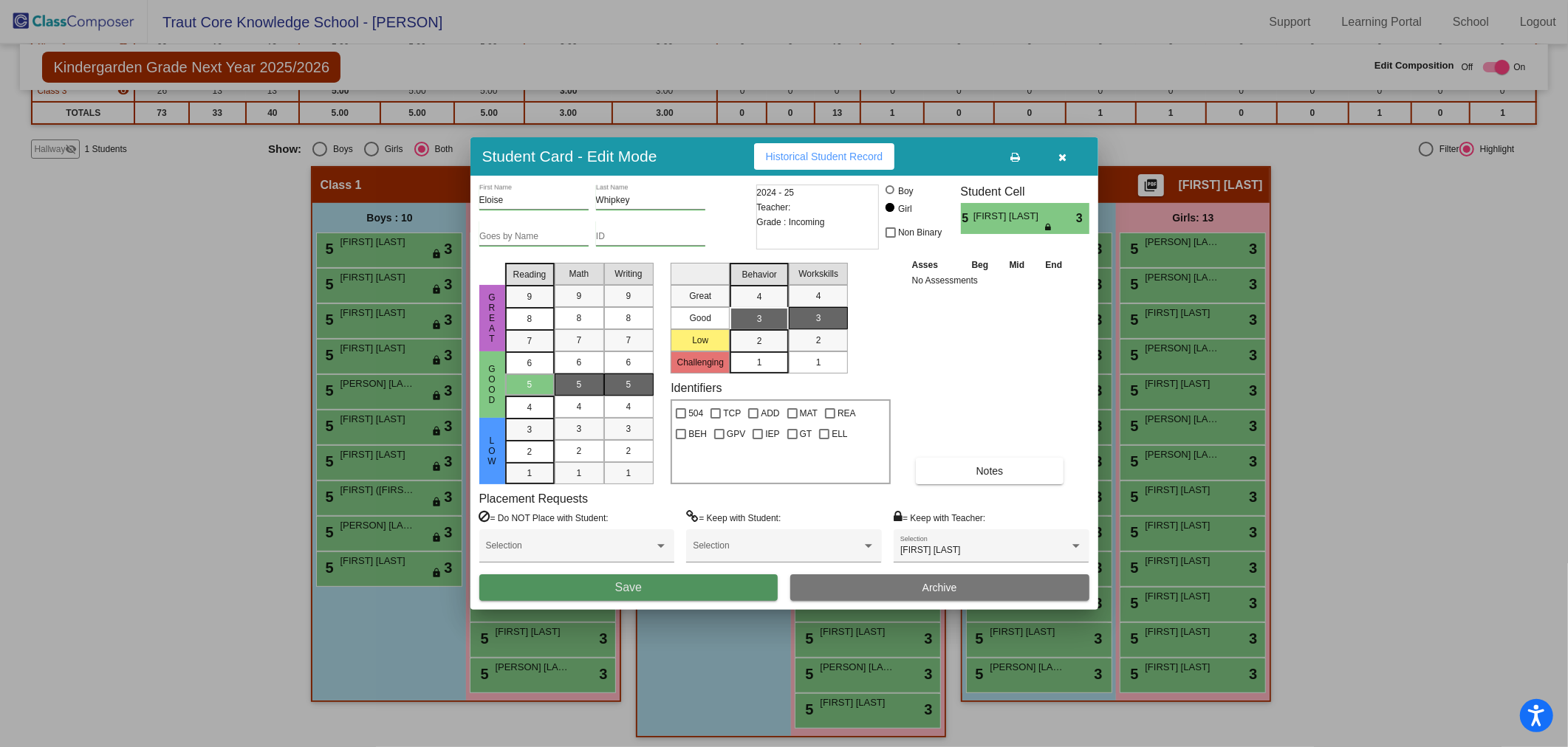 click on "Save" at bounding box center (629, 588) 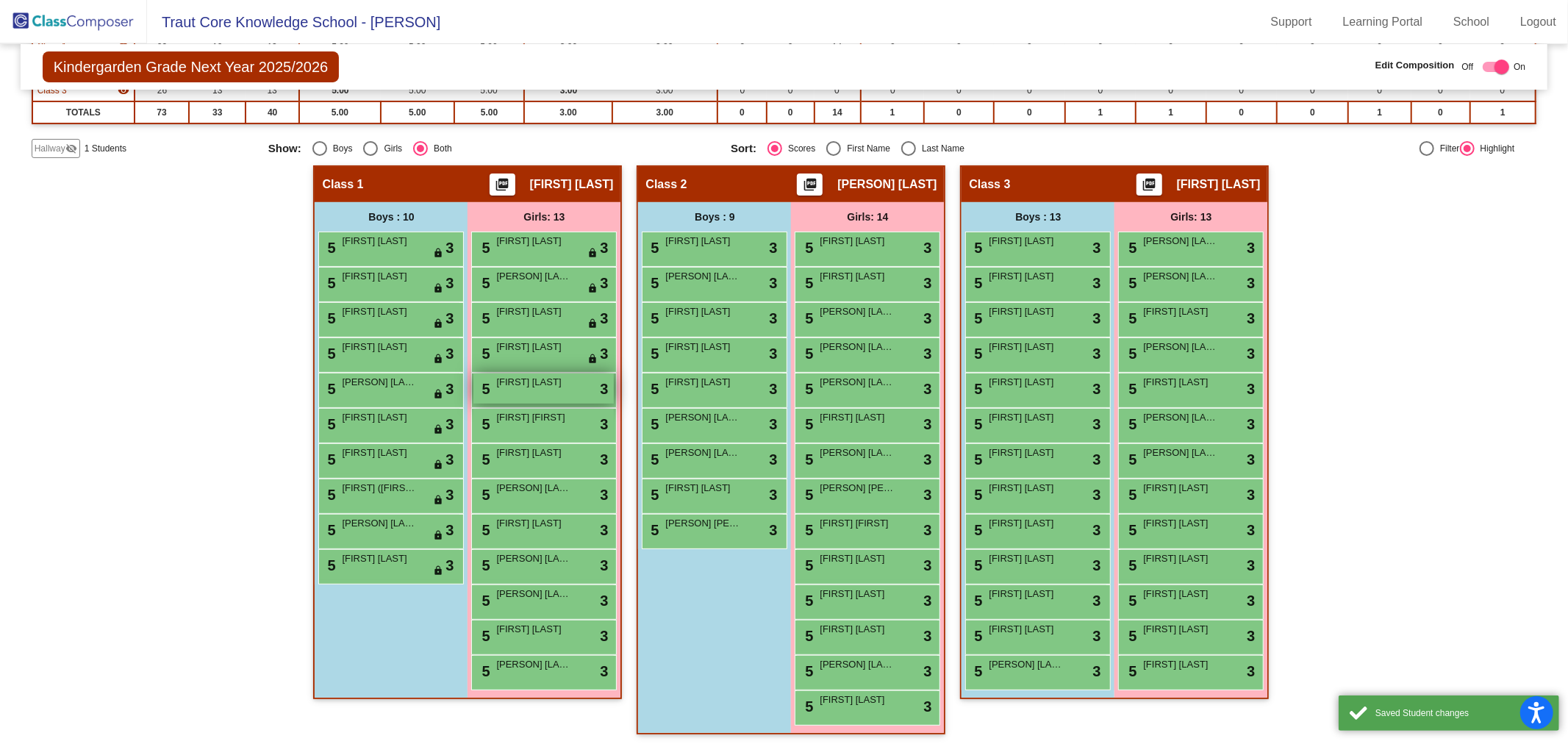 click on "[FIRST] [LAST]" at bounding box center (533, 382) 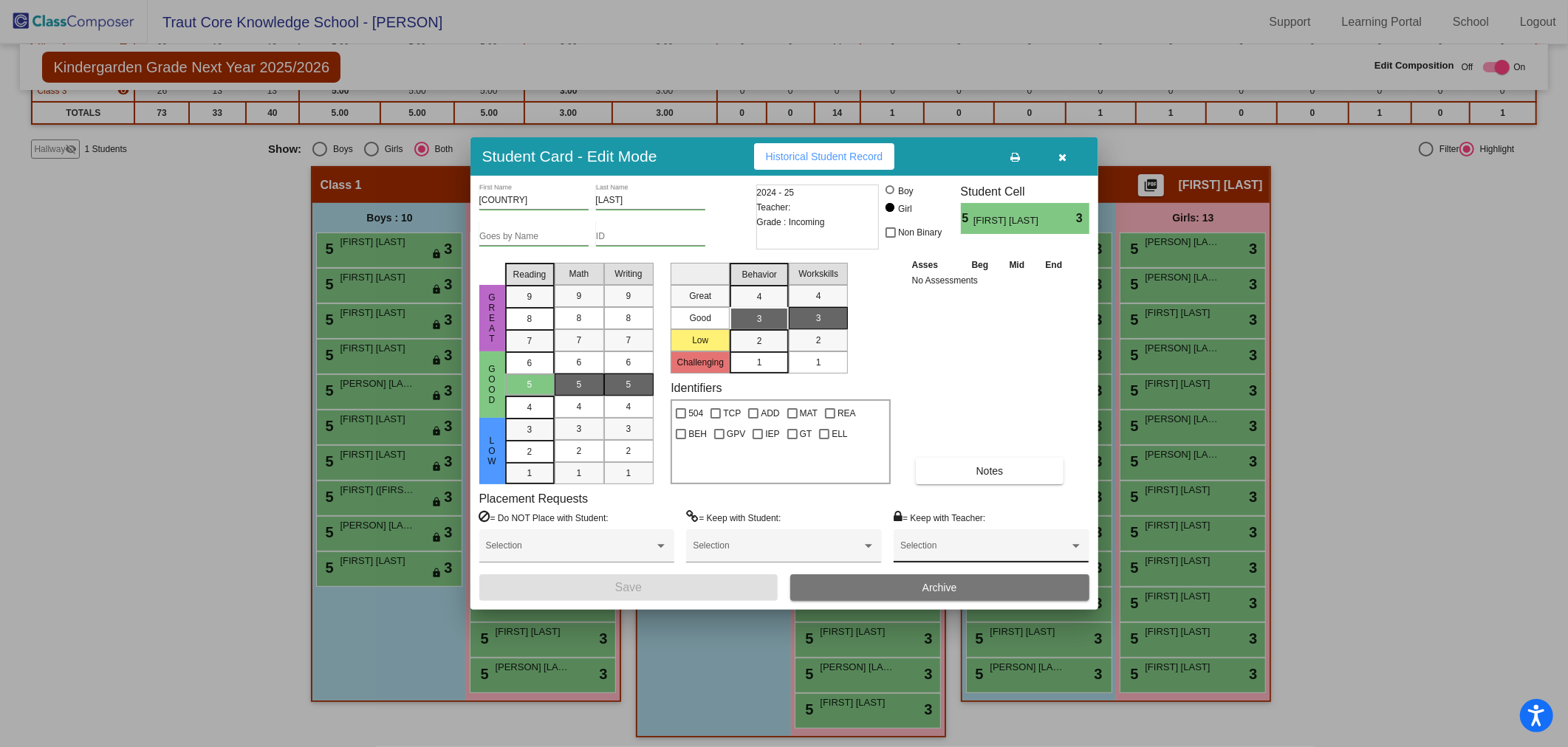 click at bounding box center (985, 551) 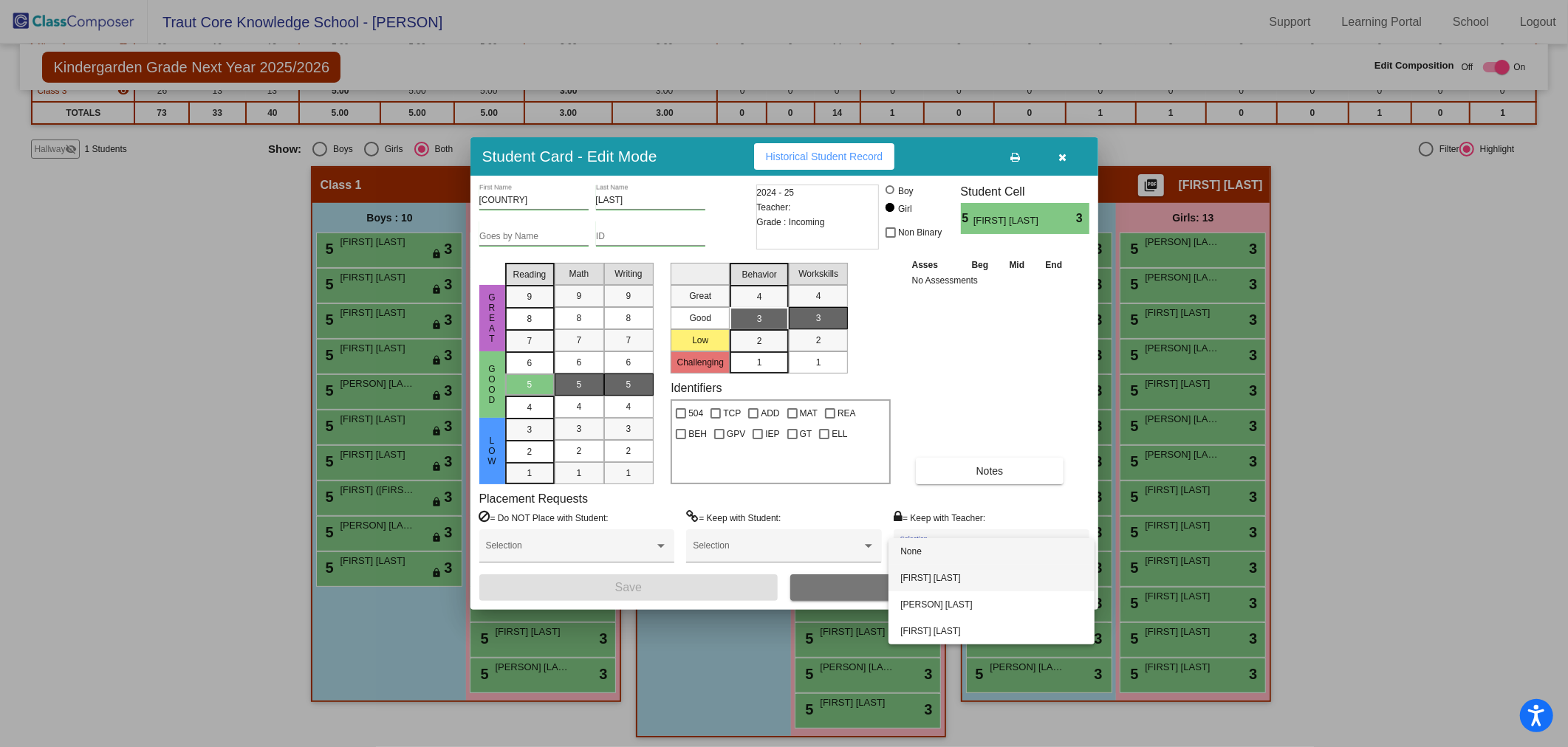 click on "[FIRST] [LAST]" at bounding box center (991, 578) 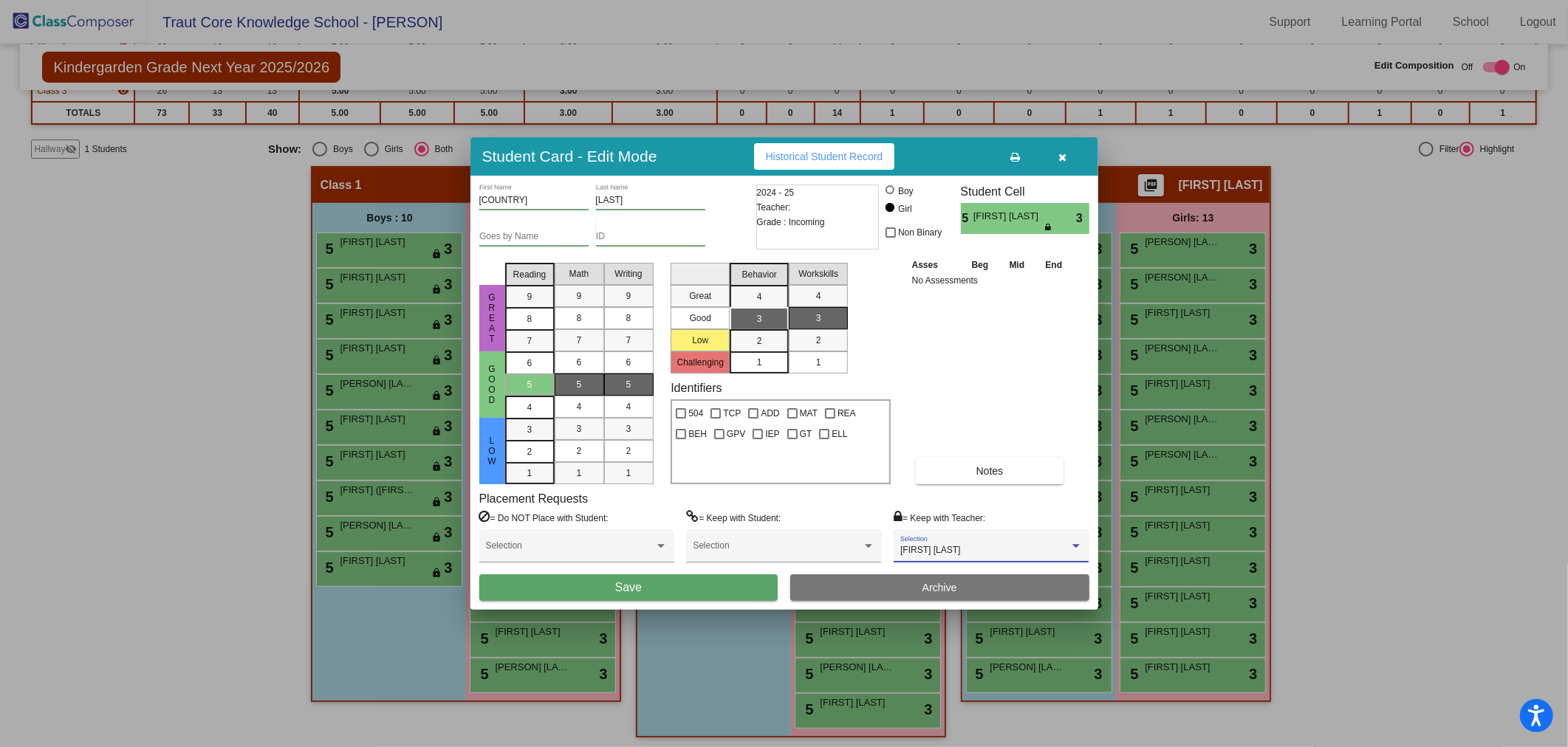 click on "Save" at bounding box center [629, 588] 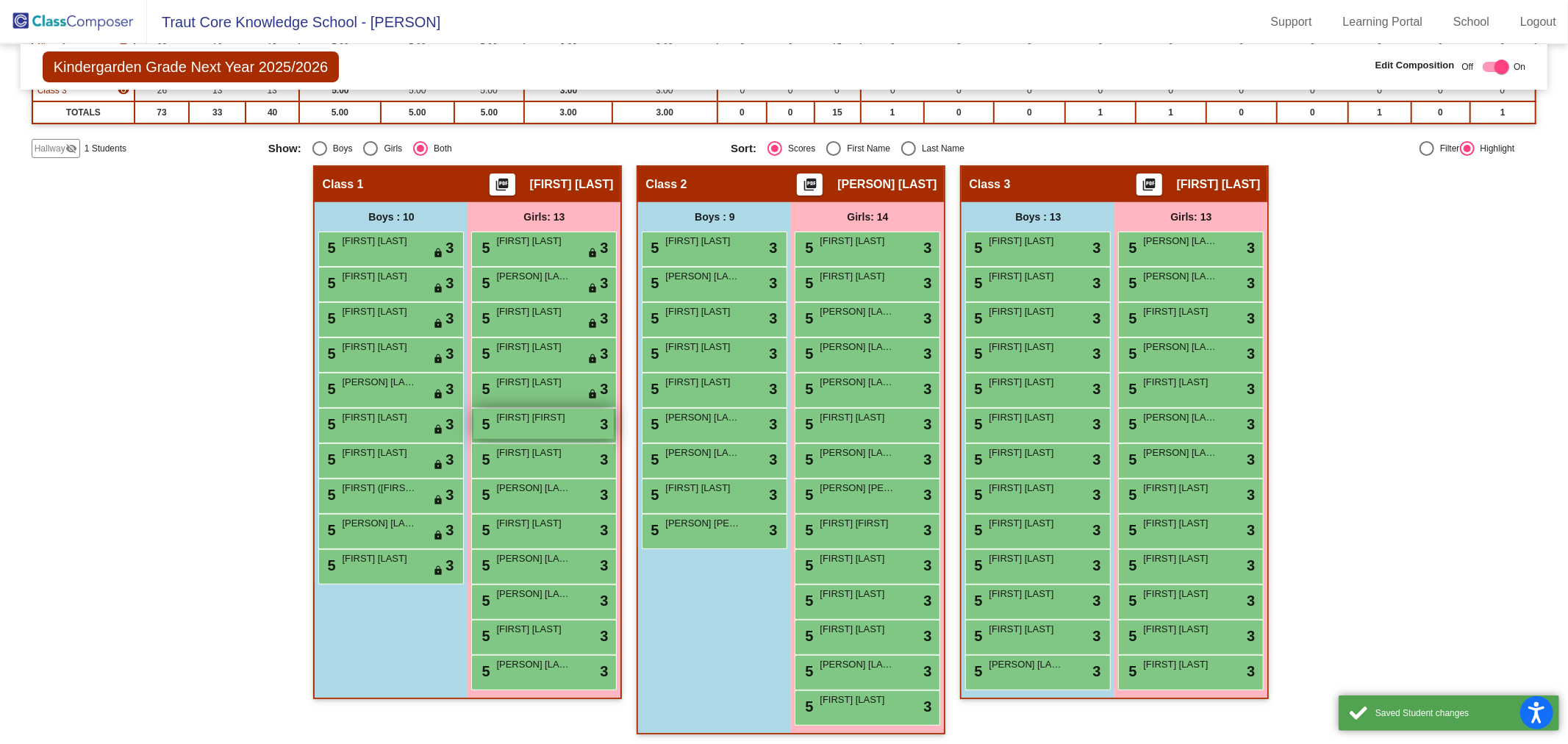 click on "5 [PERSON] [LAST] lock do_not_disturb_alt 3" at bounding box center [543, 423] 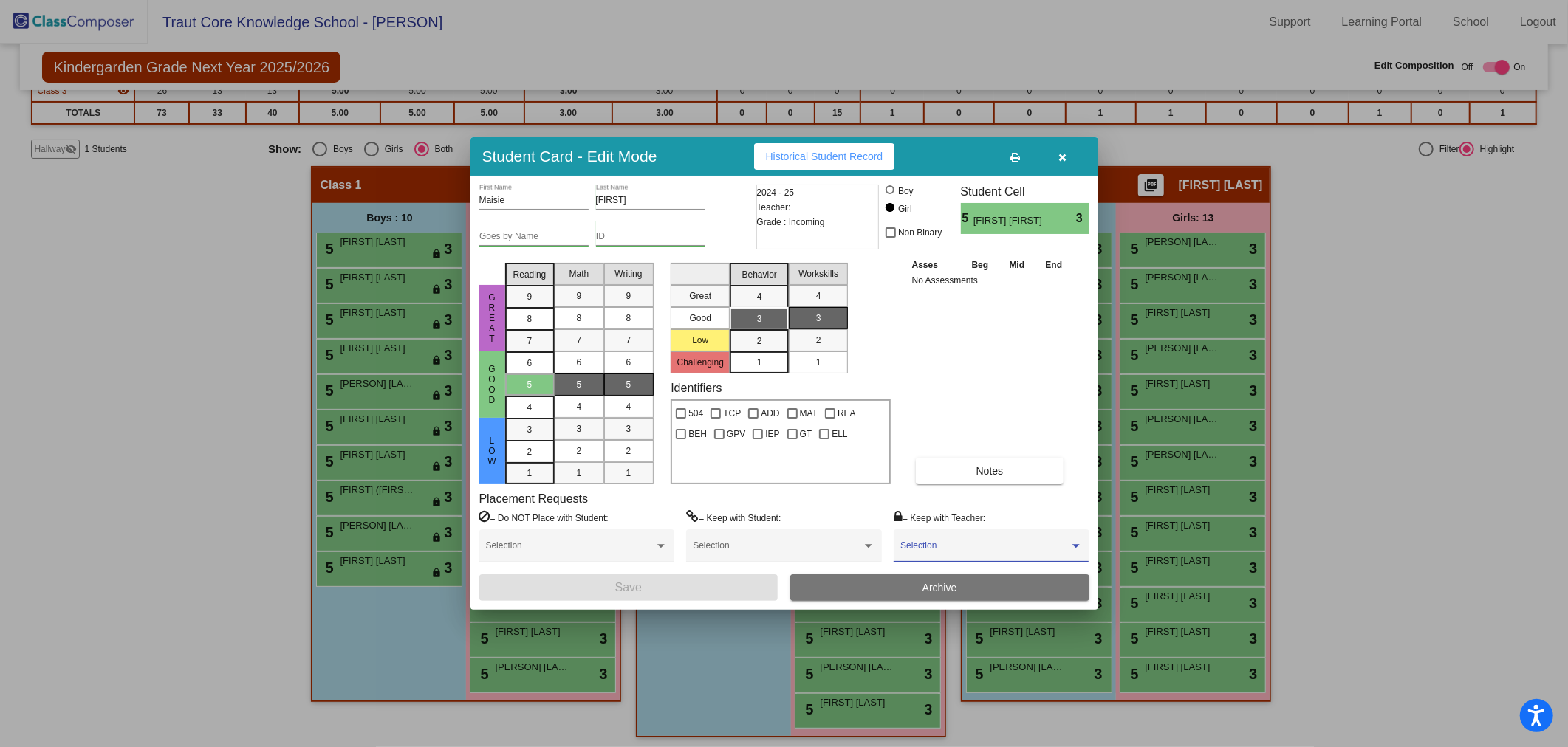 click at bounding box center [985, 551] 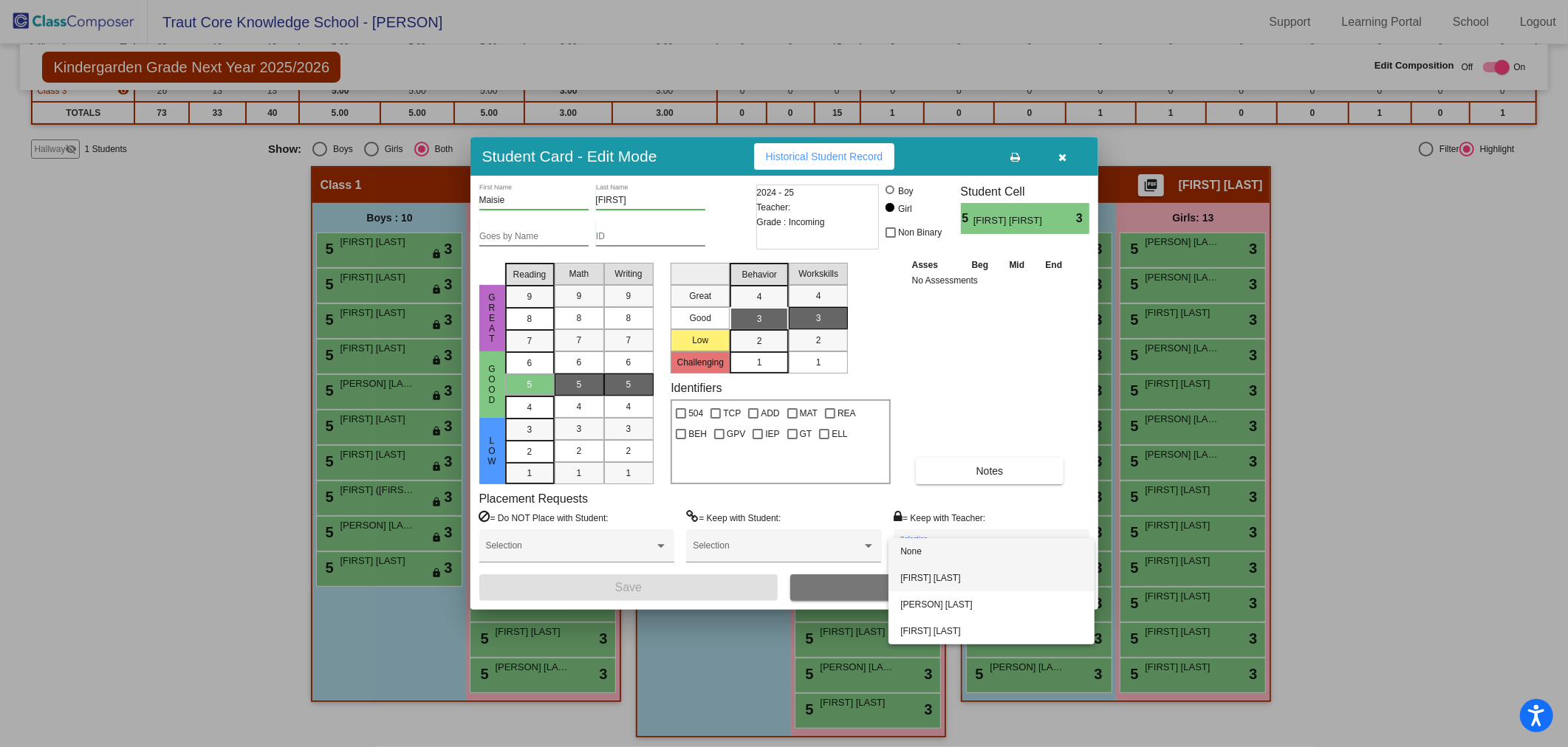 click on "[FIRST] [LAST]" at bounding box center [991, 578] 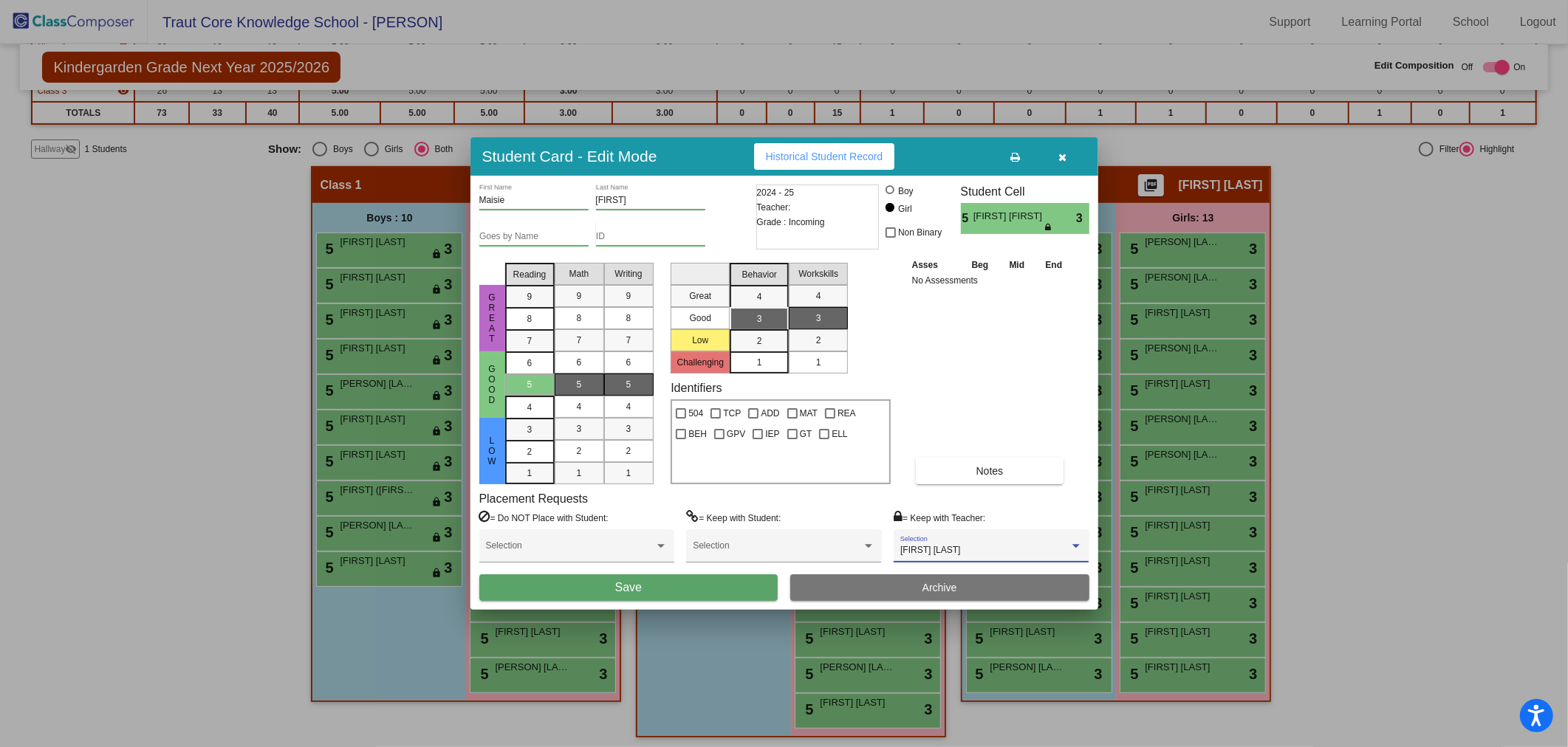 click on "Save" at bounding box center [629, 588] 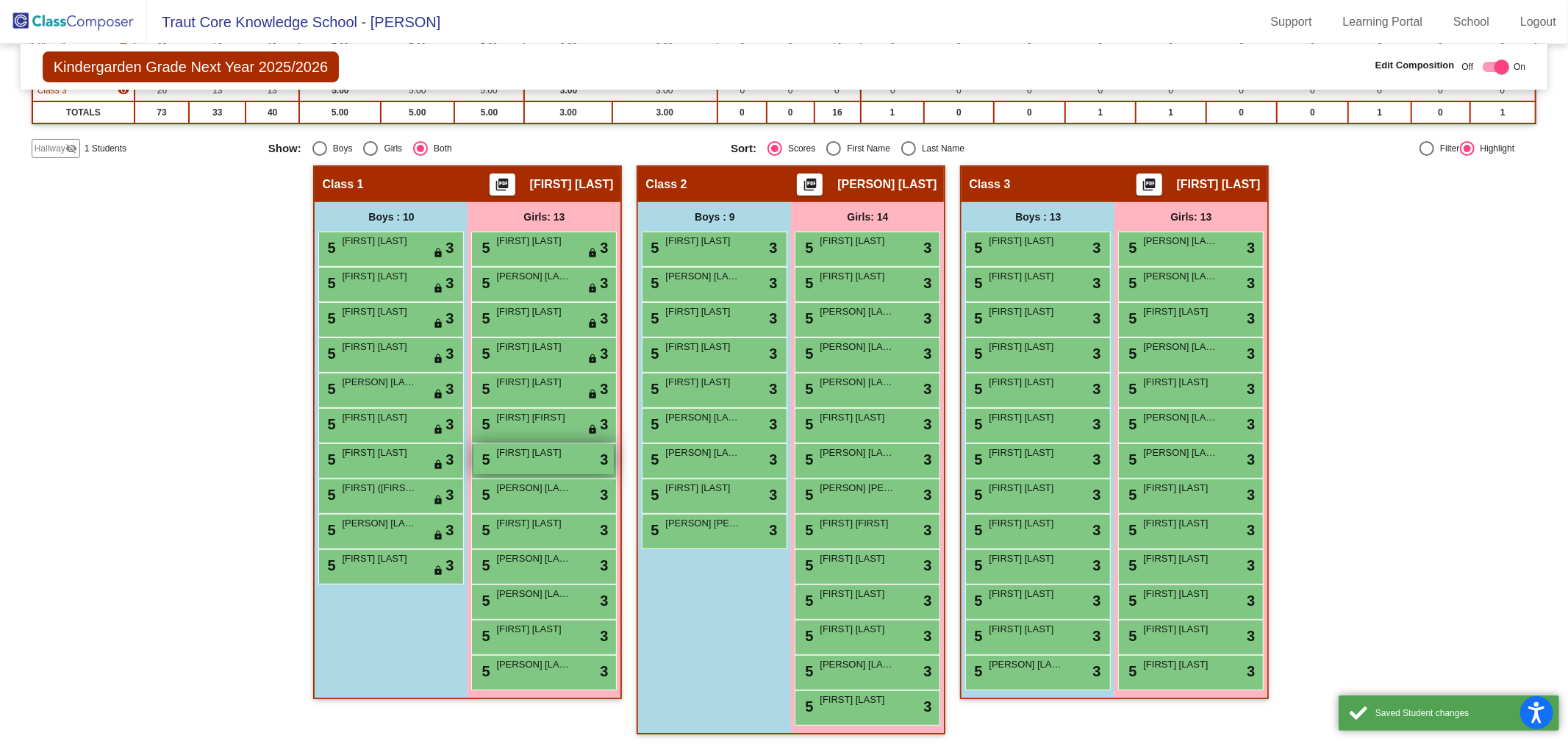 click on "[FIRST] [LAST]" at bounding box center [533, 453] 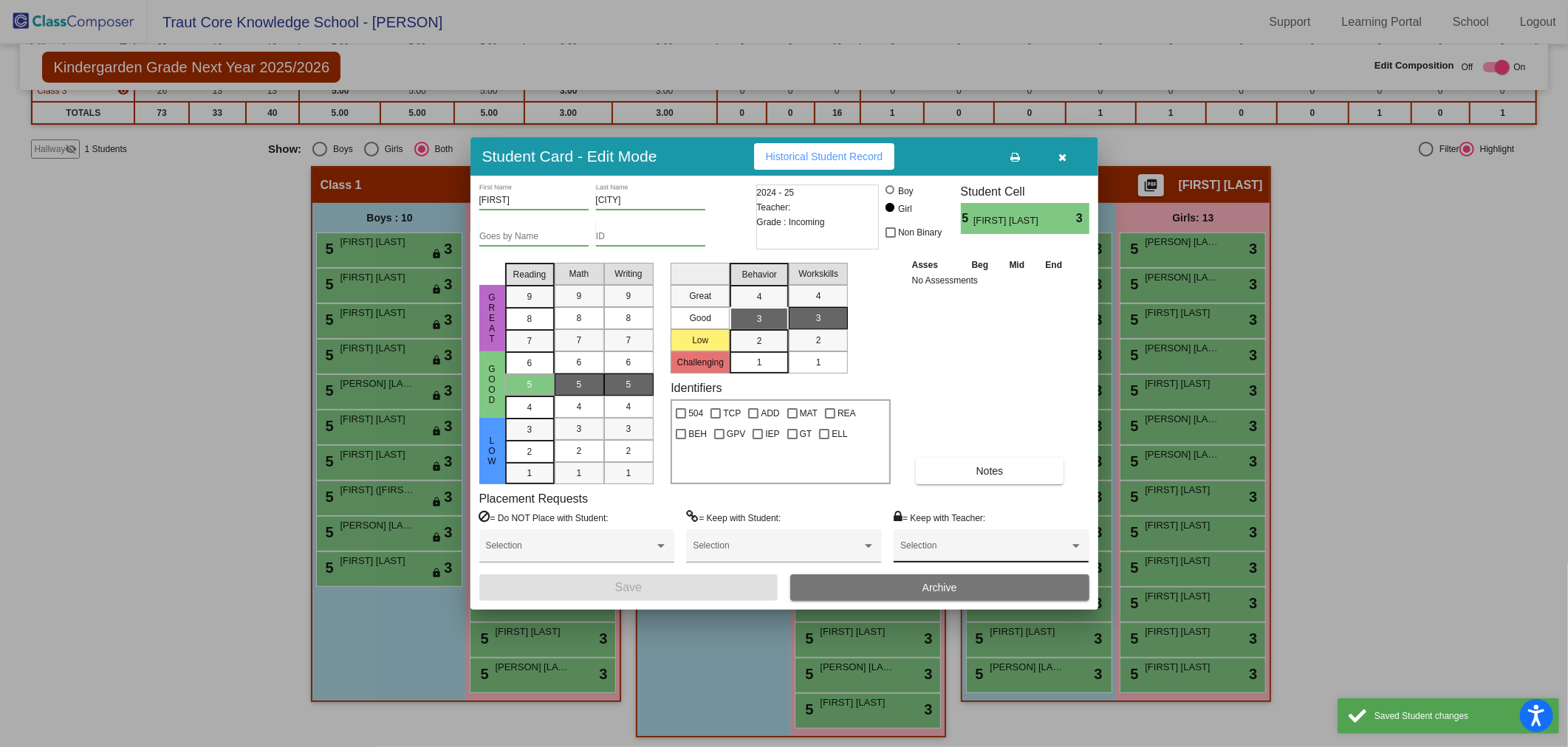 click at bounding box center [985, 551] 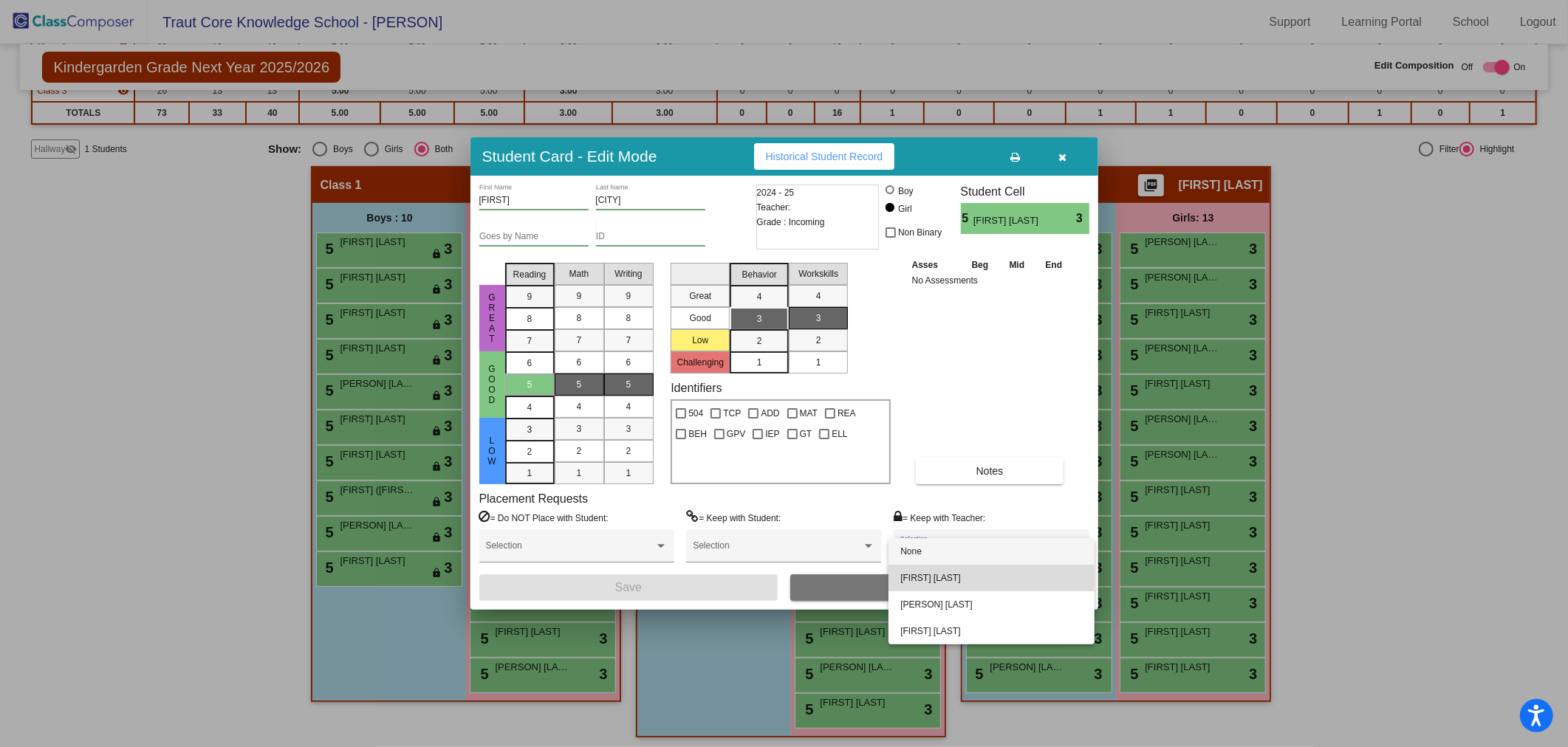 click on "[FIRST] [LAST]" at bounding box center (991, 578) 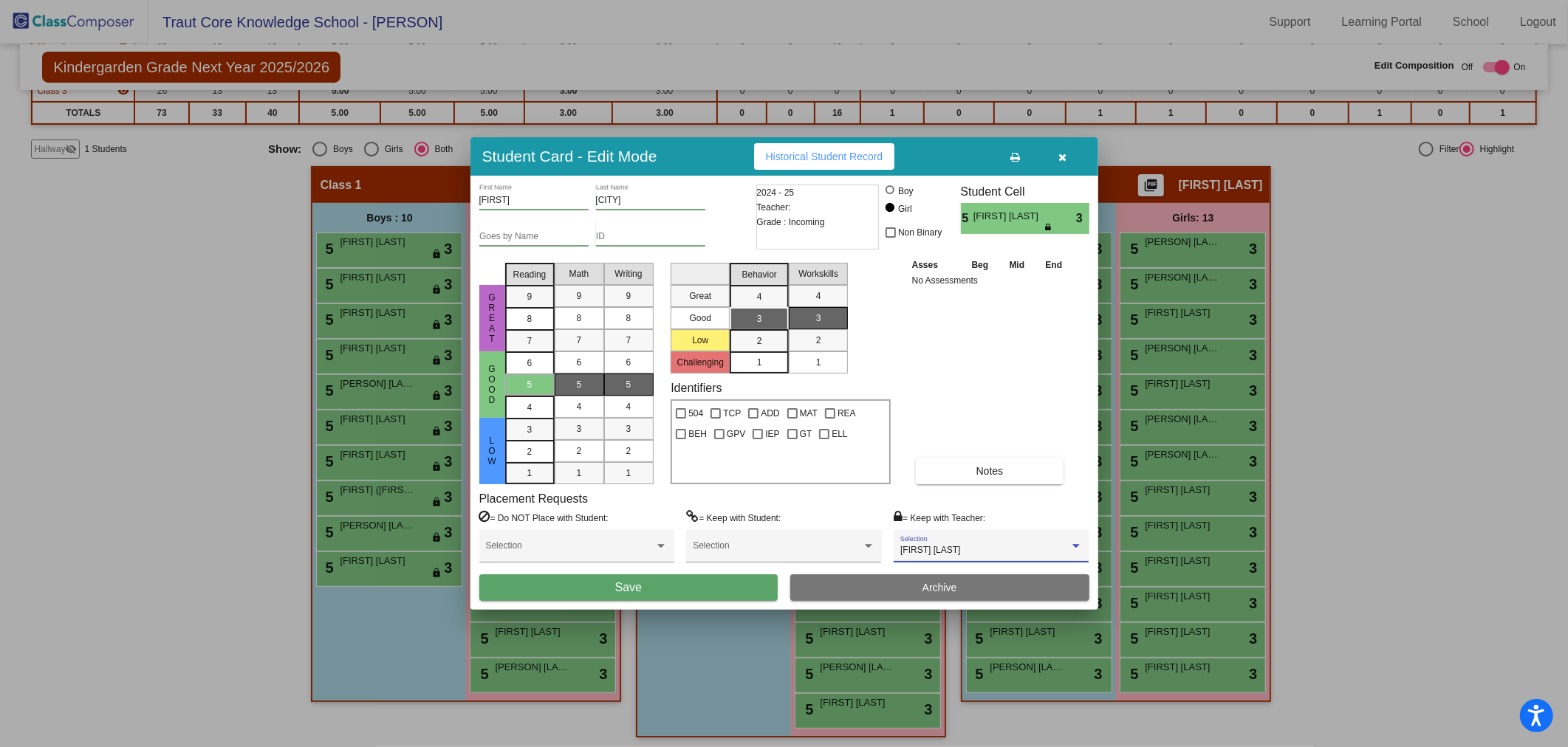 click on "Save" at bounding box center (629, 588) 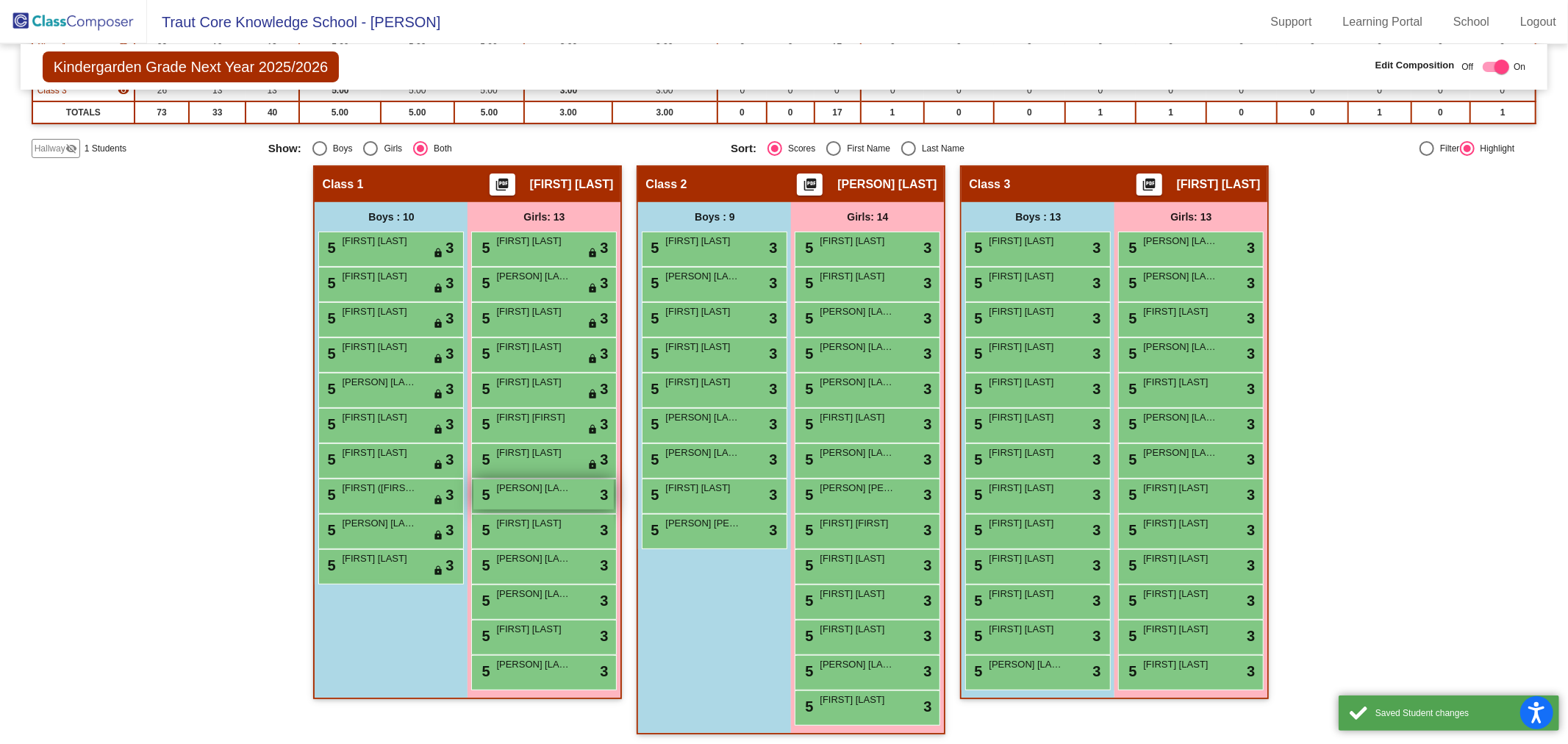 click on "[PERSON] [LAST]" at bounding box center [533, 488] 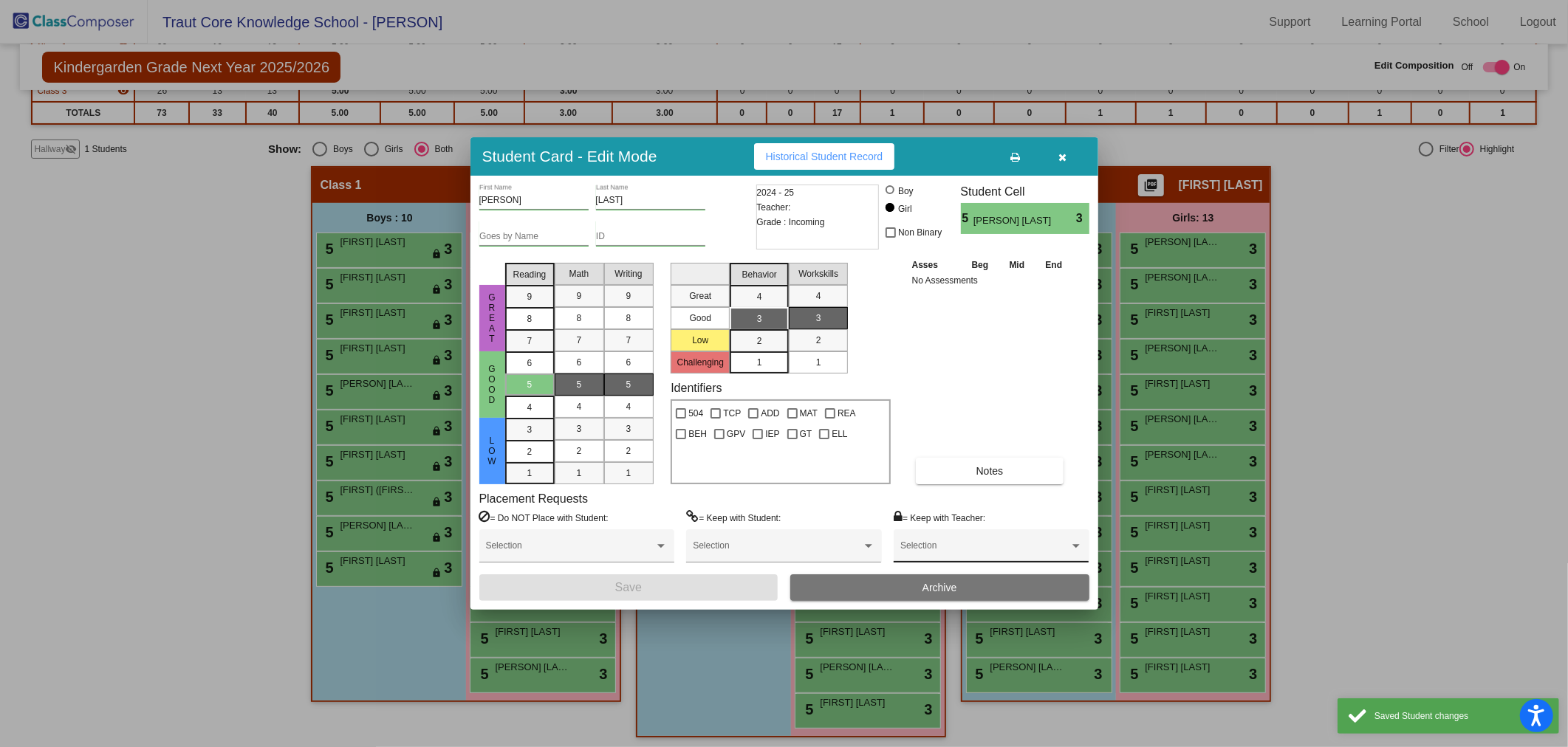 click at bounding box center [985, 551] 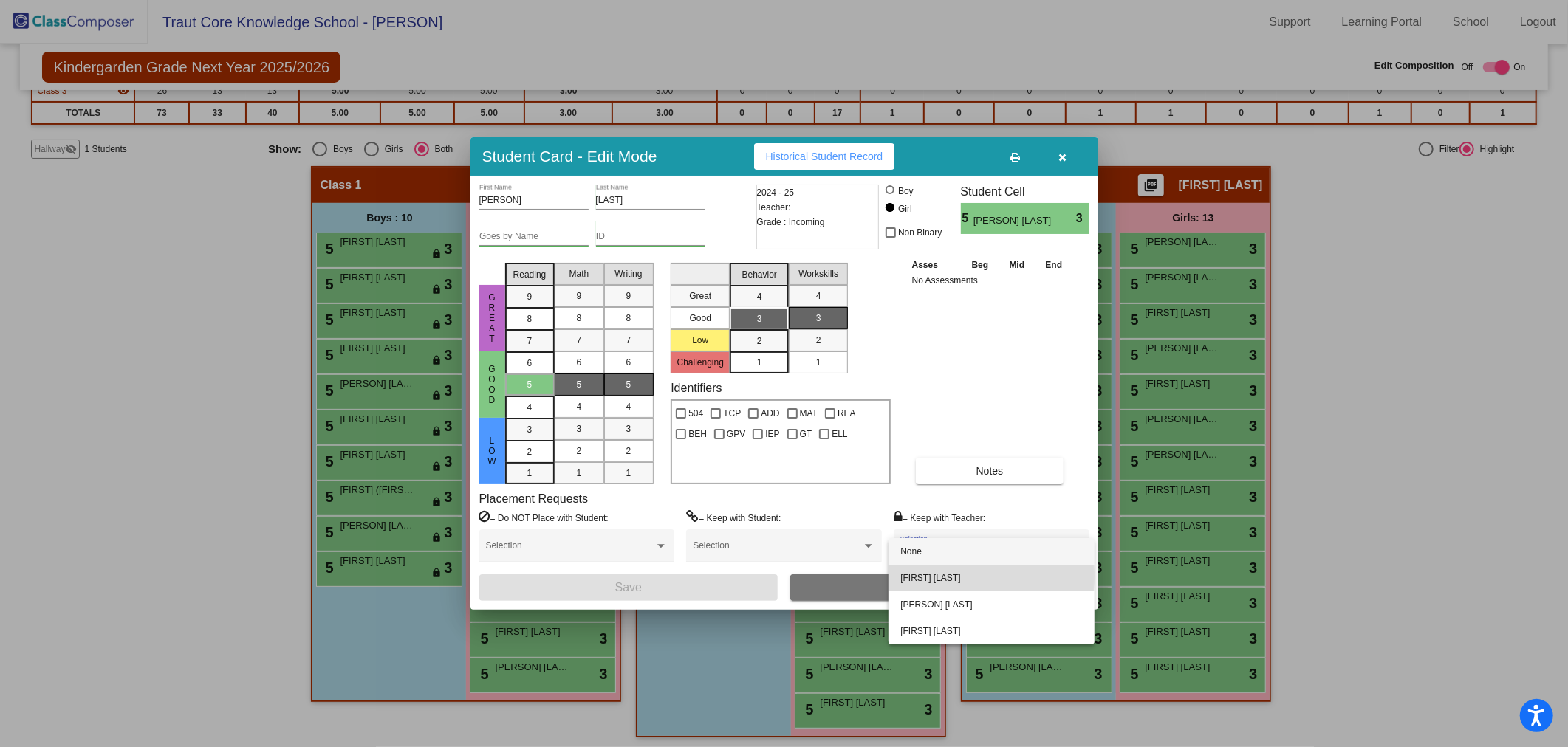 click on "[FIRST] [LAST]" at bounding box center [991, 578] 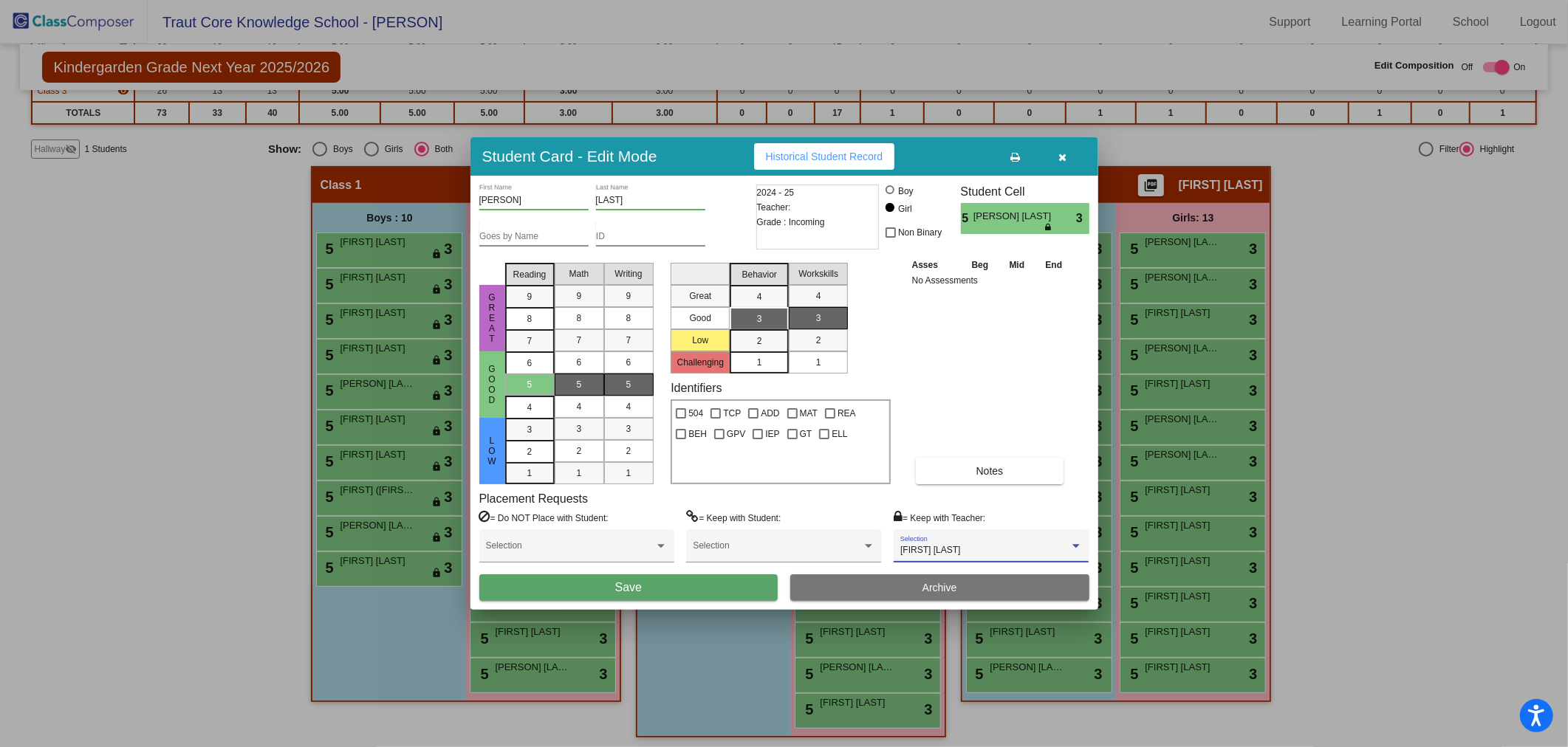 click on "Save" at bounding box center (629, 588) 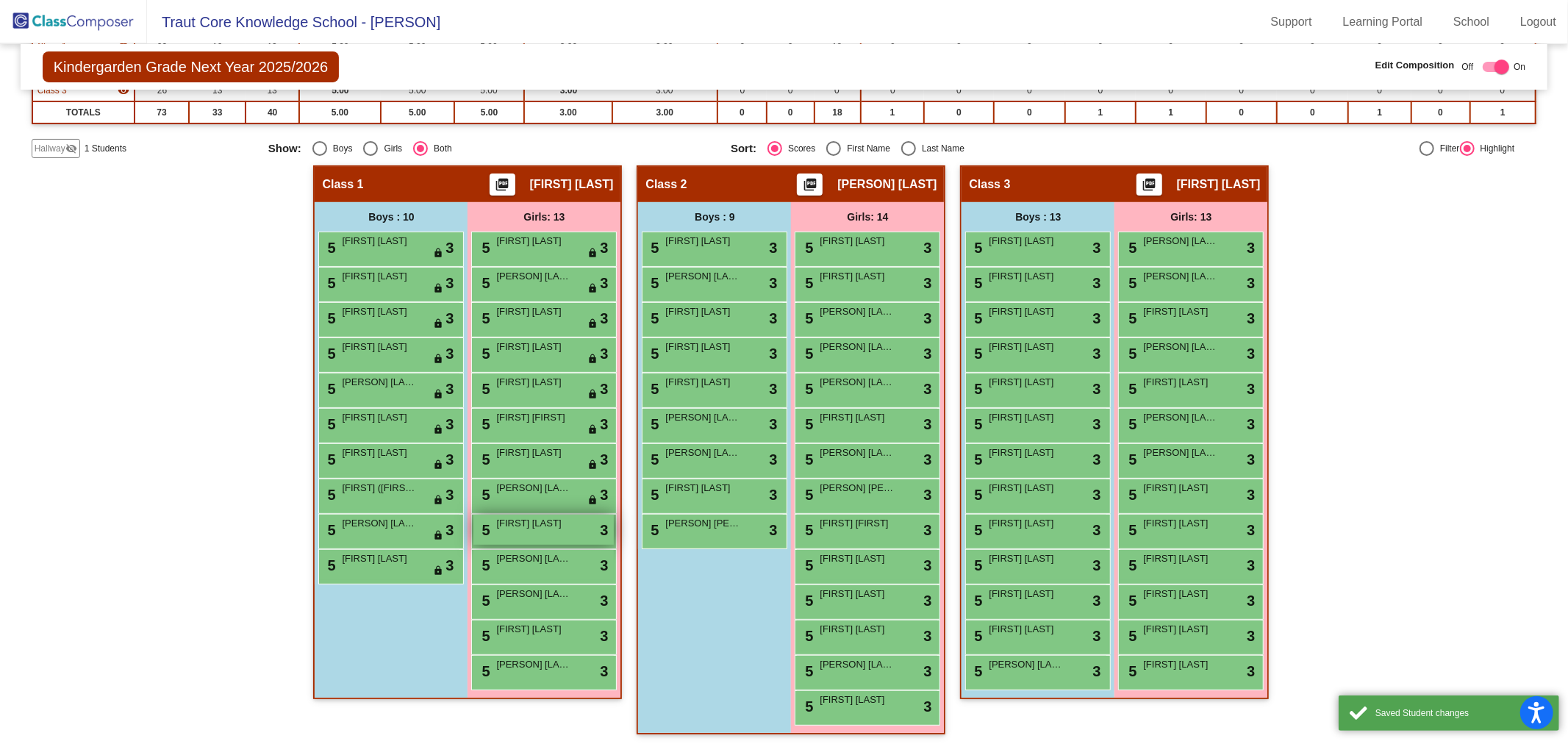click on "[FIRST] [LAST]" at bounding box center (533, 523) 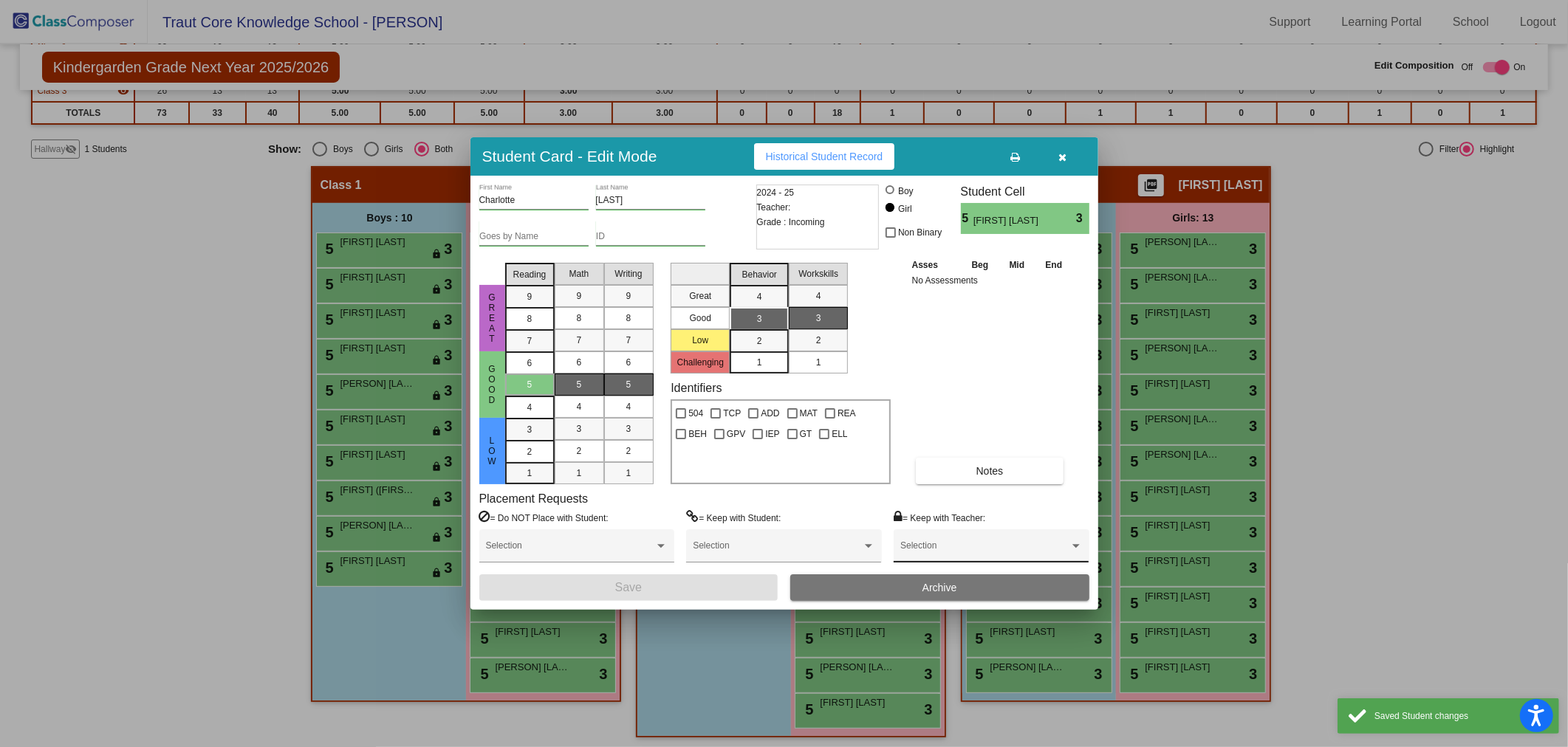 click at bounding box center [985, 551] 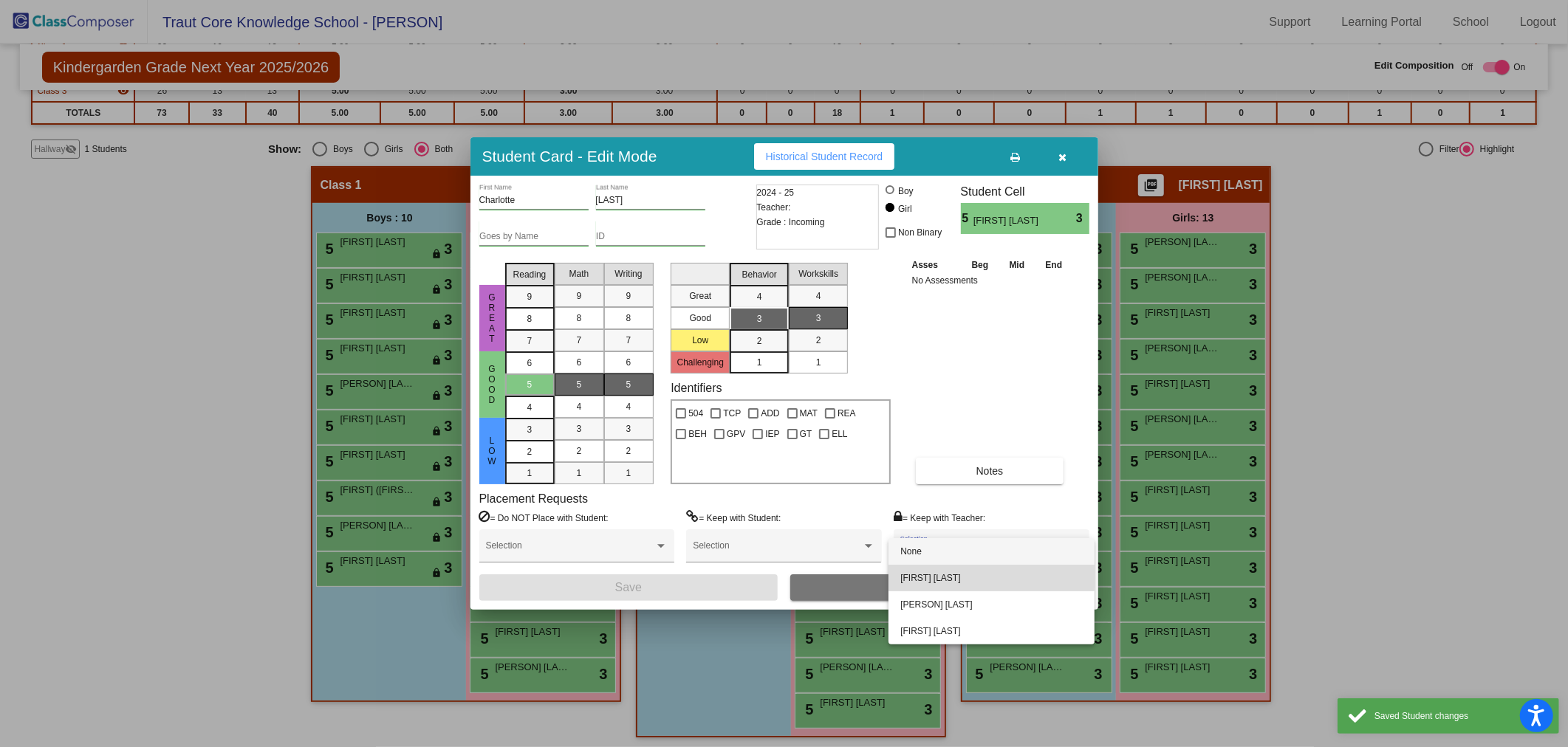 click on "[FIRST] [LAST]" at bounding box center [991, 578] 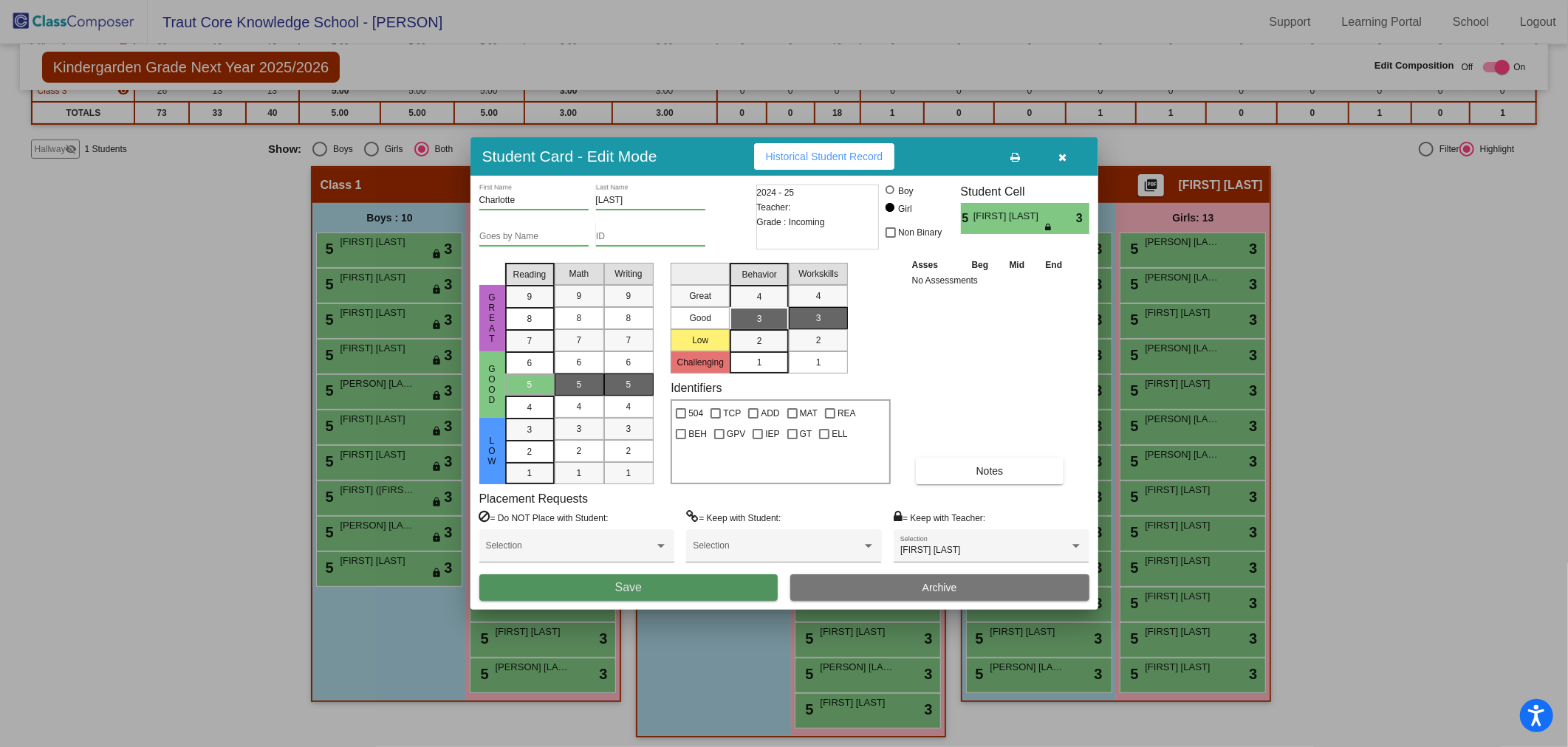 click on "Save" at bounding box center (629, 588) 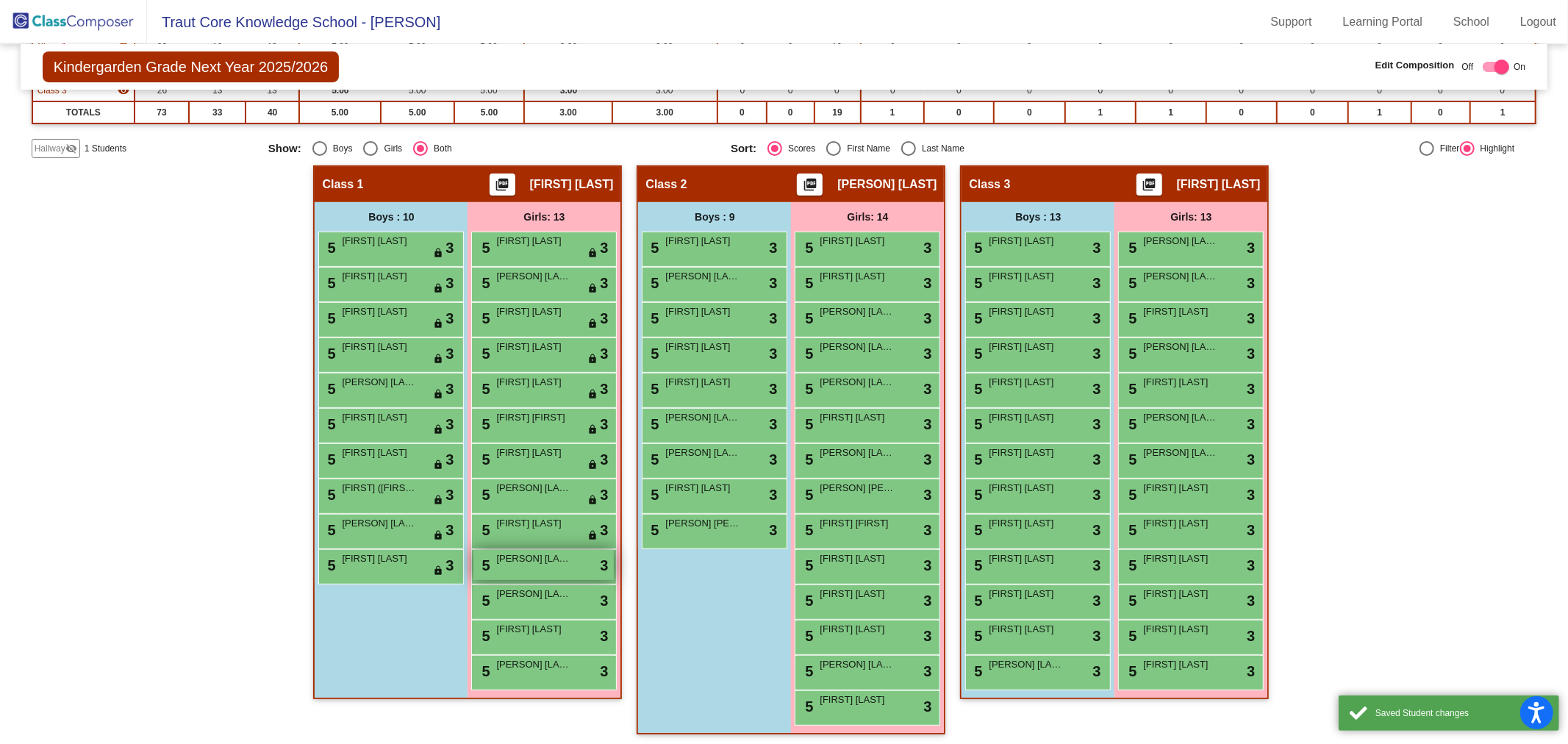 click on "5 [PERSON] [LAST] lock do_not_disturb_alt 3" at bounding box center [543, 565] 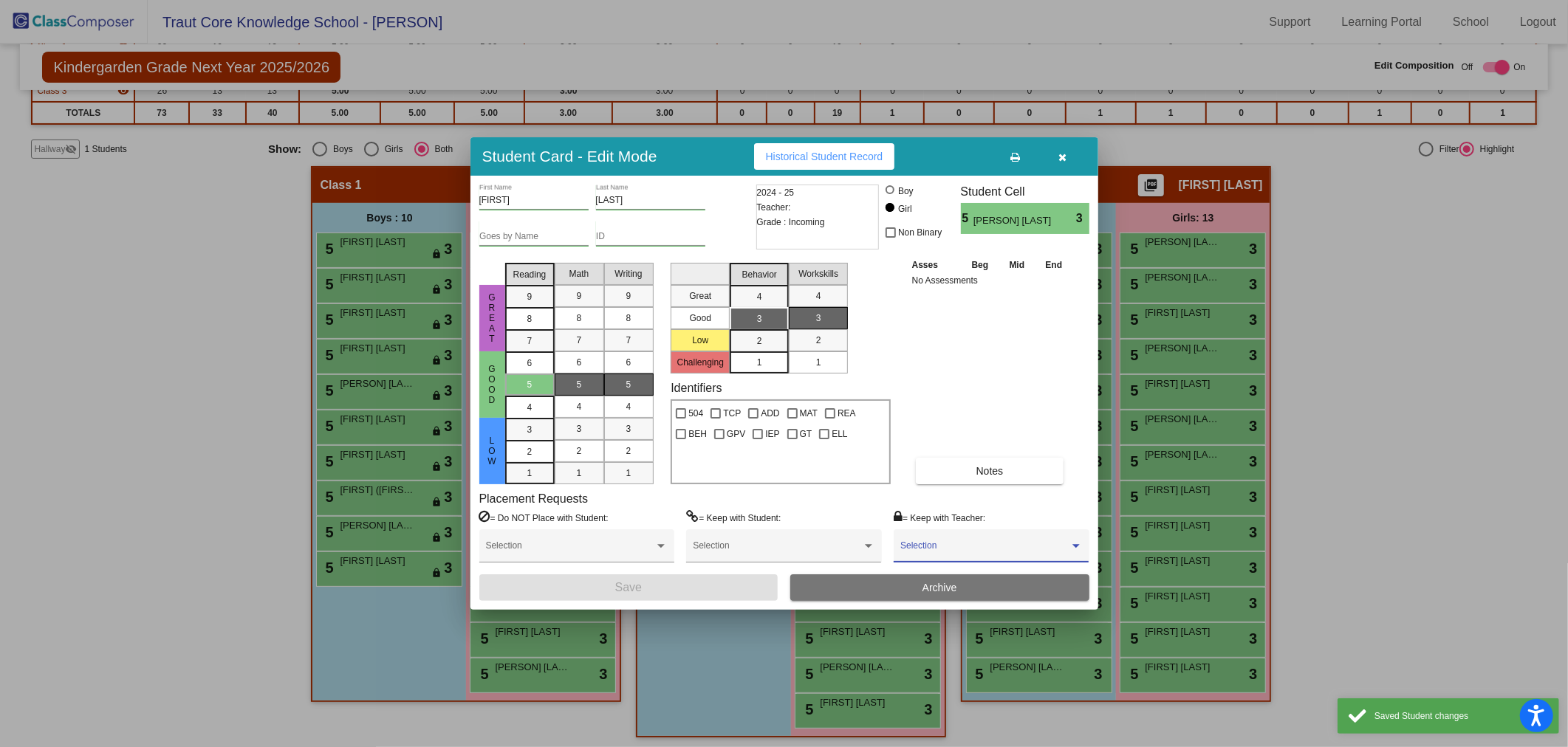 click at bounding box center [985, 551] 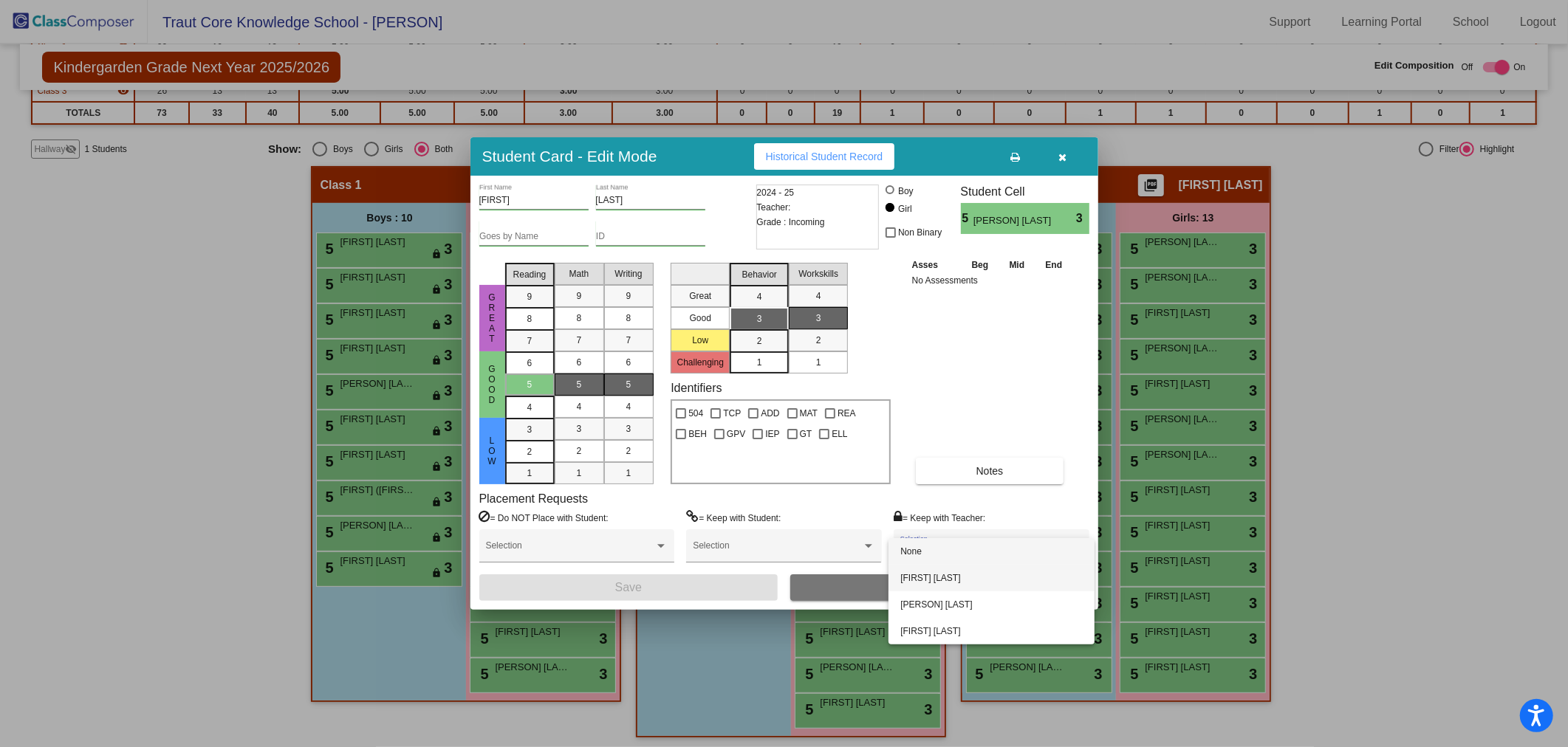 click on "[FIRST] [LAST]" at bounding box center [991, 578] 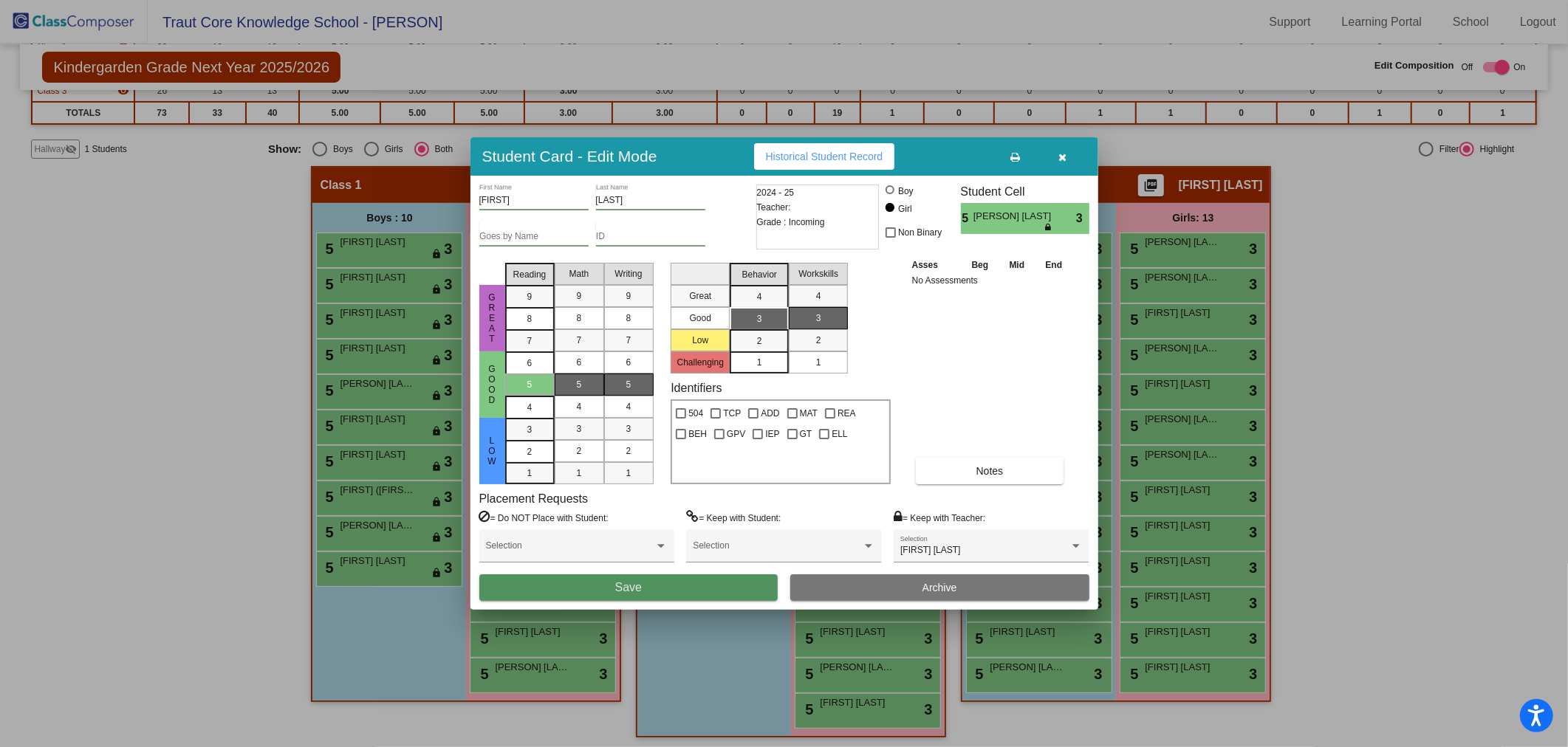 click on "Save" at bounding box center [629, 588] 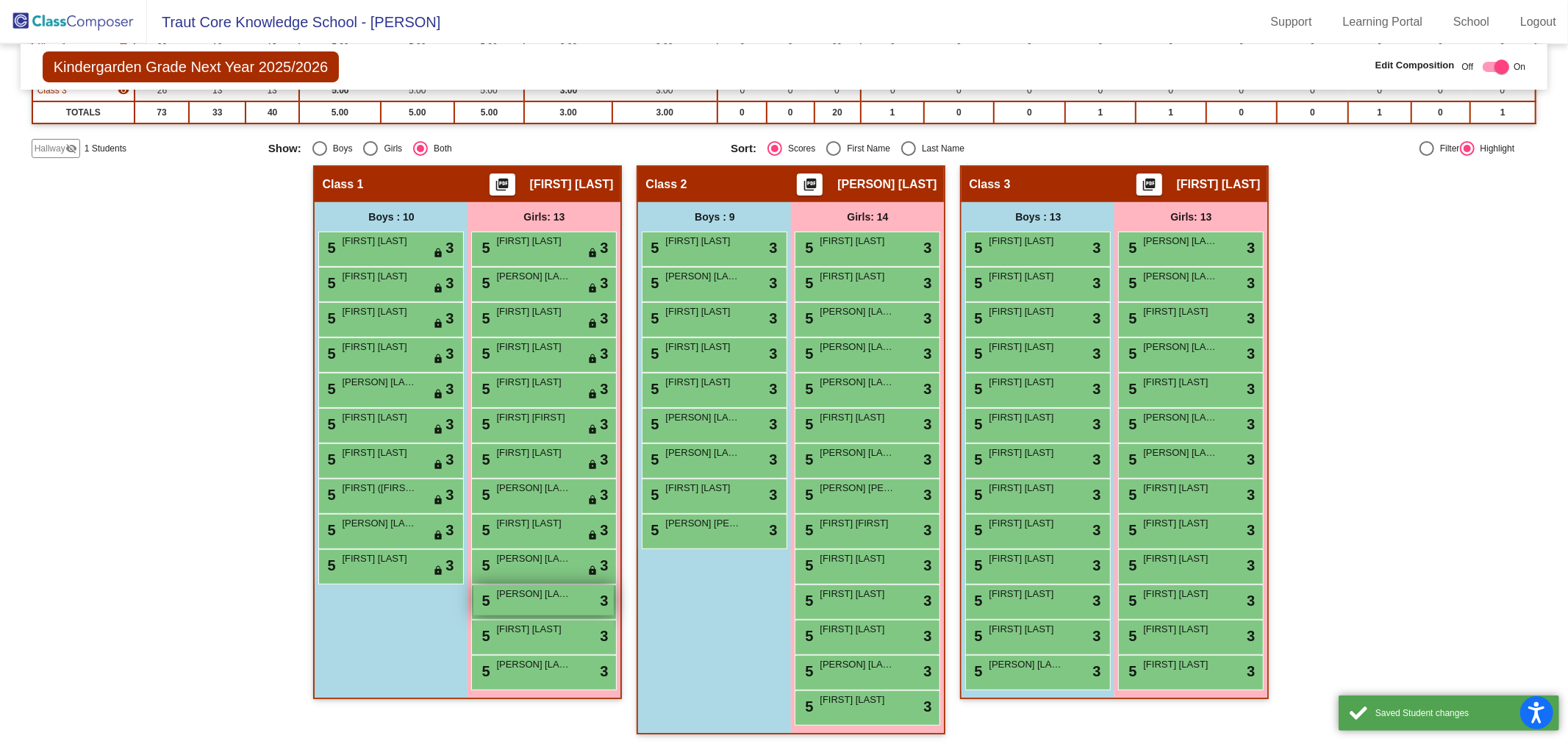 click on "[PERSON] [LAST]" at bounding box center (533, 594) 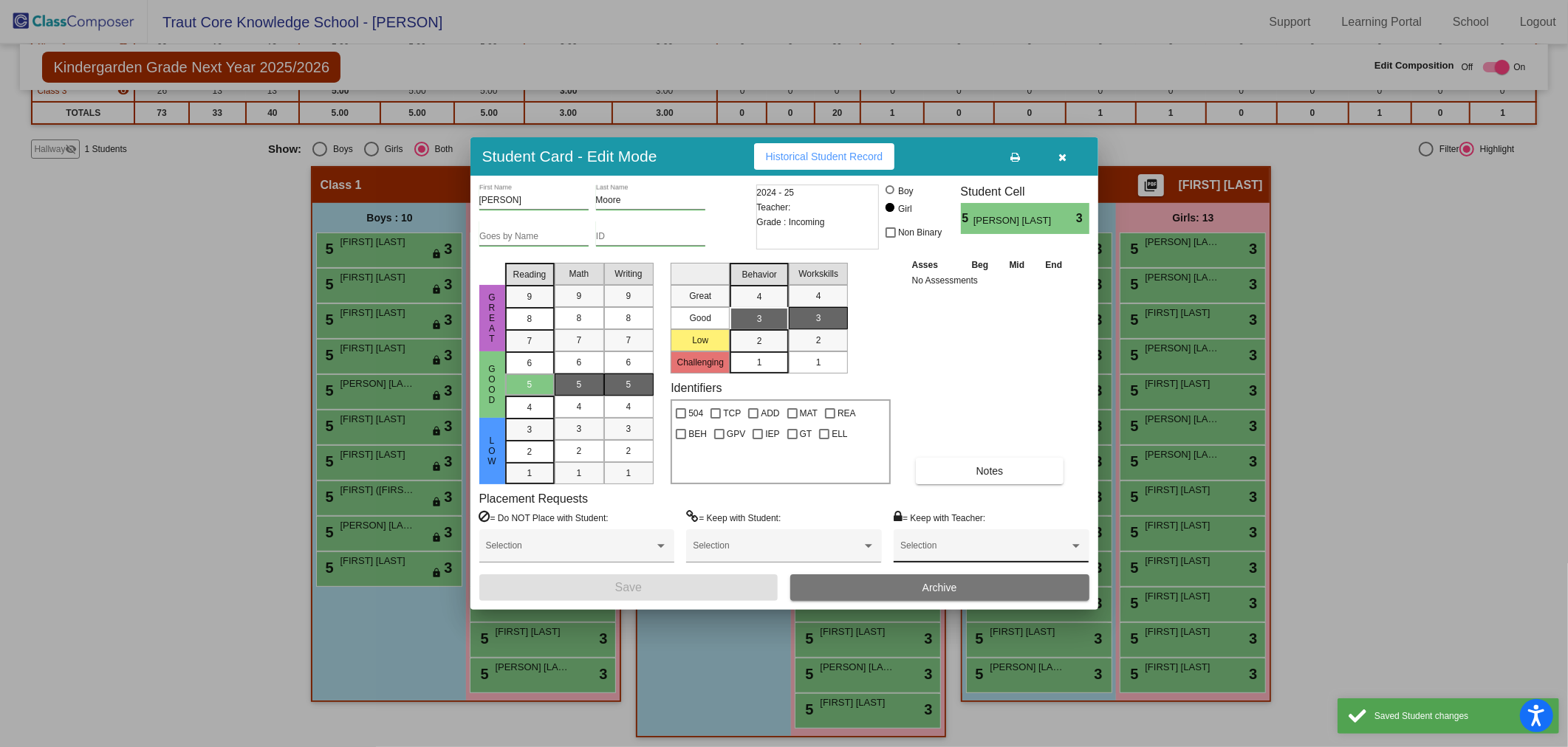 click at bounding box center (985, 551) 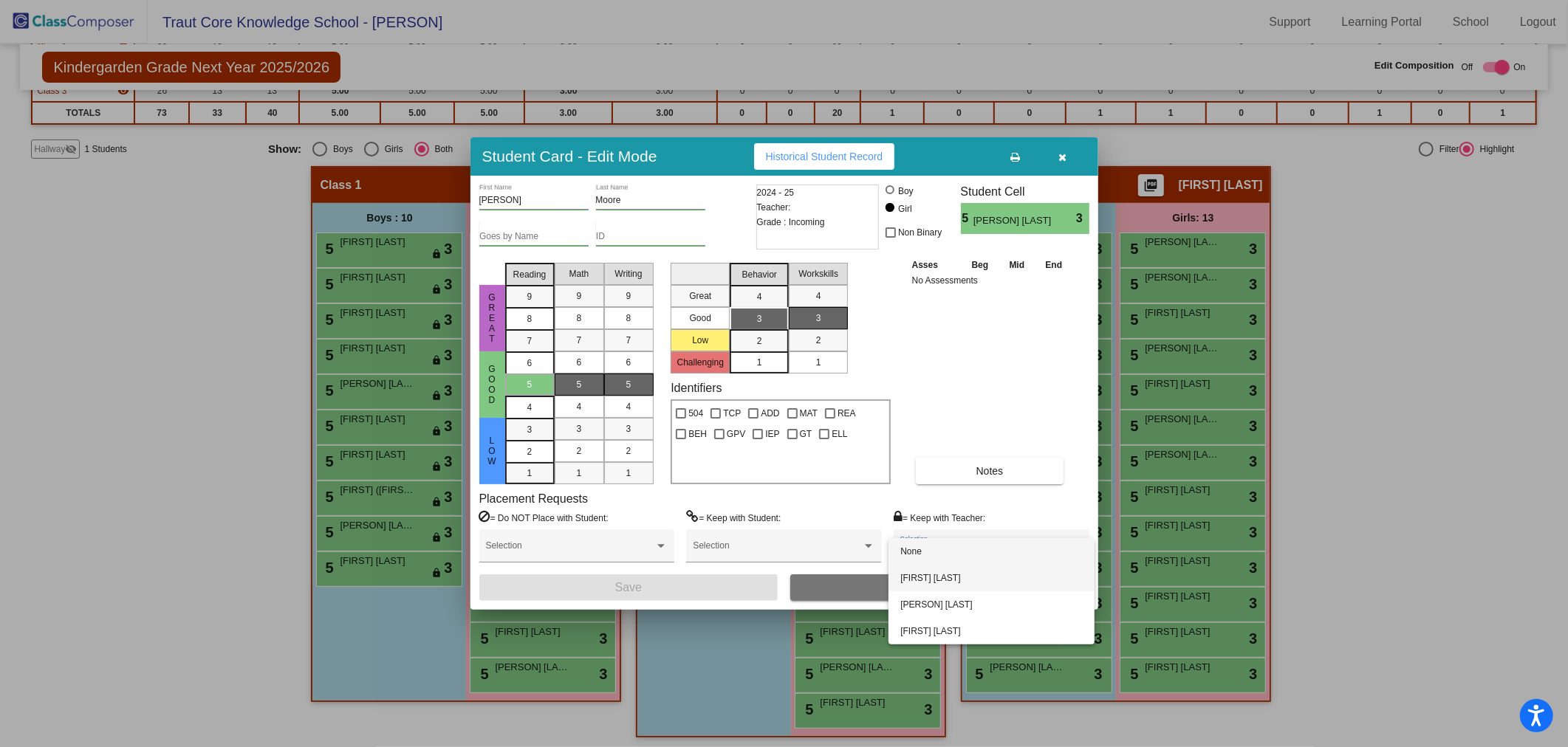 click on "[FIRST] [LAST]" at bounding box center (991, 578) 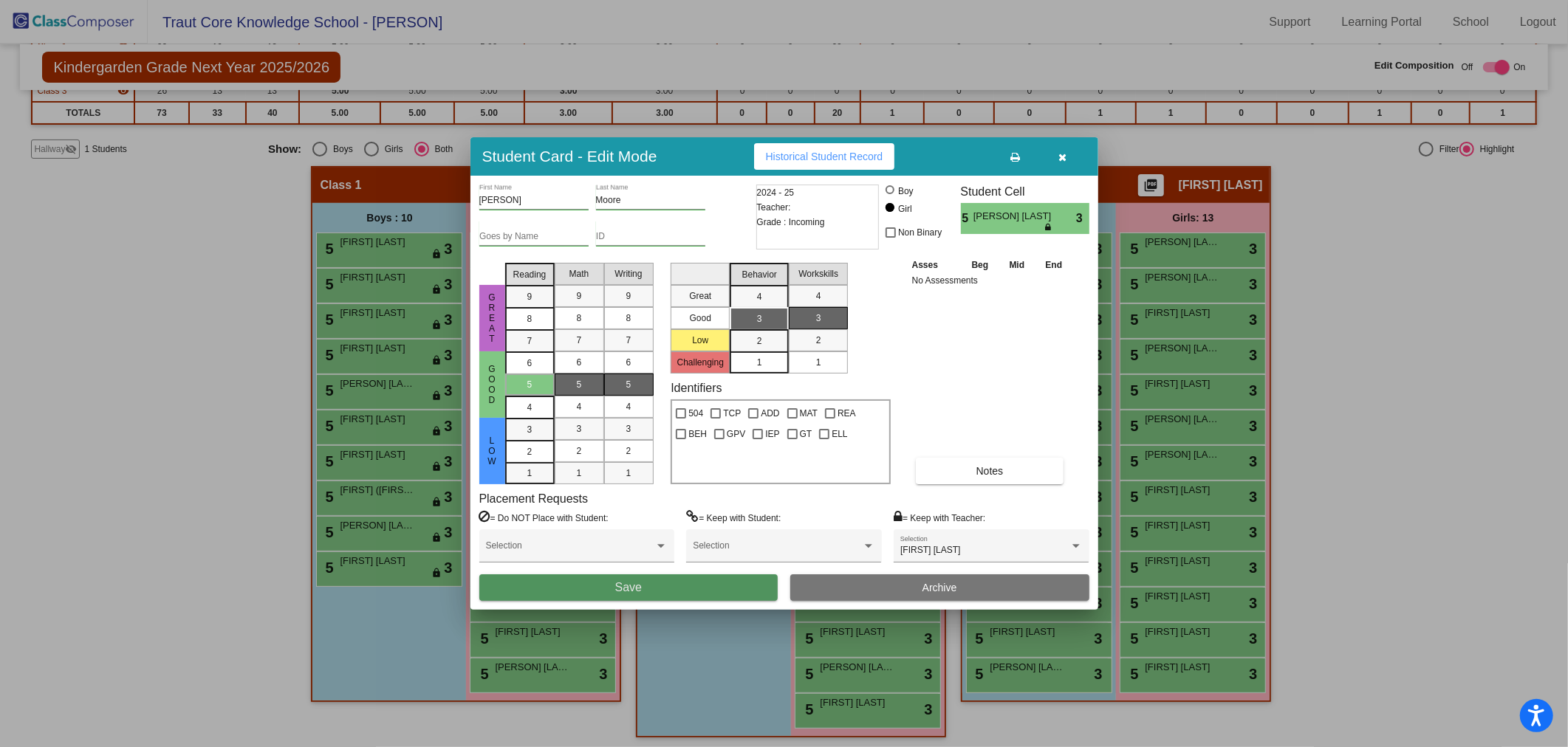click on "Save" at bounding box center (629, 588) 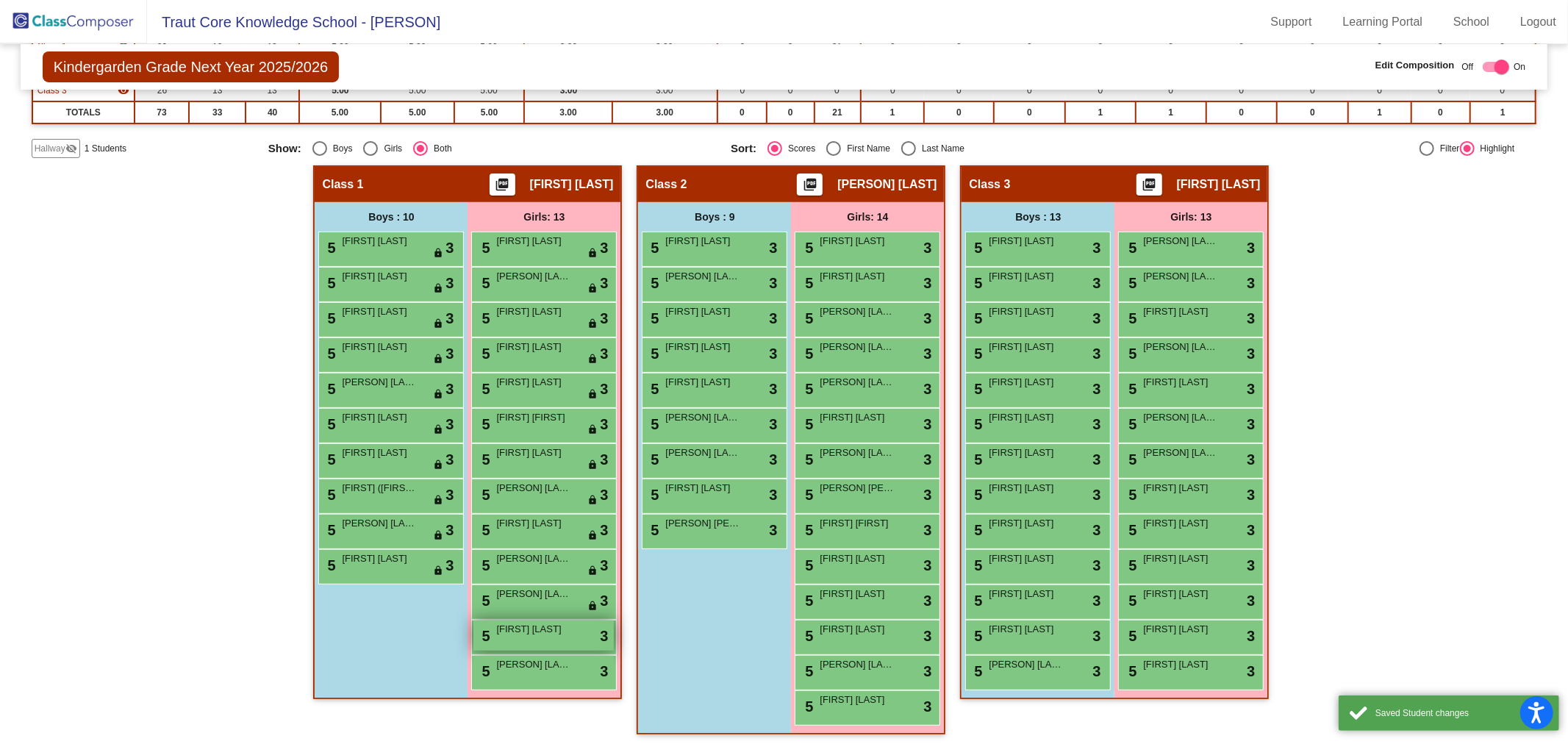 click on "[FIRST] [LAST]" at bounding box center (533, 629) 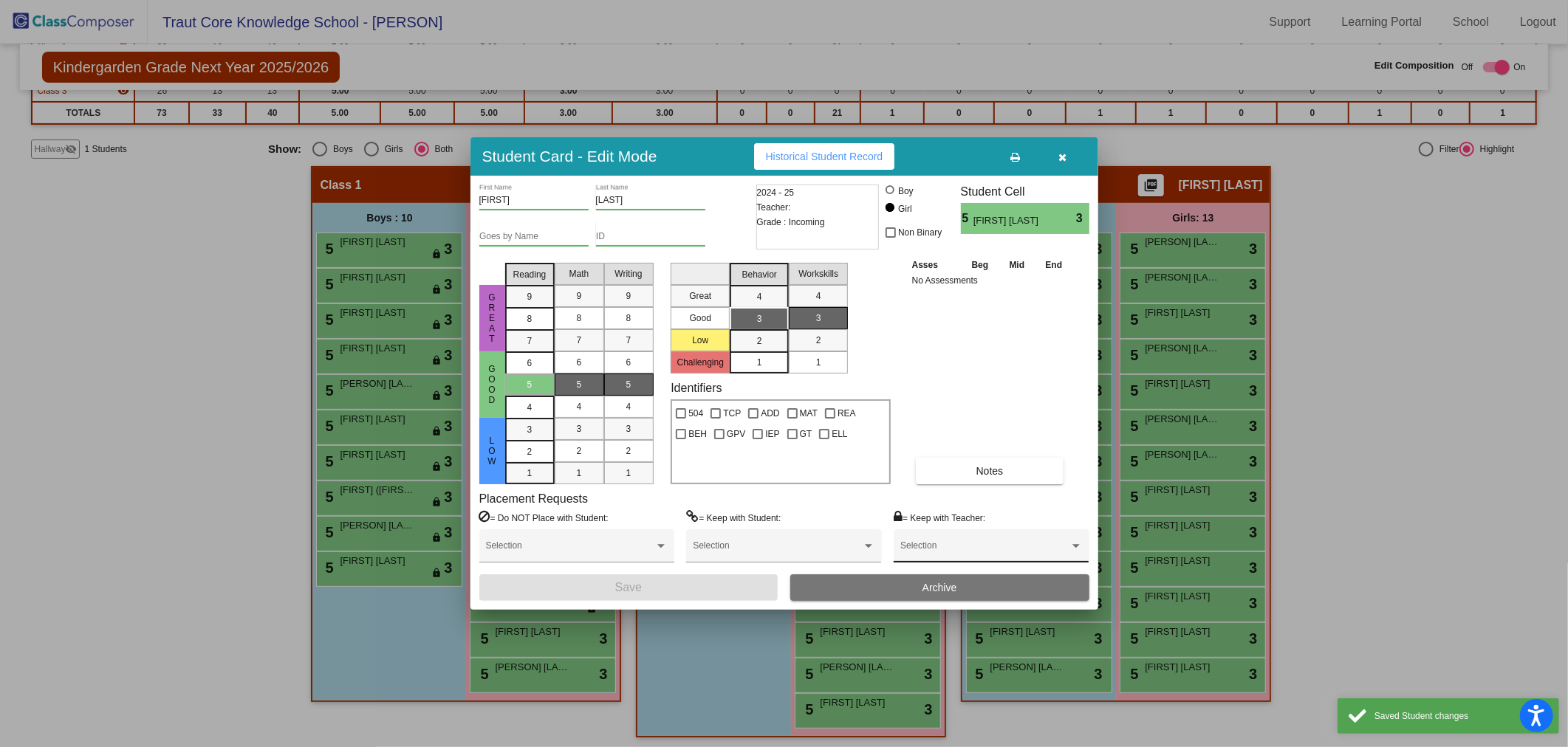 click at bounding box center [985, 551] 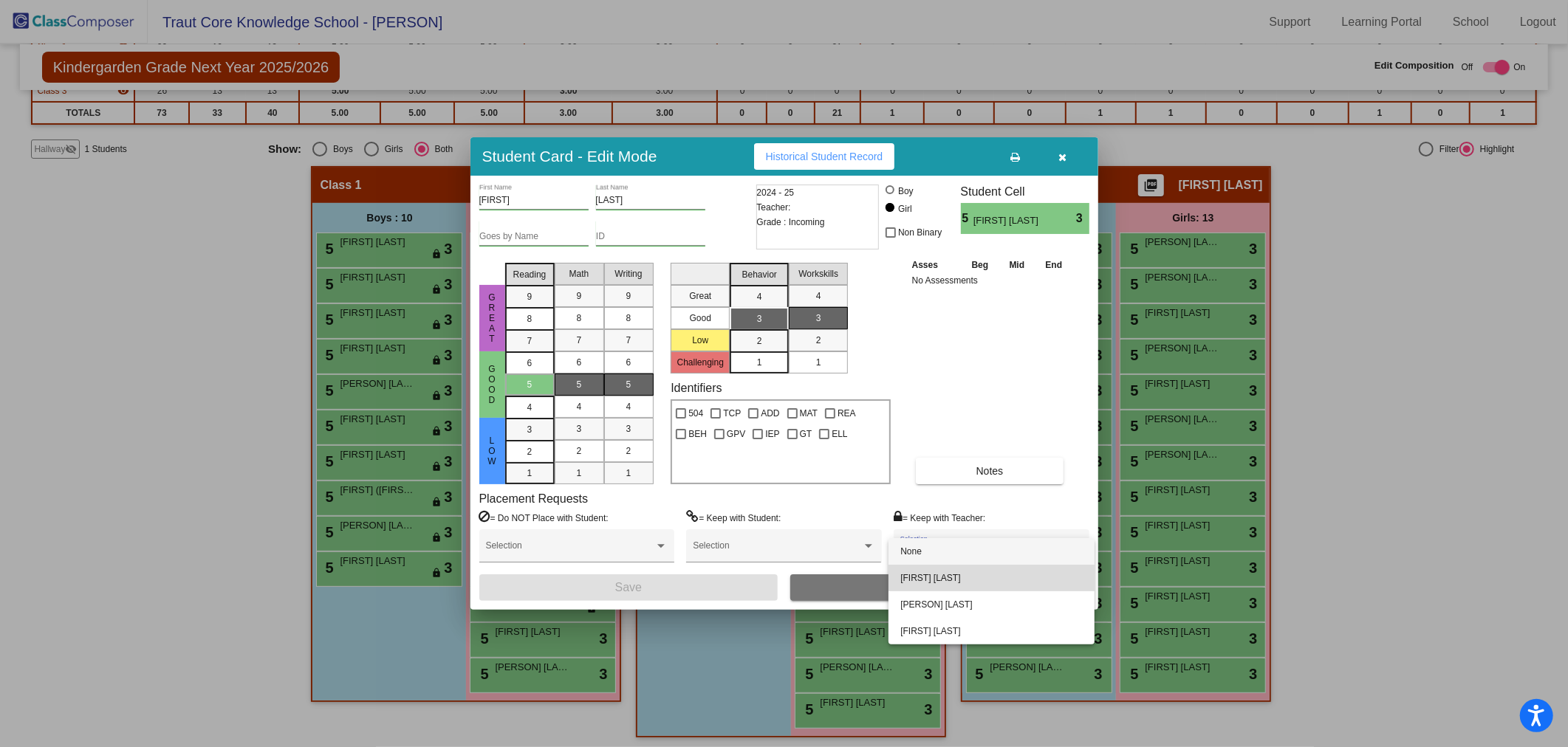 click on "[FIRST] [LAST]" at bounding box center [991, 578] 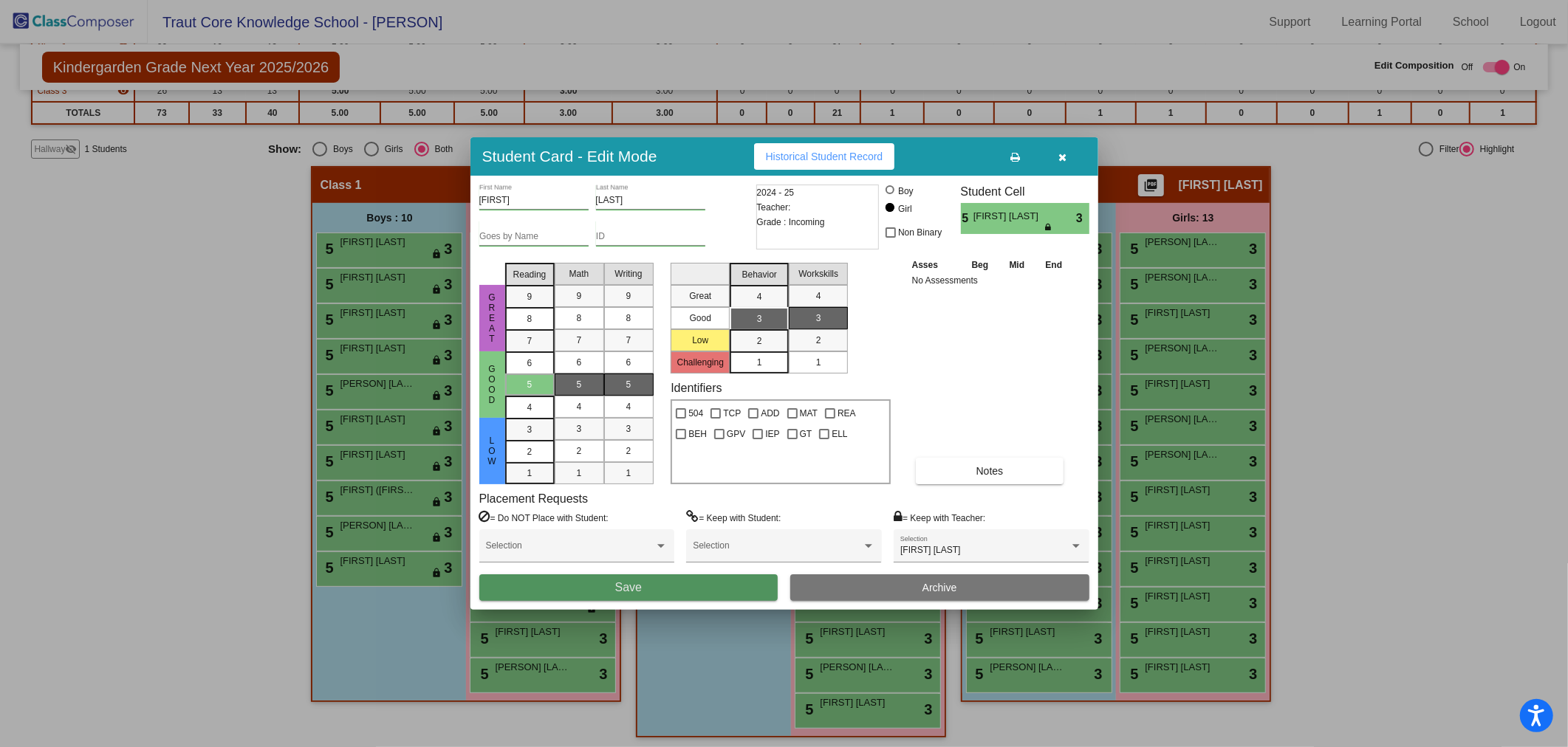 click on "Save" at bounding box center [629, 588] 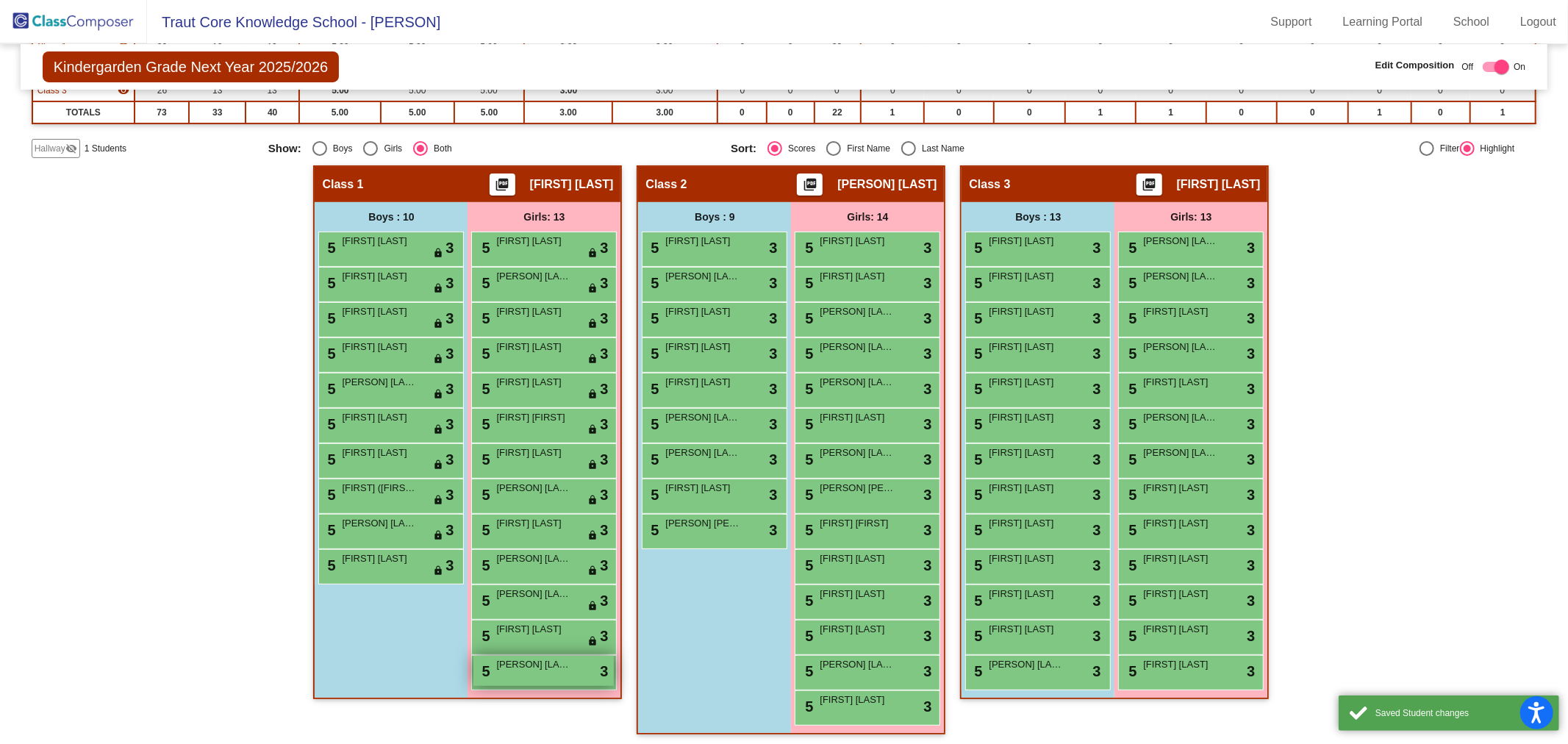 click on "5 [PERSON] [LAST] lock do_not_disturb_alt 3" at bounding box center (543, 670) 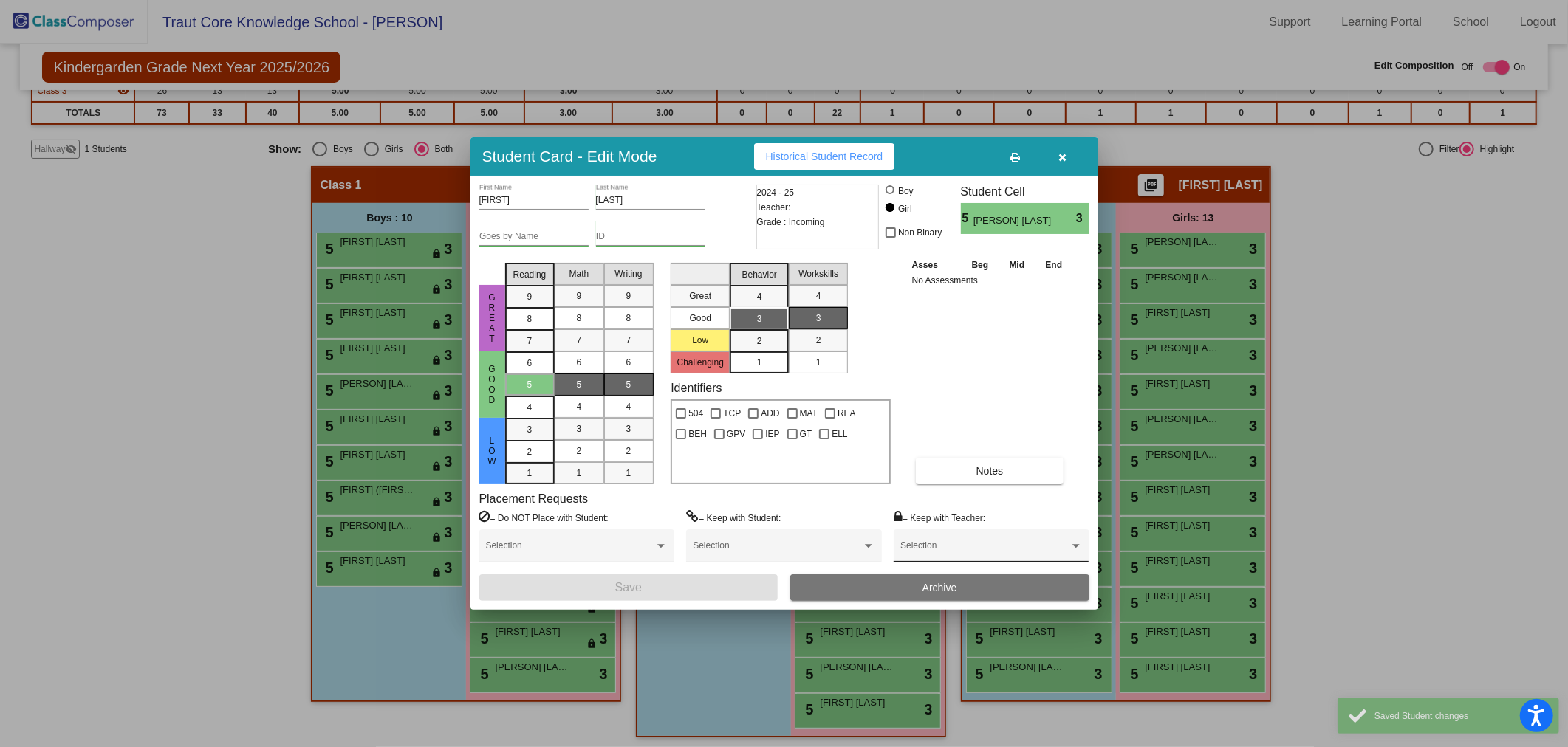 click at bounding box center [985, 551] 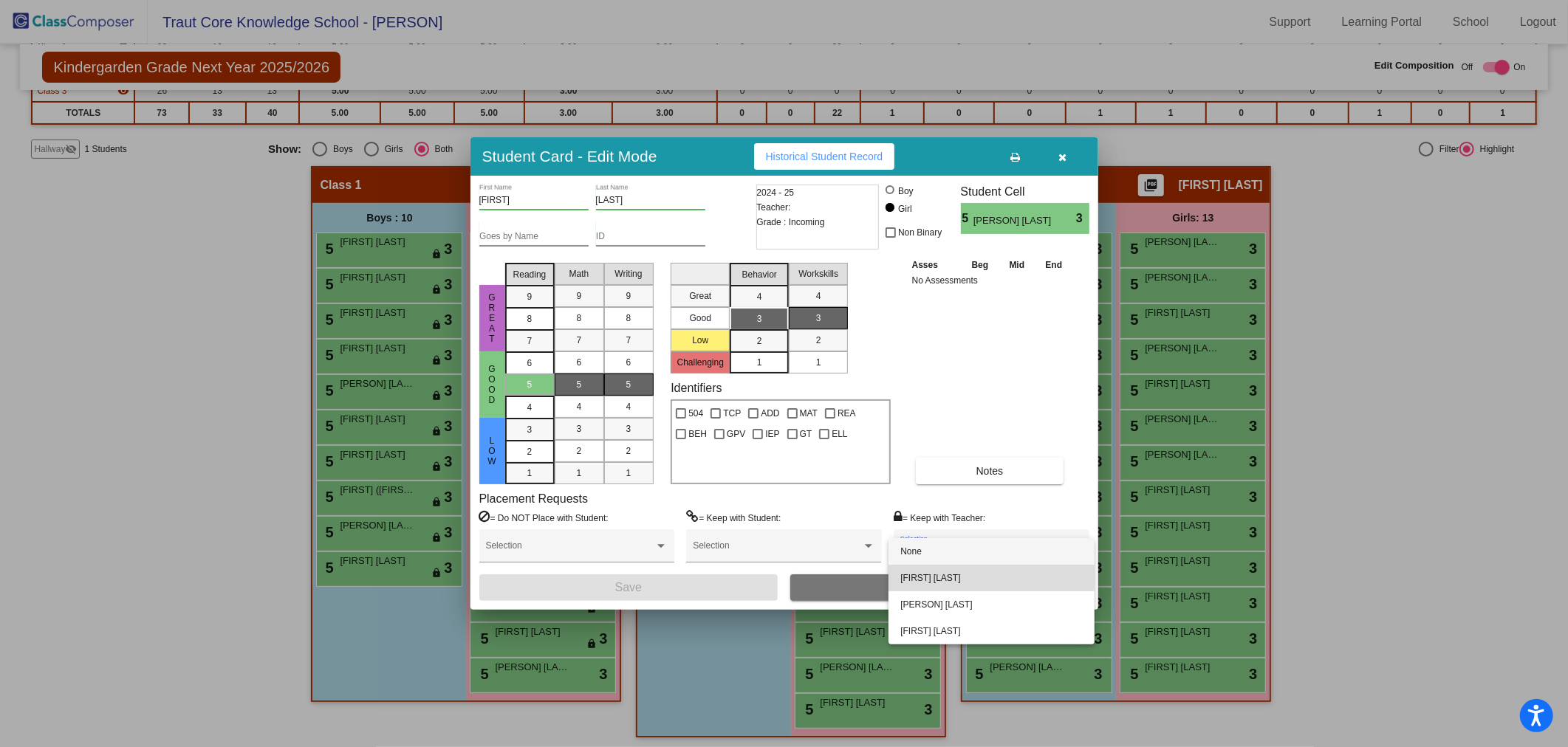 click on "[FIRST] [LAST]" at bounding box center [991, 578] 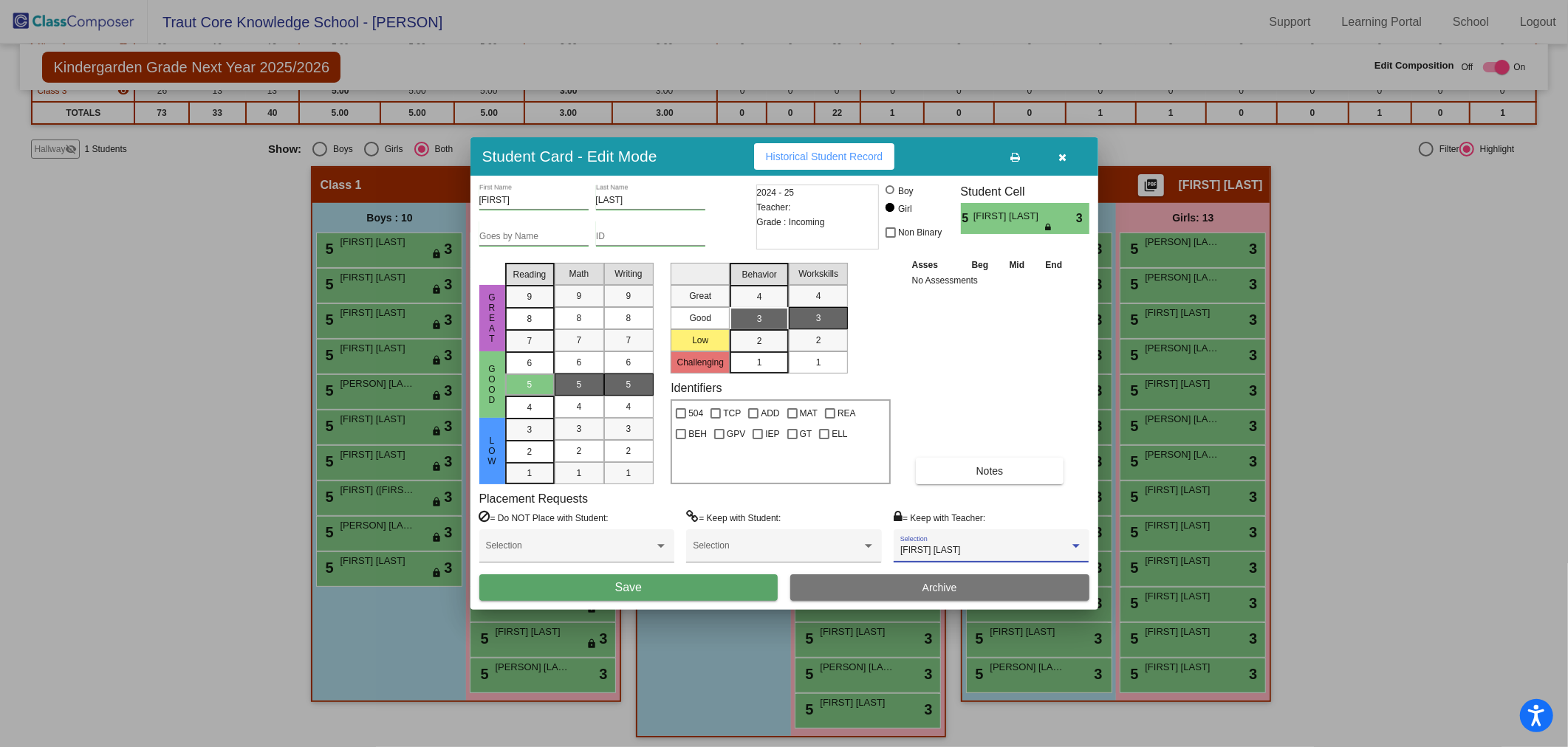 click on "Save" at bounding box center (629, 588) 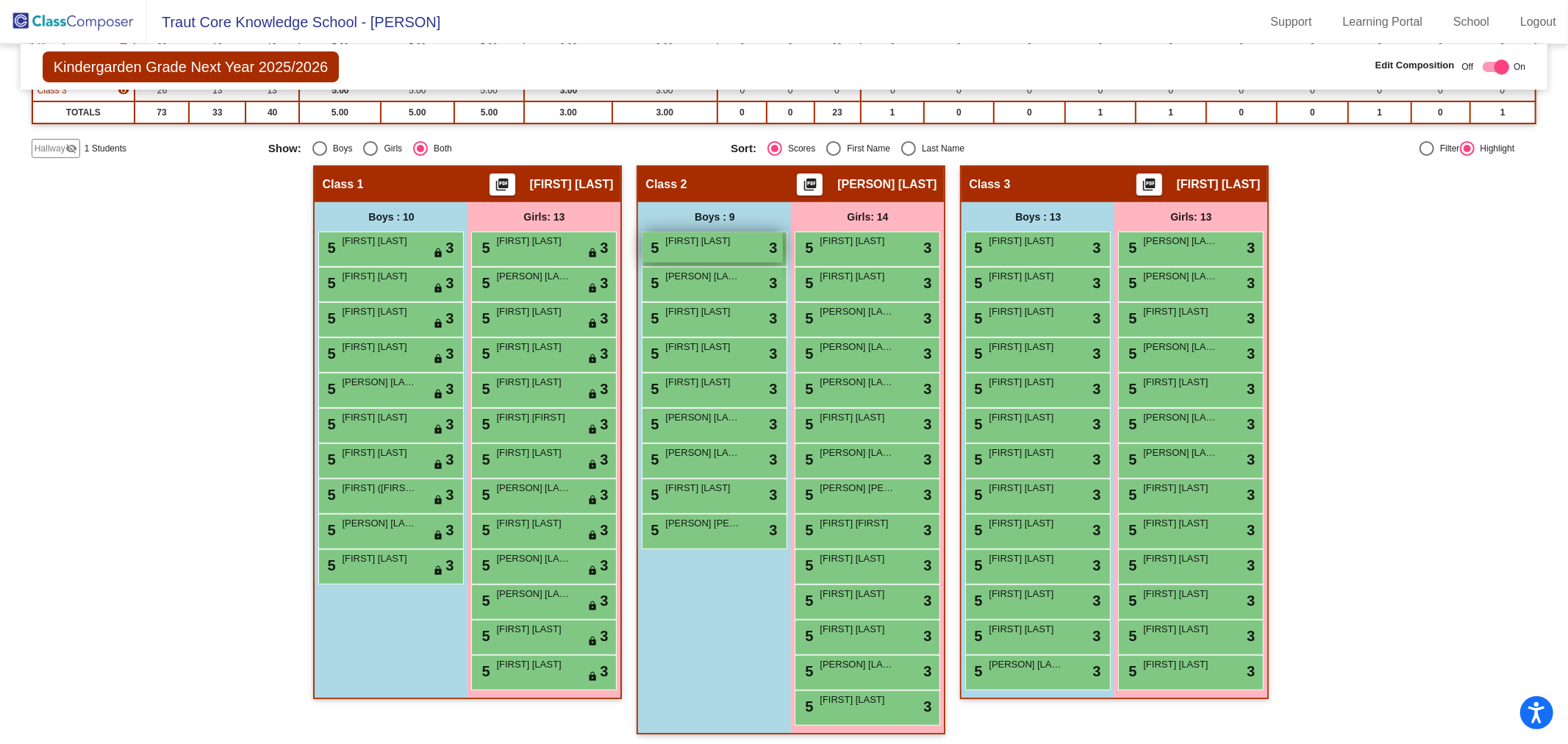 drag, startPoint x: 734, startPoint y: 251, endPoint x: 720, endPoint y: 251, distance: 14 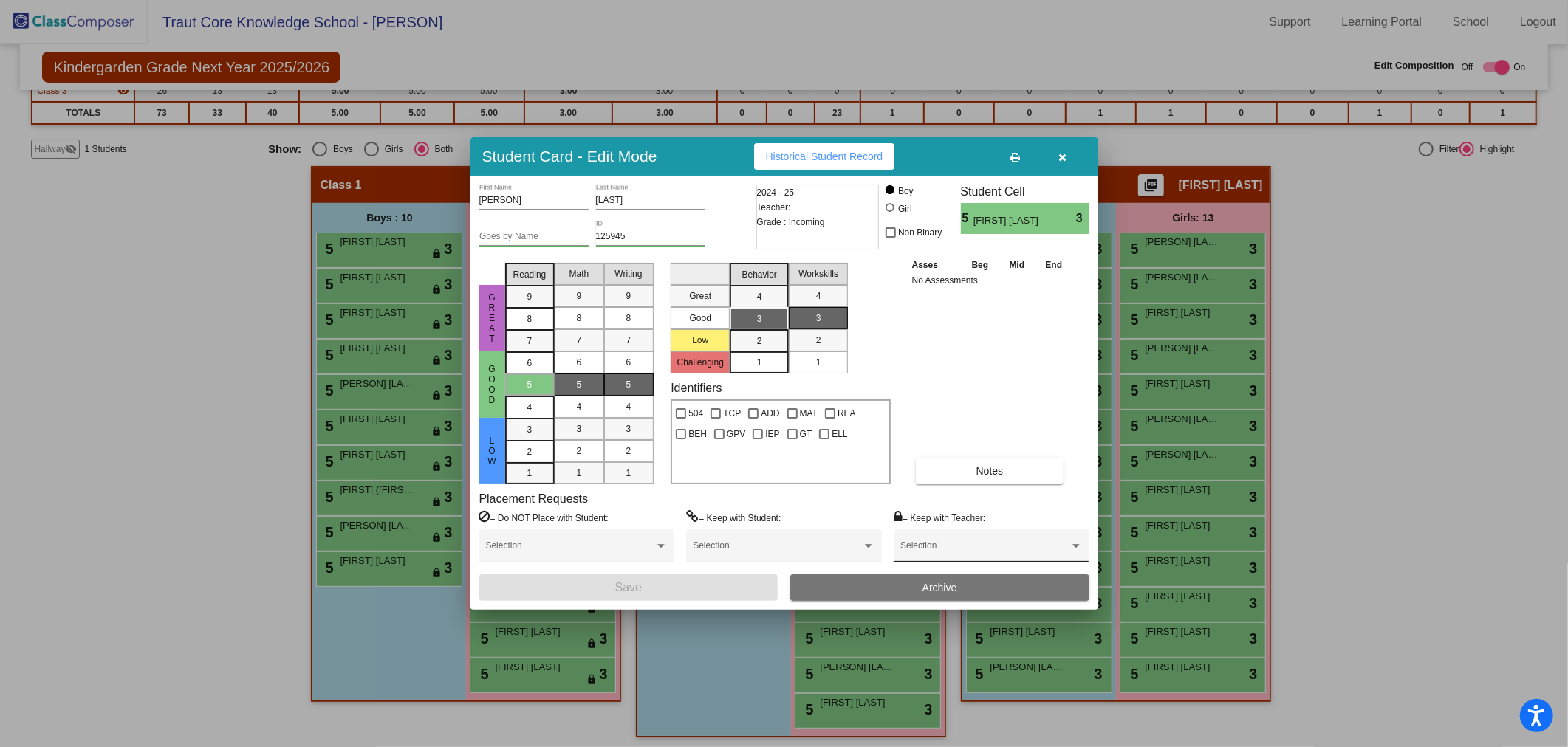 click on "Selection" at bounding box center (991, 549) 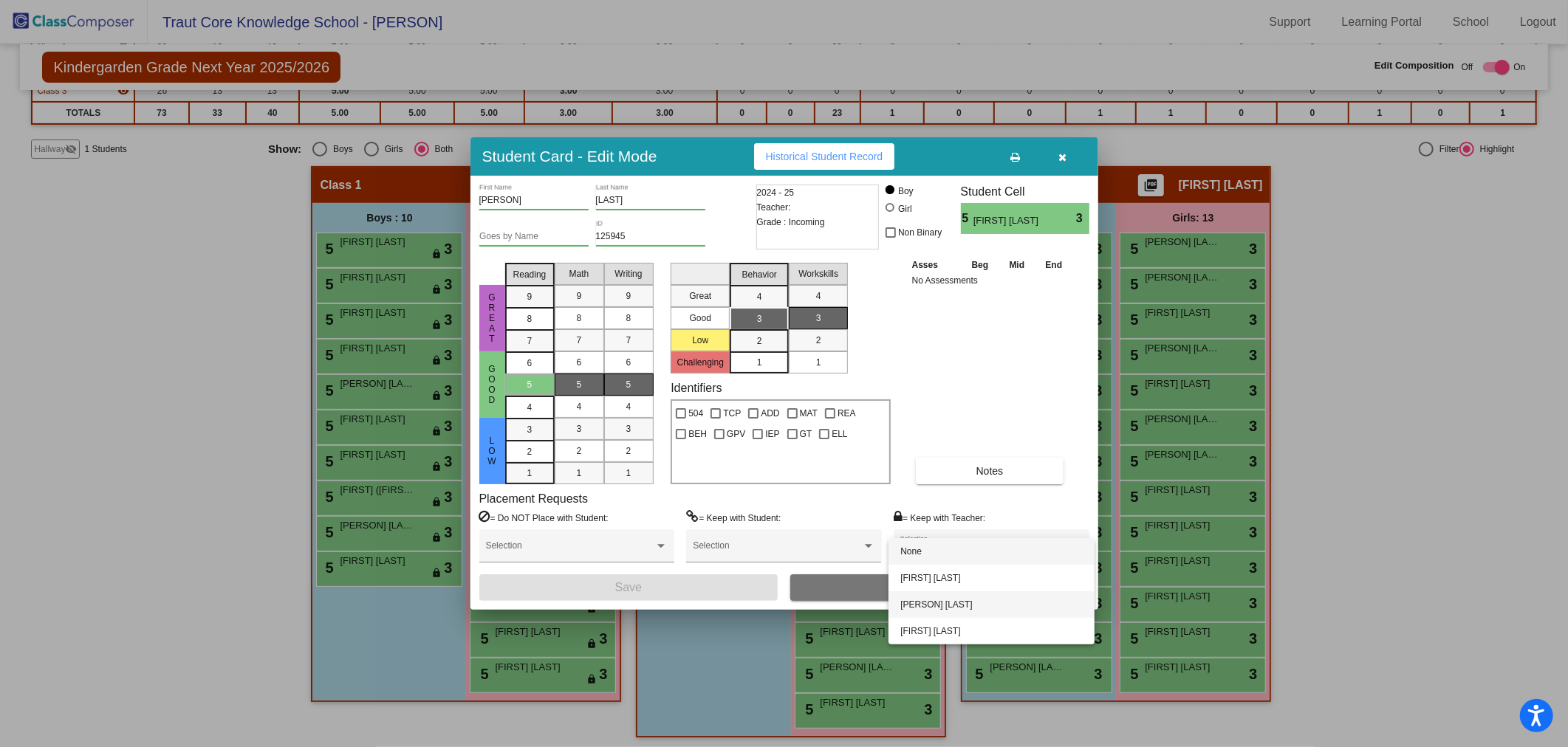 click on "[PERSON] [LAST]" at bounding box center (991, 605) 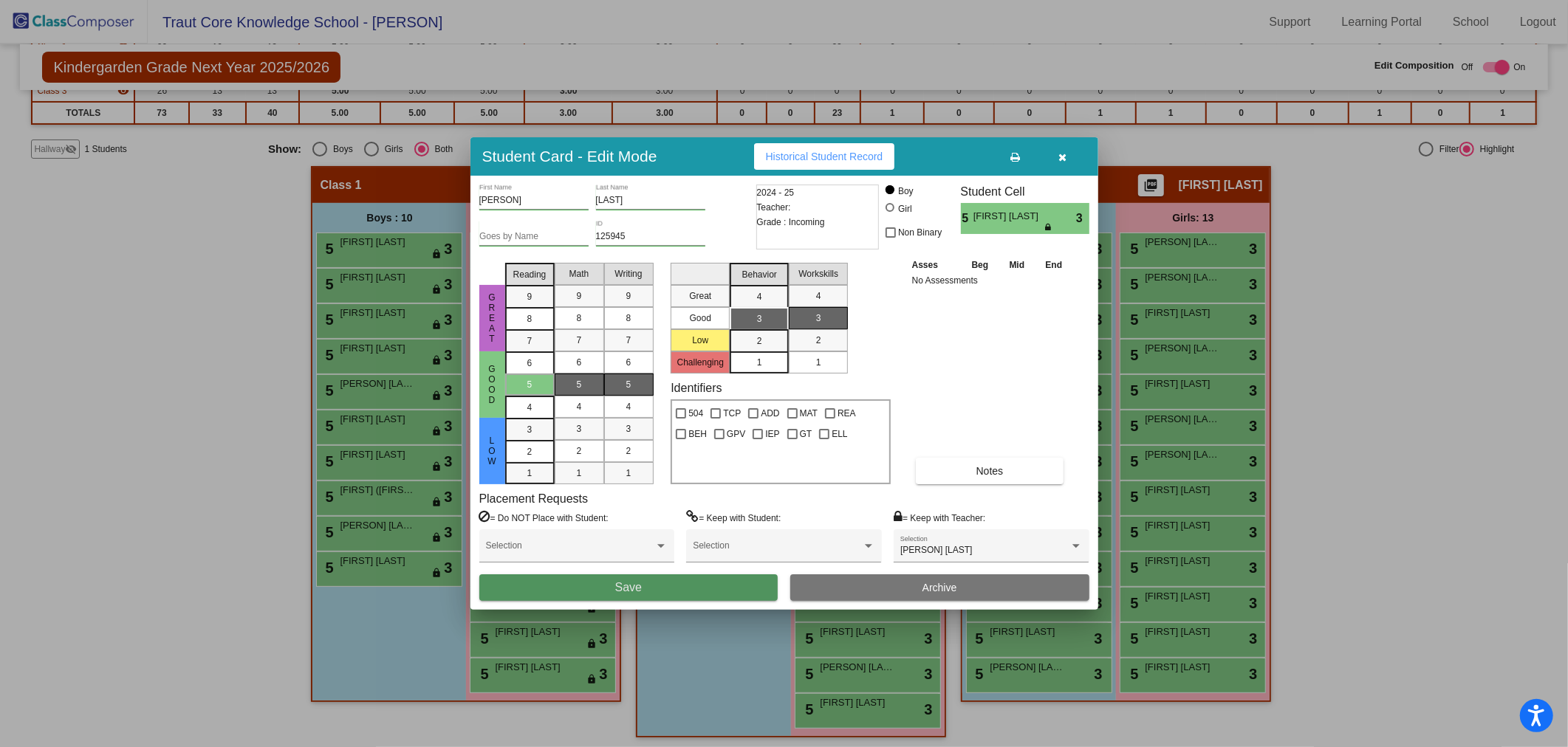 click on "Save" at bounding box center [629, 588] 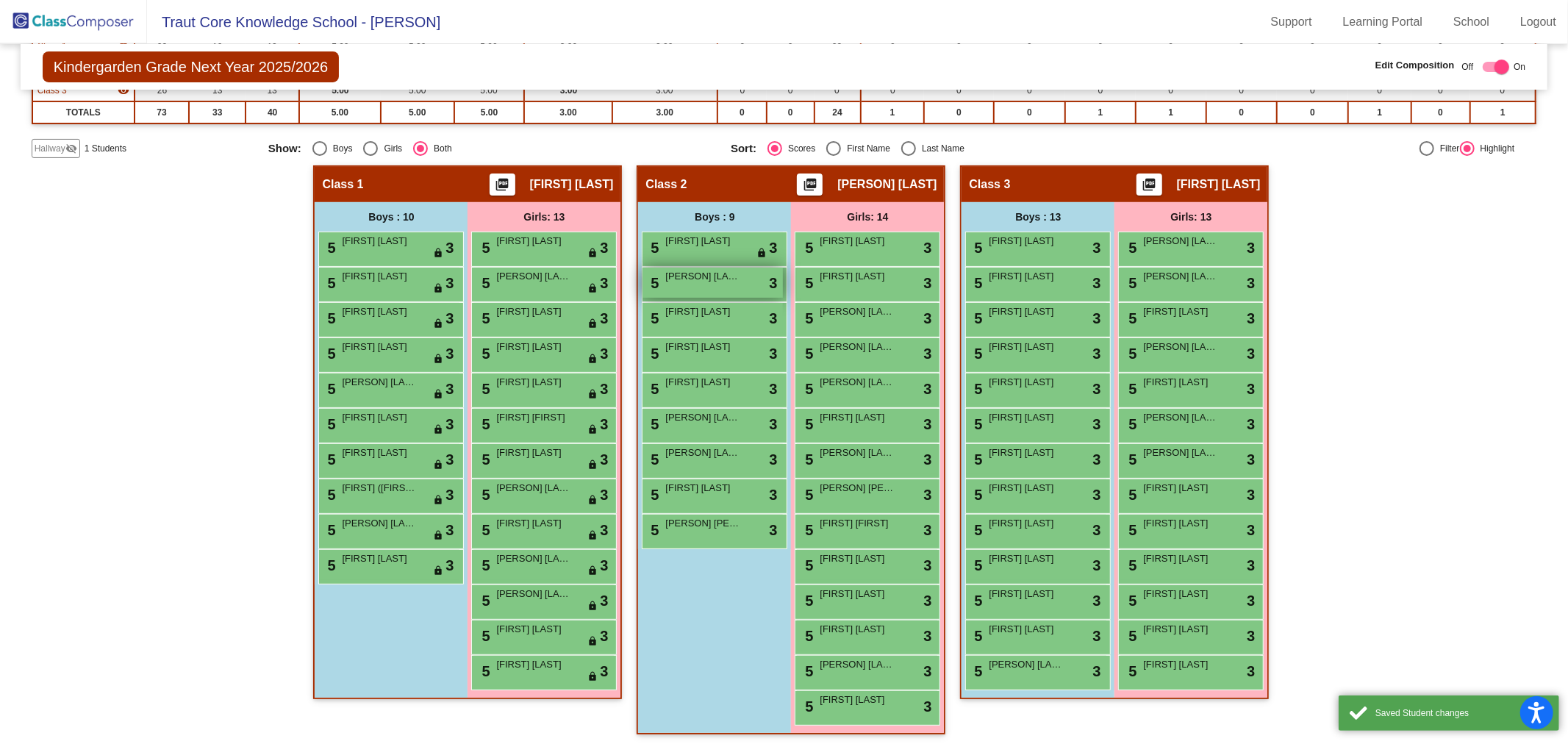 click on "5 [PERSON] [LAST] lock do_not_disturb_alt 3" at bounding box center [712, 282] 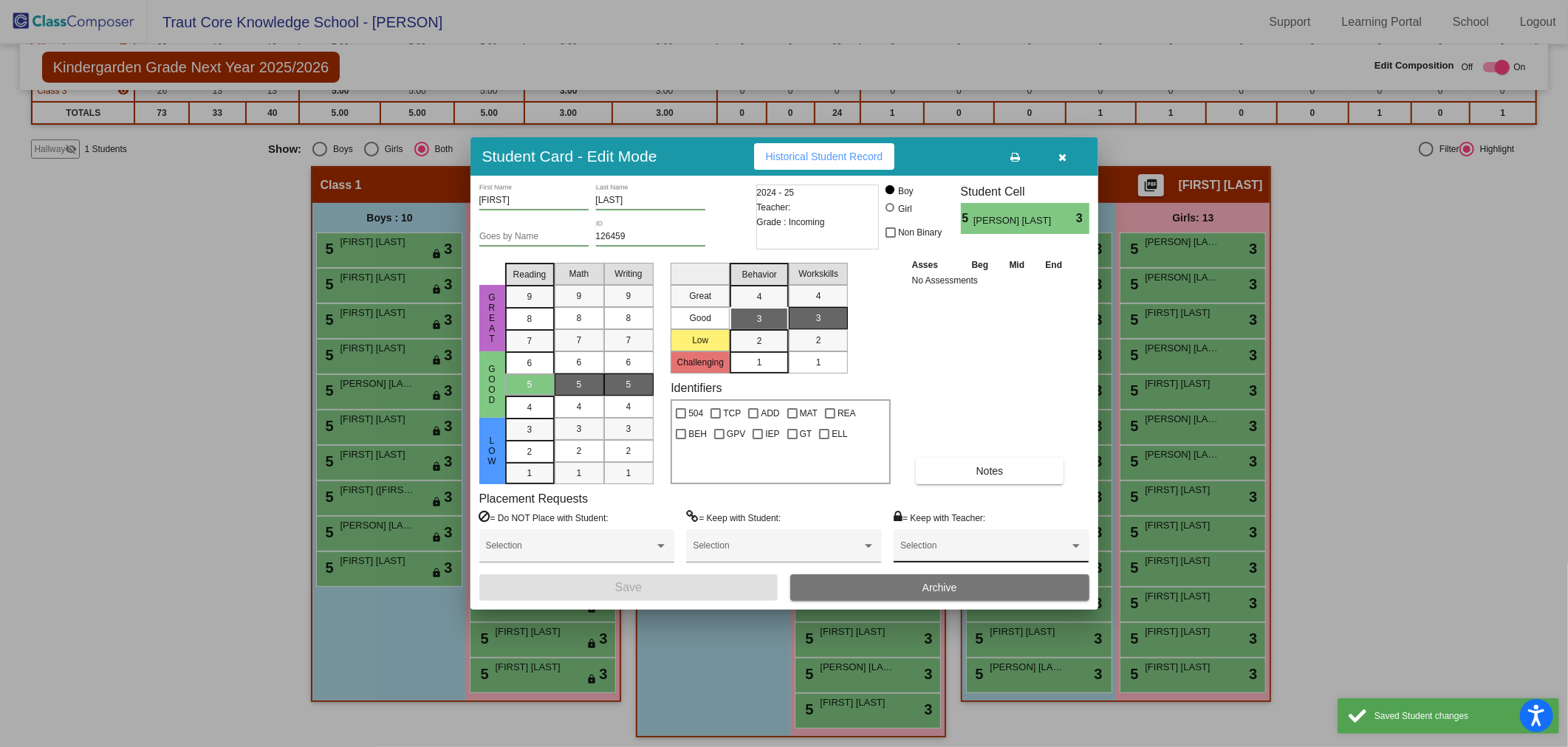 click on "Selection" at bounding box center [991, 549] 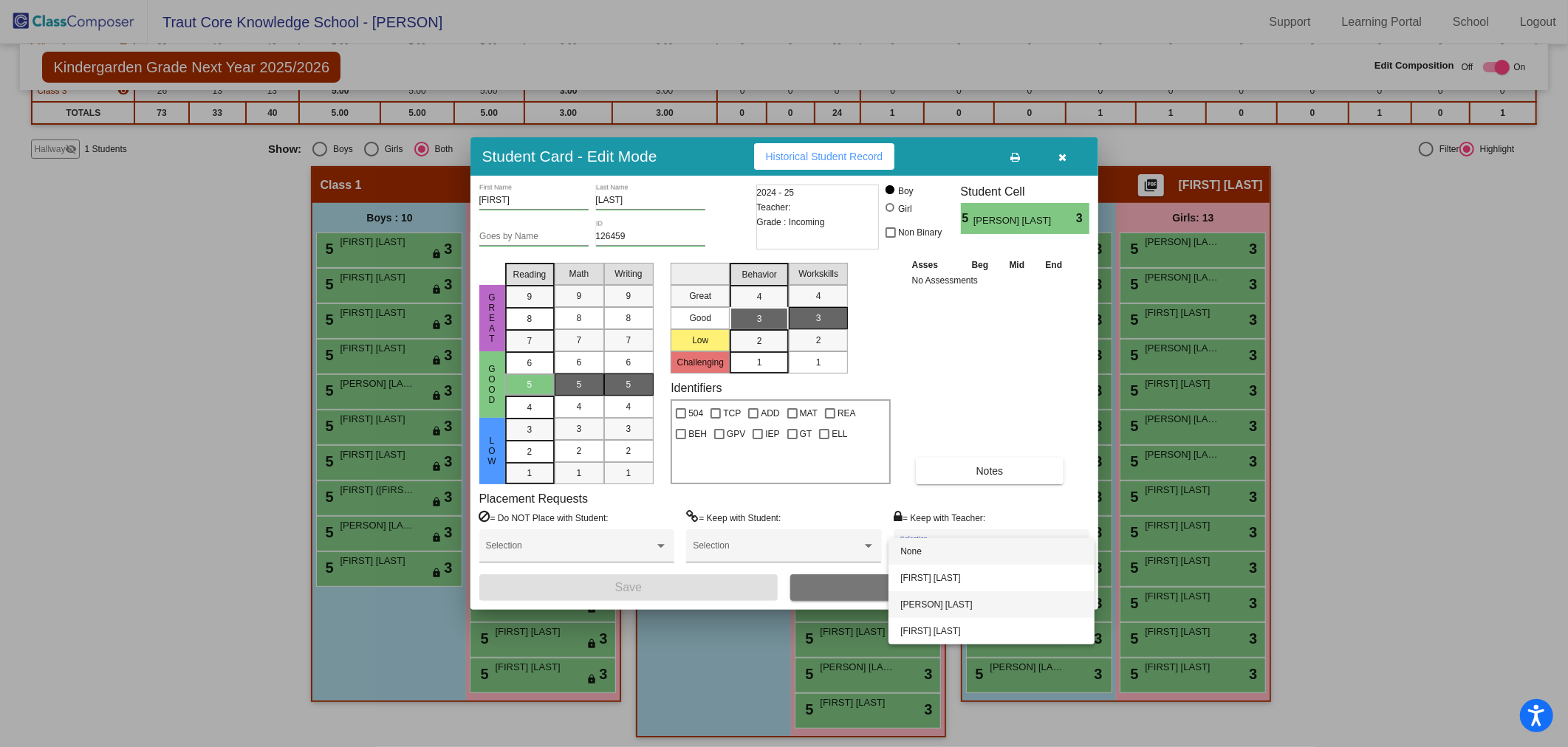 click on "[PERSON] [LAST]" at bounding box center [991, 605] 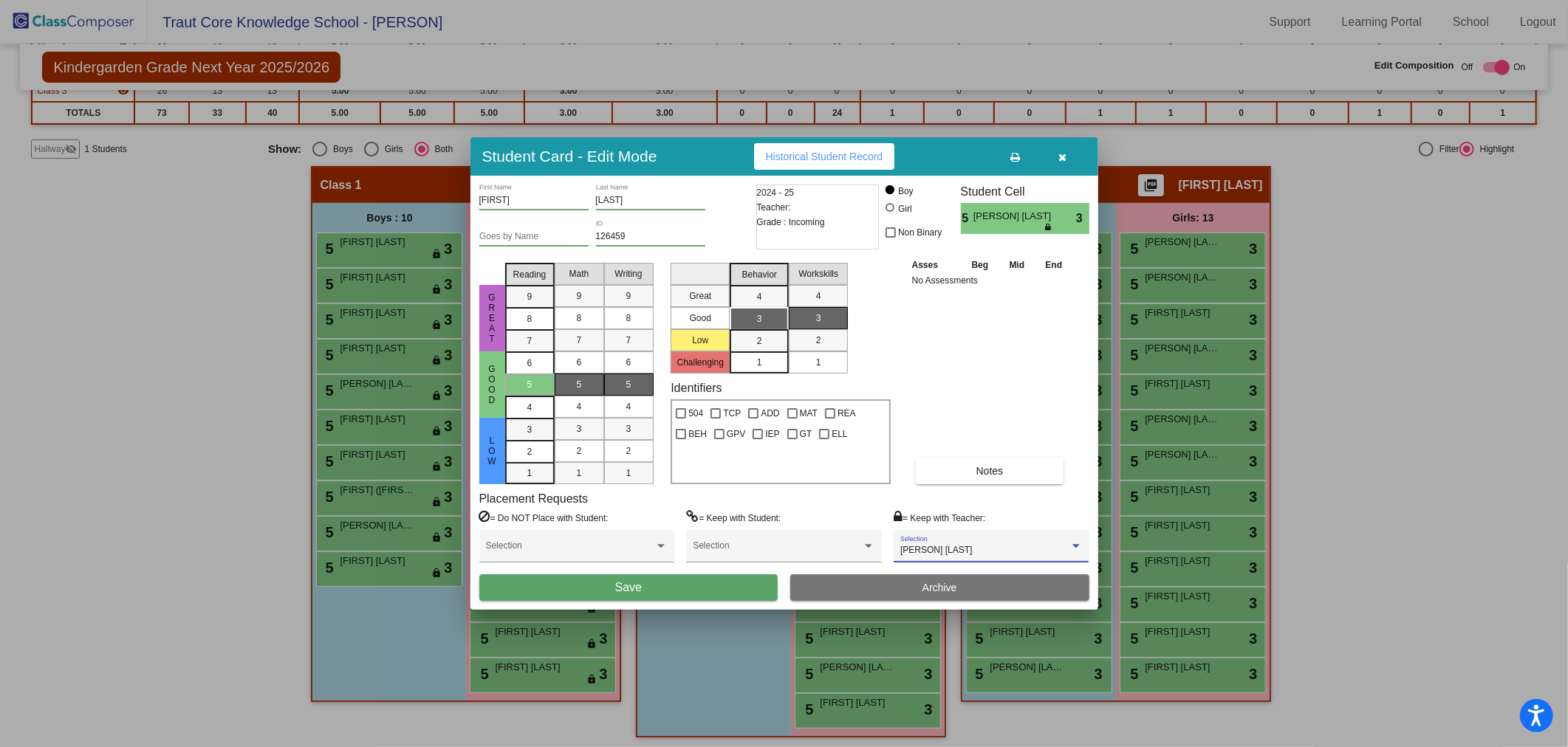 click on "Save" at bounding box center (629, 588) 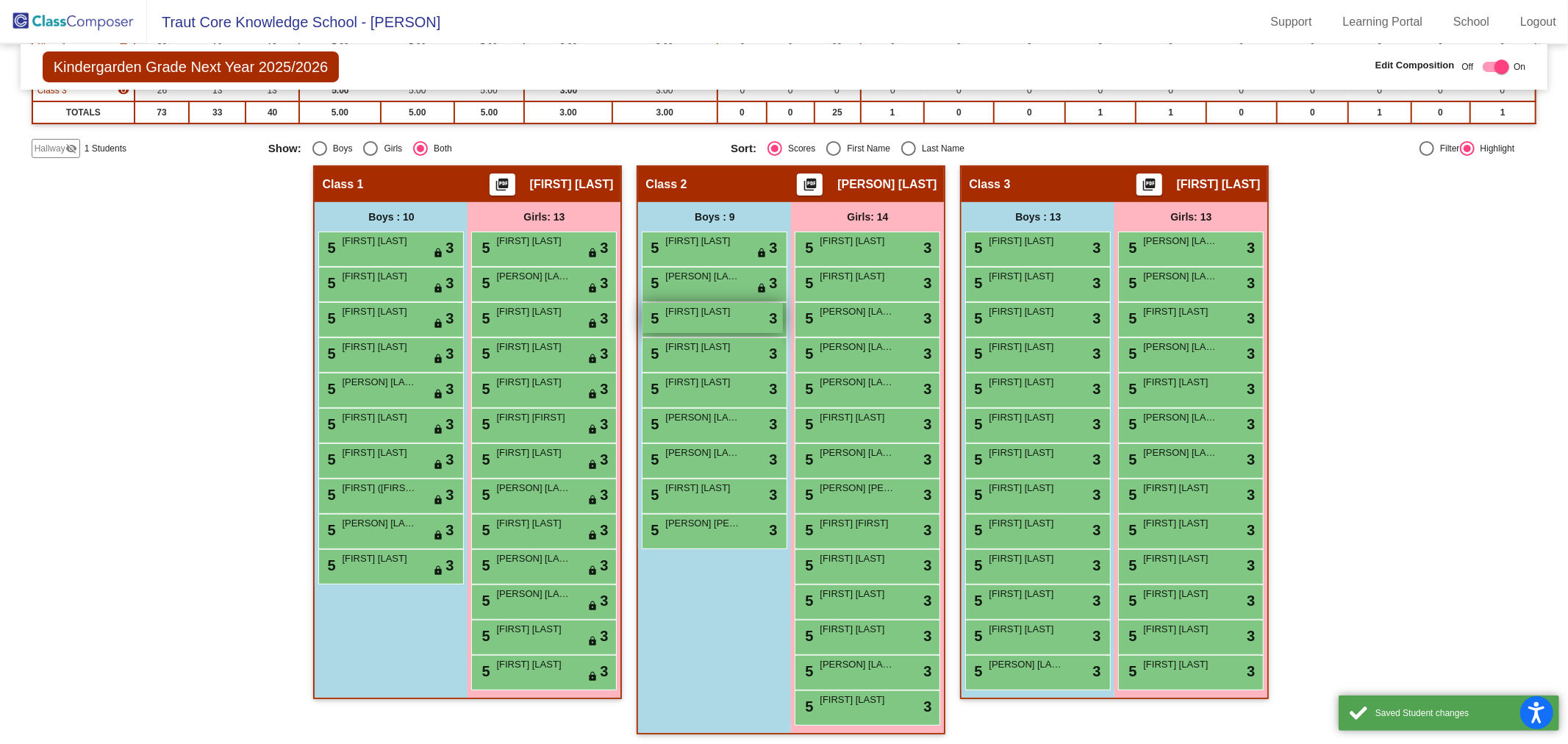 click on "5 [PERSON] [LAST] lock do_not_disturb_alt 3" at bounding box center [712, 318] 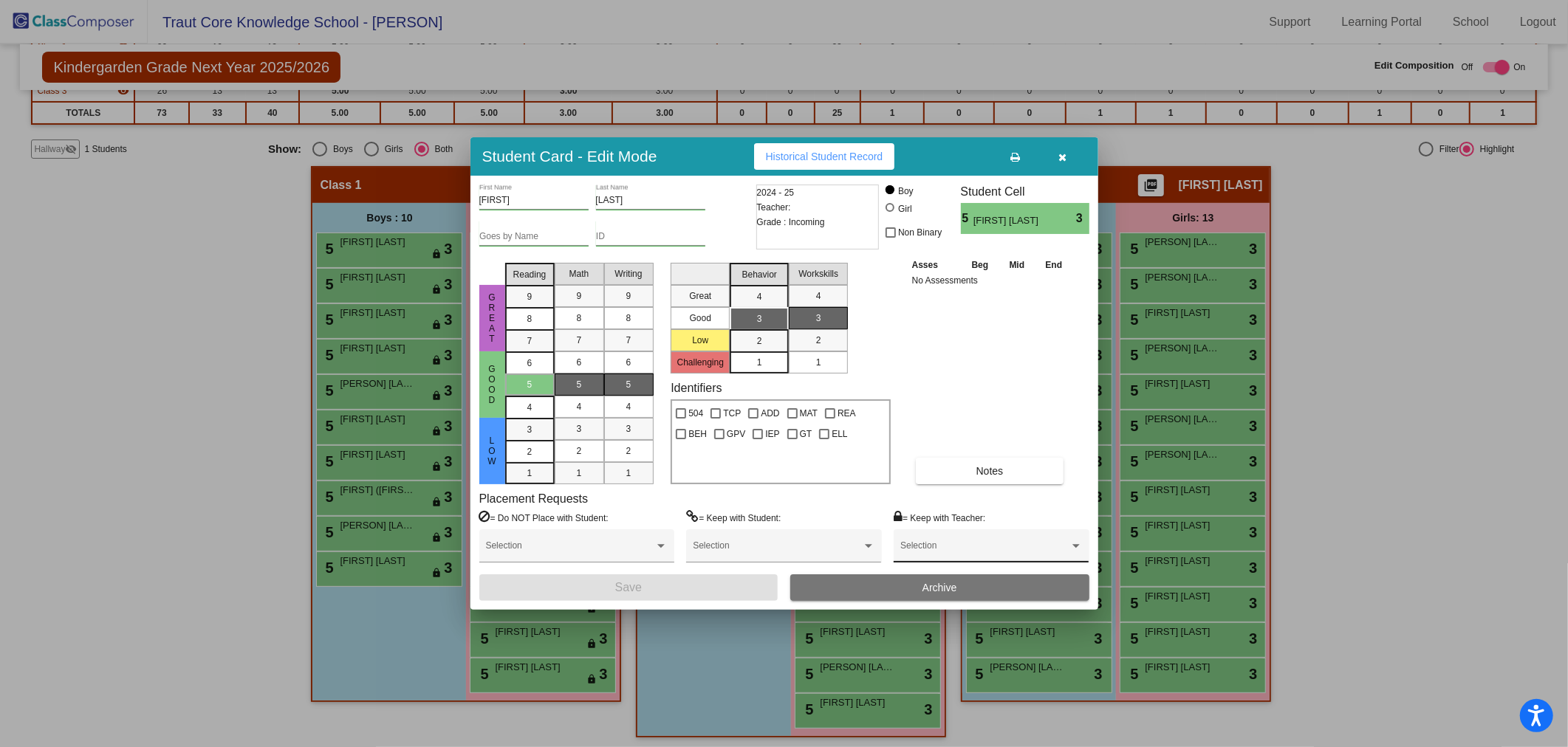click on "Selection" at bounding box center (991, 549) 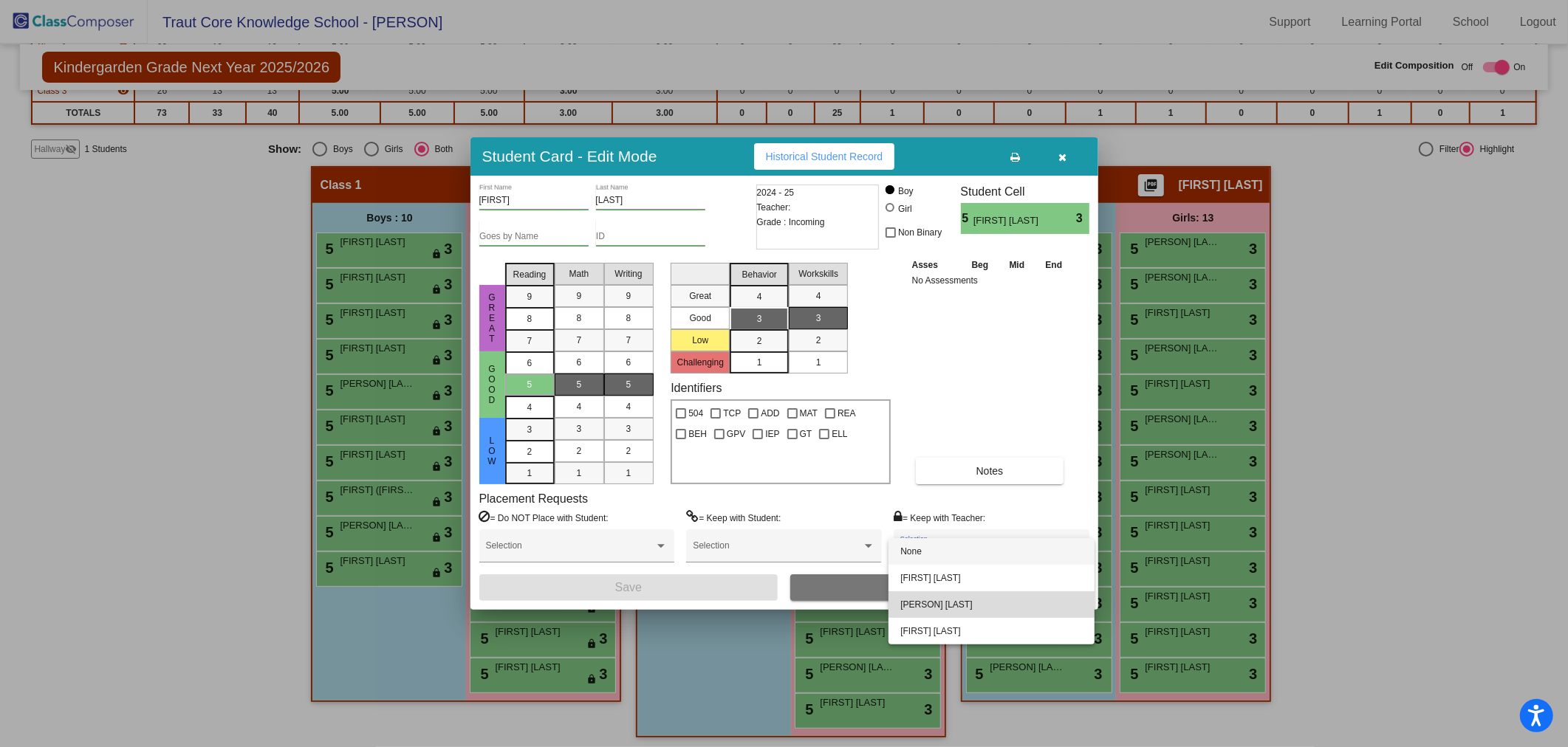 click on "[PERSON] [LAST]" at bounding box center (991, 605) 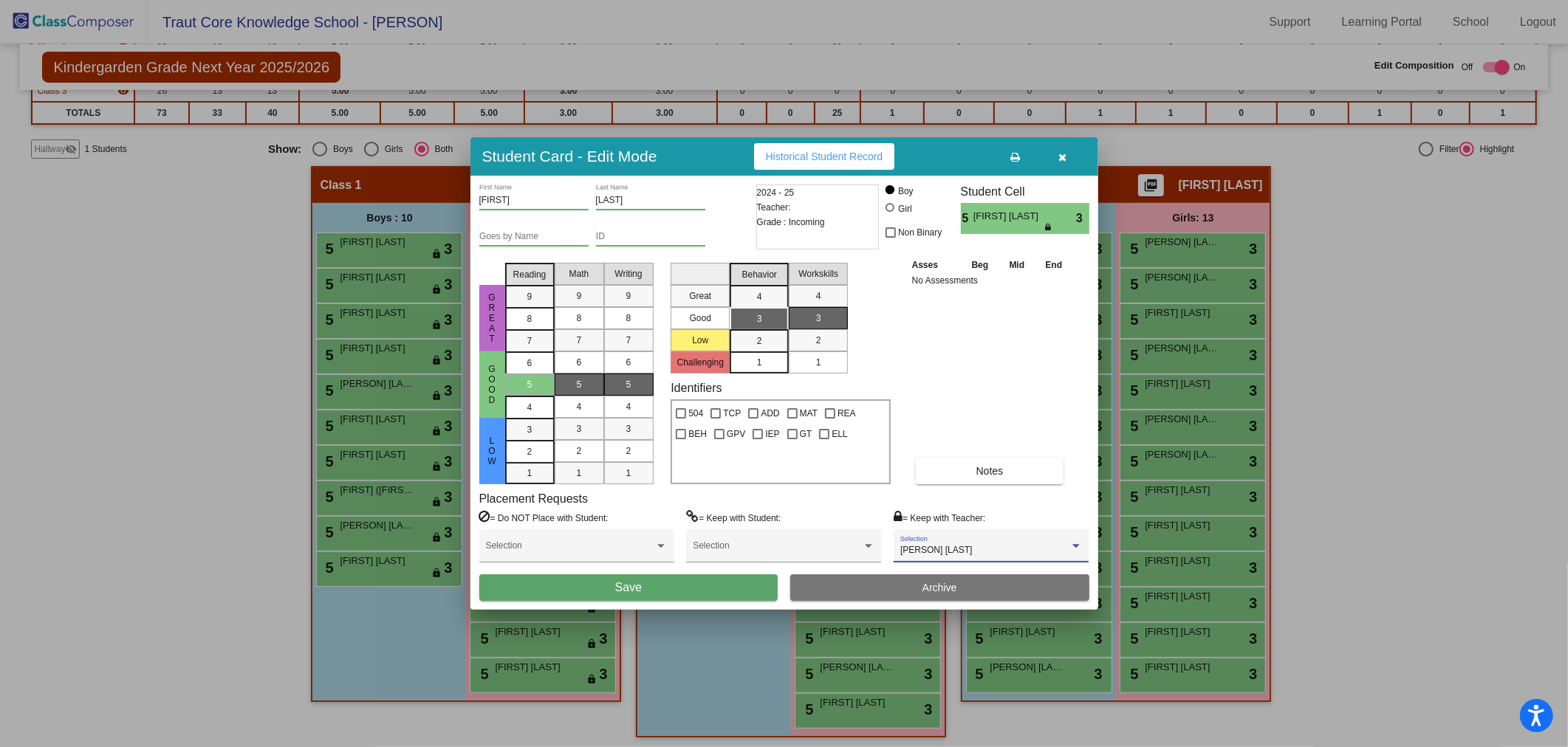 click on "Save" at bounding box center (629, 588) 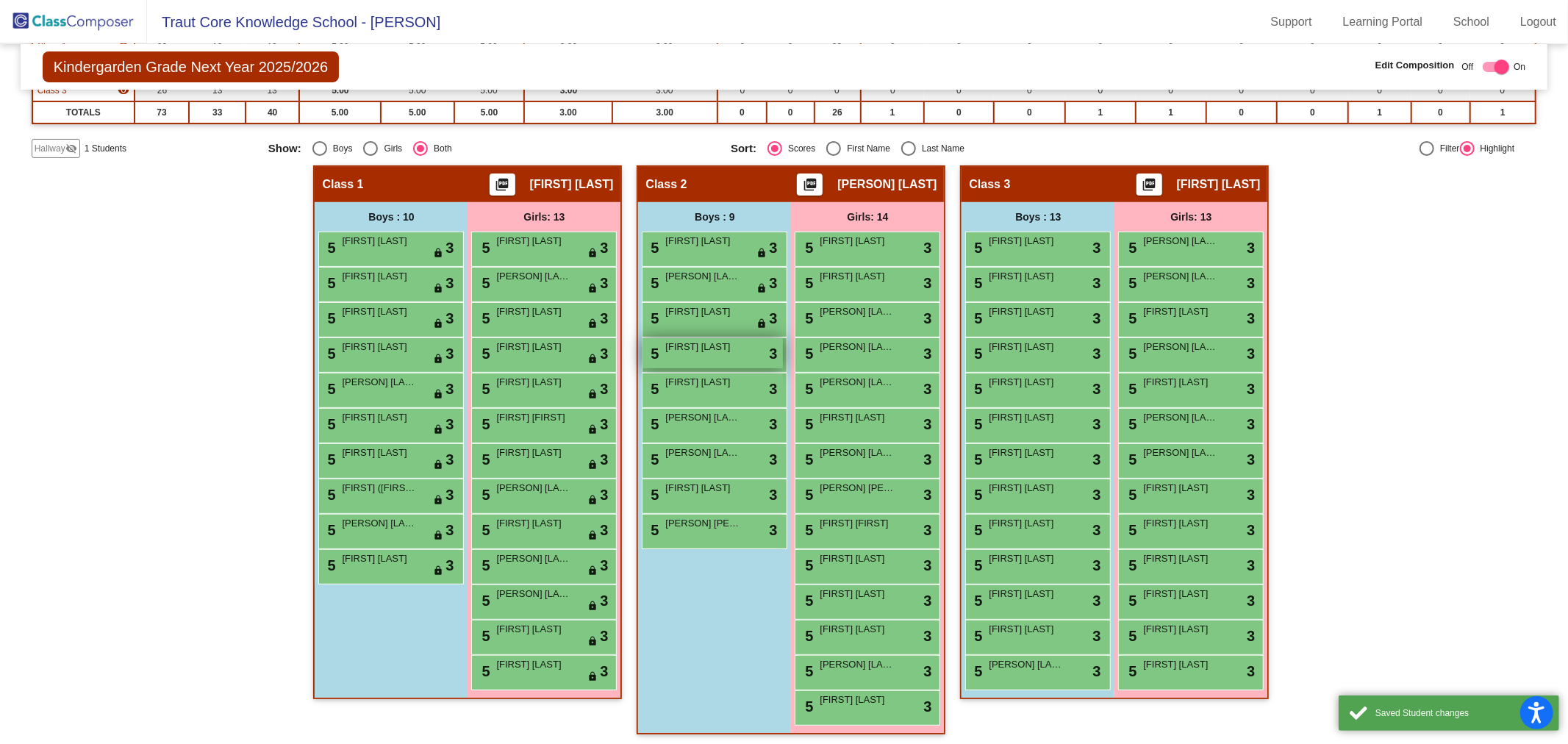 click on "[FIRST] [LAST]" at bounding box center (702, 347) 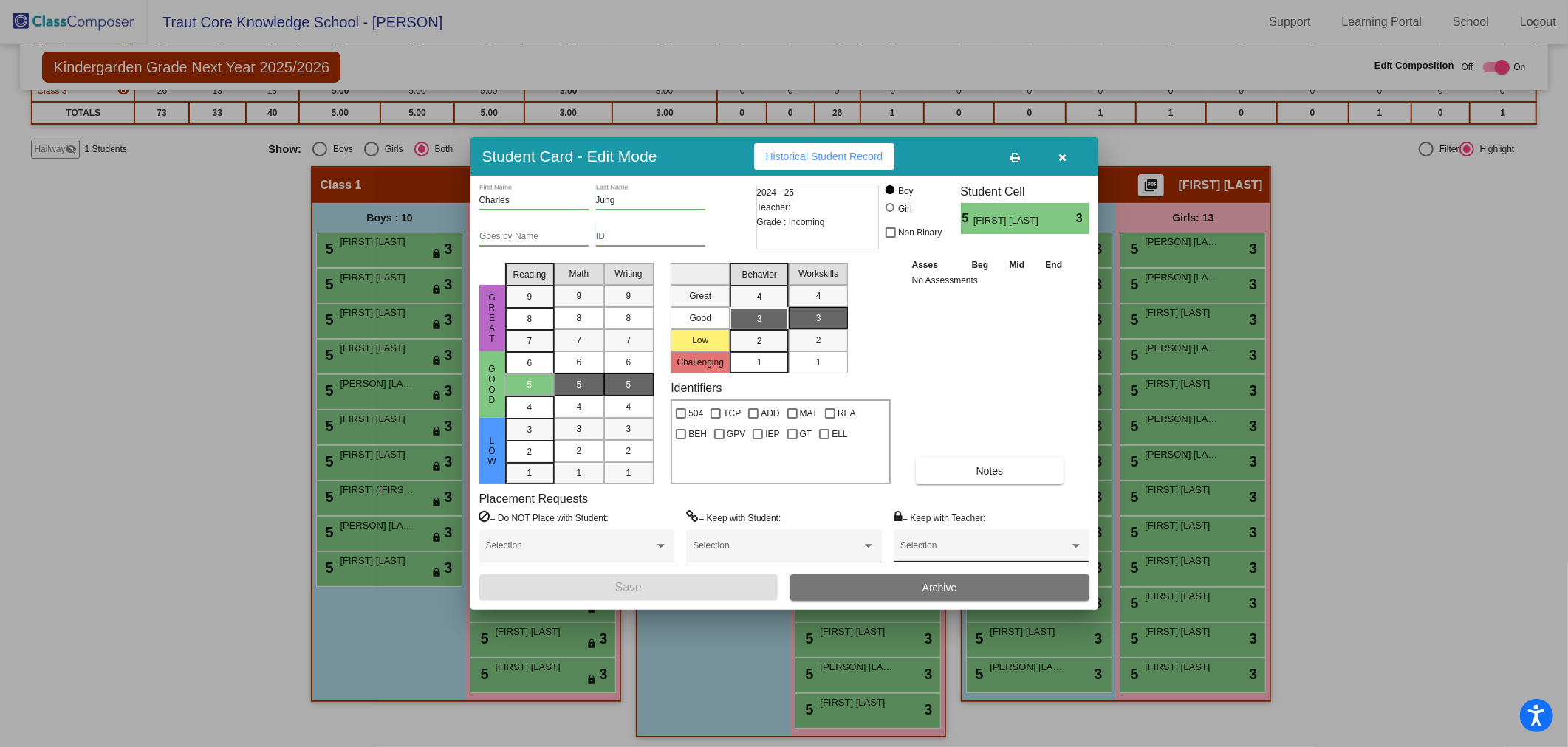 click on "Selection" at bounding box center (991, 549) 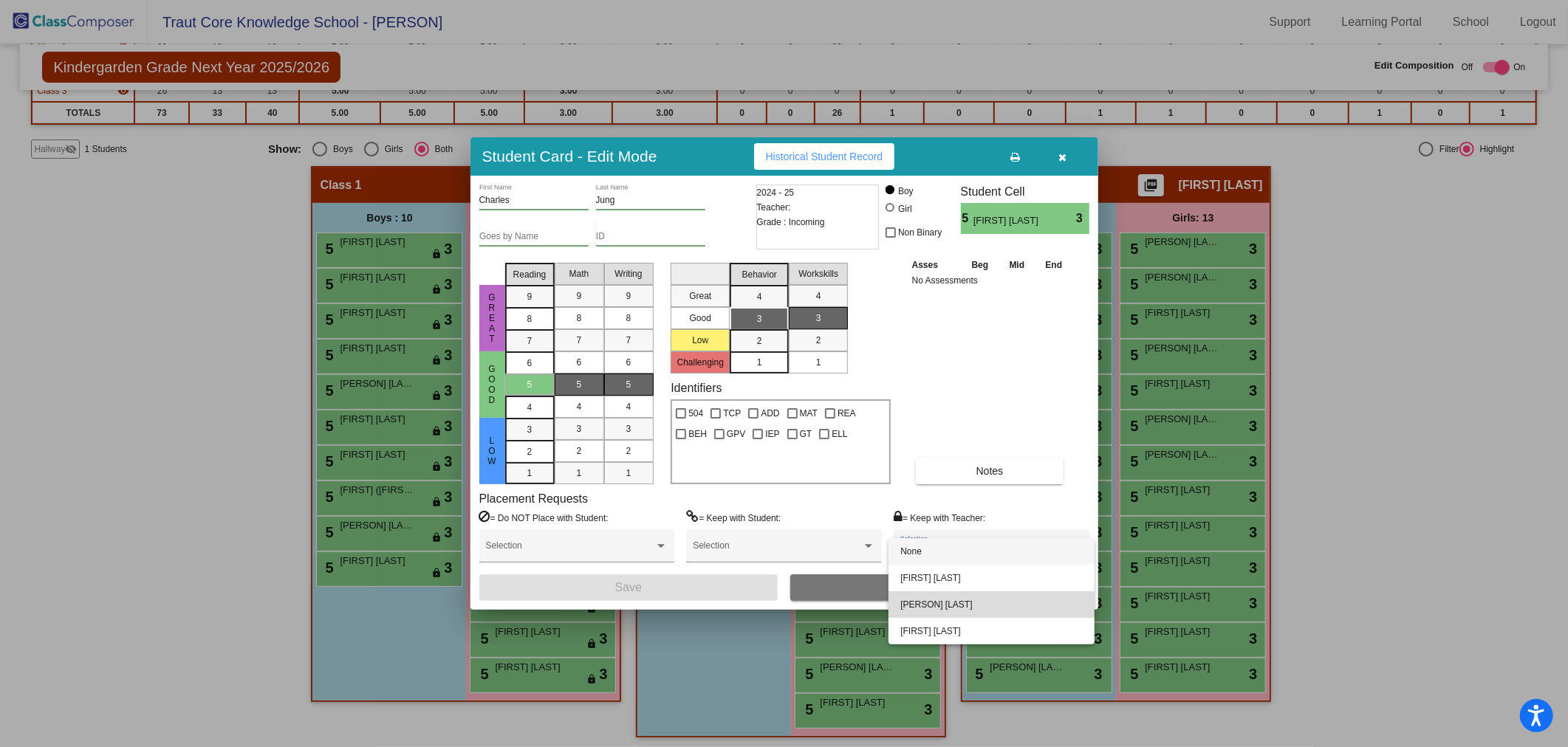 click on "[PERSON] [LAST]" at bounding box center (991, 605) 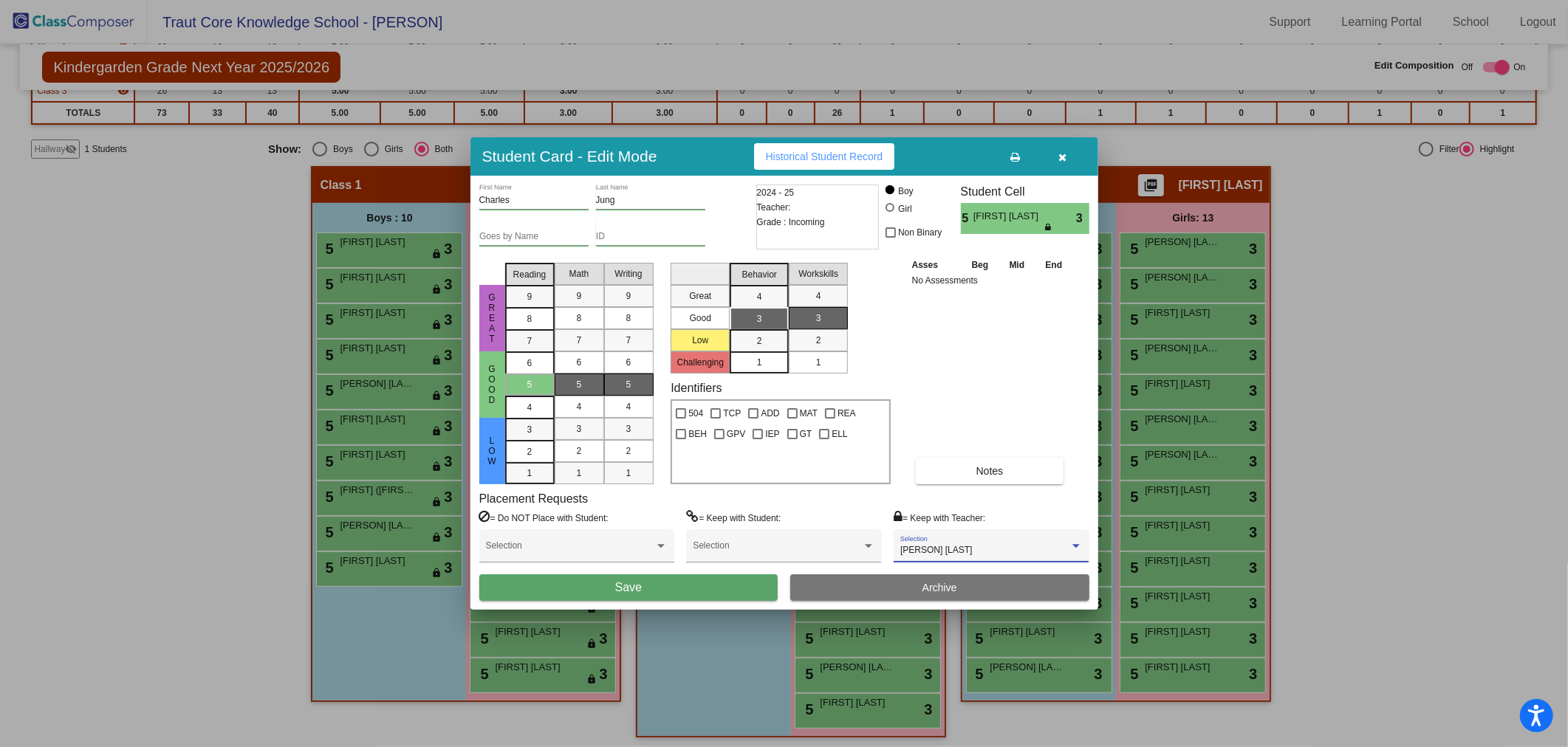 click on "Save" at bounding box center (629, 588) 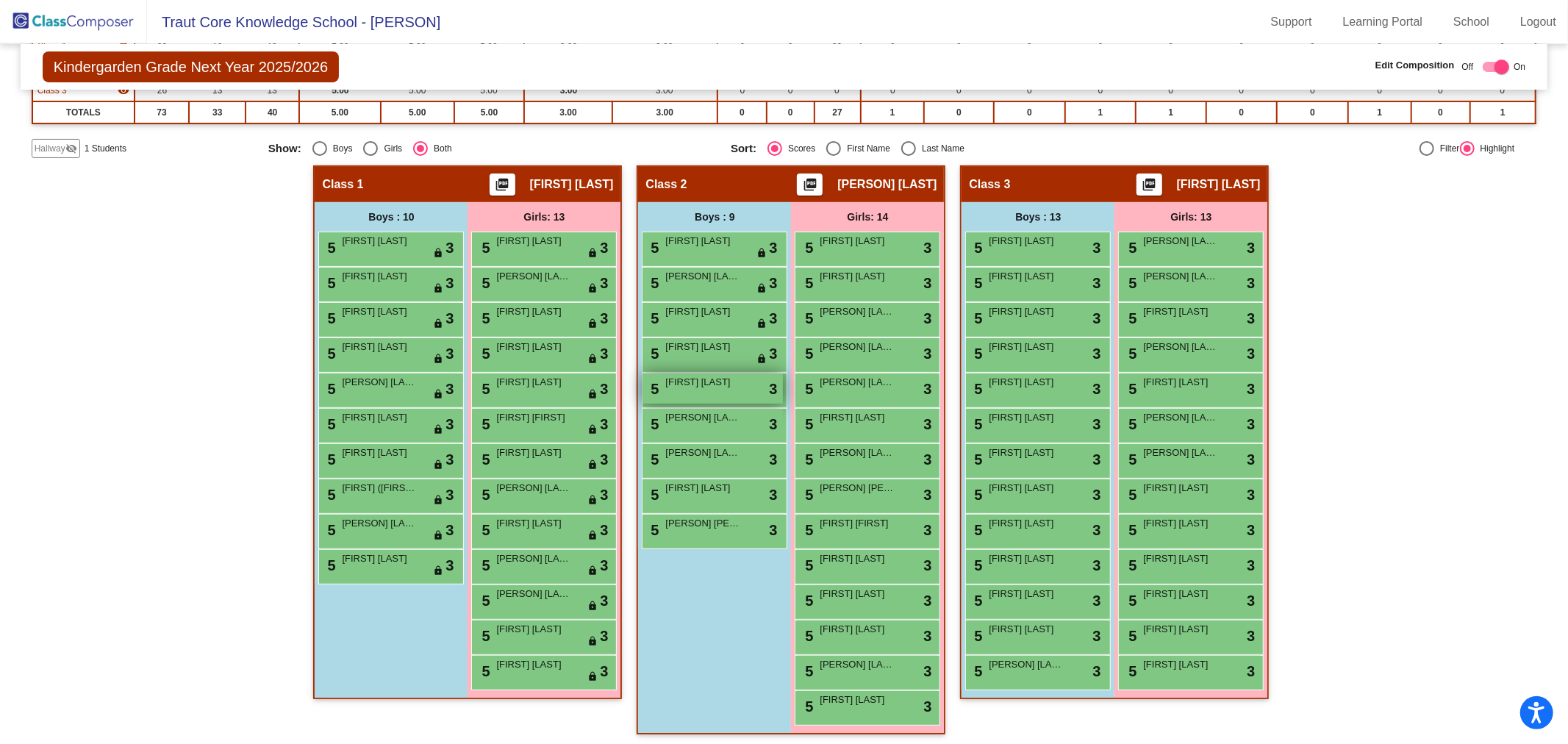 click on "5 [FIRST]  [LAST] lock do_not_disturb_alt 3" at bounding box center [712, 388] 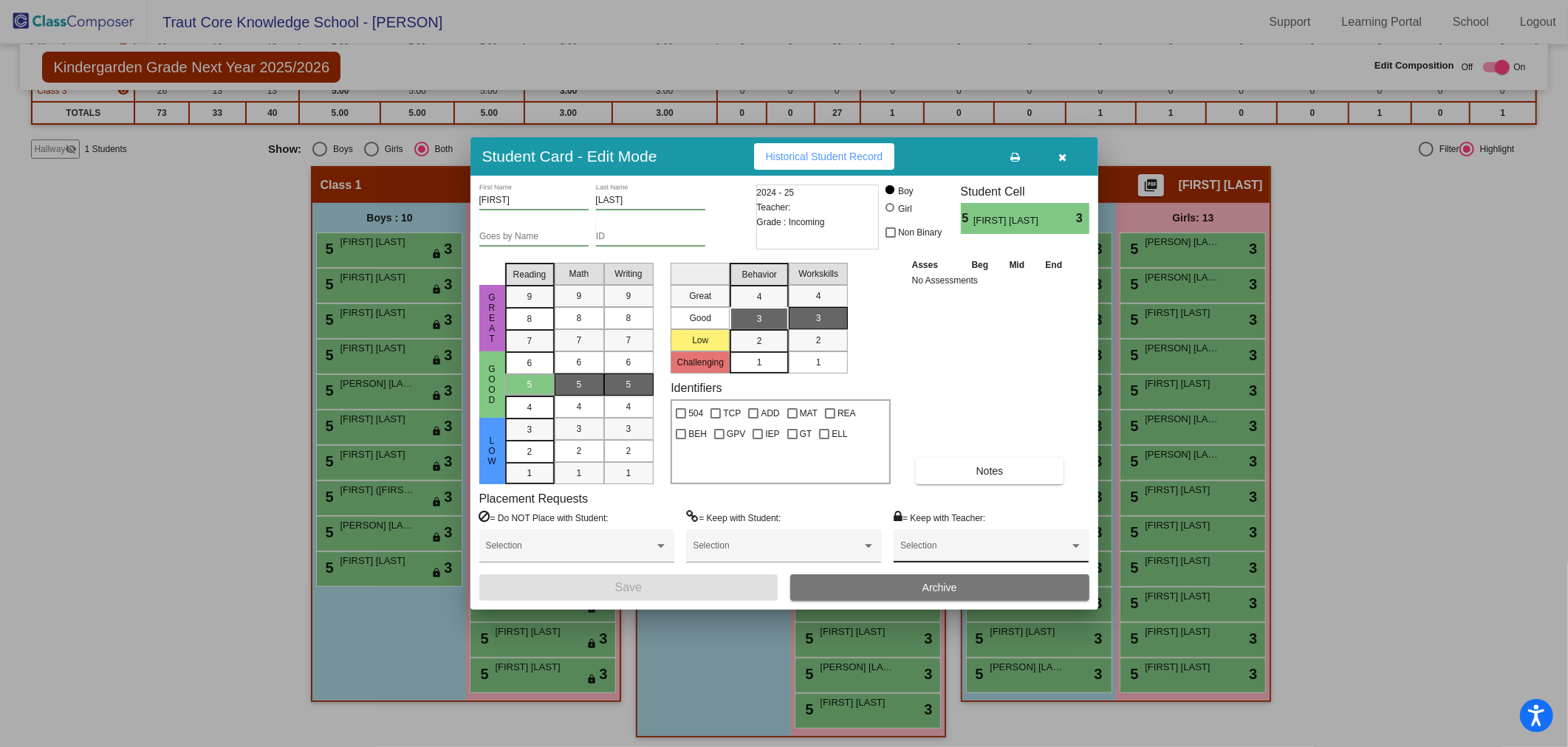 click on "Selection" at bounding box center (991, 549) 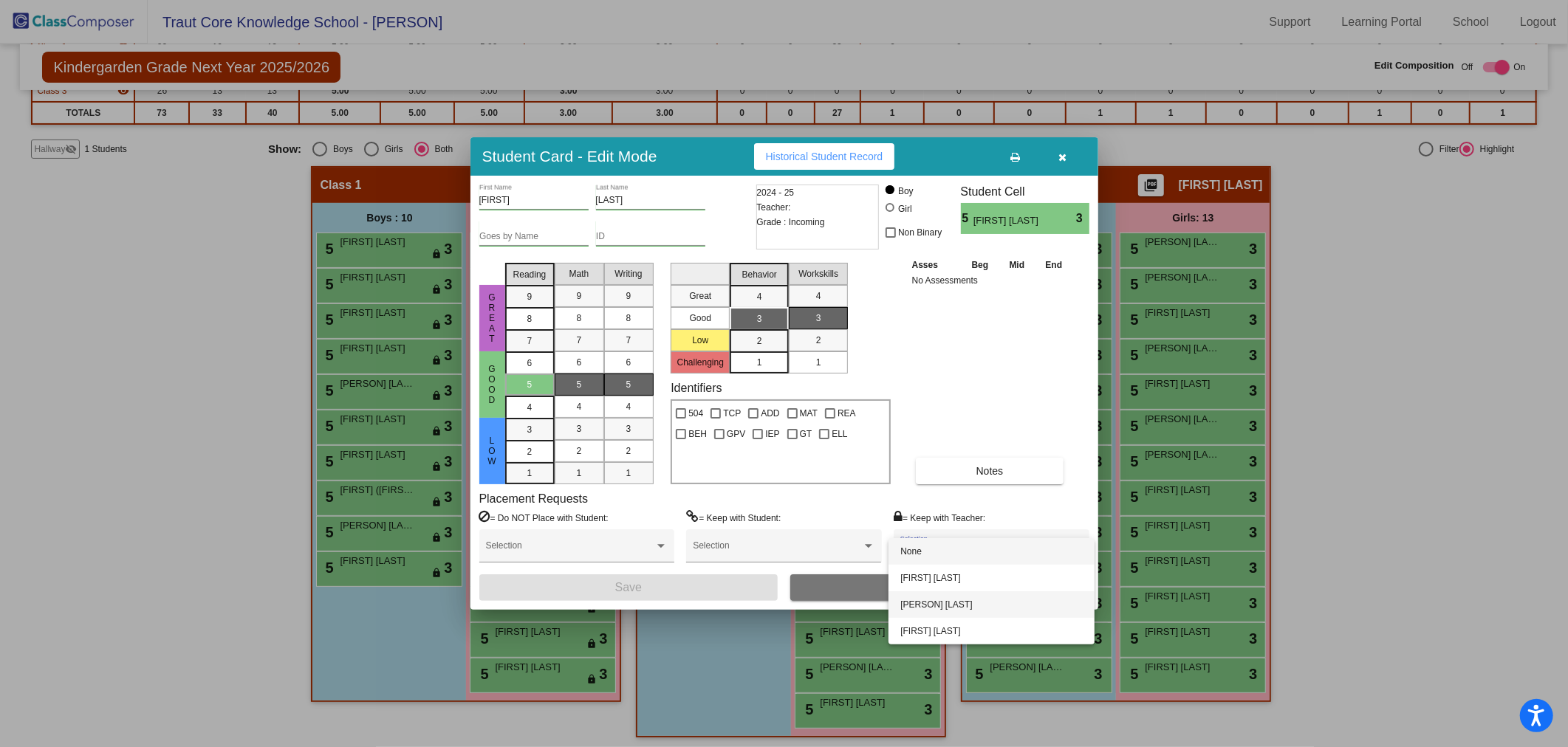 click on "[PERSON] [LAST]" at bounding box center [991, 605] 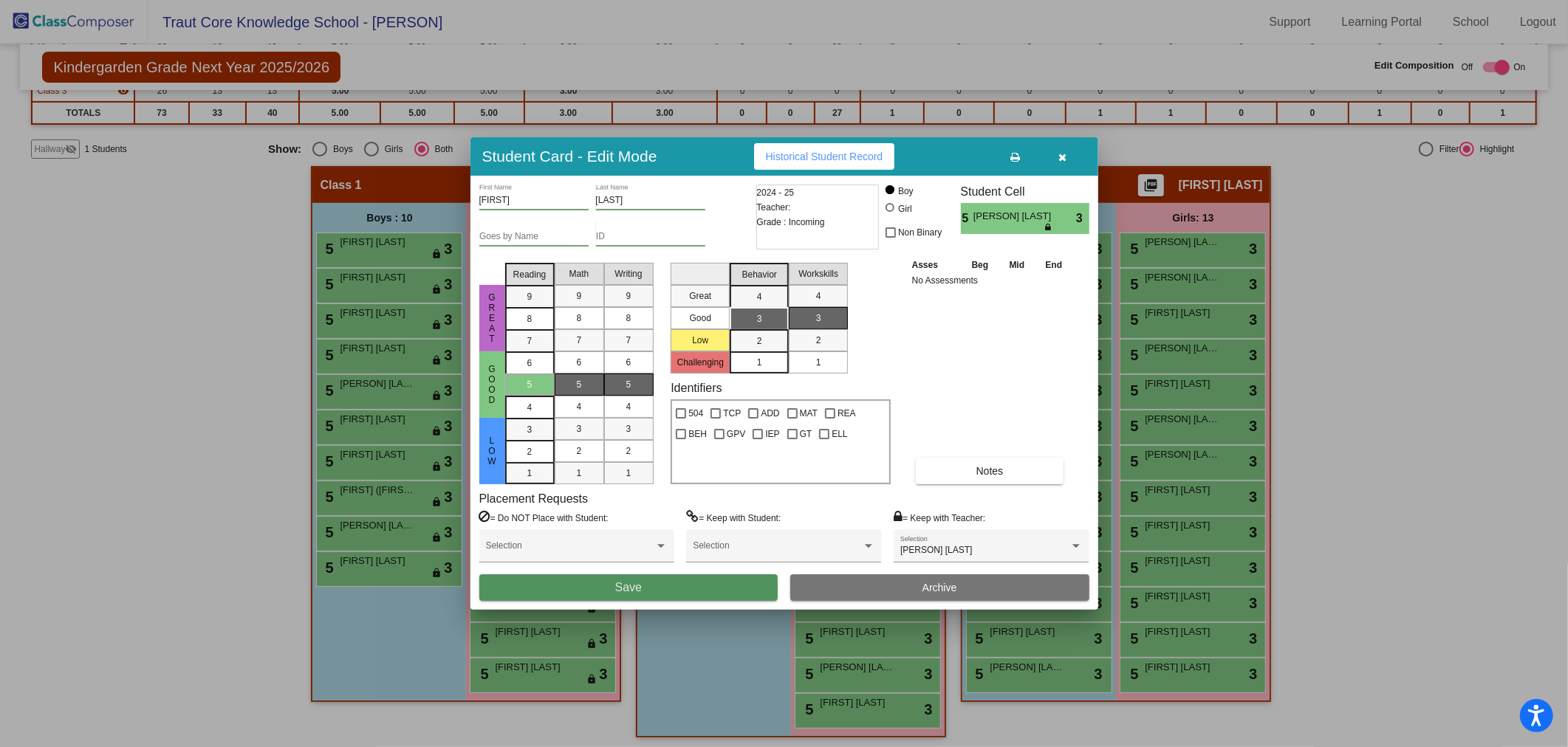 click on "Save" at bounding box center (629, 588) 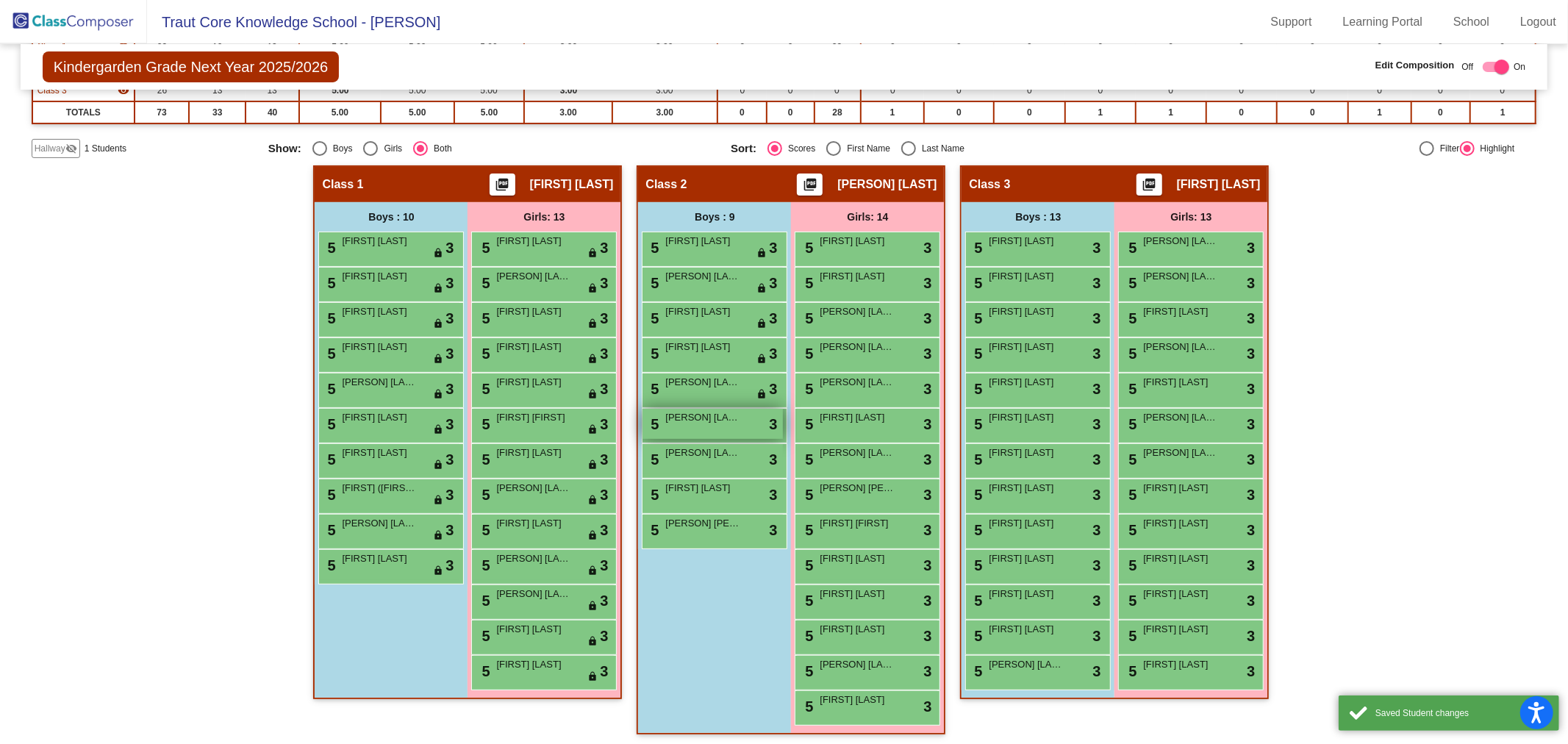 click on "5 [PERSON] [LAST] lock do_not_disturb_alt 3" at bounding box center (712, 423) 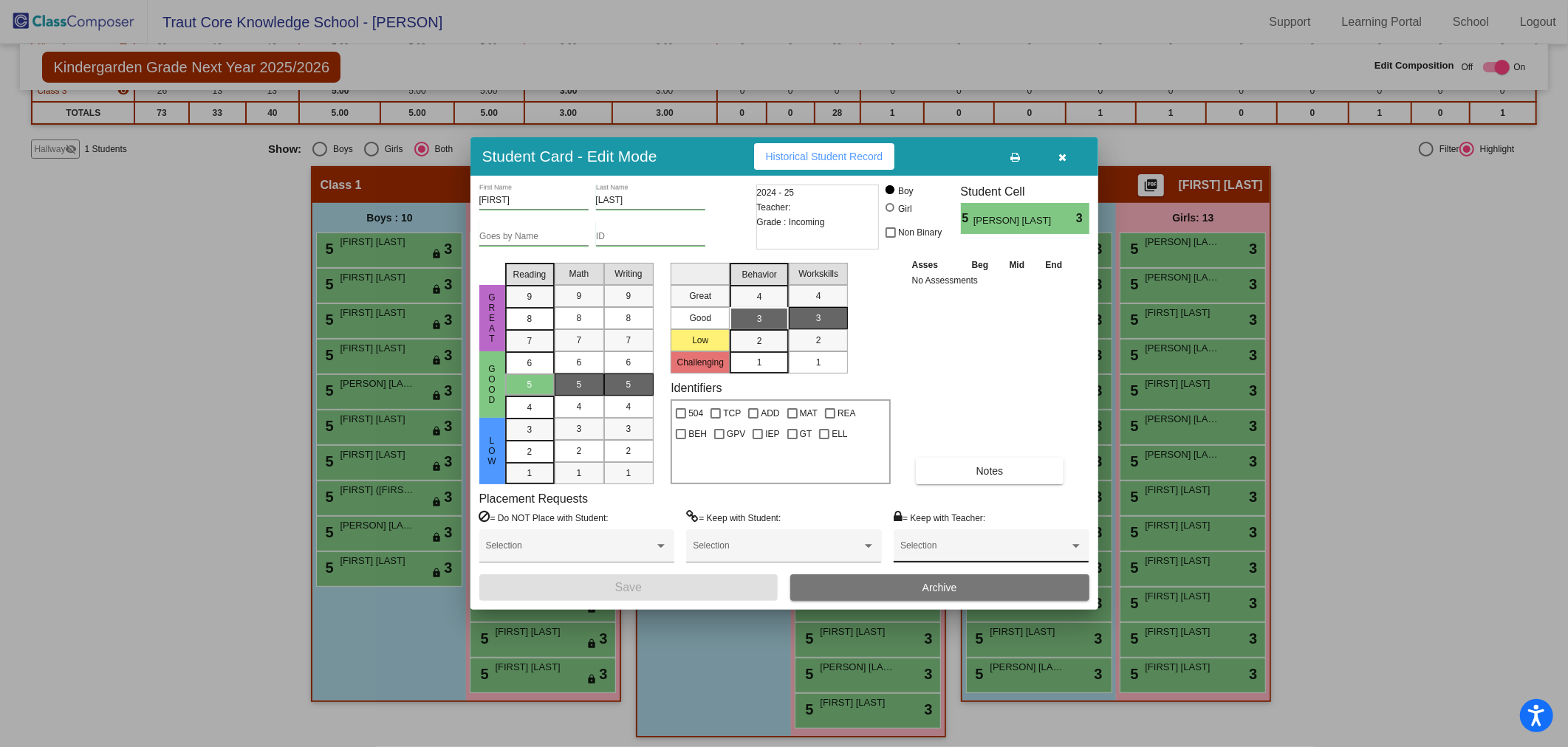 click on "Selection" at bounding box center [991, 549] 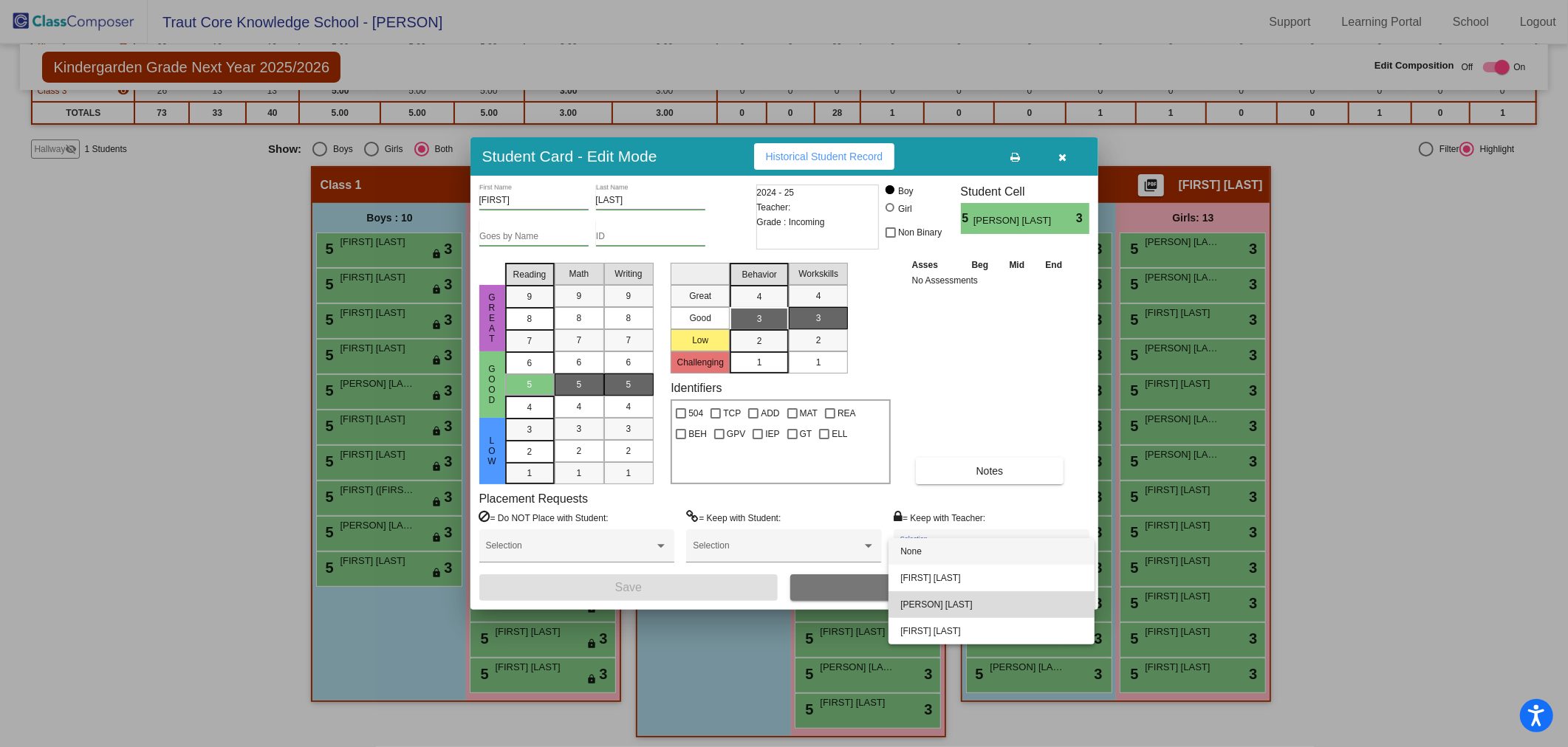 click on "[PERSON] [LAST]" at bounding box center [991, 605] 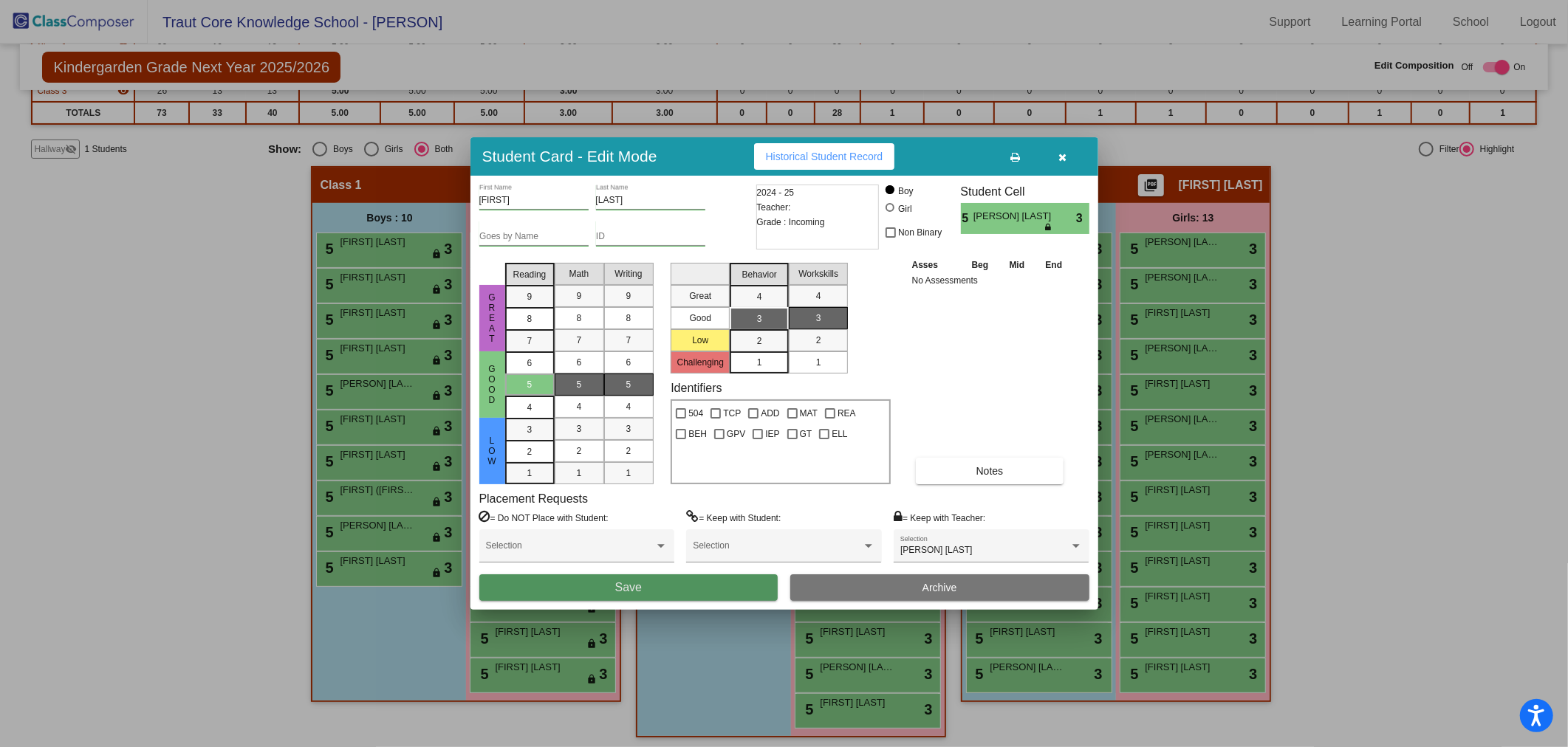 click on "Save" at bounding box center (629, 588) 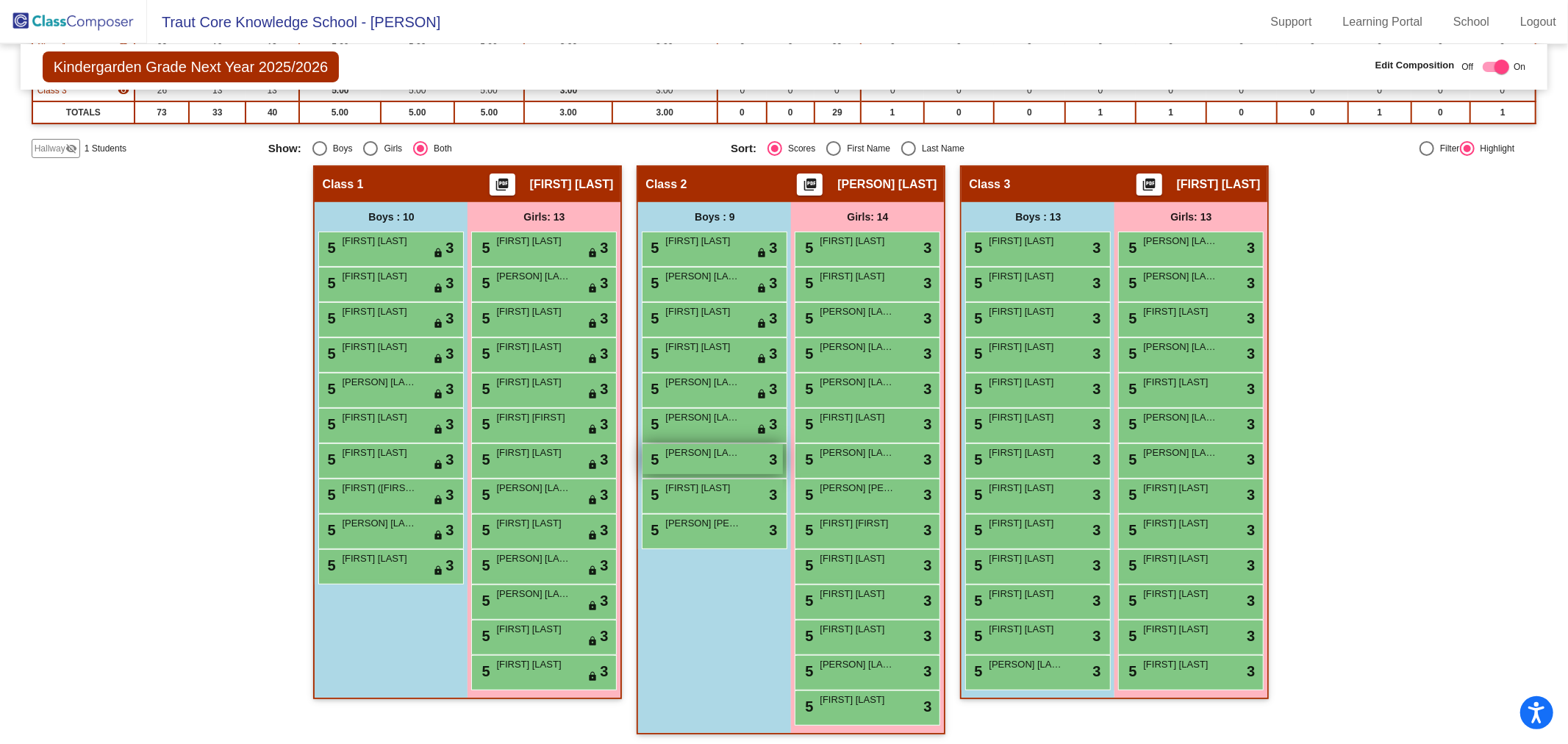 click on "[PERSON] [LAST]" at bounding box center (702, 453) 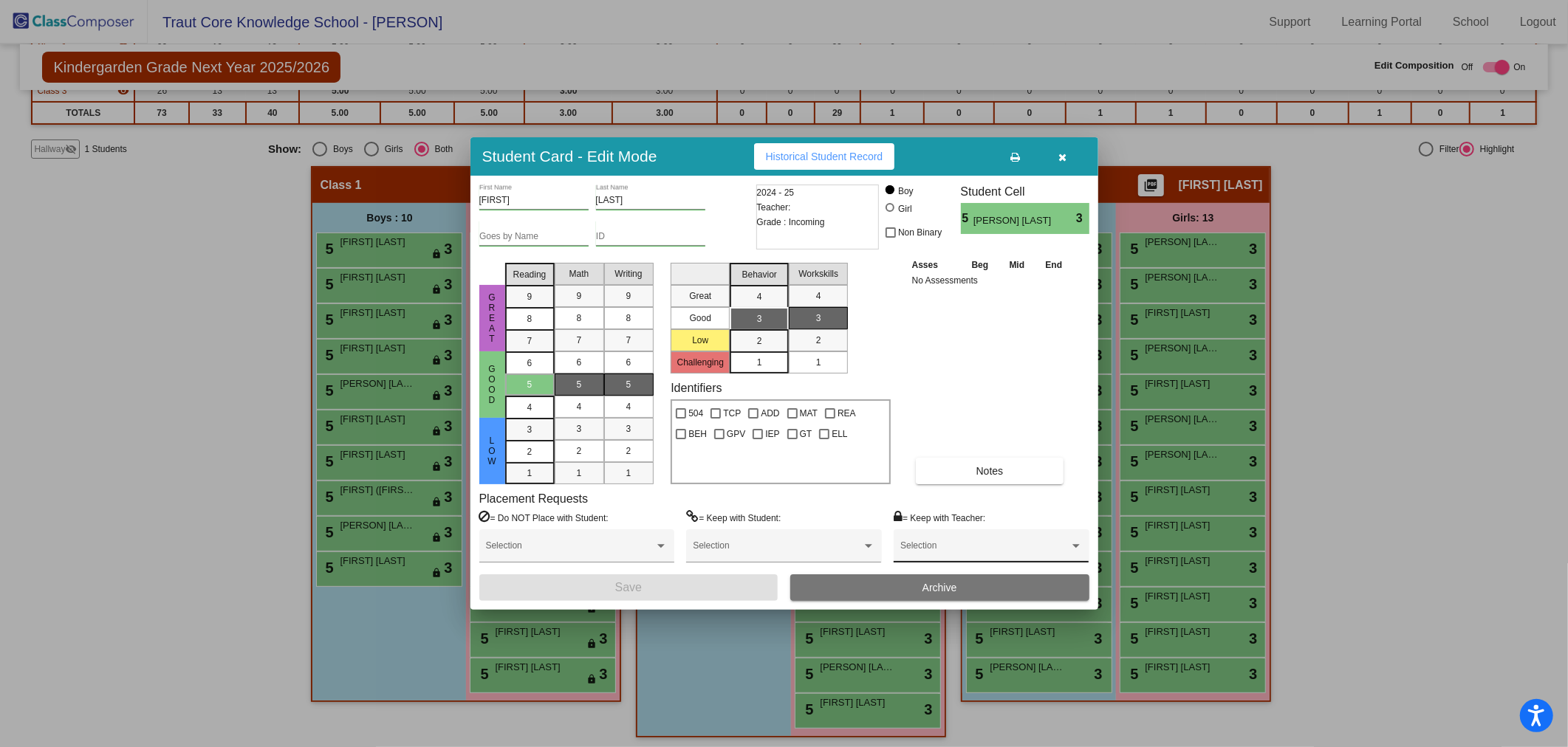 click on "Selection" at bounding box center [991, 549] 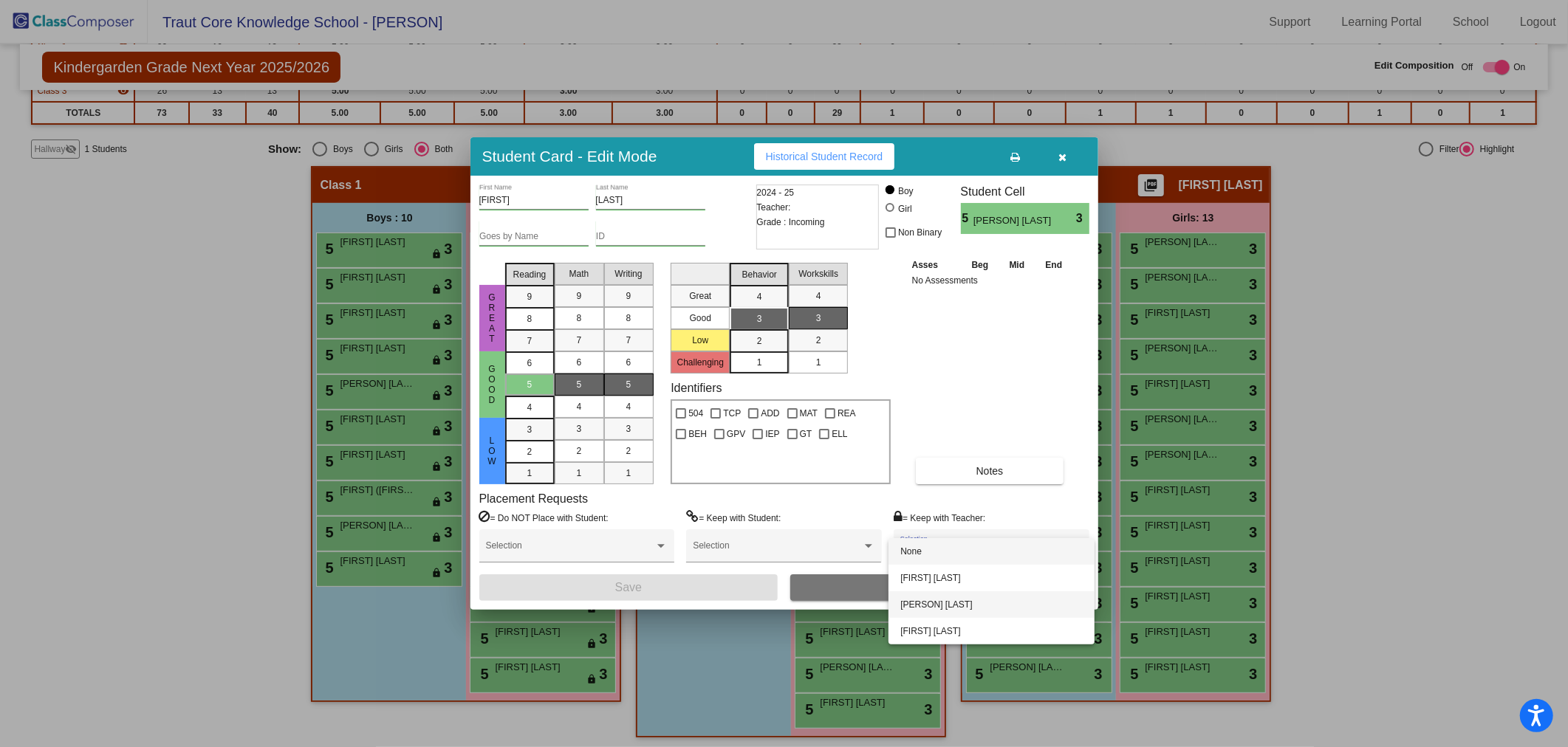 click on "[PERSON] [LAST]" at bounding box center (991, 605) 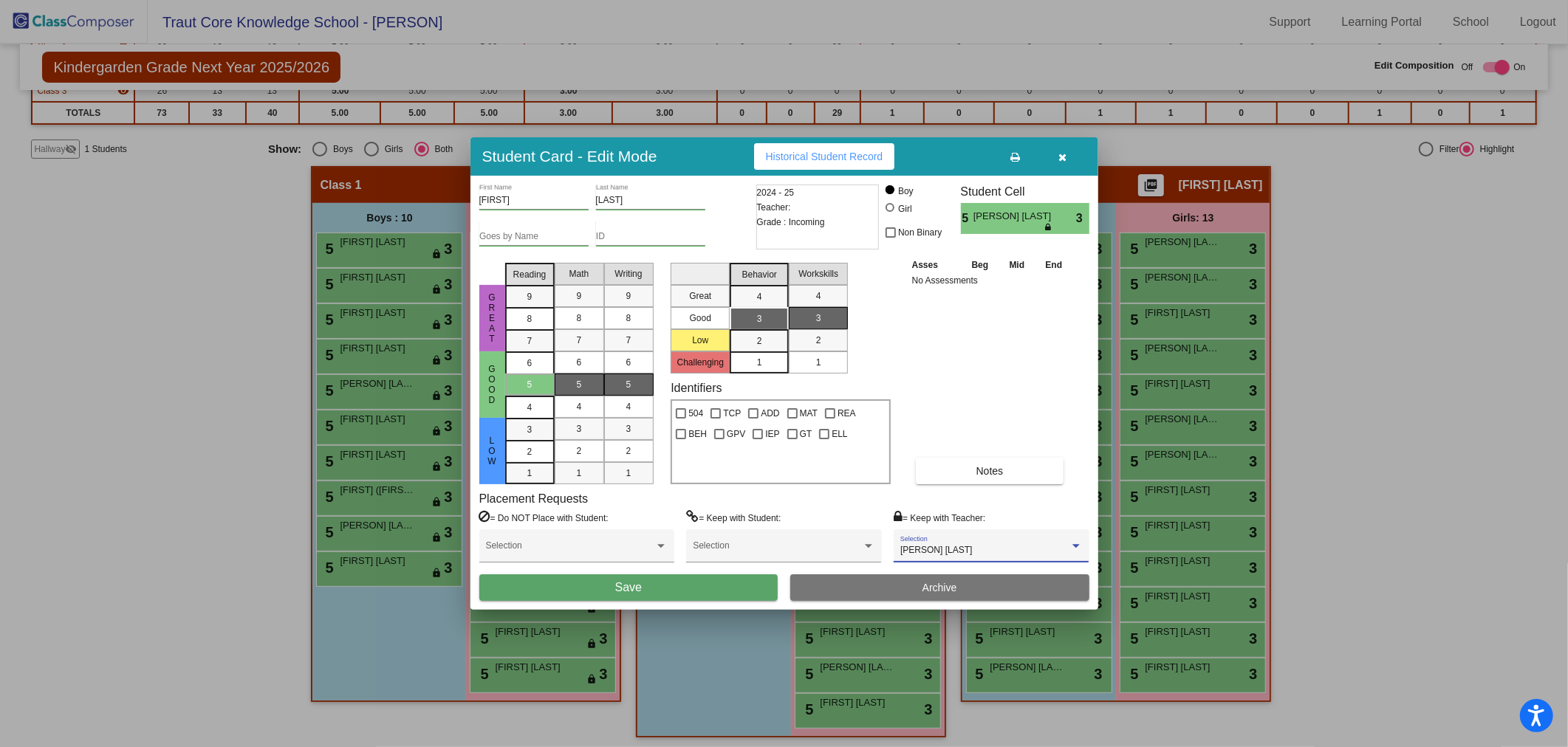 click on "Save" at bounding box center (629, 588) 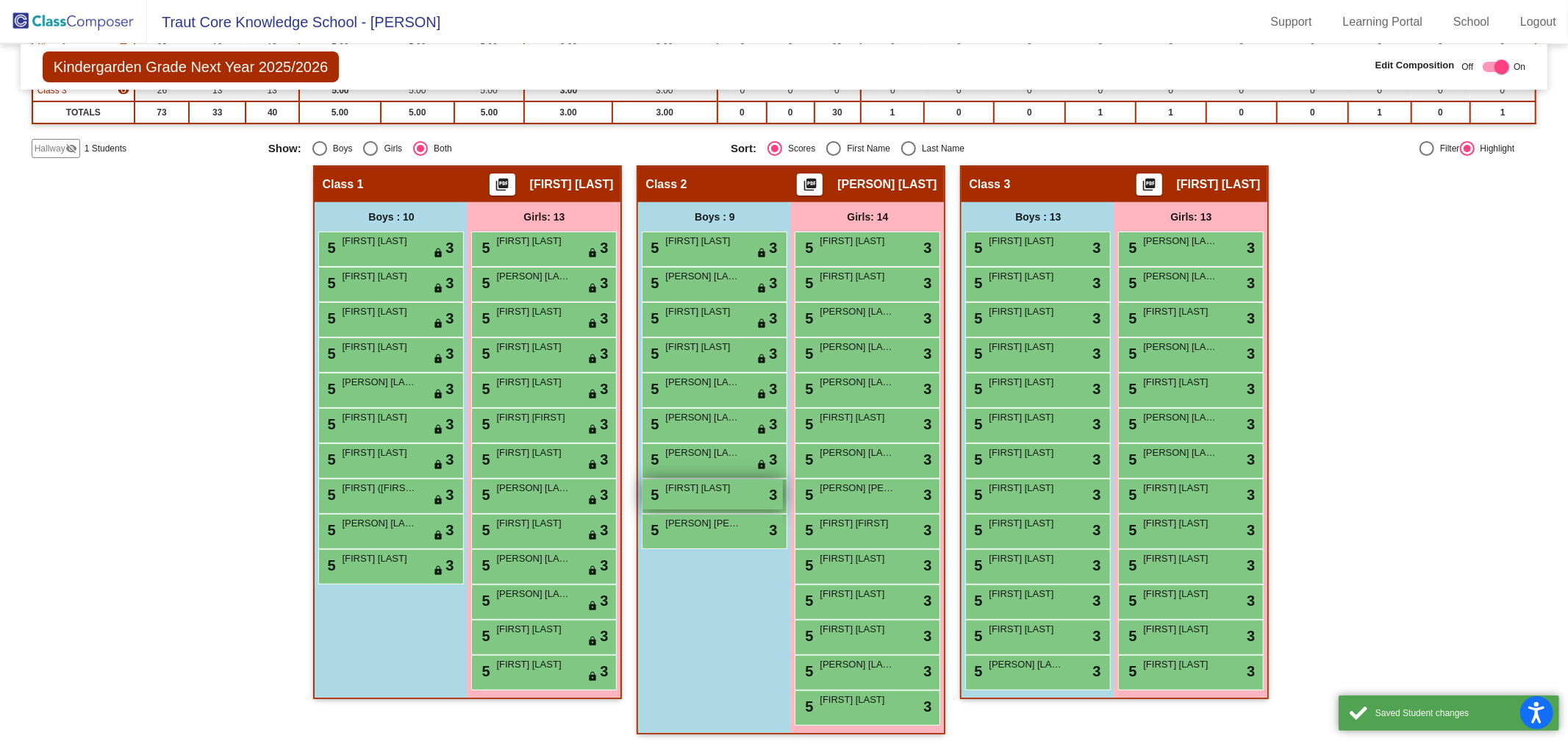 click on "5 [FIRST] [LAST] lock do_not_disturb_alt 3" at bounding box center (712, 494) 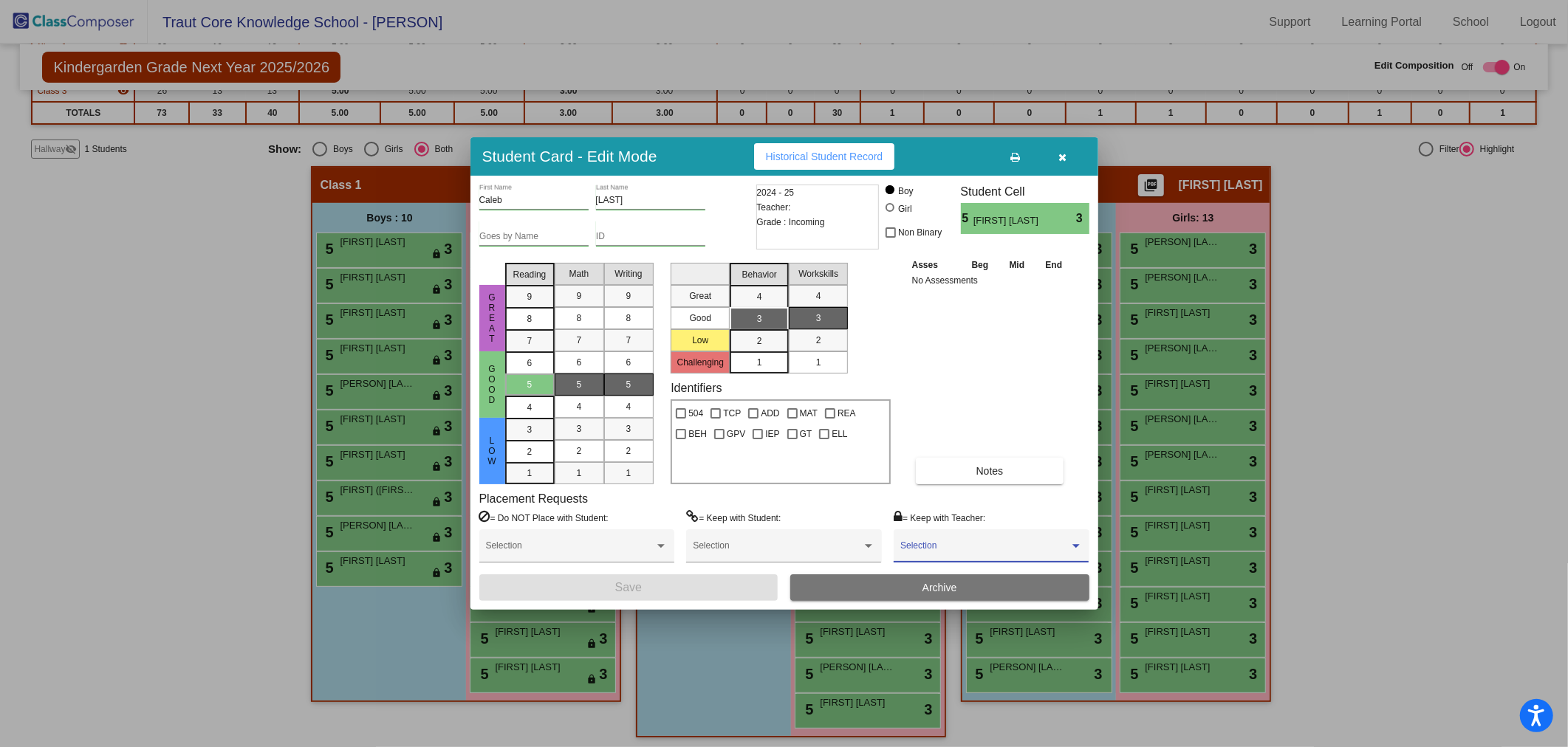 click at bounding box center (985, 551) 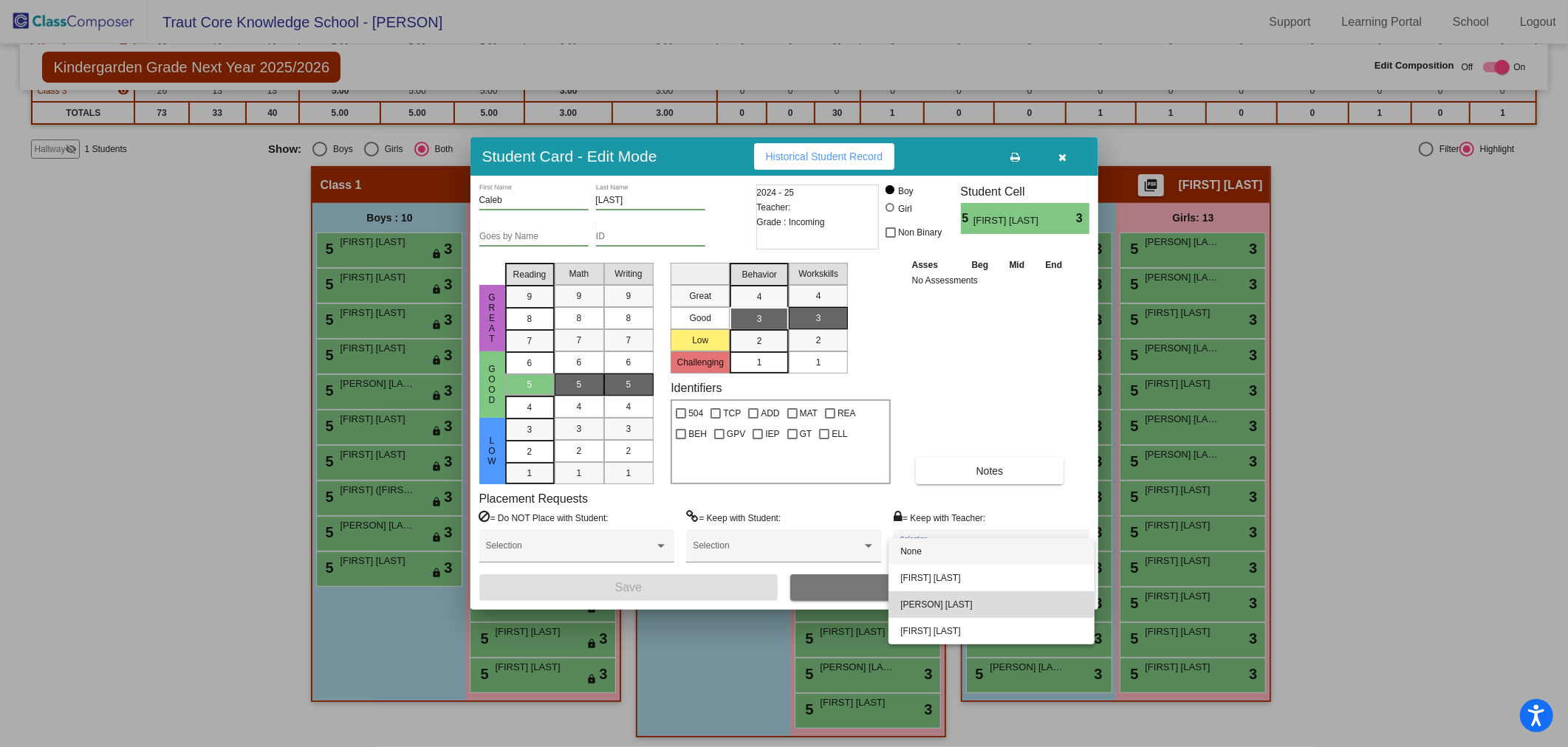 click on "[PERSON] [LAST]" at bounding box center (991, 605) 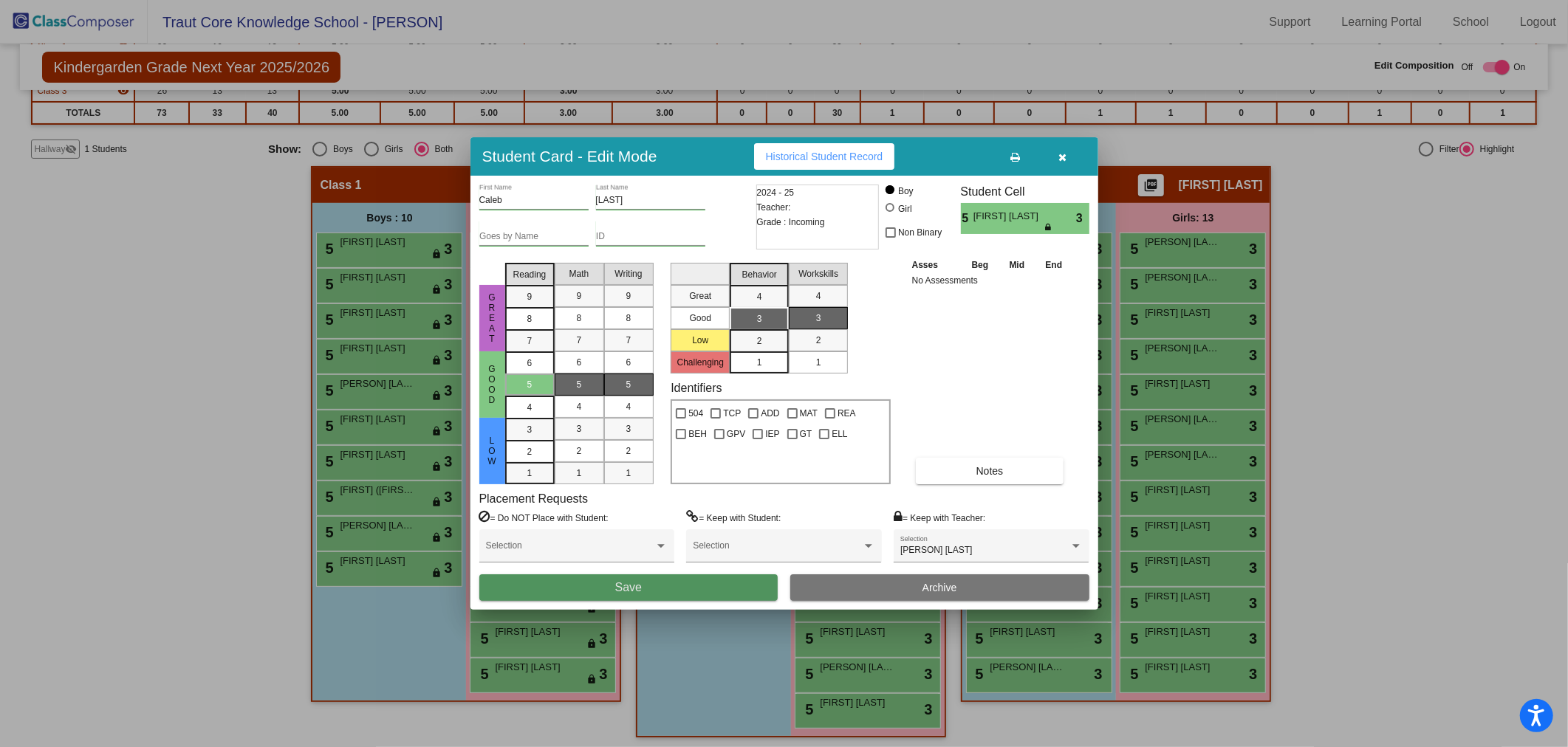 click on "Save" at bounding box center (629, 588) 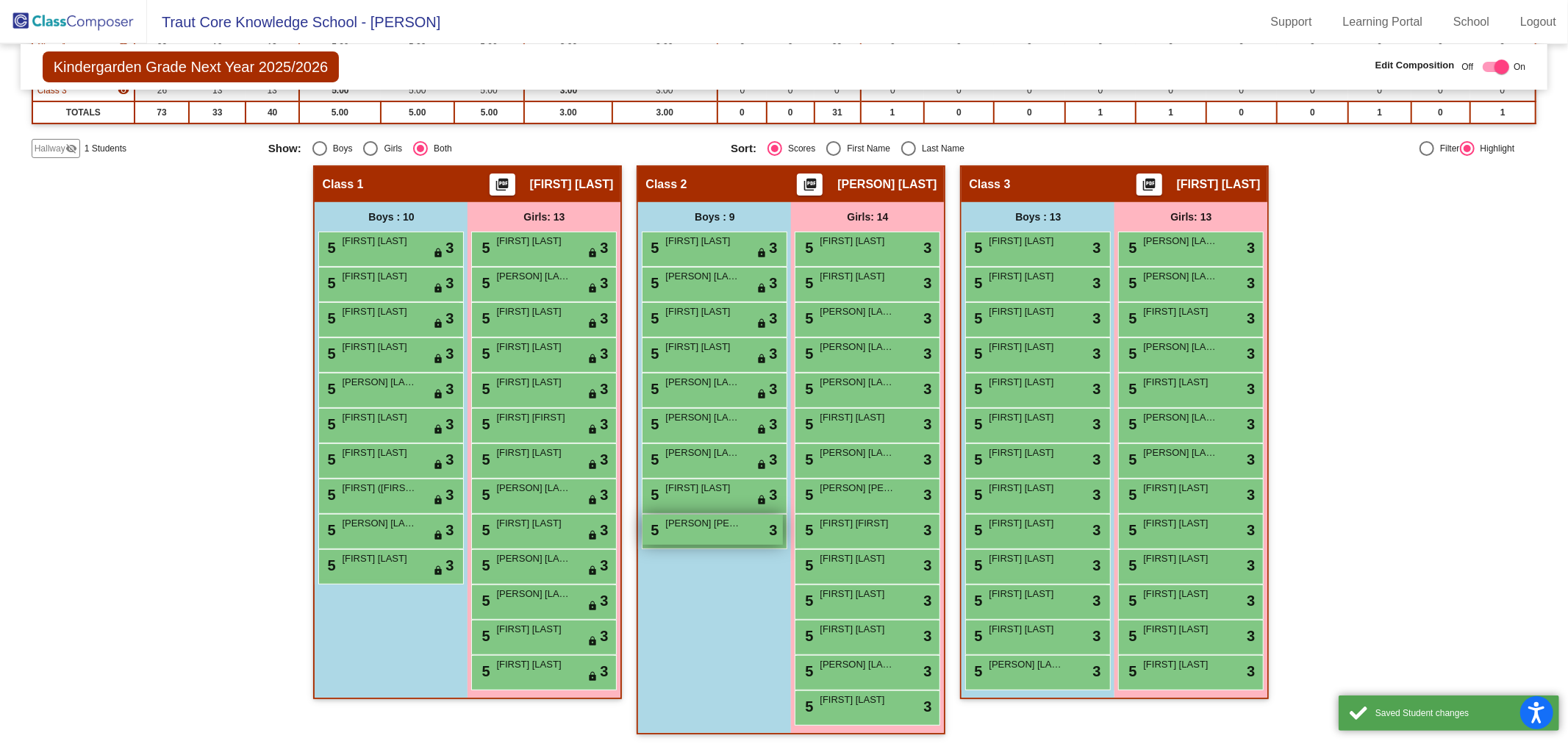 click on "5 [FIRST] [LAST] lock do_not_disturb_alt 3" at bounding box center [712, 529] 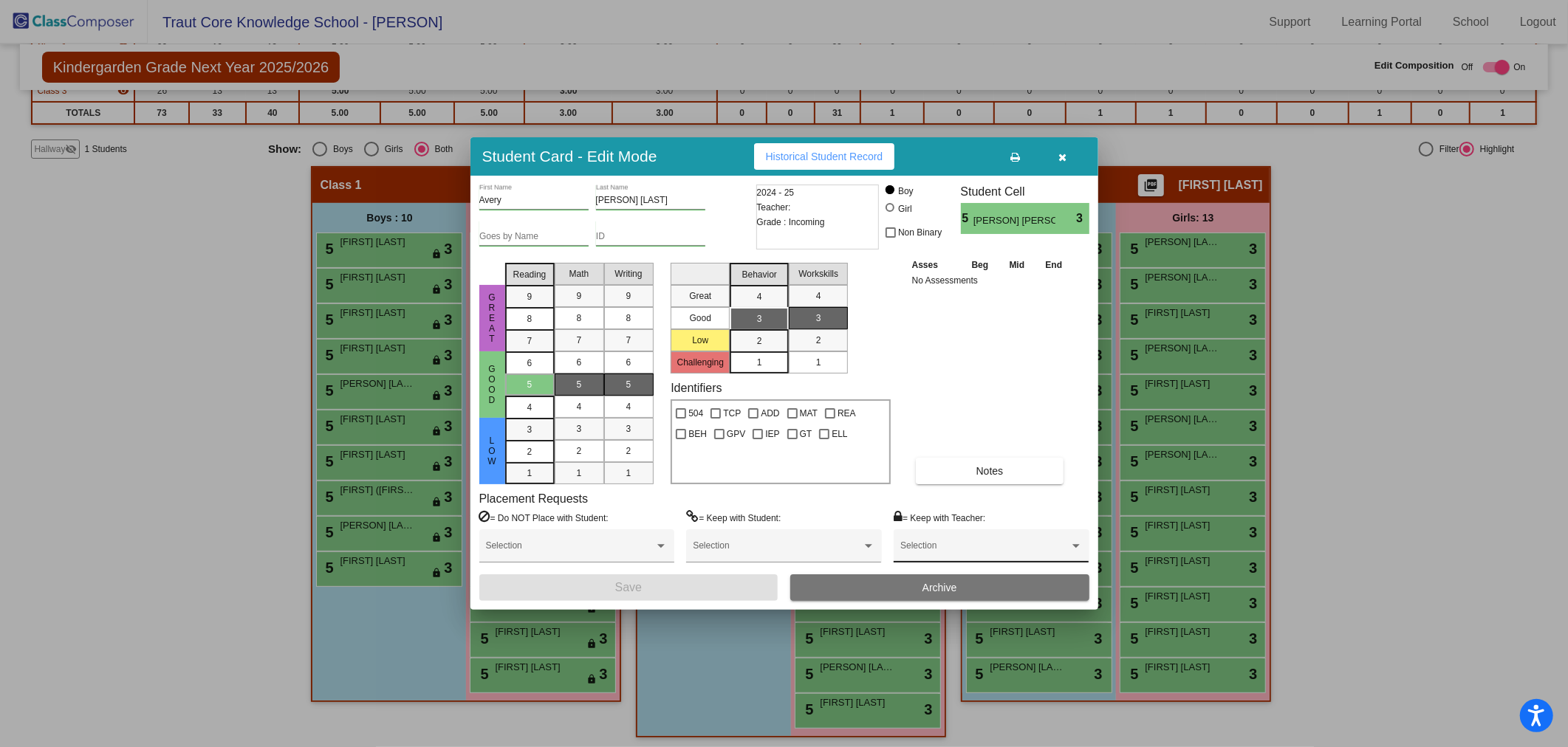 click at bounding box center [985, 551] 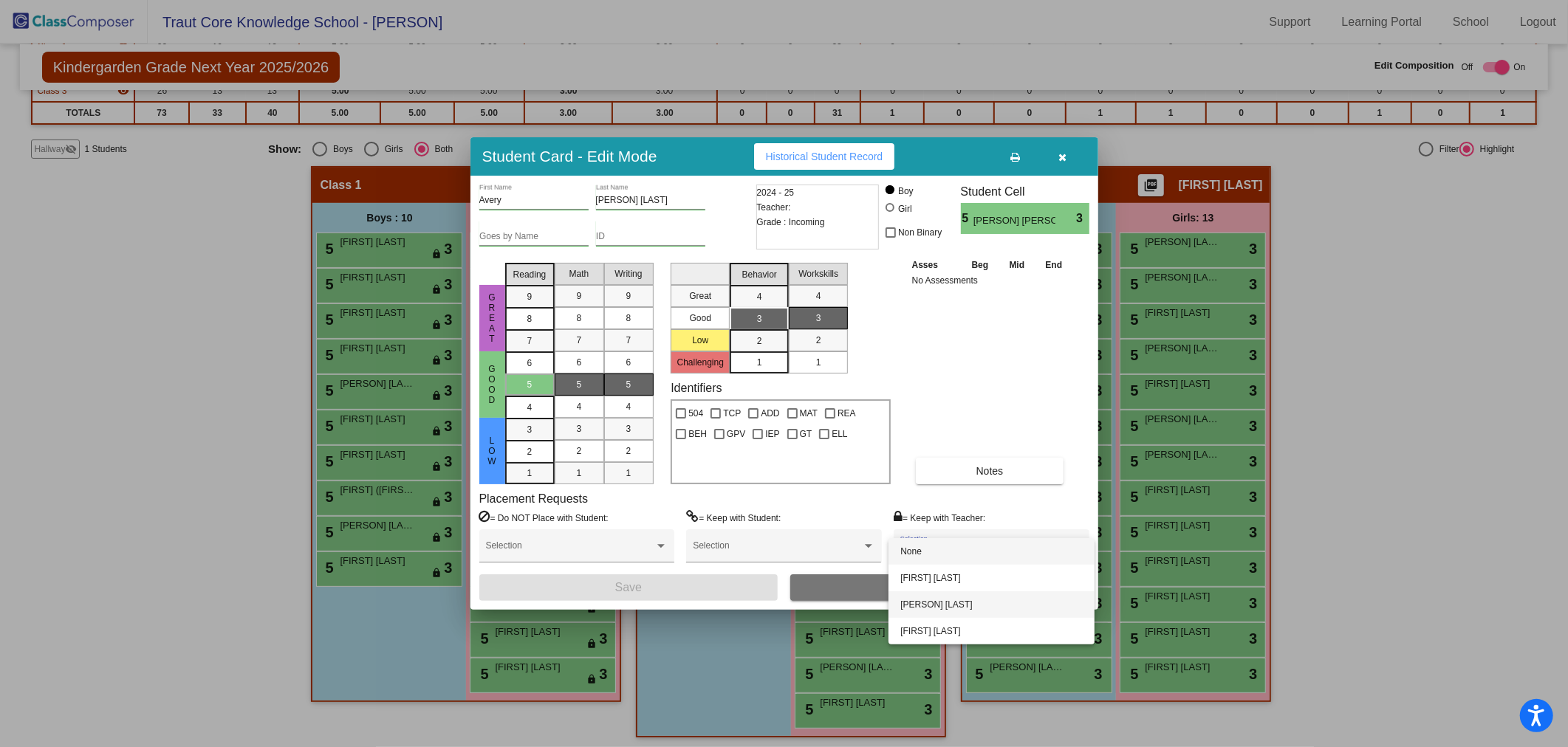 click on "[PERSON] [LAST]" at bounding box center (991, 605) 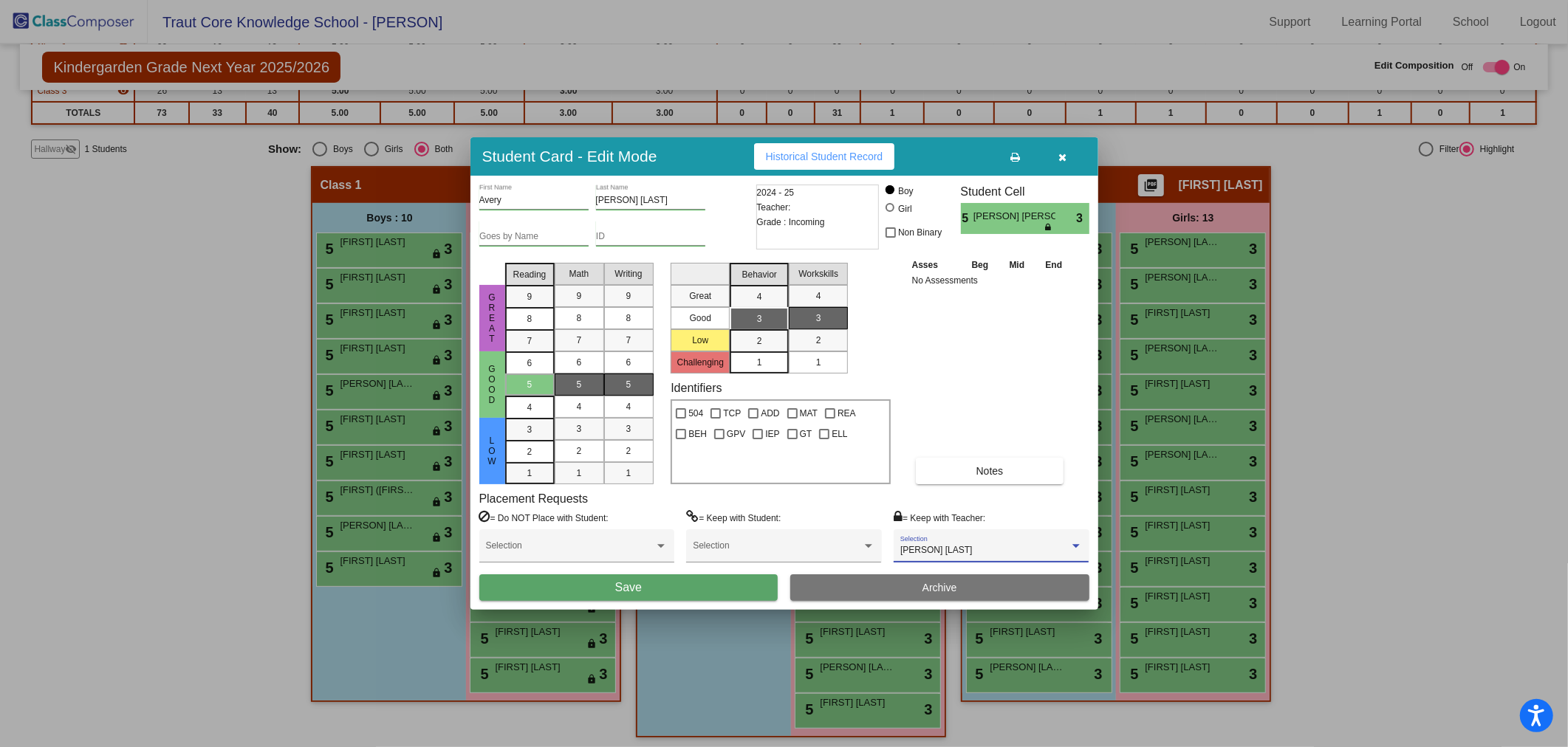 click on "Save" at bounding box center [629, 588] 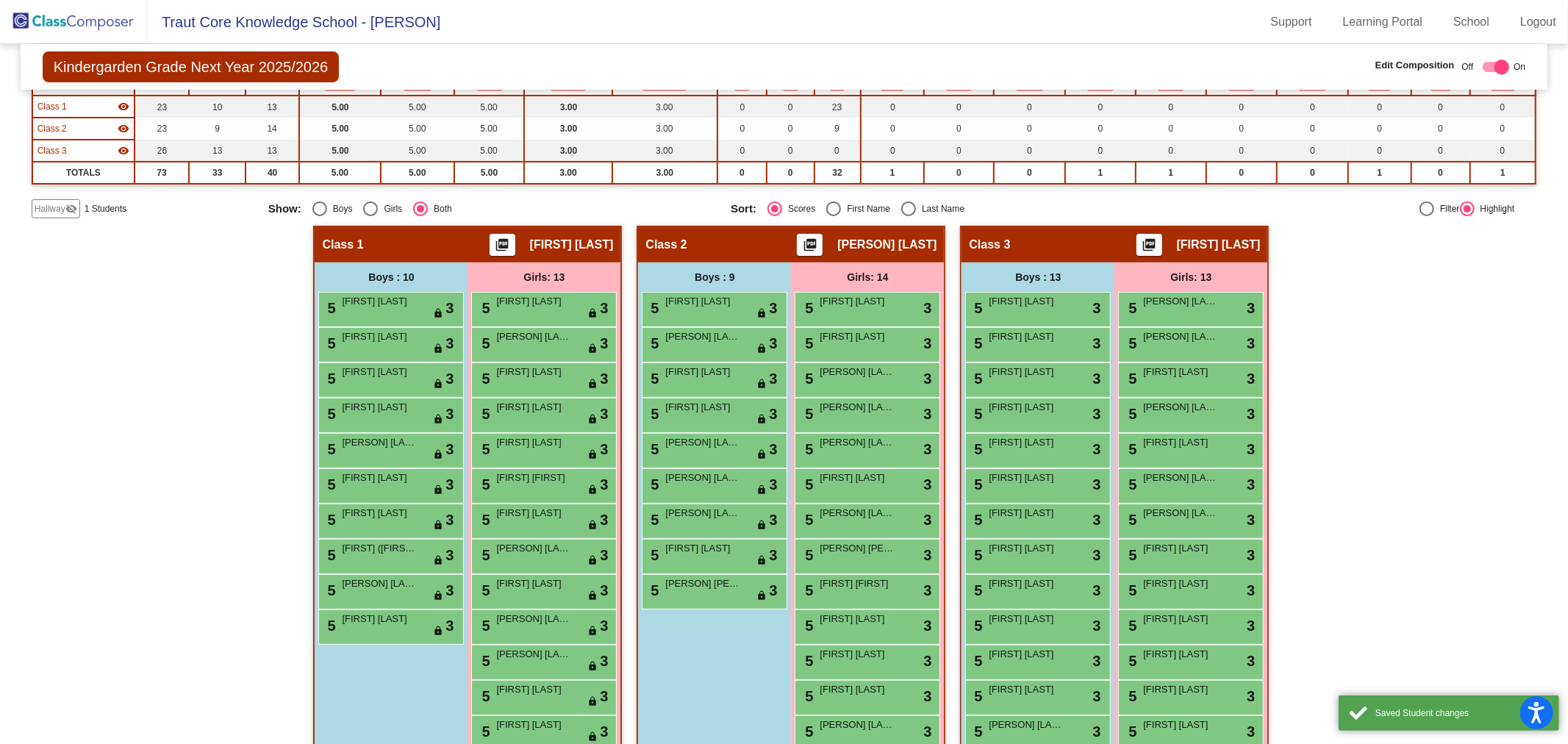 scroll, scrollTop: 223, scrollLeft: 0, axis: vertical 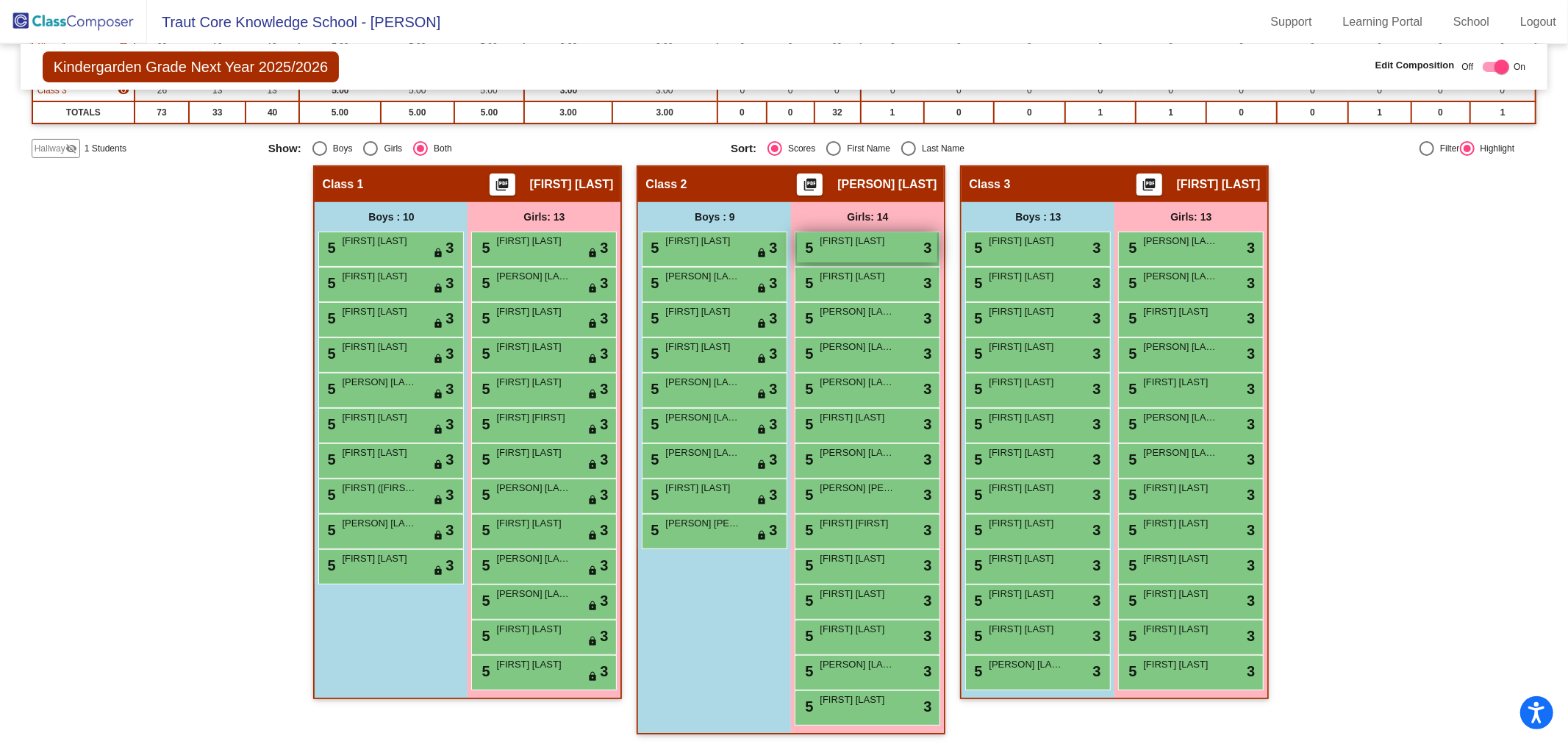 click on "[FIRST] [LAST]" at bounding box center [856, 241] 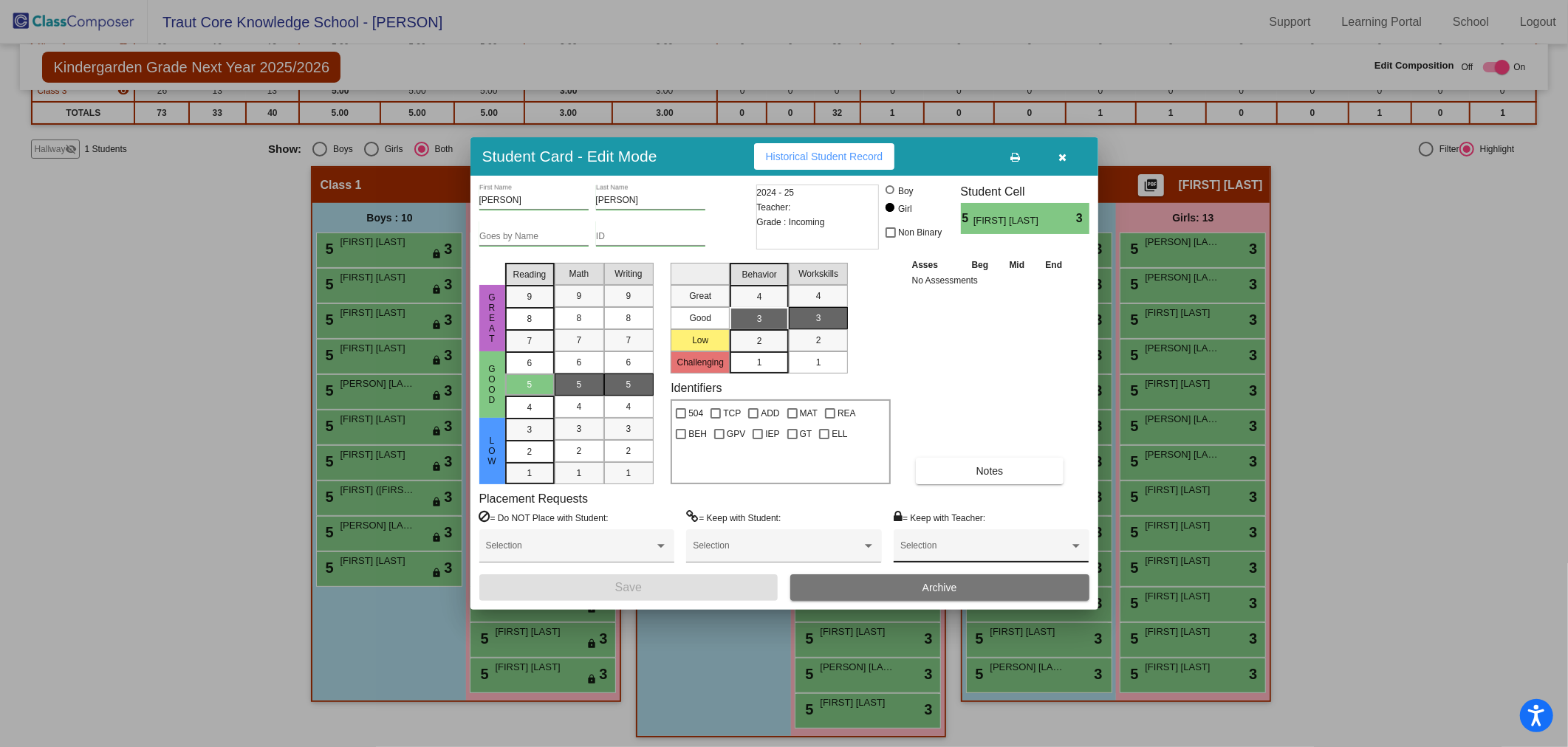 click on "Selection" at bounding box center (991, 549) 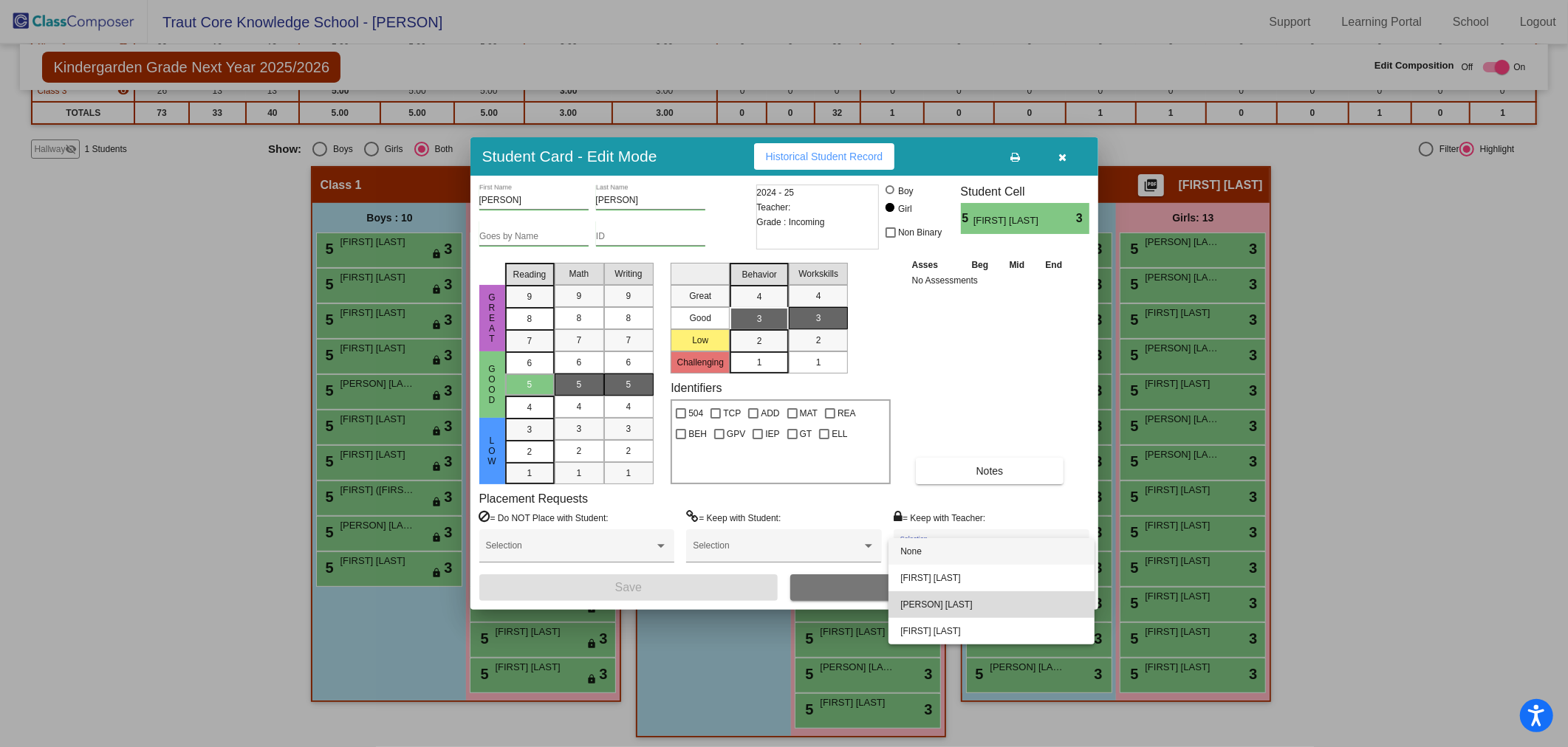 click on "[PERSON] [LAST]" at bounding box center [991, 605] 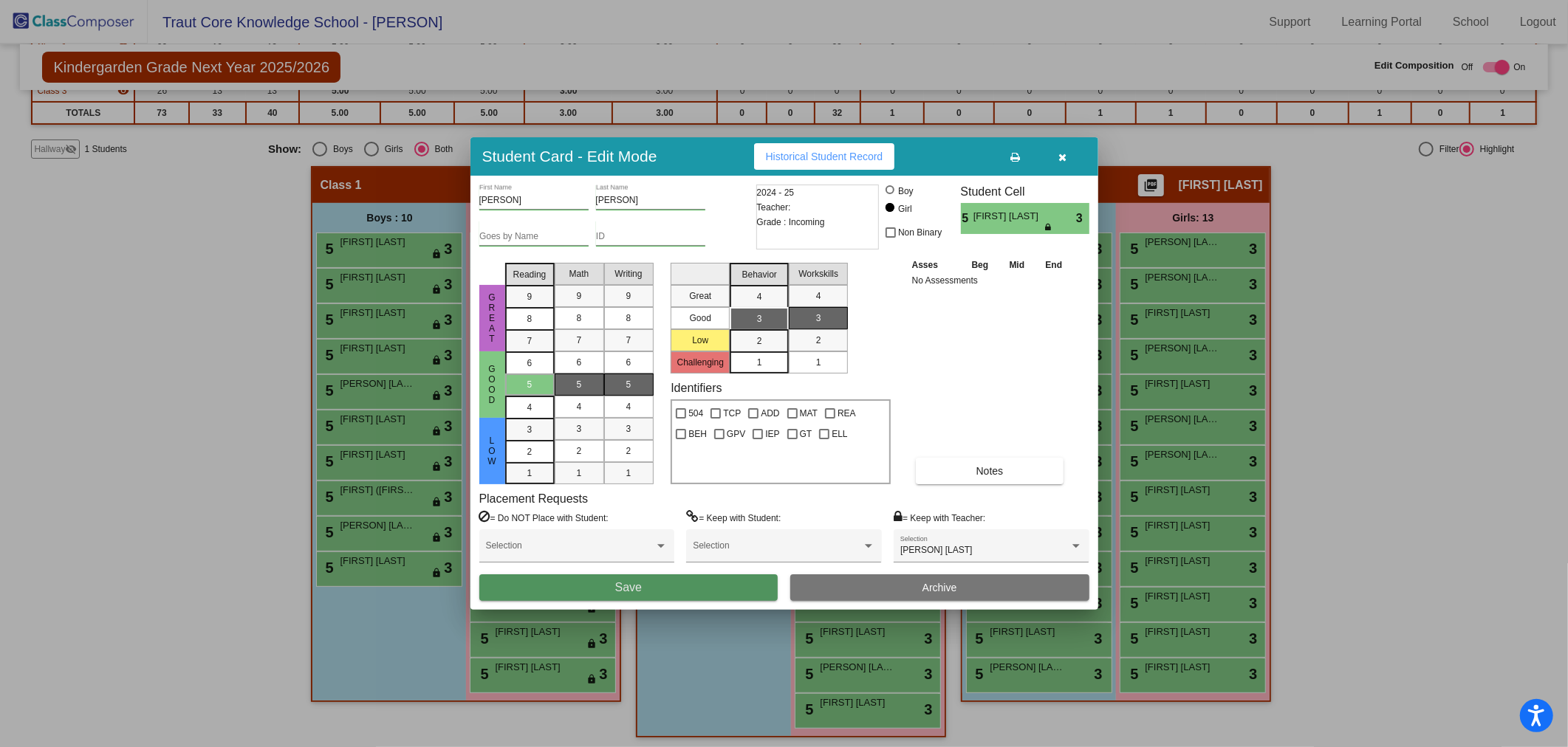 click on "Save" at bounding box center [629, 588] 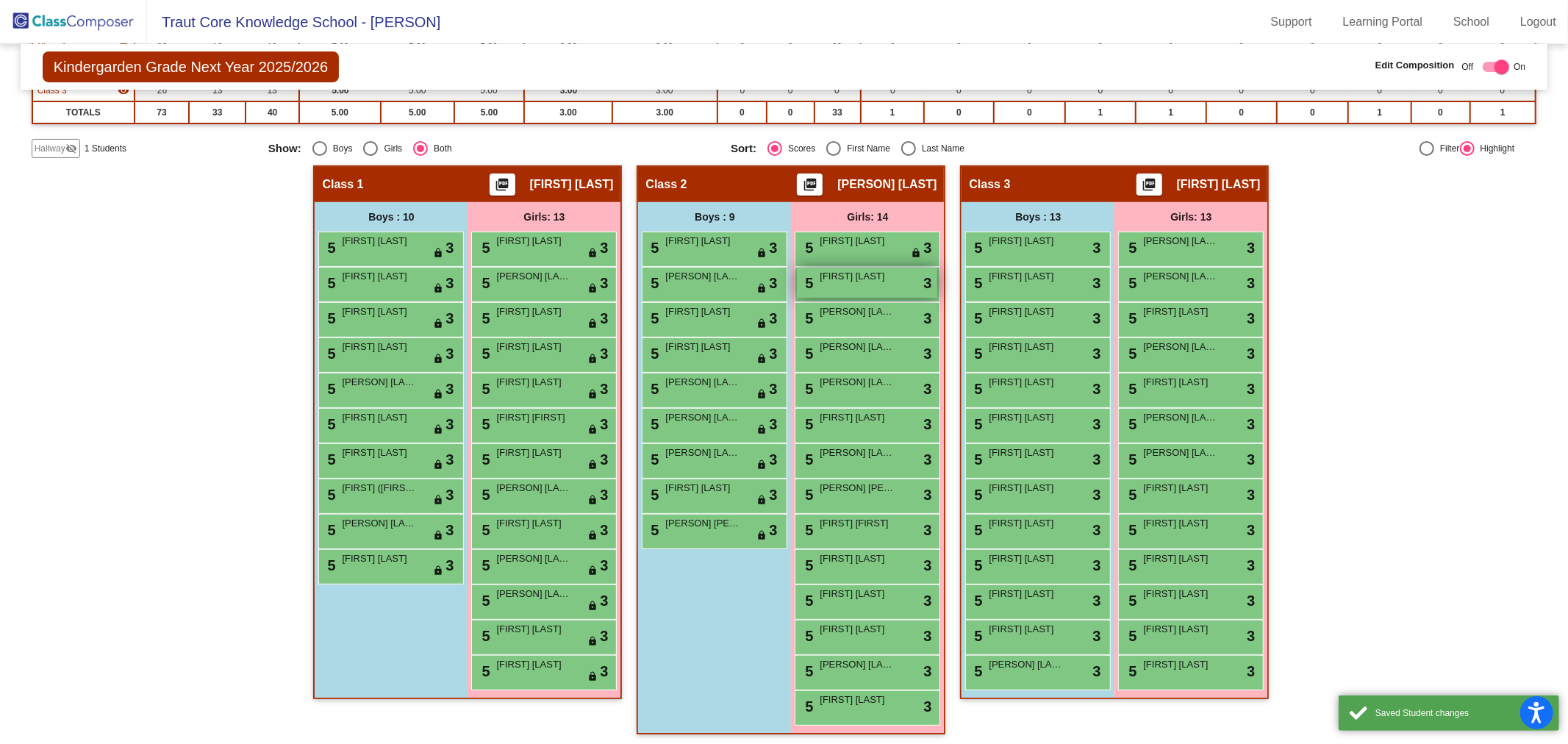 click on "5 [PERSON] [LAST] lock do_not_disturb_alt 3" at bounding box center [867, 282] 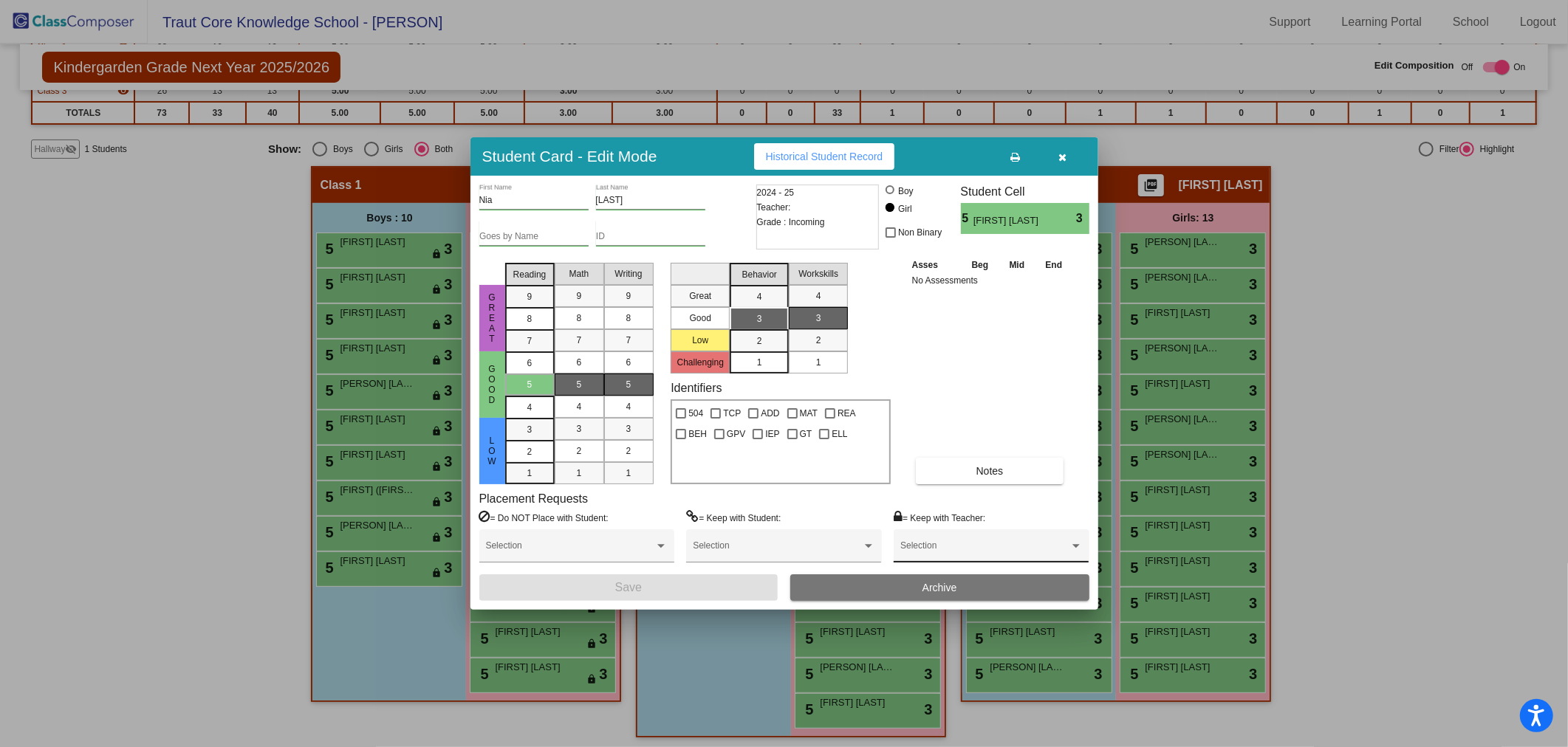 click at bounding box center (985, 551) 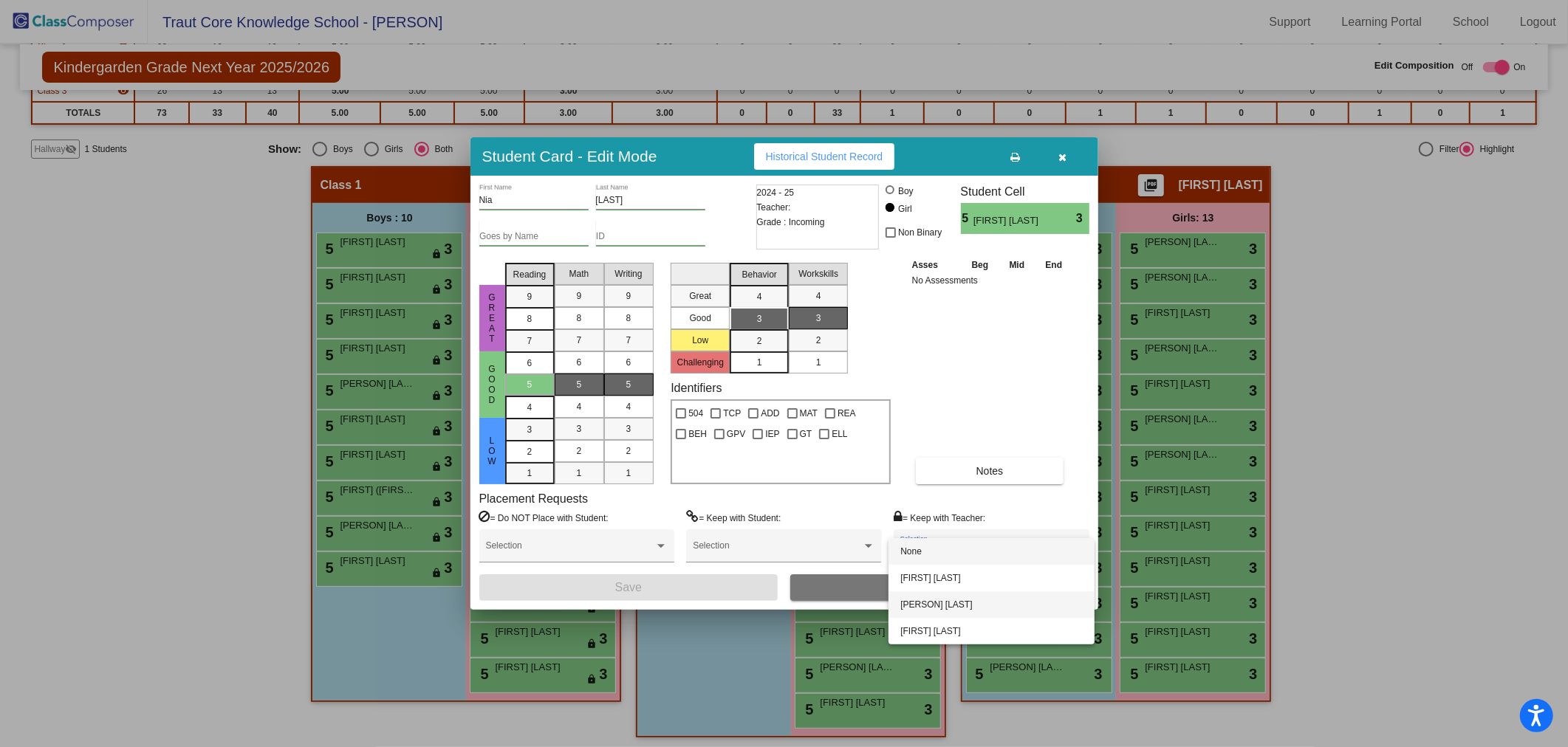 click on "[PERSON] [LAST]" at bounding box center (991, 605) 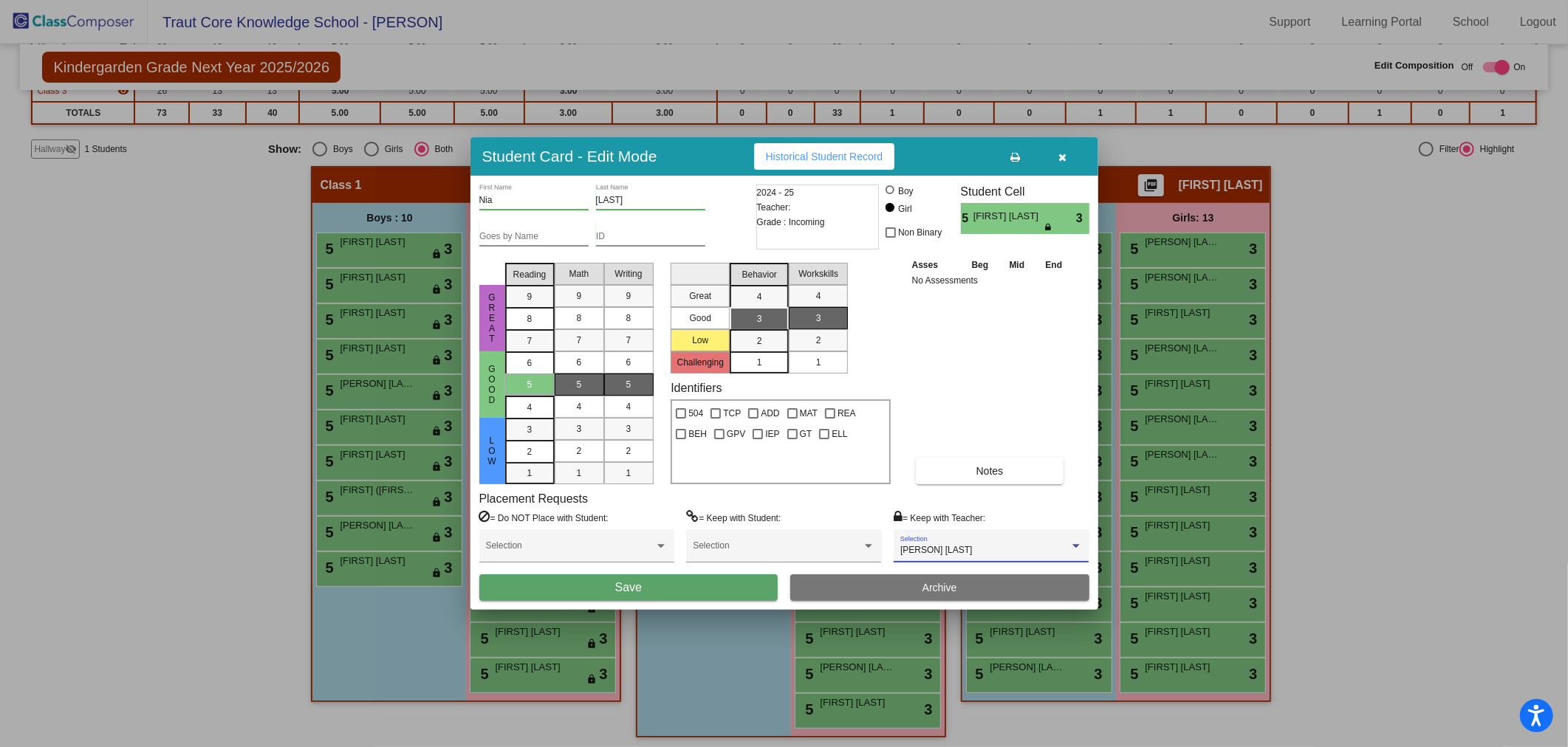 click on "Save" at bounding box center [629, 588] 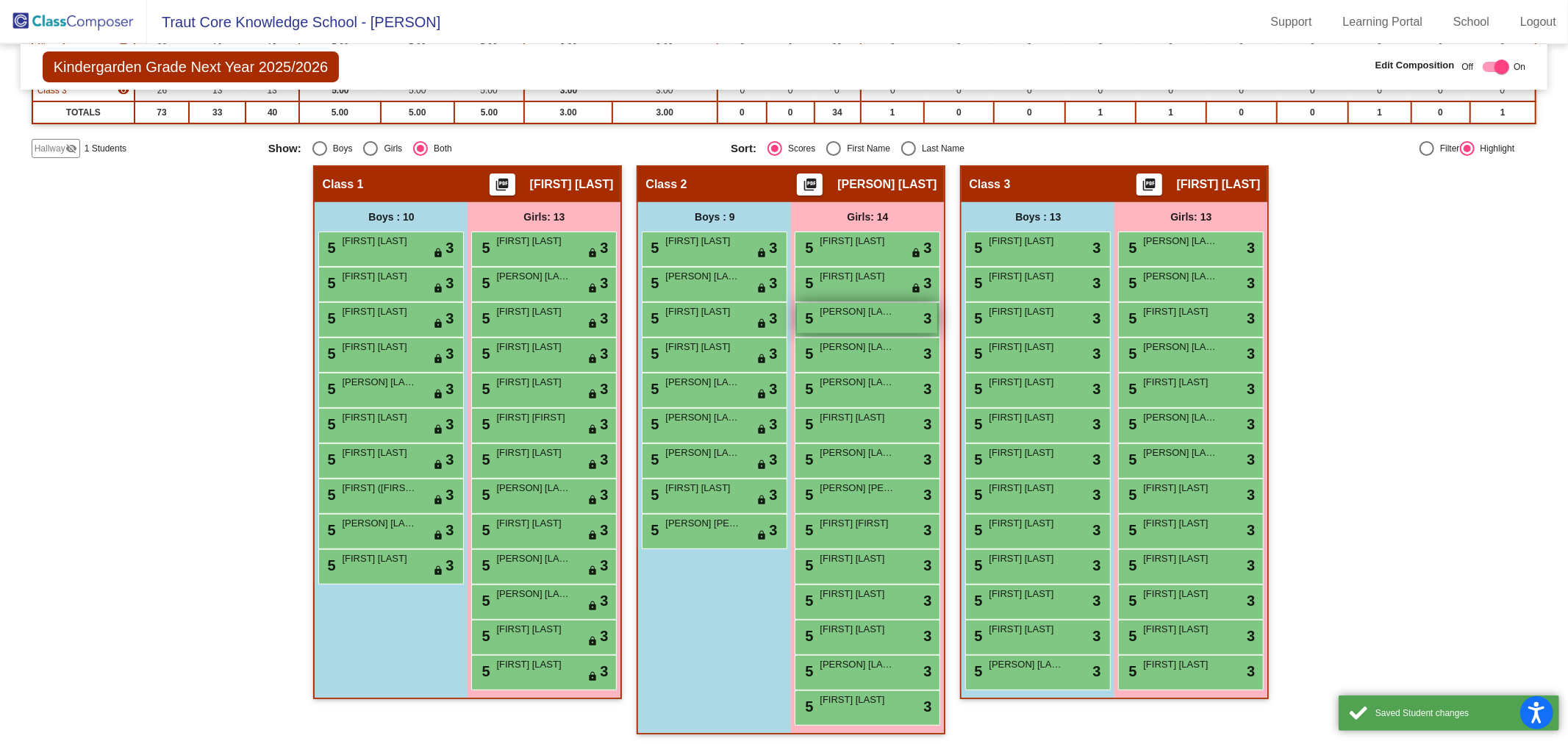 click on "[PERSON] [LAST]" at bounding box center (856, 312) 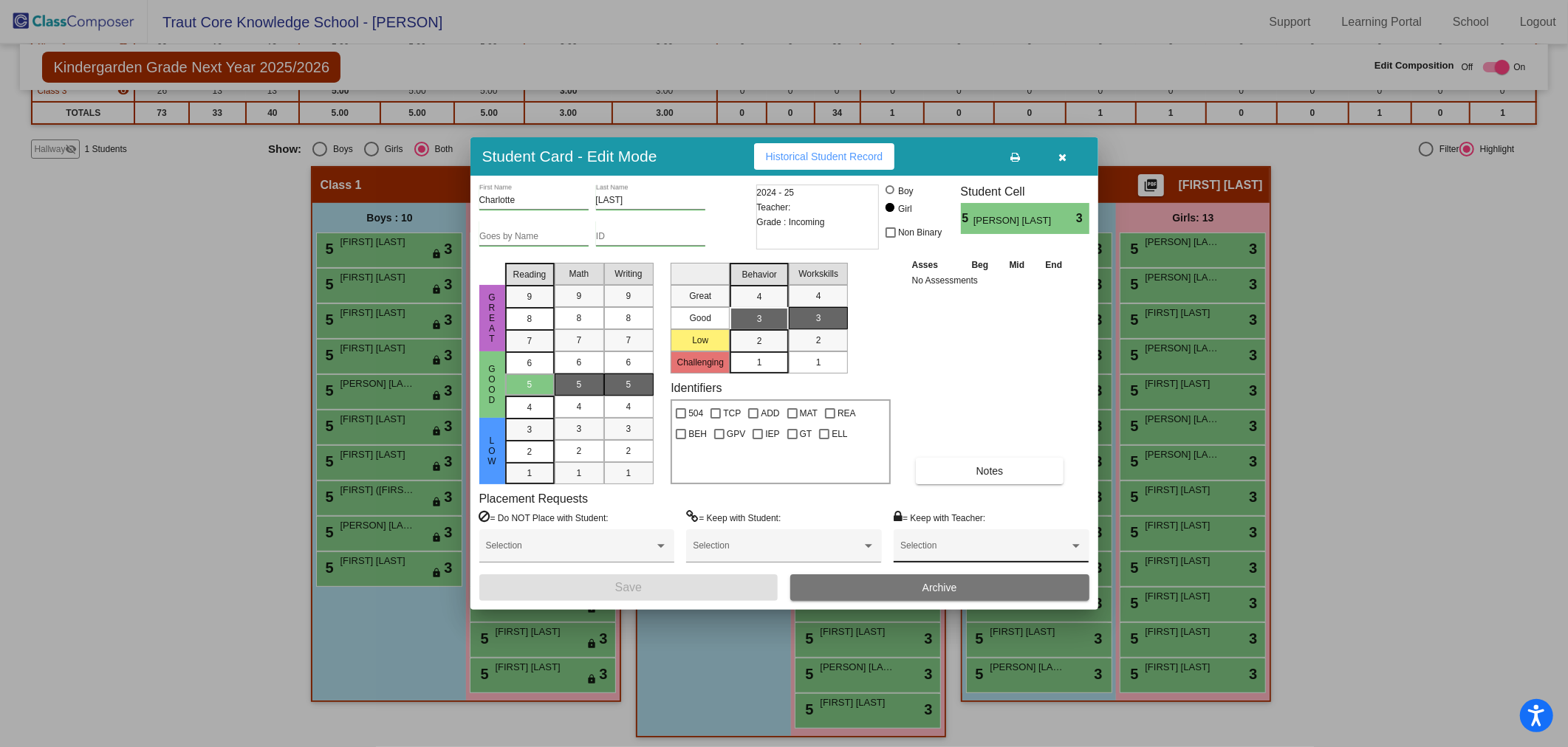 click on "Selection" at bounding box center [991, 549] 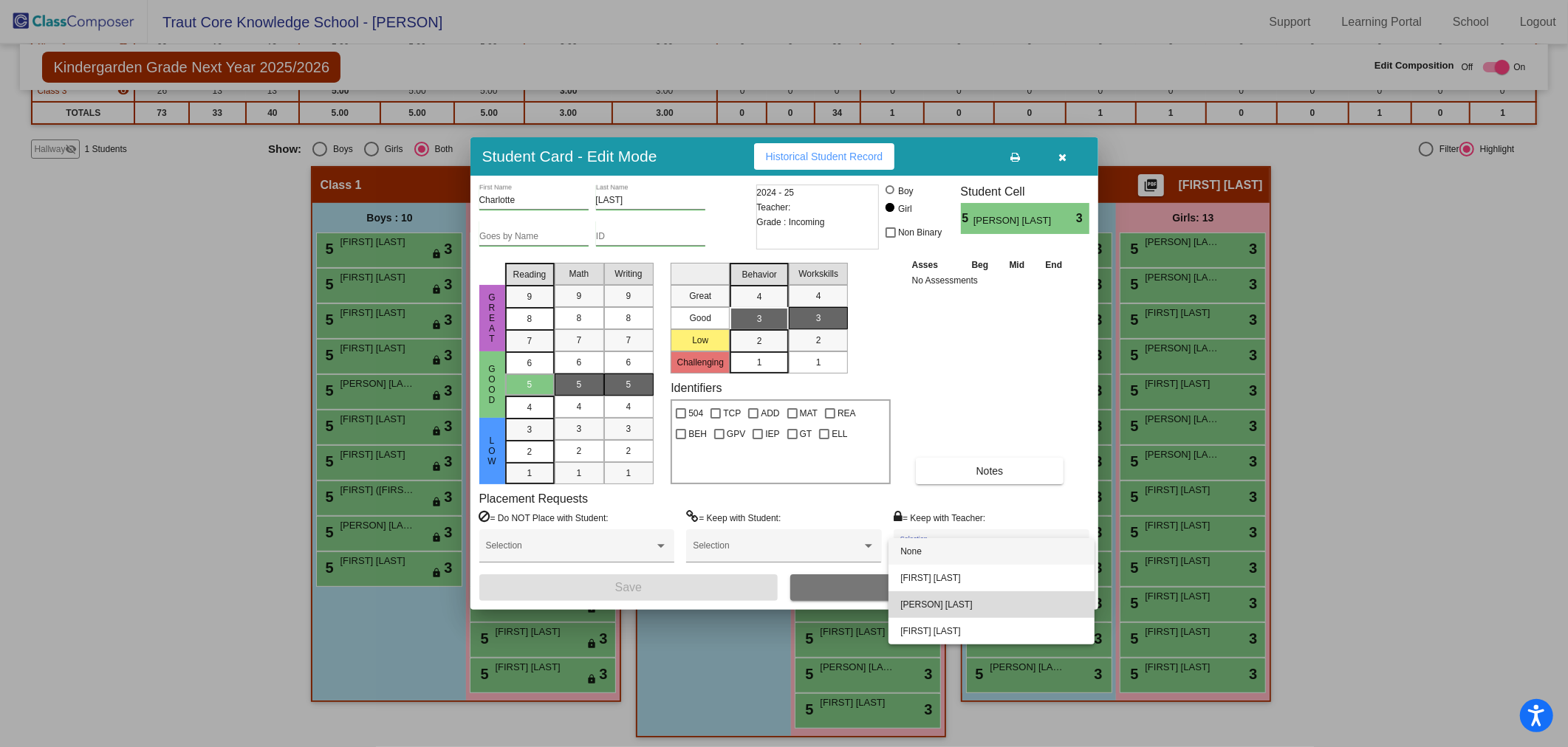 click on "[PERSON] [LAST]" at bounding box center (991, 605) 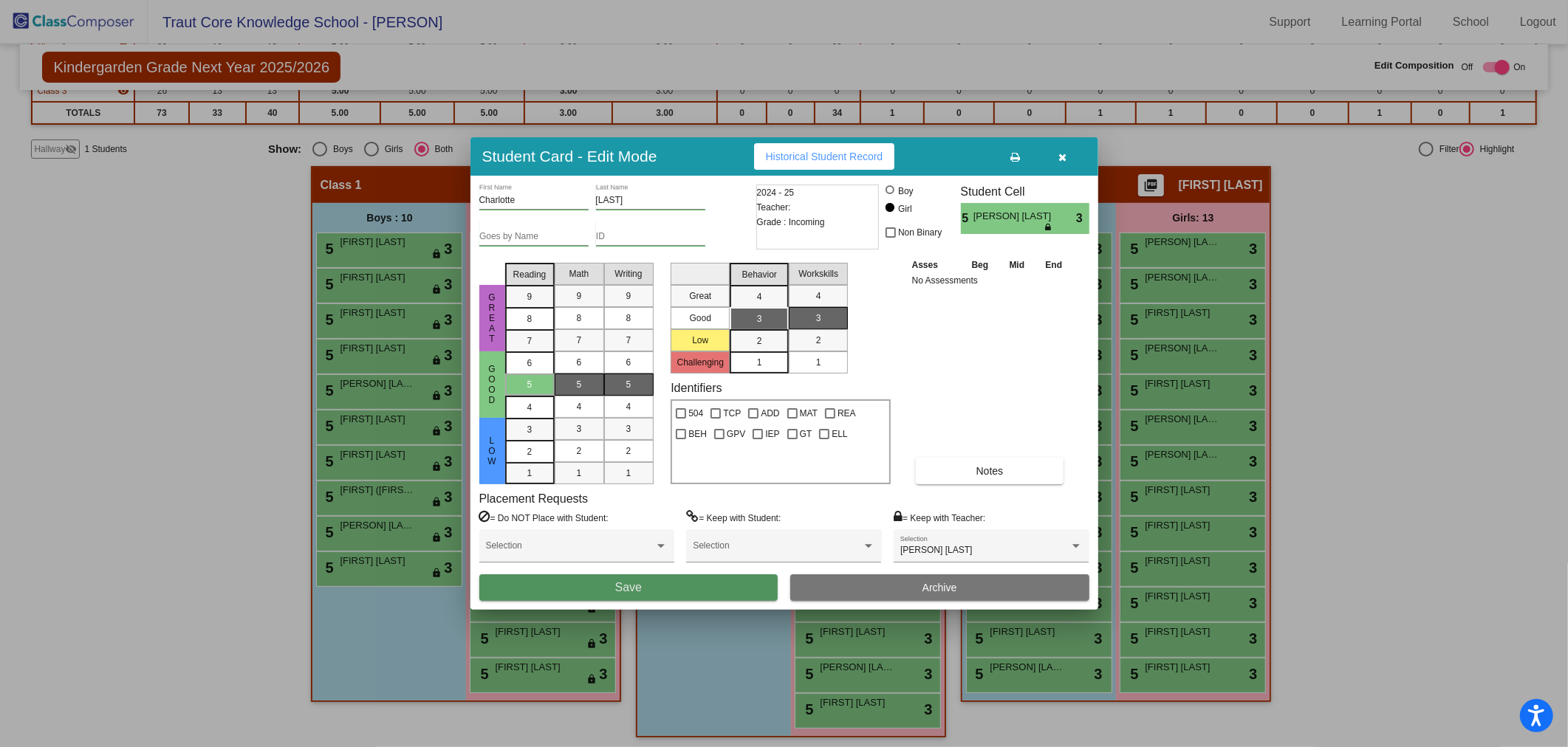 click on "Save" at bounding box center (629, 588) 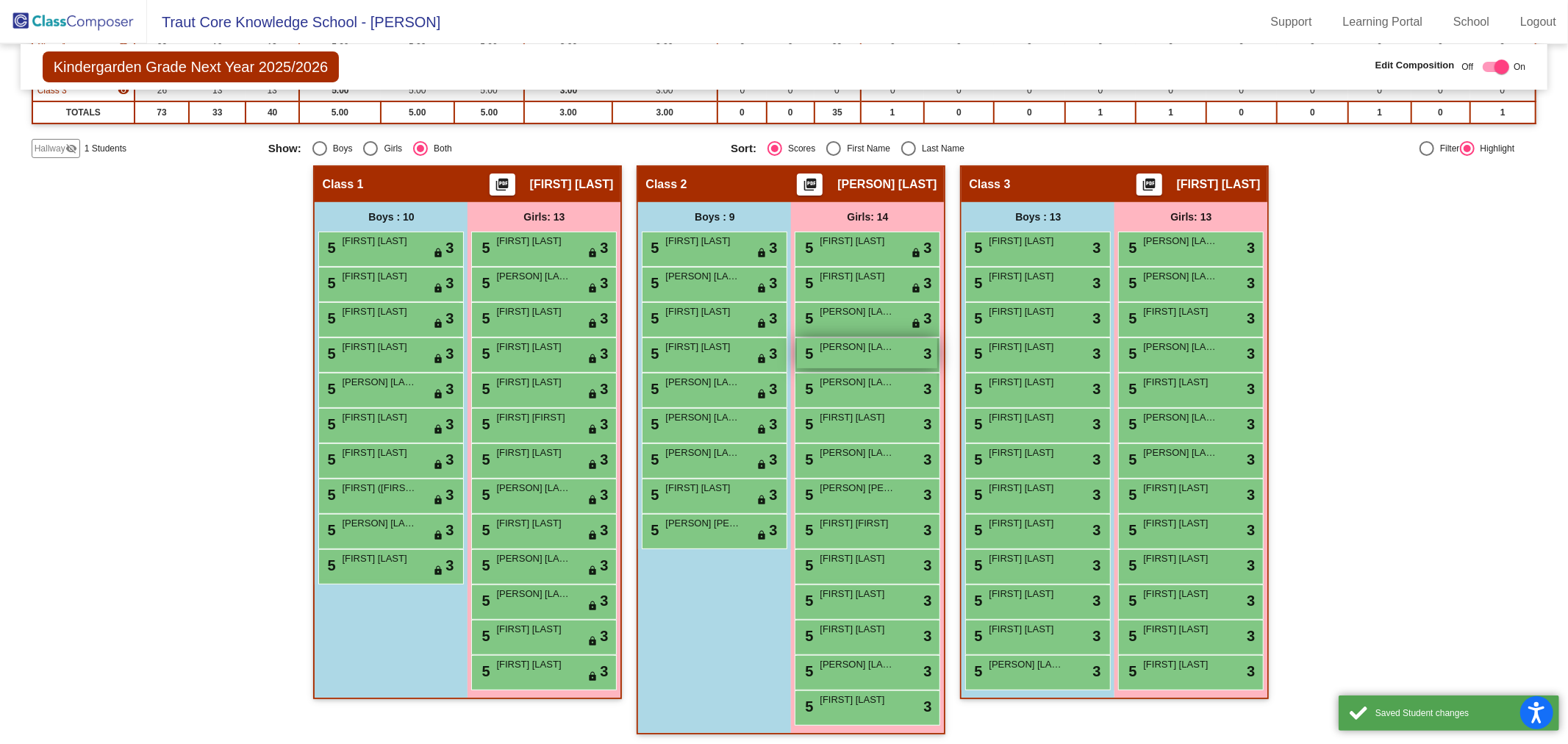 click on "5 [FIRST] [LAST] lock do_not_disturb_alt 3" at bounding box center (867, 353) 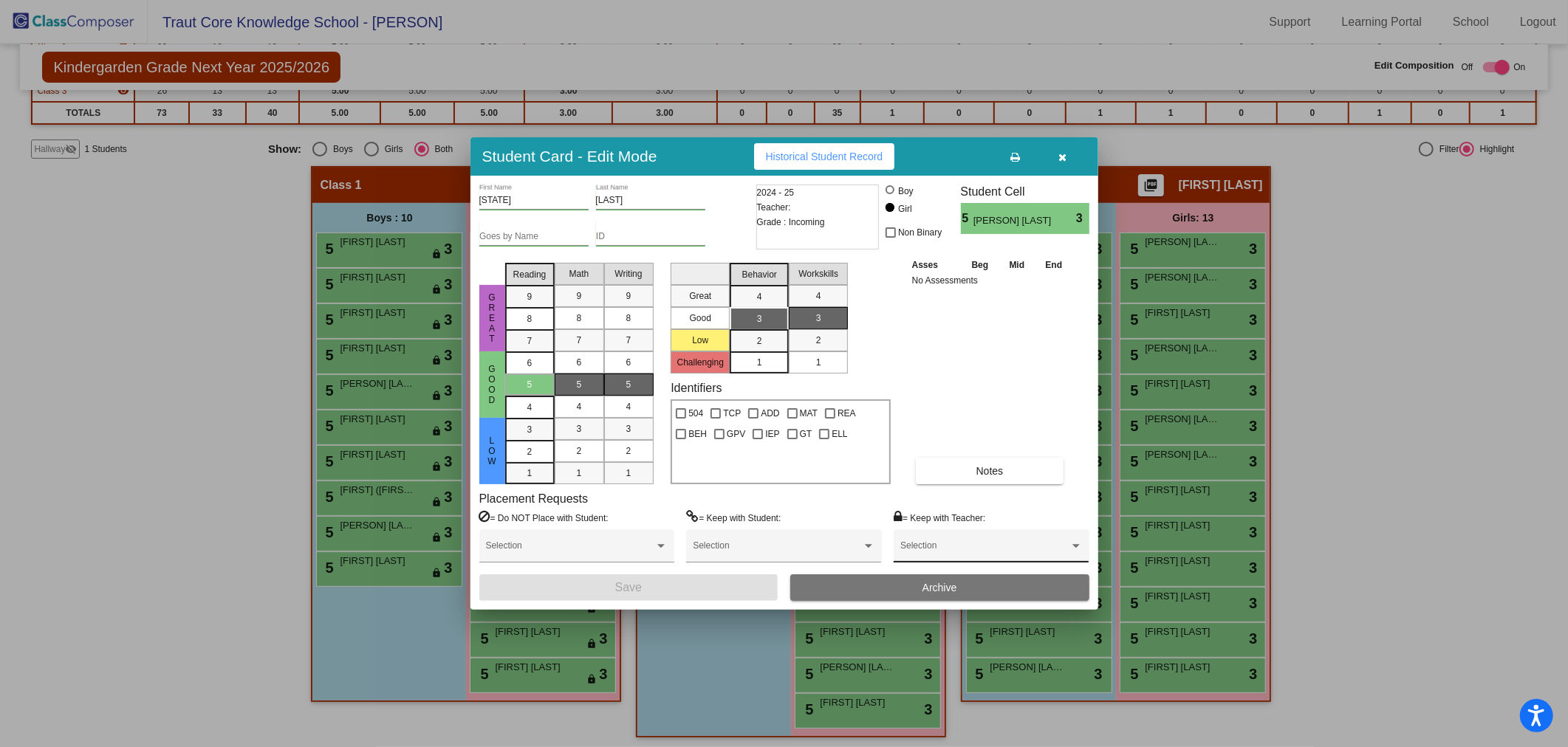 click on "Selection" at bounding box center (991, 549) 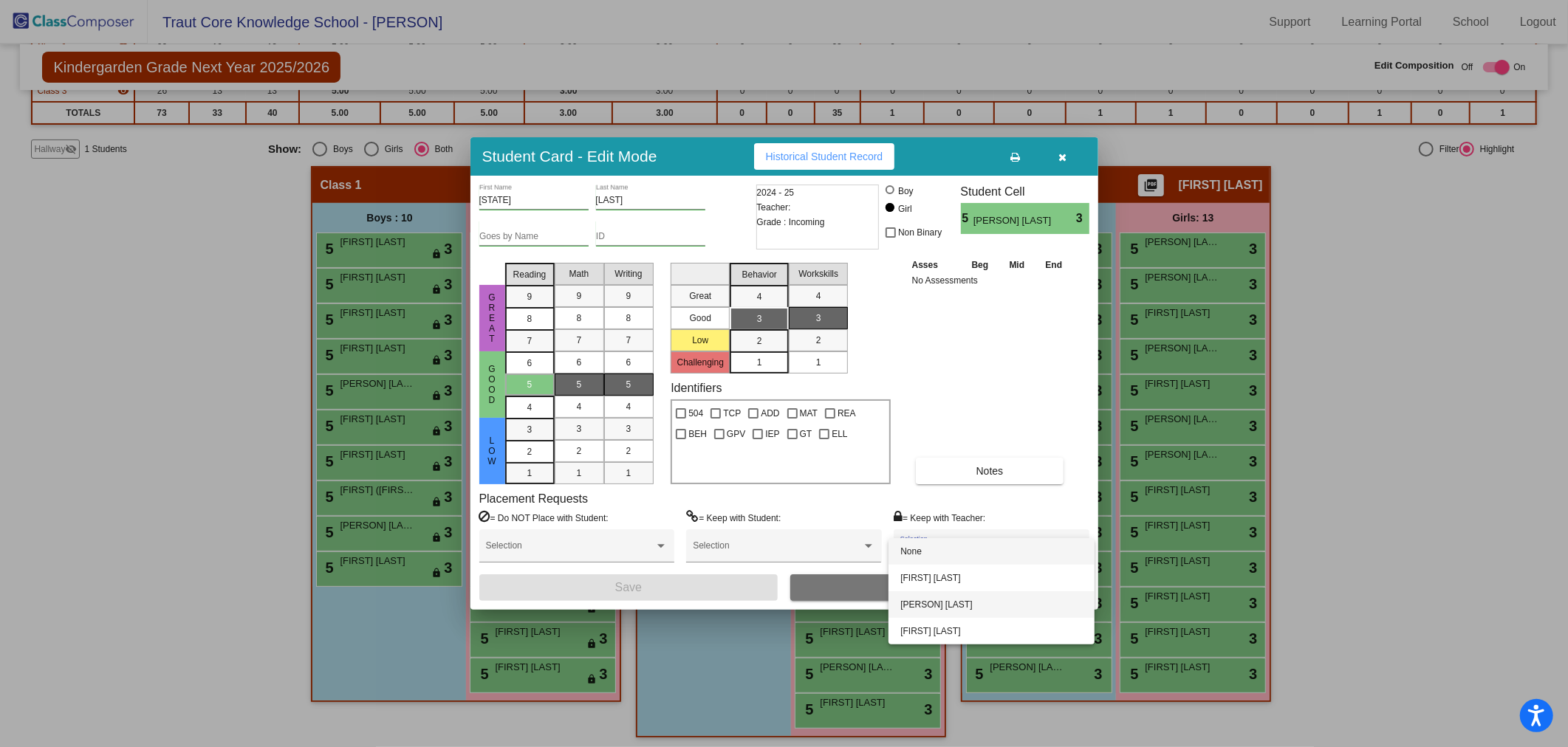 click on "[PERSON] [LAST]" at bounding box center (991, 605) 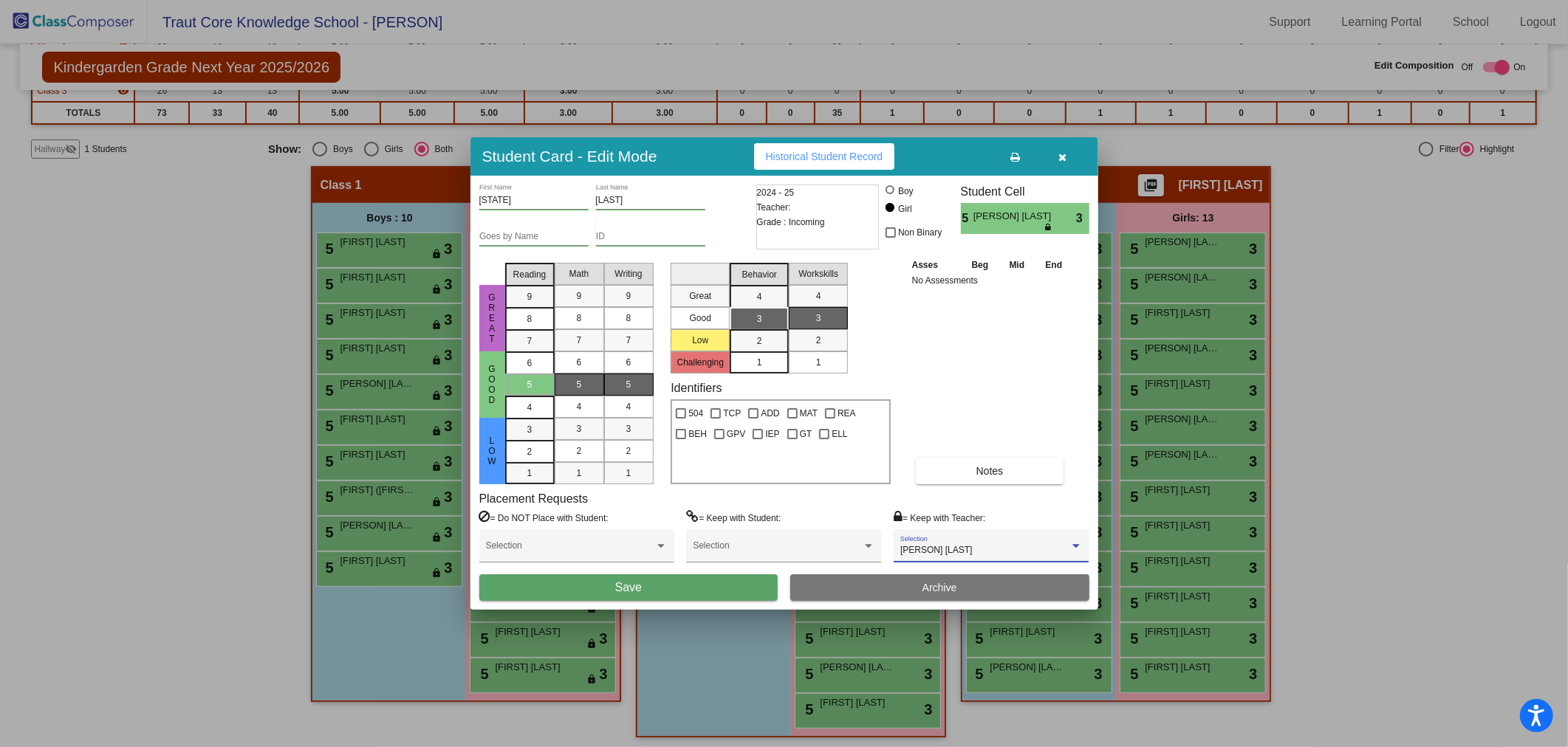 click on "Save" at bounding box center (629, 588) 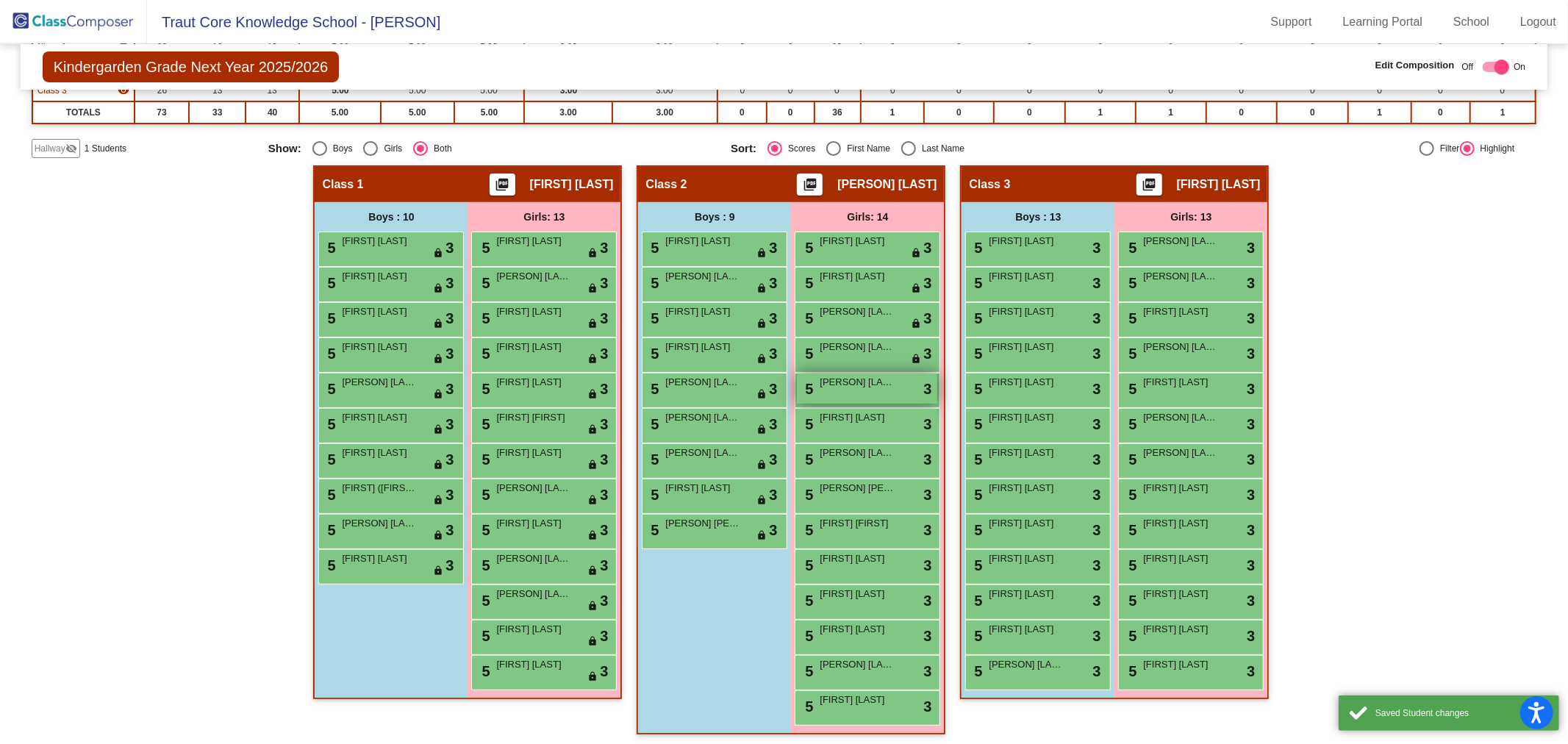 click on "[PERSON] [LAST]" at bounding box center [856, 382] 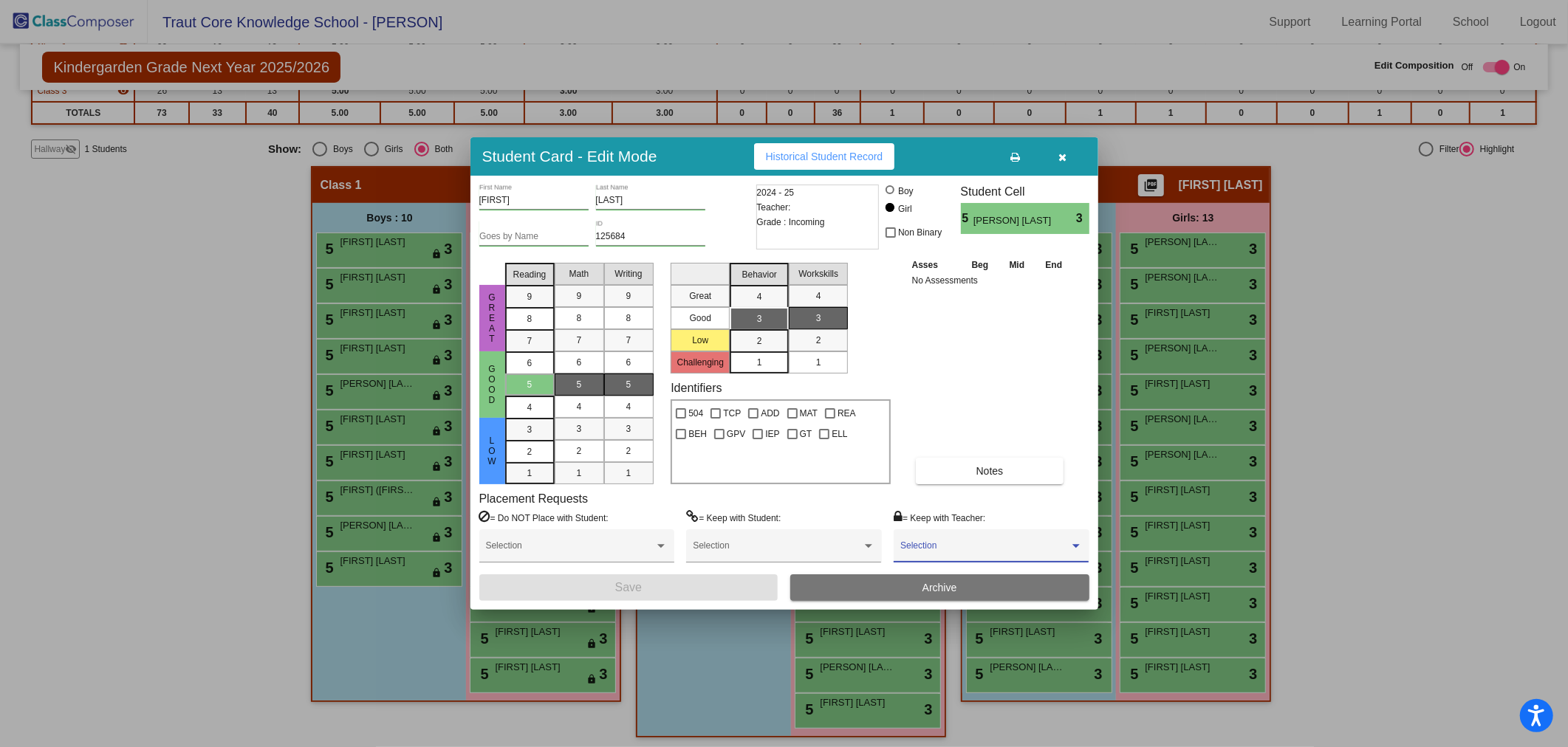 click at bounding box center [985, 551] 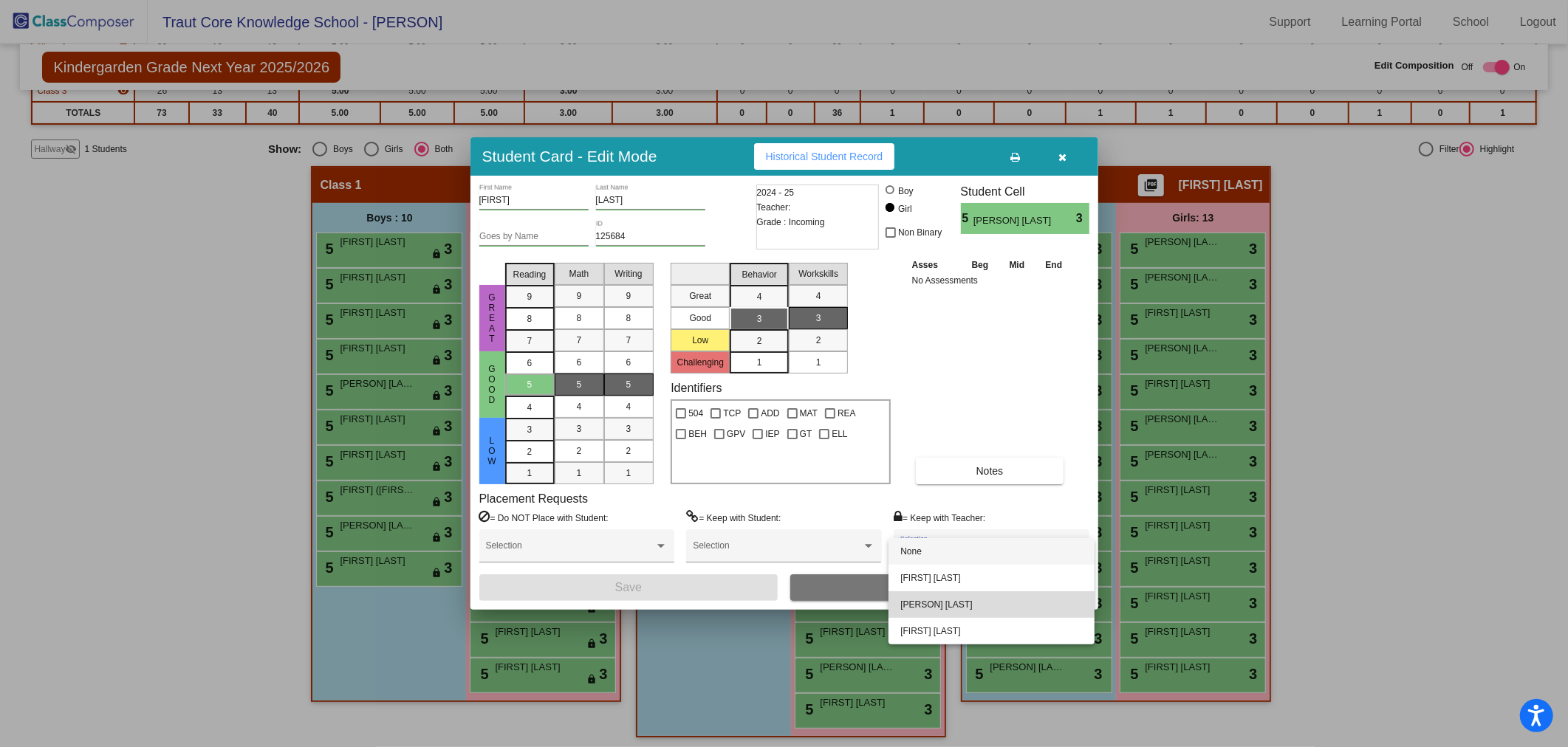 click on "[PERSON] [LAST]" at bounding box center (991, 605) 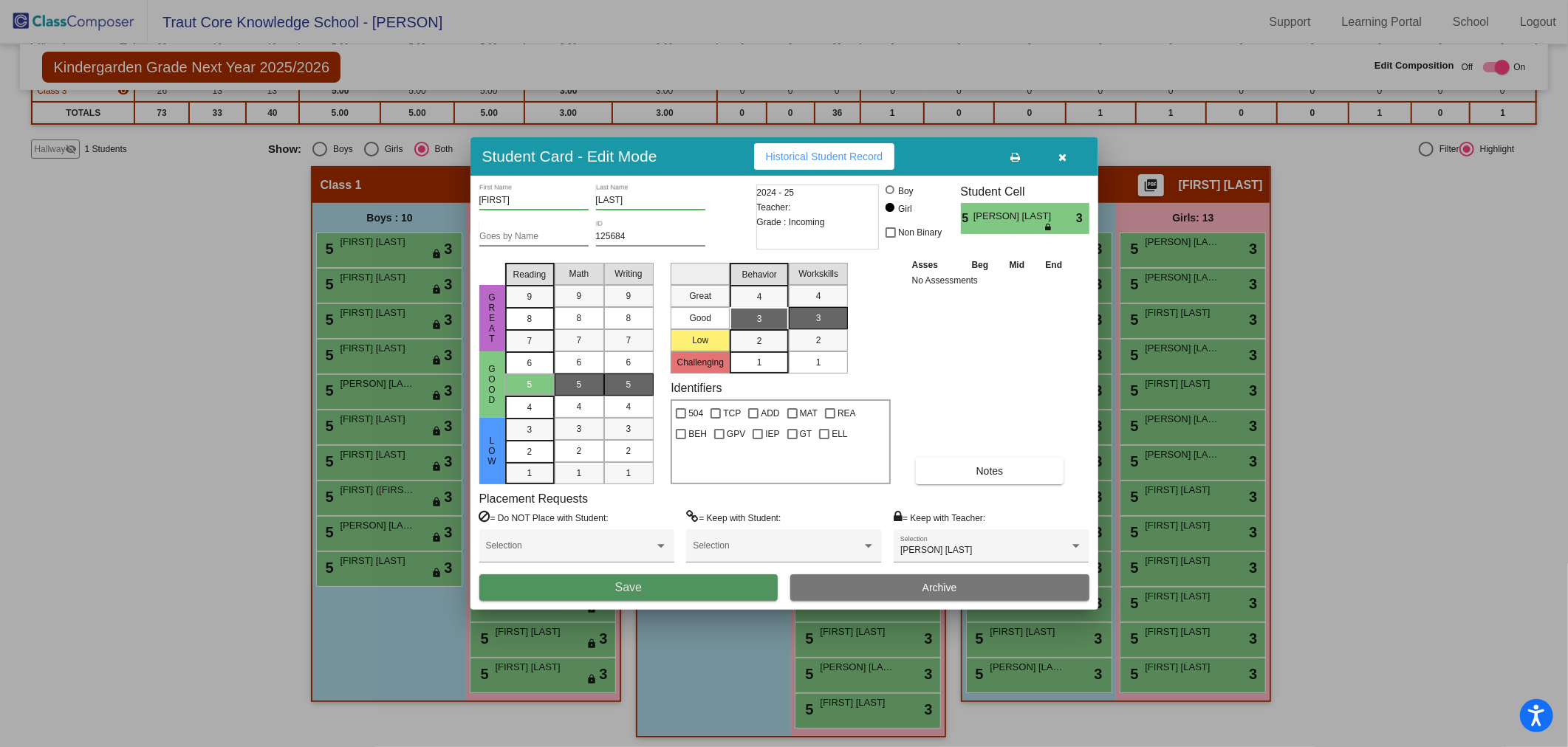 click on "Save" at bounding box center [629, 588] 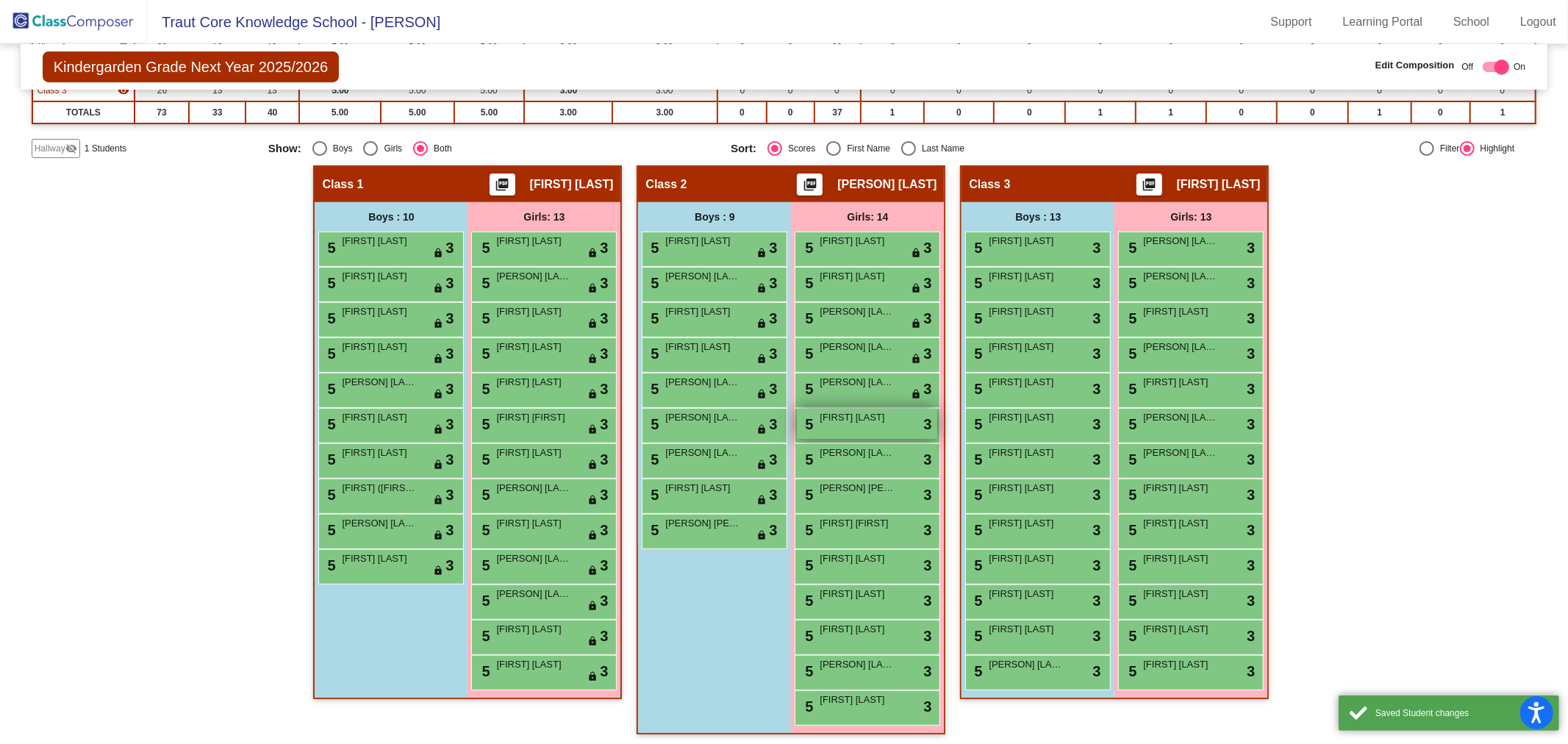 click on "[FIRST] [LAST]" at bounding box center [856, 418] 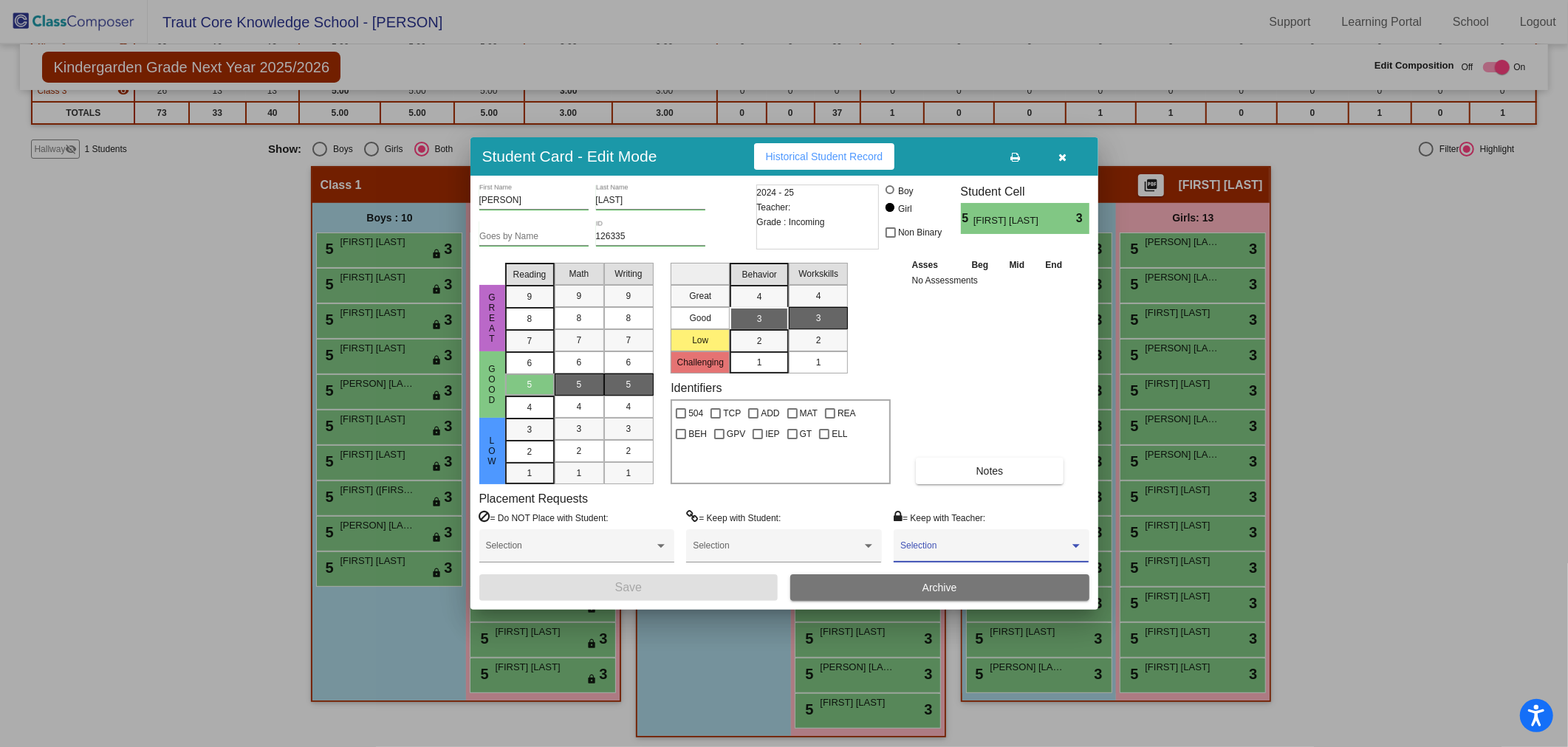 click at bounding box center [985, 551] 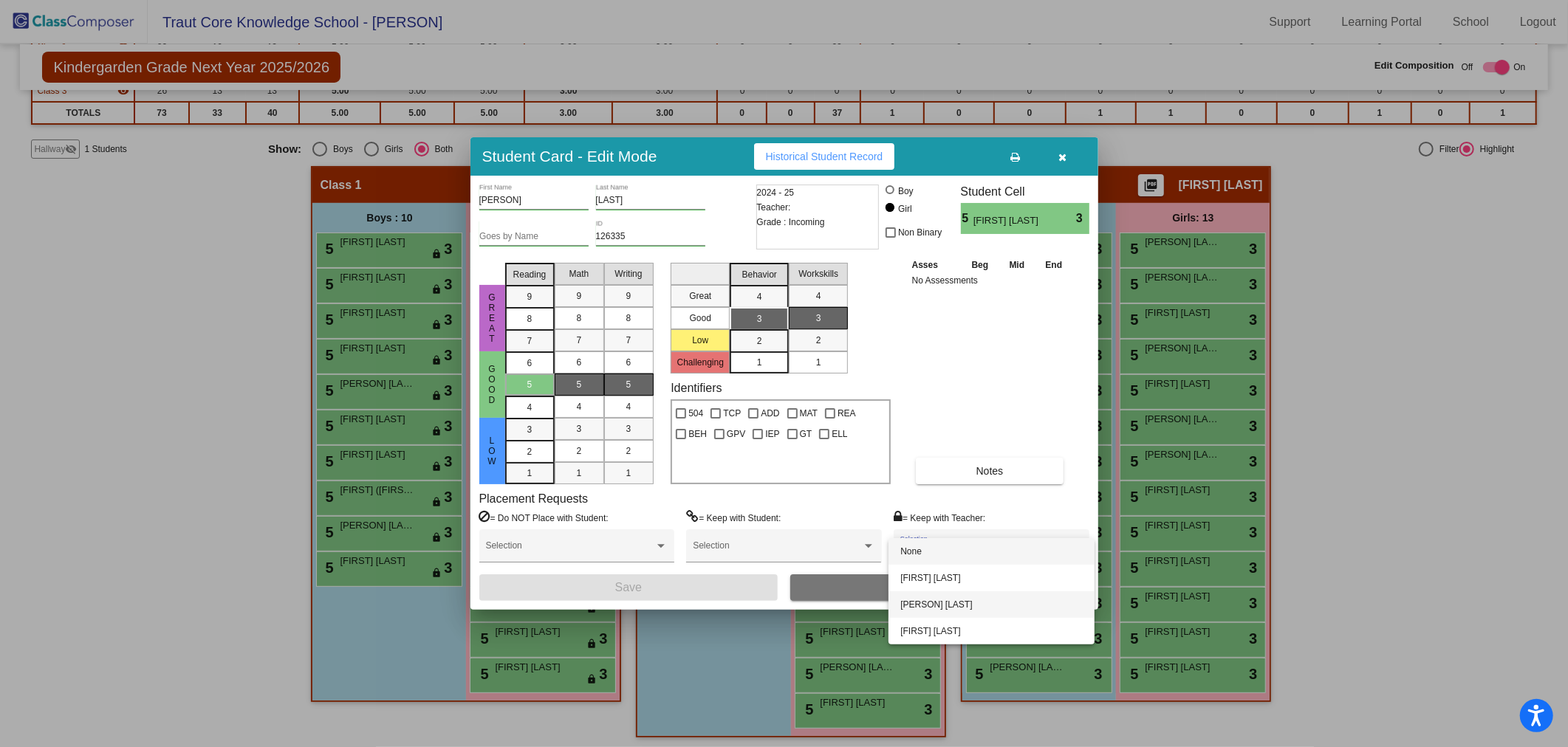 click on "[PERSON] [LAST]" at bounding box center [991, 605] 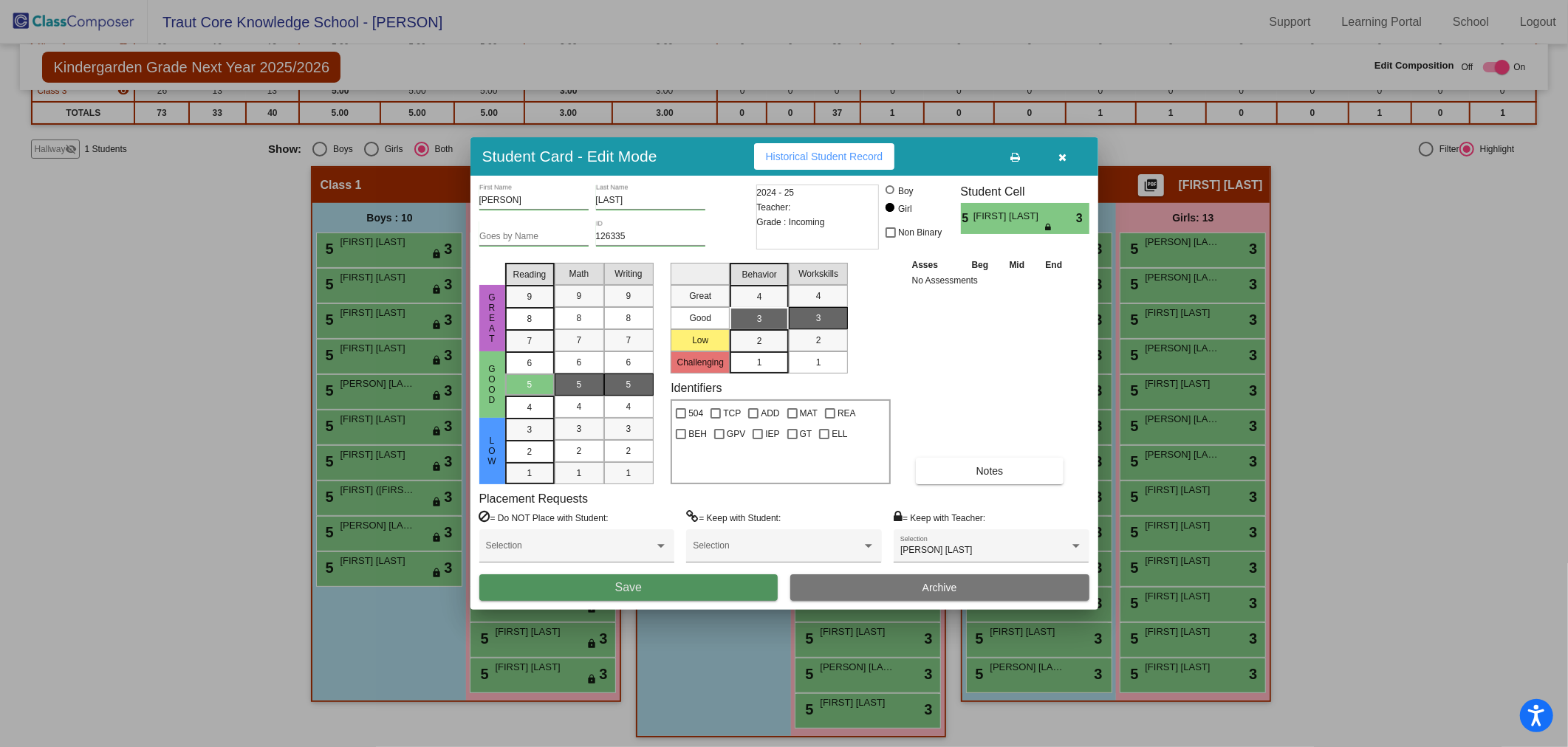 click on "Save" at bounding box center [629, 588] 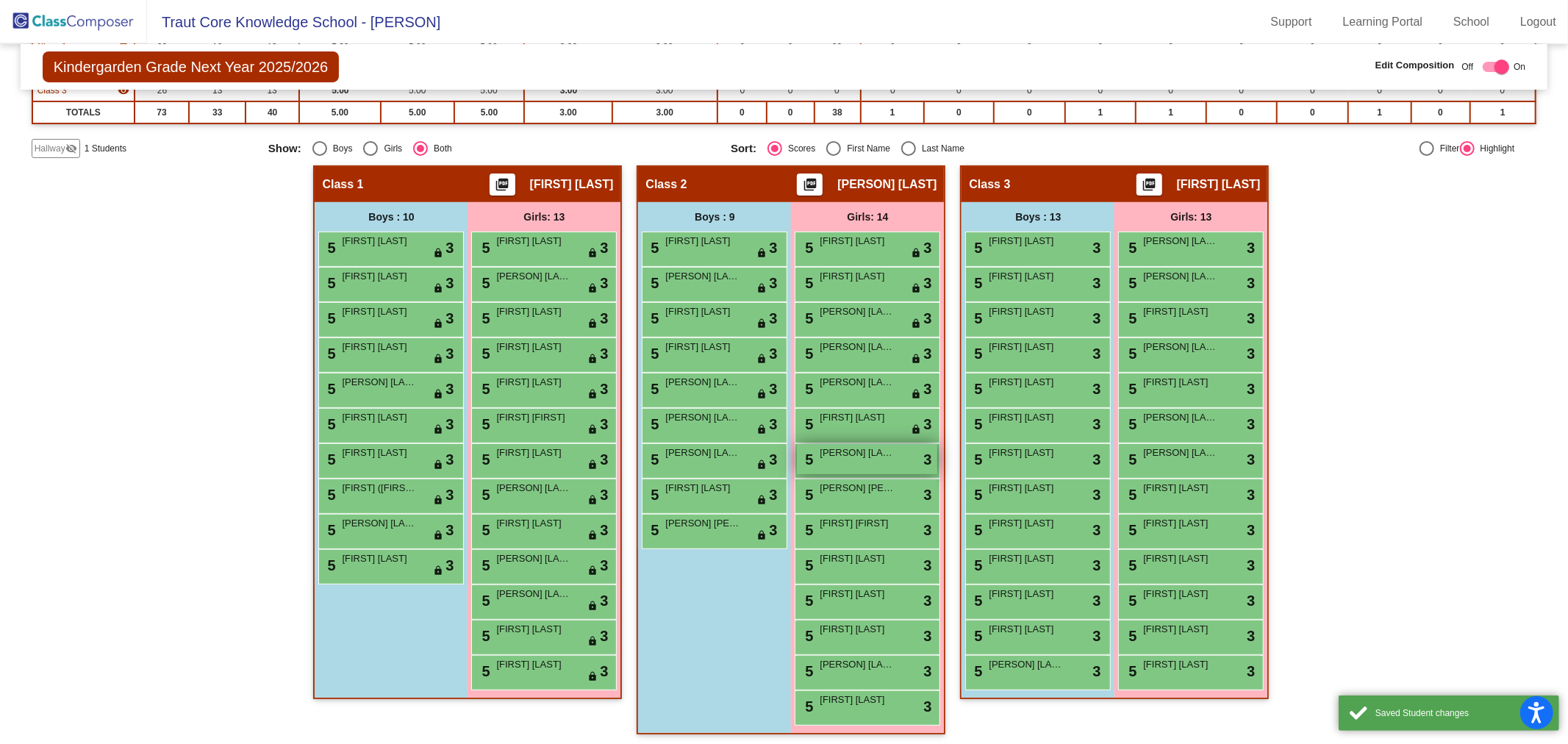 click on "[PERSON] [LAST]" at bounding box center [856, 453] 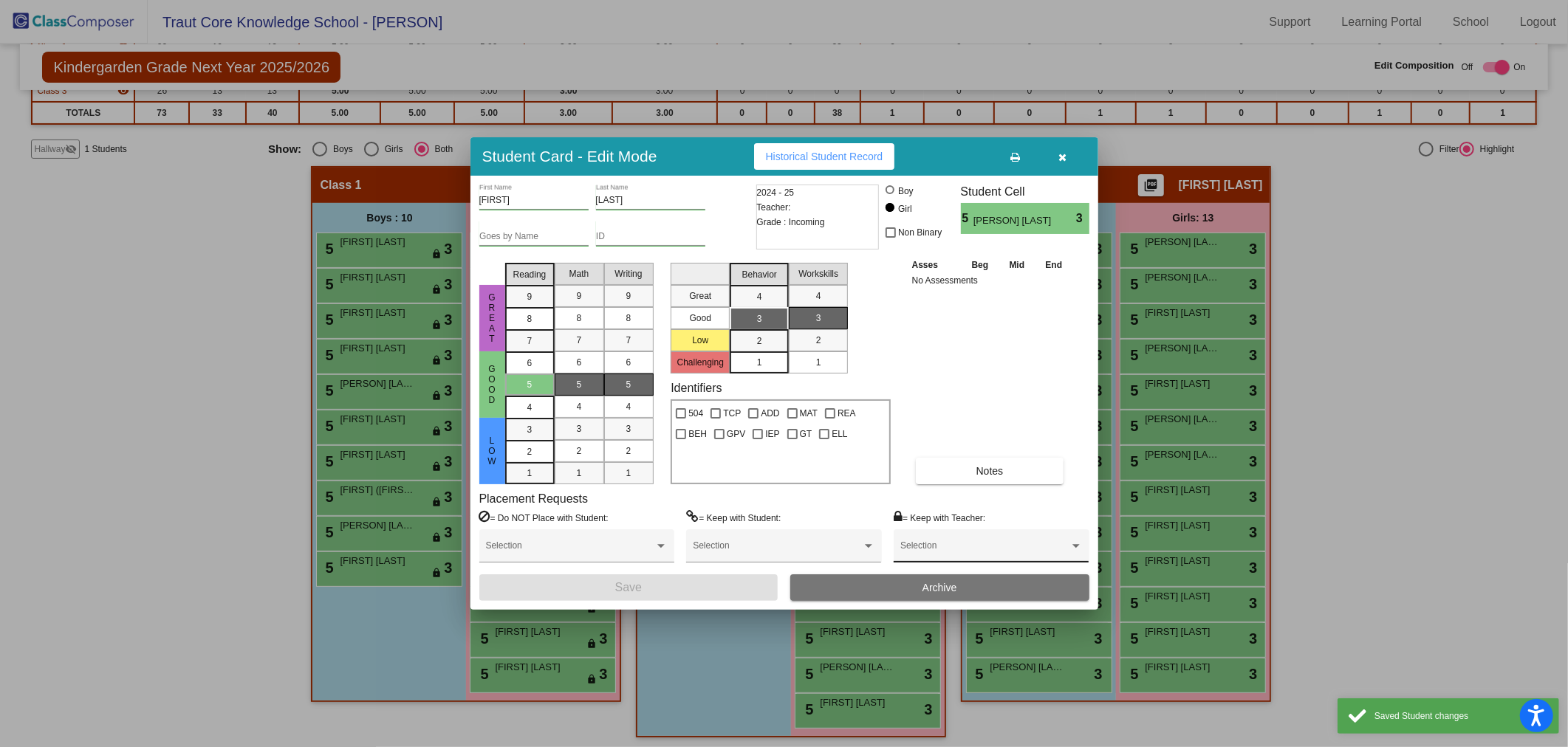 click at bounding box center (985, 551) 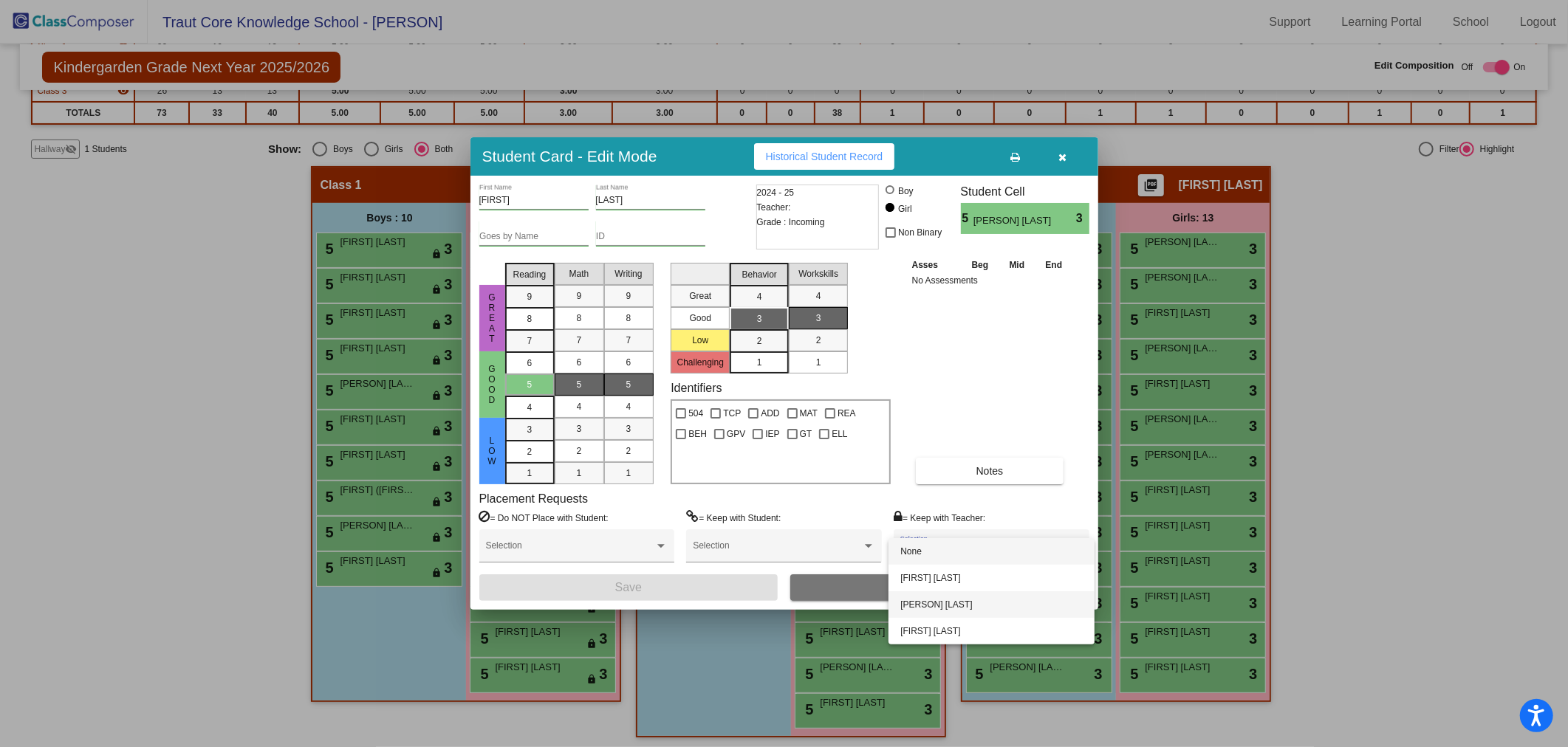 click on "[PERSON] [LAST]" at bounding box center [991, 605] 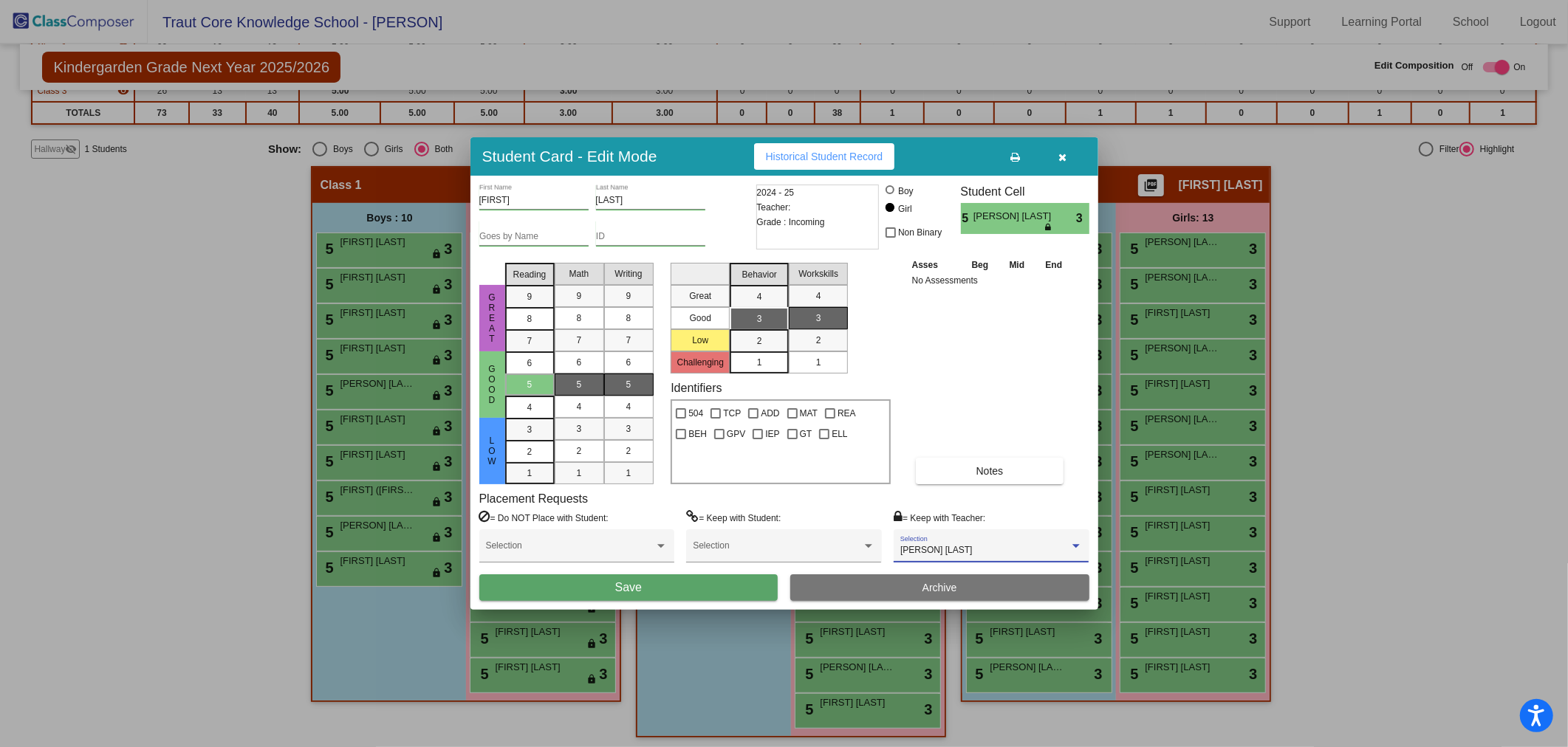 click on "Save" at bounding box center [629, 588] 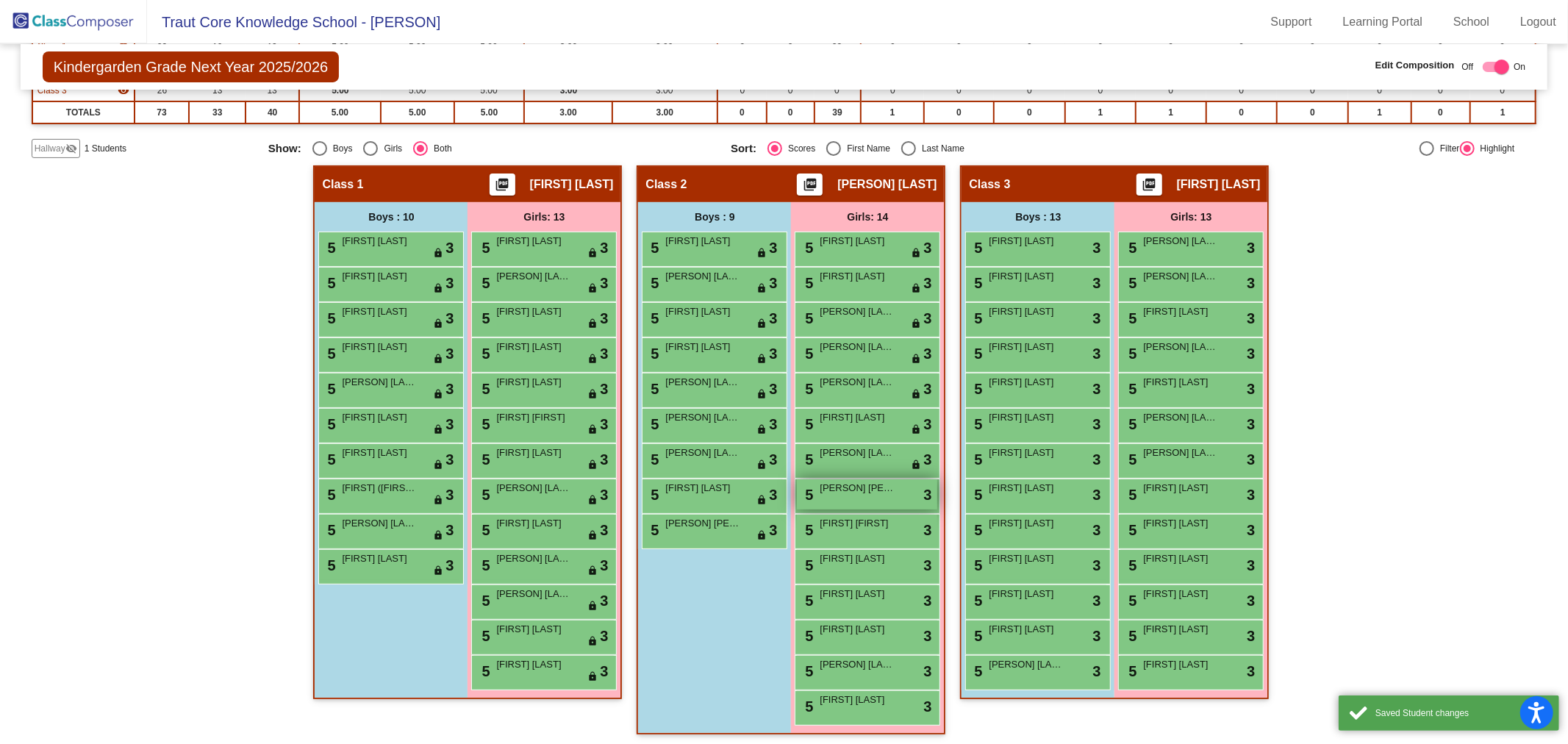click on "[PERSON] [PERSON]" at bounding box center [856, 488] 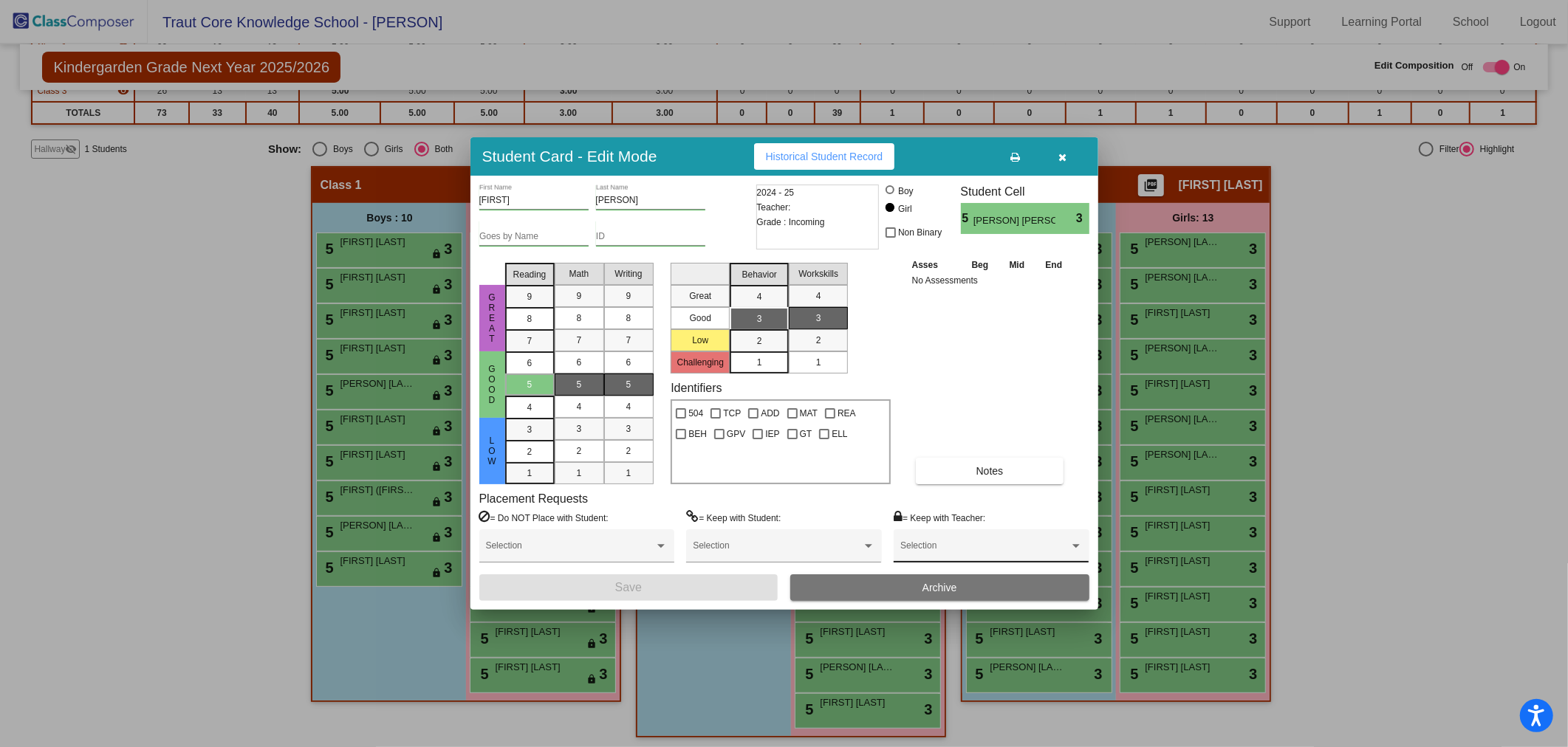 click on "Selection" at bounding box center [991, 549] 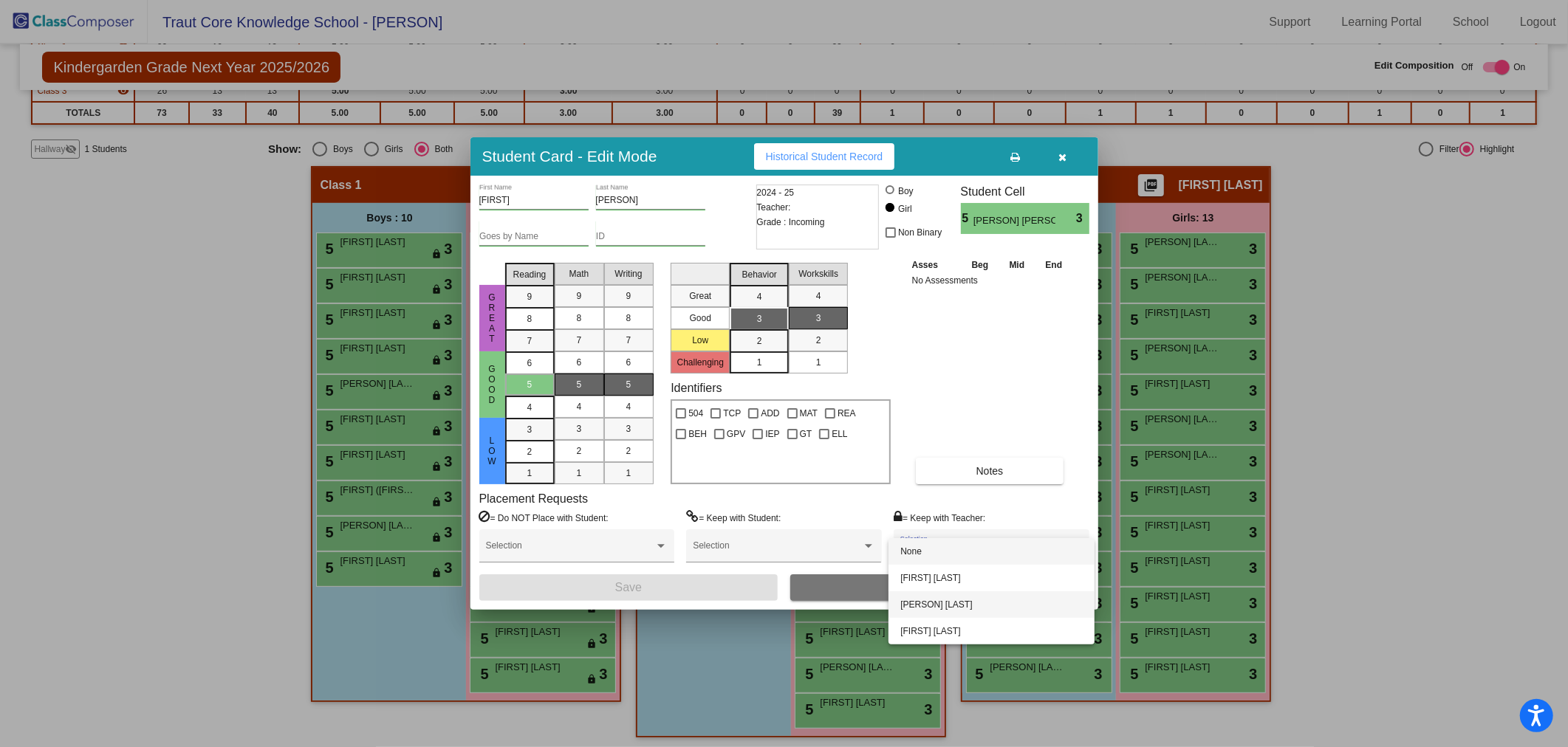 click on "[PERSON] [LAST]" at bounding box center (991, 605) 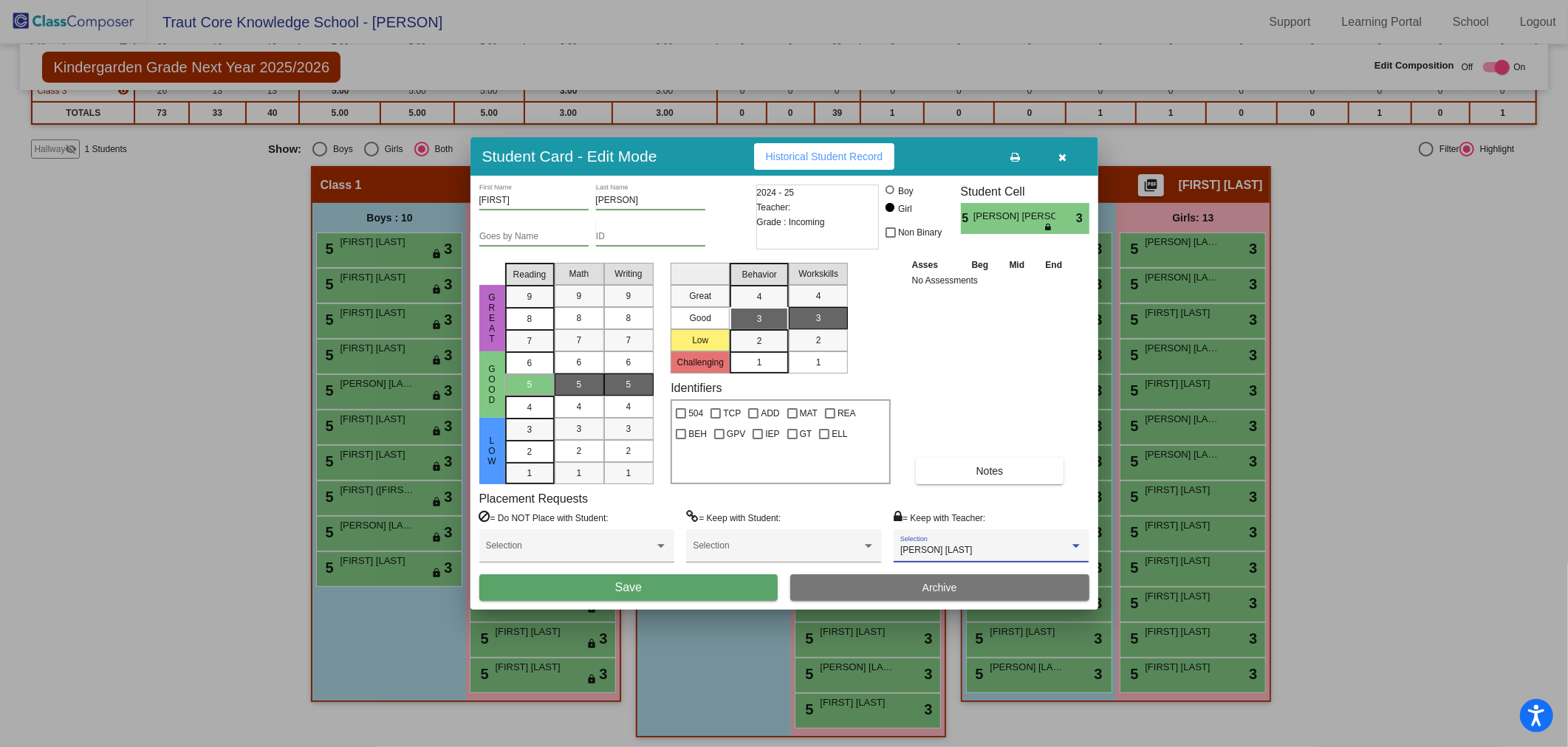 click on "Save" at bounding box center [629, 588] 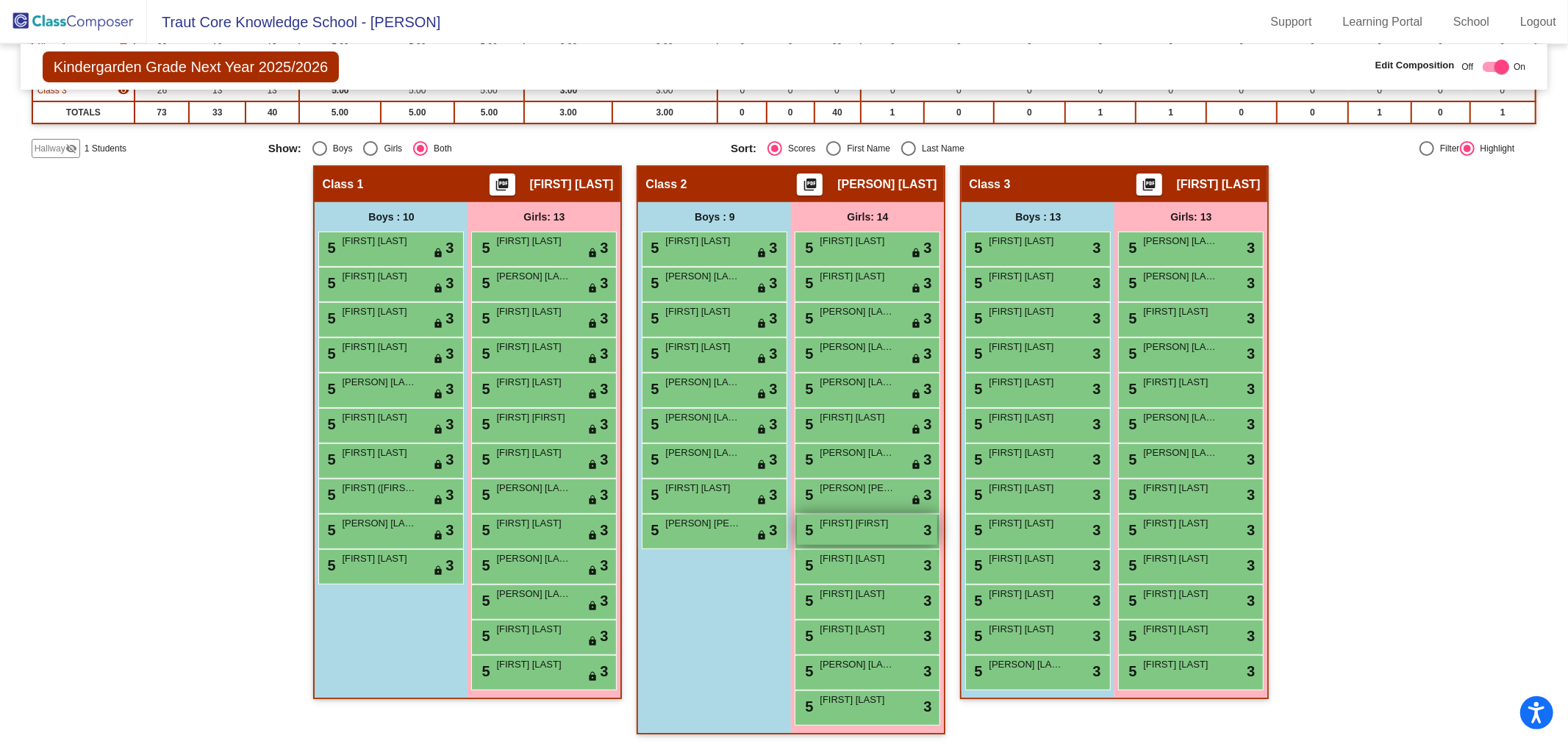 click on "5 [FIRST] [FIRST] lock do_not_disturb_alt 3" at bounding box center [867, 529] 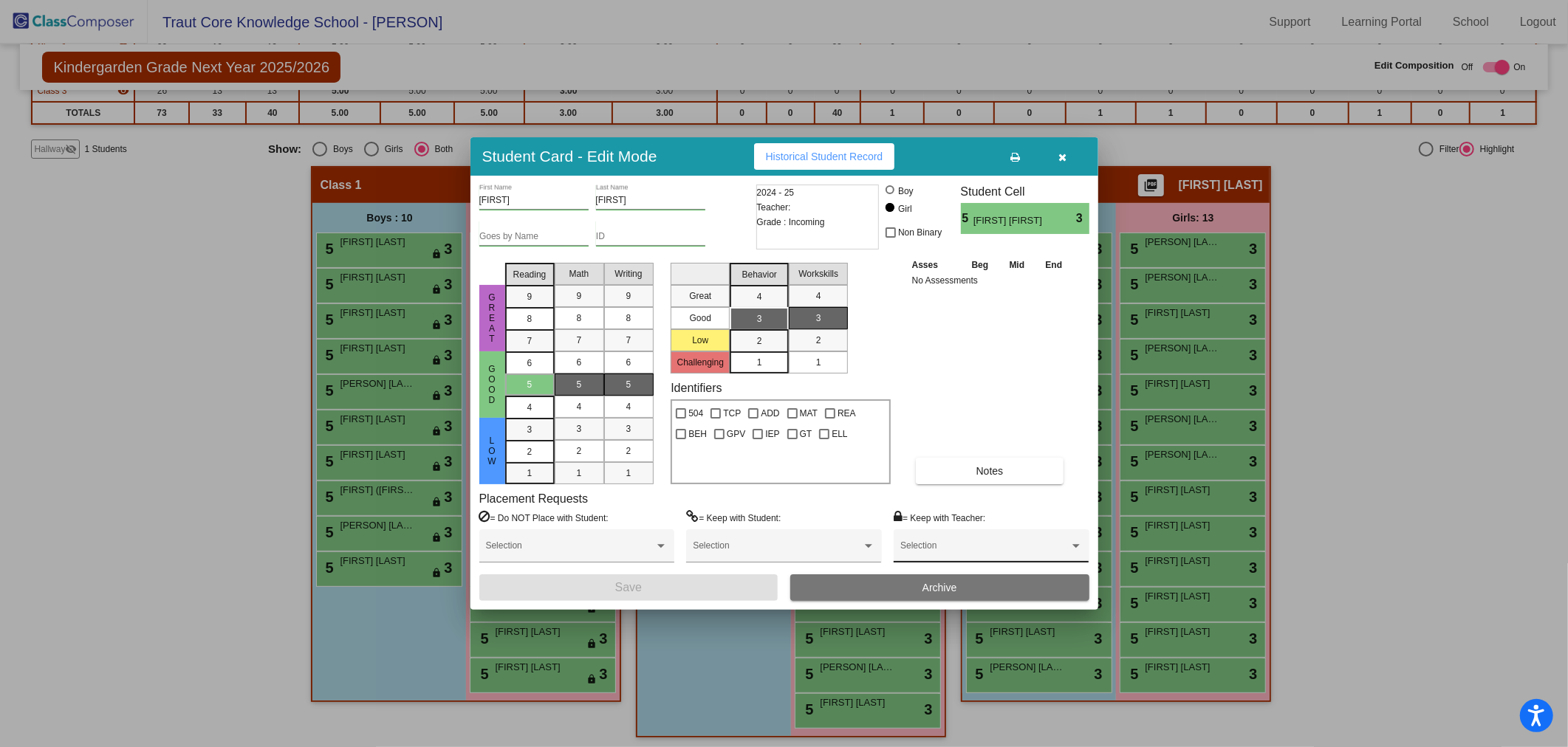 click on "Selection" at bounding box center (991, 549) 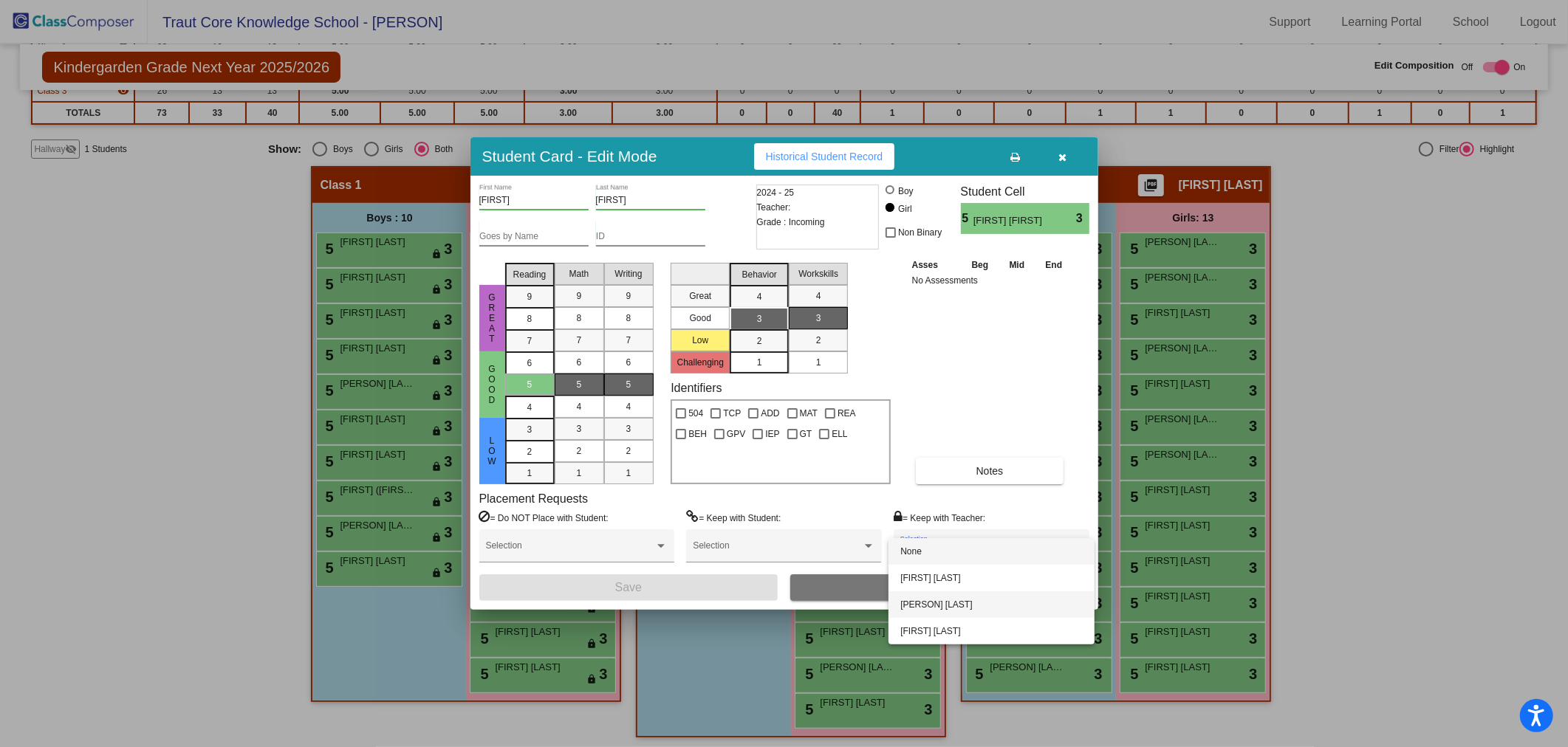 click on "[PERSON] [LAST]" at bounding box center (991, 605) 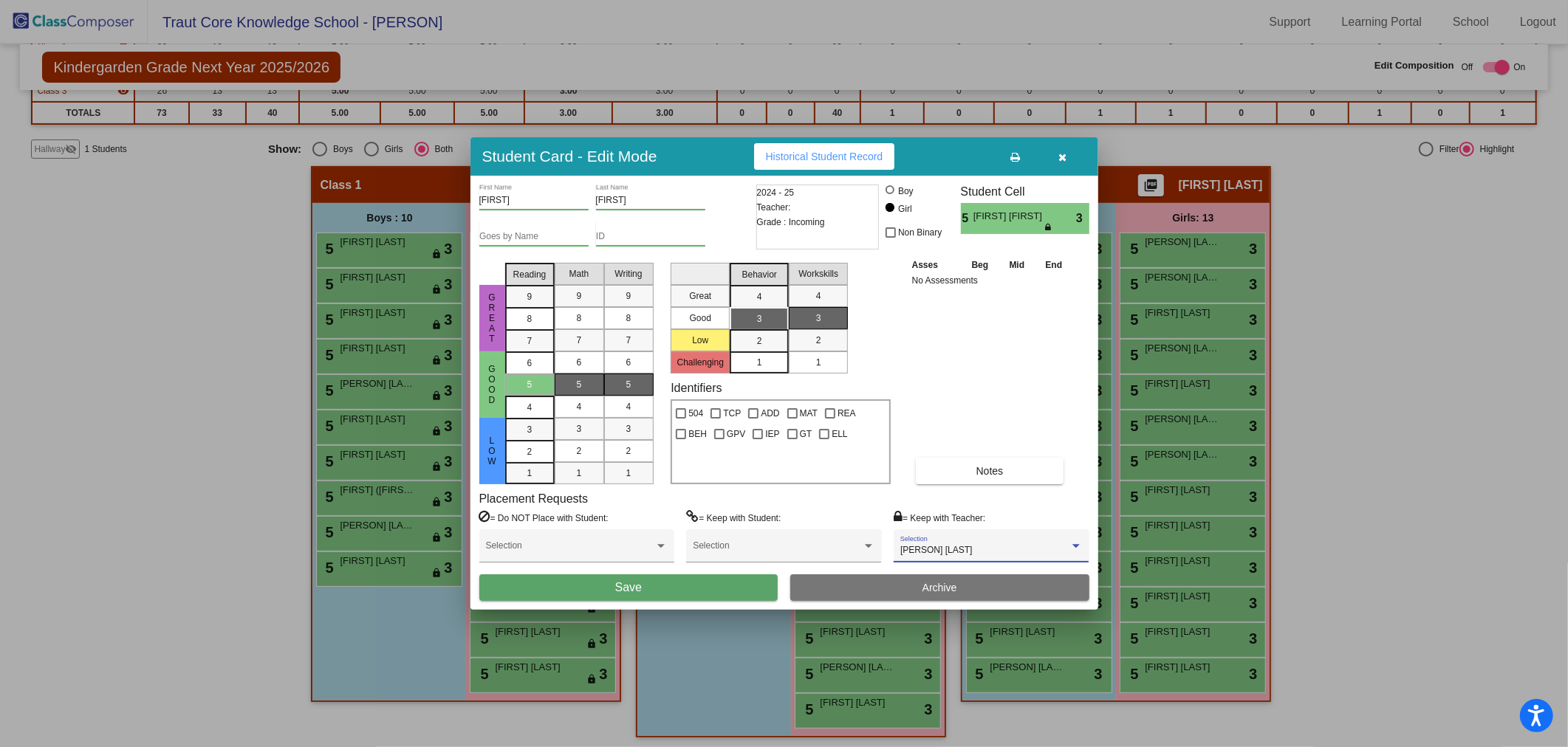 click on "Save" at bounding box center [629, 588] 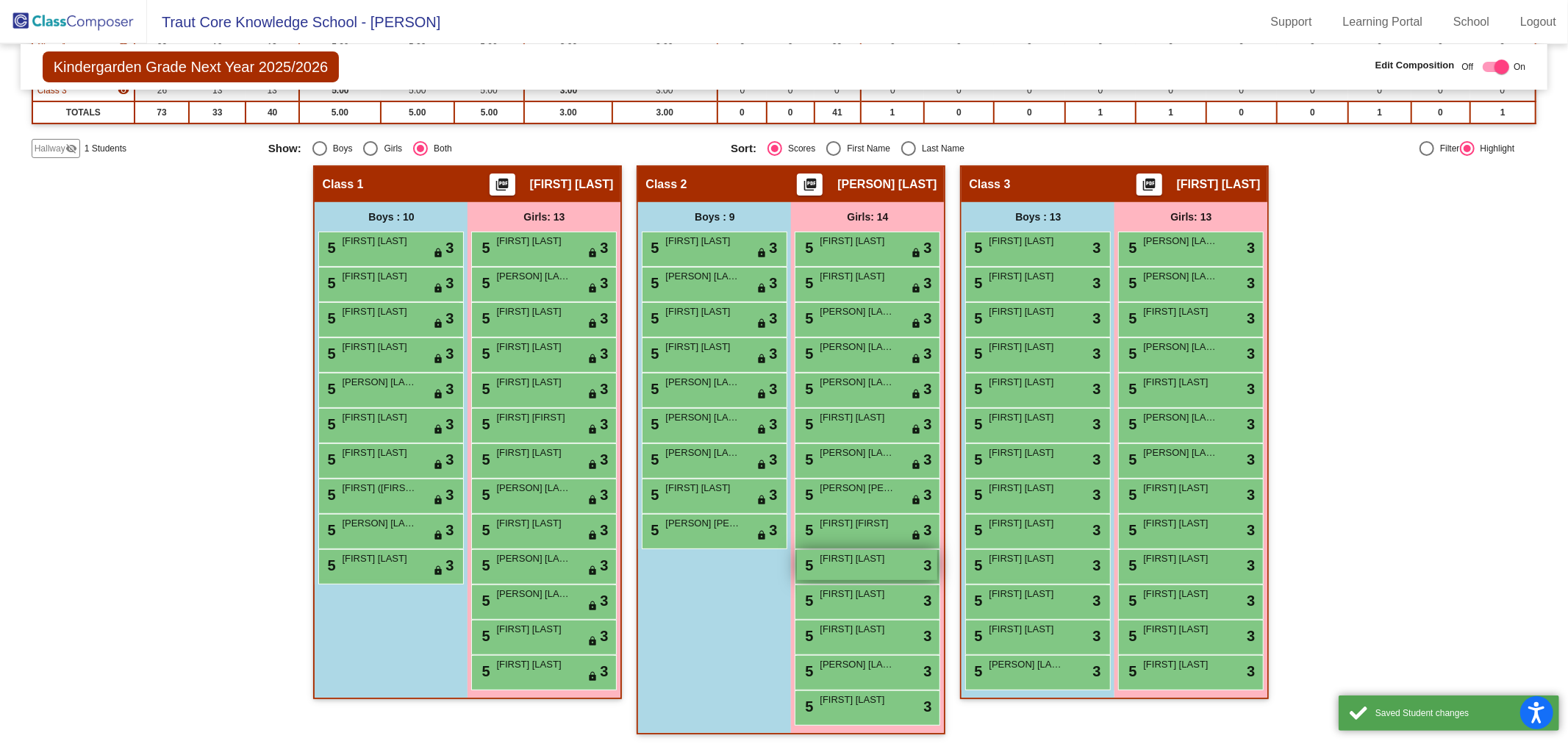 click on "[FIRST] [LAST]" at bounding box center (856, 559) 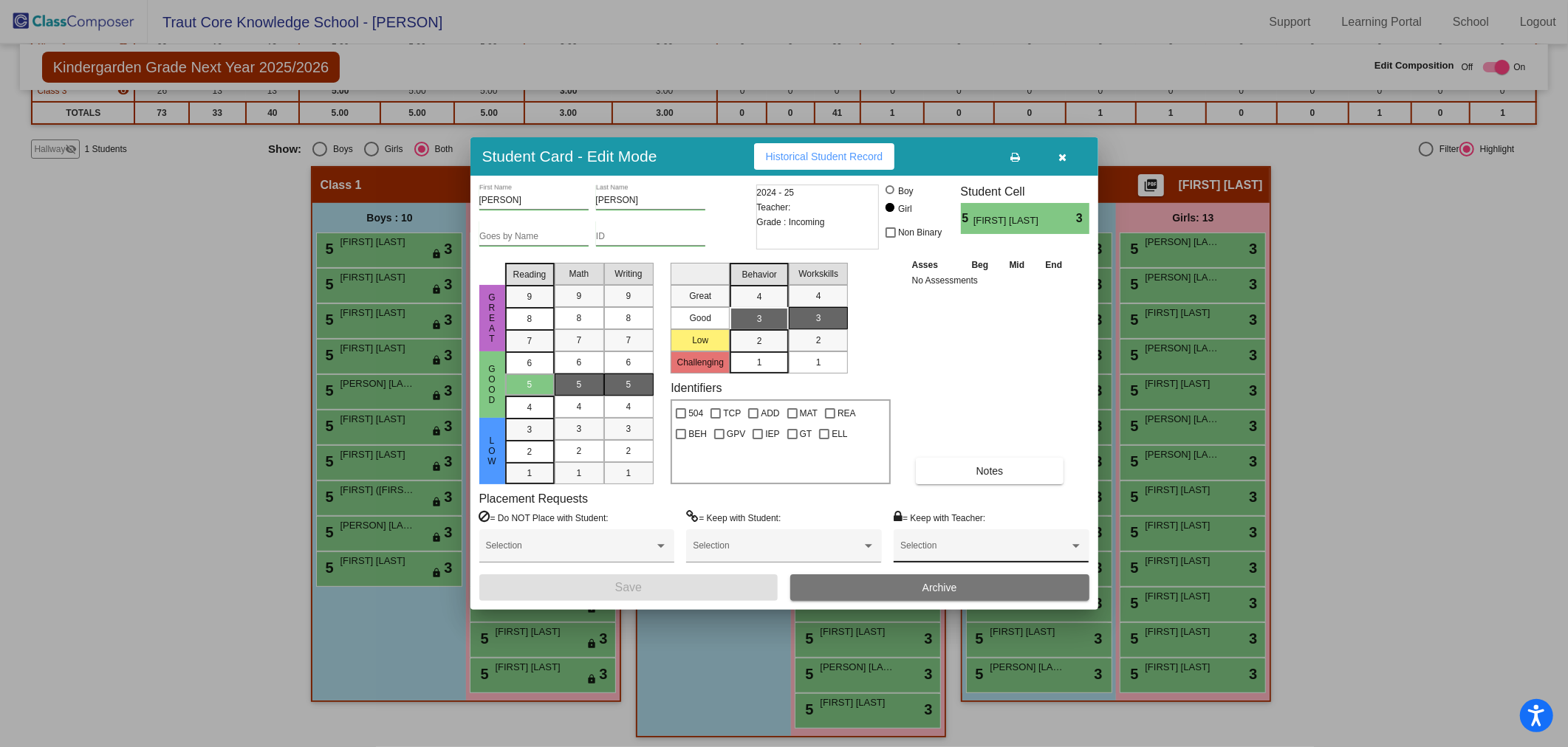click at bounding box center (985, 551) 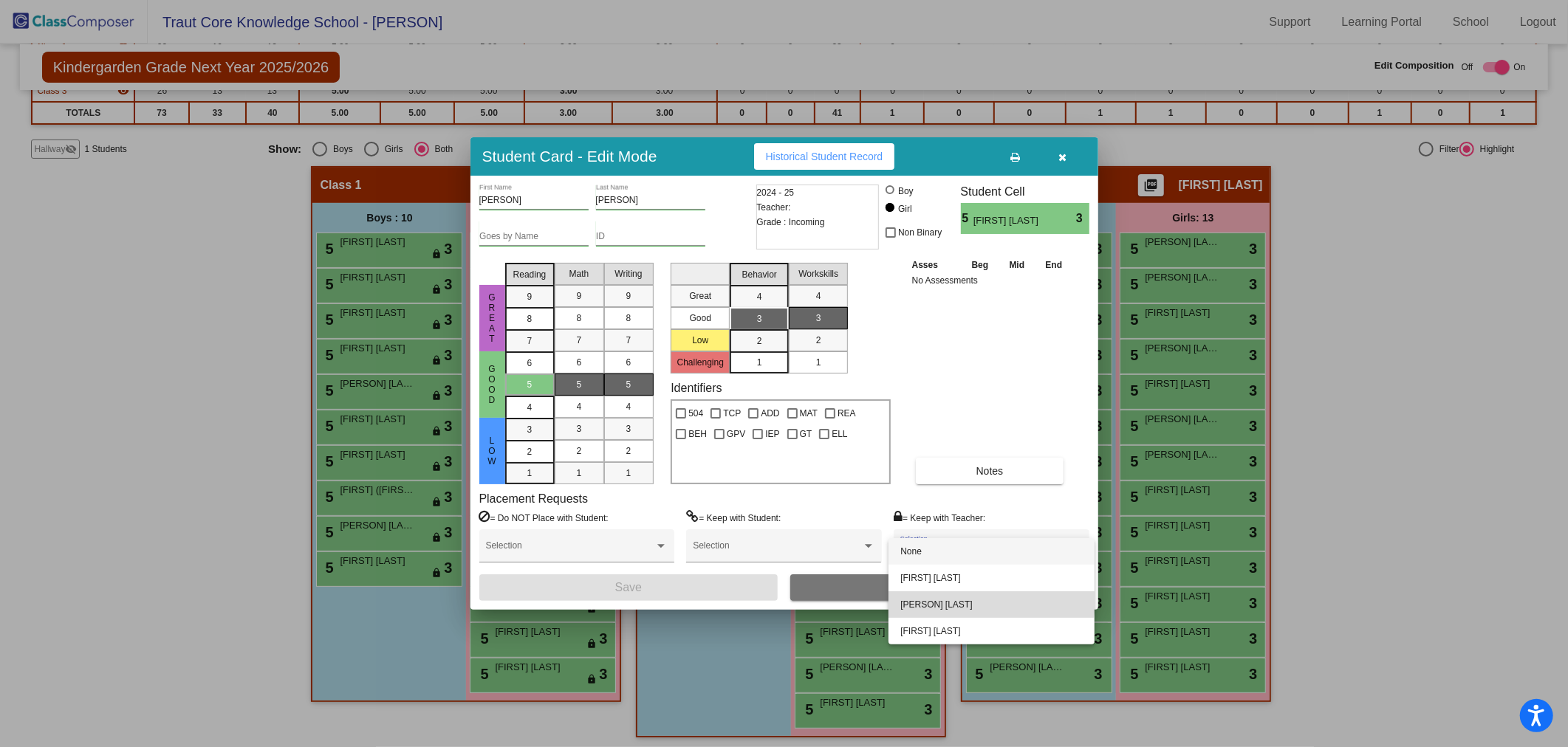click on "[PERSON] [LAST]" at bounding box center (991, 605) 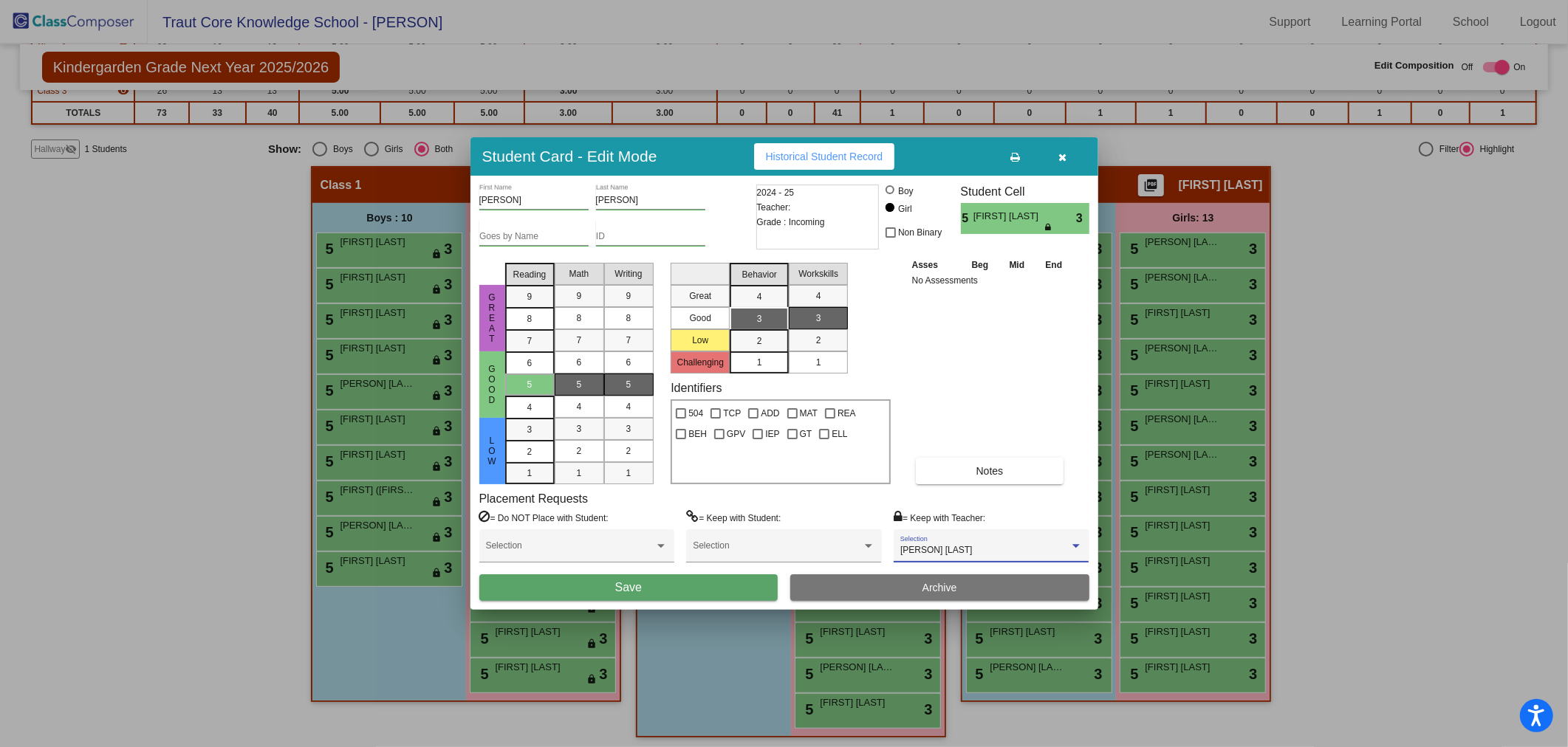 click on "Save" at bounding box center (629, 588) 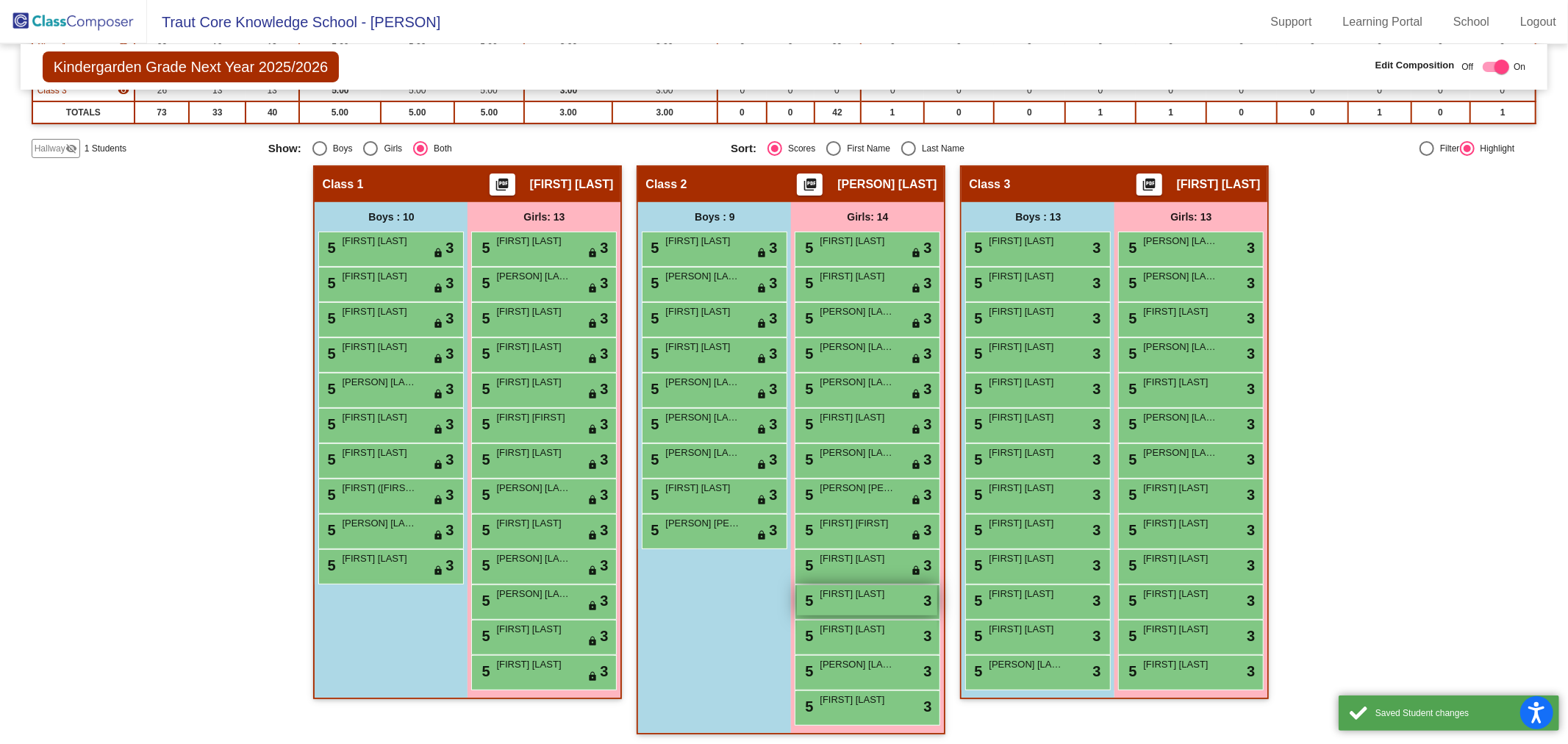 click on "[FIRST] [LAST]" at bounding box center (856, 594) 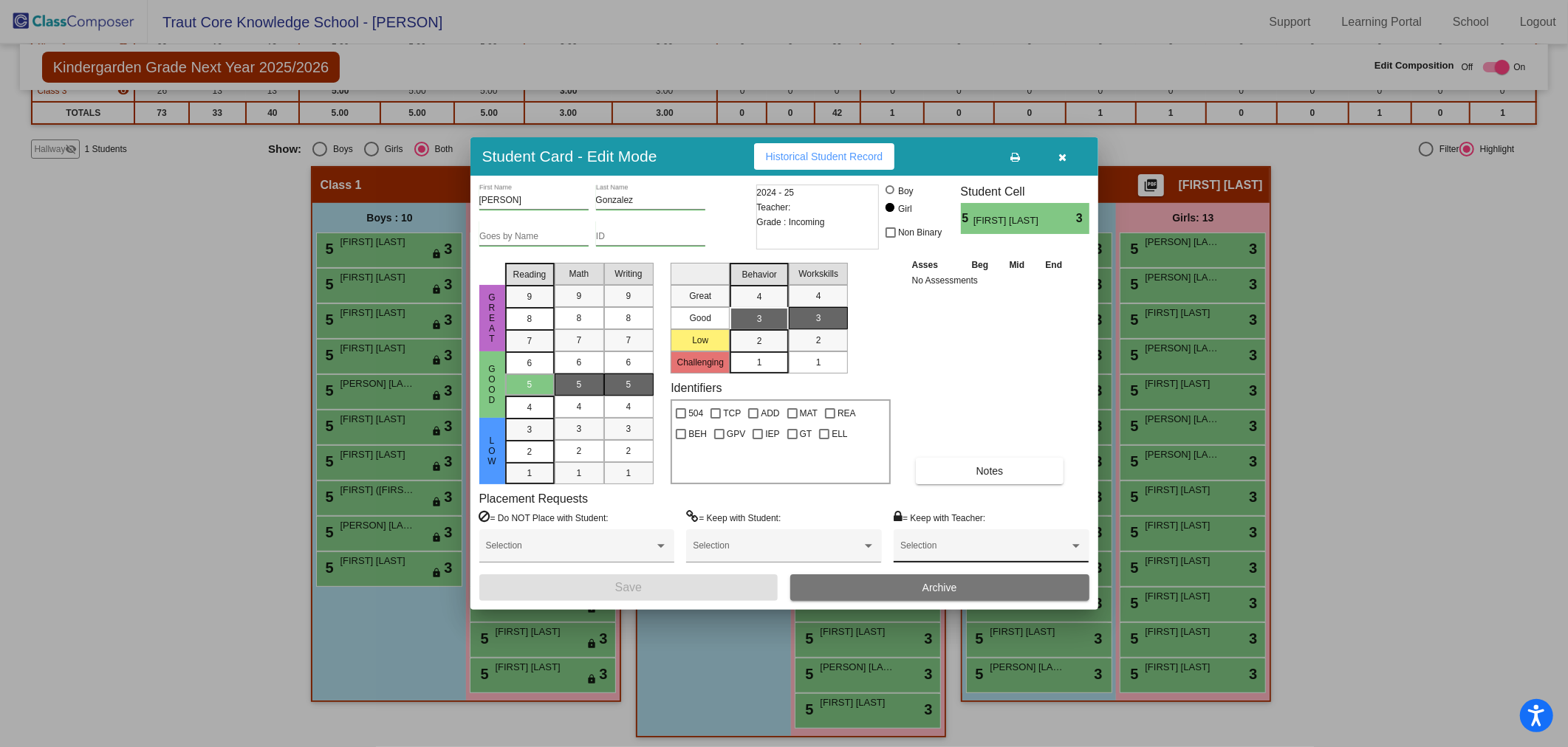 click at bounding box center (985, 551) 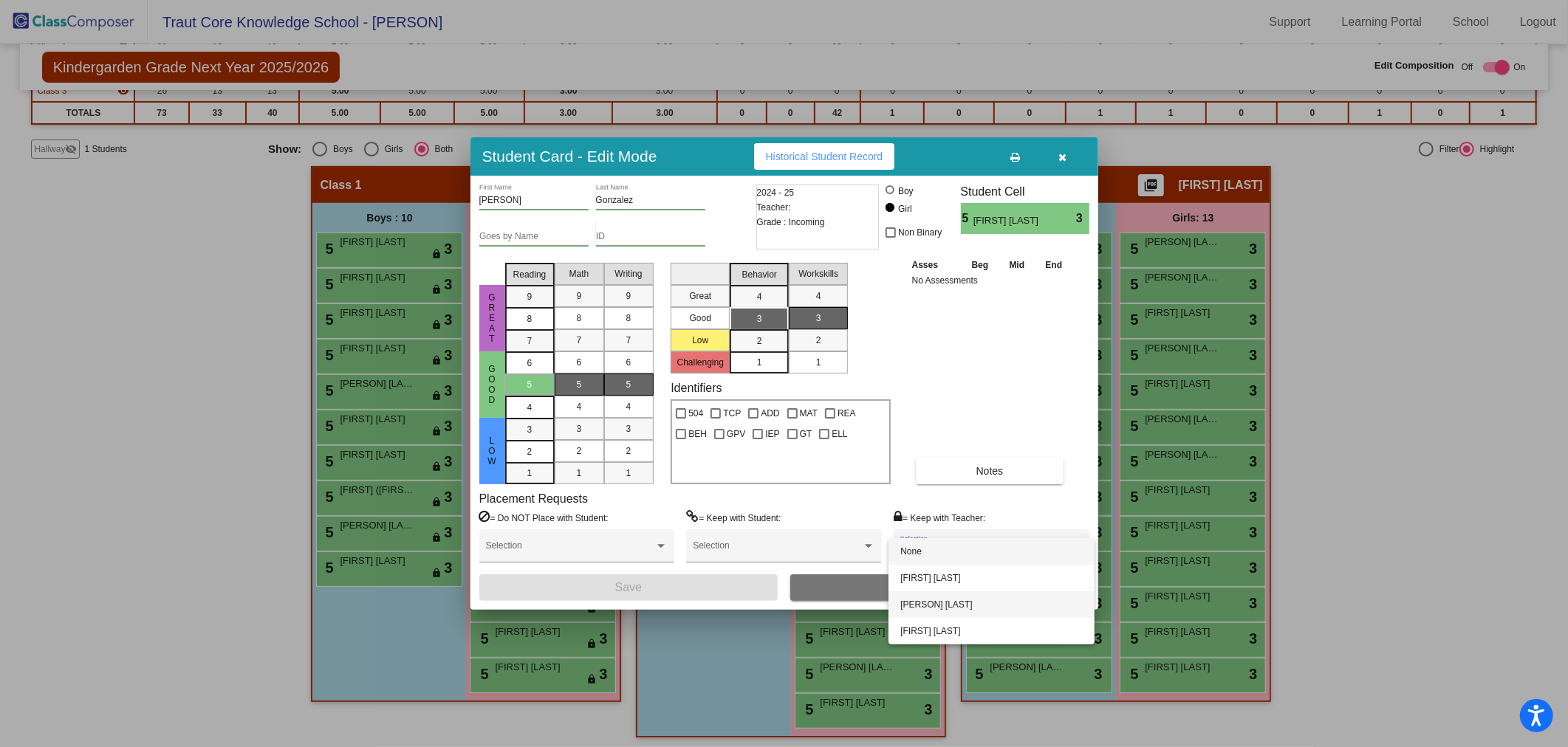 click on "[PERSON] [LAST]" at bounding box center (991, 605) 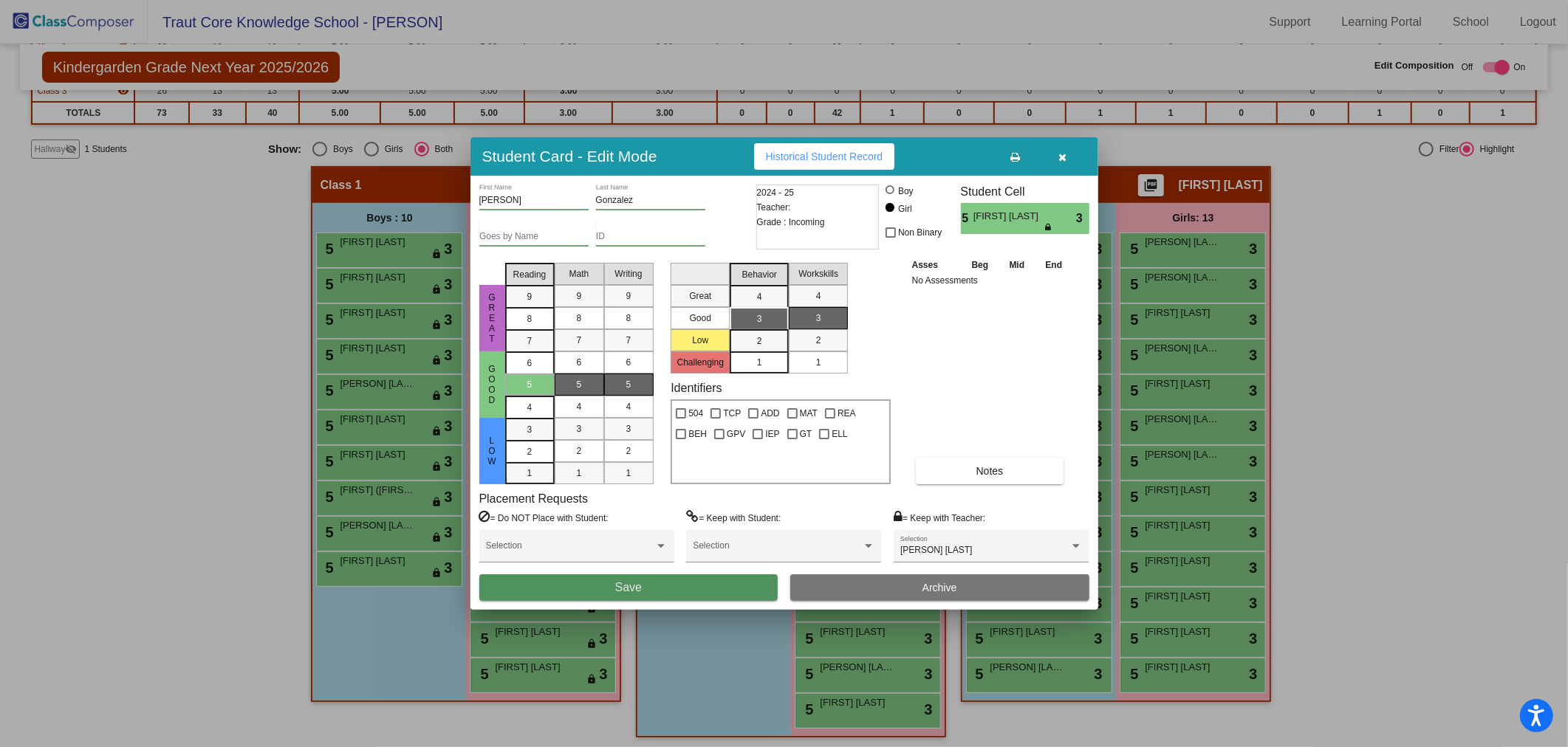 click on "Save" at bounding box center (629, 588) 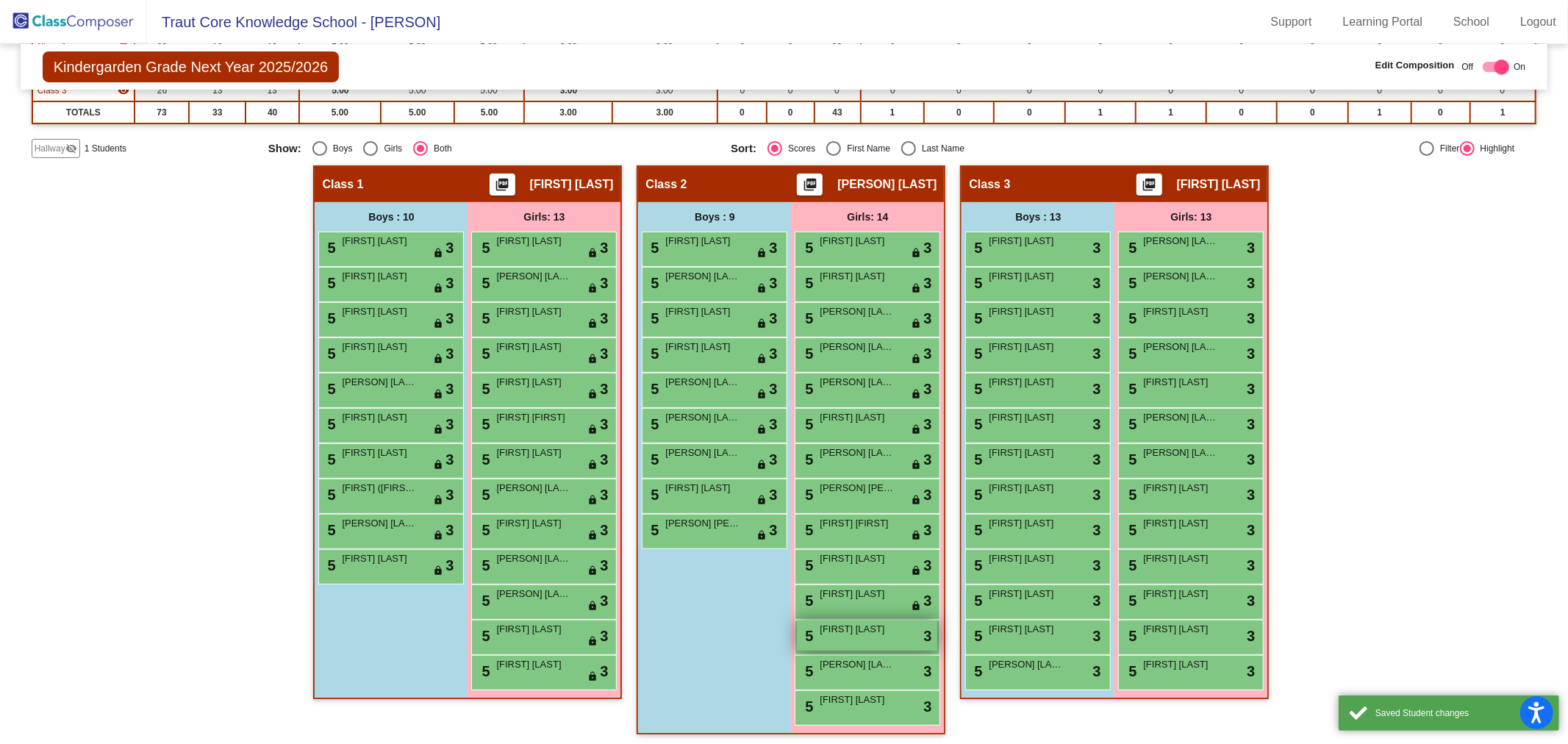 click on "5 [FIRST] [LAST] lock do_not_disturb_alt 3" at bounding box center (867, 635) 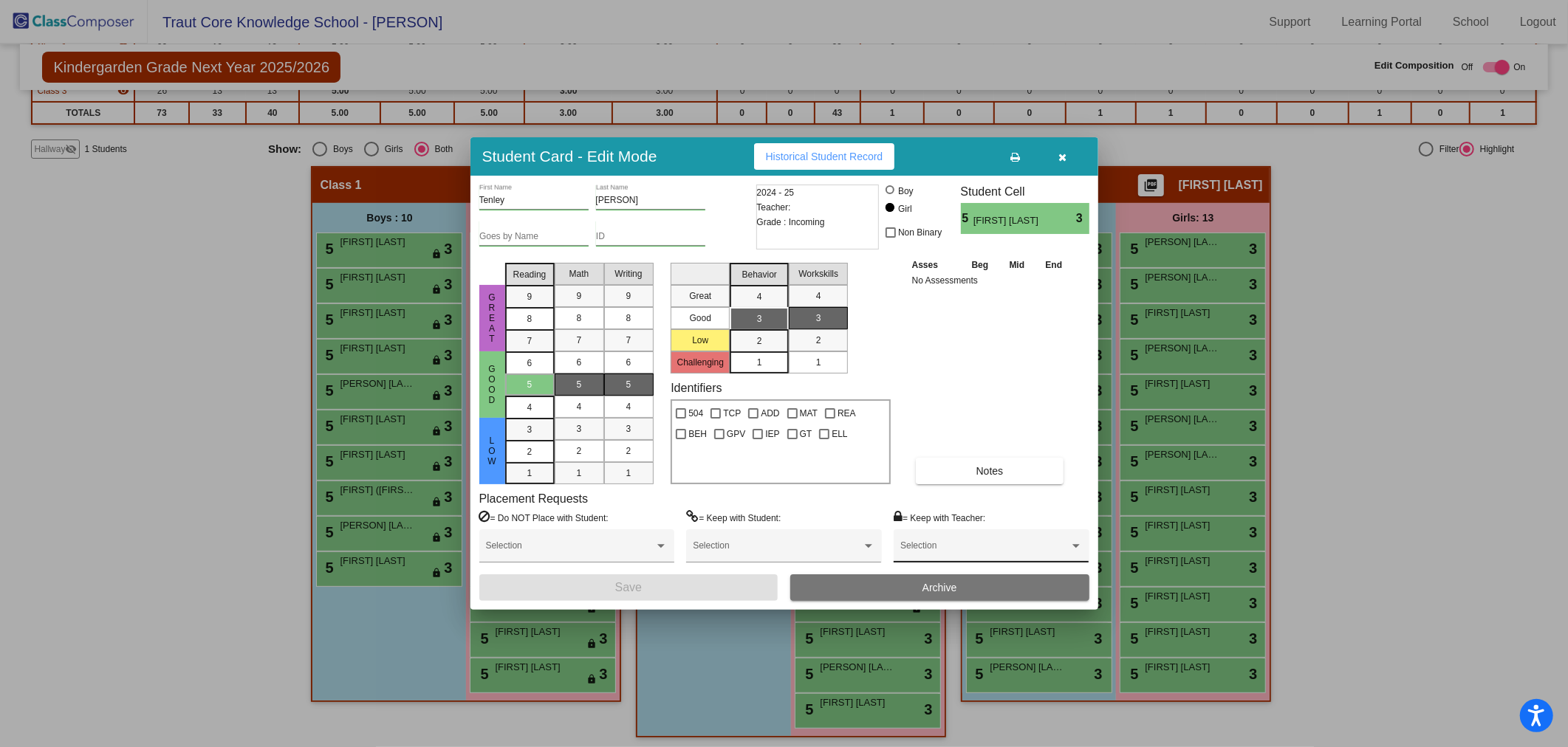 click on "Selection" at bounding box center (991, 549) 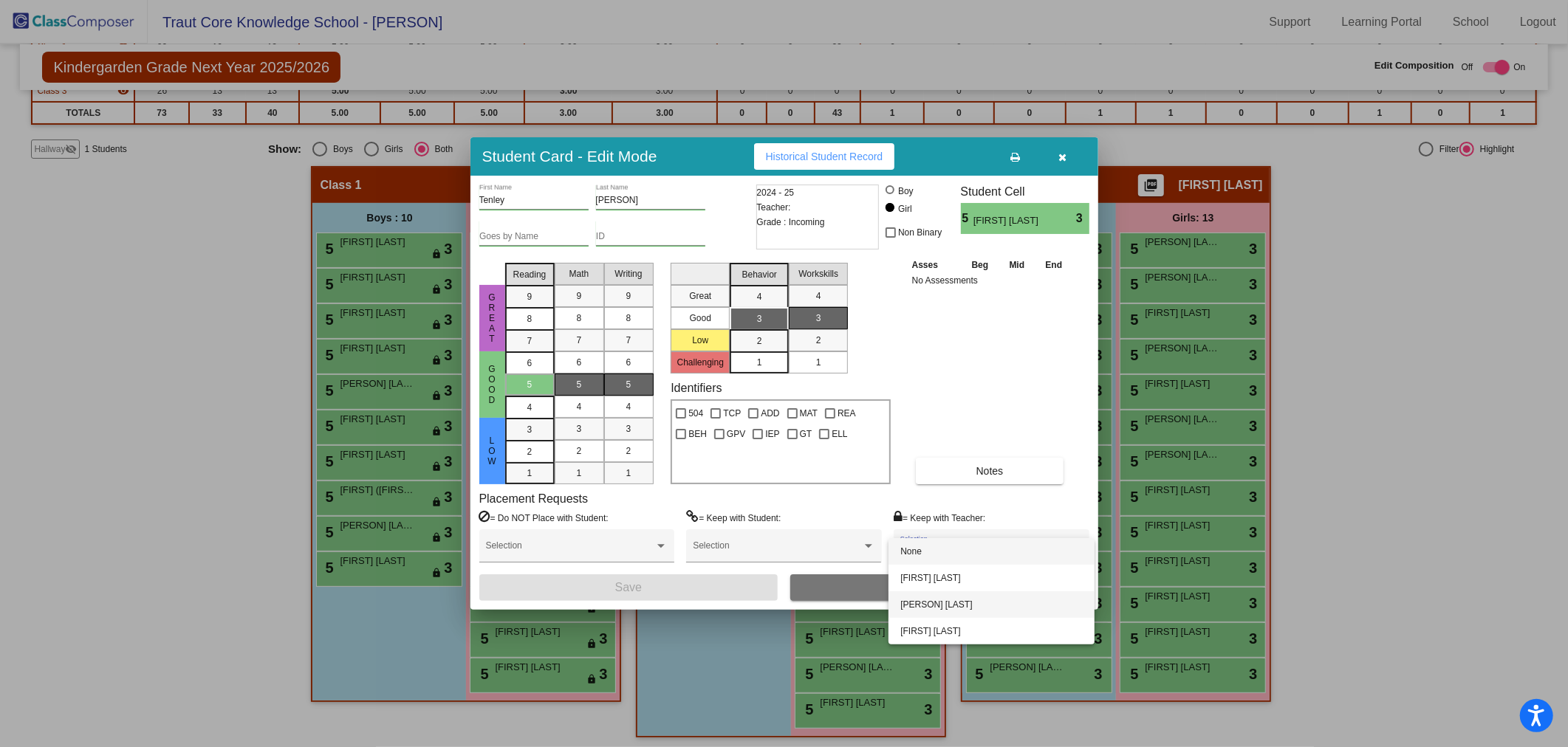click on "[PERSON] [LAST]" at bounding box center (991, 605) 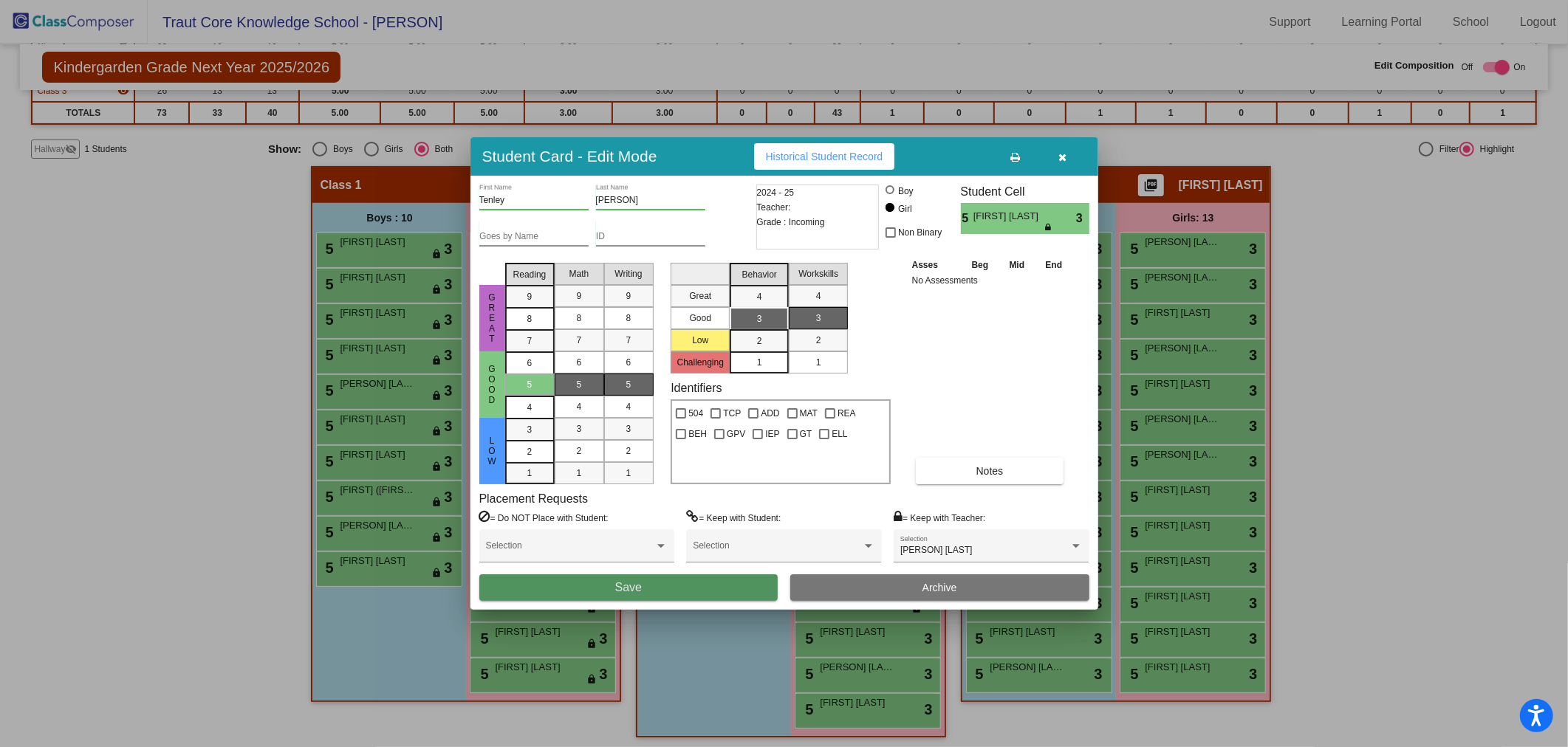 click on "Save" at bounding box center (629, 588) 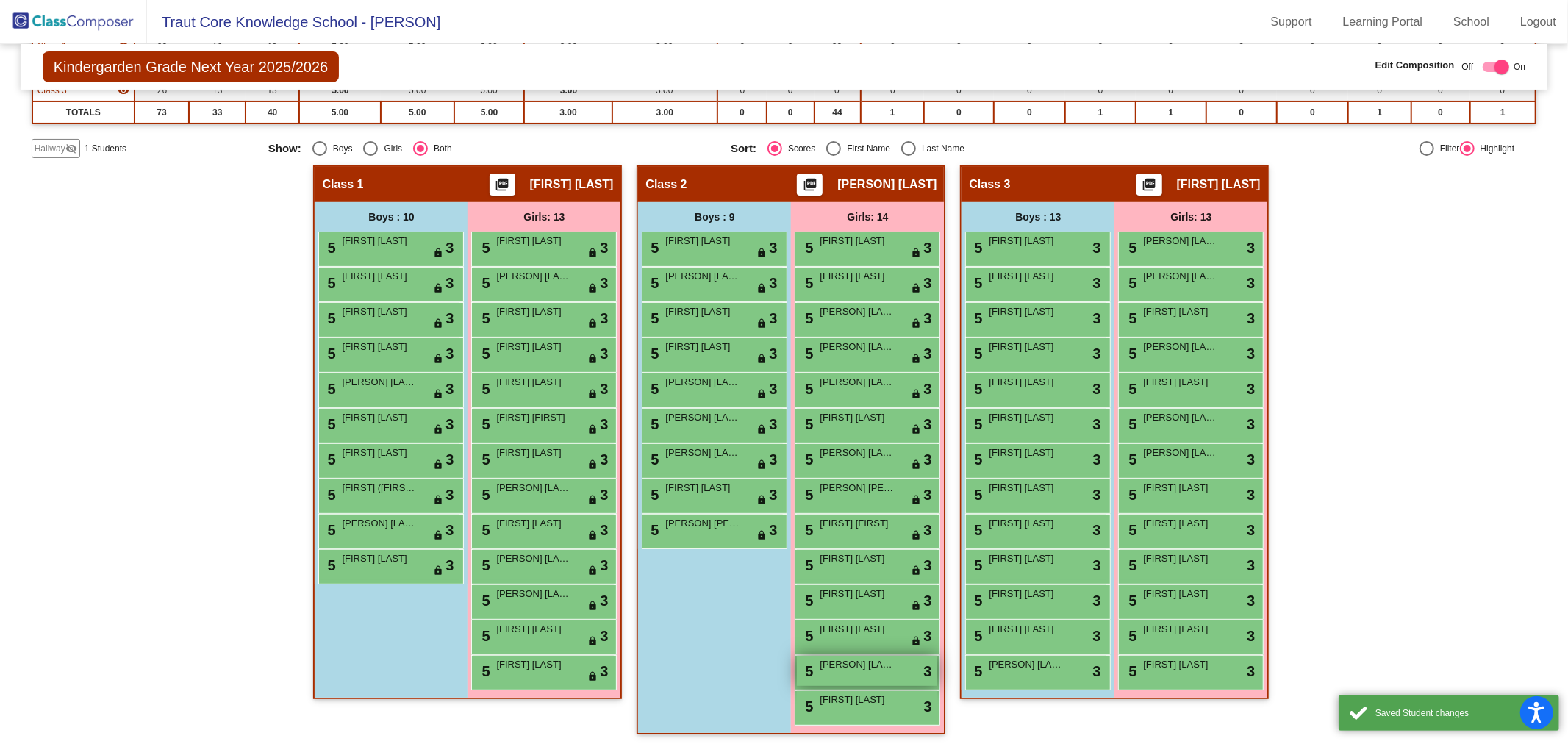 click on "[PERSON] [LAST]" at bounding box center [856, 665] 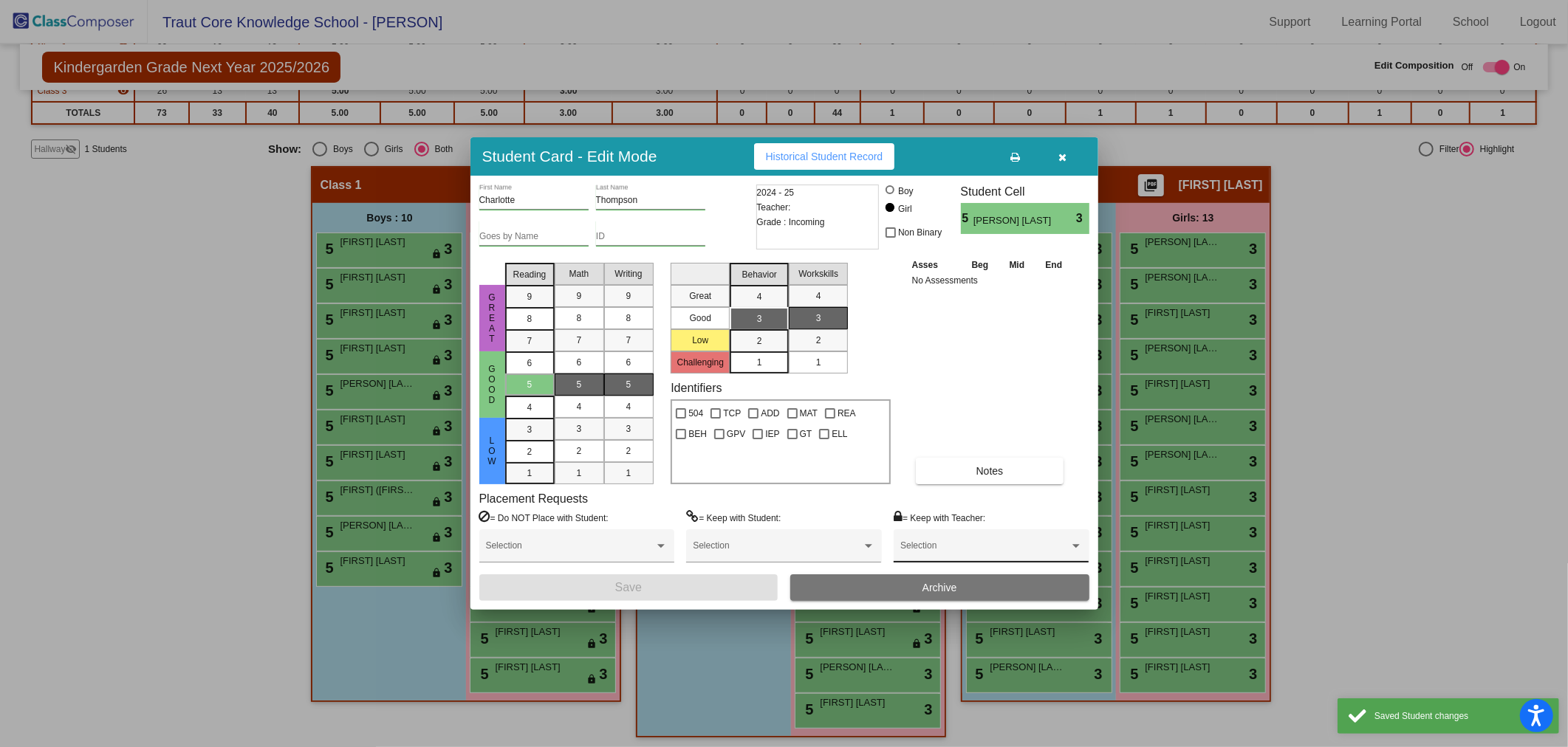 click at bounding box center (985, 551) 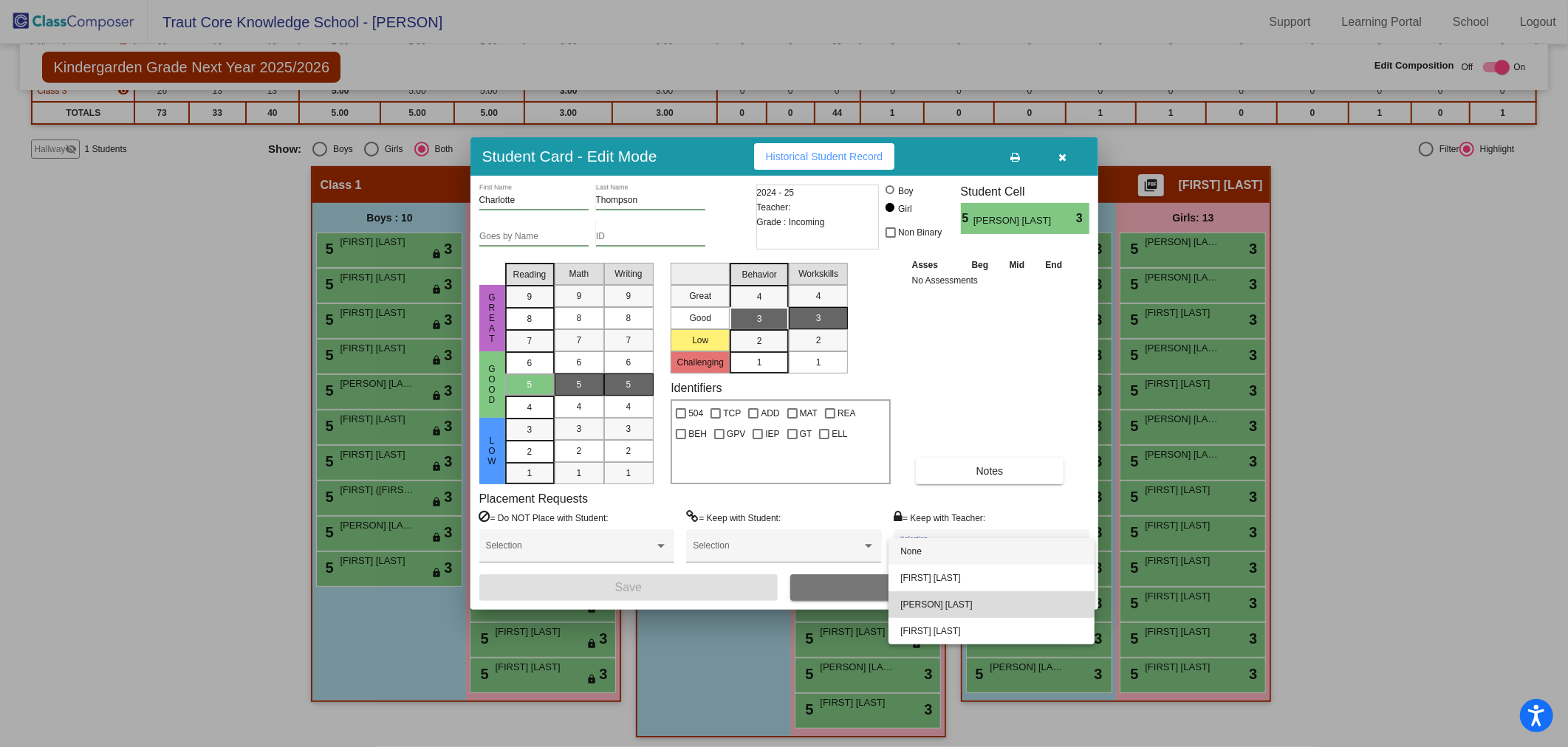 click on "[PERSON] [LAST]" at bounding box center [991, 605] 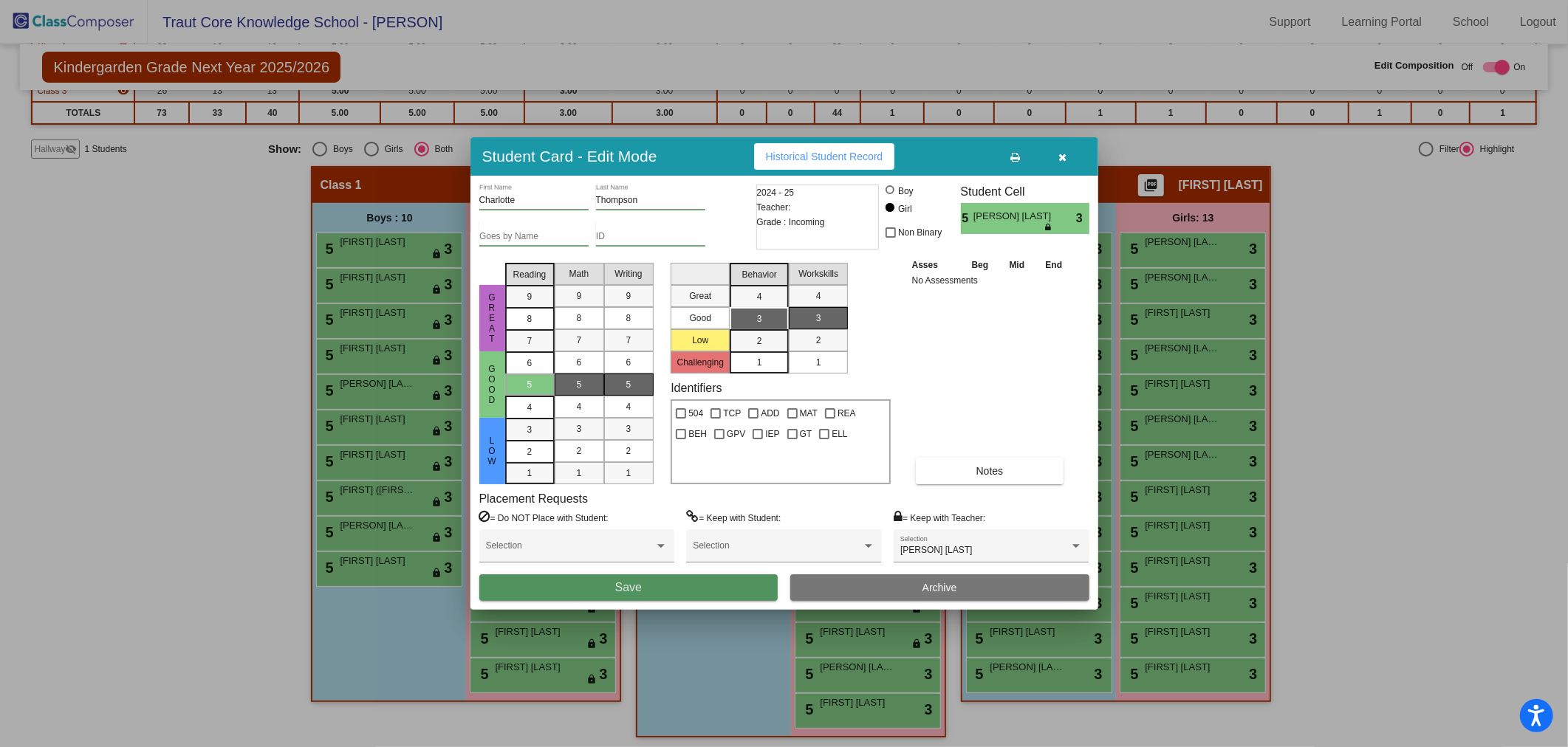 click on "Save" at bounding box center [629, 588] 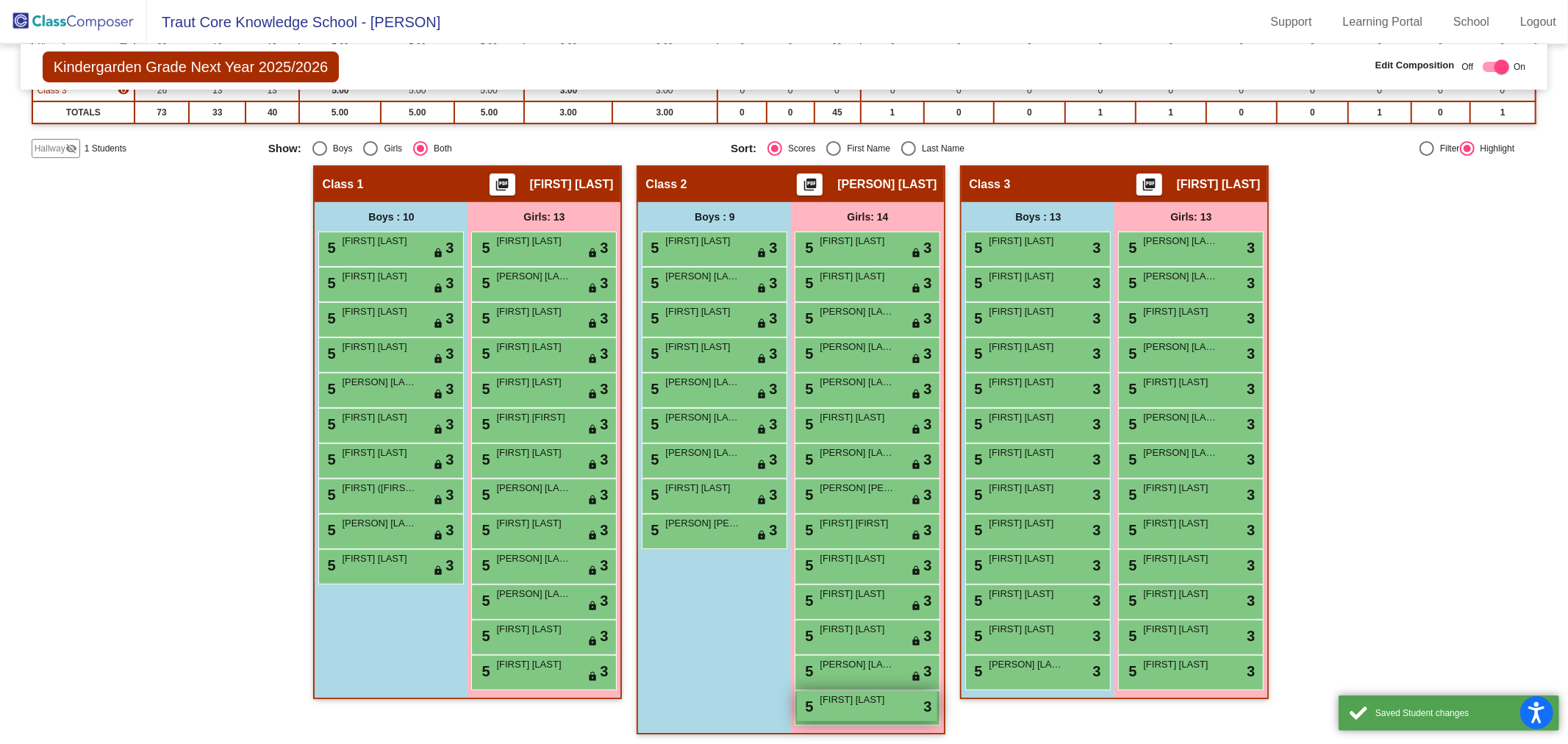 click on "5 [PERSON] [LAST] lock do_not_disturb_alt 3" at bounding box center [867, 706] 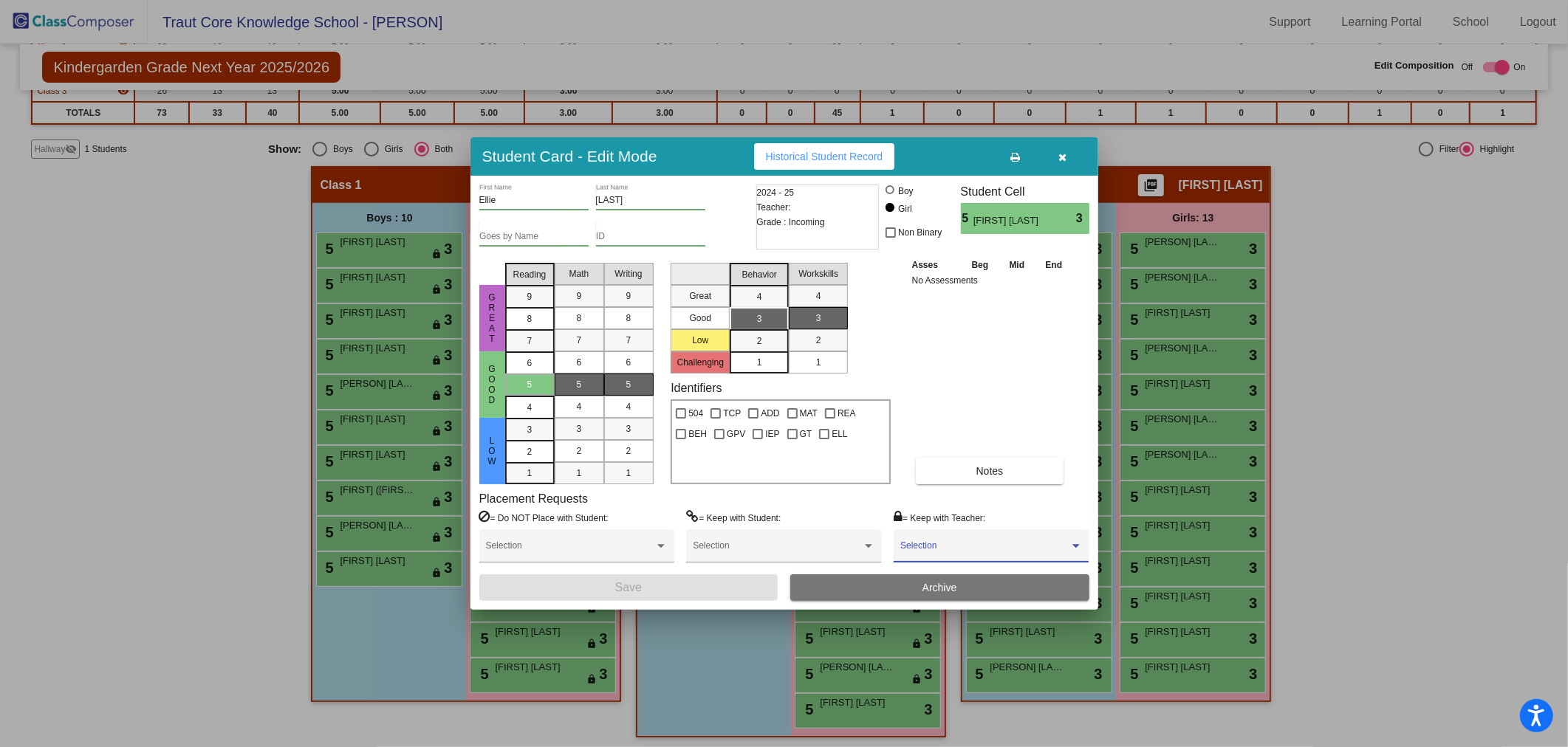 click at bounding box center (985, 551) 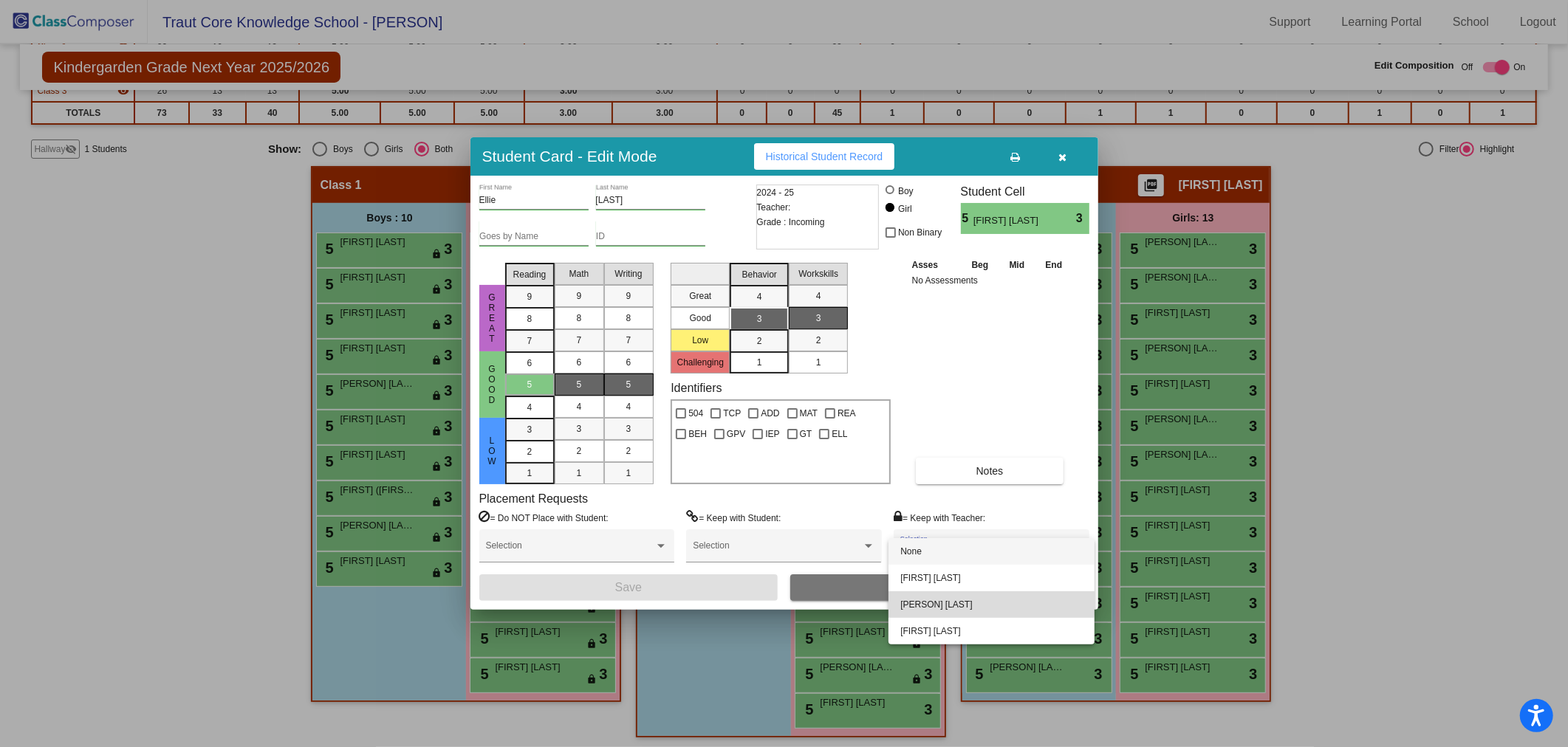 click on "[PERSON] [LAST]" at bounding box center [991, 605] 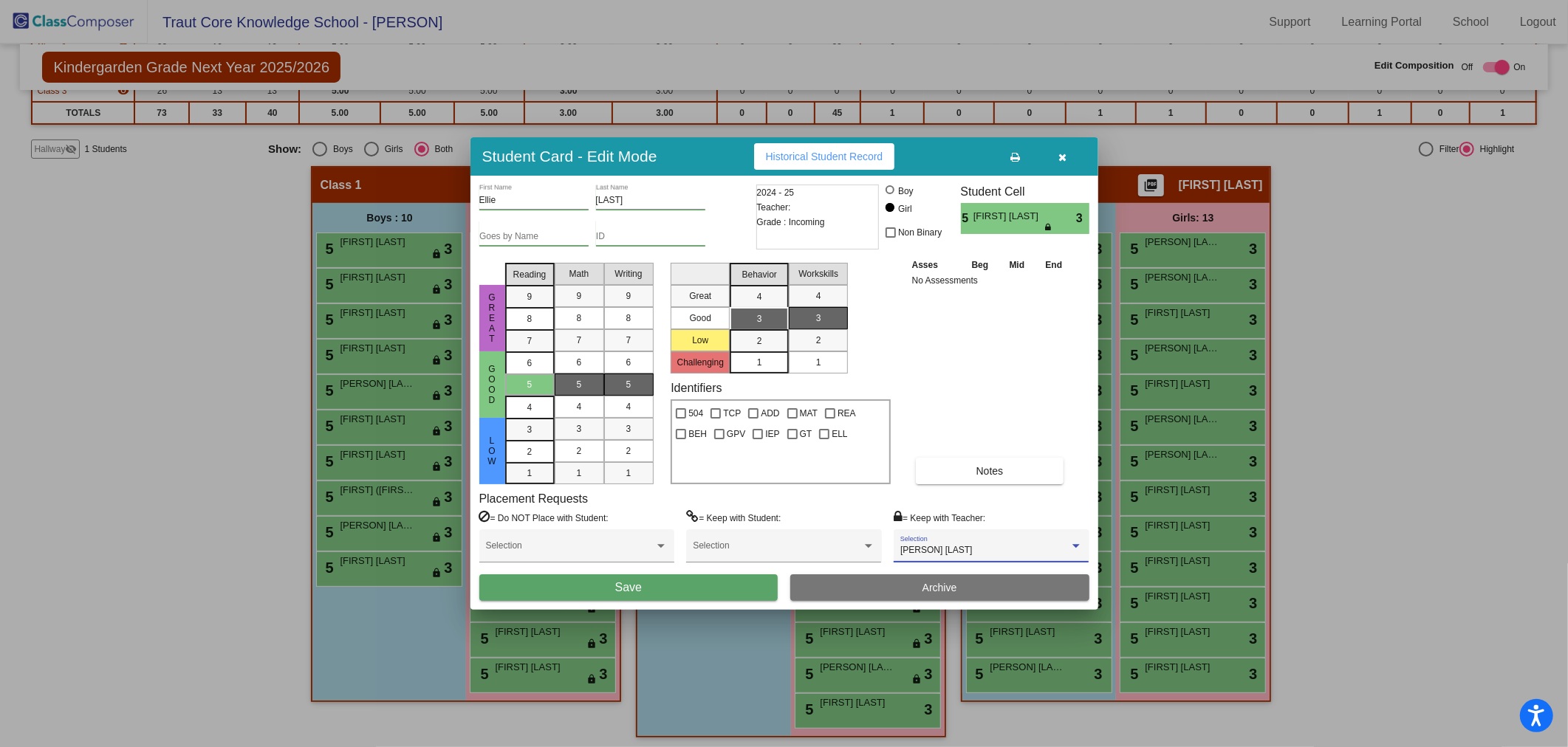 click on "Save" at bounding box center (629, 587) 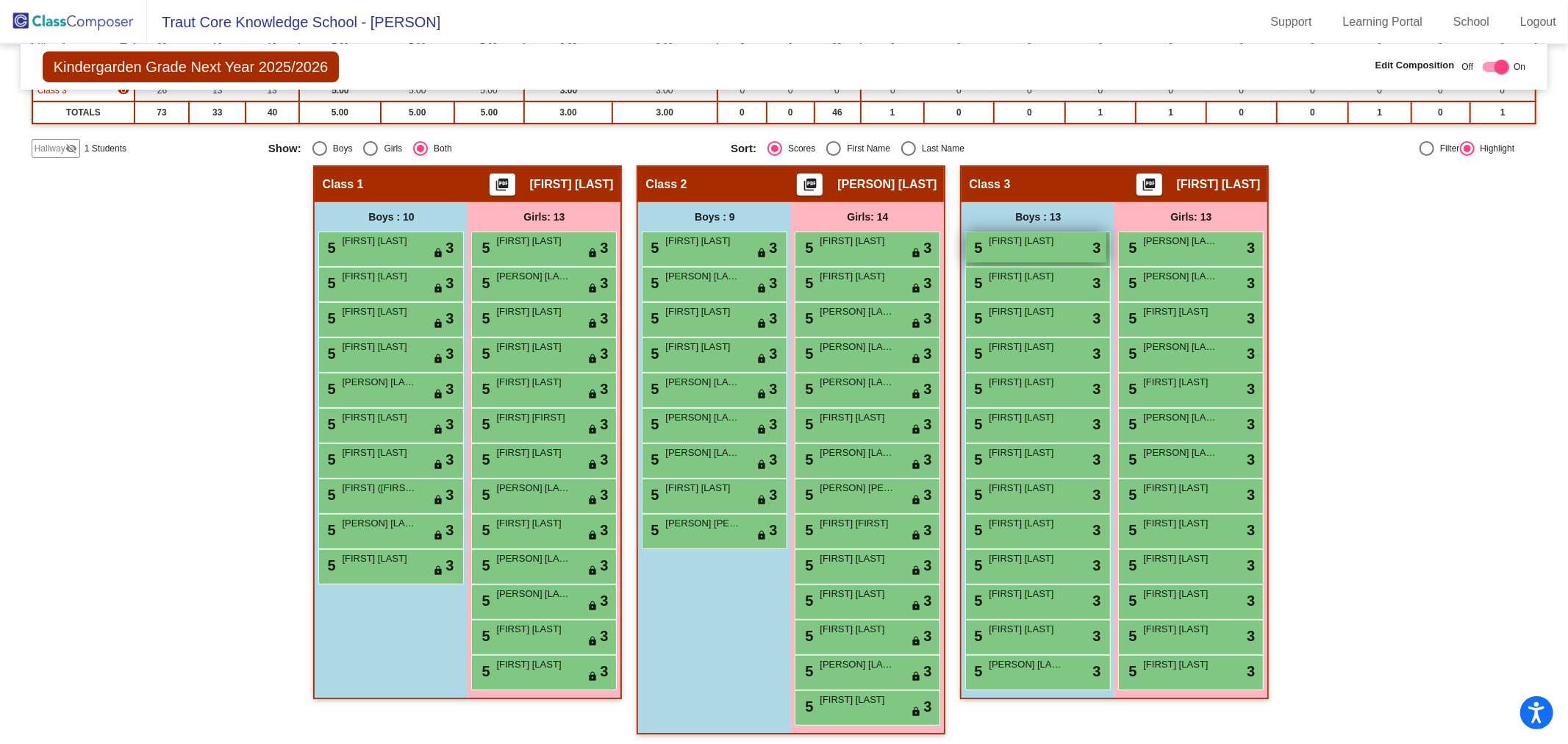 click on "5 [FIRST] [LAST] lock do_not_disturb_alt 3" at bounding box center [1036, 247] 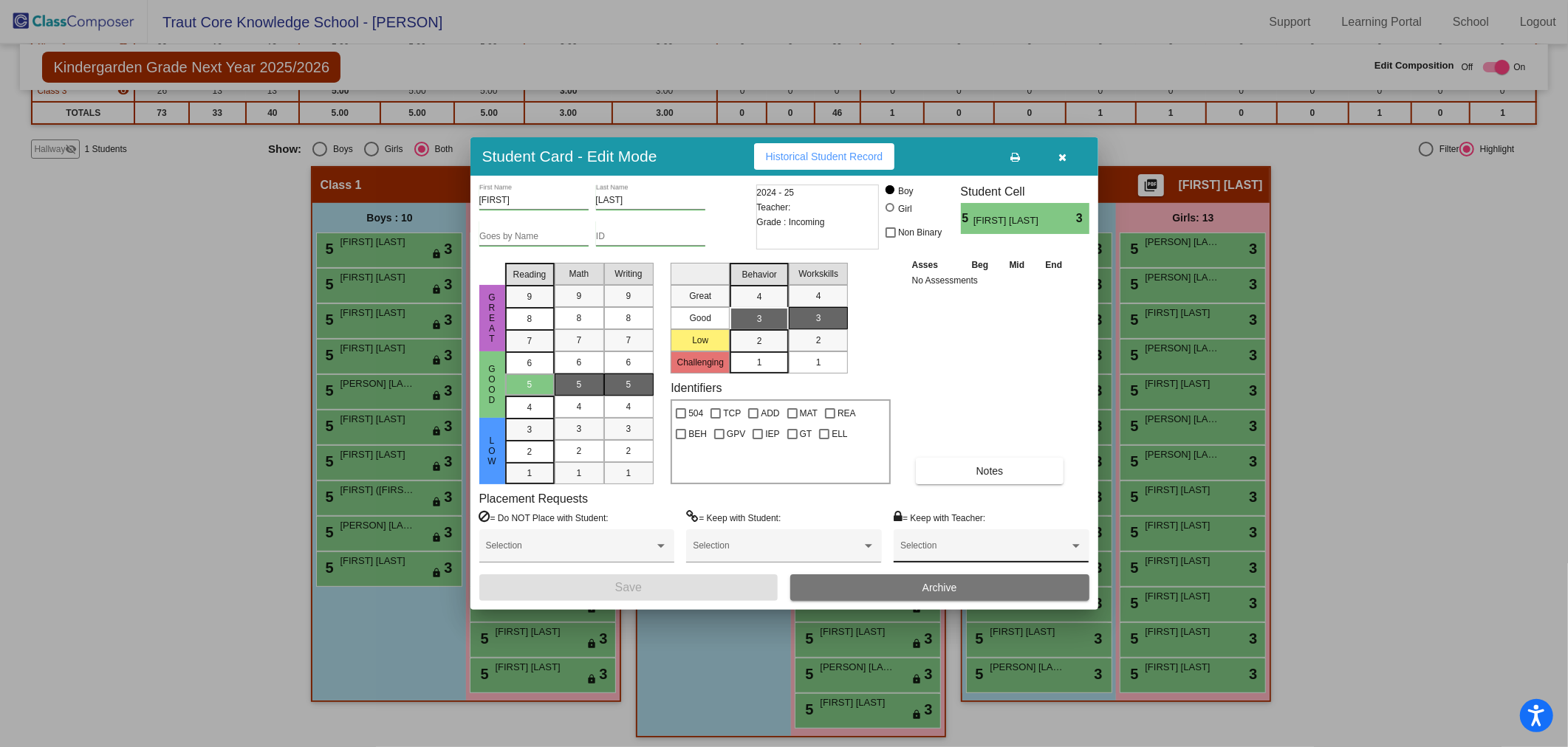 click on "Selection" at bounding box center (991, 549) 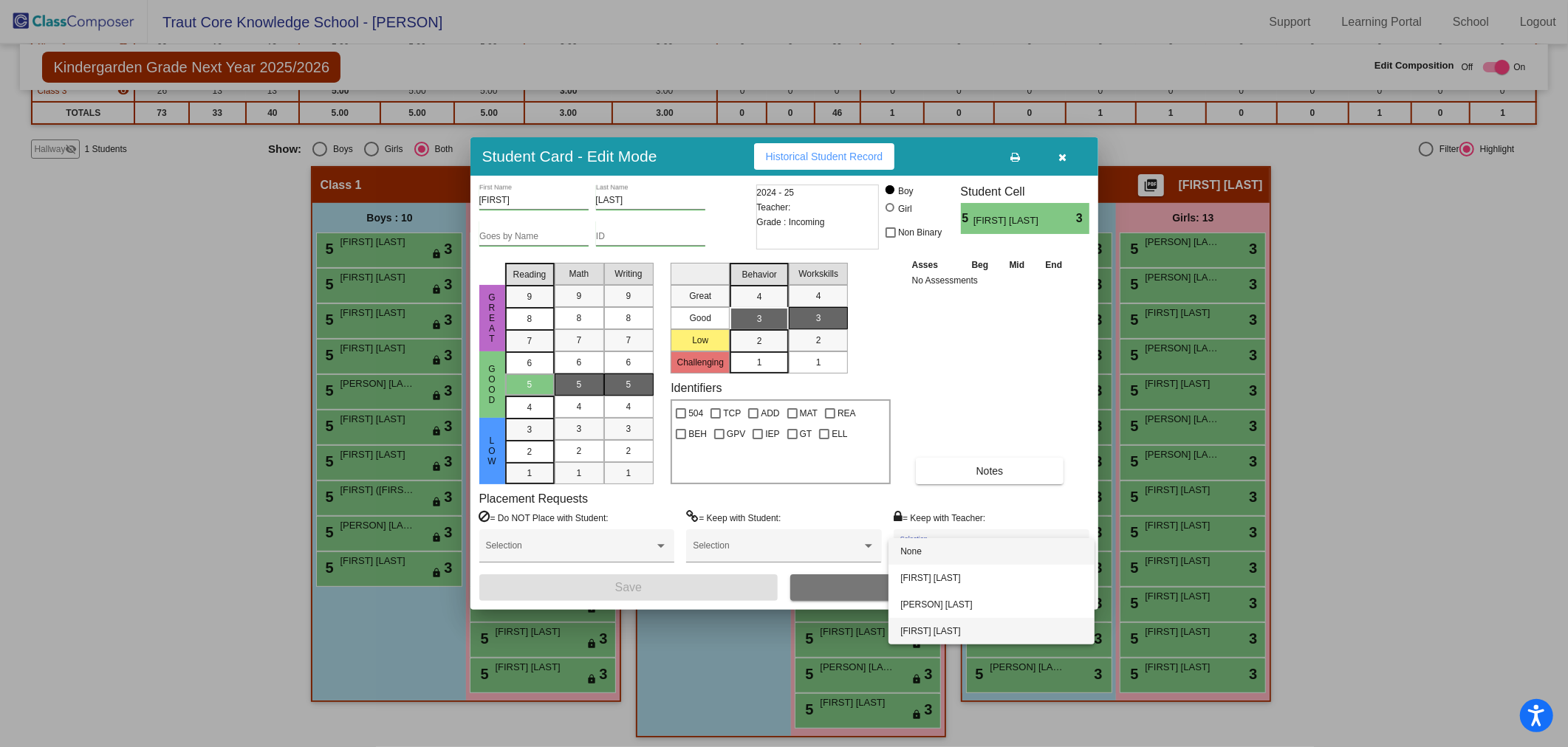 click on "[FIRST] [LAST]" at bounding box center (991, 631) 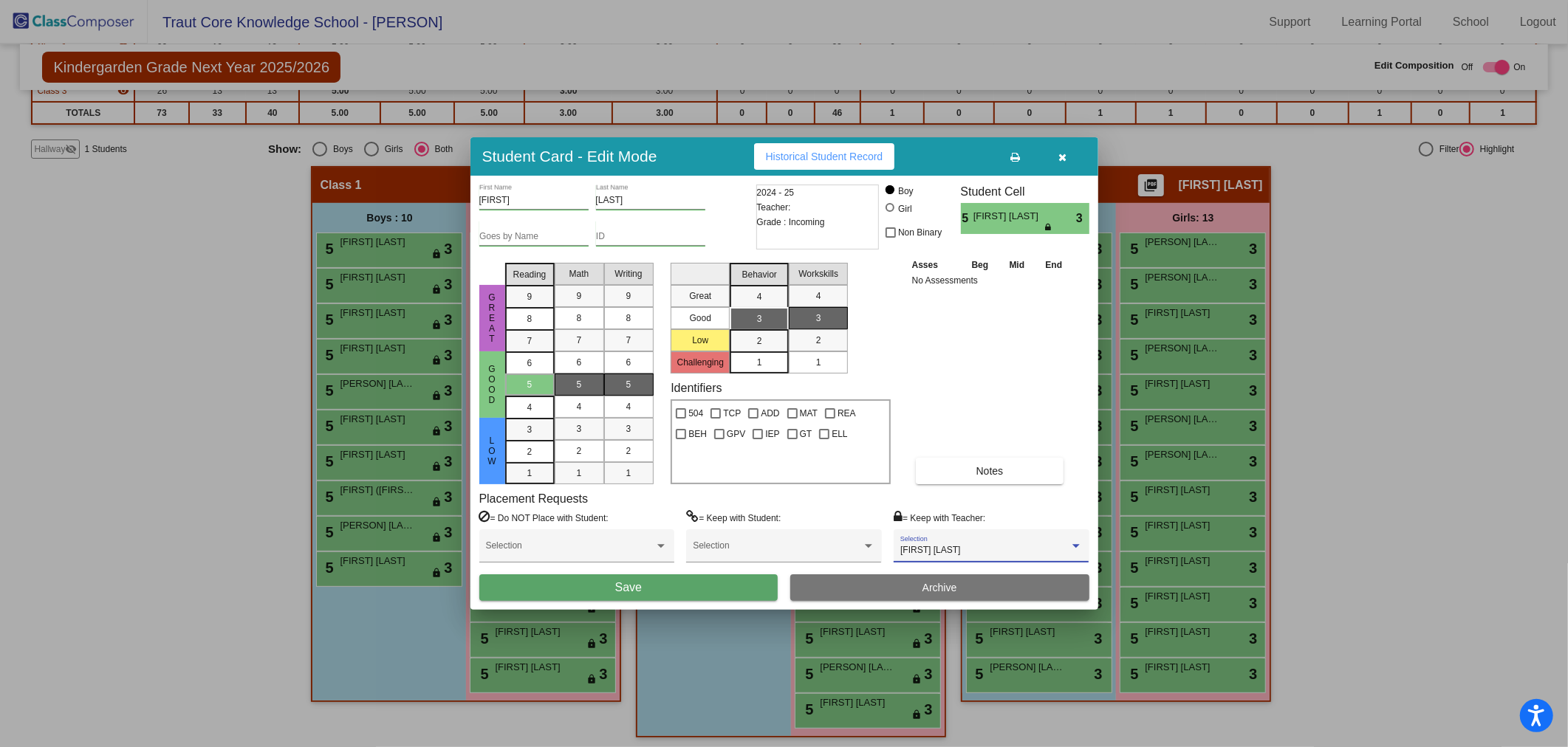 click on "Save" at bounding box center (629, 588) 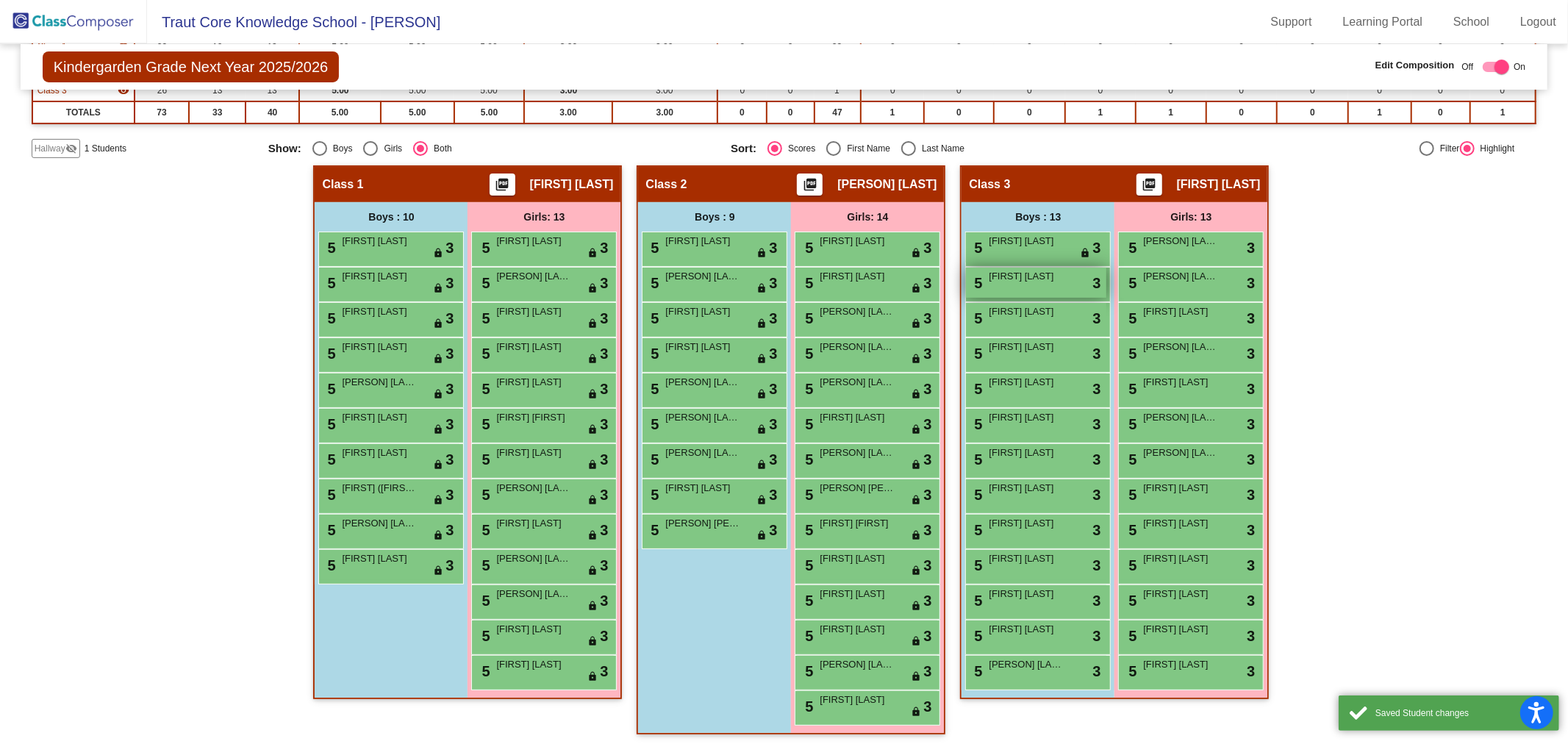 click on "[FIRST] [LAST]" at bounding box center (1025, 276) 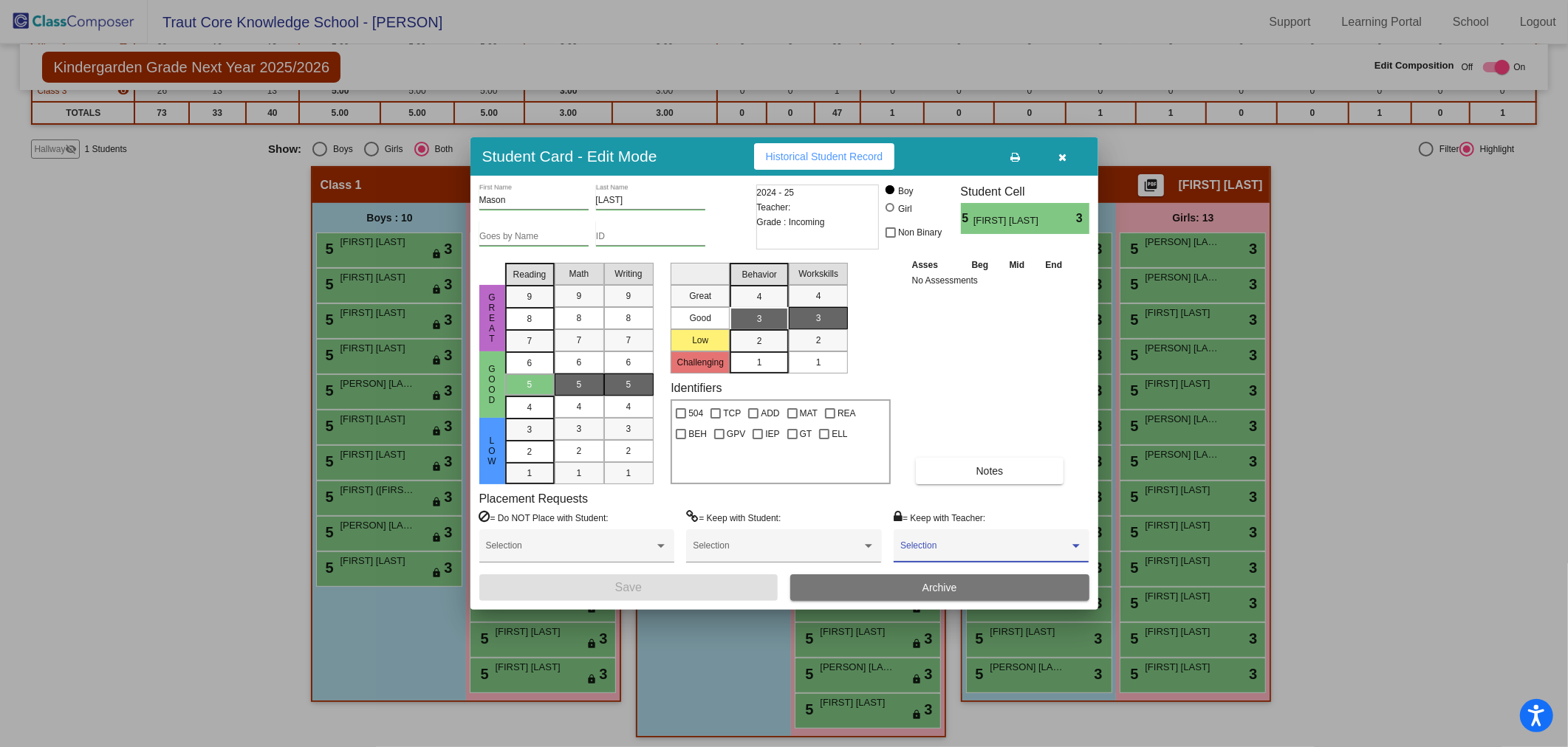 click at bounding box center (985, 551) 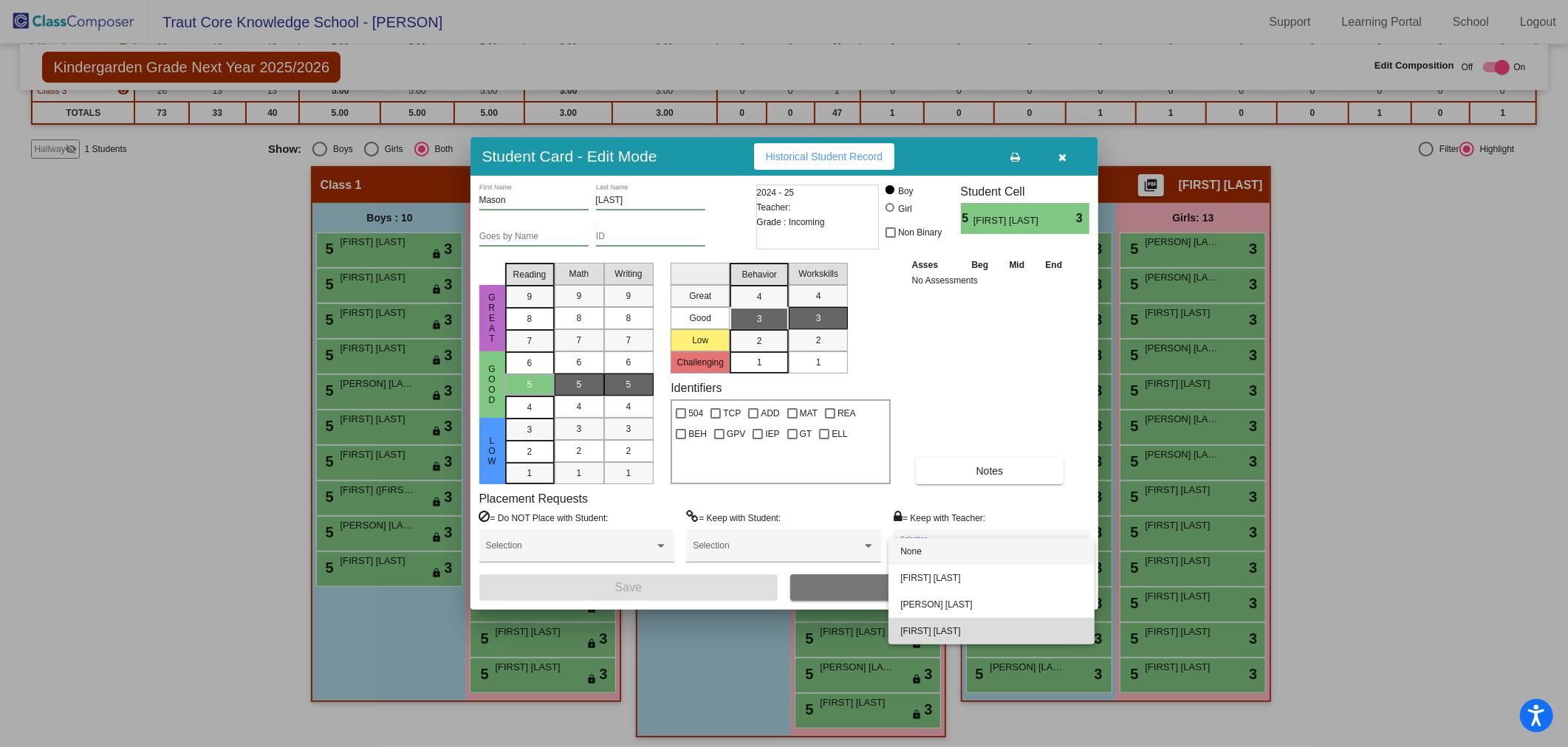 click on "[FIRST] [LAST]" at bounding box center [991, 631] 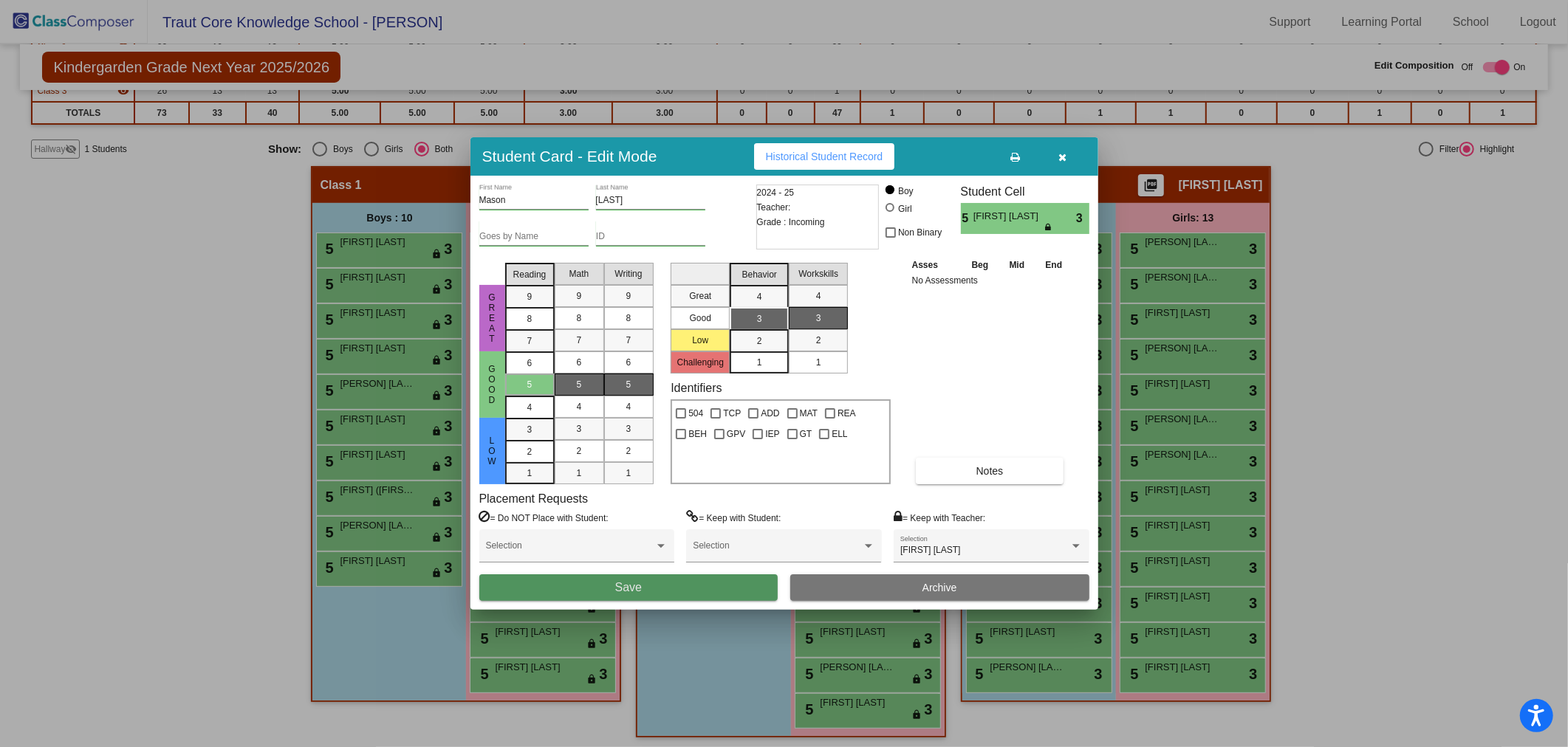 click on "Save" at bounding box center [629, 588] 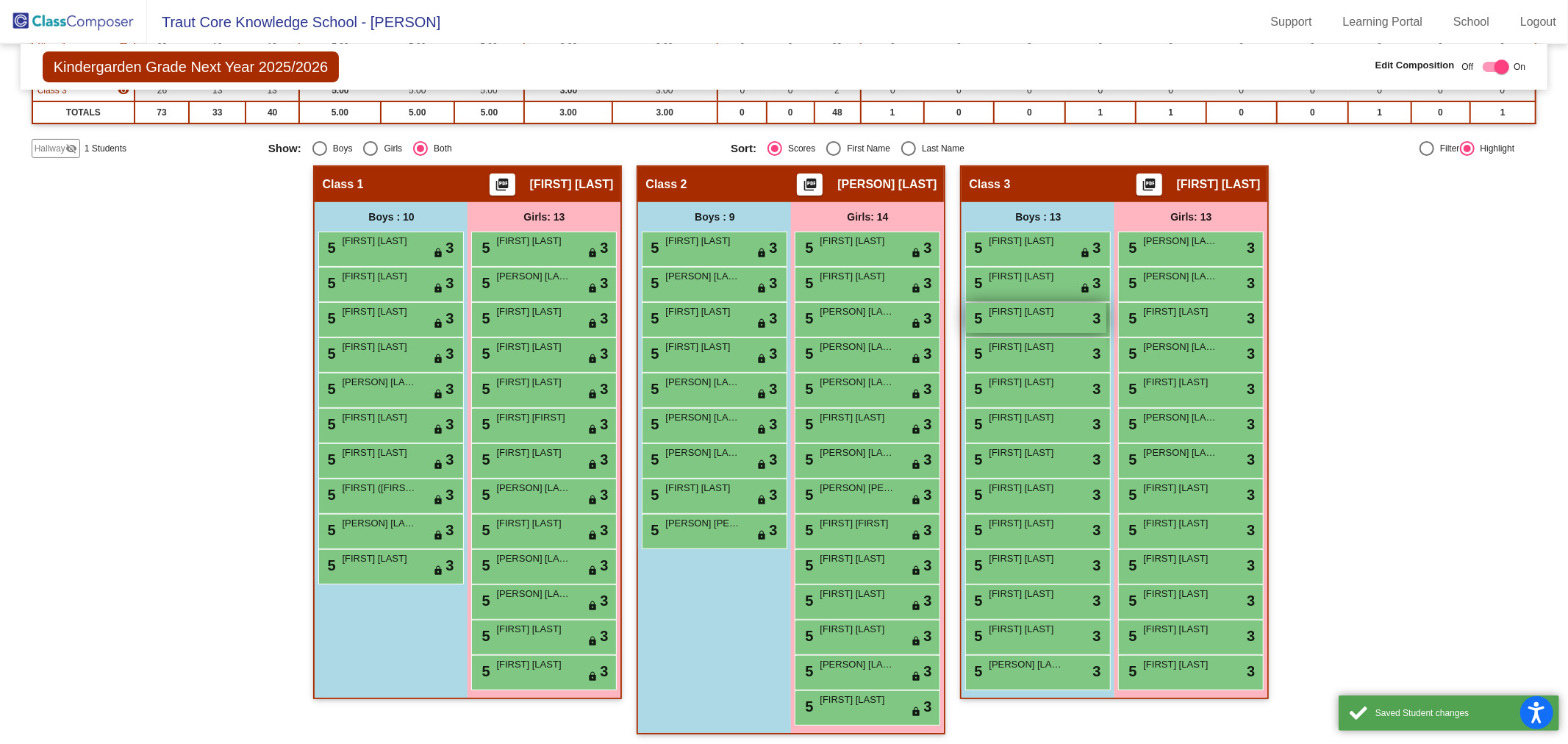 click on "[FIRST] [LAST]" at bounding box center (1025, 312) 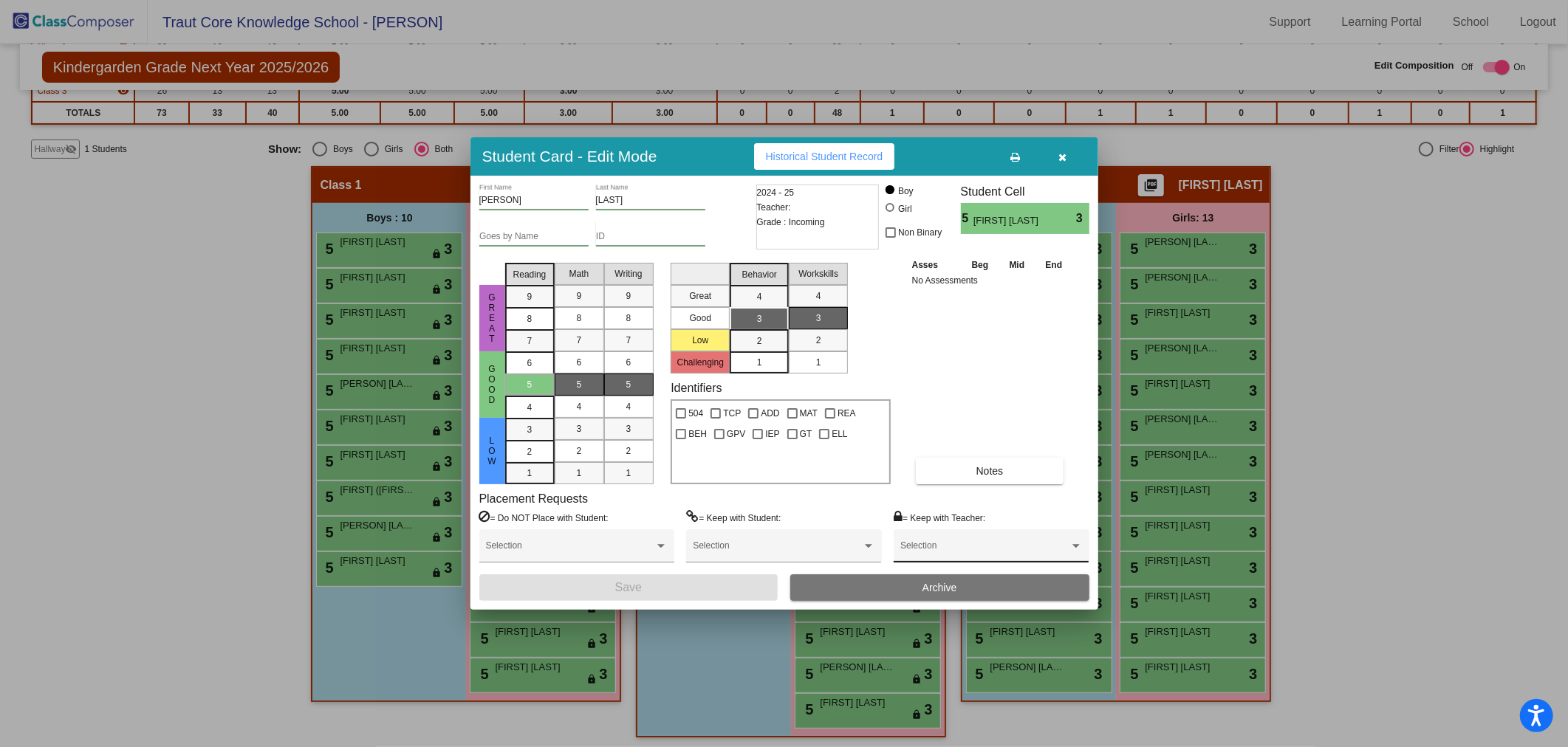click on "Selection" at bounding box center (991, 545) 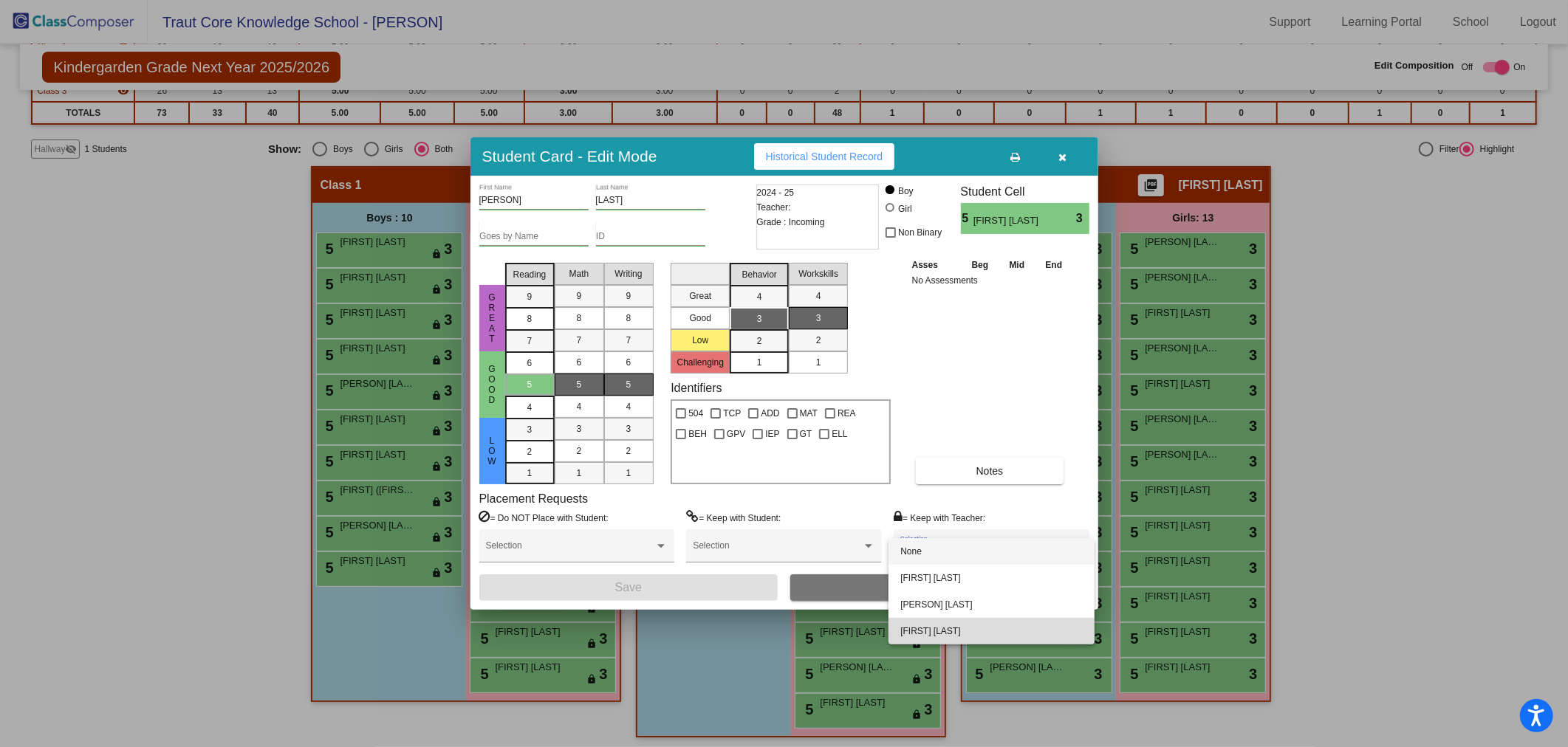 click on "[FIRST] [LAST]" at bounding box center (991, 631) 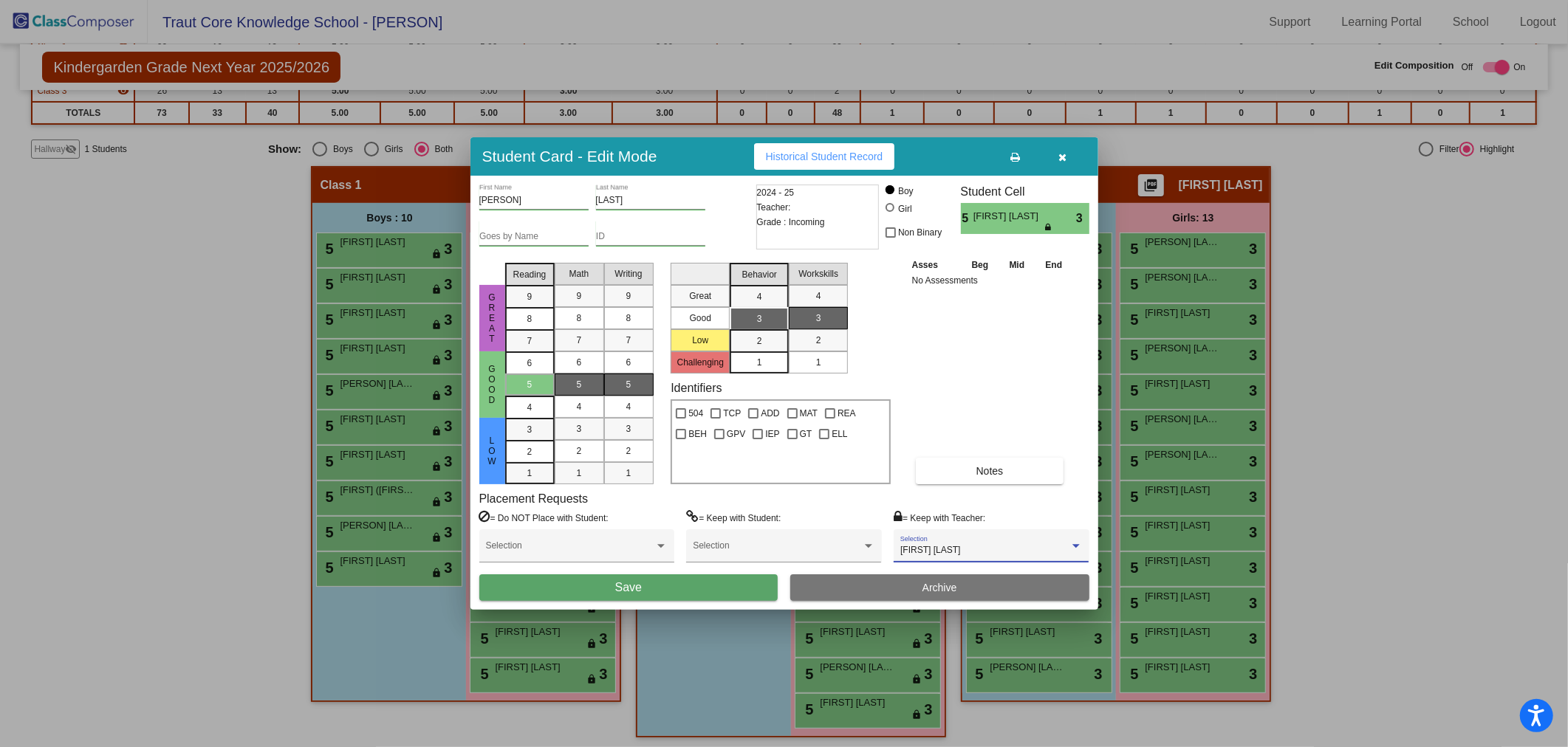 click on "Save" at bounding box center [629, 588] 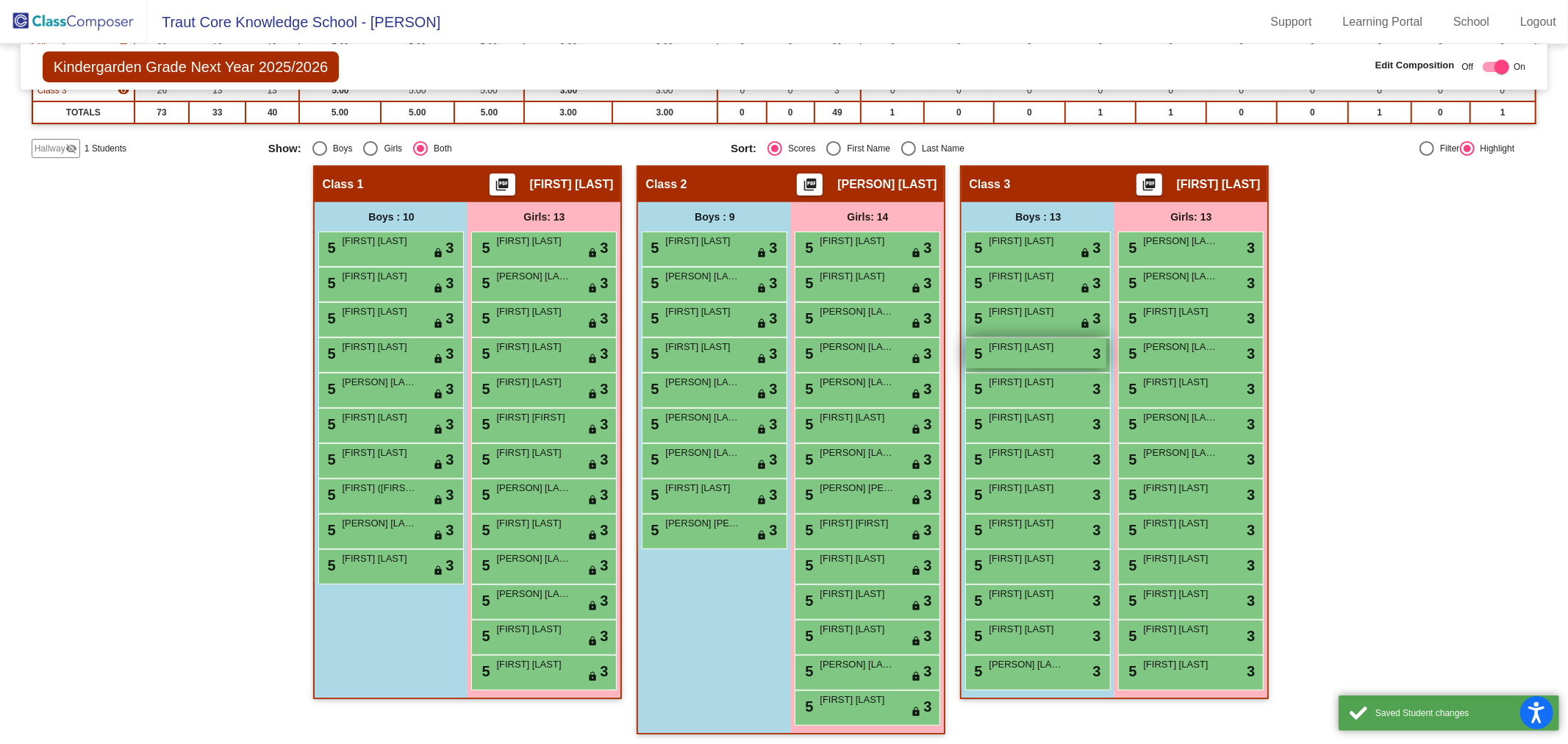 click on "5 [PERSON] [LAST] lock do_not_disturb_alt 3" at bounding box center (1036, 353) 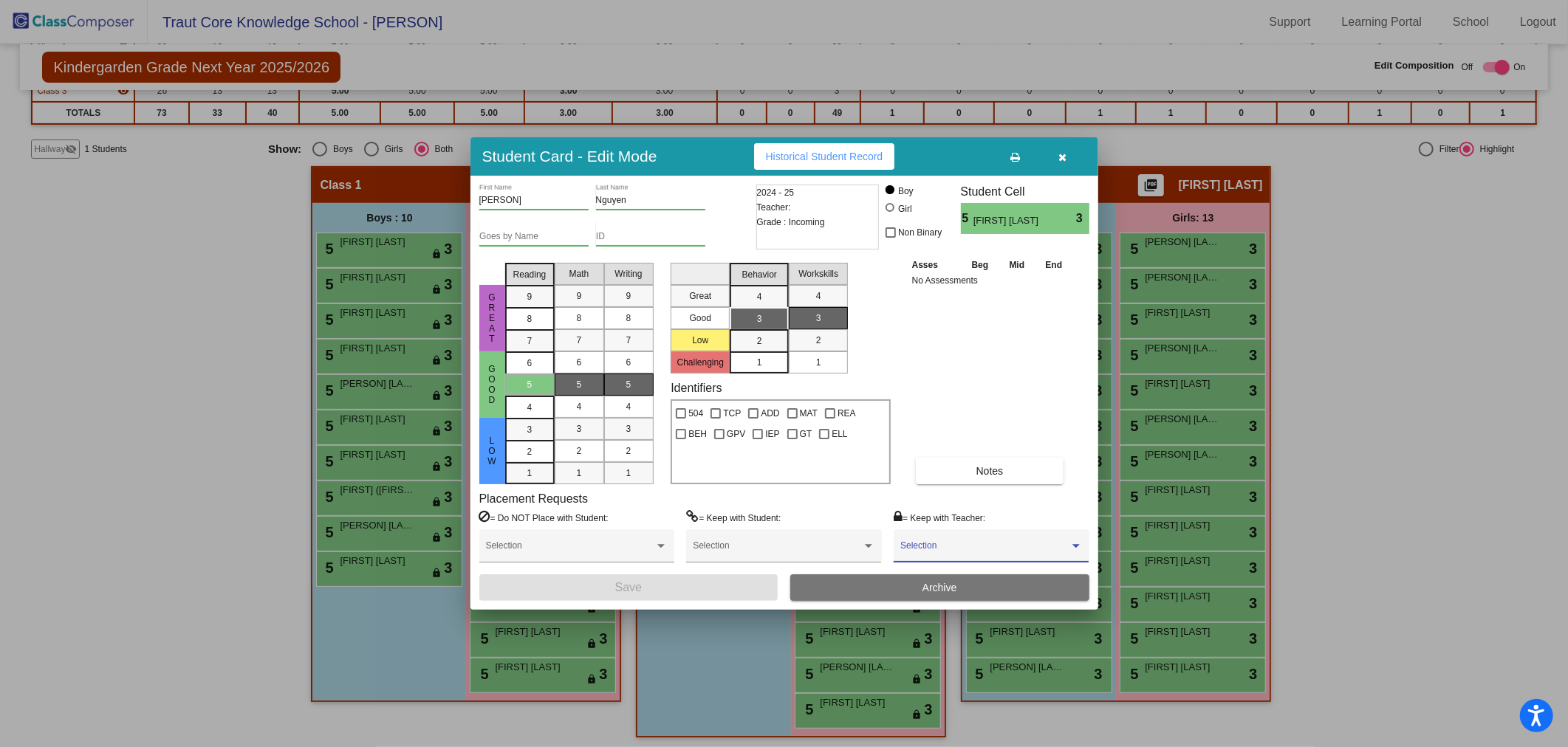 click at bounding box center (985, 551) 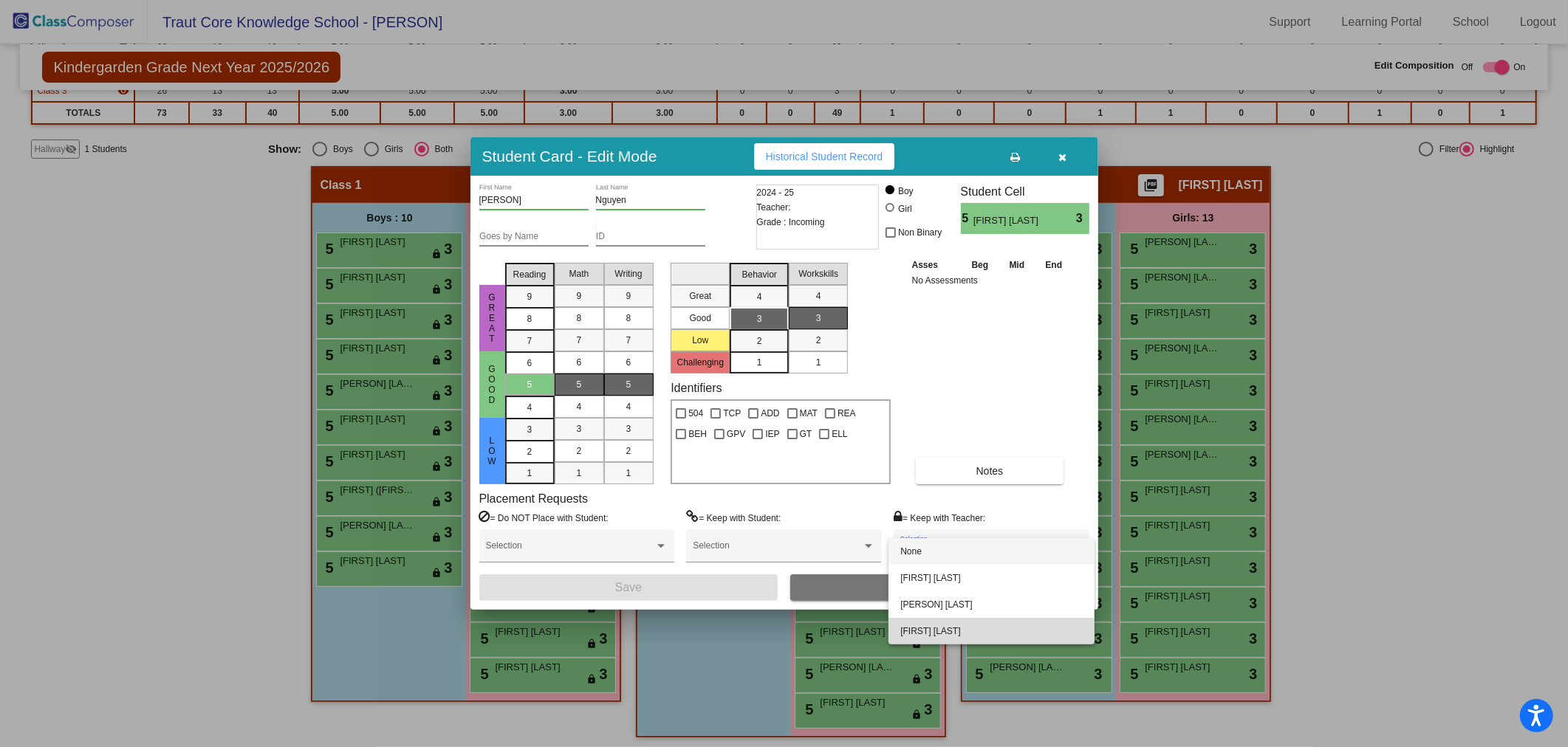 click on "[FIRST] [LAST]" at bounding box center (991, 631) 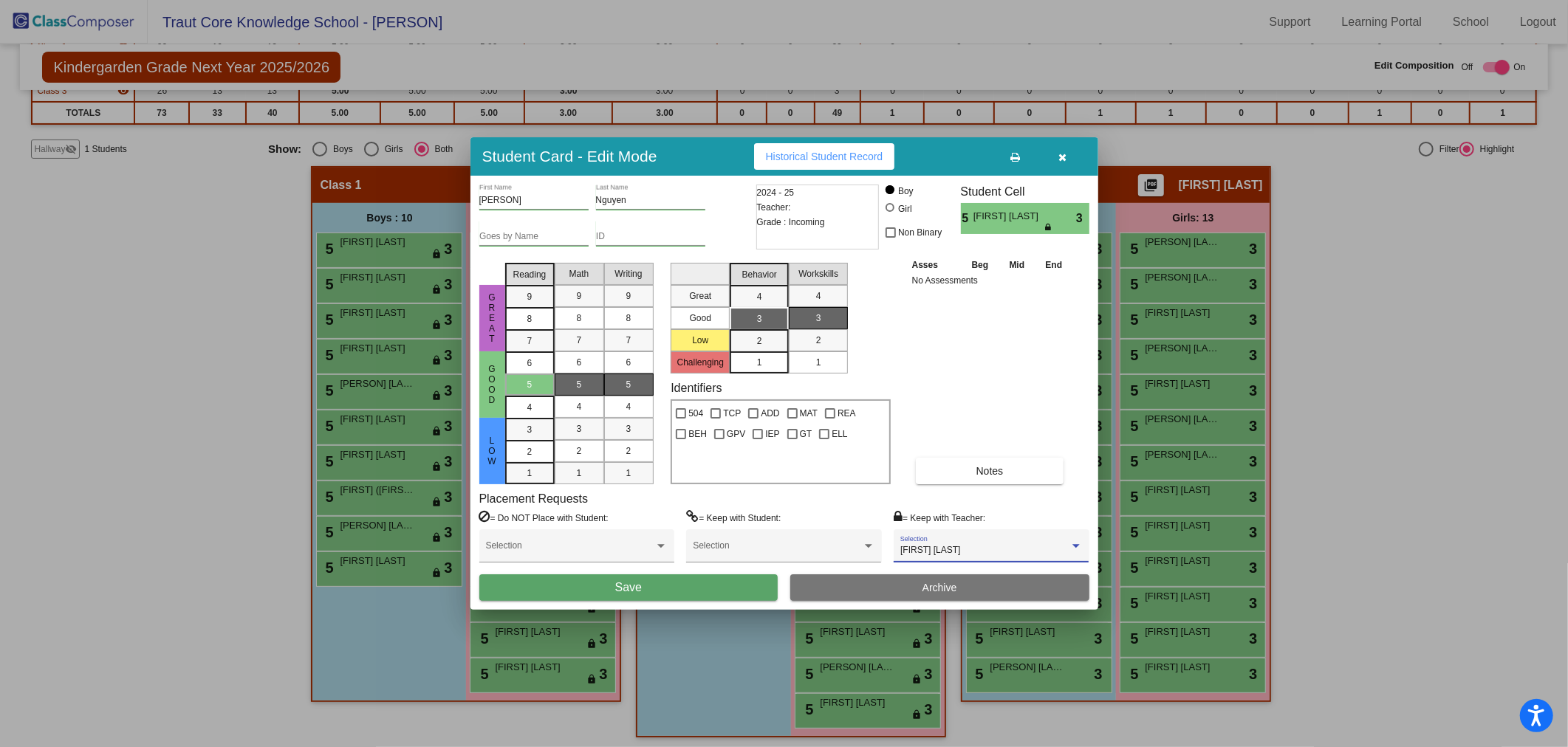 click on "Save" at bounding box center (629, 588) 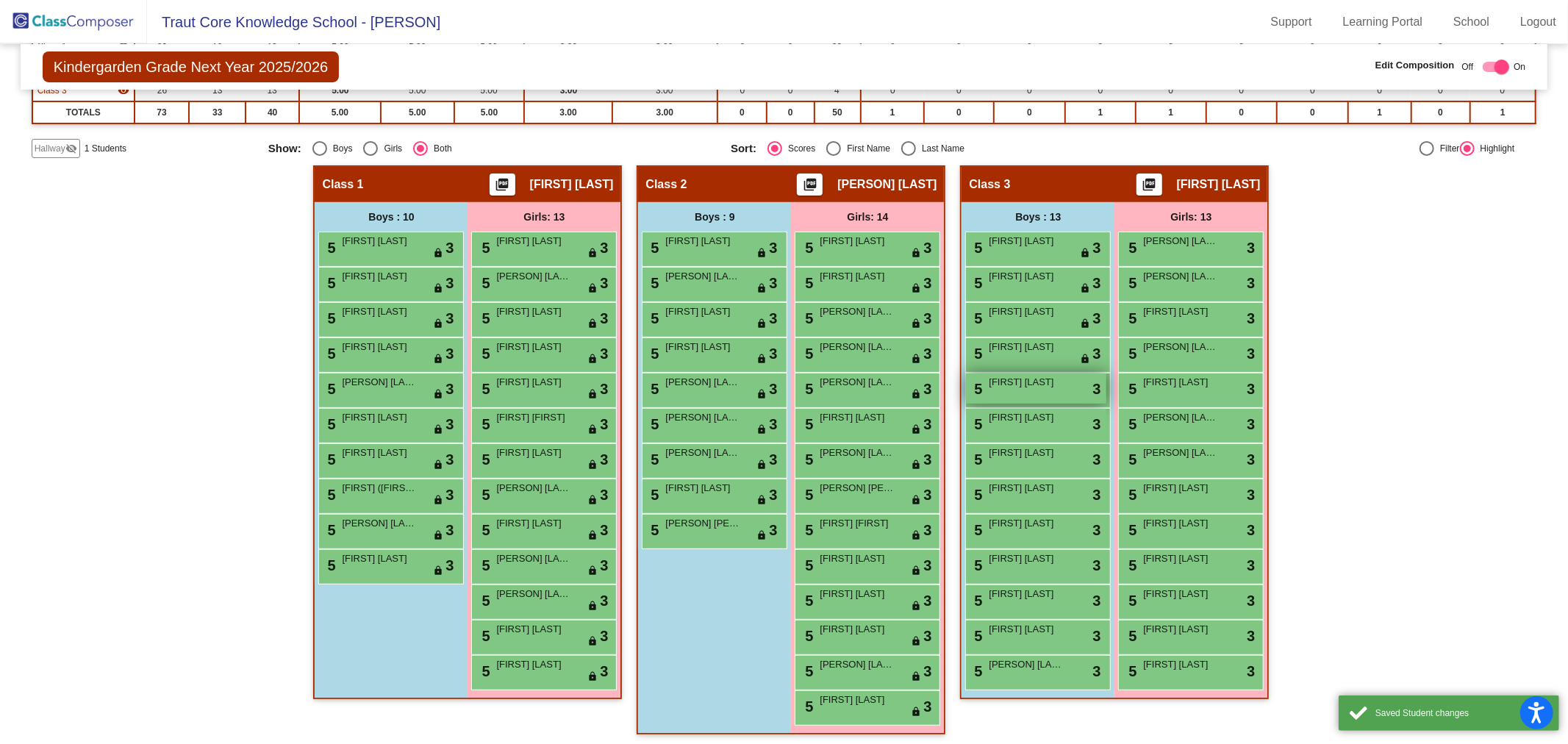 click on "5 [FIRST] [LAST] lock do_not_disturb_alt 3" at bounding box center (1036, 388) 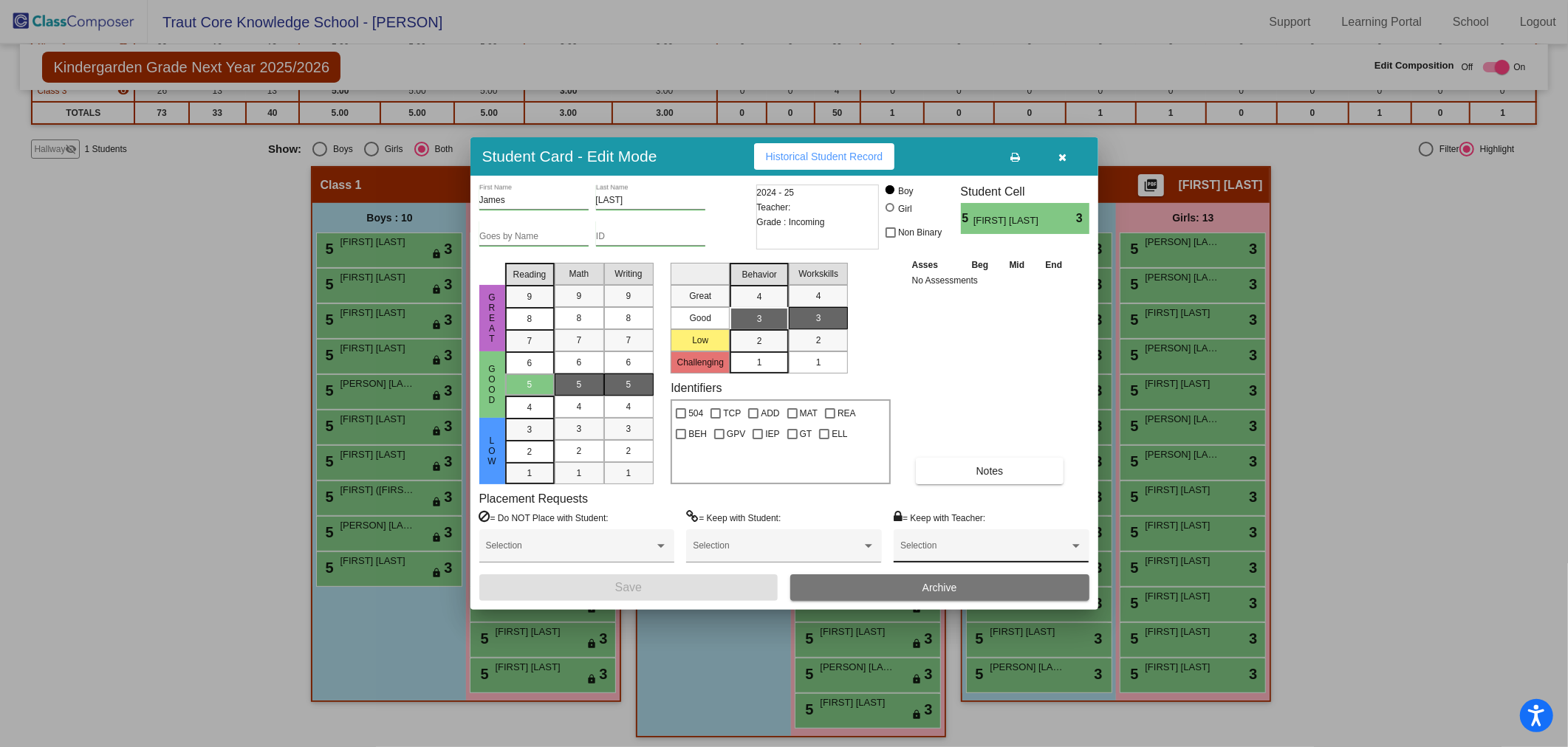 click on "Selection" at bounding box center (991, 549) 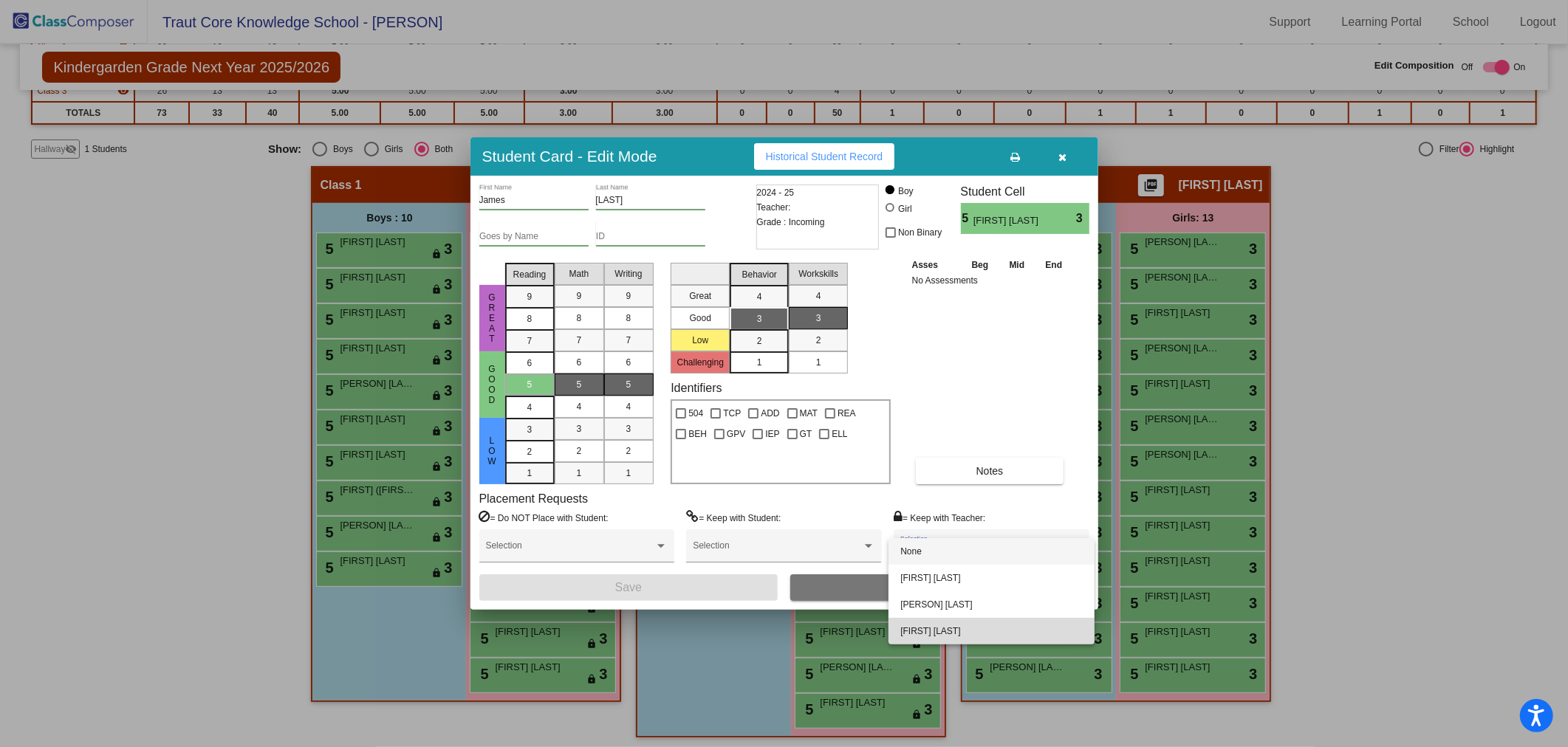 click on "[FIRST] [LAST]" at bounding box center (991, 631) 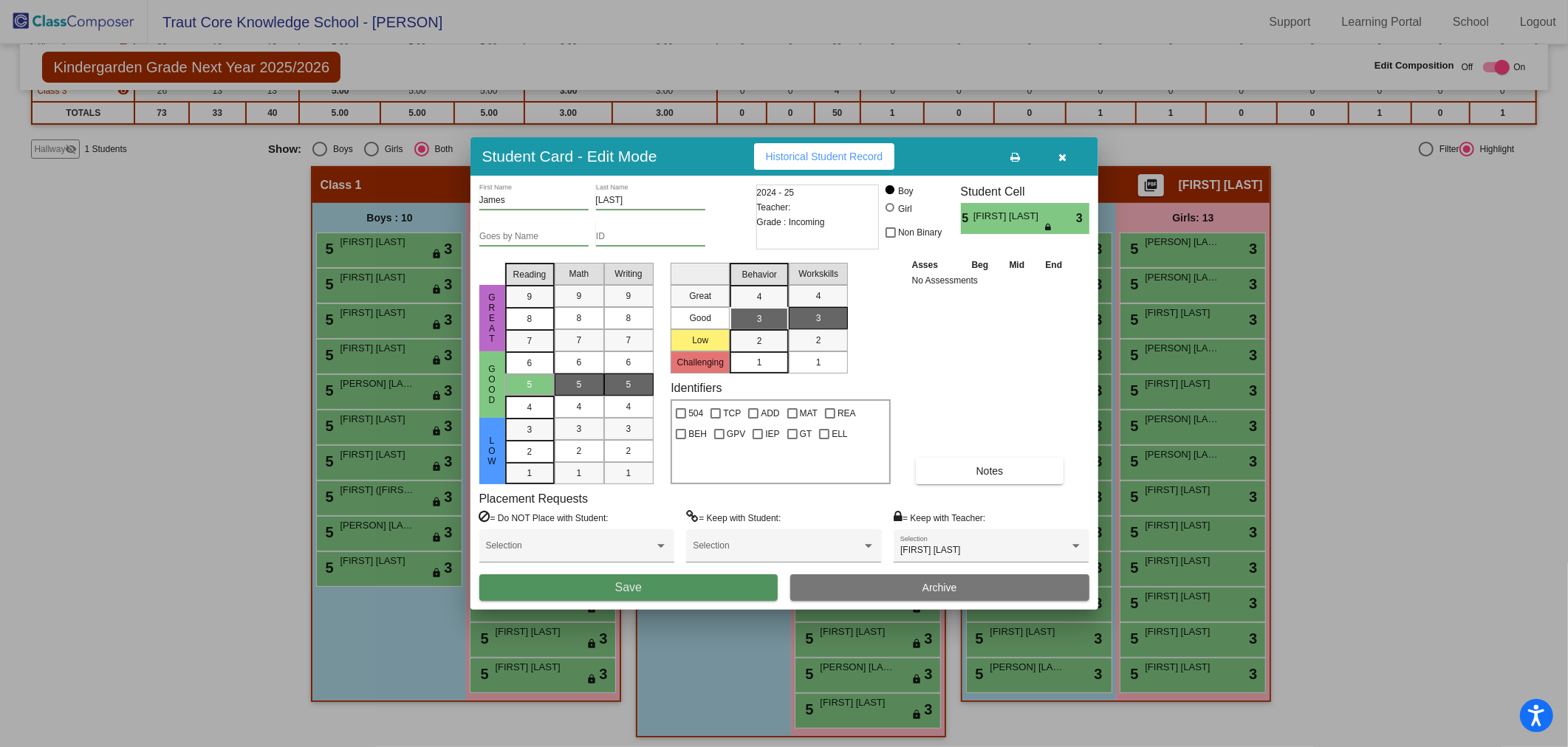 click on "Save" at bounding box center [629, 588] 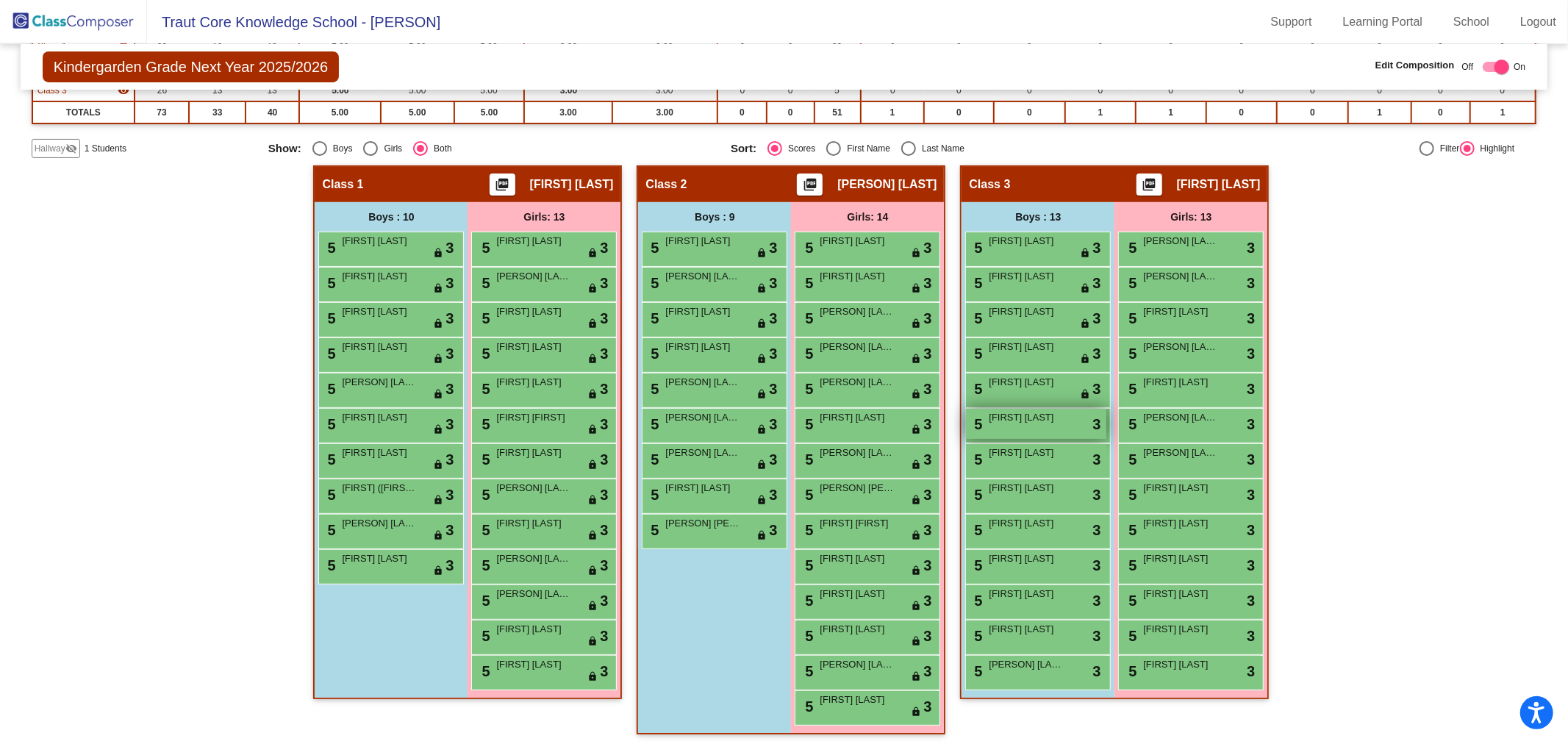 click on "[FIRST] [LAST]" at bounding box center (1025, 418) 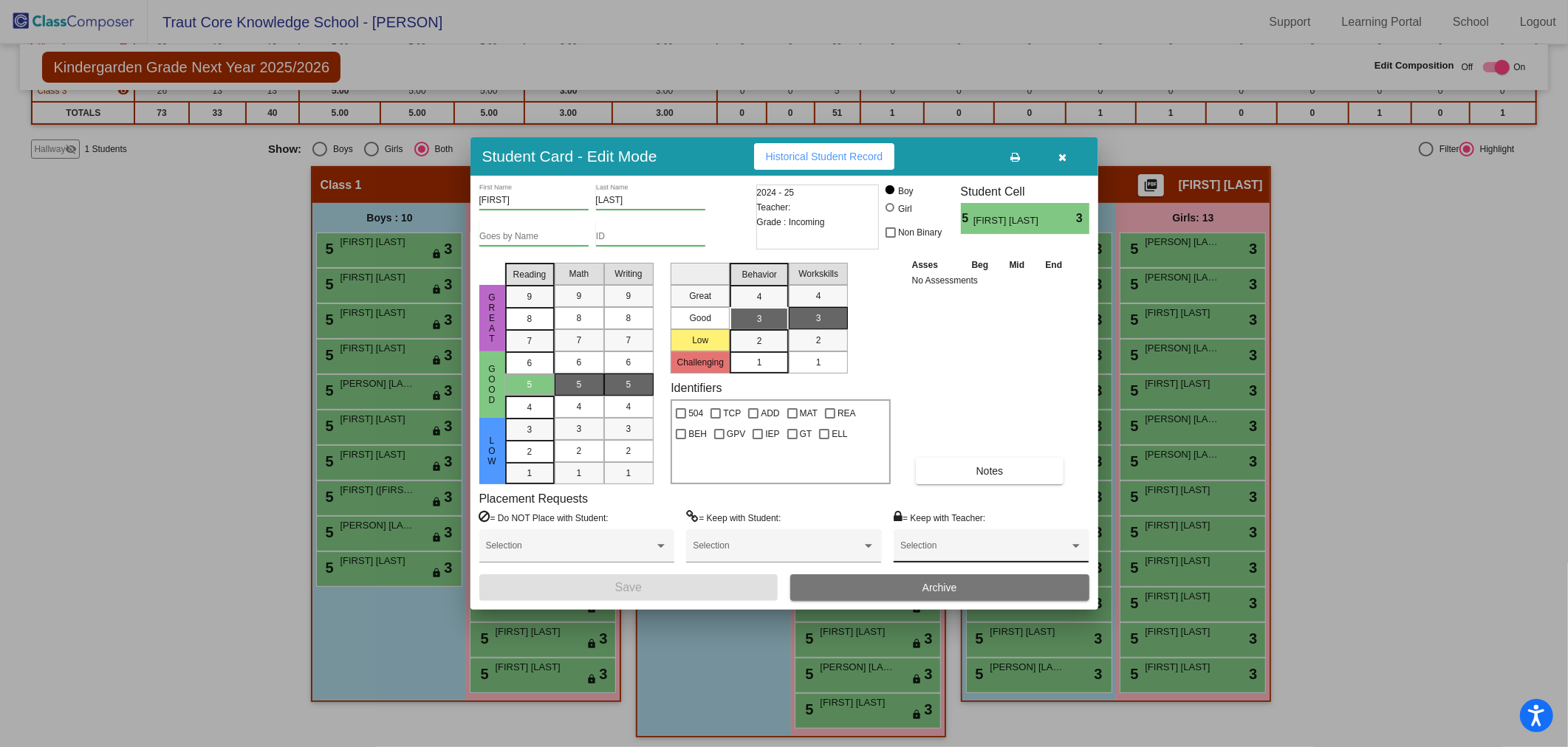 click on "Selection" at bounding box center (991, 549) 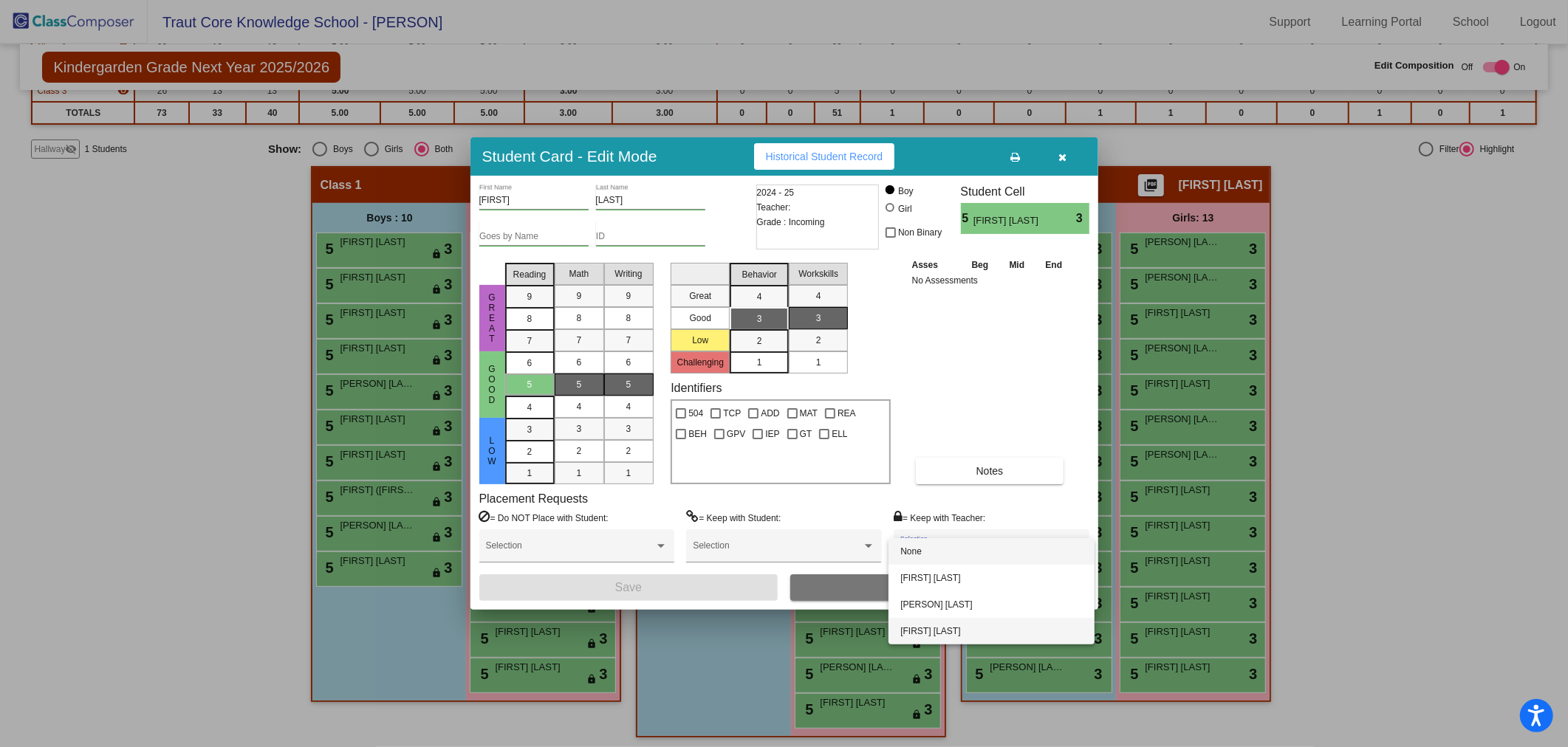 click on "[FIRST] [LAST]" at bounding box center [991, 631] 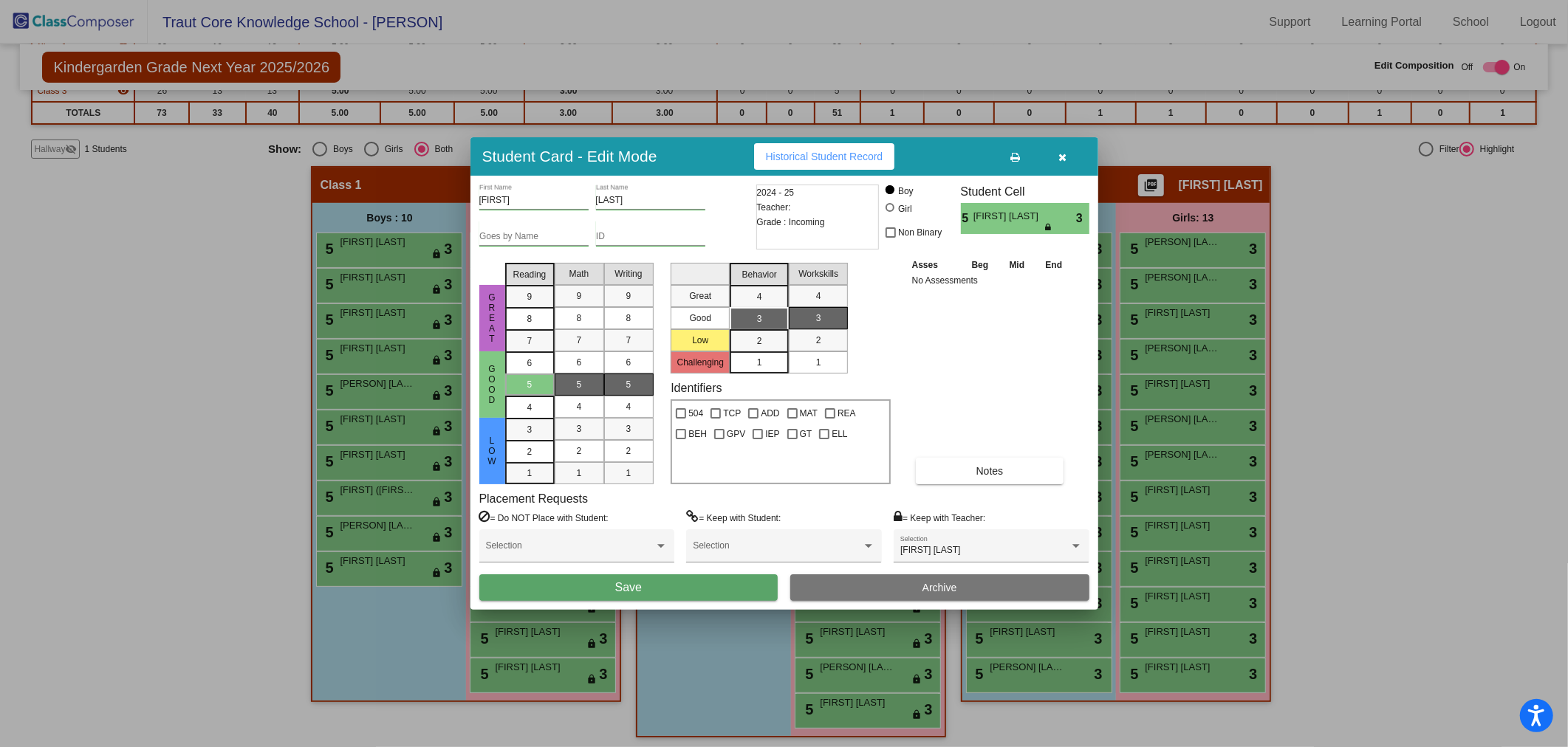 click on "[LAST] [LAST] Goes by Name ID 2024 - 25 Teacher:  Grade : Incoming   Boy   Girl   Non Binary Student Cell 5 [FIRST] [LAST] 3  Great   Good   Low  Reading 9 8 7 6 5 4 3 2 1 Math 9 8 7 6 5 4 3 2 1 Writing 9 8 7 6 5 4 3 2 1 Great Good Low Challenging Behavior 4 3 2 1 Workskills 4 3 2 1 Identifiers   504   TCP   ADD   MAT   REA   BEH   GPV   IEP   GT   ELL Asses Beg Mid End No Assessments  Notes  Placement Requests  = Do NOT Place with Student:   Selection  = Keep with Student:   Selection  = Keep with Teacher: [FIRST] [LAST] Selection  Save   Archive" at bounding box center (784, 393) 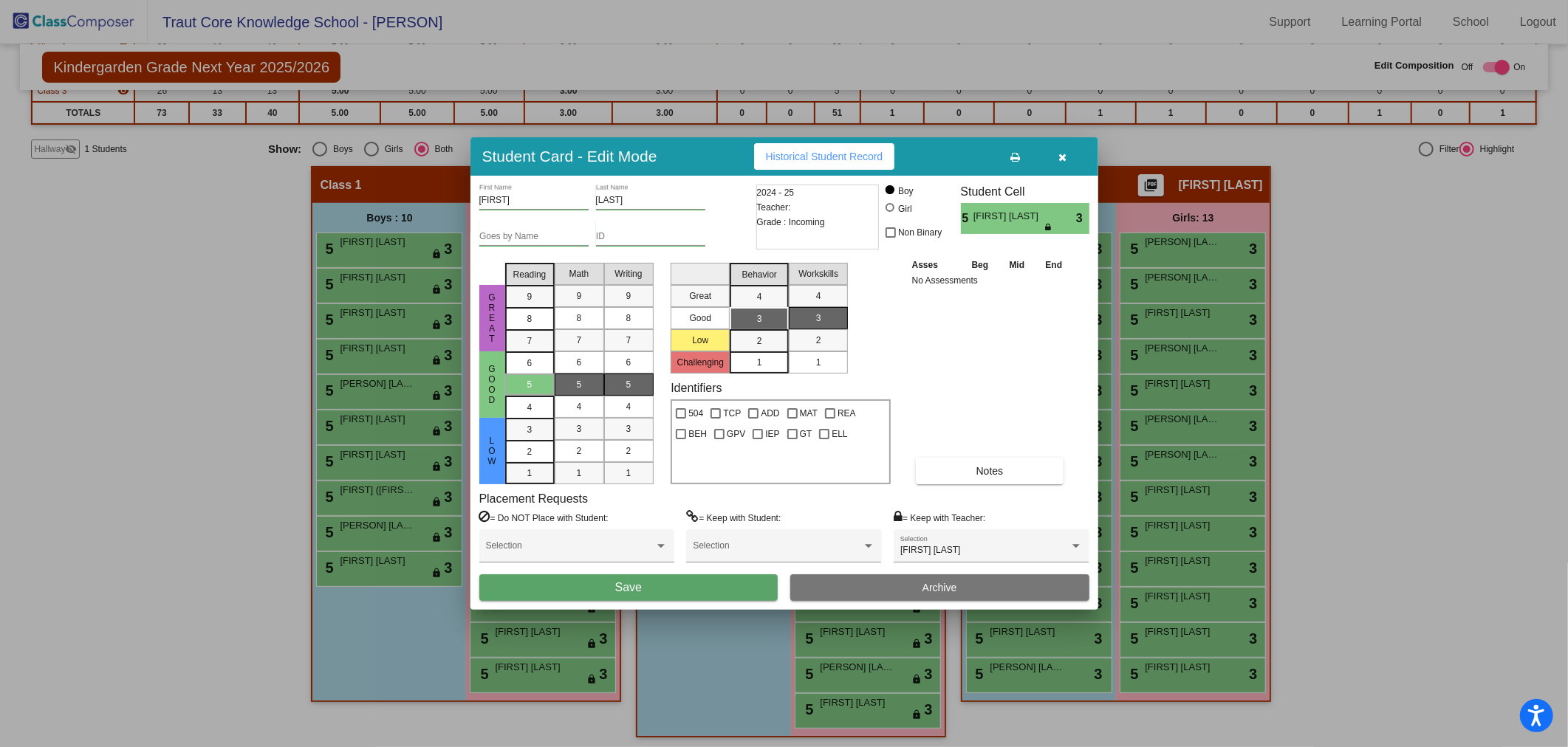 click on "Save" at bounding box center [629, 588] 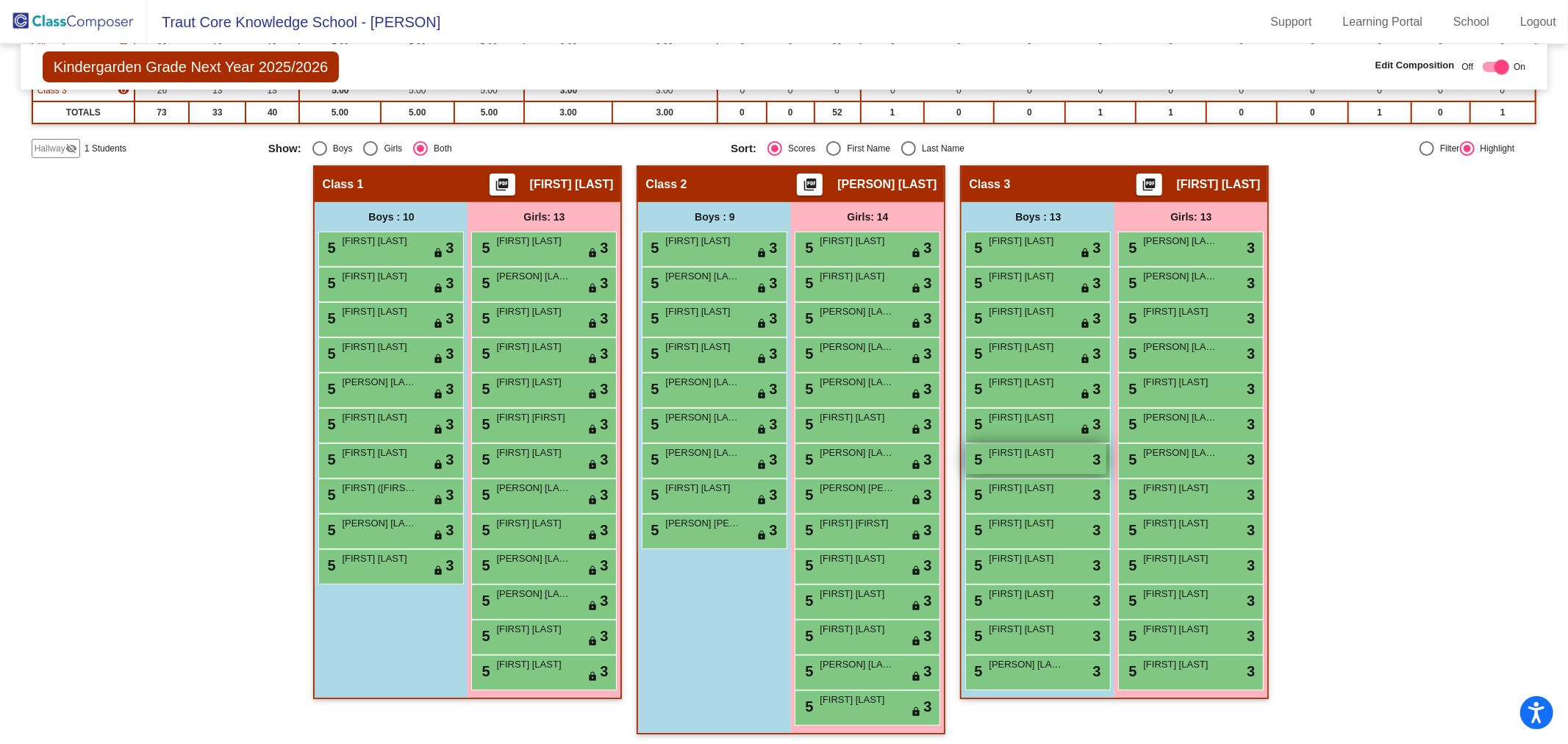 click on "[FIRST] [LAST]" at bounding box center [1025, 453] 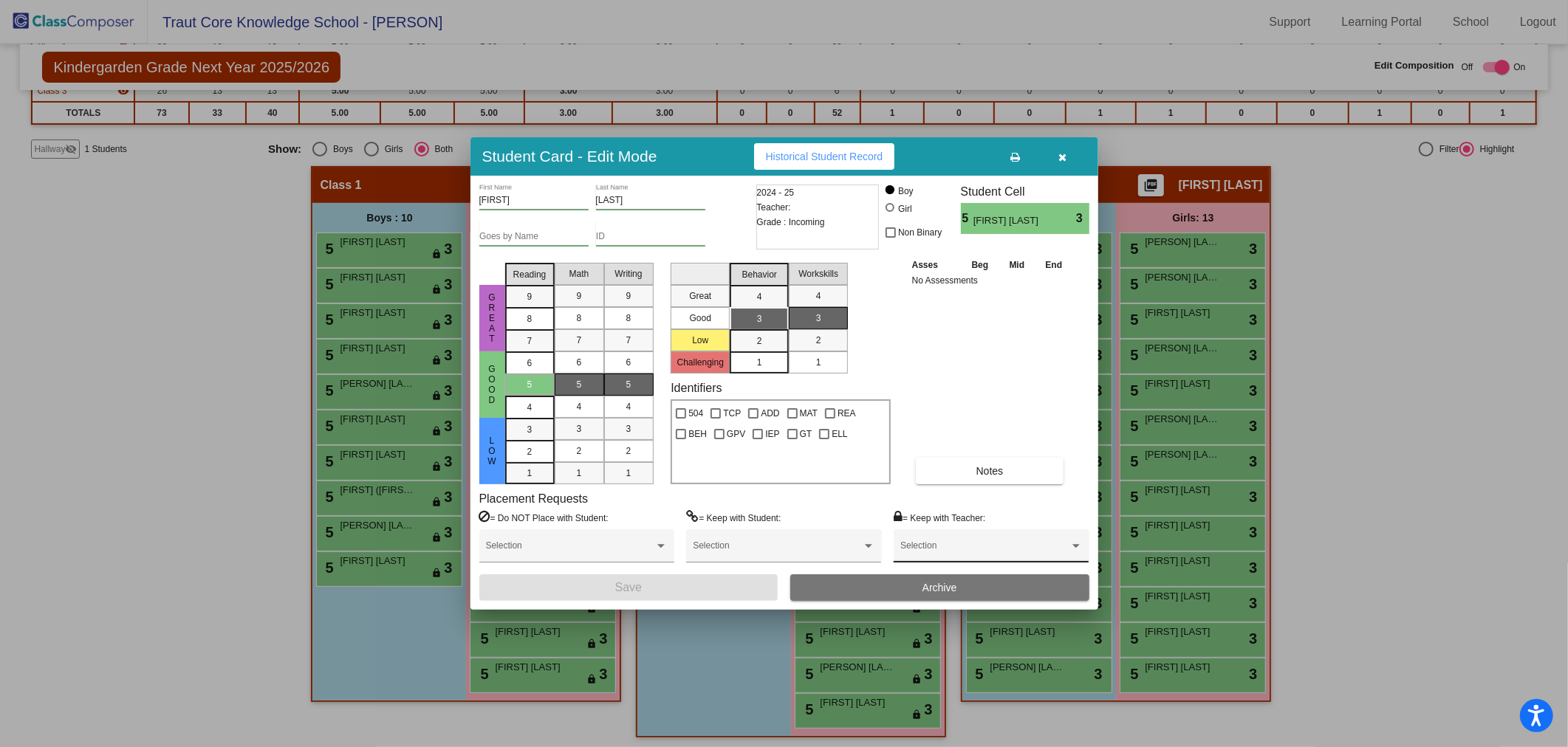click on "Selection" at bounding box center [991, 549] 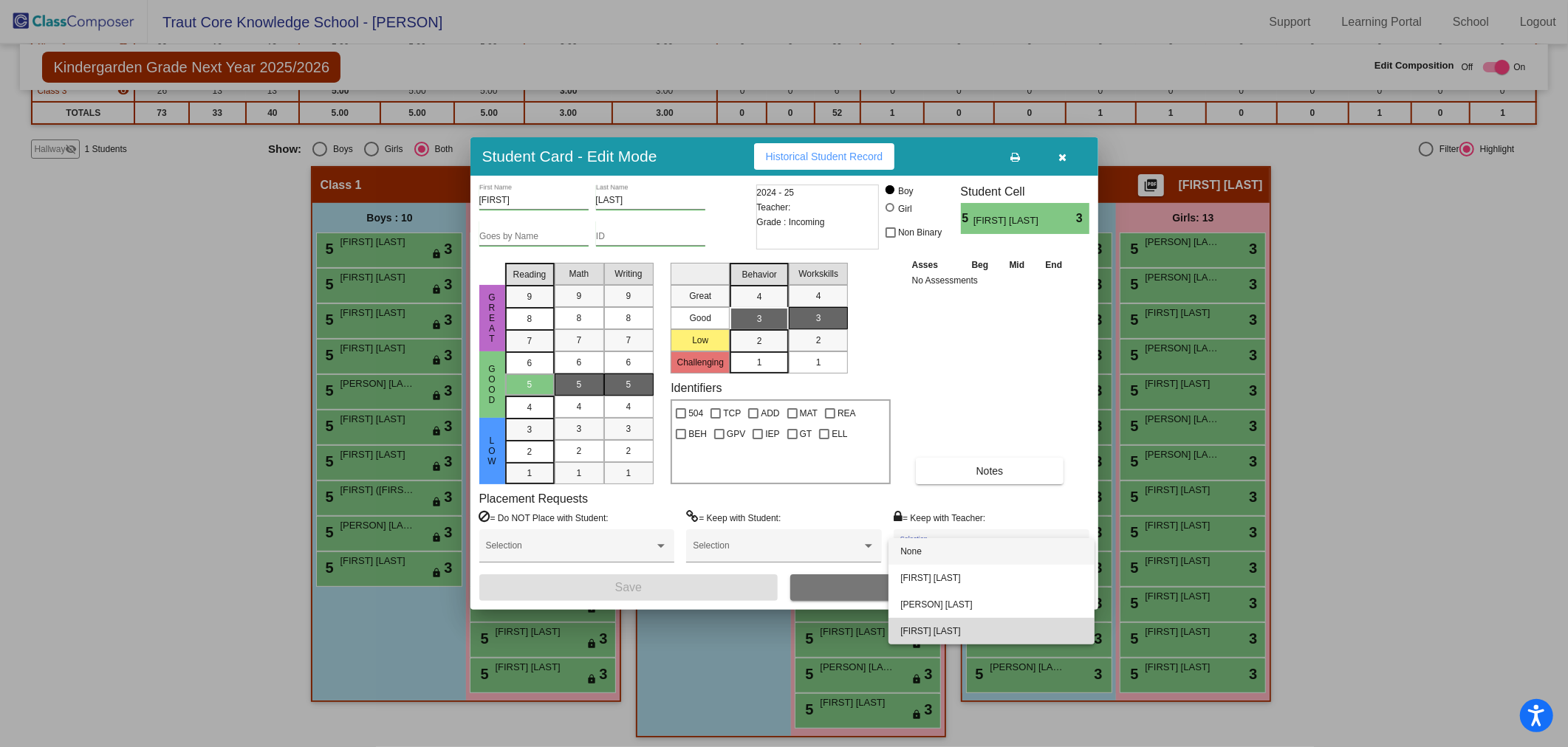 click on "[FIRST] [LAST]" at bounding box center (991, 631) 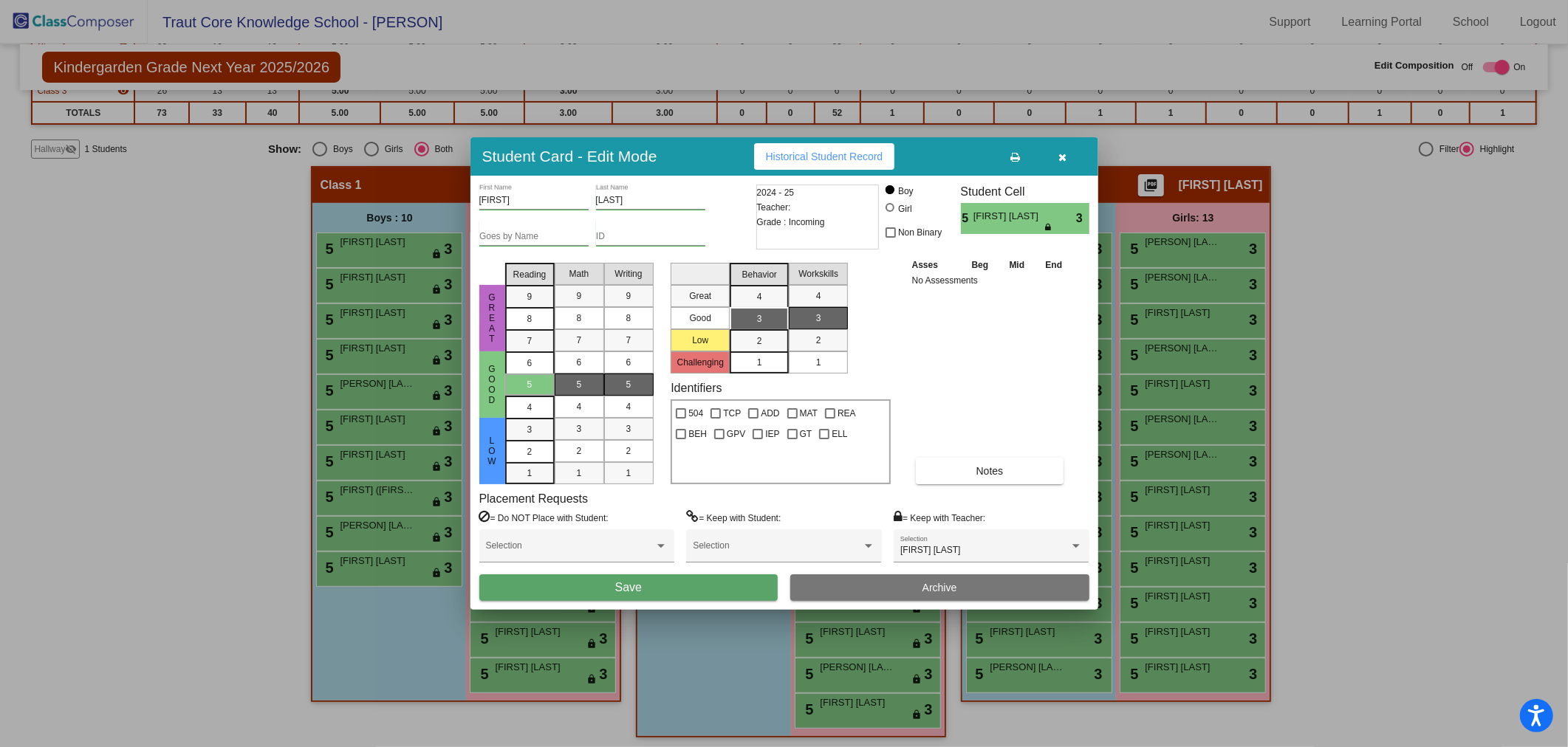 click on "Selection" at bounding box center [577, 551] 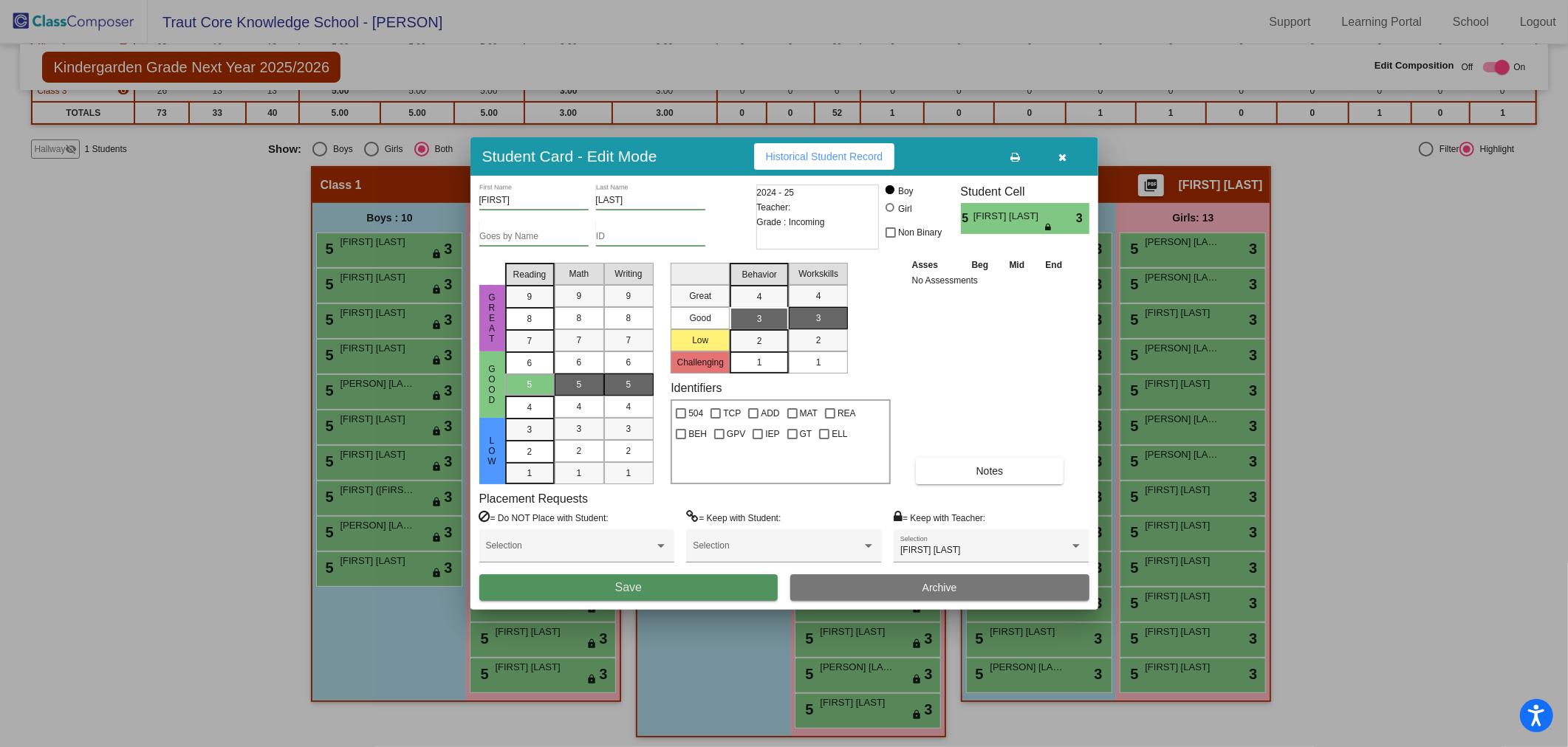 click on "Save" at bounding box center [629, 587] 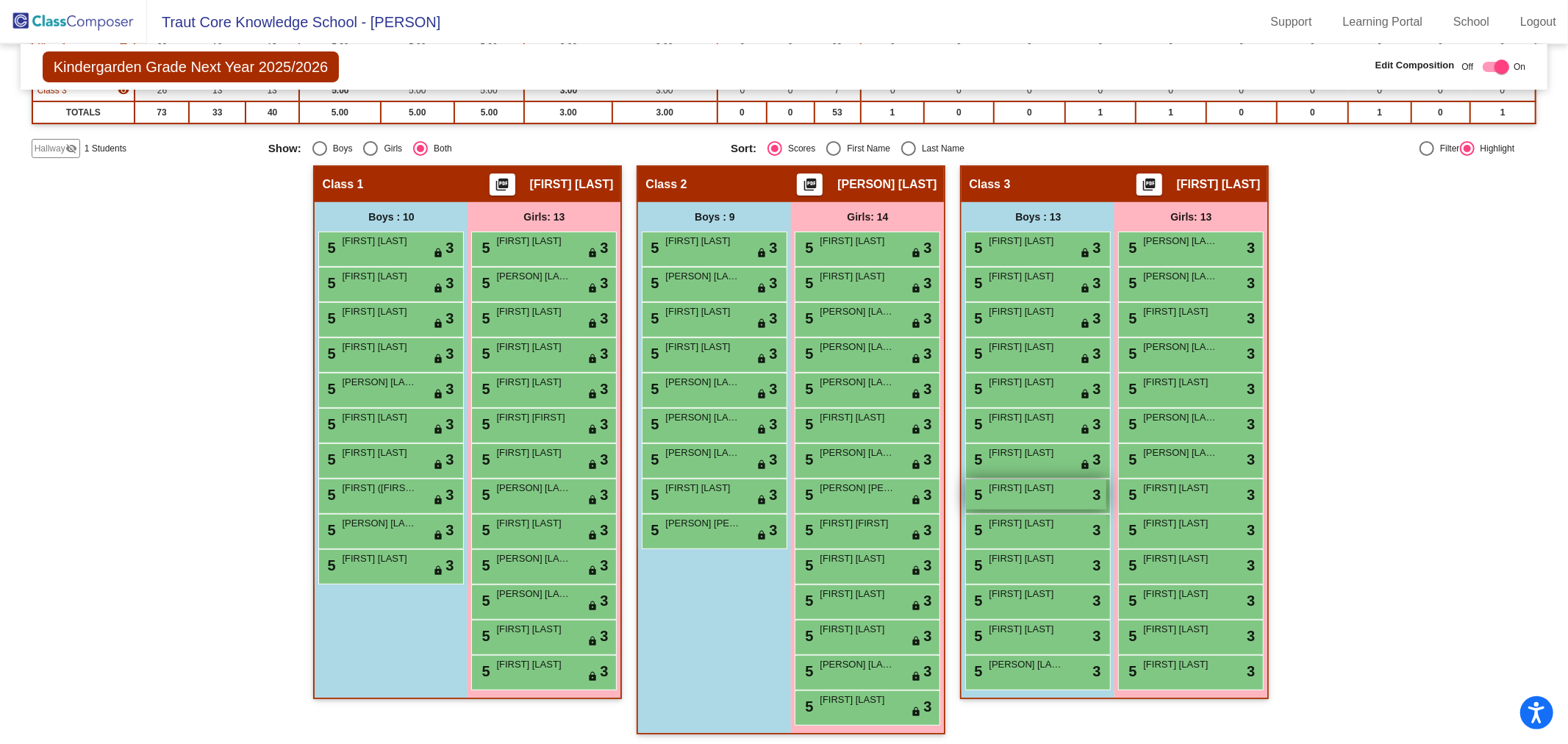 click on "[FIRST] [LAST]" at bounding box center [1025, 488] 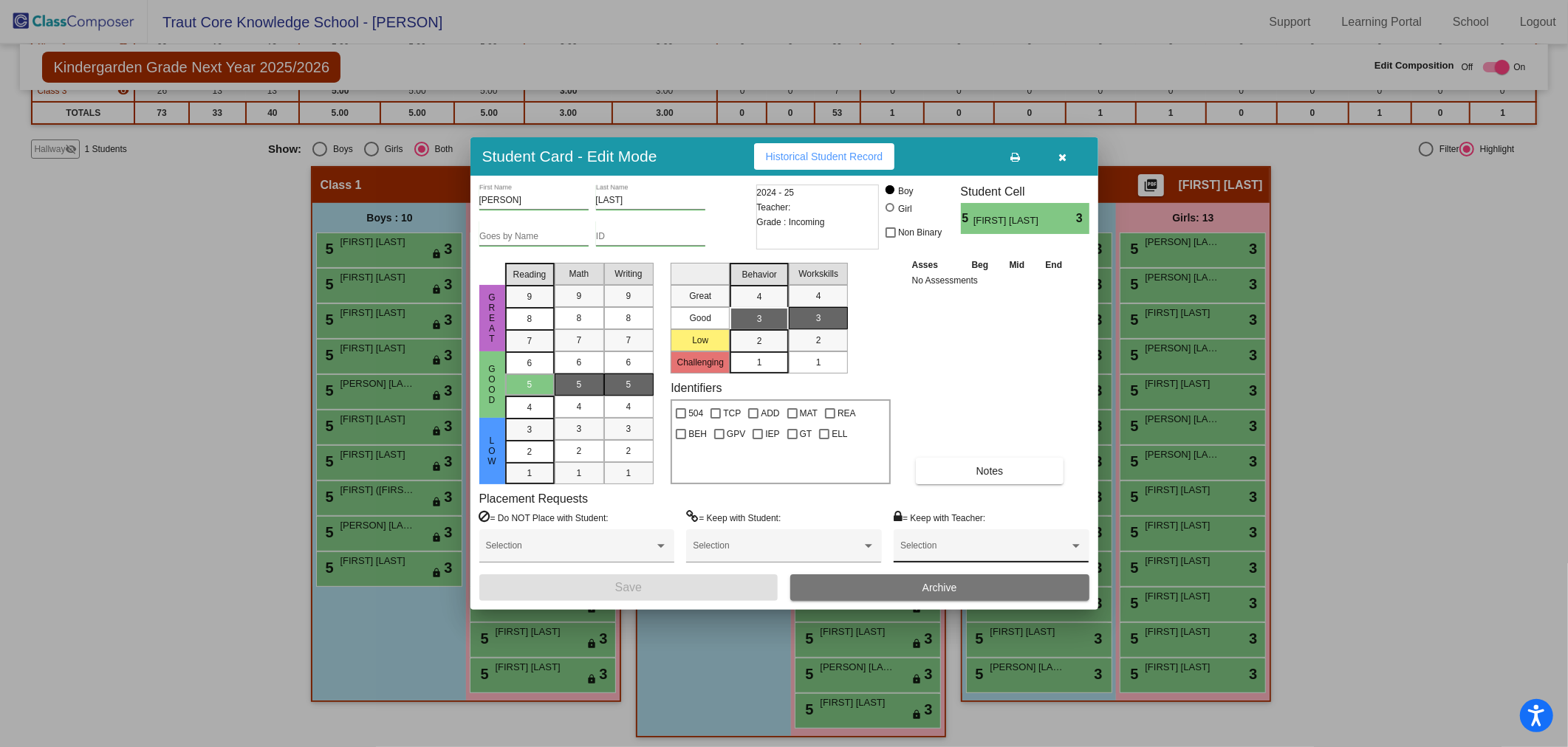 click at bounding box center (985, 551) 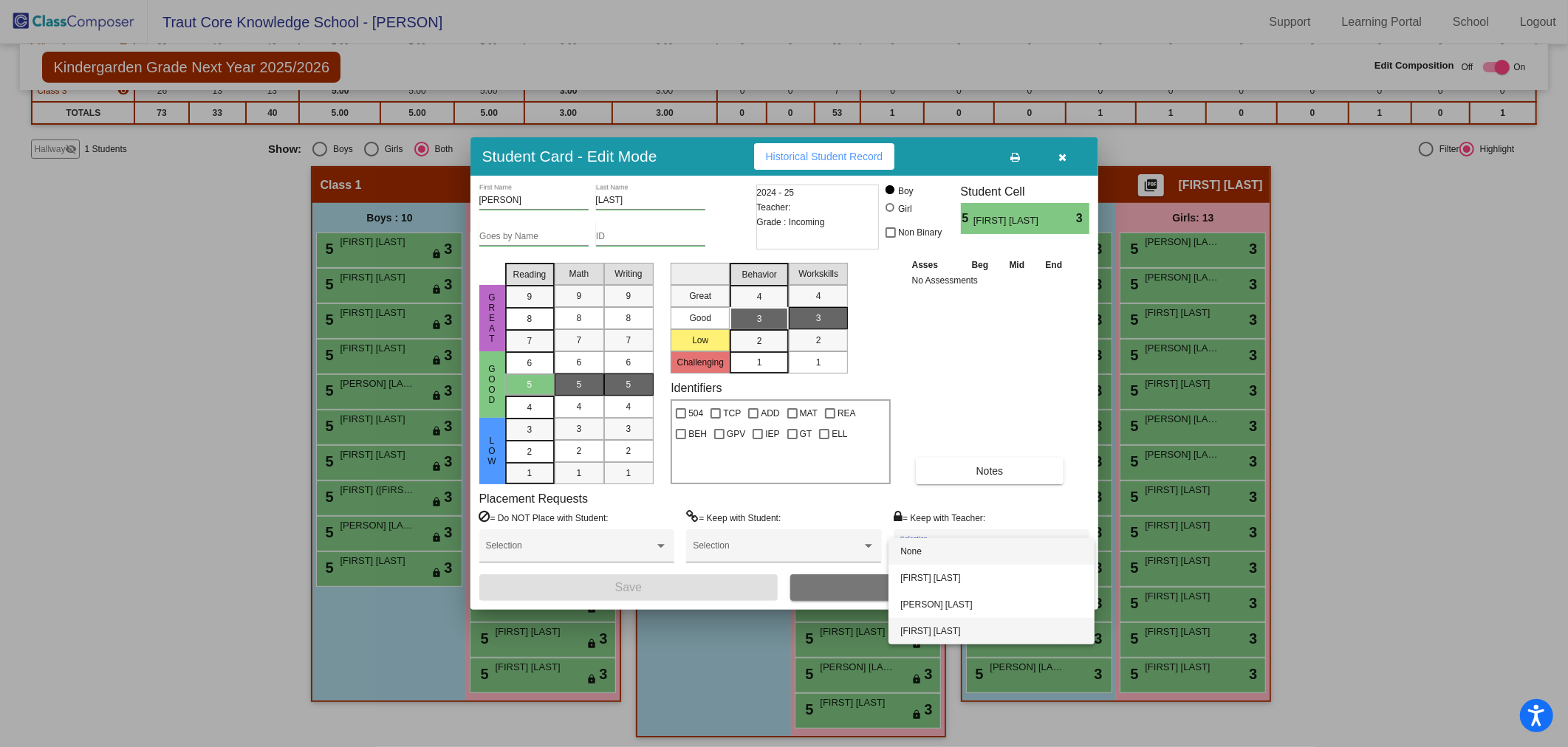 click on "[FIRST] [LAST]" at bounding box center [991, 631] 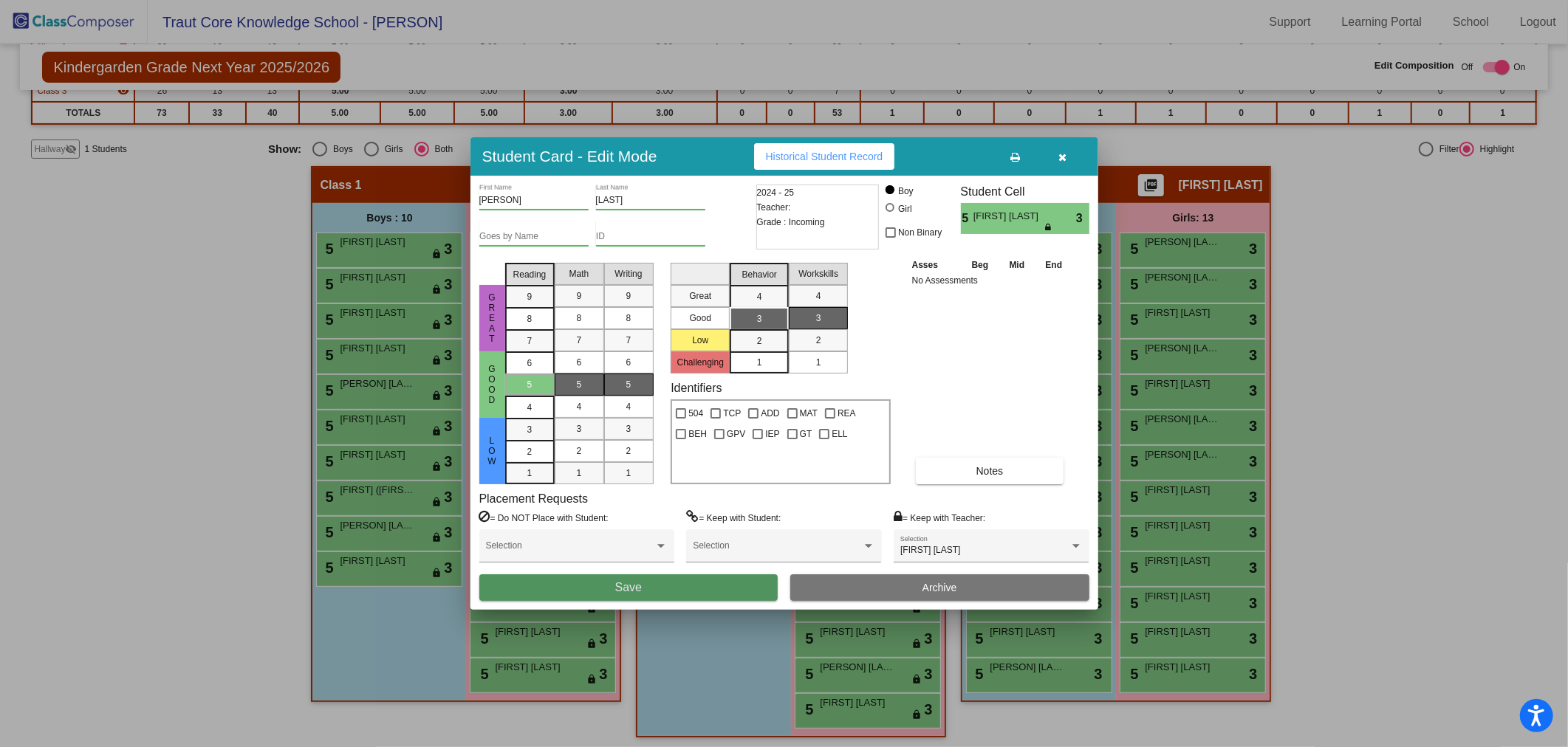 click on "Save" at bounding box center [629, 588] 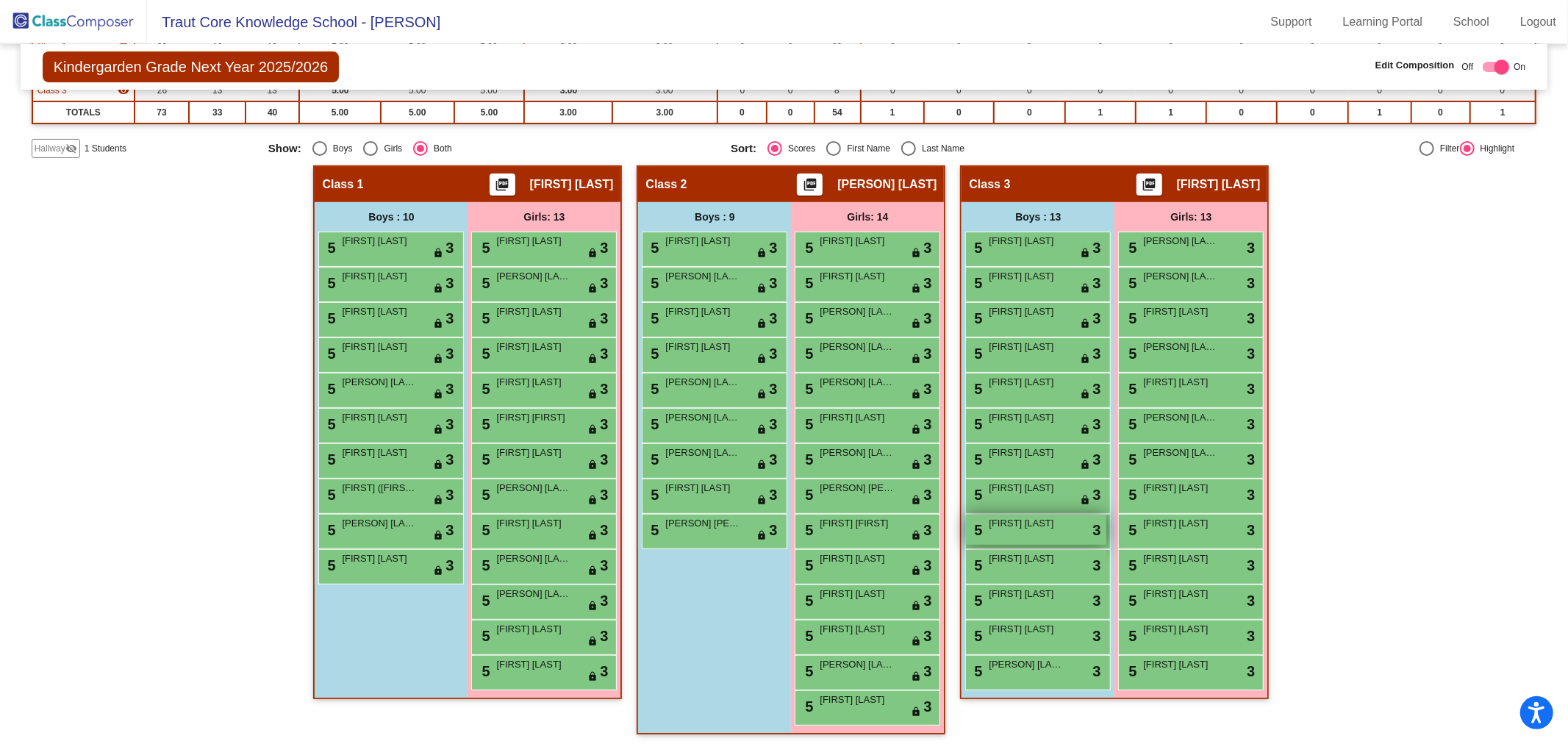 click on "[FIRST] [LAST]" at bounding box center [1025, 523] 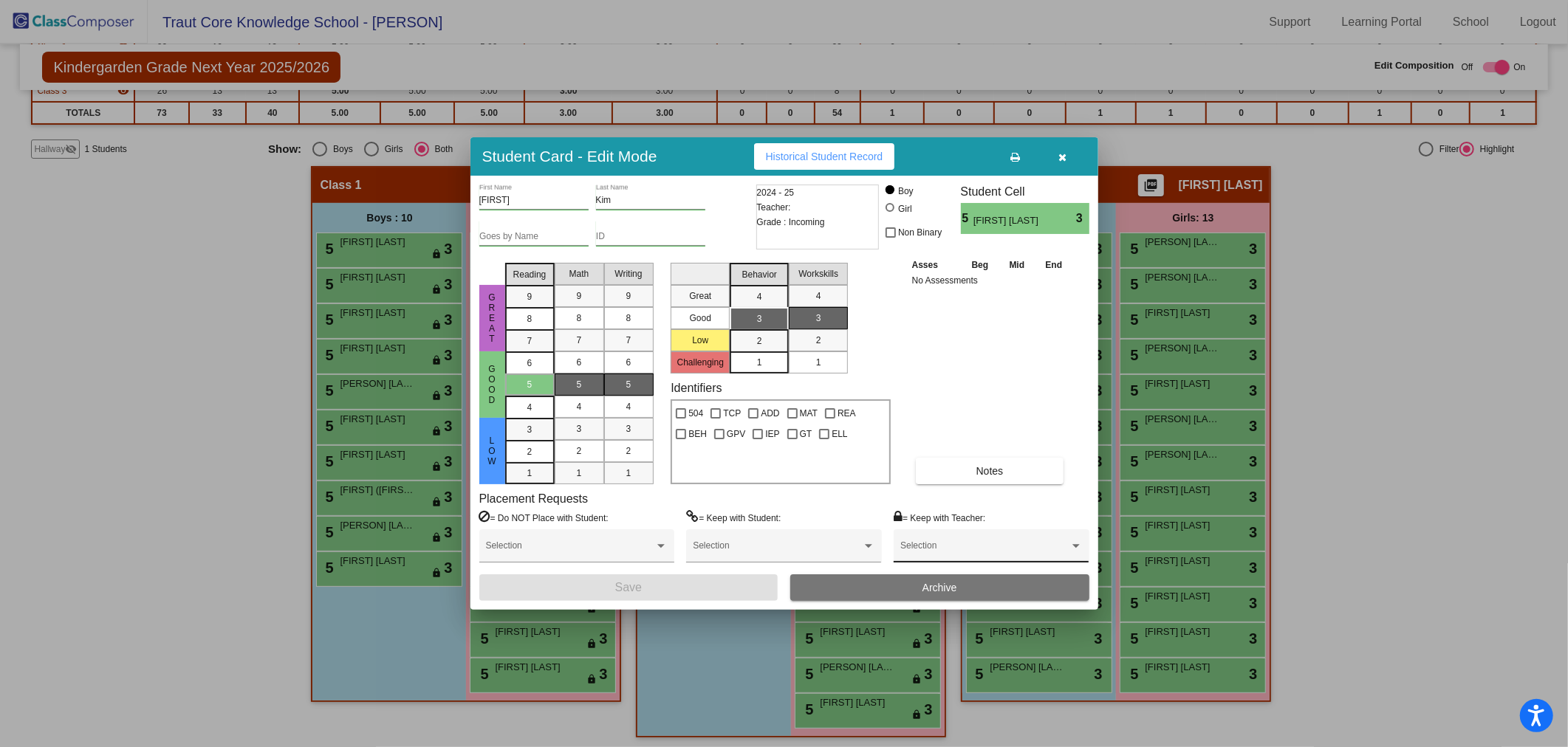 click on "Selection" at bounding box center (991, 549) 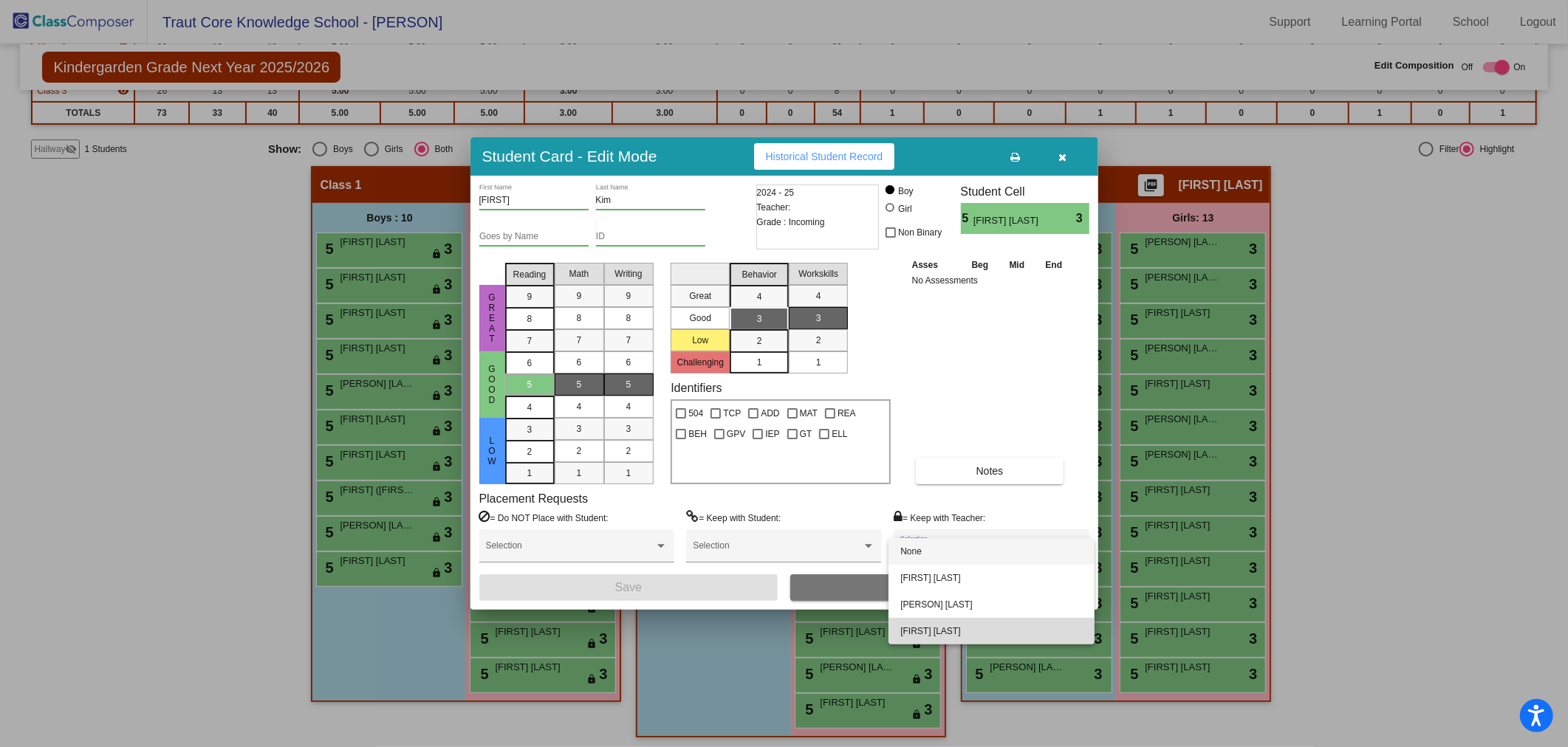 click on "[FIRST] [LAST]" at bounding box center [991, 631] 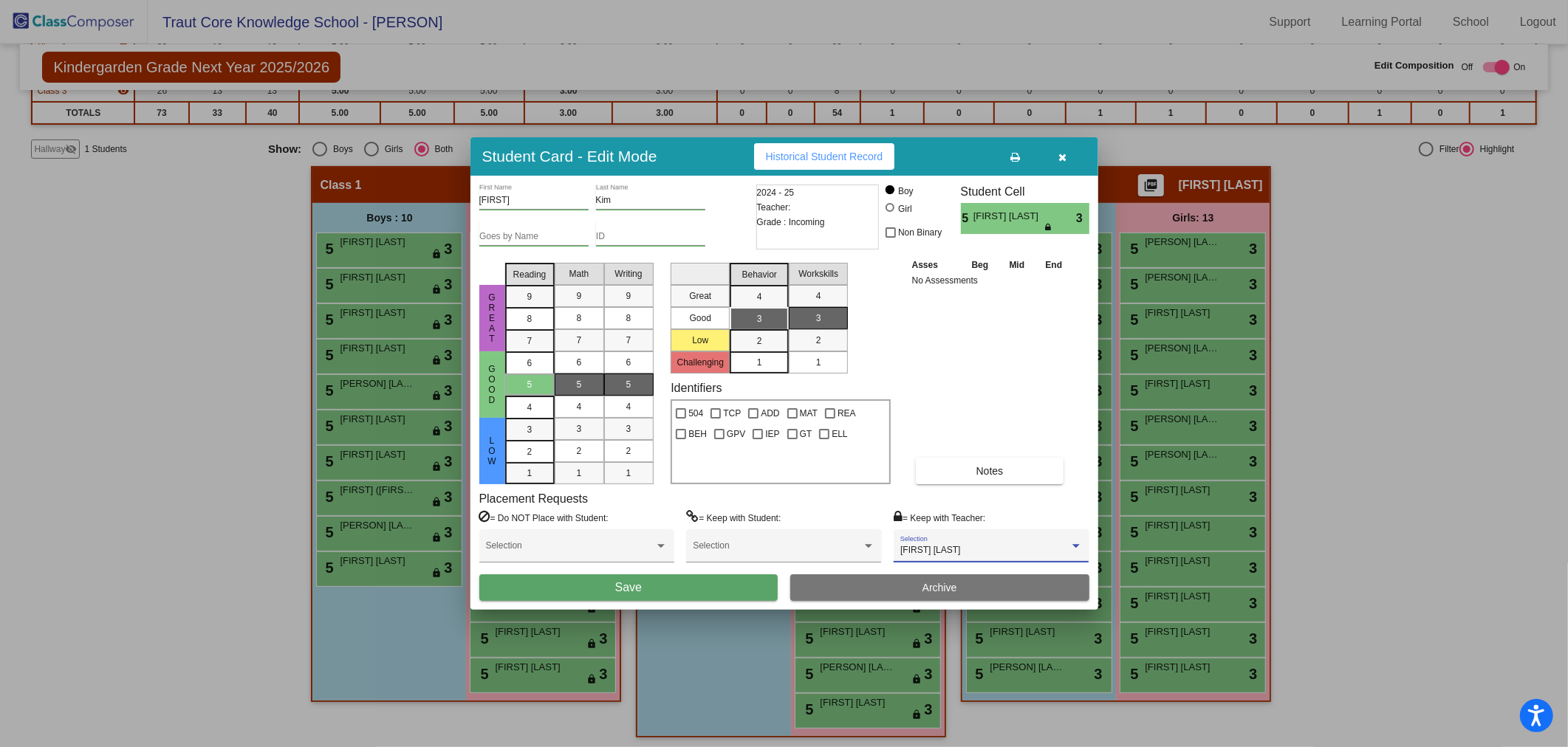 click on "Save" at bounding box center [629, 588] 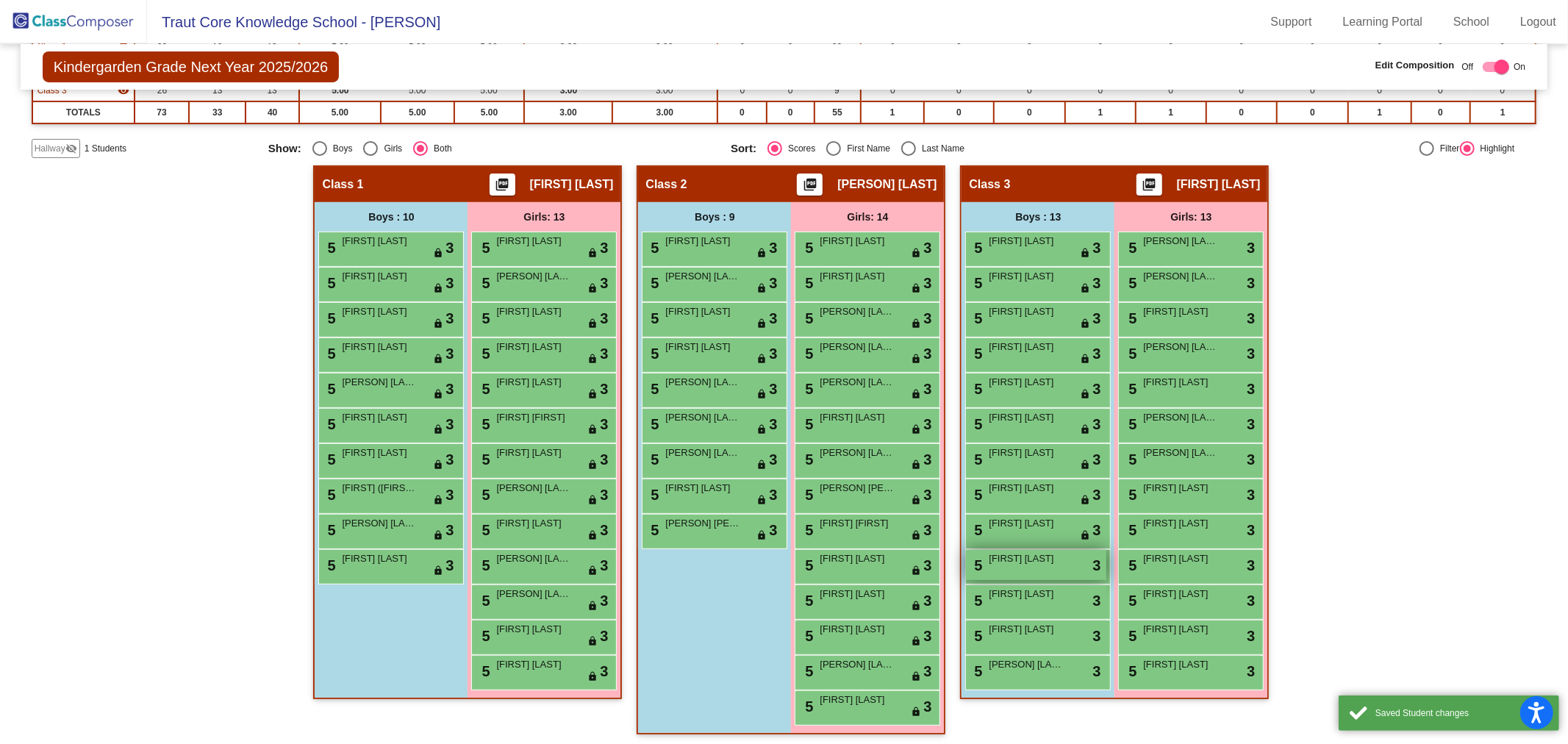 click on "5 [FIRST] [LAST] lock do_not_disturb_alt 3" at bounding box center (1036, 565) 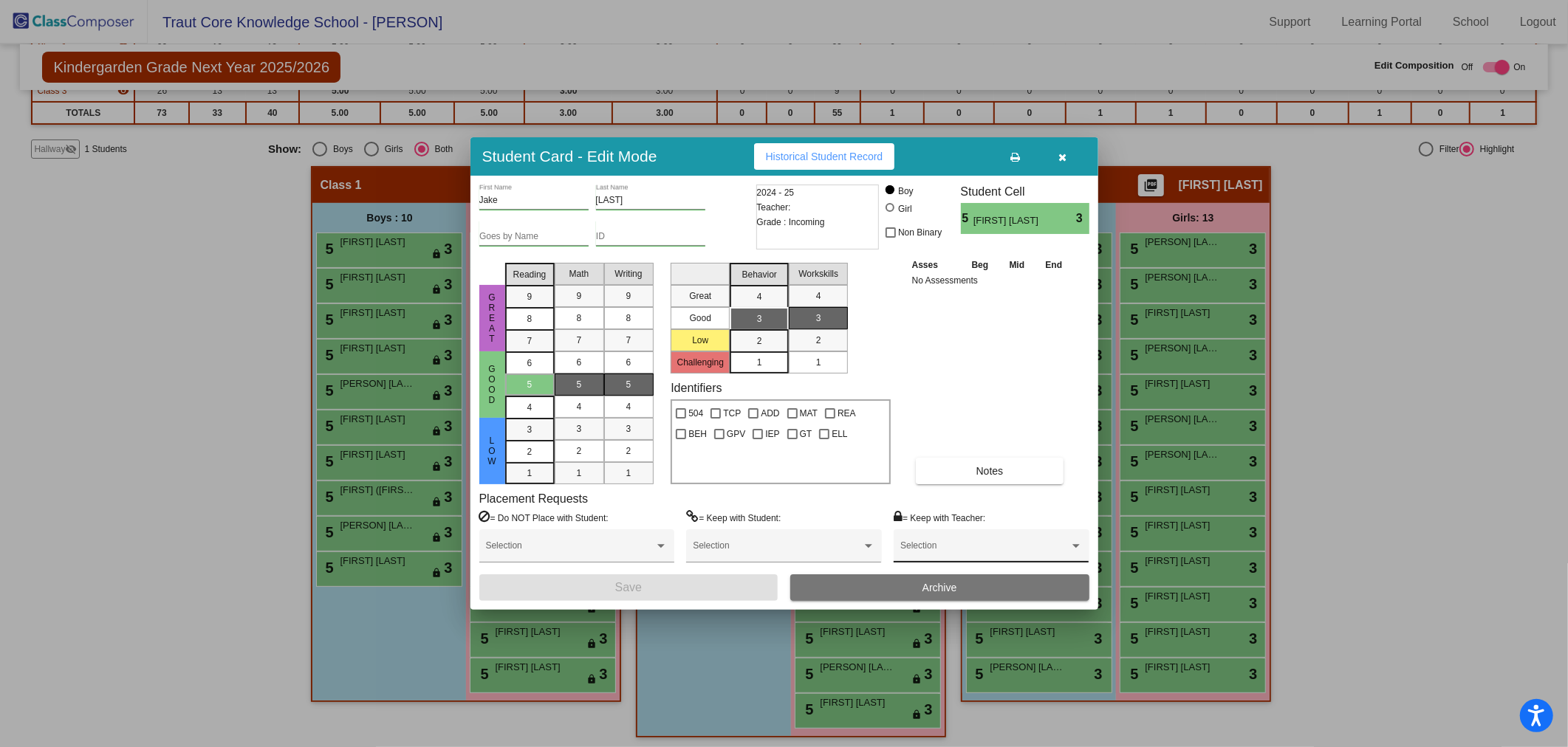 click at bounding box center (985, 551) 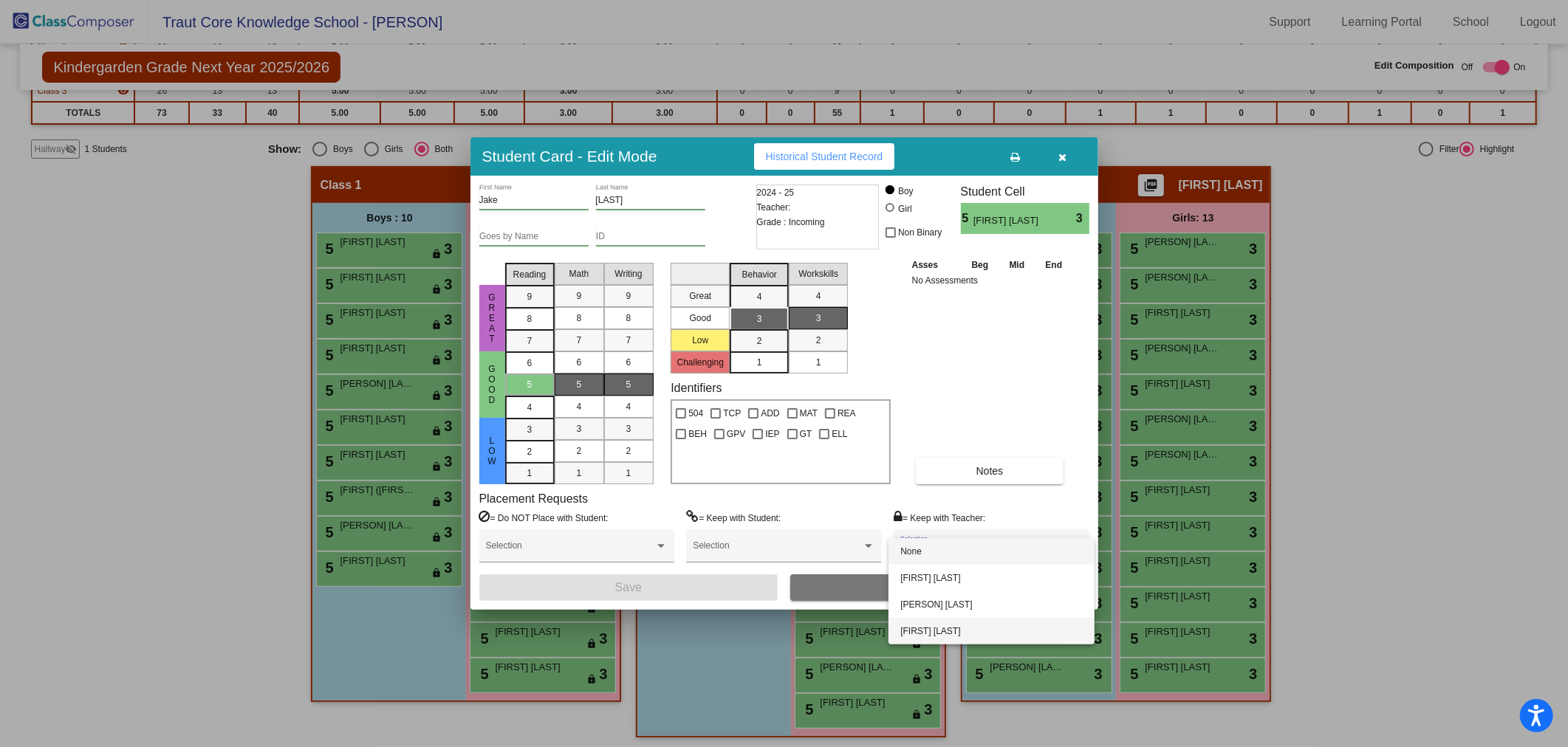 click on "[FIRST] [LAST]" at bounding box center (991, 631) 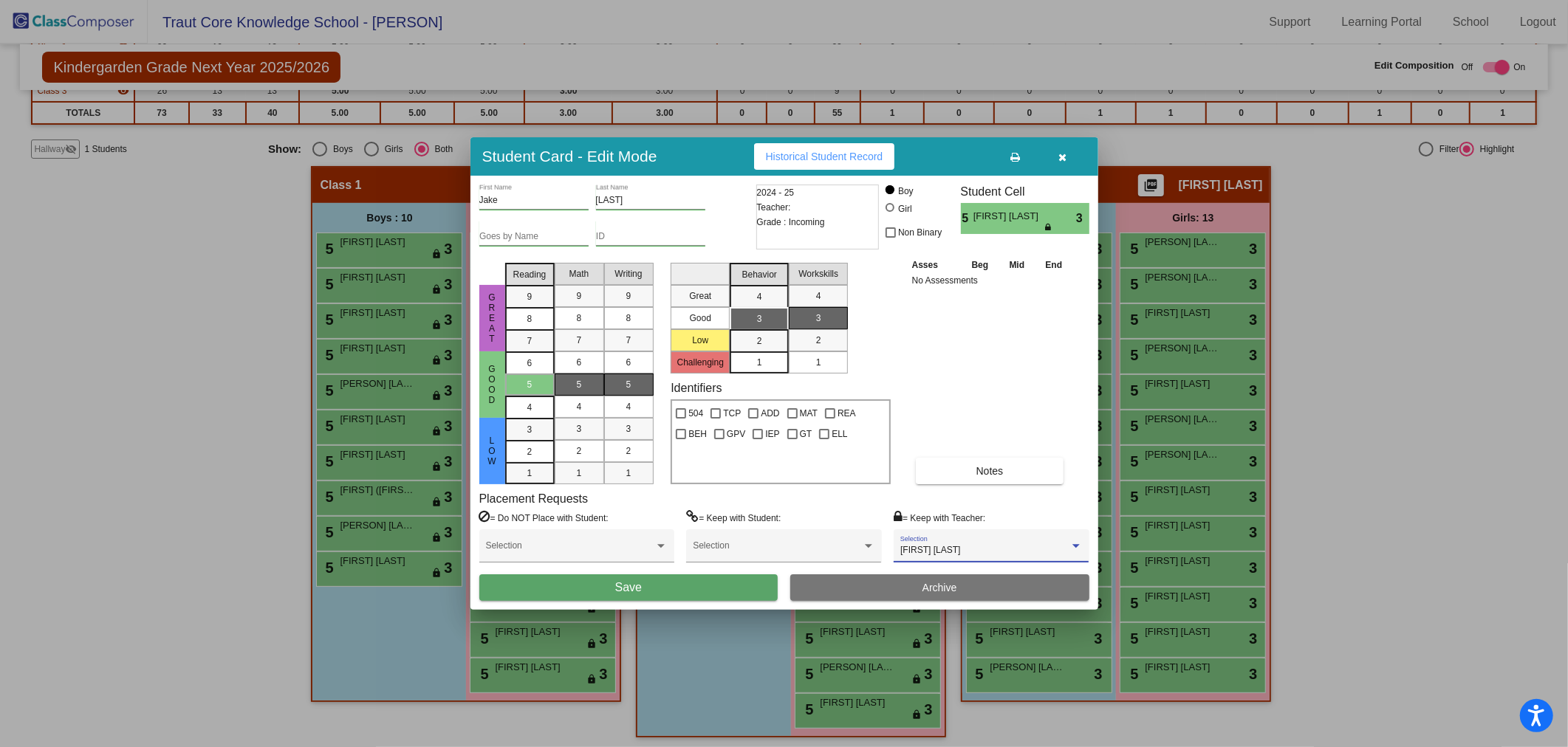 click on "Save" at bounding box center [629, 588] 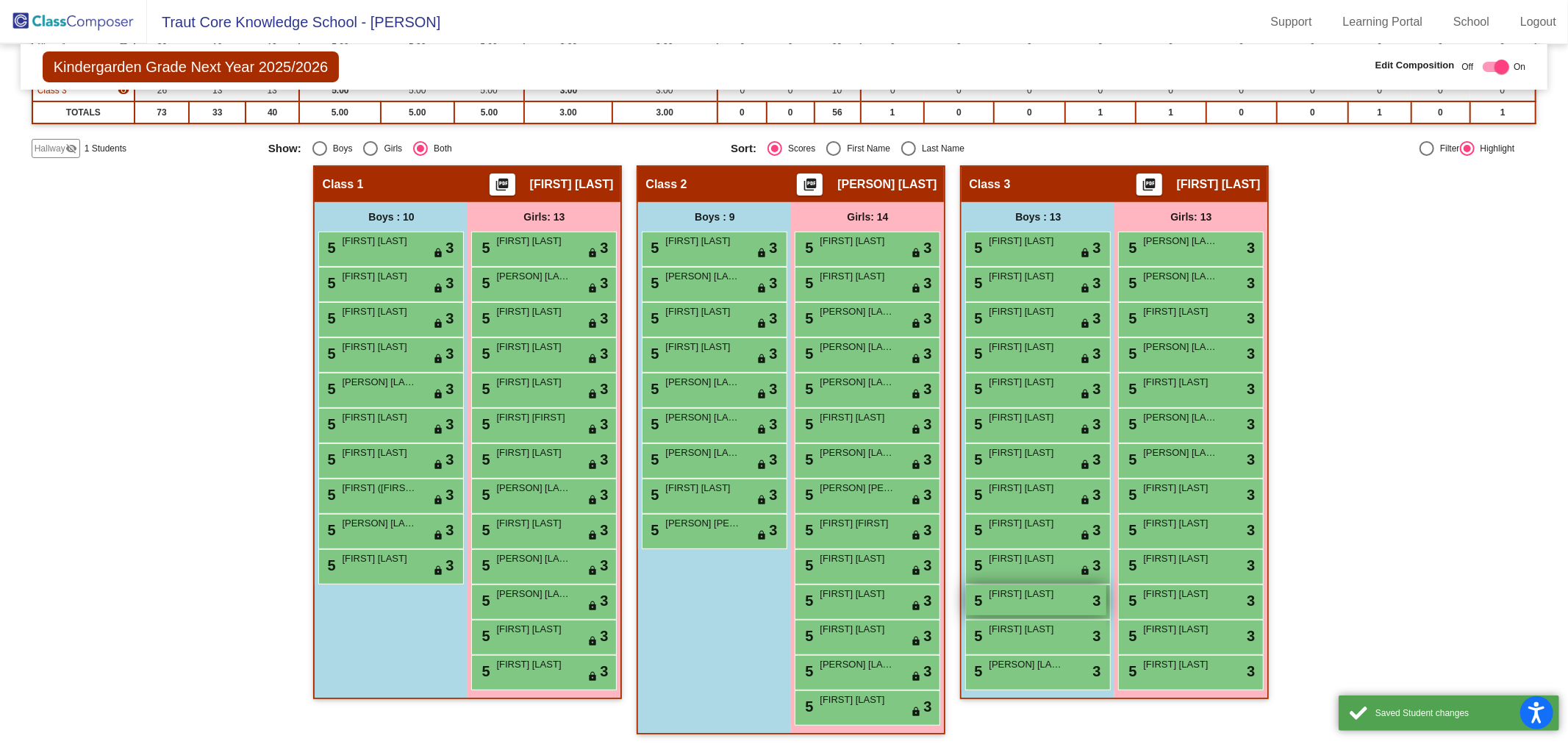 click on "[FIRST] [LAST]" at bounding box center [1025, 594] 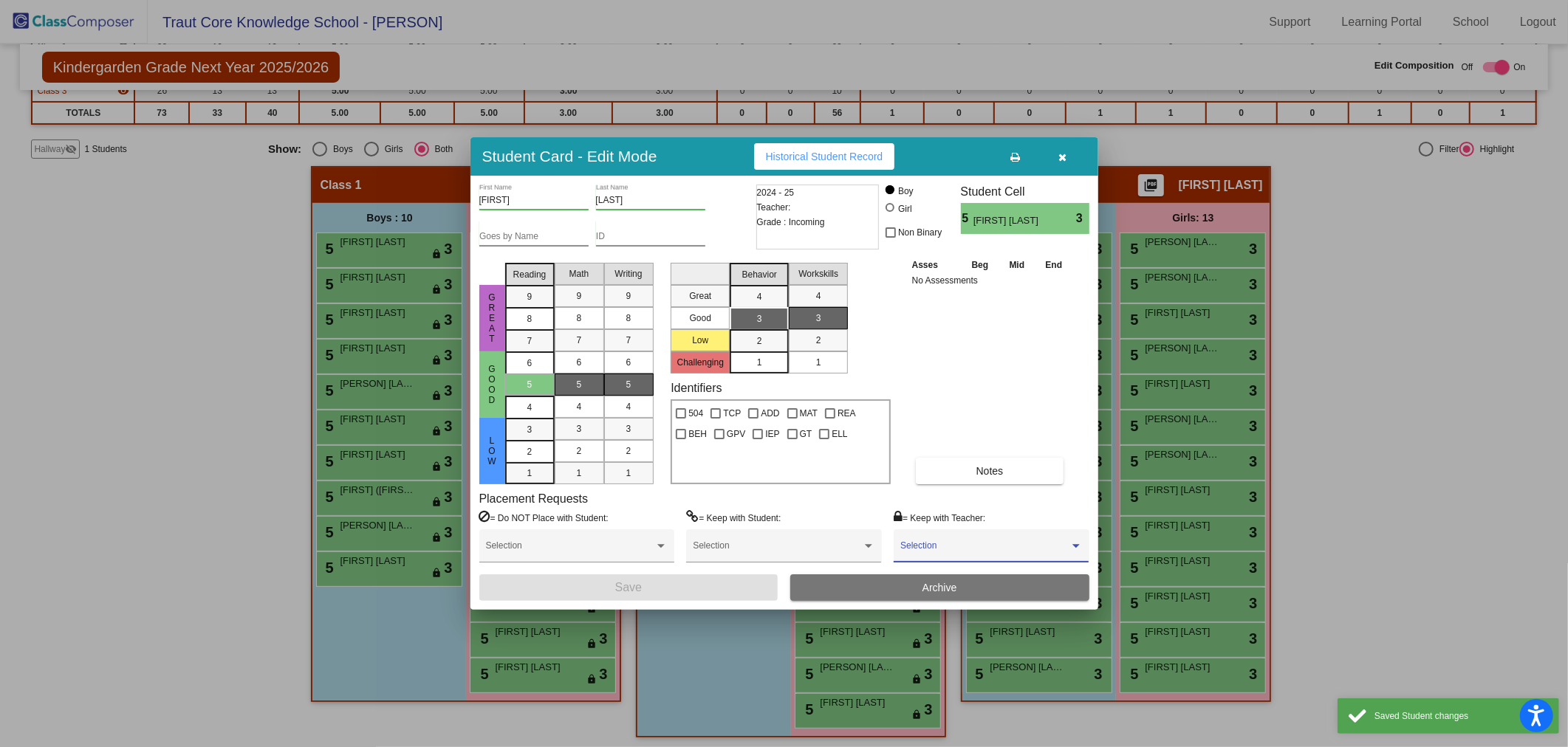 click at bounding box center (985, 551) 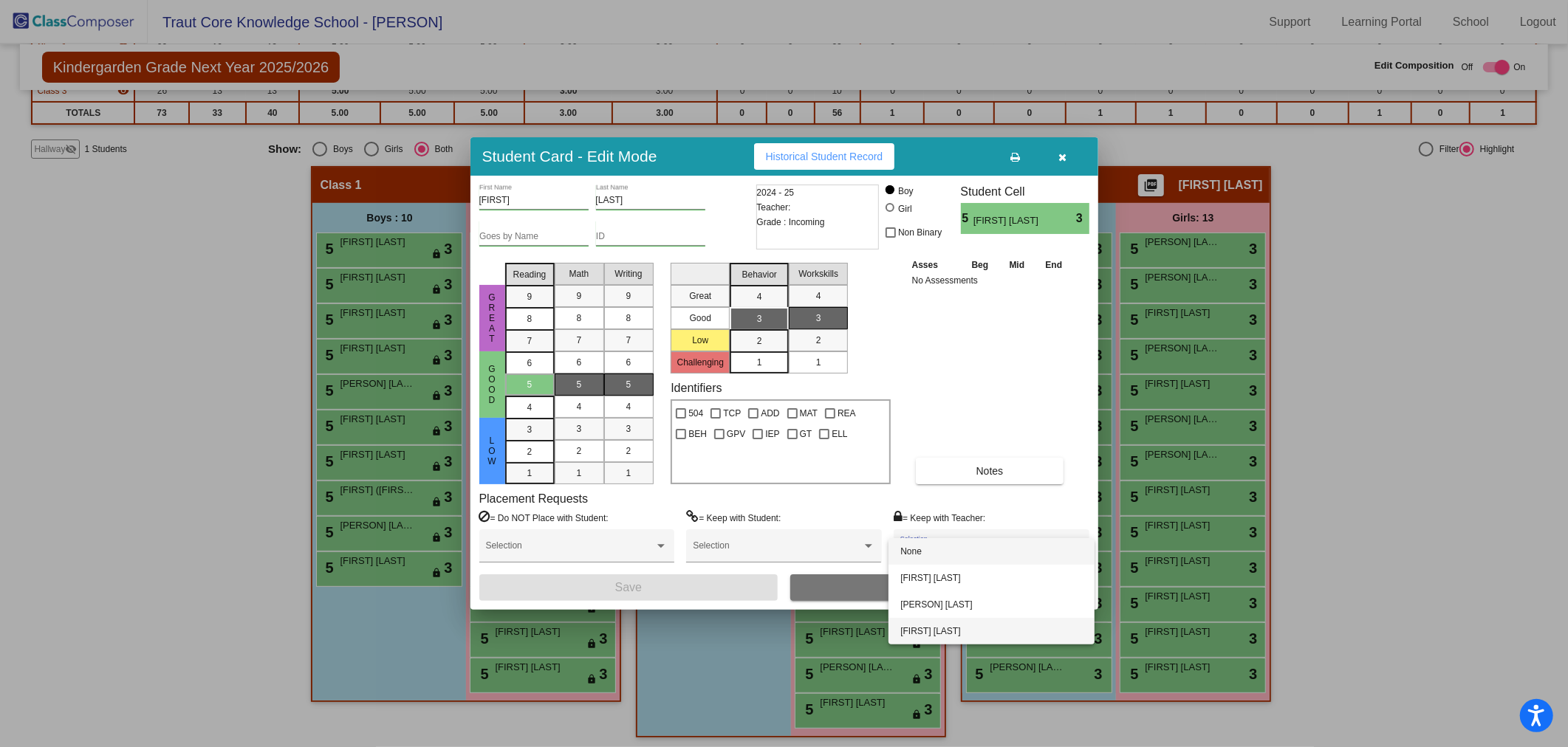 click on "[FIRST] [LAST]" at bounding box center (991, 631) 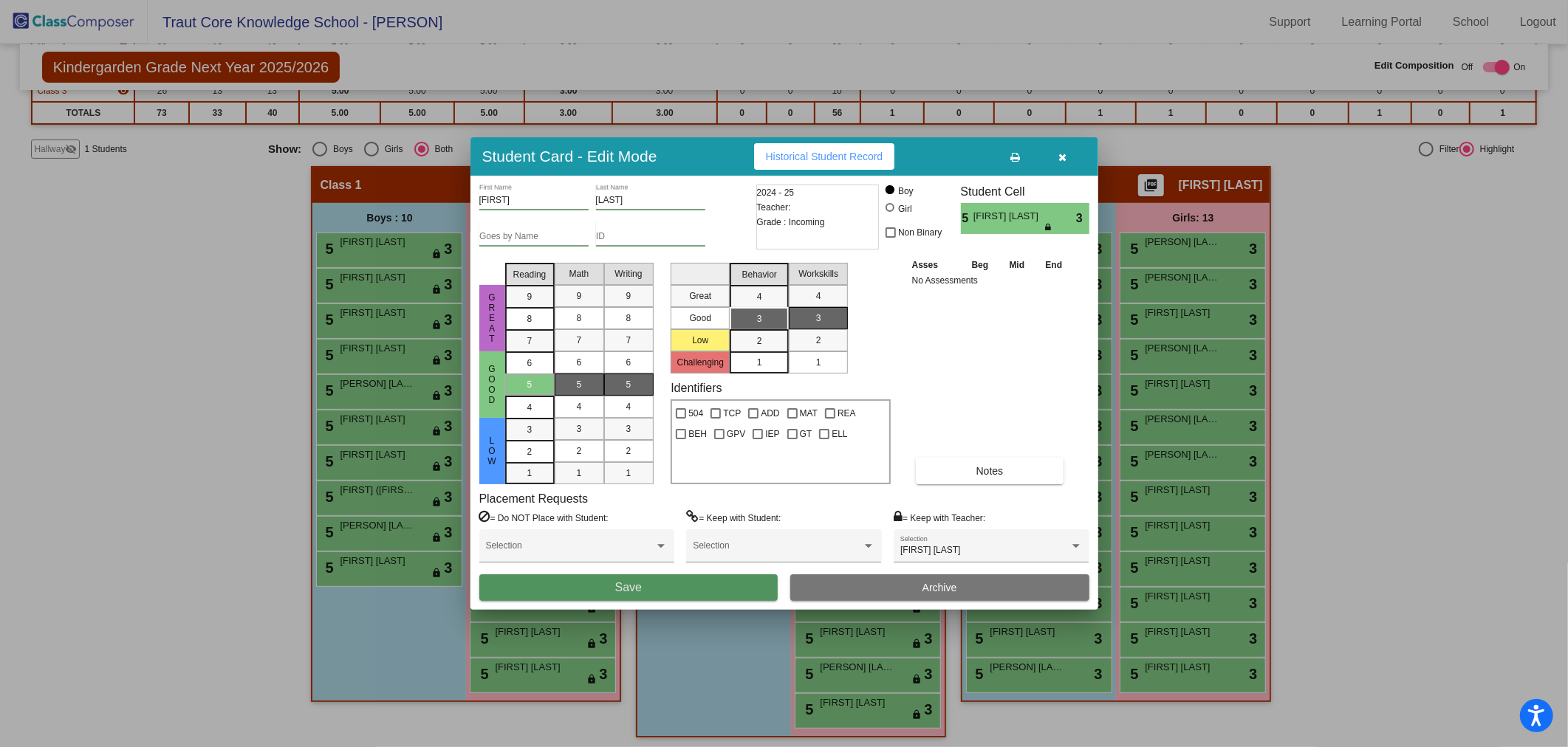 click on "Save" at bounding box center (629, 588) 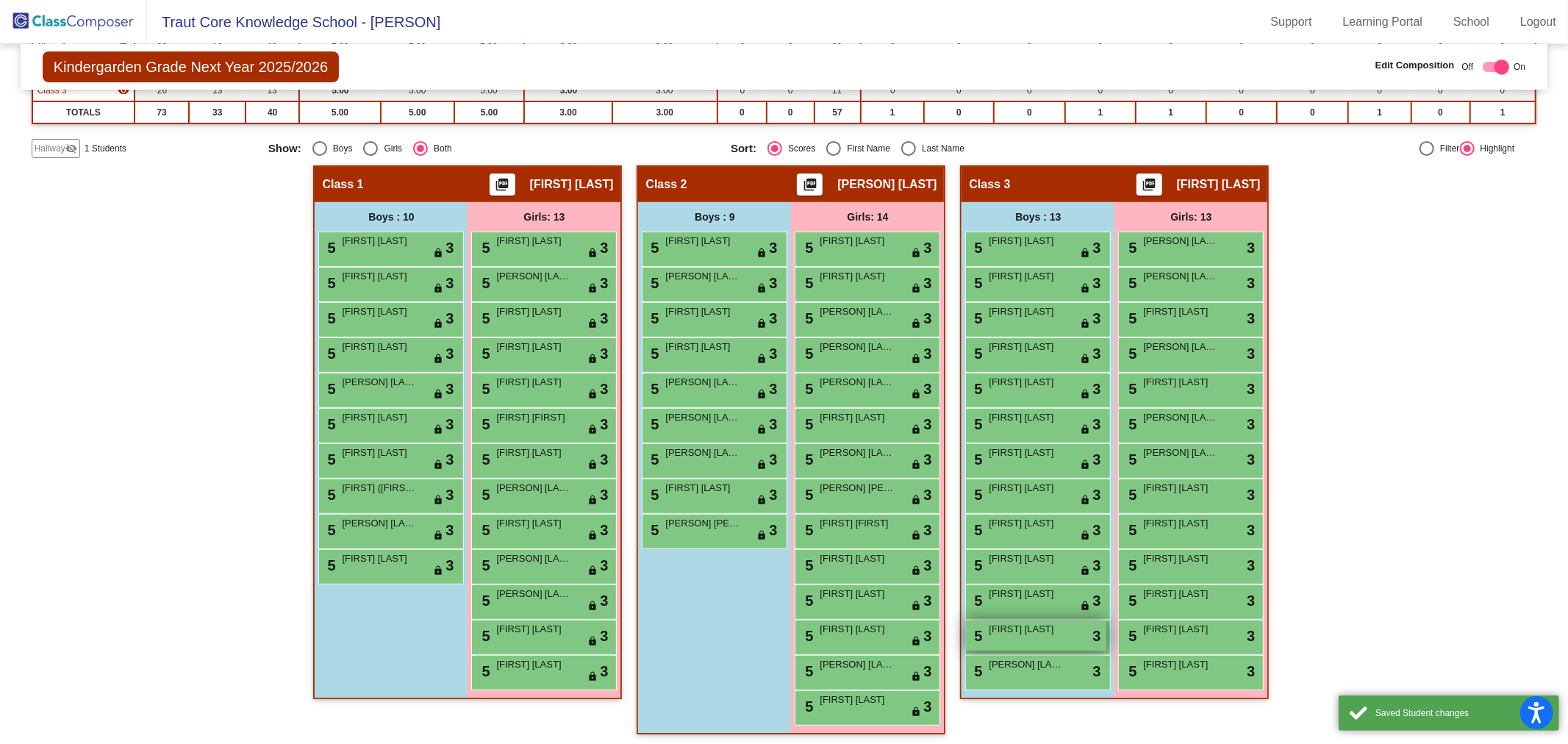 click on "5 [FIRST] [LAST] lock do_not_disturb_alt 3" at bounding box center (1036, 635) 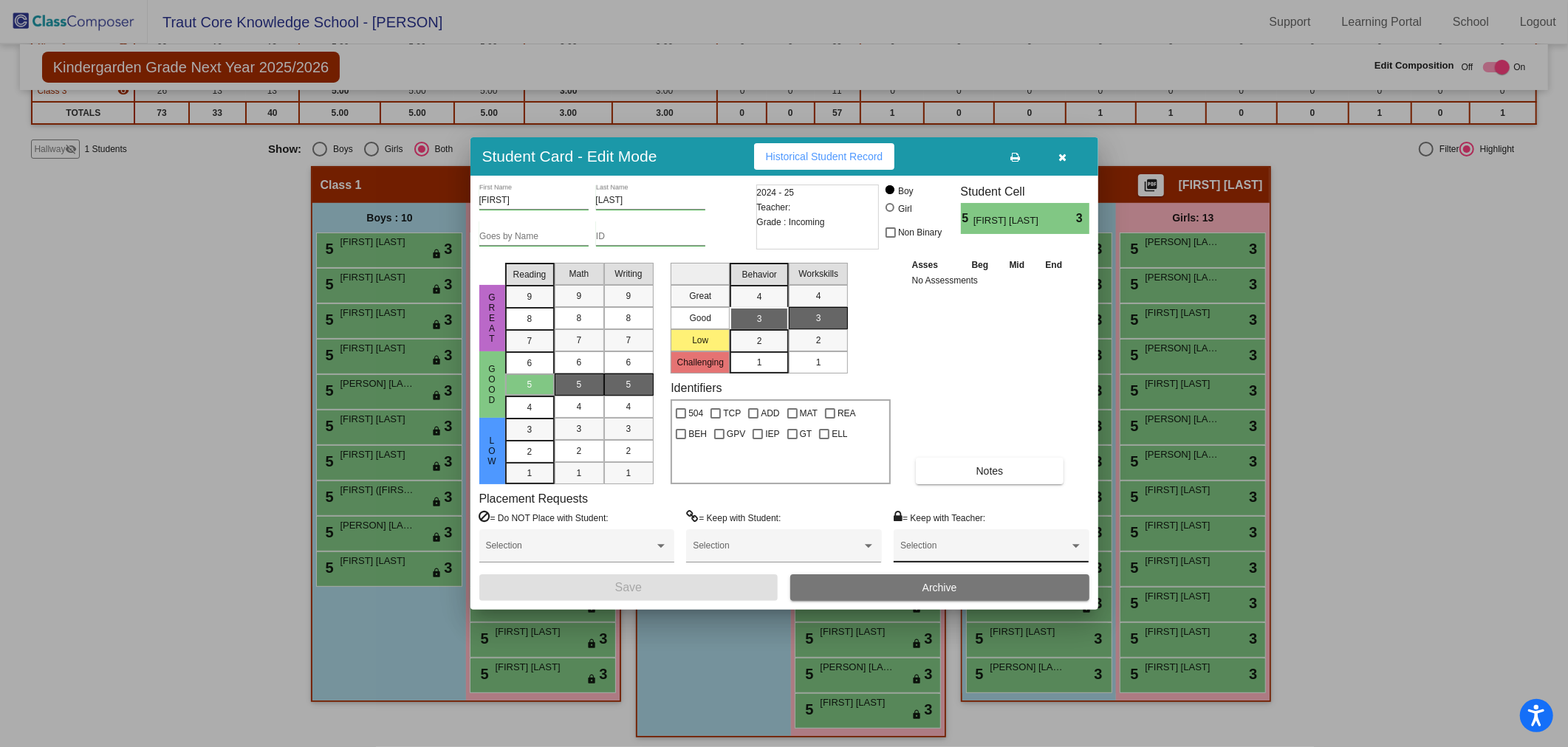 click at bounding box center [985, 551] 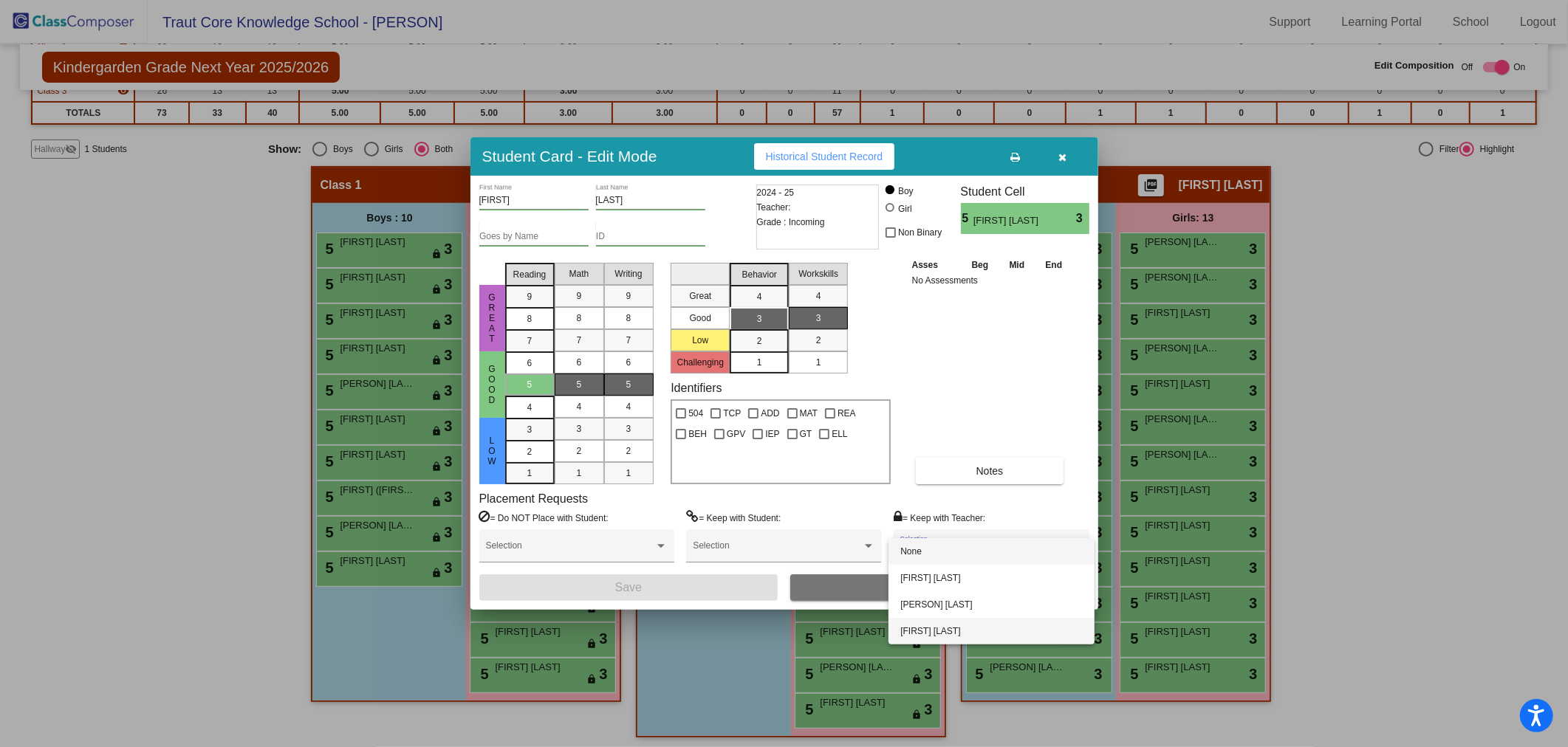click on "[FIRST] [LAST]" at bounding box center [991, 631] 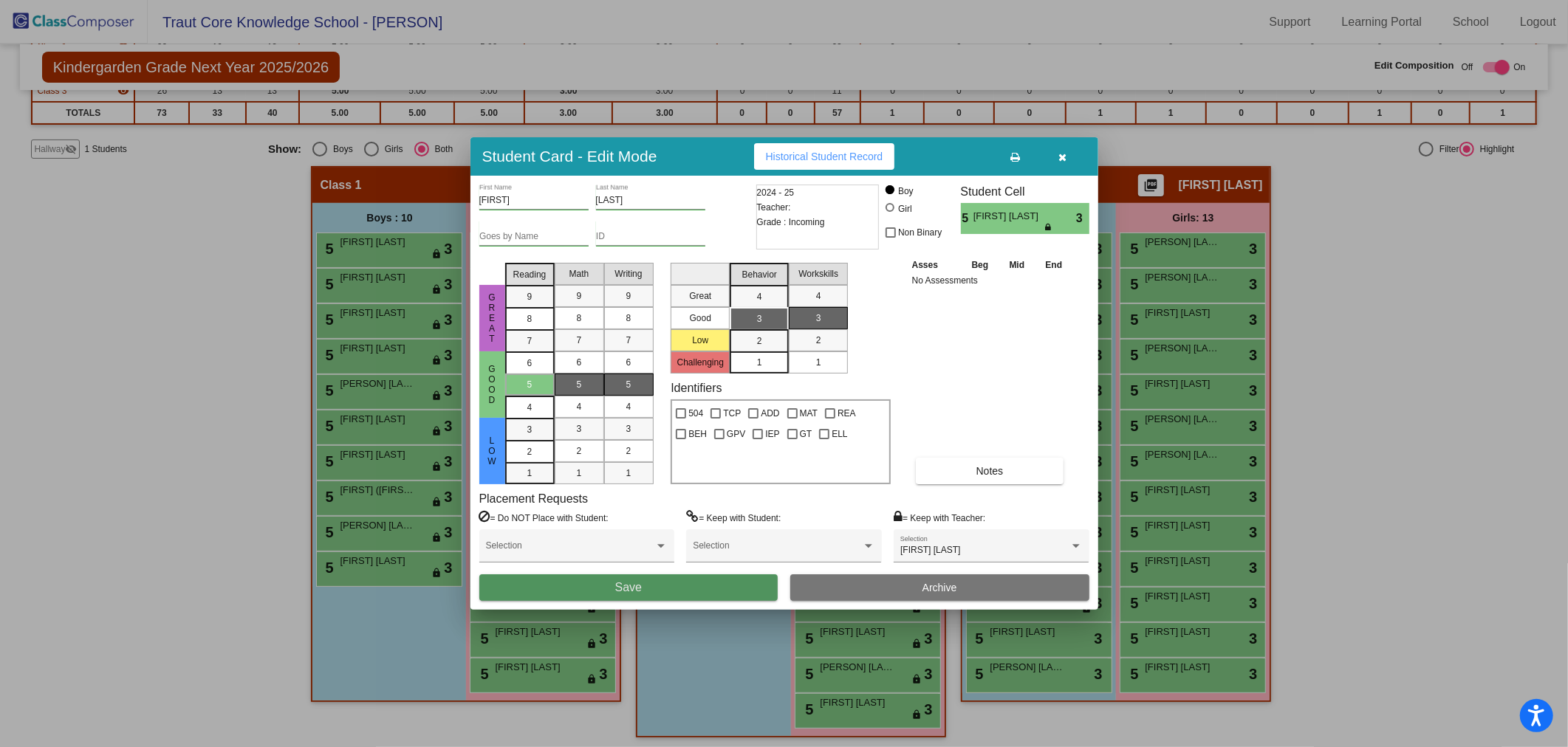 click on "Save" at bounding box center [629, 588] 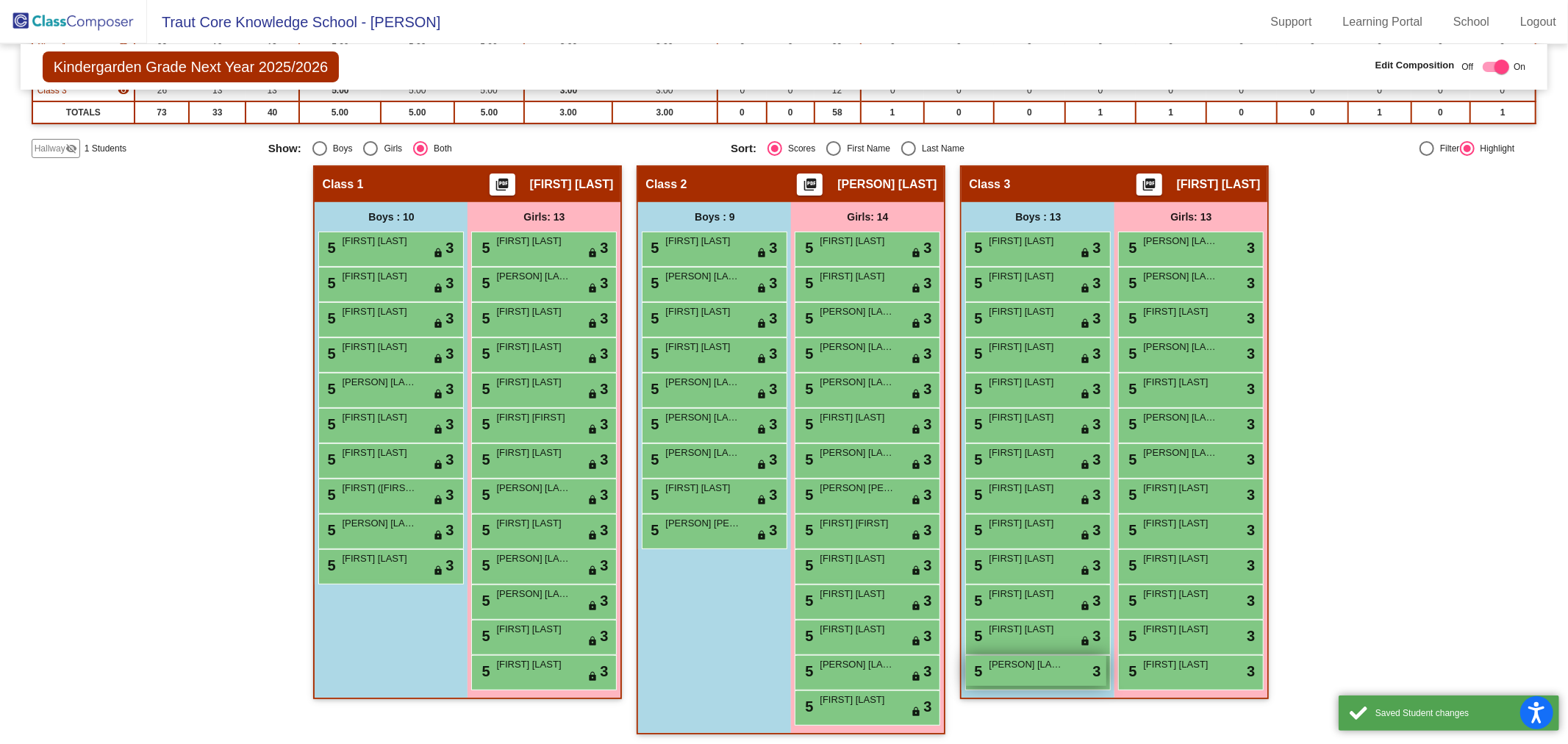 click on "[PERSON] [LAST]" at bounding box center [1025, 665] 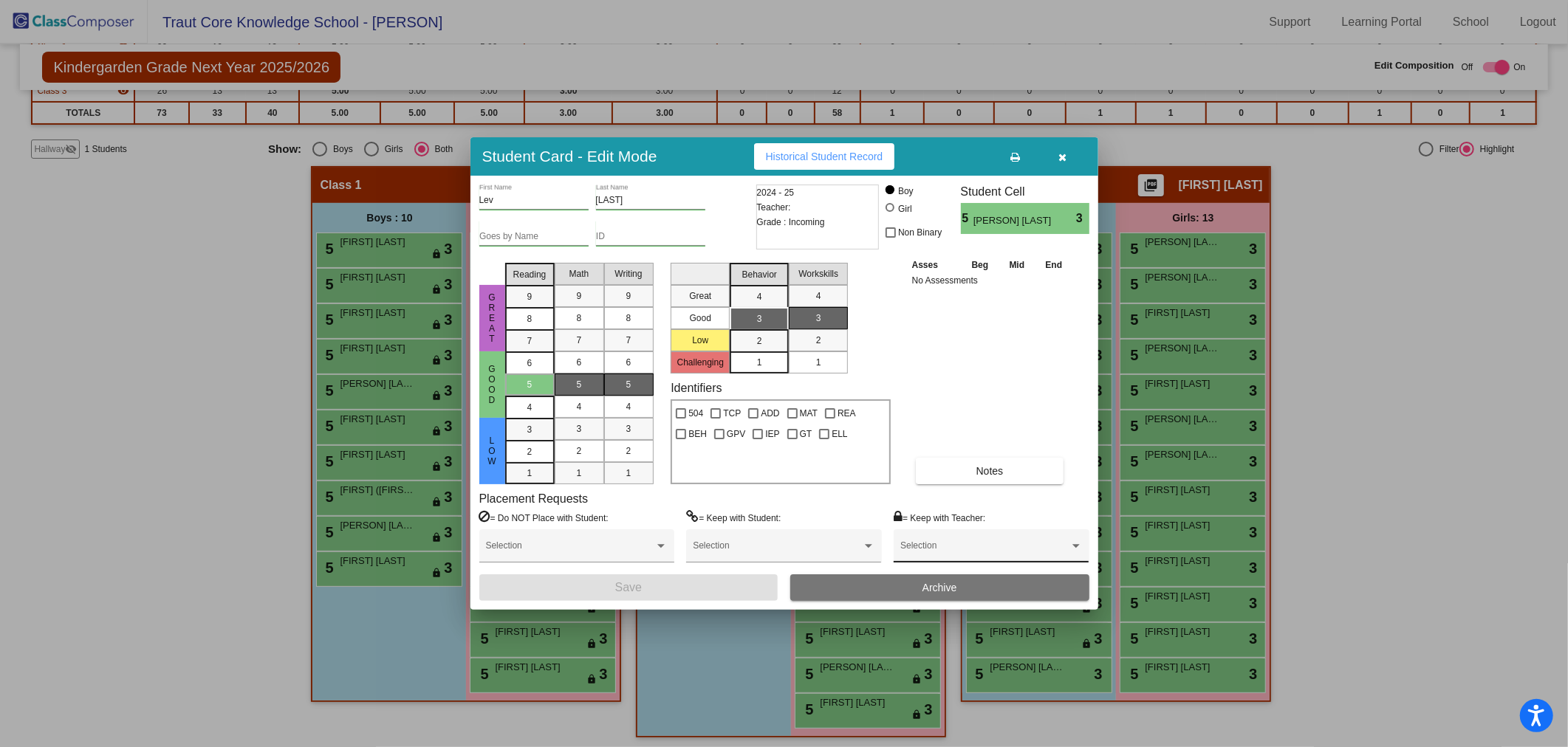 click on "Selection" at bounding box center (991, 549) 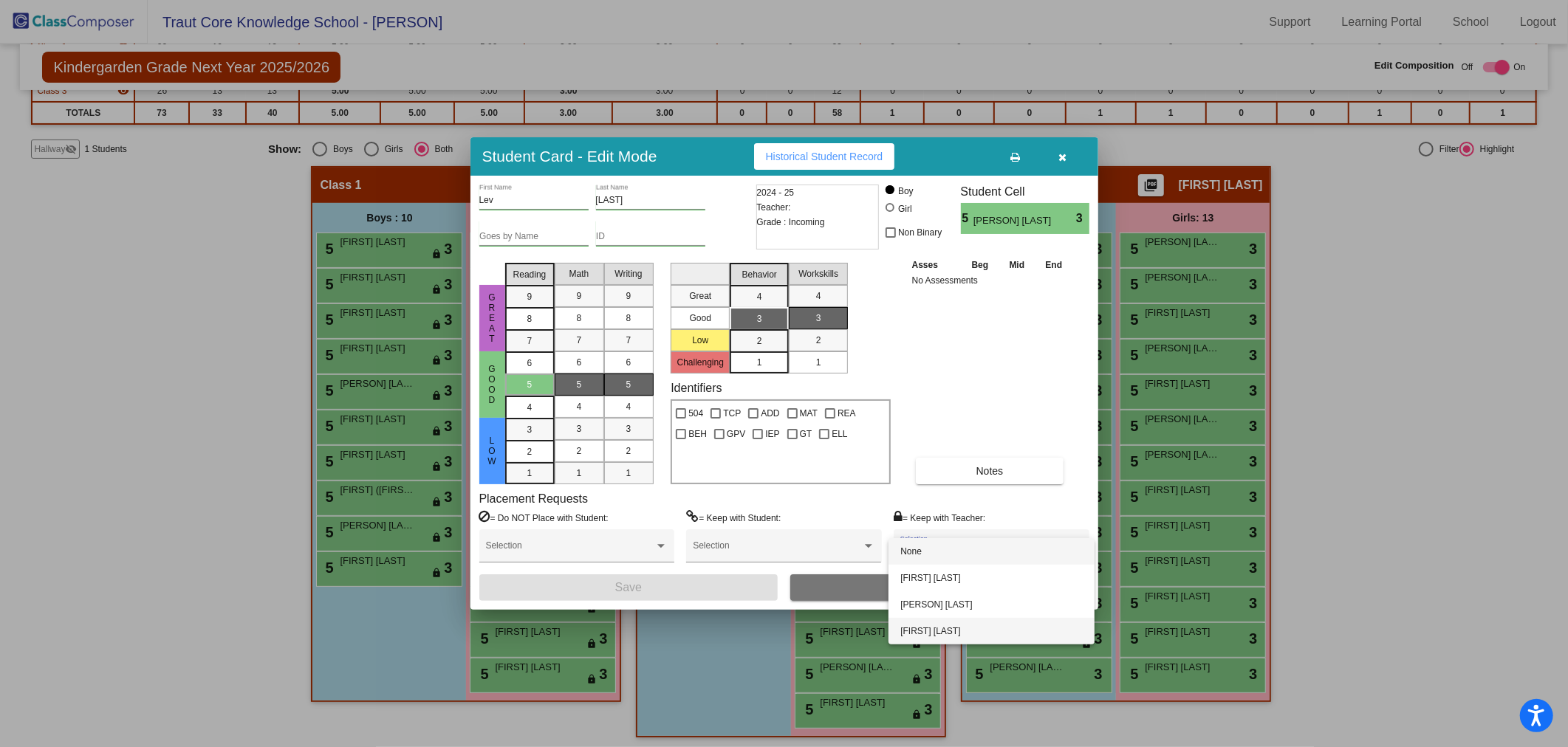 click on "[FIRST] [LAST]" at bounding box center (991, 631) 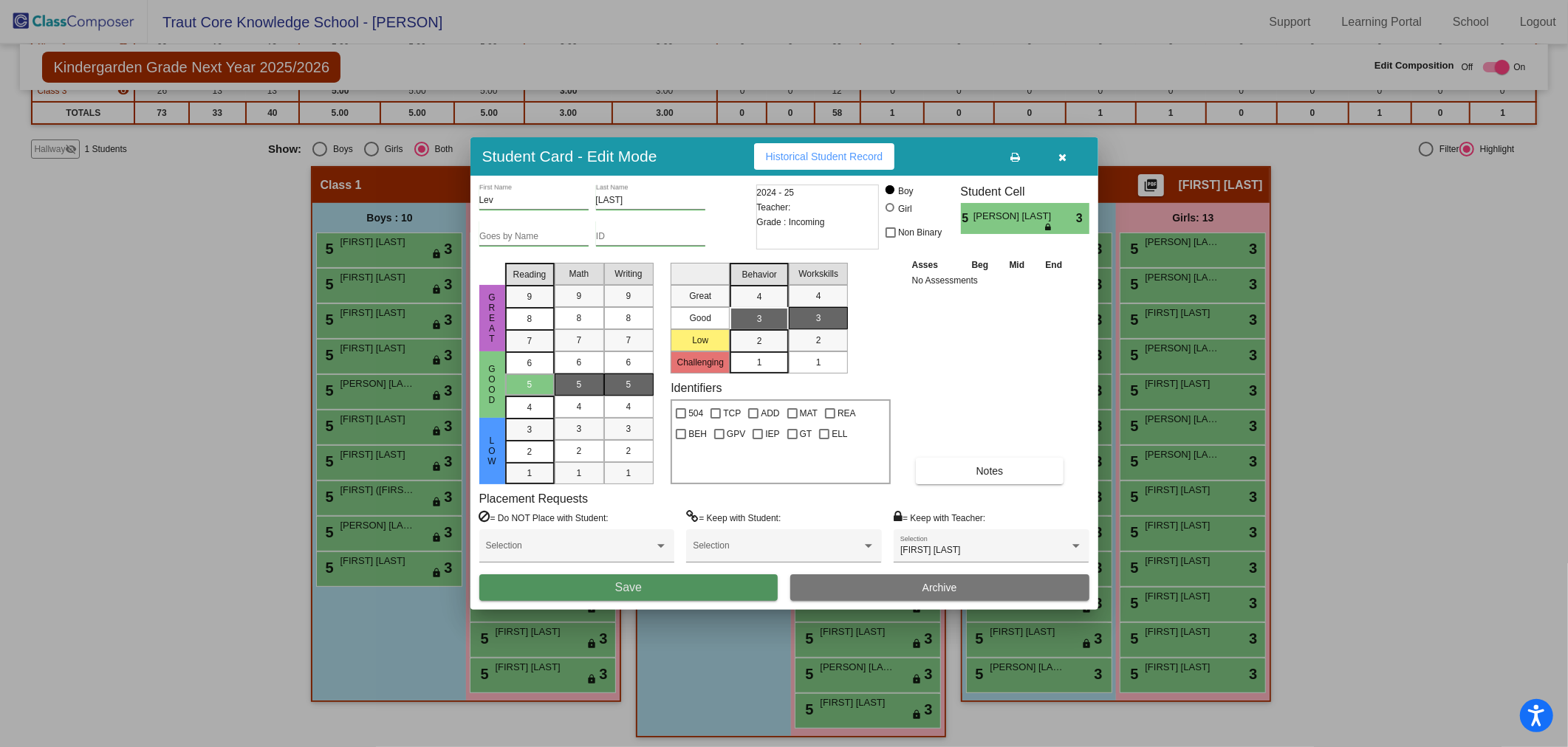 click on "Save" at bounding box center (629, 588) 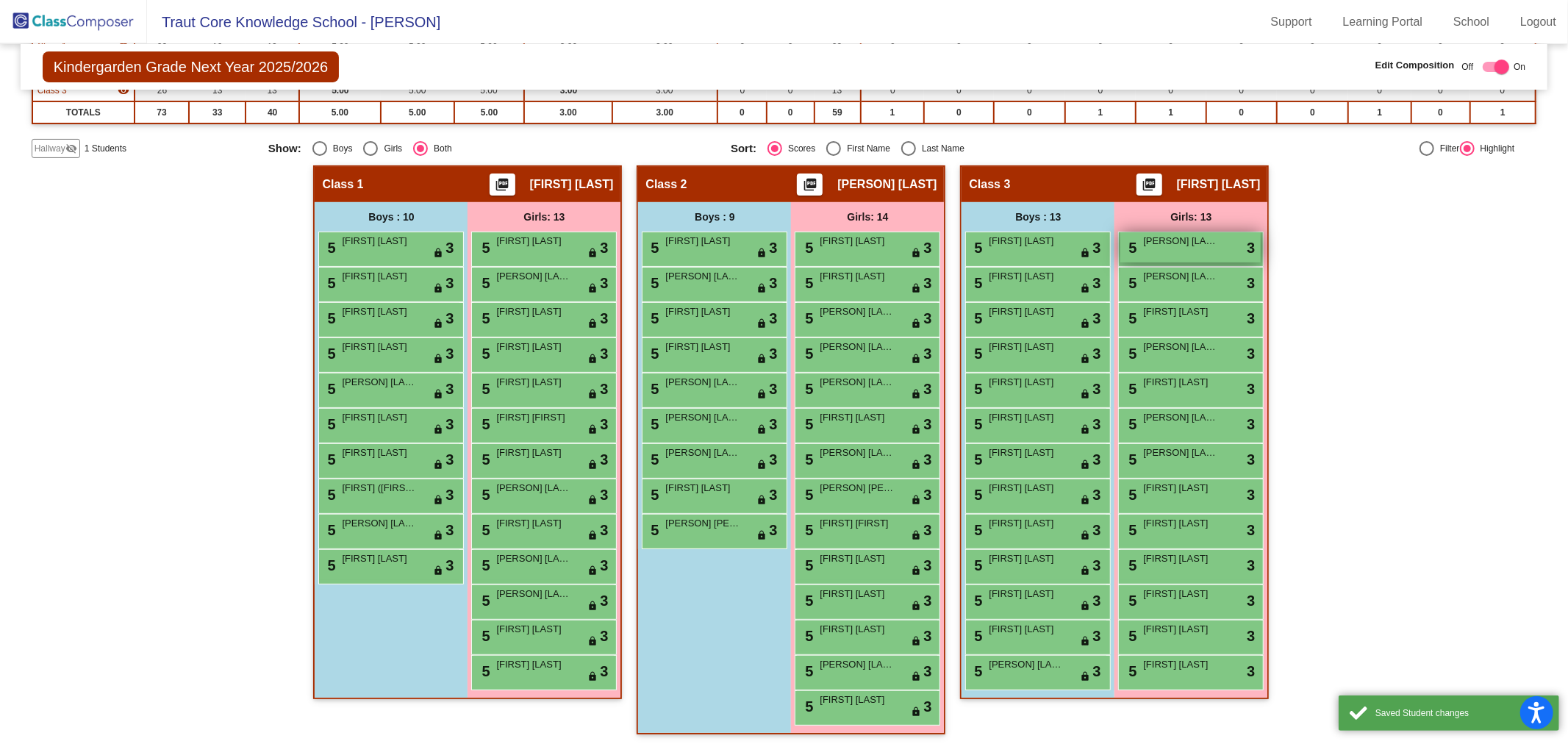 click on "[PERSON] [LAST]" at bounding box center (1180, 241) 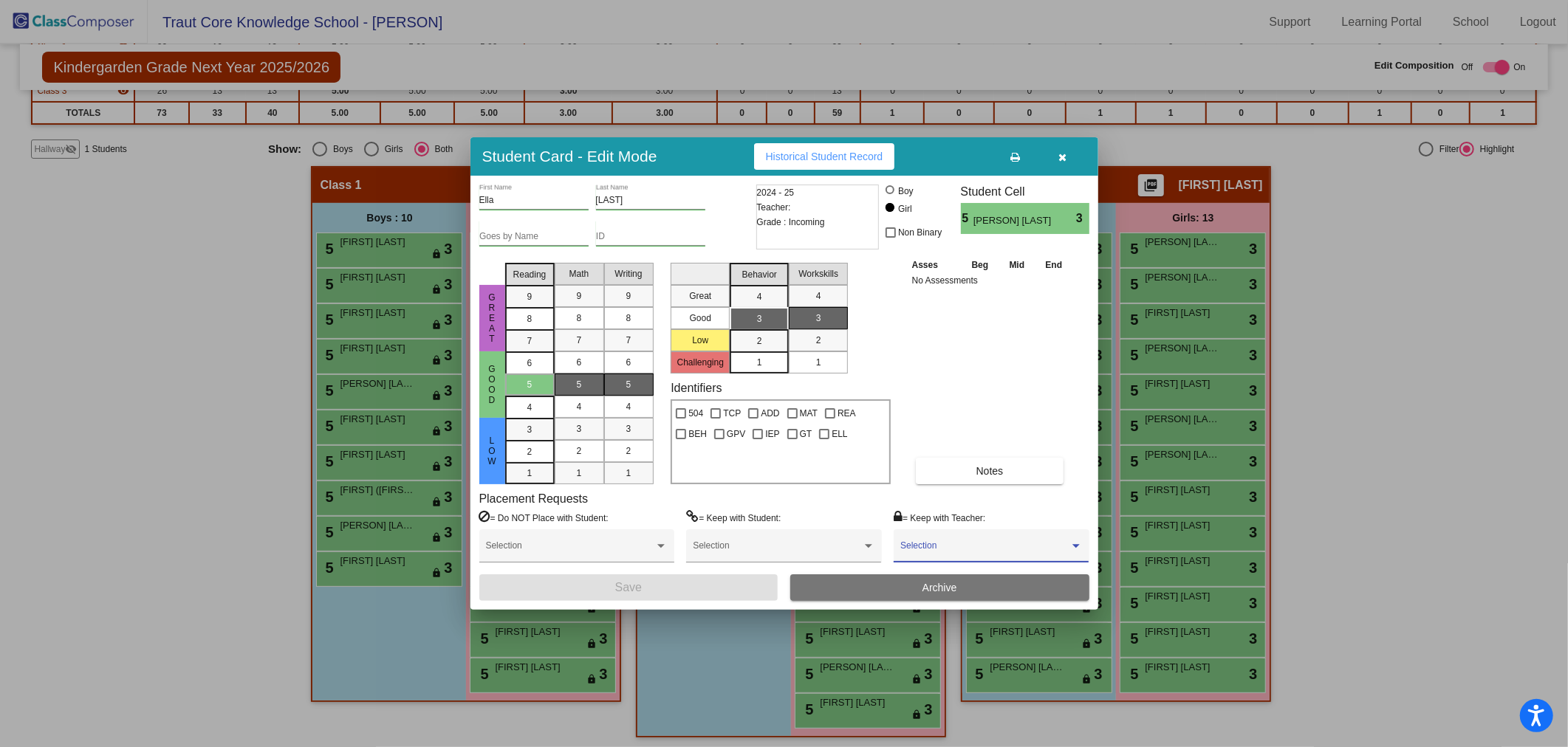 click at bounding box center [985, 551] 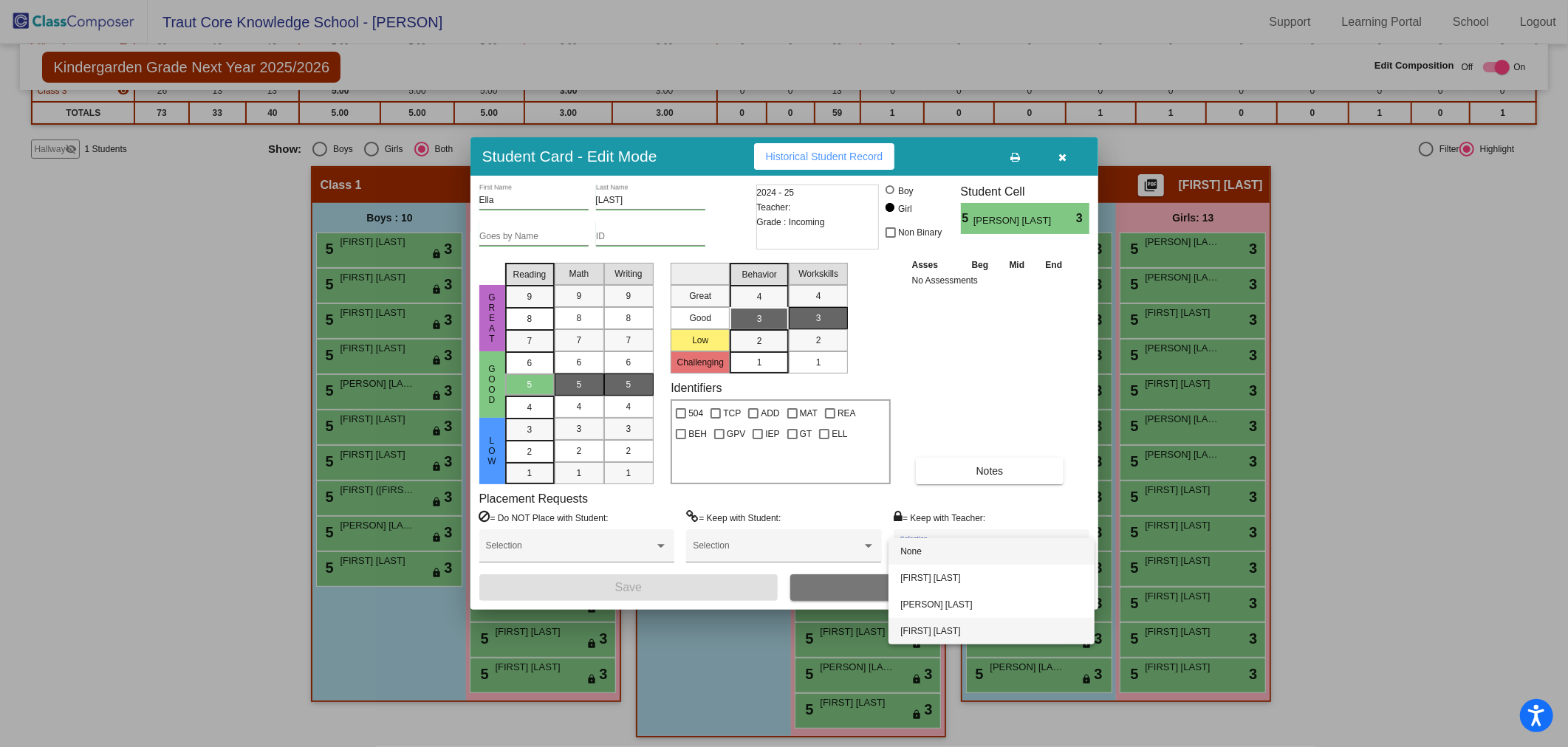 click on "[FIRST] [LAST]" at bounding box center [991, 631] 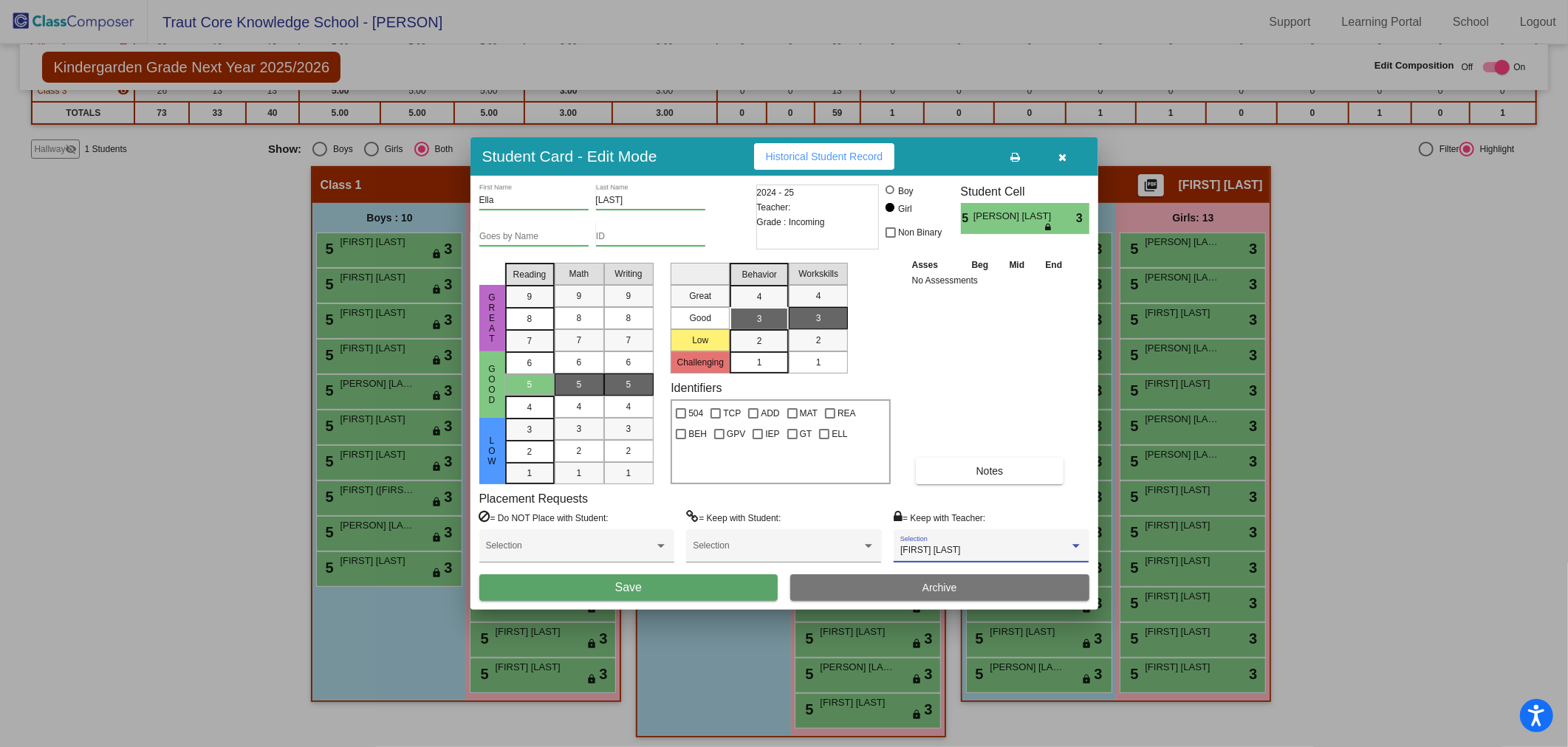 click on "Save" at bounding box center [629, 588] 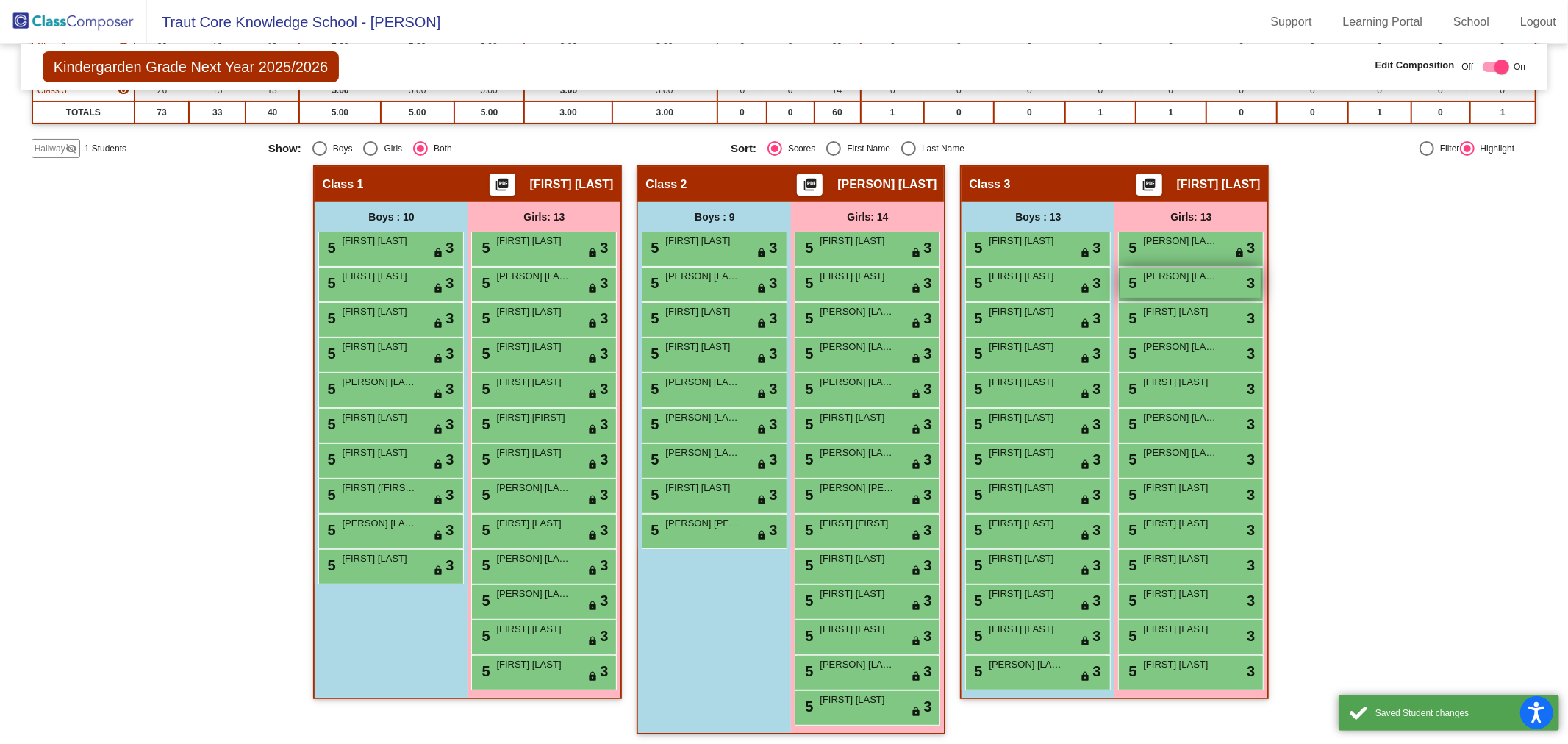 click on "[PERSON] [LAST]" at bounding box center [1180, 276] 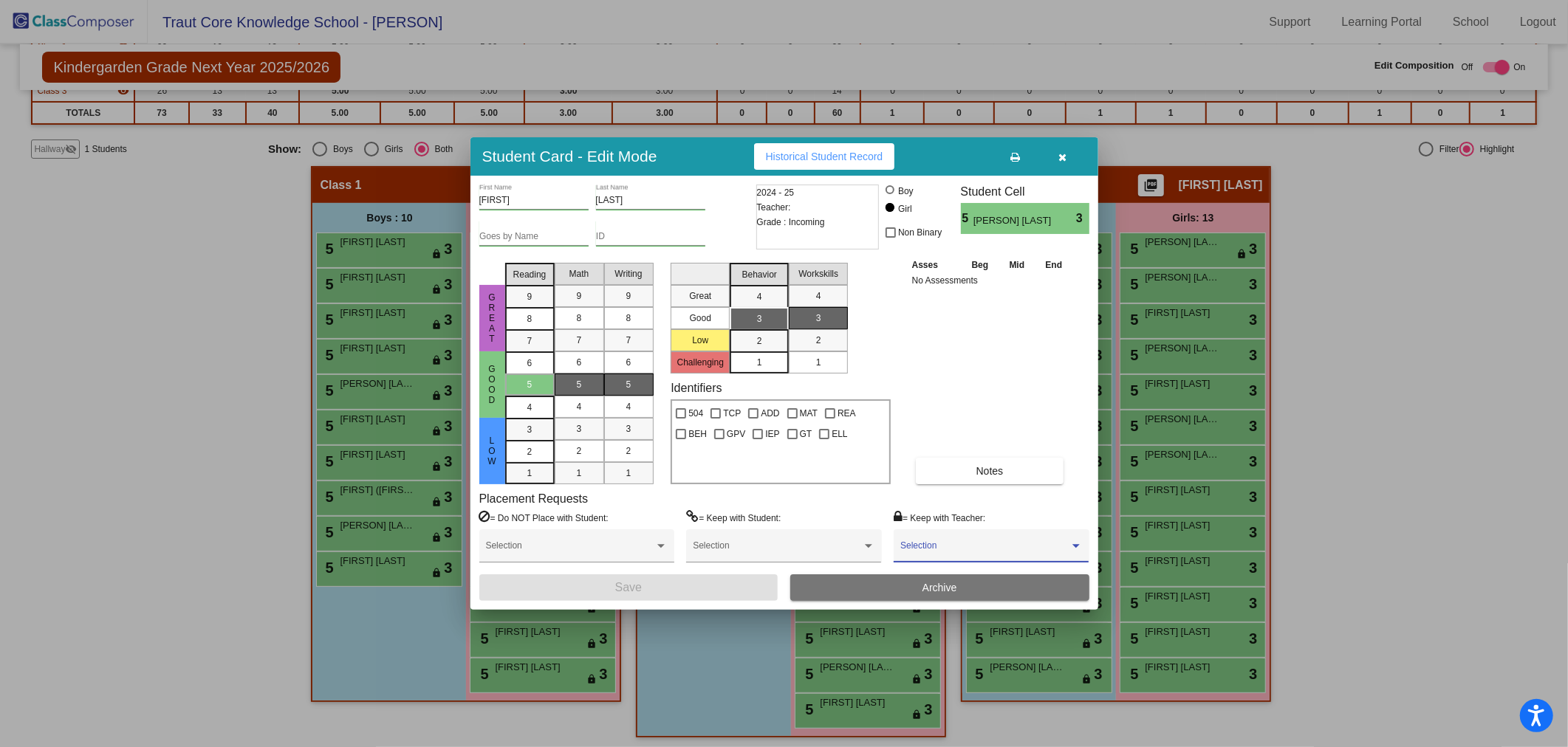 click at bounding box center (985, 551) 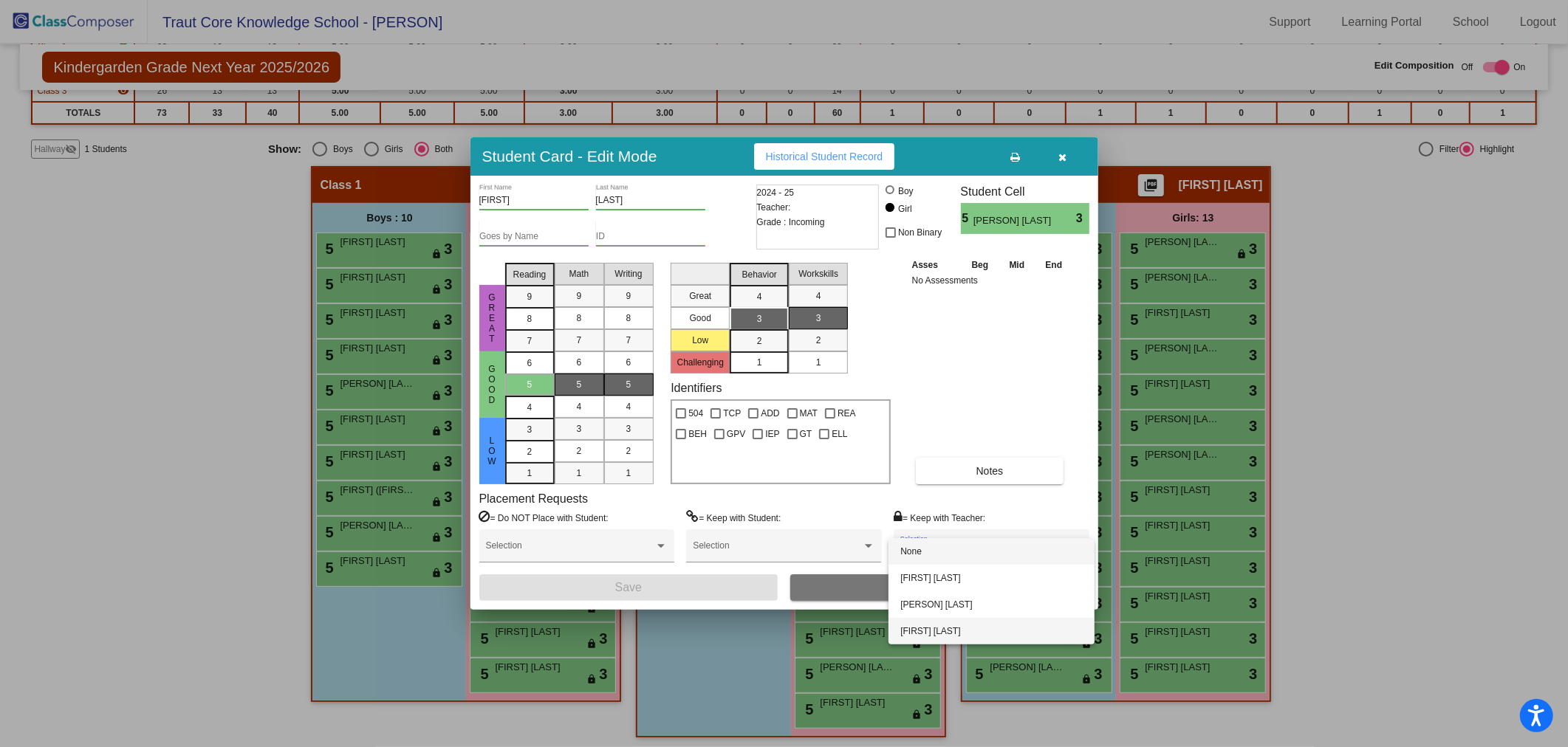 click on "[FIRST] [LAST]" at bounding box center (991, 631) 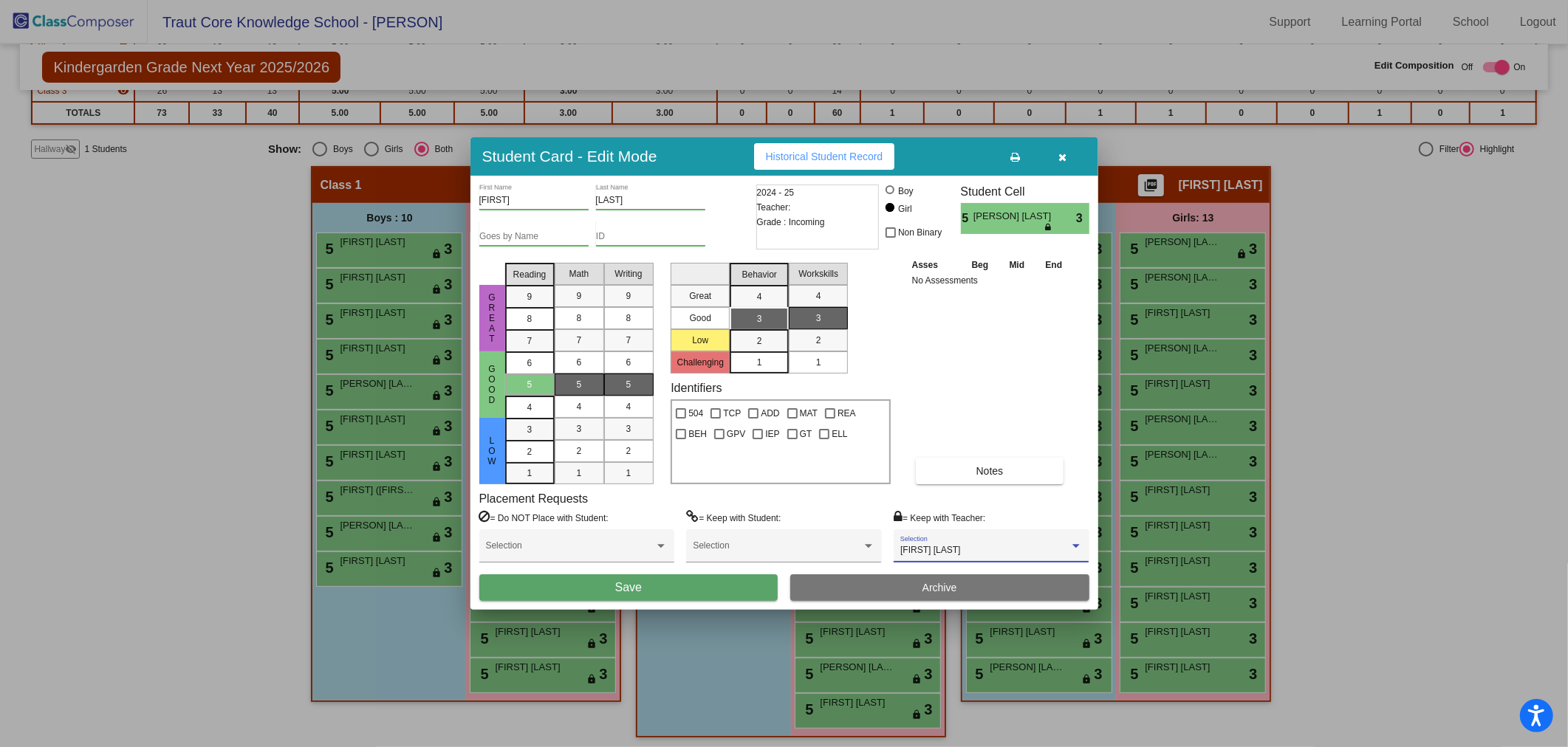 click on "Save" at bounding box center [629, 588] 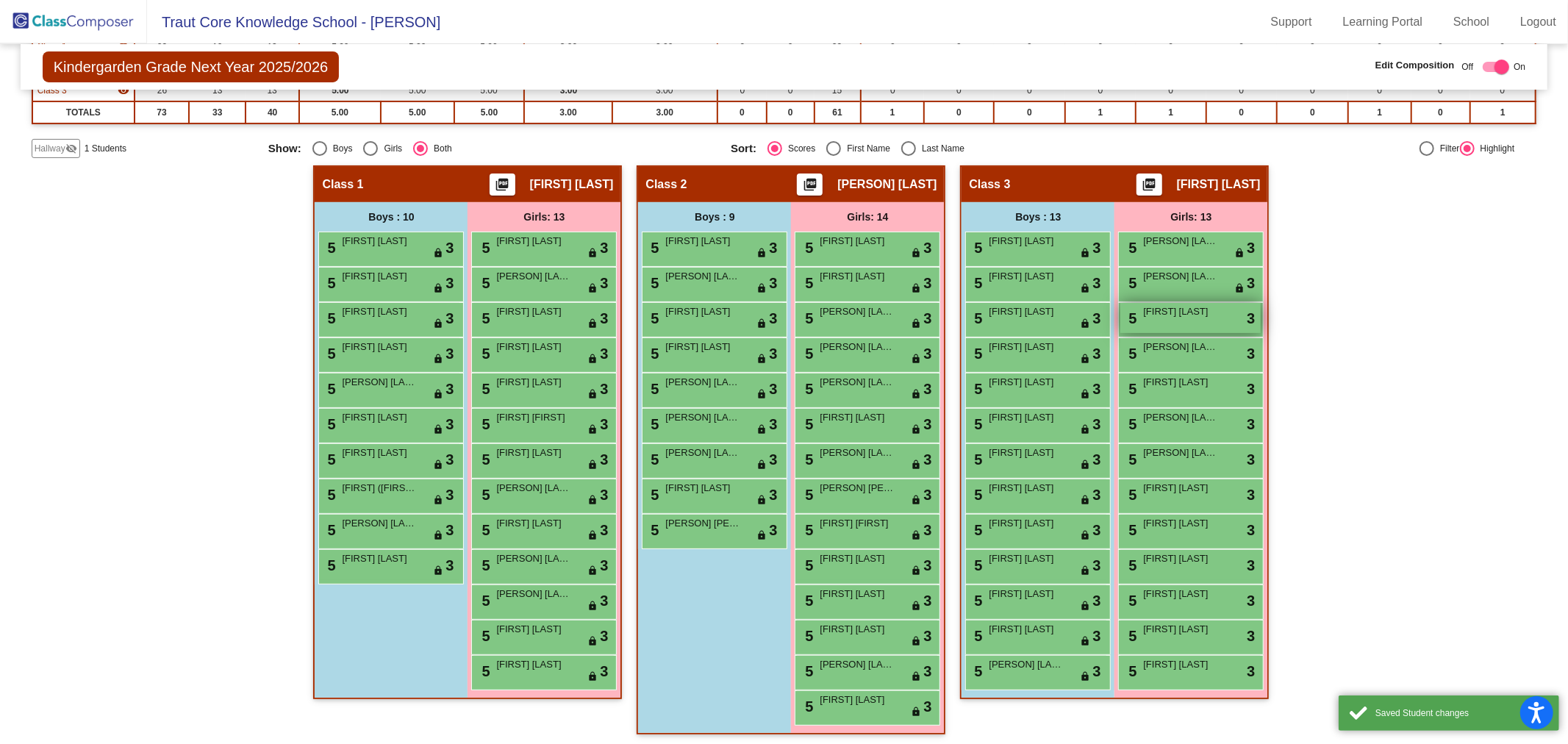 click on "5 [PERSON] [PERSON] lock do_not_disturb_alt 3" at bounding box center (1190, 318) 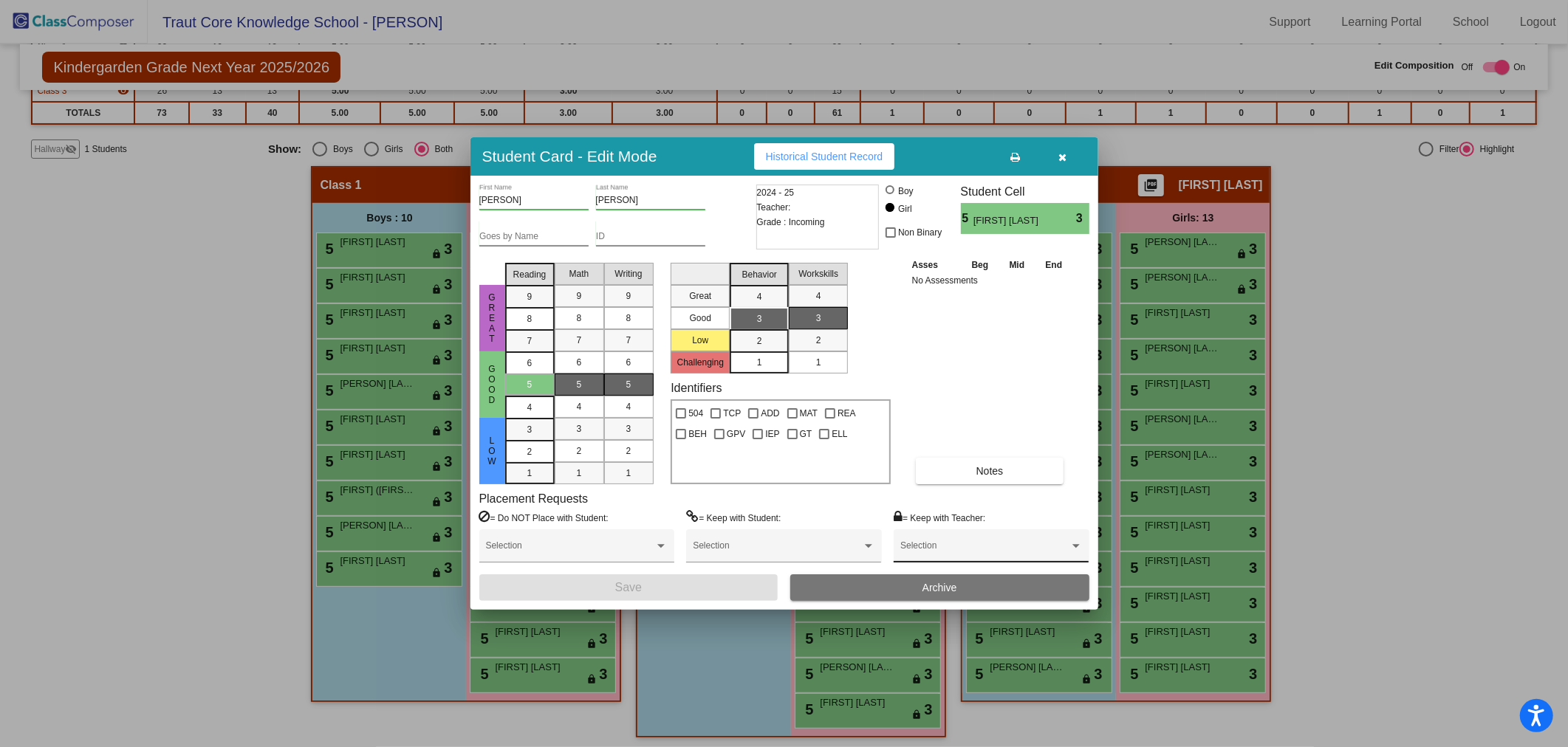 click at bounding box center [985, 551] 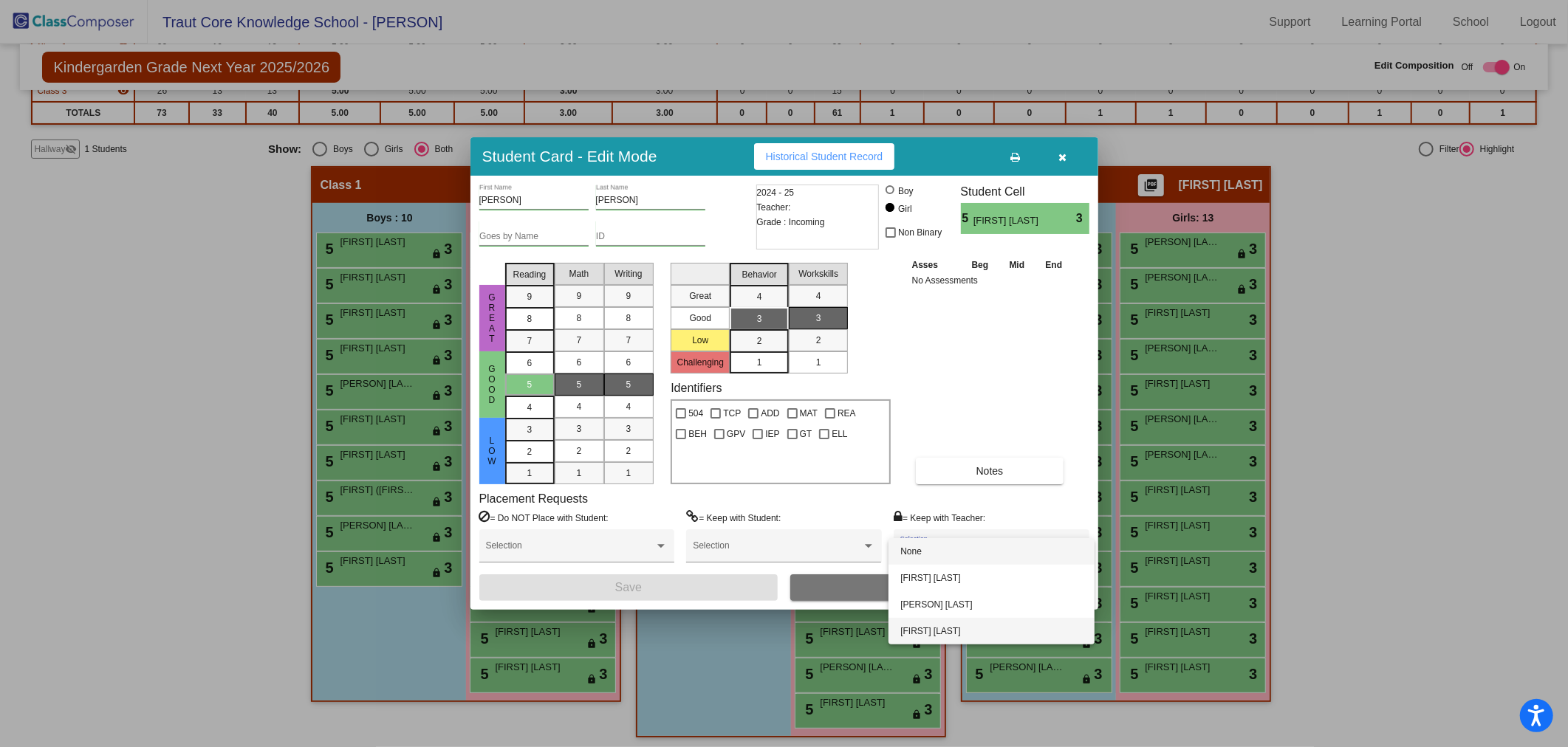 click on "[FIRST] [LAST]" at bounding box center (991, 631) 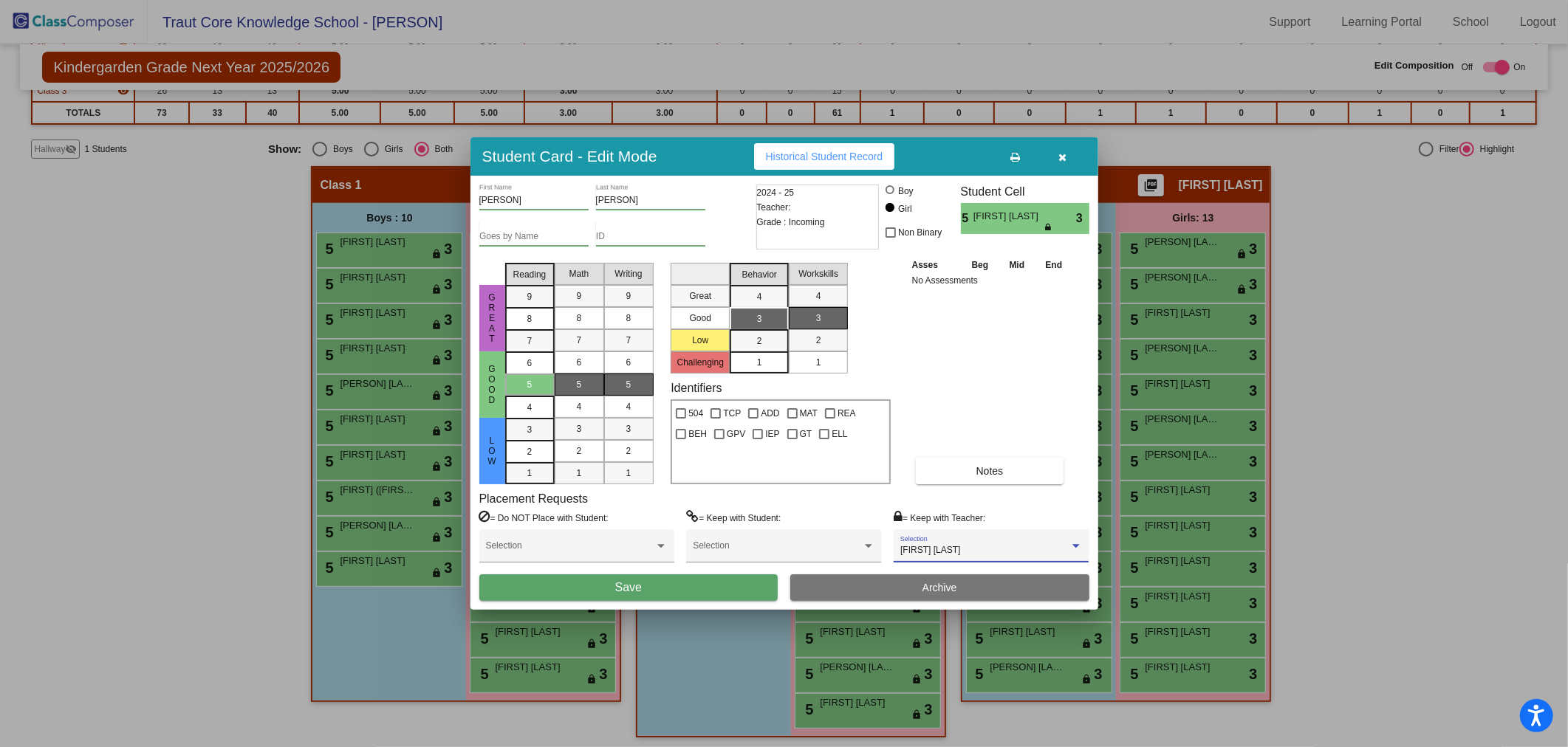 click on "Save" at bounding box center (629, 588) 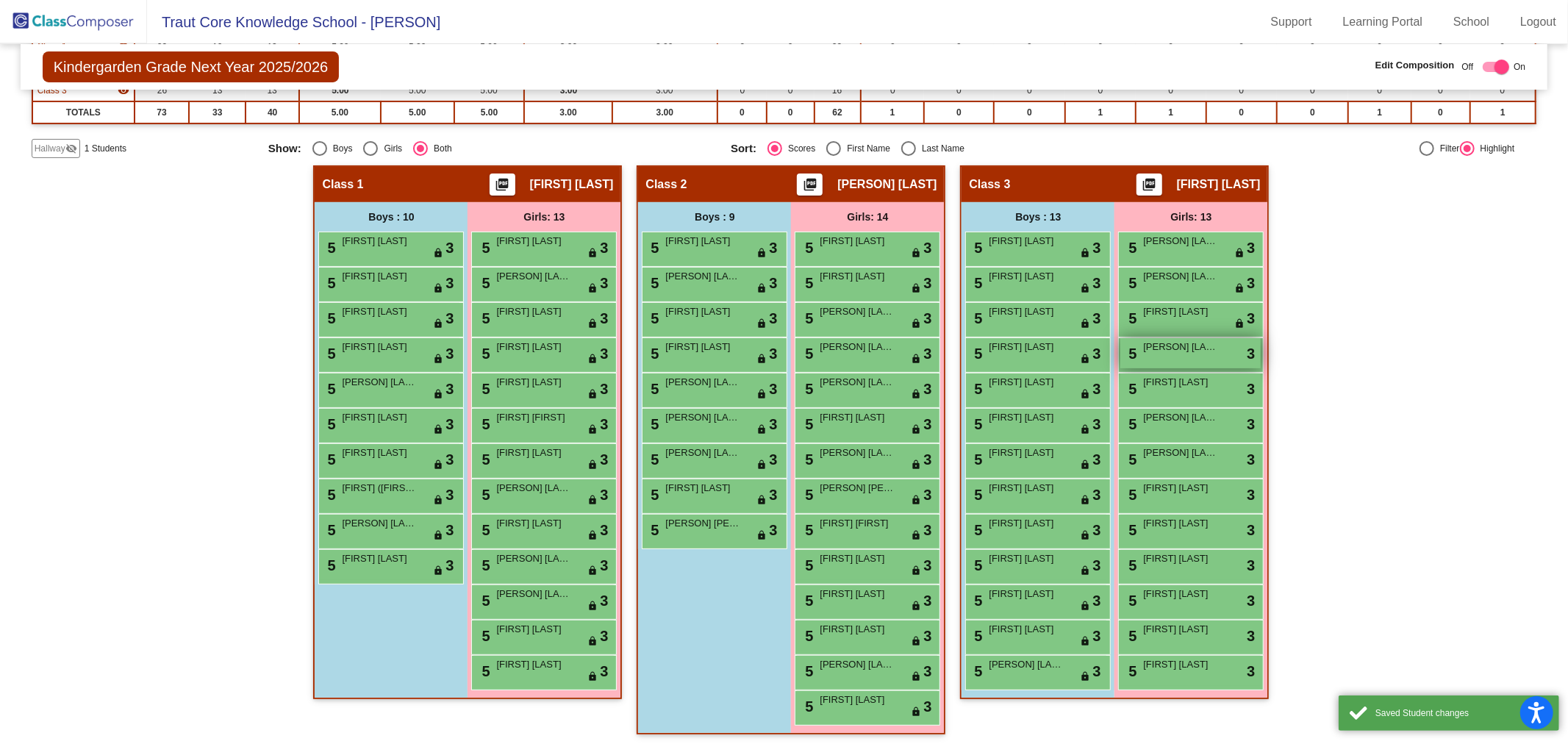 click on "[PERSON] [LAST]" at bounding box center (1180, 347) 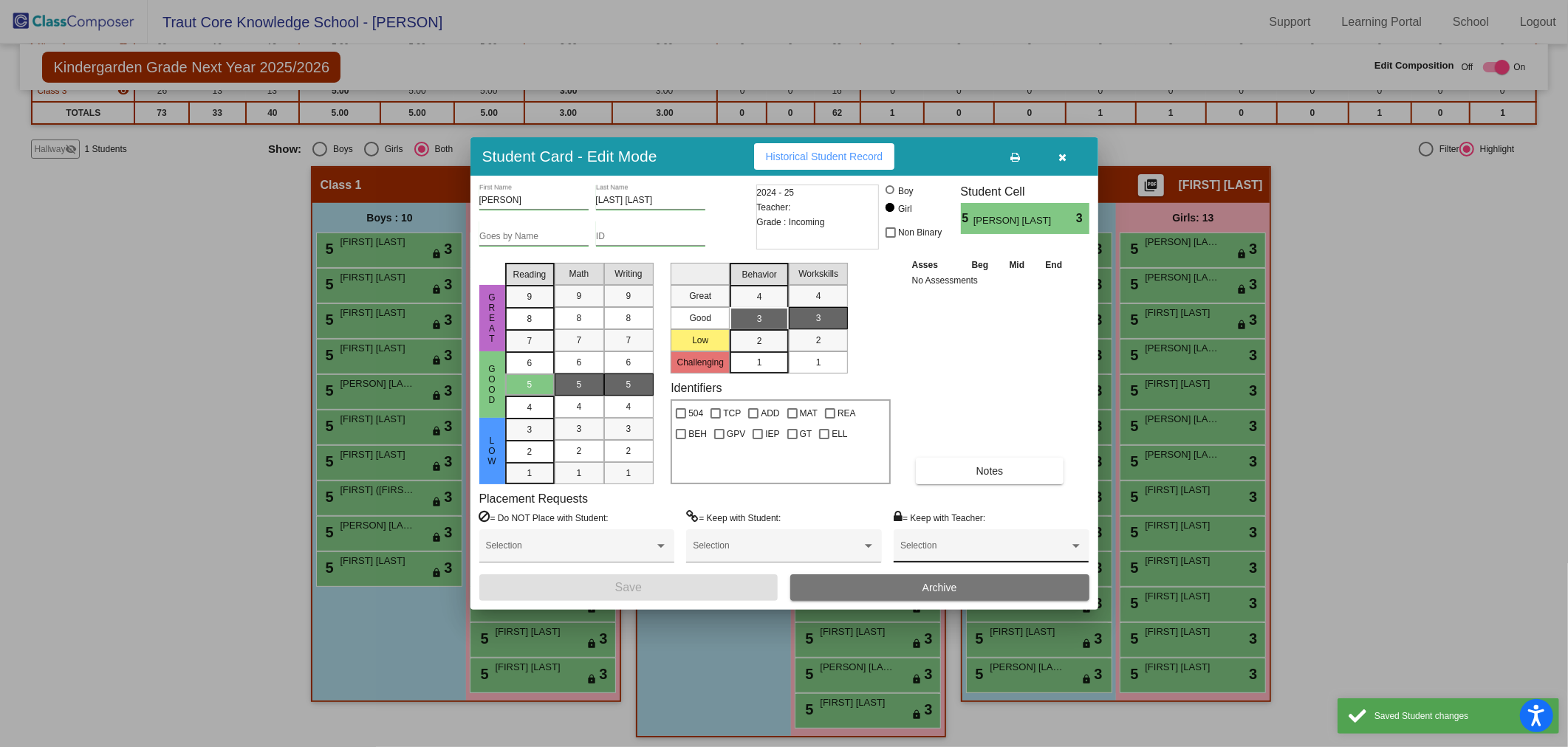 click at bounding box center [985, 551] 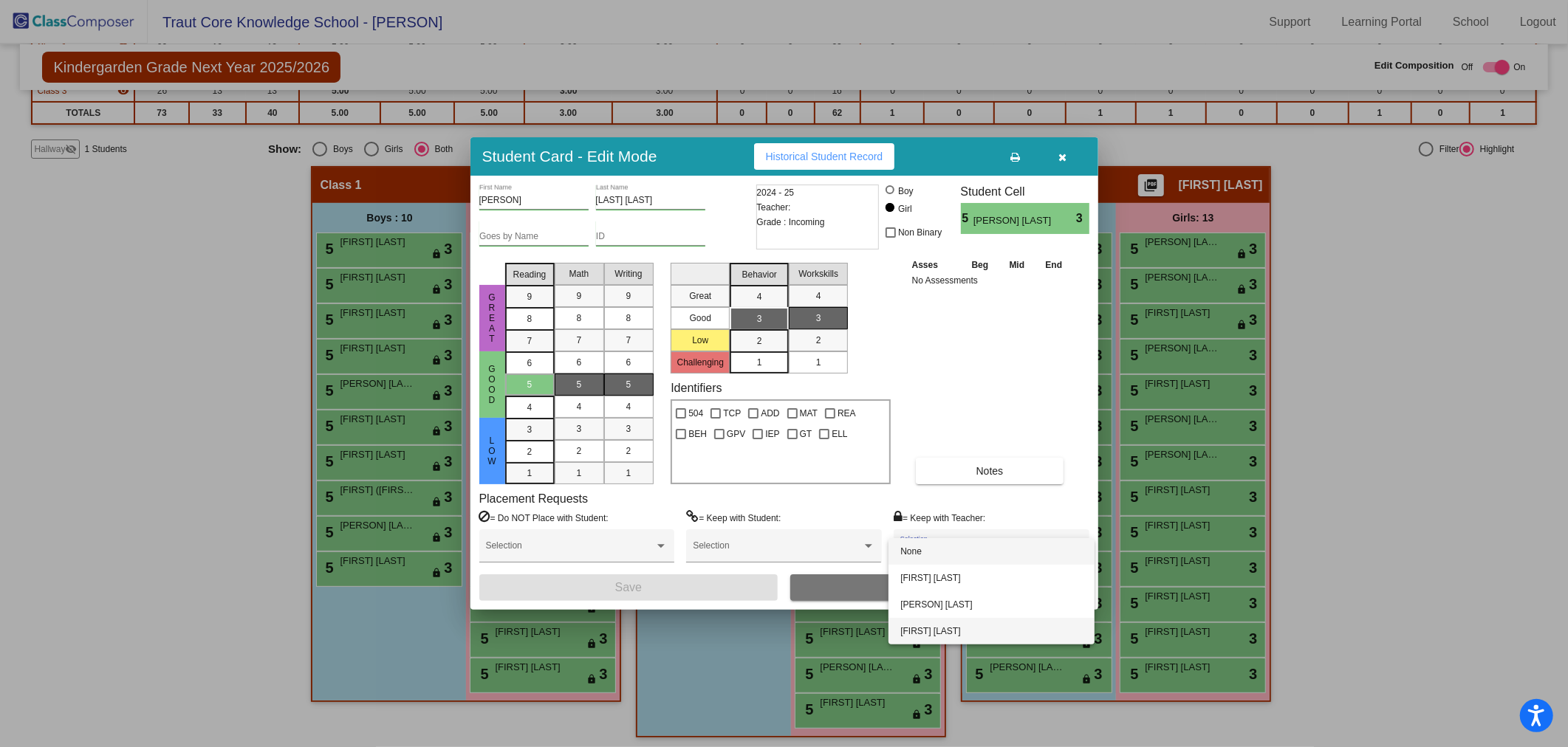click on "[FIRST] [LAST]" at bounding box center (991, 631) 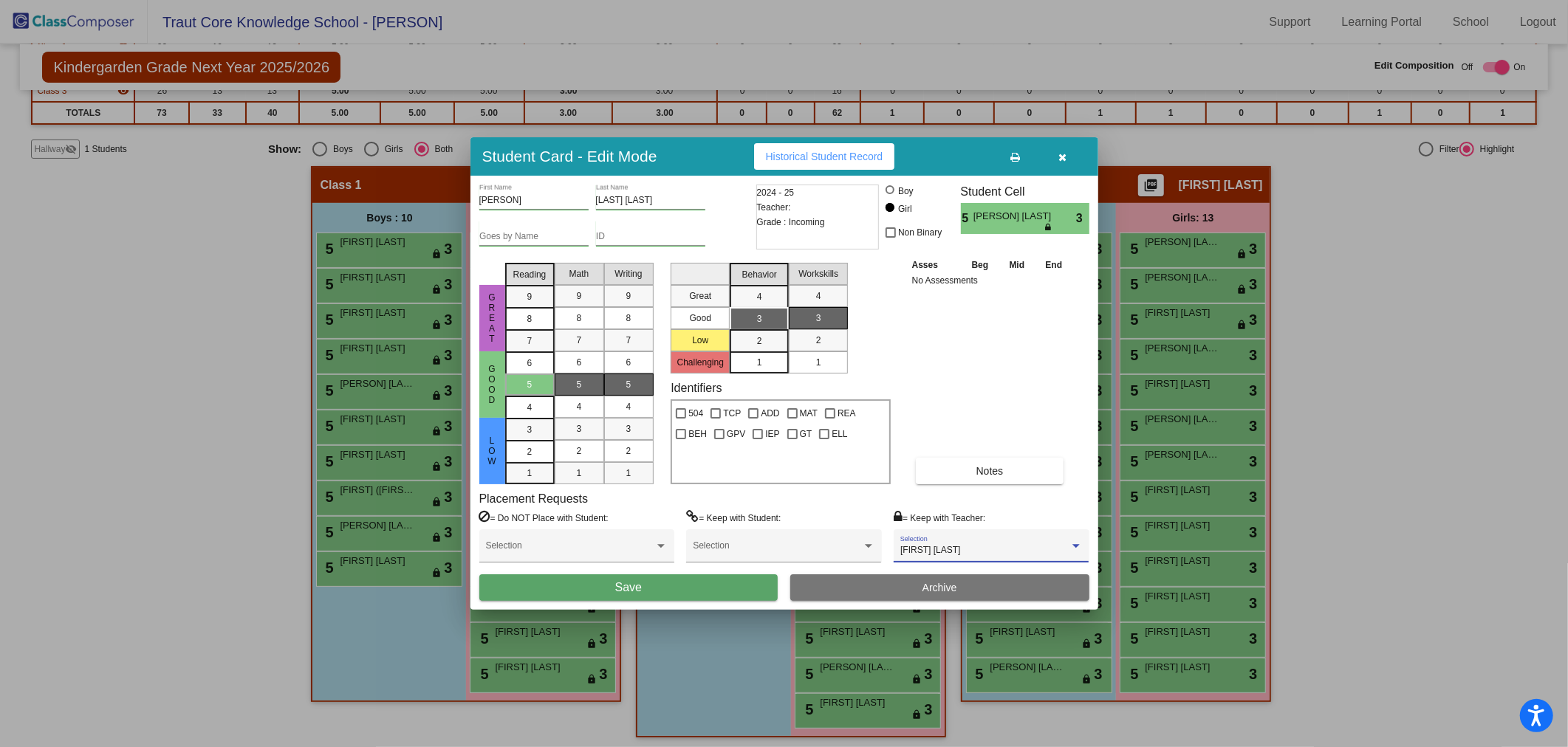 click on "Save" at bounding box center [629, 588] 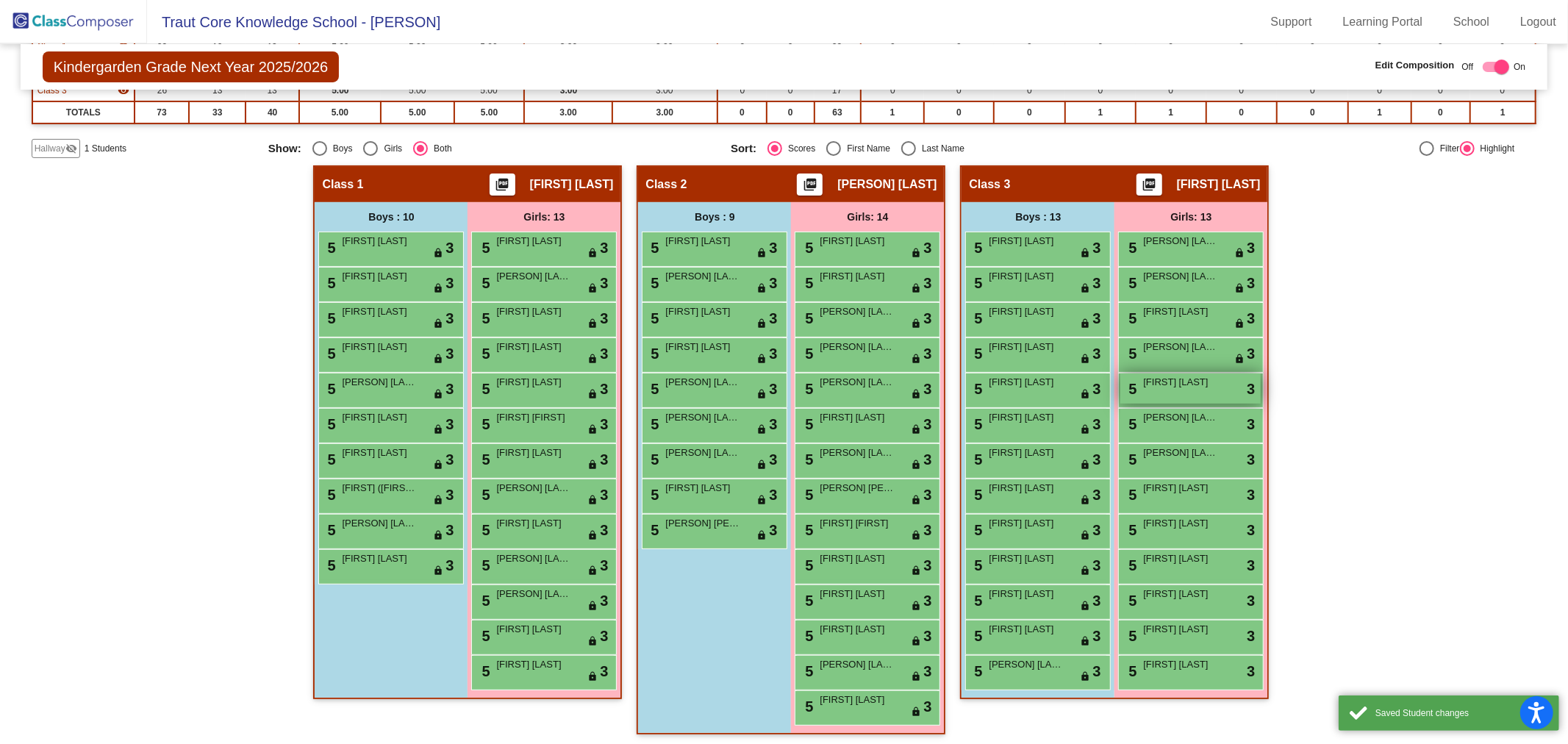 click on "[FIRST] [LAST]" at bounding box center (1180, 382) 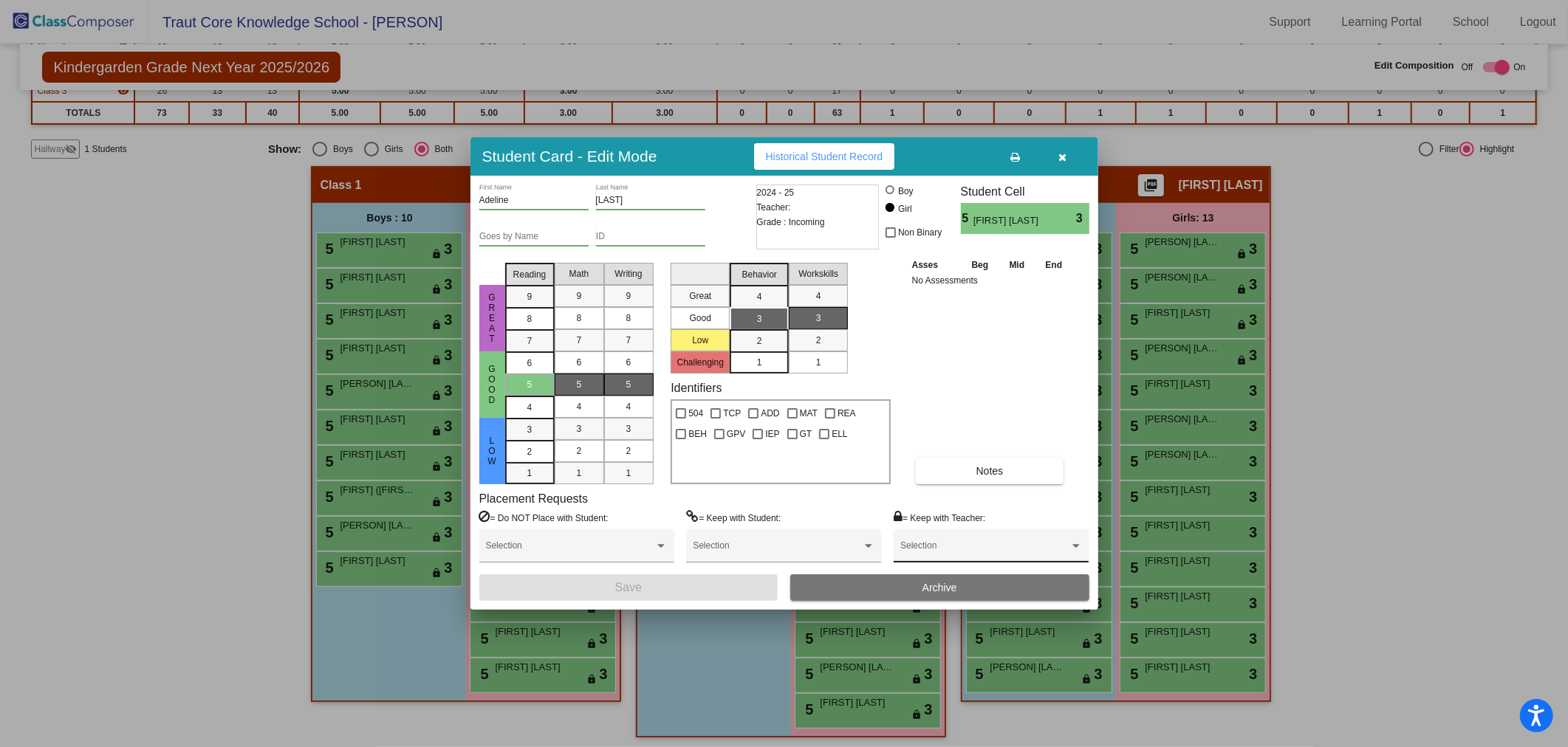 click on "Selection" at bounding box center (991, 549) 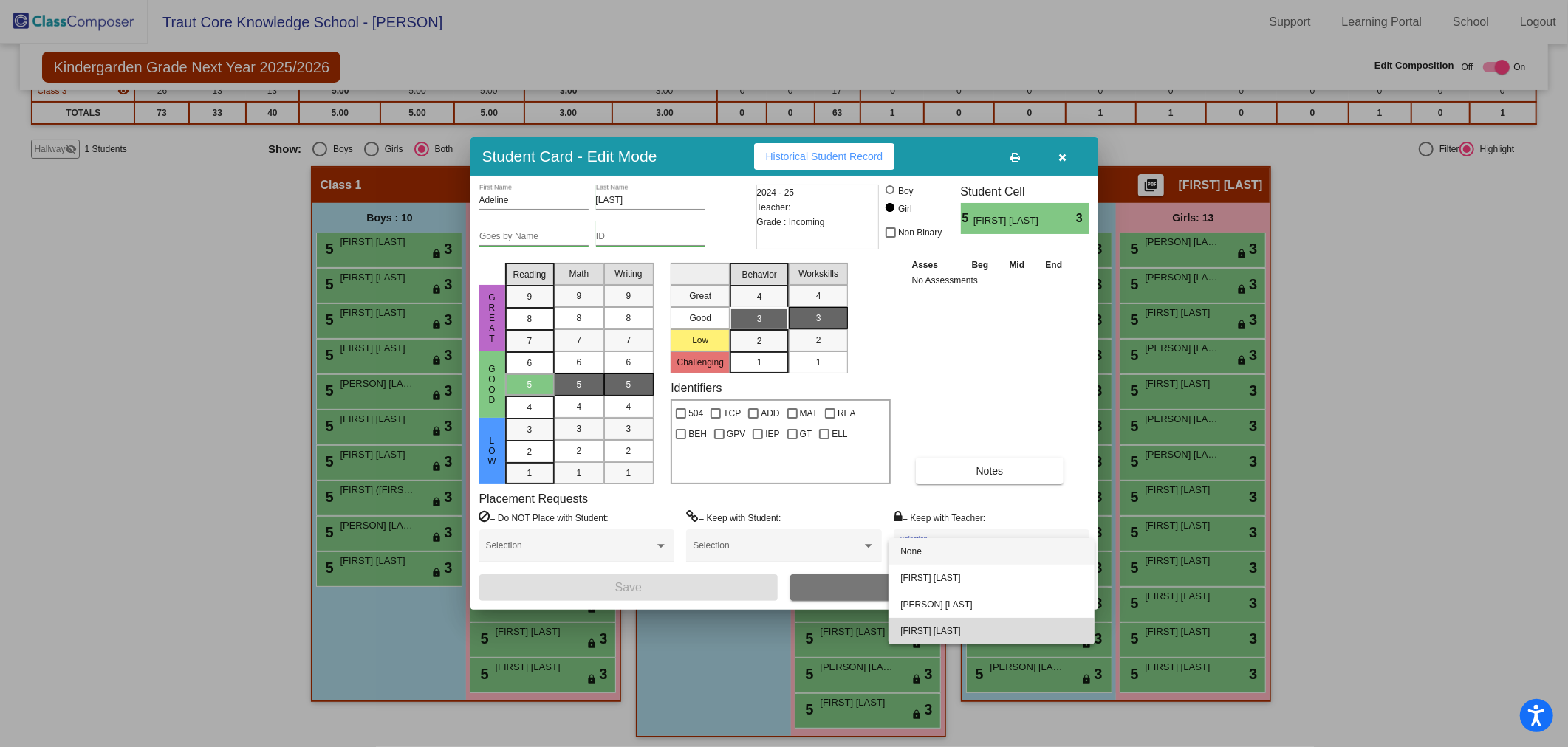 click on "[FIRST] [LAST]" at bounding box center (991, 631) 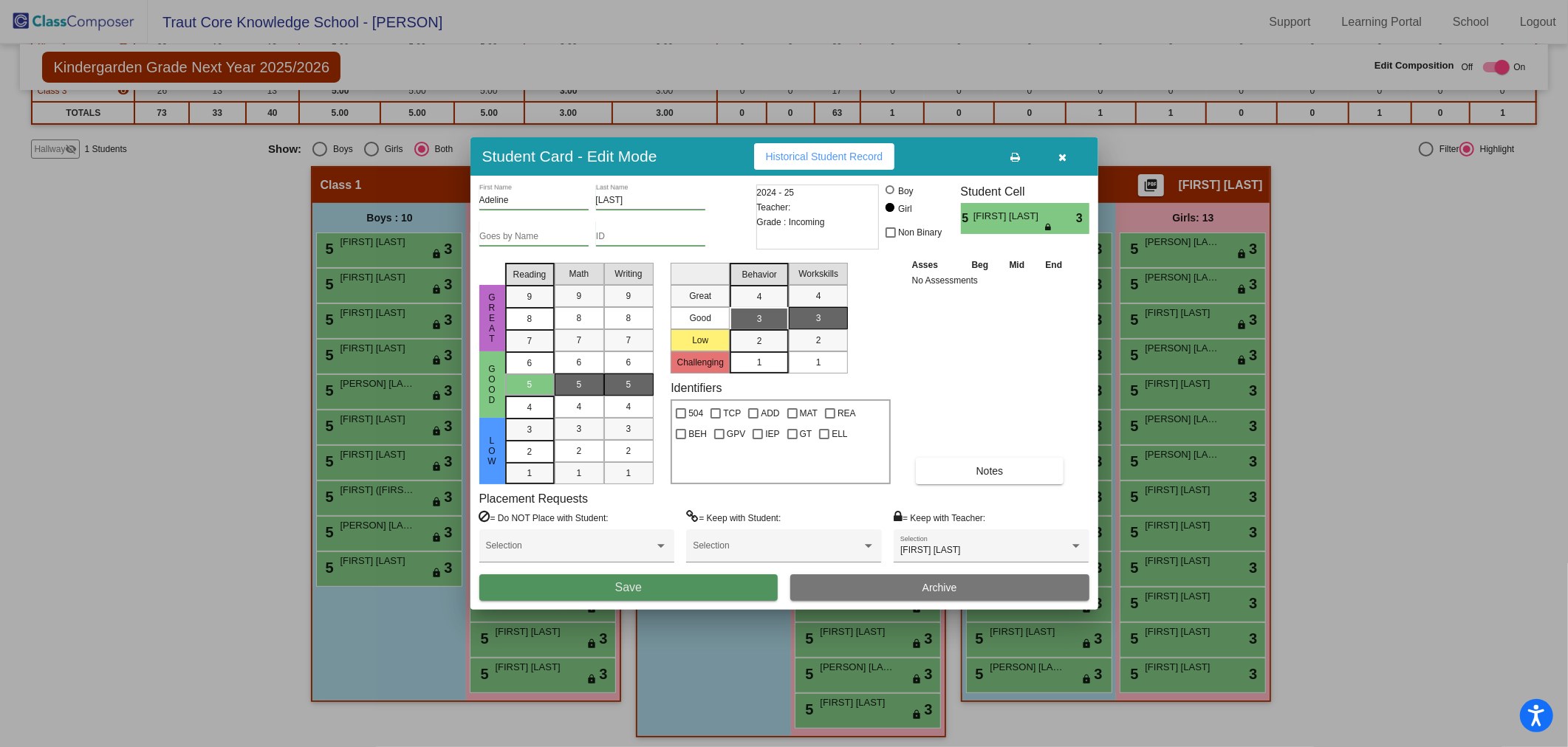 click on "Save" at bounding box center (629, 588) 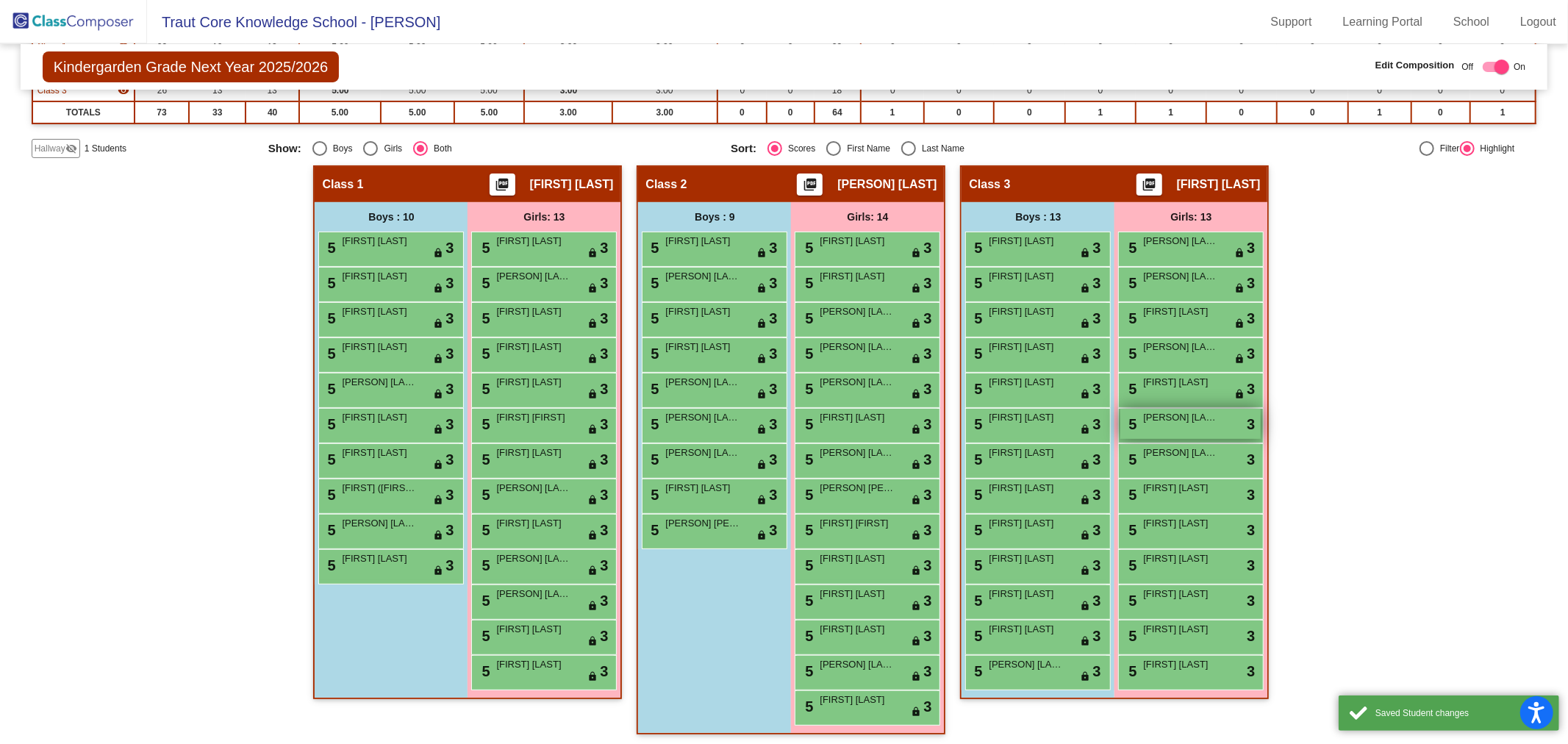 click on "[PERSON] [LAST]" at bounding box center (1180, 418) 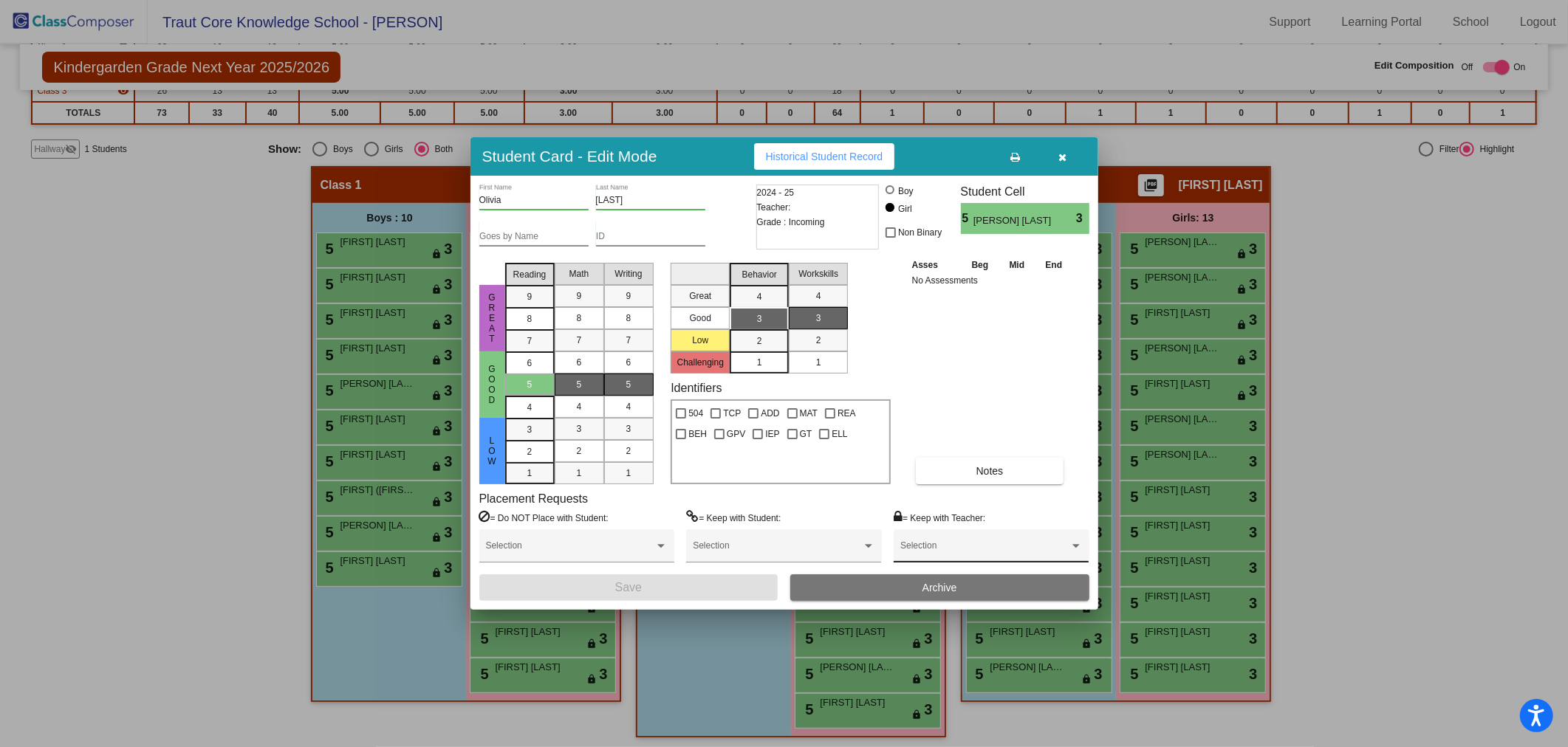 click at bounding box center [985, 551] 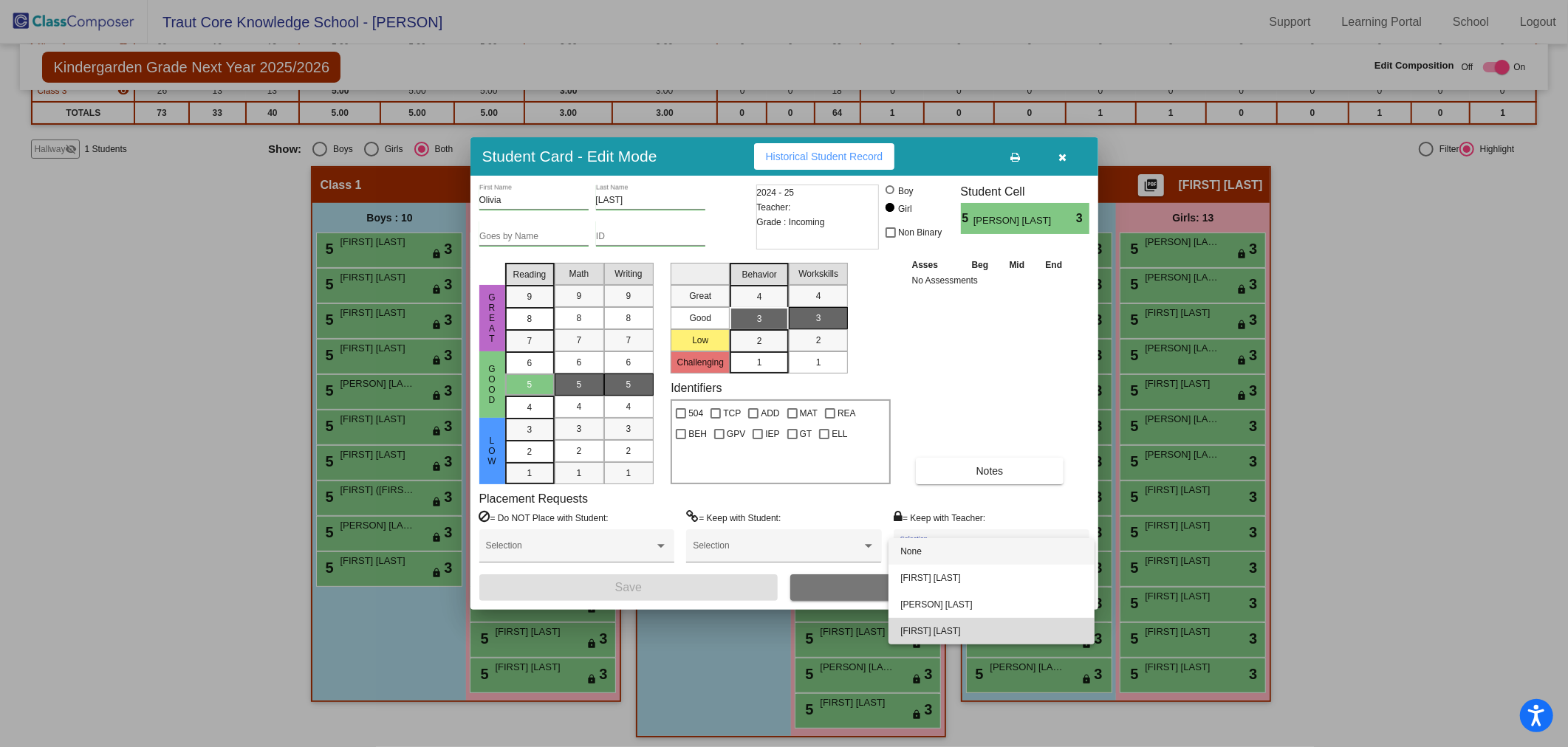 click on "[FIRST] [LAST]" at bounding box center (991, 631) 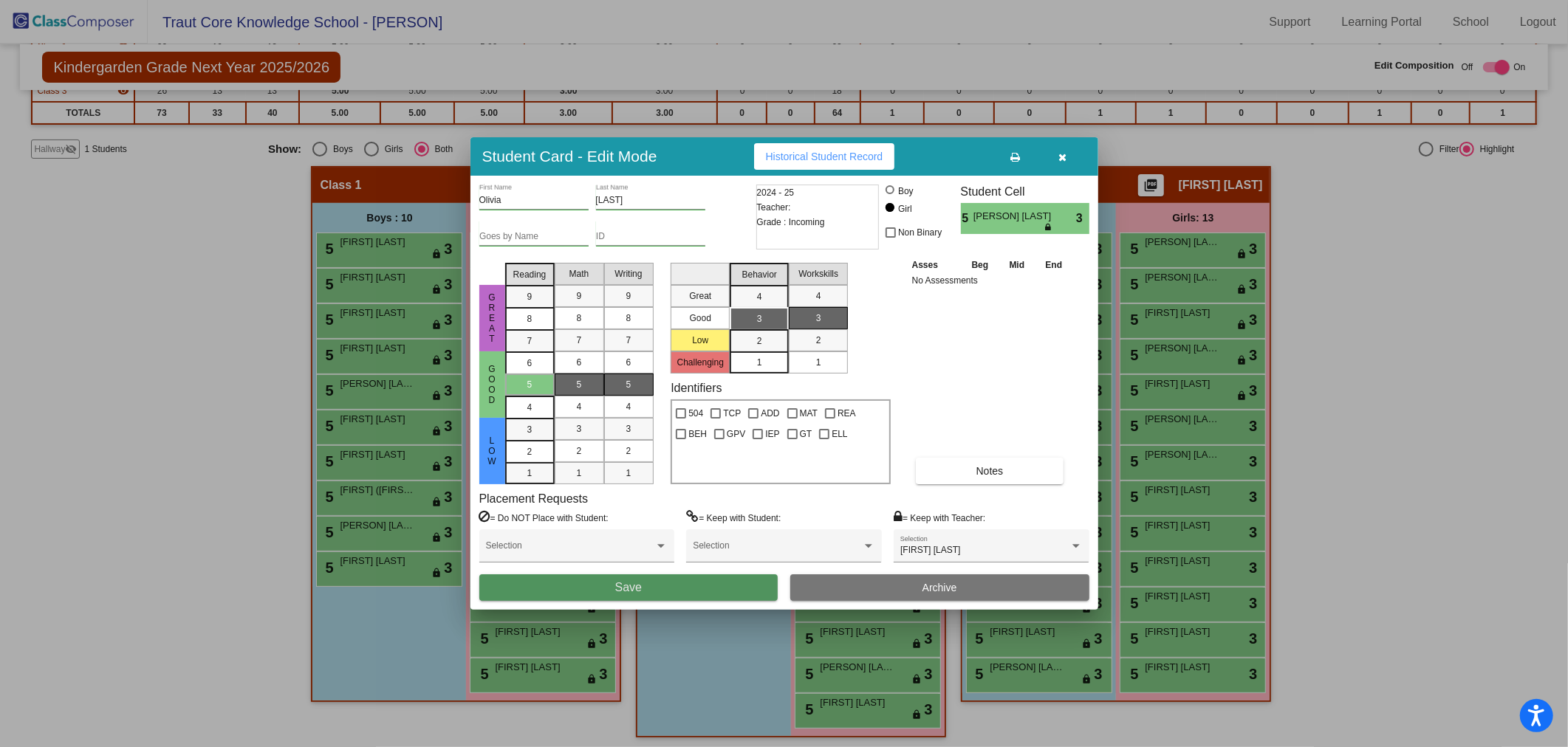 click on "Save" at bounding box center (629, 588) 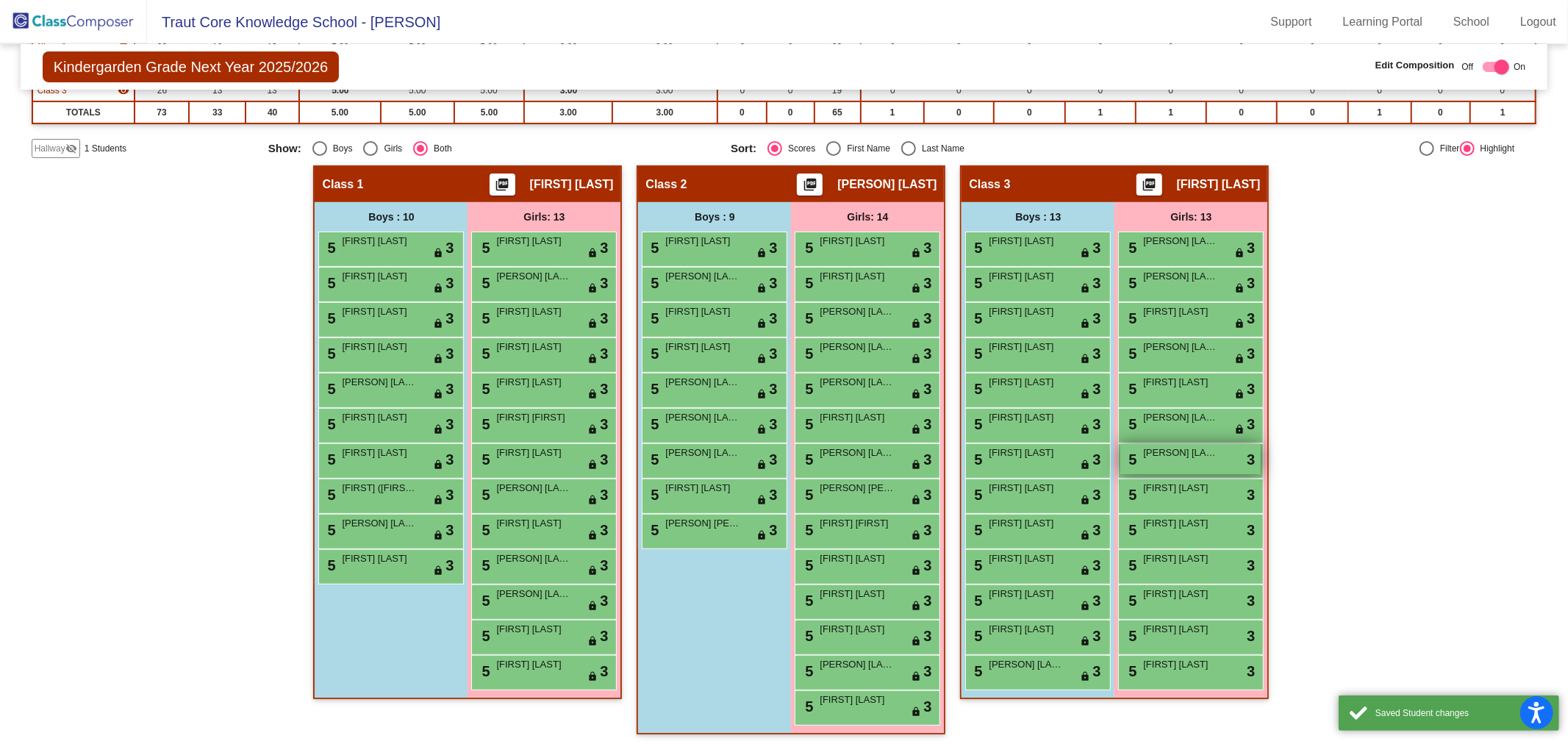 click on "5 [FIRST] [LAST] lock do_not_disturb_alt 3" at bounding box center [1190, 459] 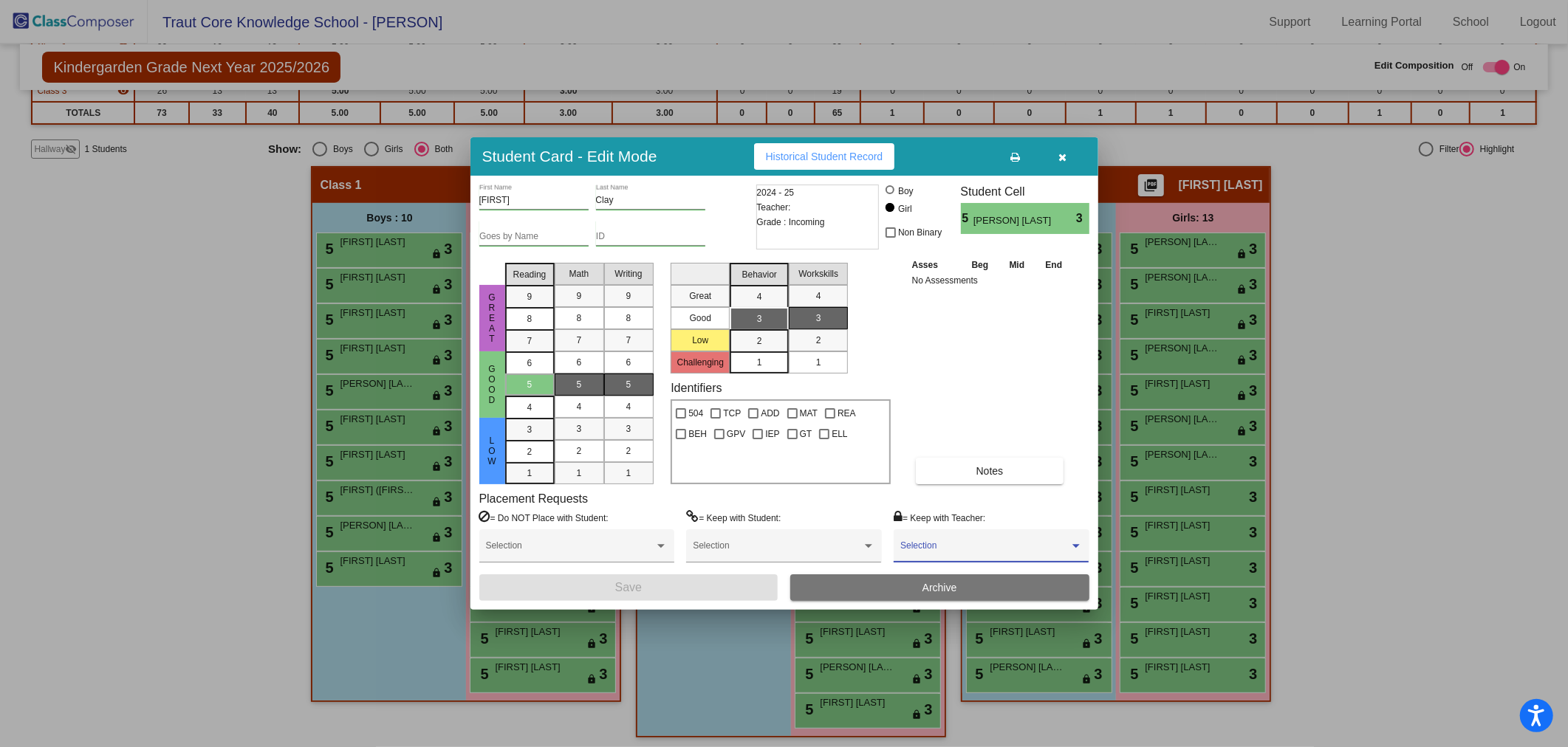 click at bounding box center [985, 551] 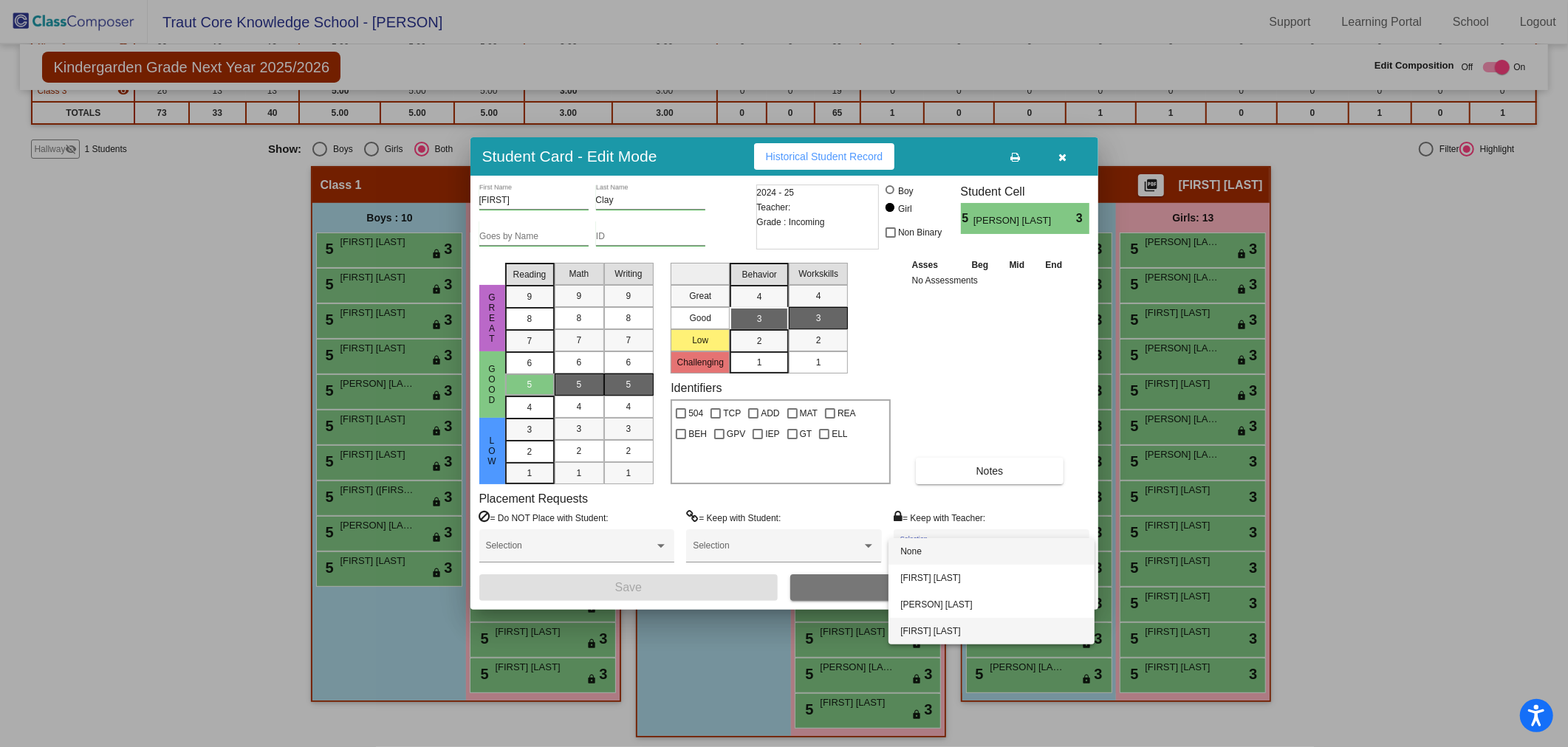click on "[FIRST] [LAST]" at bounding box center [991, 631] 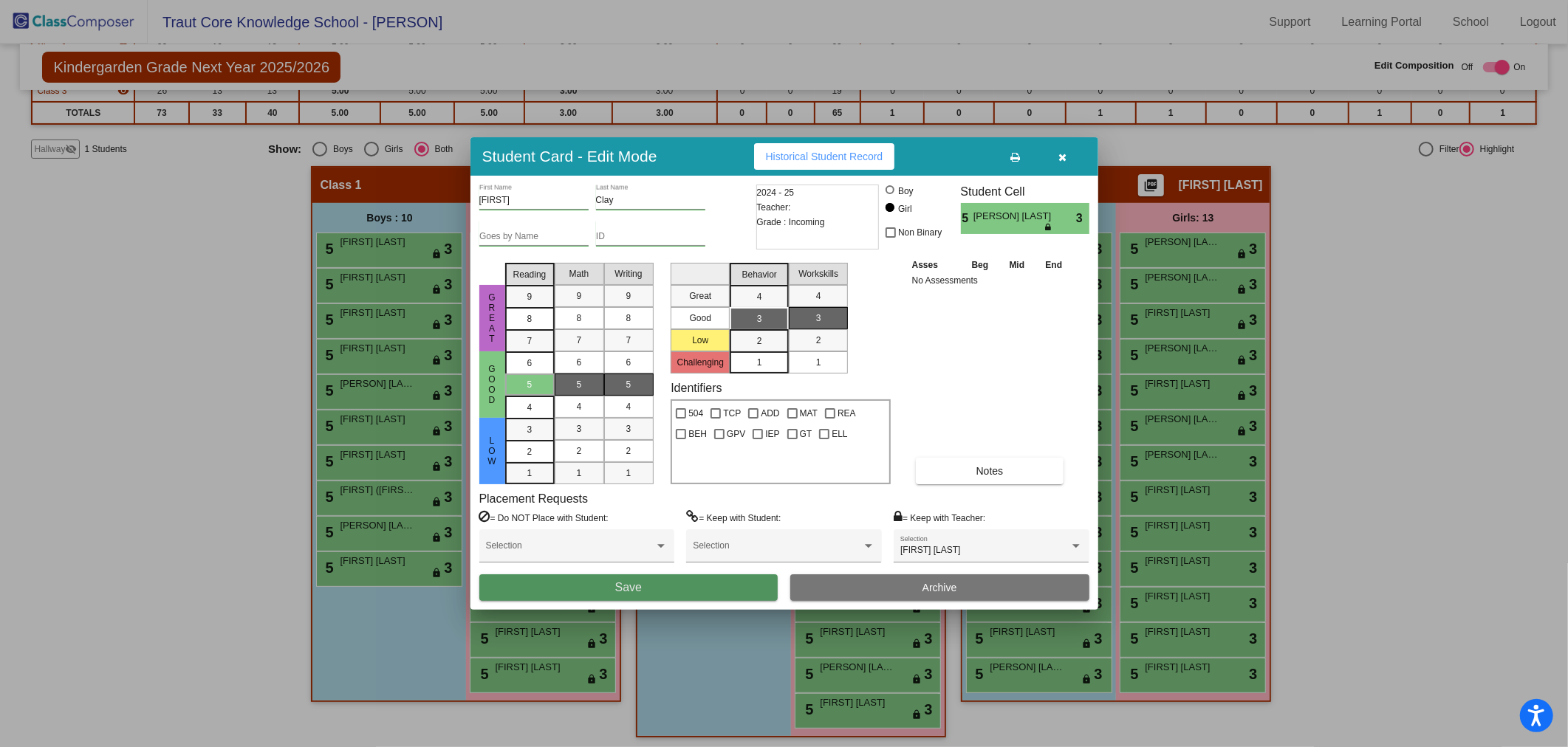 click on "Save" at bounding box center (629, 588) 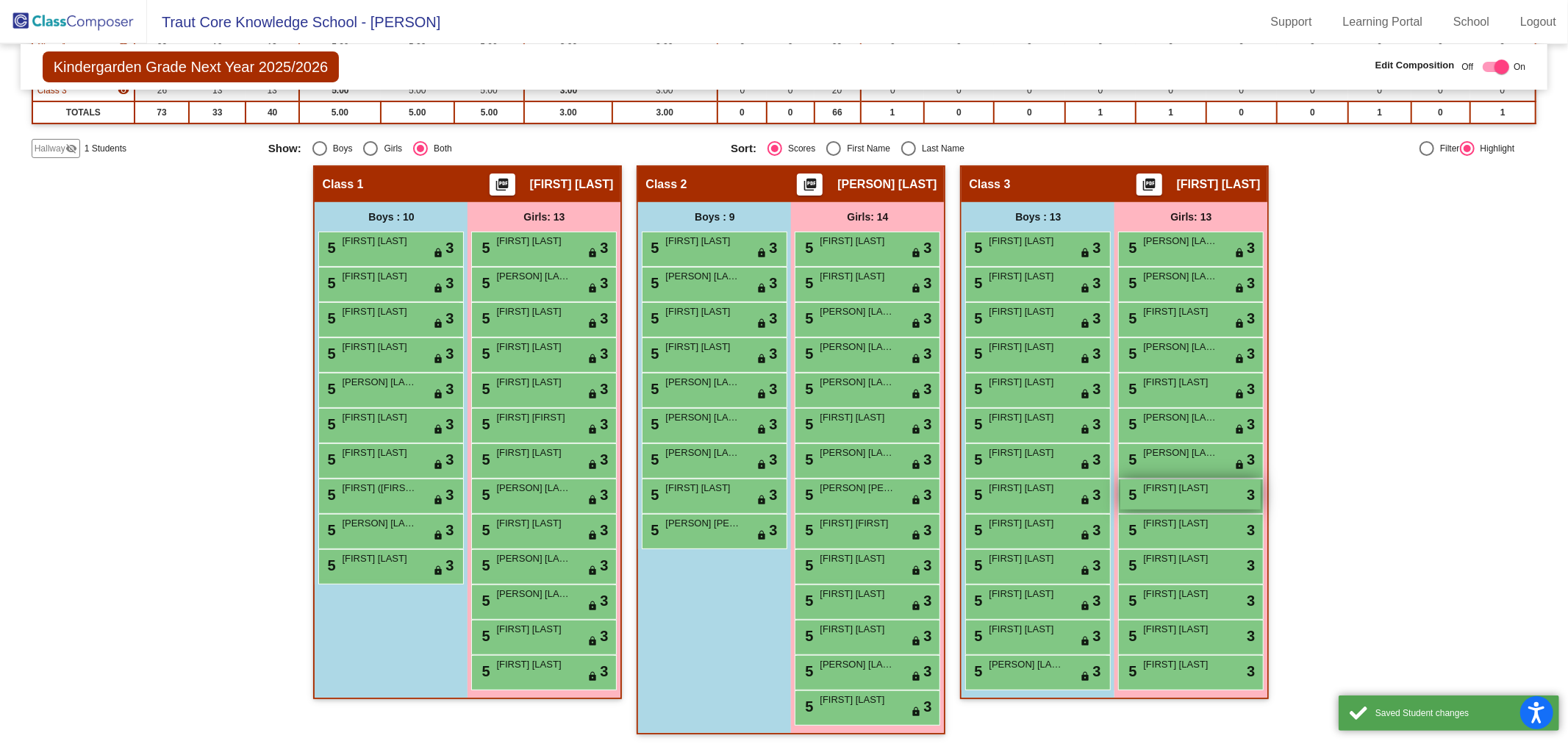 click on "5 [PERSON] [LAST] lock do_not_disturb_alt 3" at bounding box center (1190, 494) 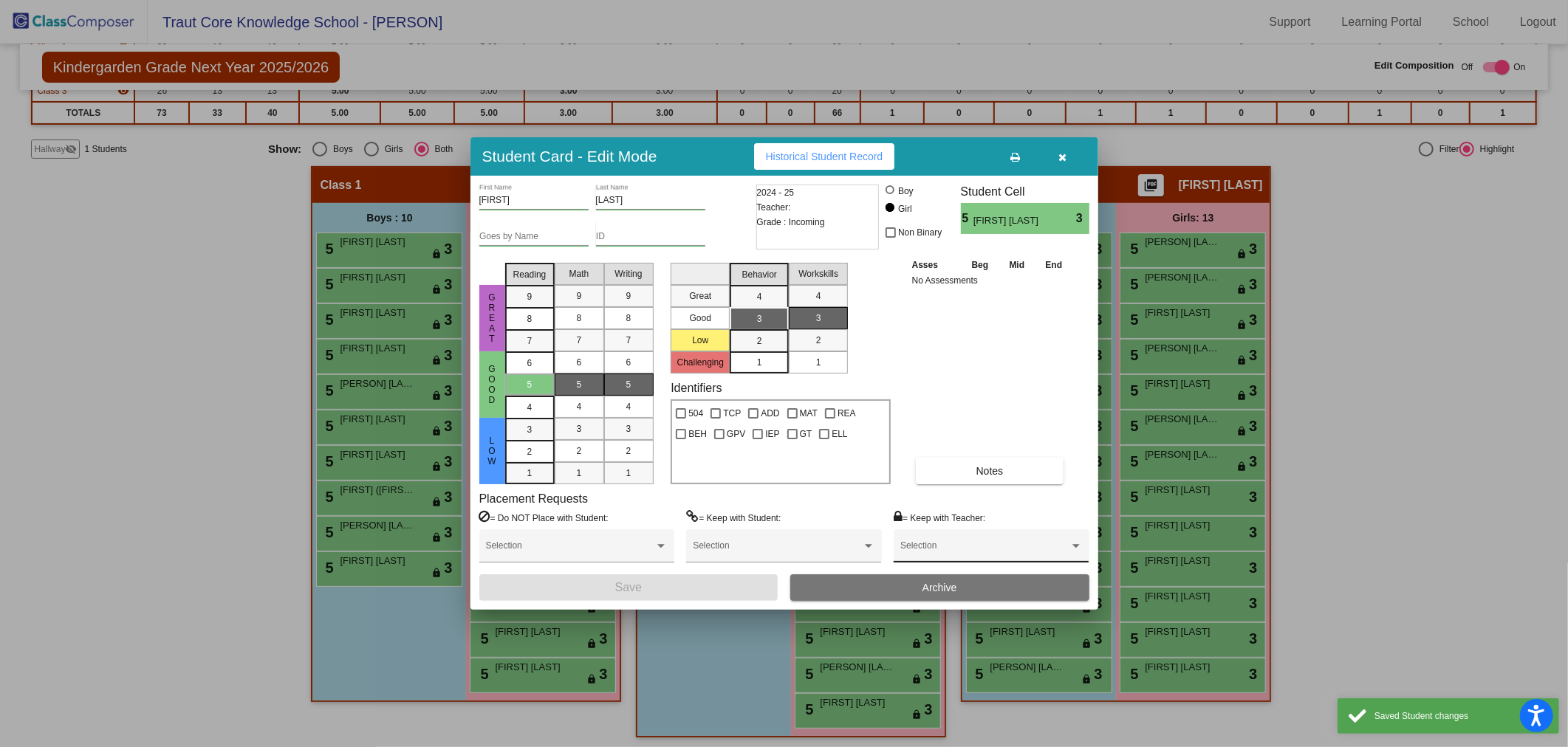 click on "Selection" at bounding box center [991, 545] 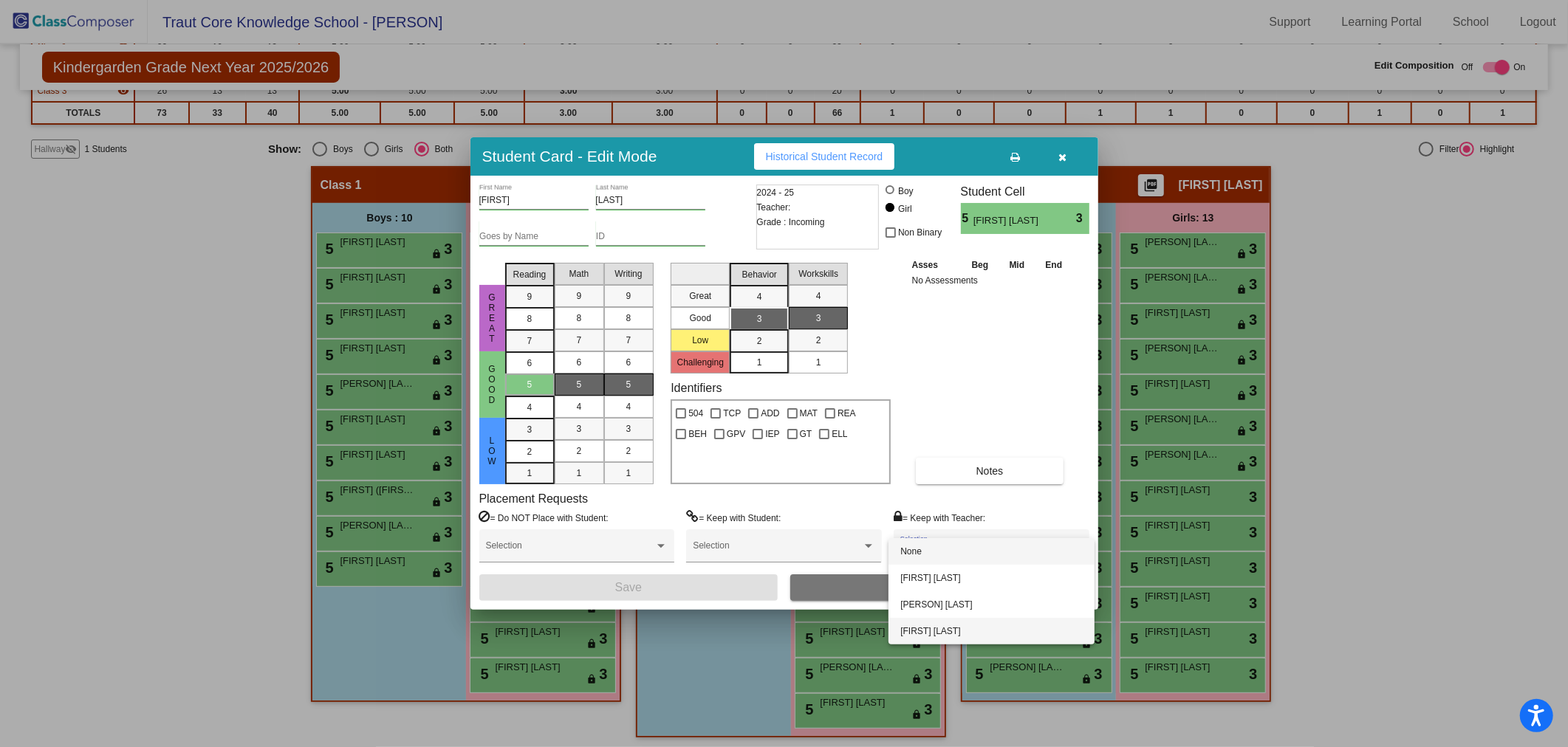 click on "[FIRST] [LAST]" at bounding box center [991, 631] 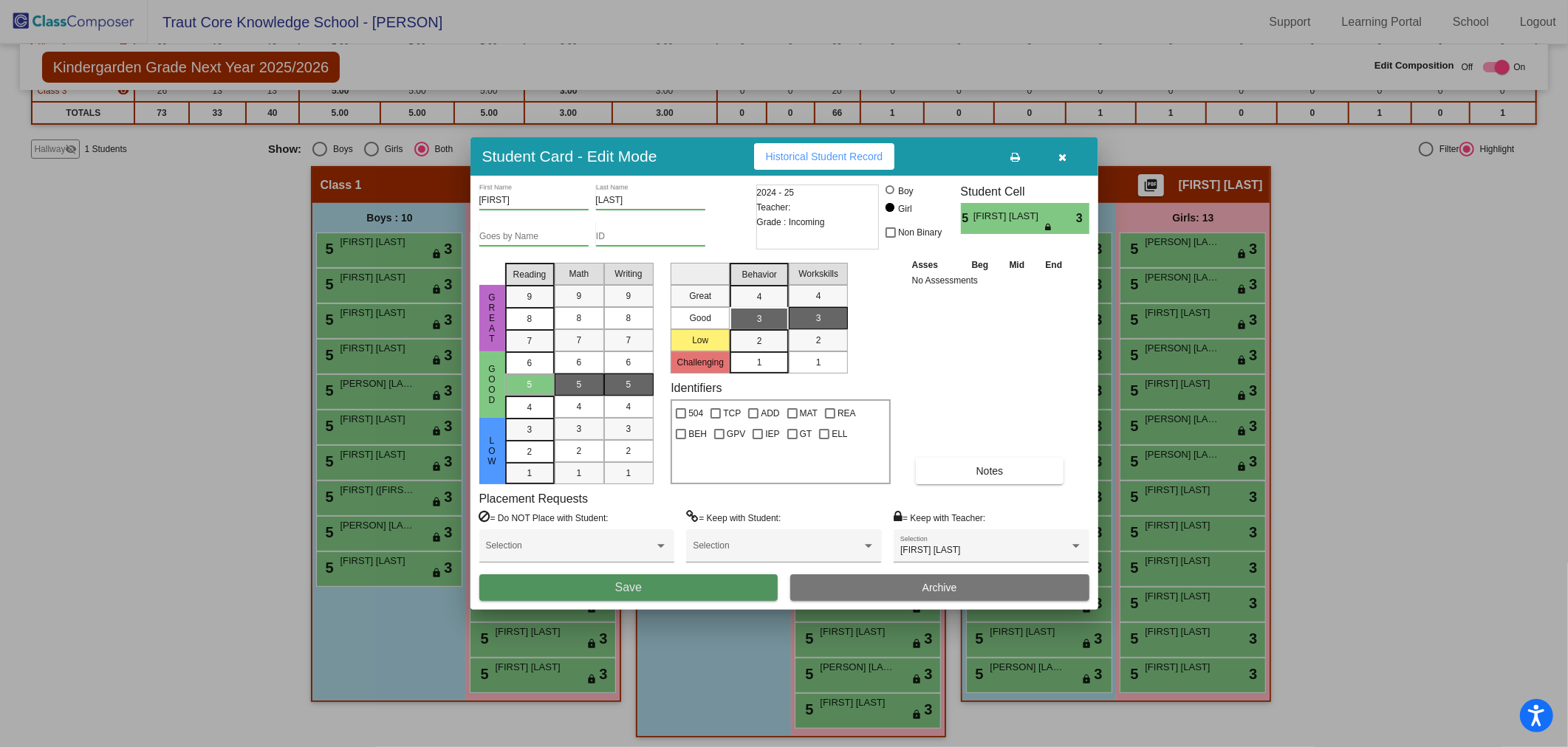 click on "Save" at bounding box center (629, 588) 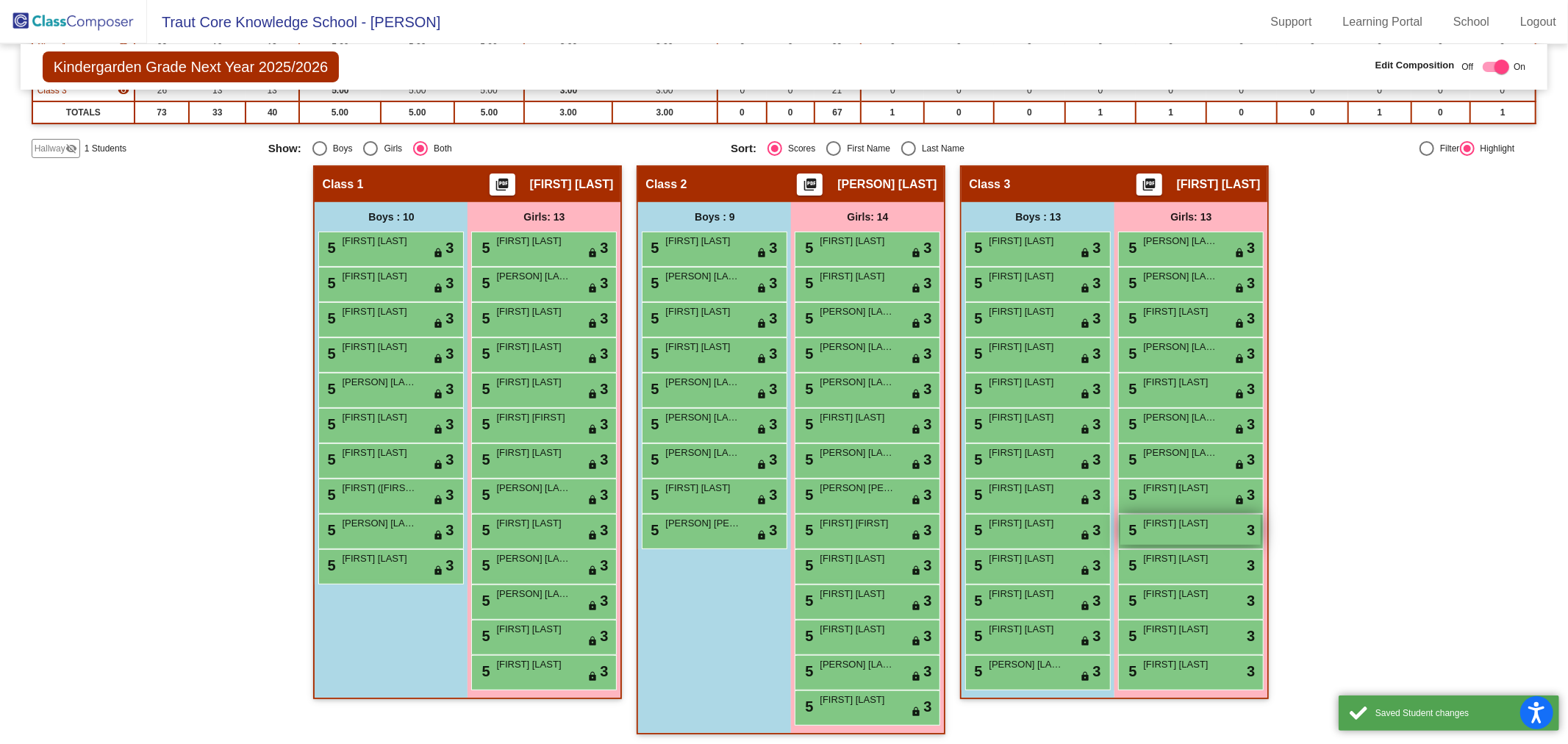 click on "[FIRST] [LAST]" at bounding box center (1180, 523) 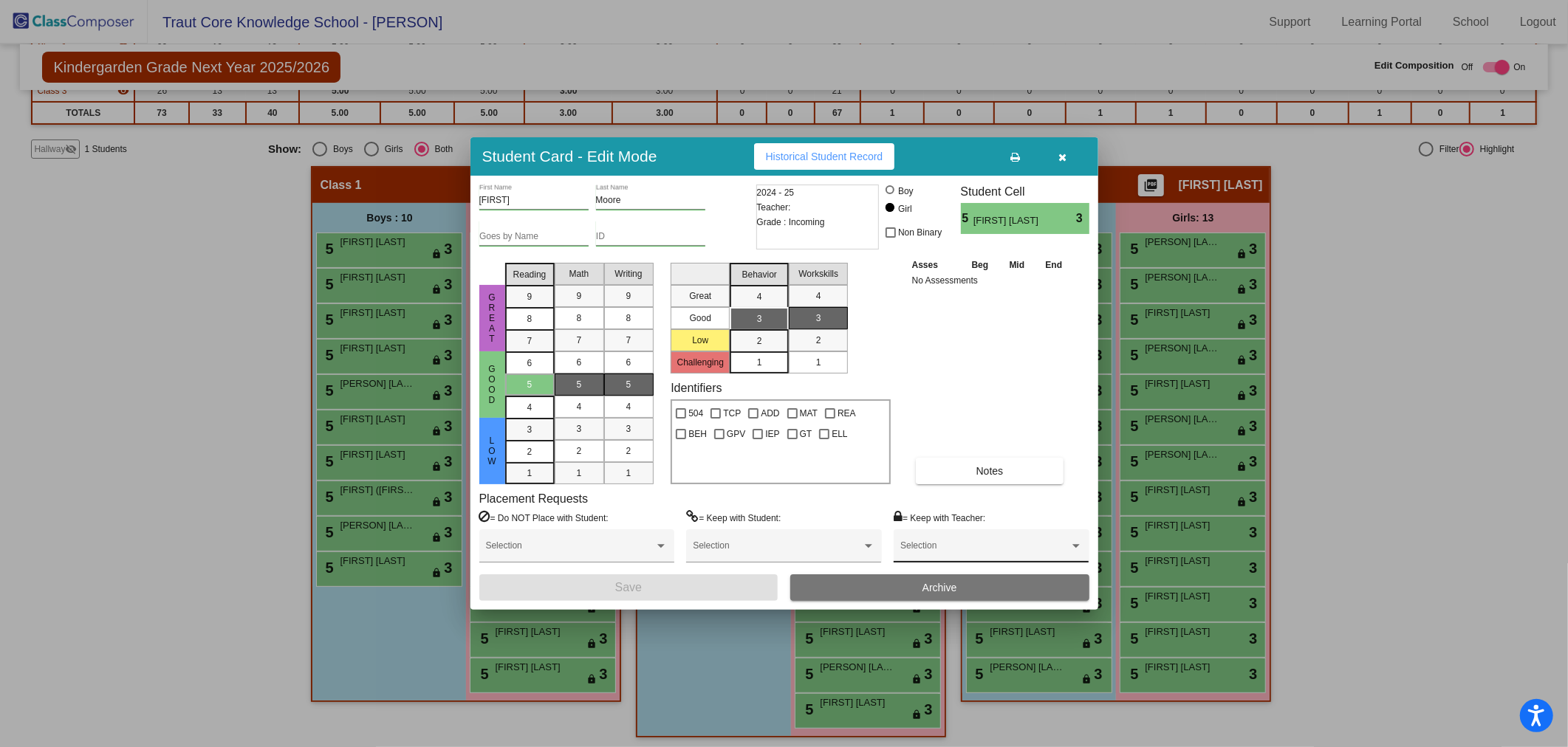 click at bounding box center [985, 551] 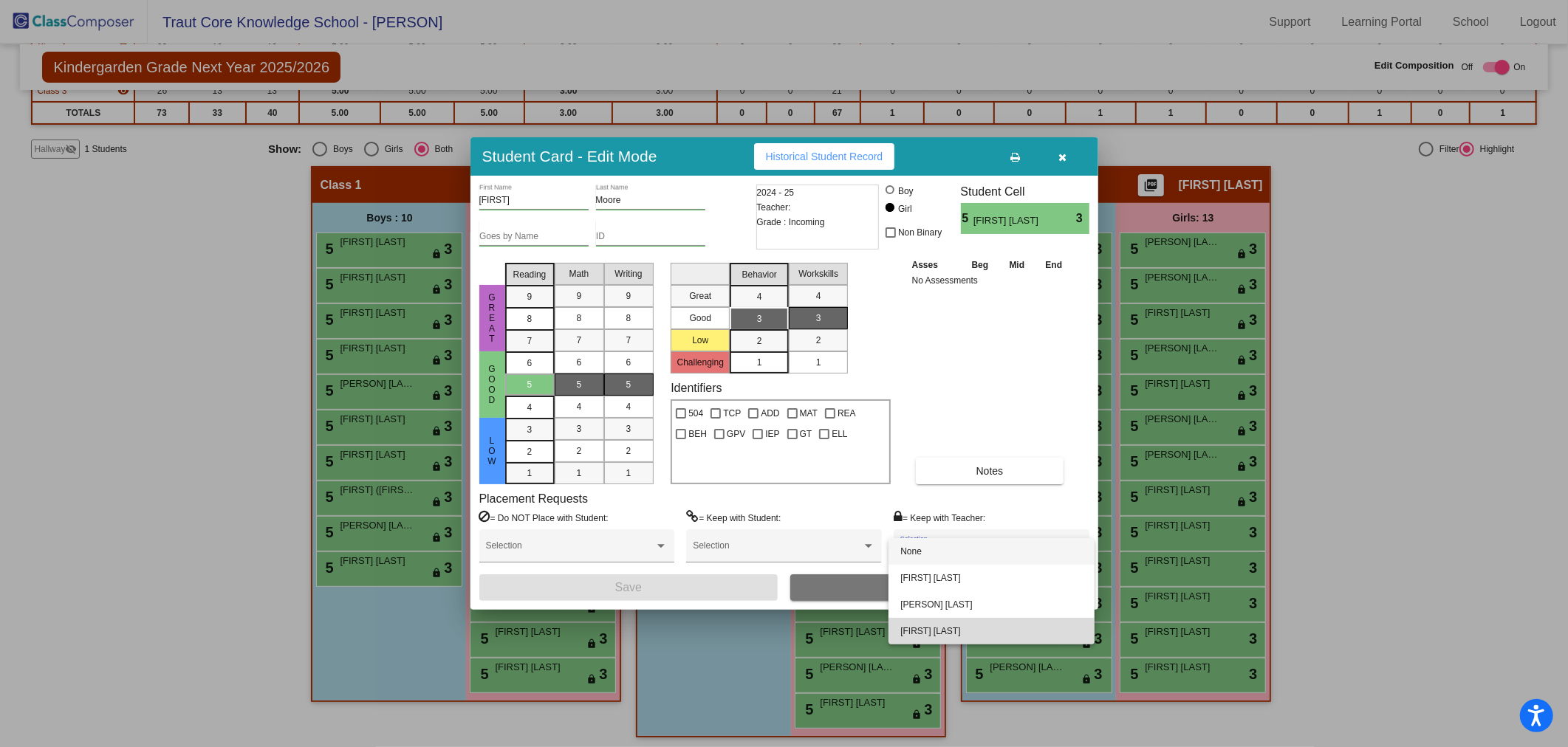 click on "[FIRST] [LAST]" at bounding box center [991, 631] 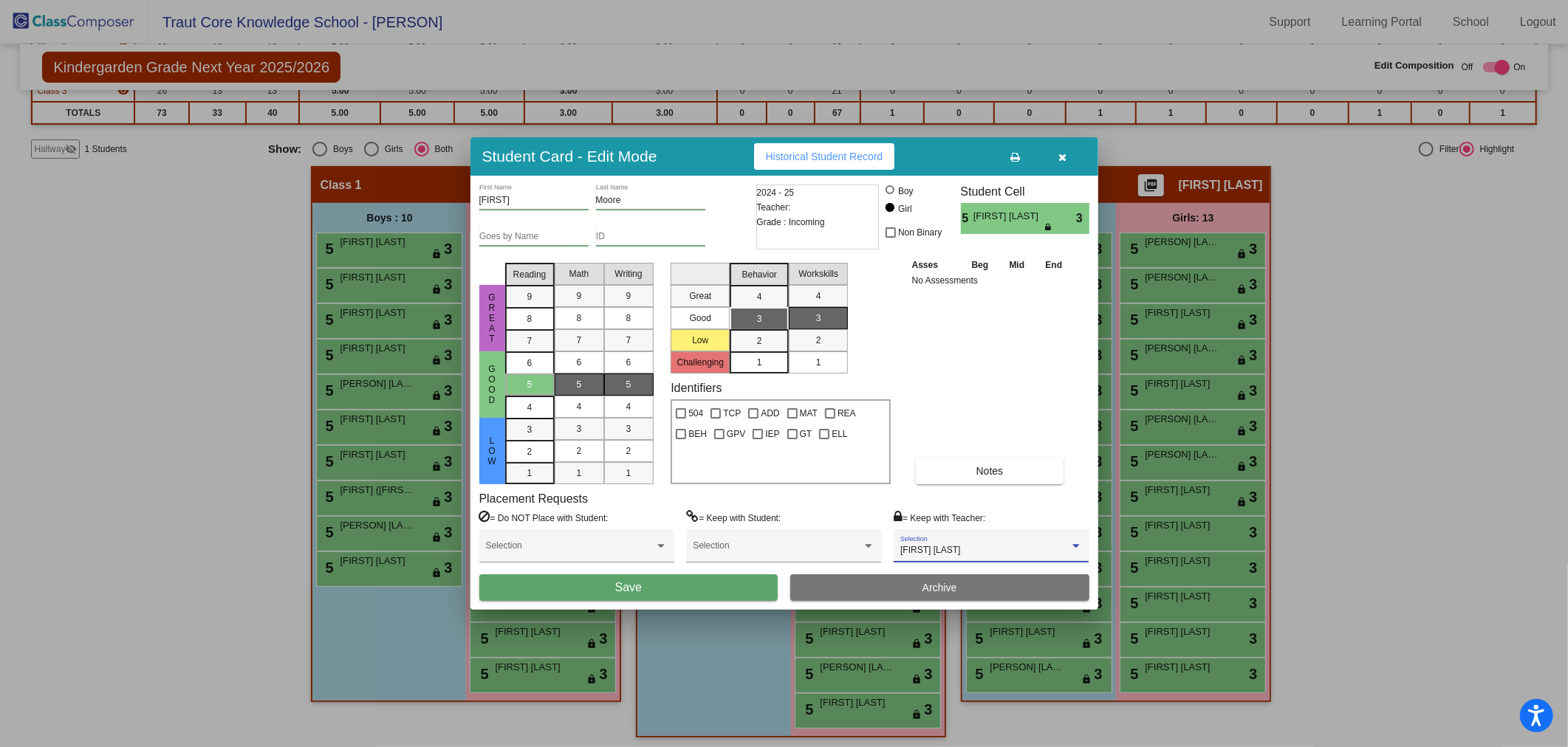 click on "Save" at bounding box center [629, 588] 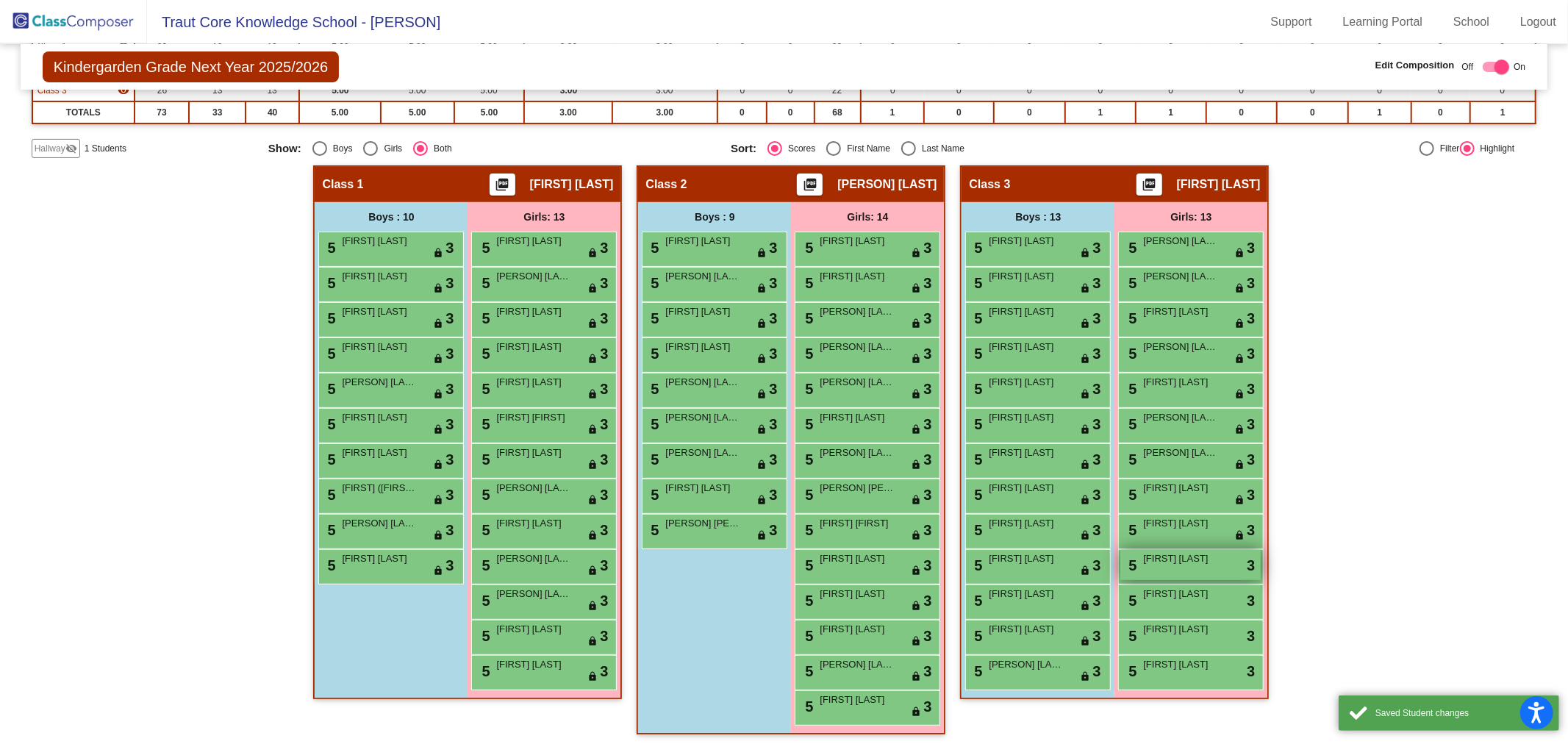 click on "5 [FIRST] [LAST] lock do_not_disturb_alt 3" at bounding box center [1190, 565] 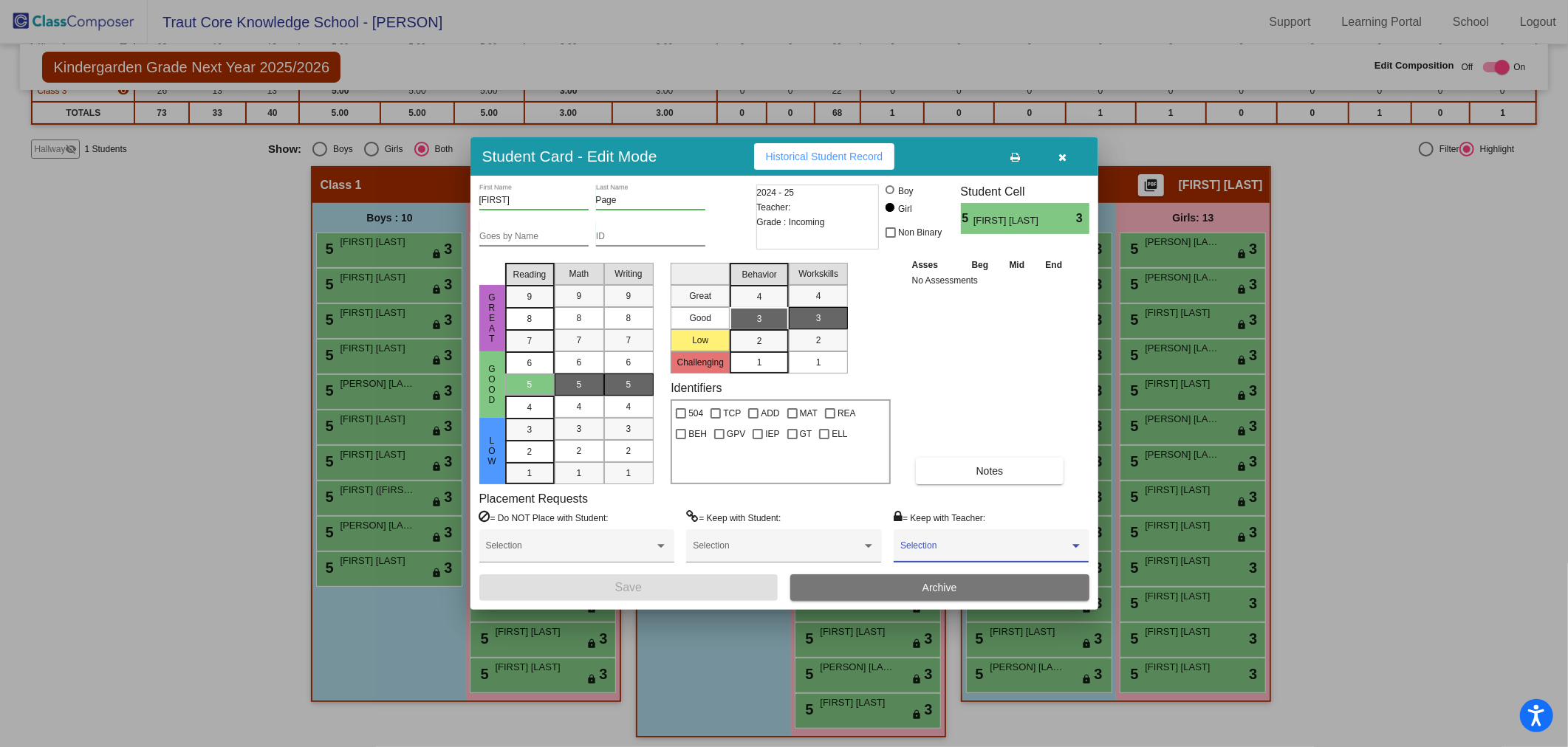 click at bounding box center (985, 551) 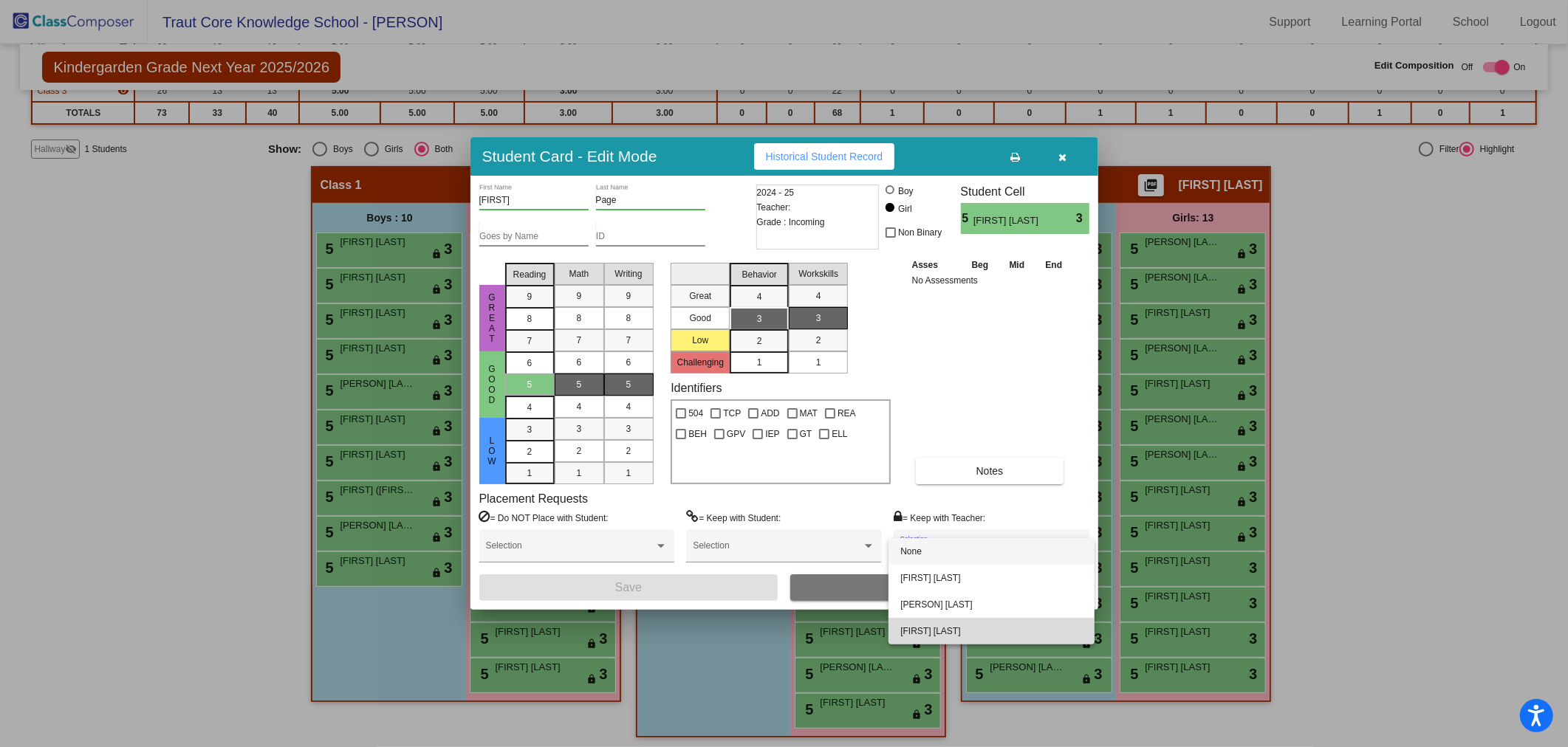 click on "[FIRST] [LAST]" at bounding box center [991, 631] 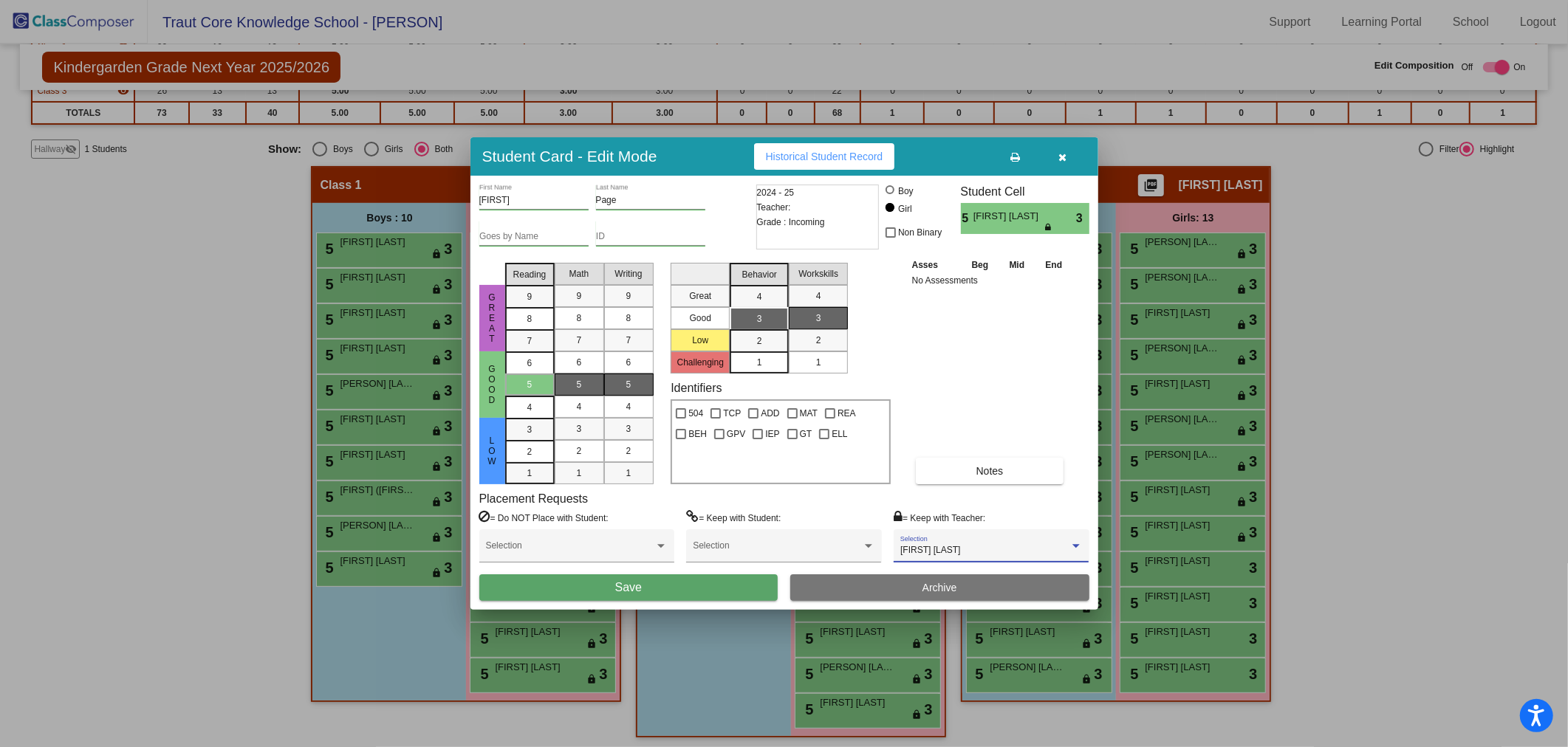click on "Save" at bounding box center (629, 588) 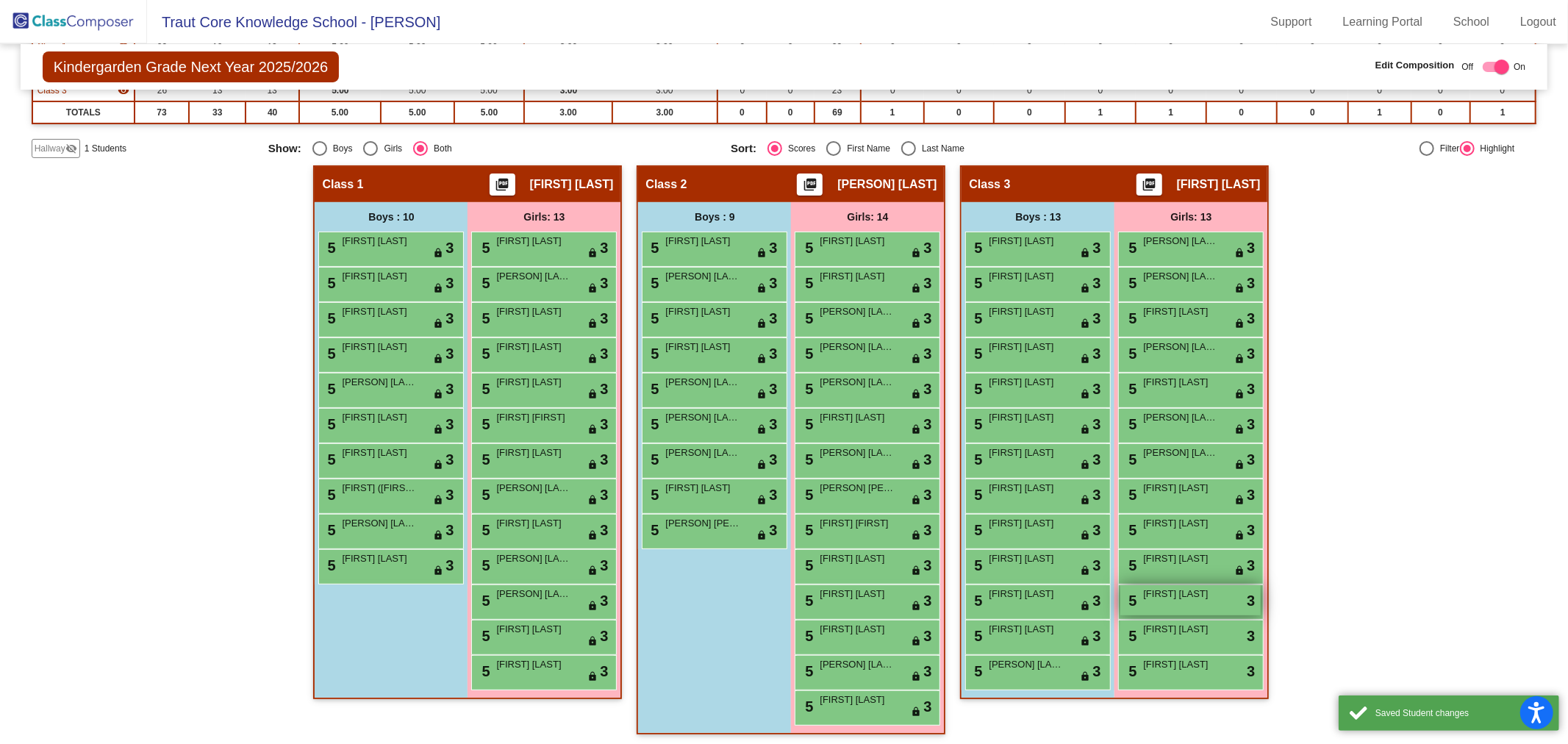click on "[FIRST] [LAST]" at bounding box center (1180, 594) 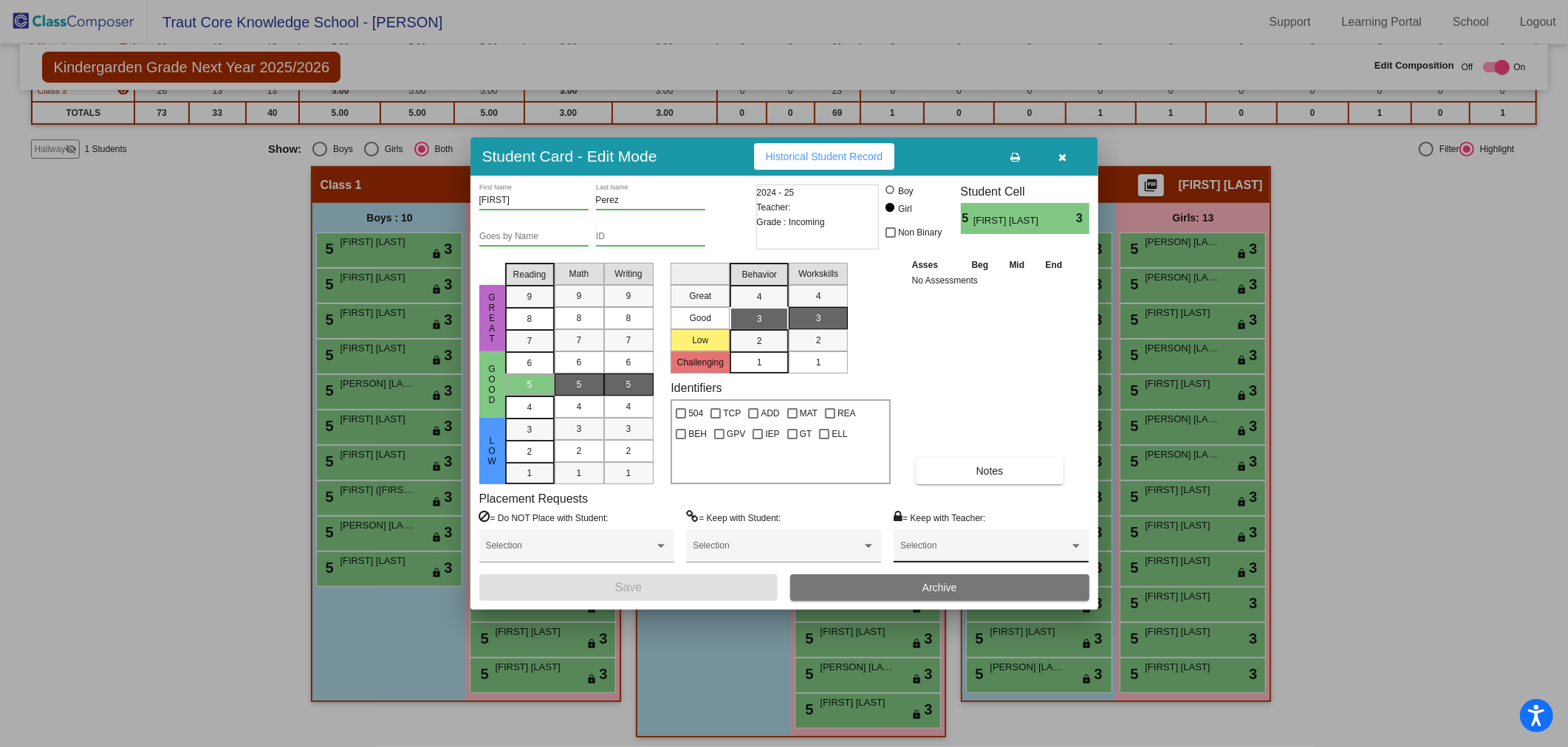 click on "Selection" at bounding box center [991, 549] 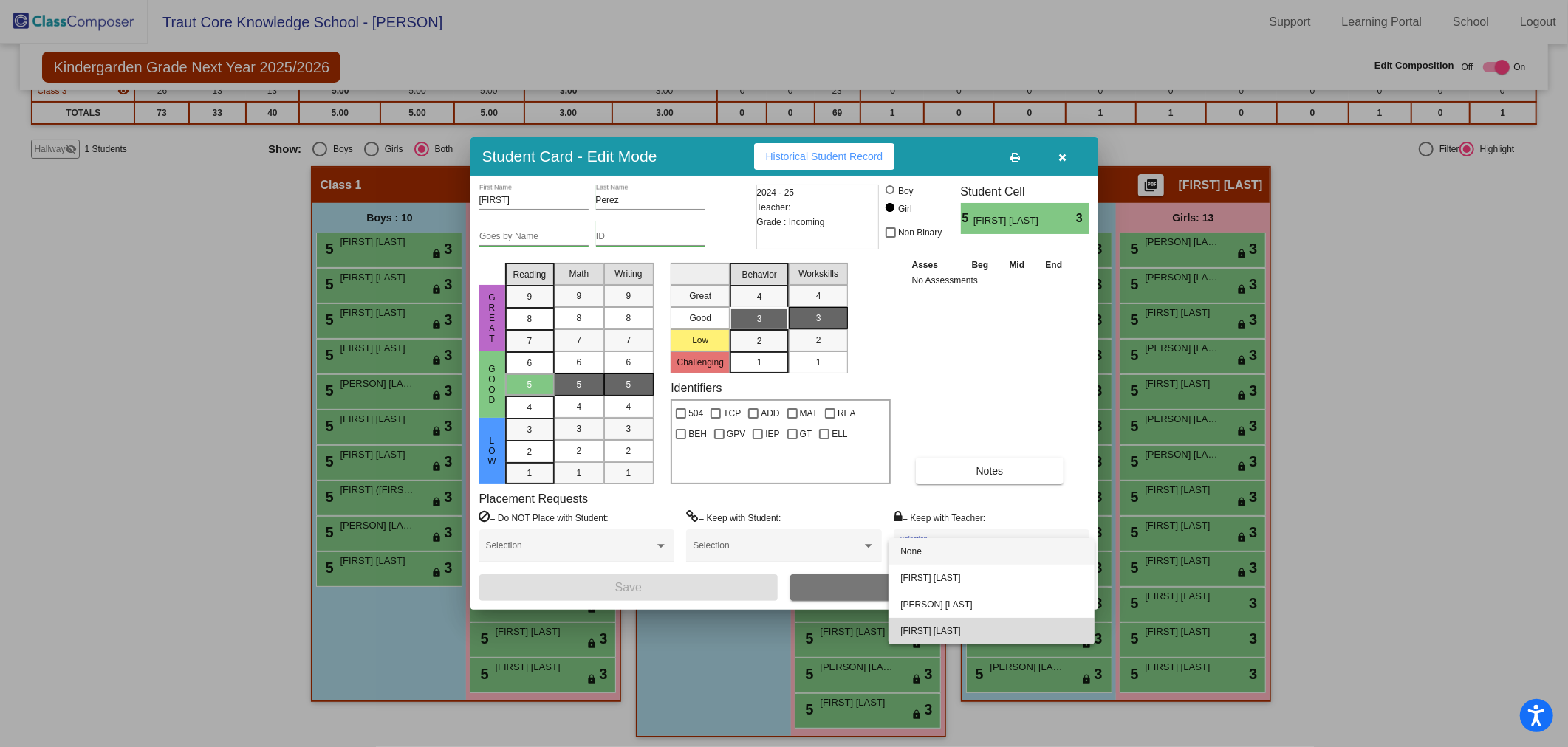click on "[FIRST] [LAST]" at bounding box center (991, 631) 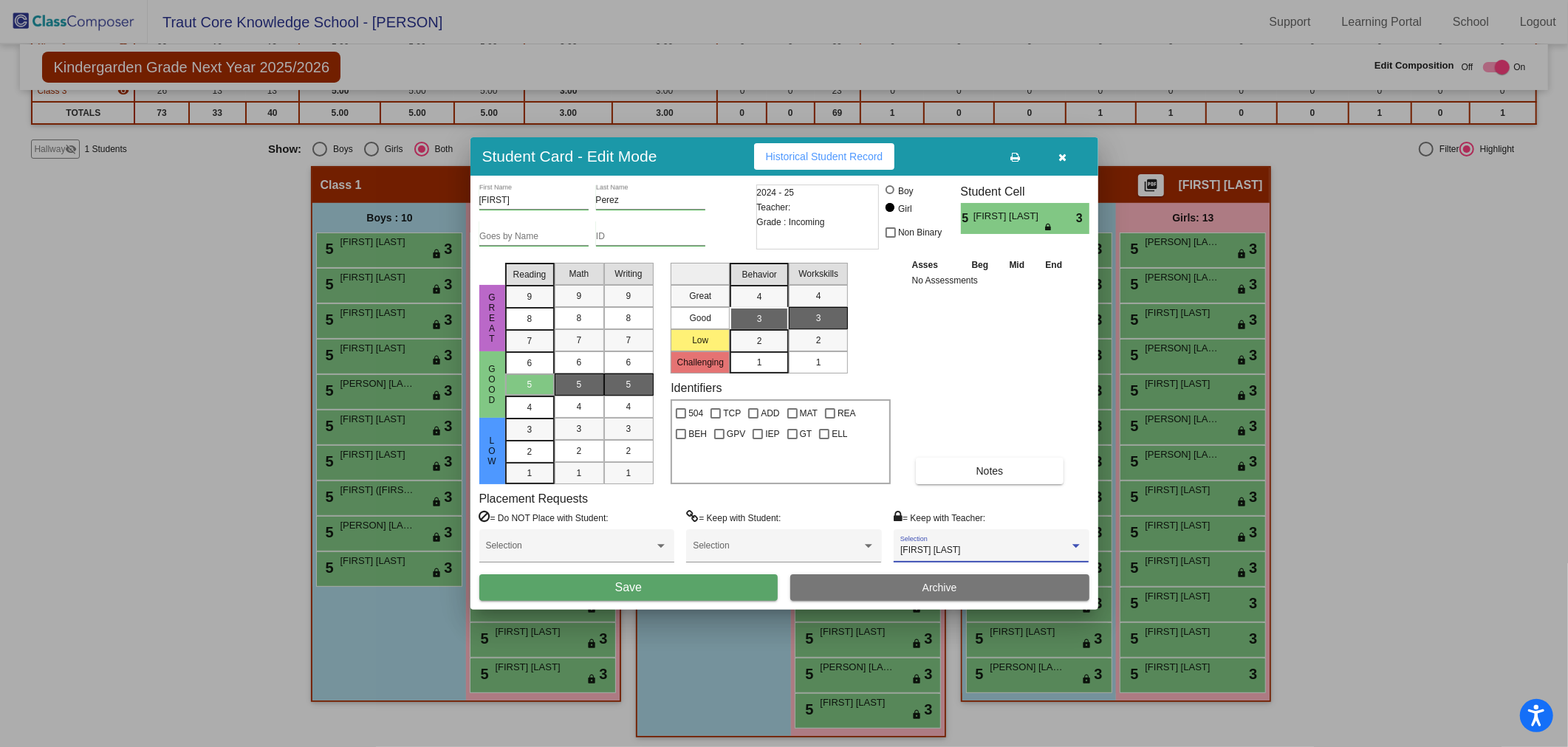 click on "Save" at bounding box center [629, 588] 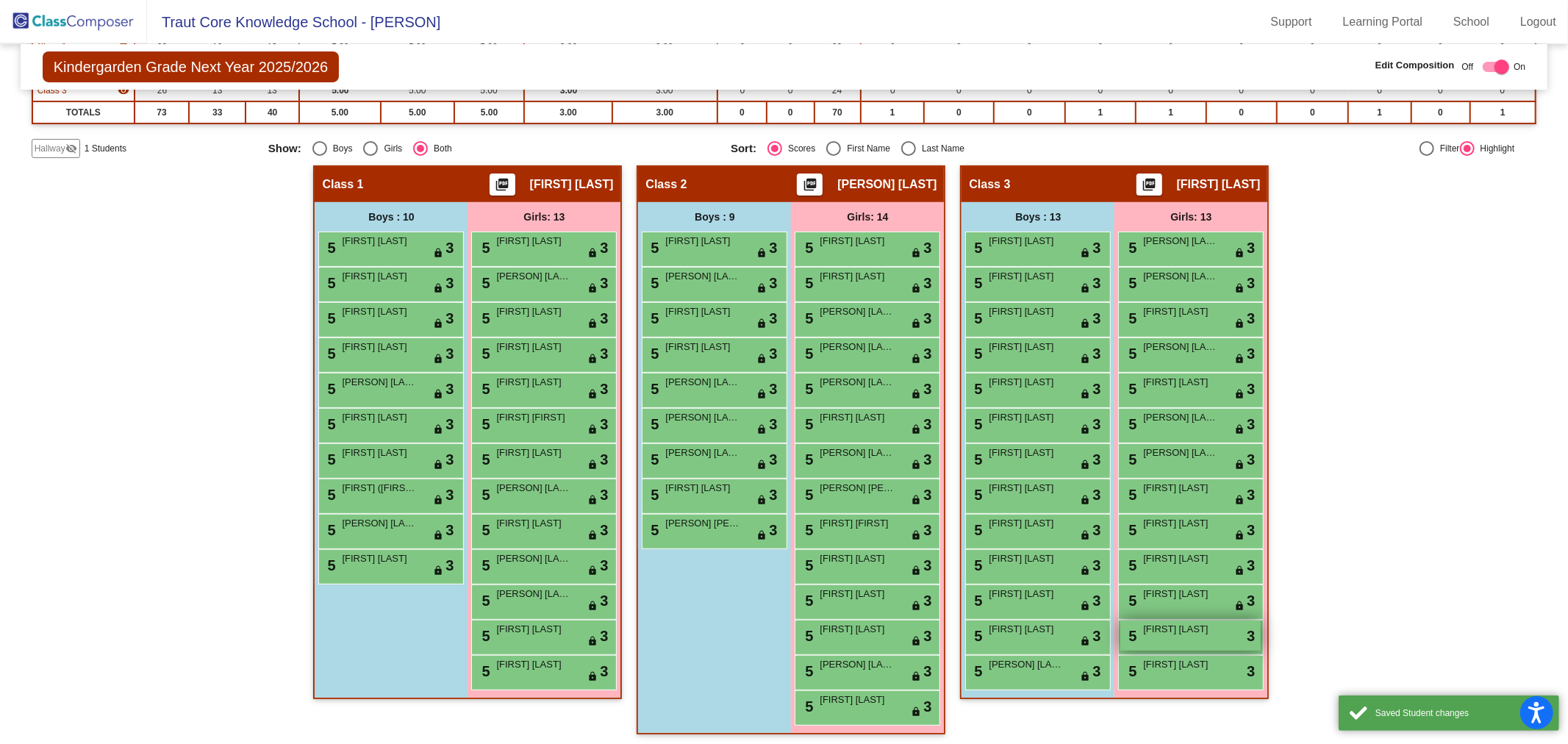 click on "[FIRST] [LAST]" at bounding box center (1180, 629) 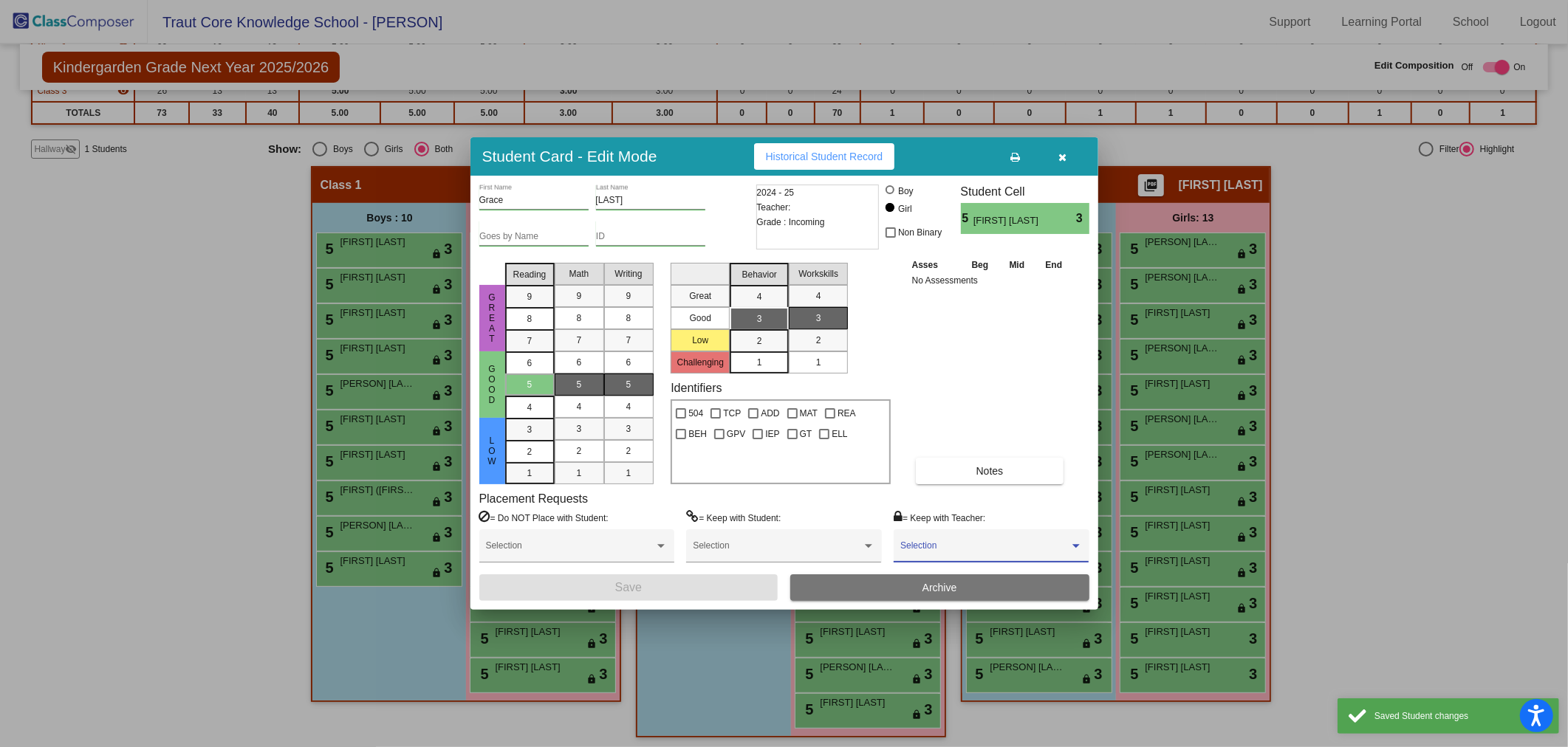 click at bounding box center [985, 551] 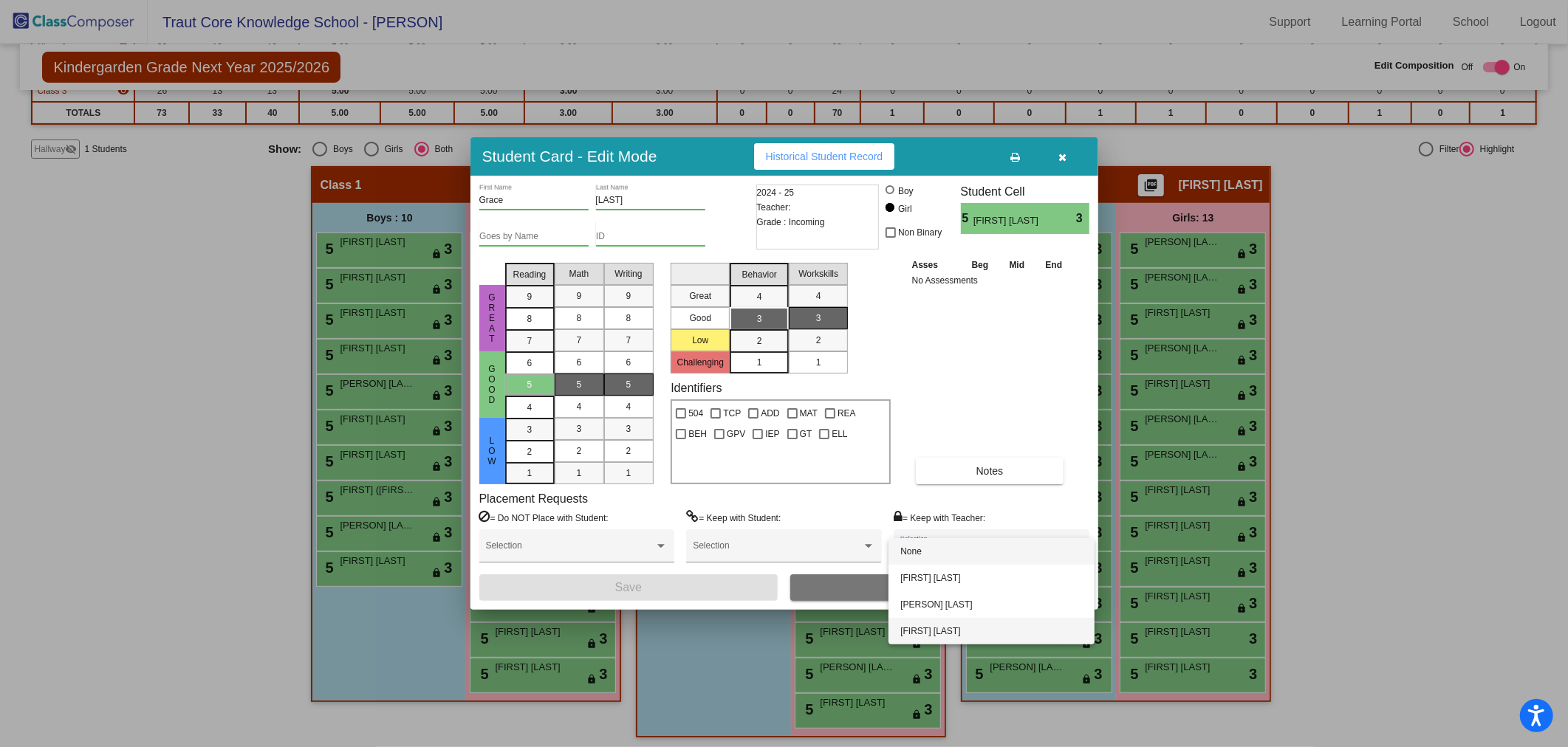 click on "[FIRST] [LAST]" at bounding box center (991, 631) 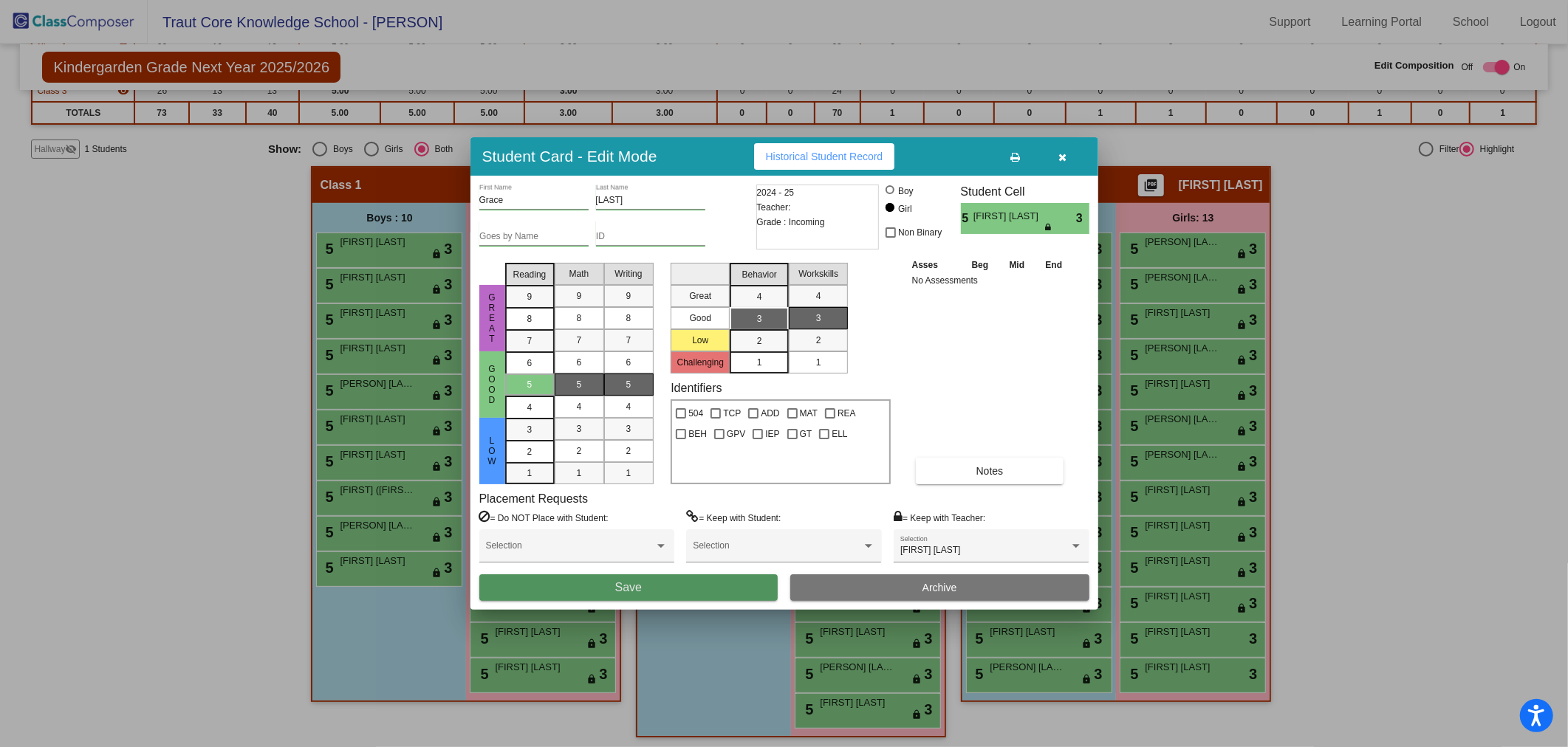 click on "Save" at bounding box center [629, 588] 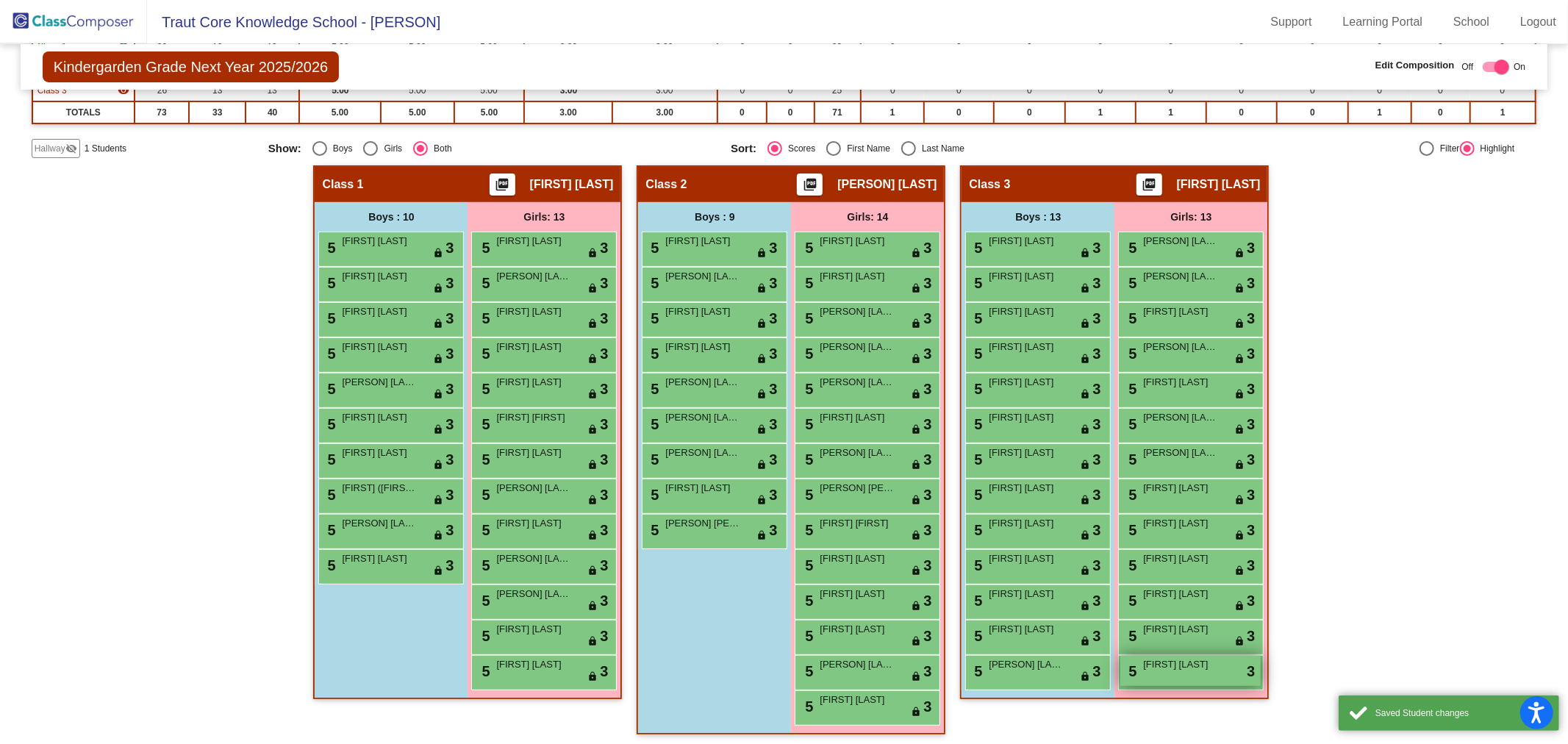 click on "[FIRST] [LAST]" at bounding box center [1180, 665] 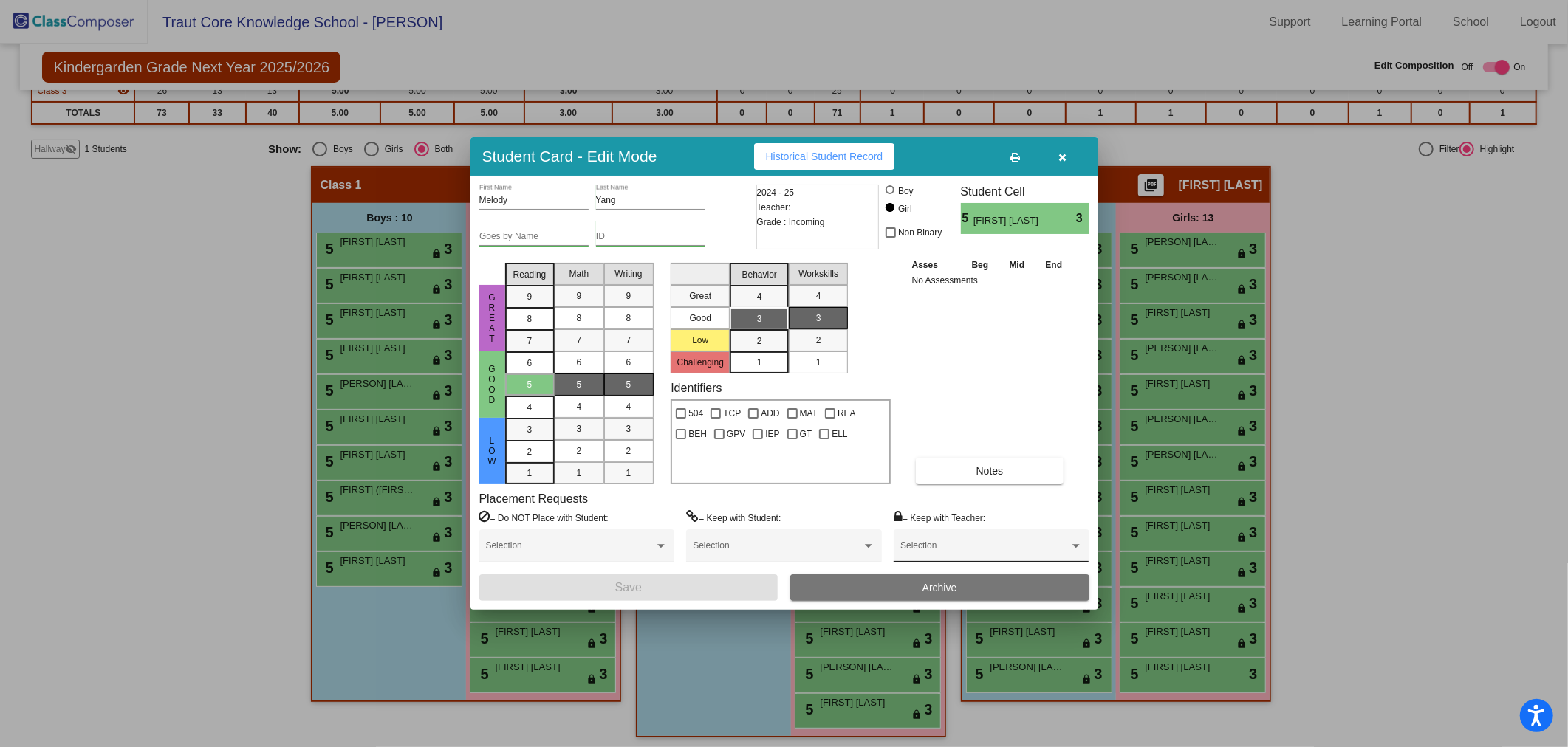 click at bounding box center [985, 551] 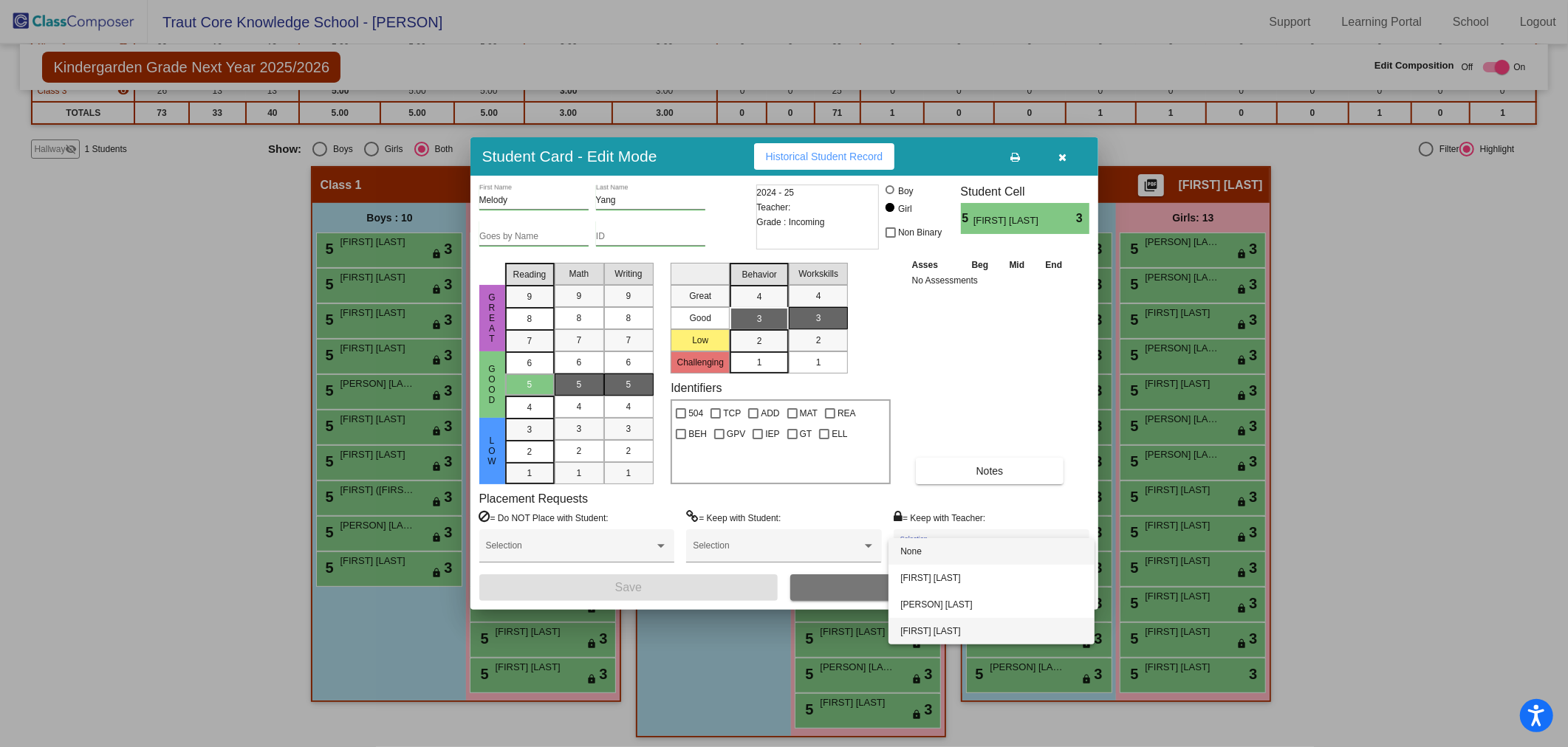 click on "[FIRST] [LAST]" at bounding box center (991, 631) 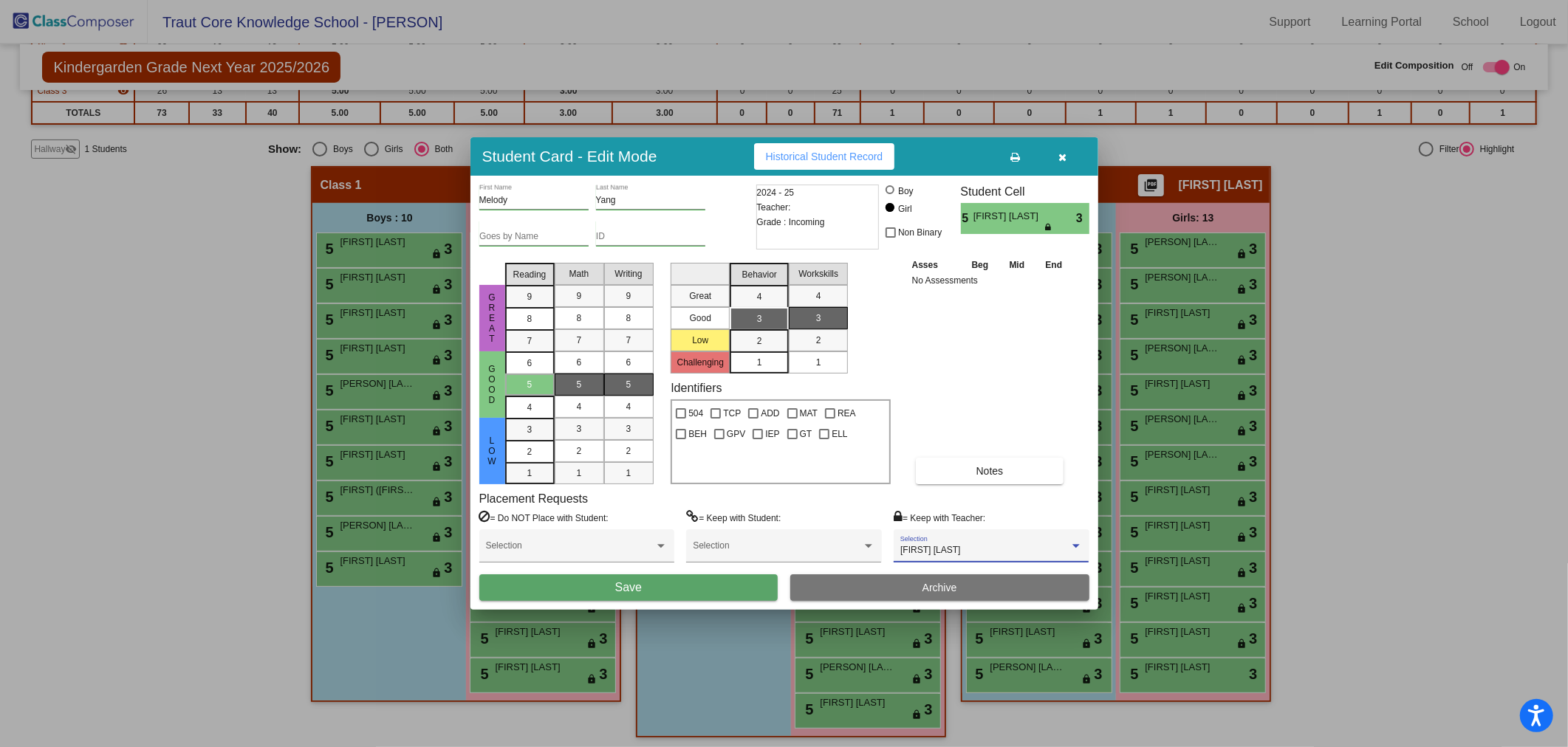 click on "Save" at bounding box center [629, 588] 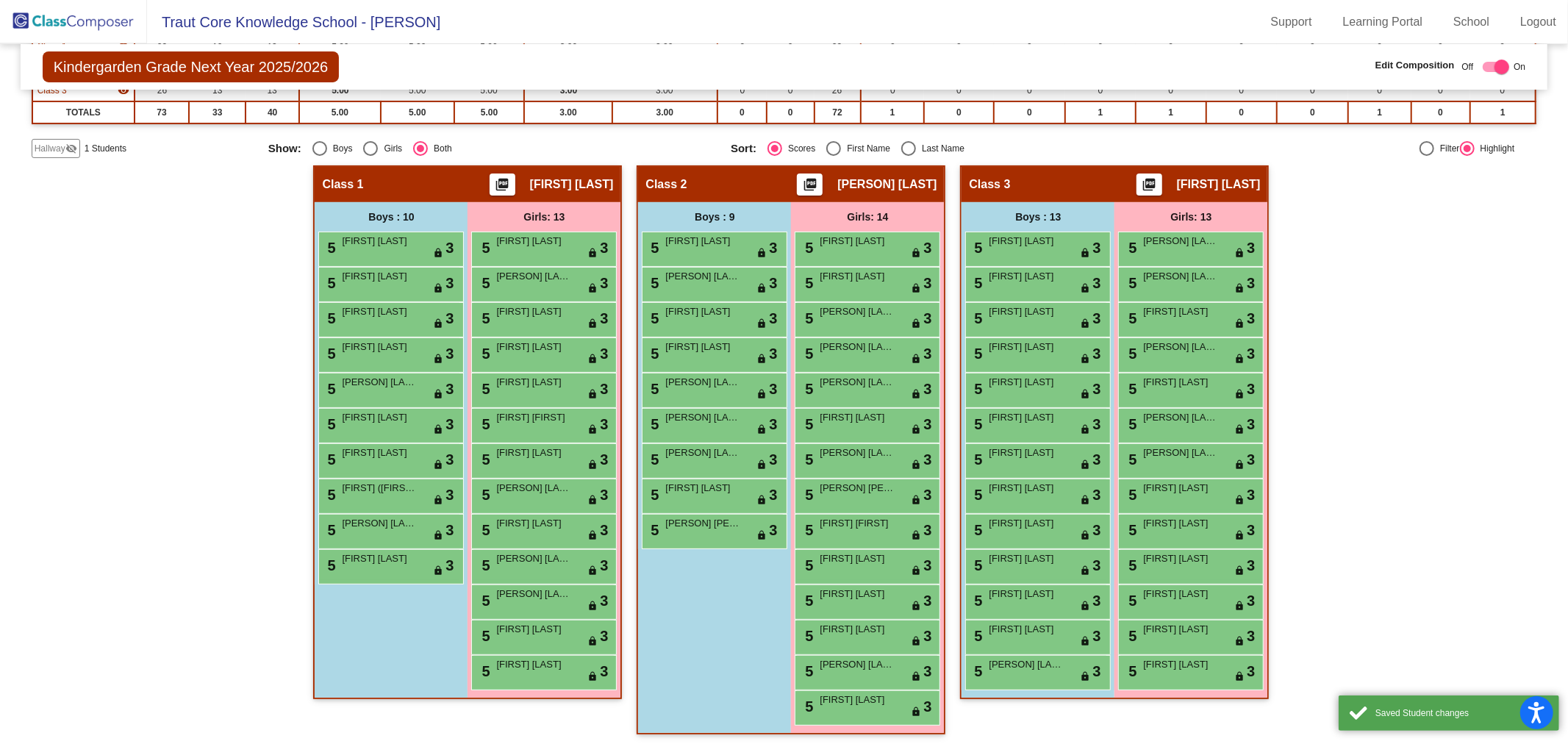click on "Hallway   - Hallway Class  picture_as_pdf  Add Student  First Name Last Name Student Id  (Recommended)   Boy   Girl   Non Binary Add Close  Boys : 1  [PERSON] [LAST] 504 MAT REA GPS IEP ELL lock do_not_disturb_alt 3   Girls: 0   No Students   Class 1    picture_as_pdf [PERSON] [LAST]  Add Student  First Name Last Name Student Id  (Recommended)   Boy   Girl   Non Binary Add Close  Boys : 10  5 [PERSON] [LAST] lock do_not_disturb_alt 3 5 [PERSON] [LAST] lock do_not_disturb_alt 3 5 [PERSON] [LAST] lock do_not_disturb_alt 3 5 [PERSON] [LAST] lock do_not_disturb_alt 3 5 [PERSON] [LAST] lock do_not_disturb_alt 3 5 [PERSON] [LAST] lock do_not_disturb_alt 3 5 [PERSON] [LAST] lock do_not_disturb_alt 3 5 [PERSON] (Yuhuai) [LAST] lock do_not_disturb_alt 3 5 [PERSON] [LAST] lock do_not_disturb_alt 3 5 [PERSON] [LAST] lock do_not_disturb_alt 3 Girls: 13 5 [PERSON] [LAST] lock do_not_disturb_alt 3 5 [PERSON] [LAST] lock do_not_disturb_alt 3 5 [PERSON] [LAST] lock do_not_disturb_alt 3 5 [PERSON] [LAST] lock do_not_disturb_alt 3 5 [PERSON] [LAST] 3" 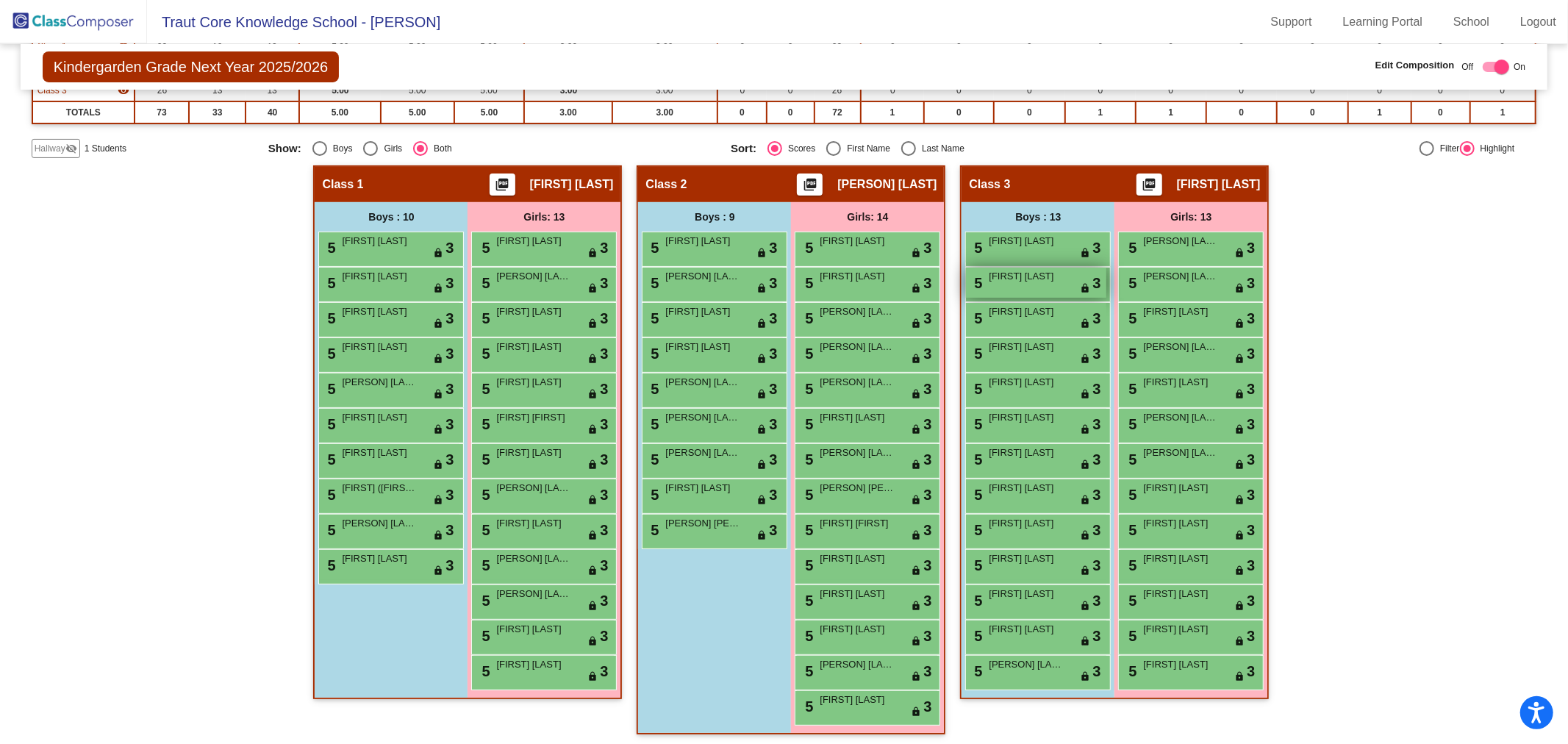 scroll, scrollTop: 0, scrollLeft: 0, axis: both 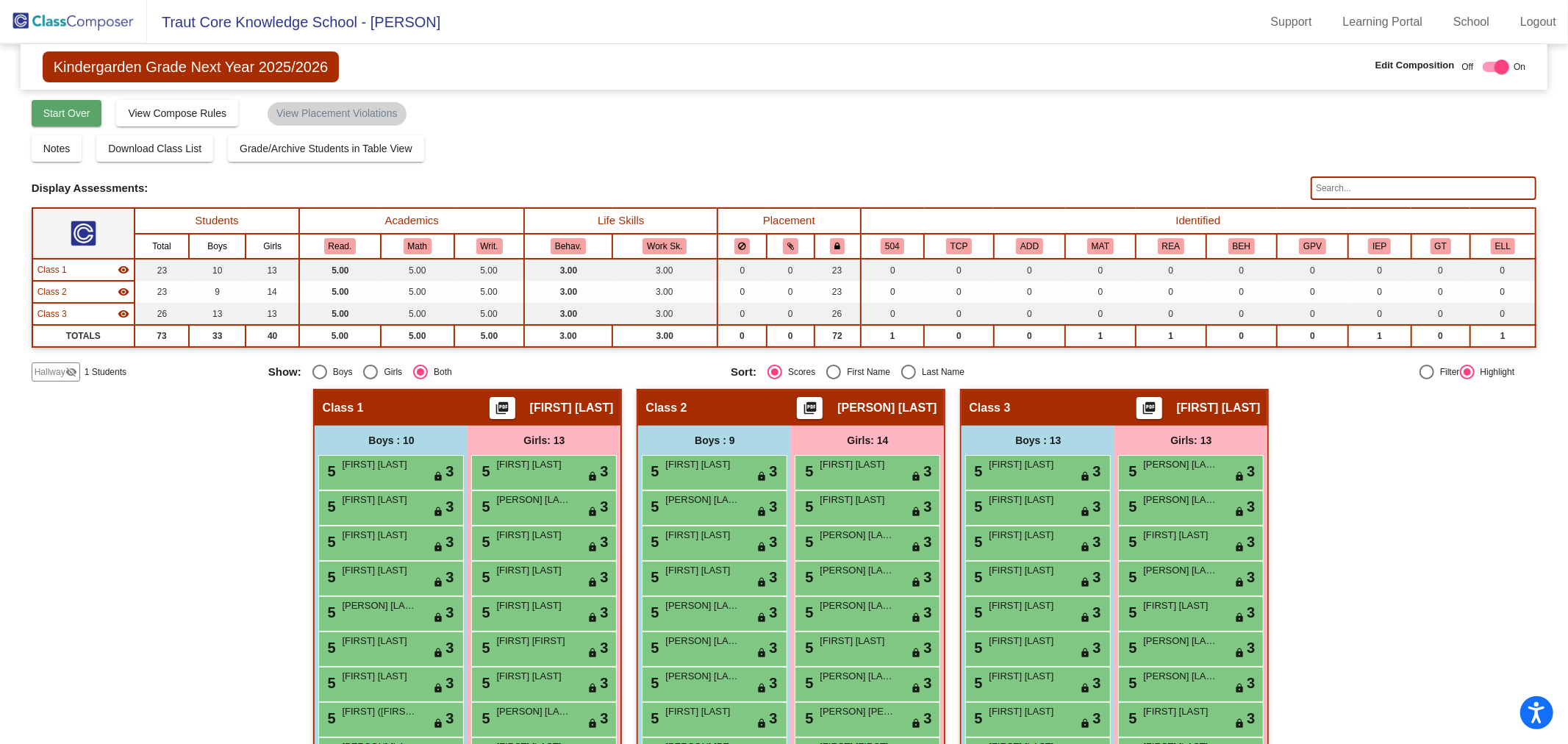 click on "Start Over" 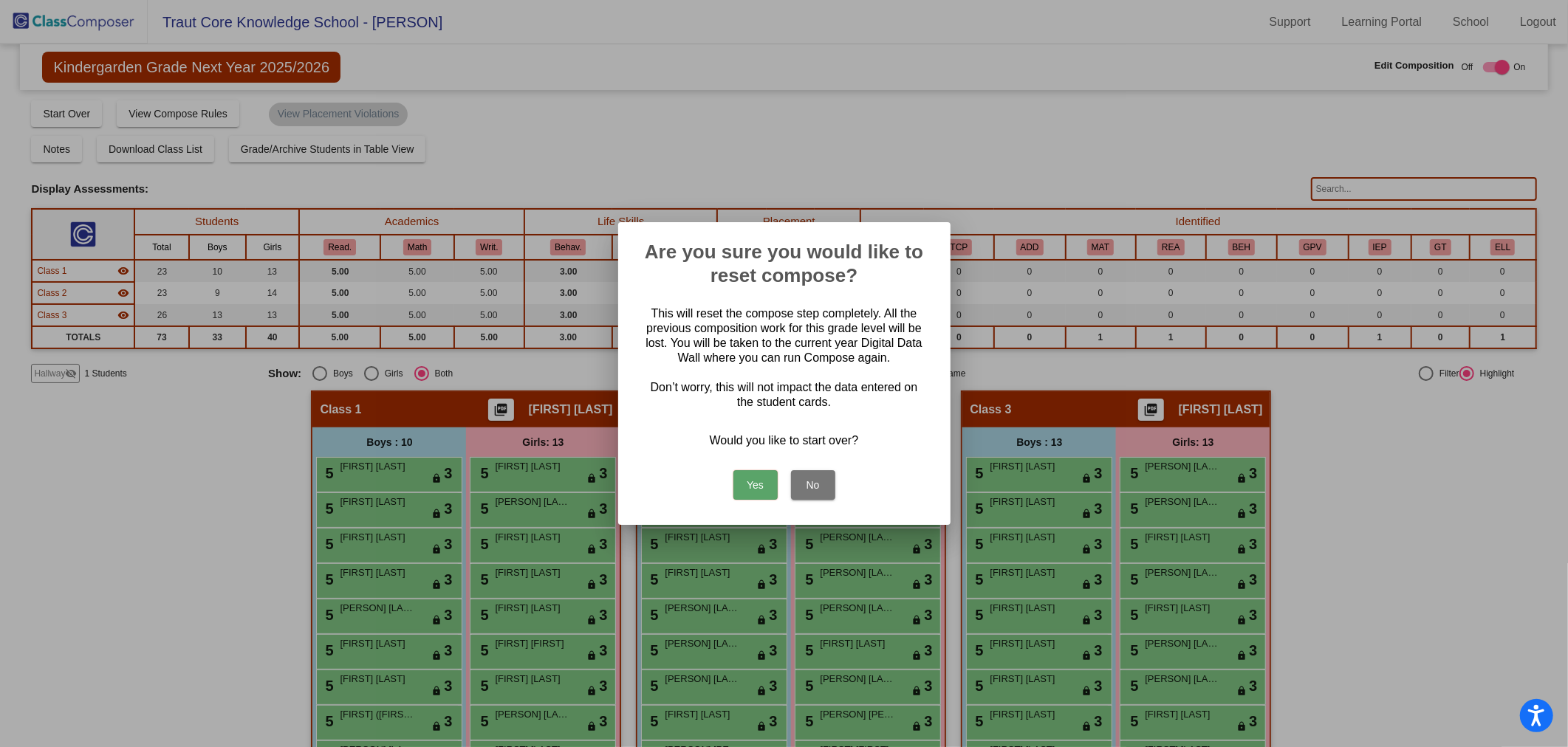 click on "Yes" at bounding box center (756, 485) 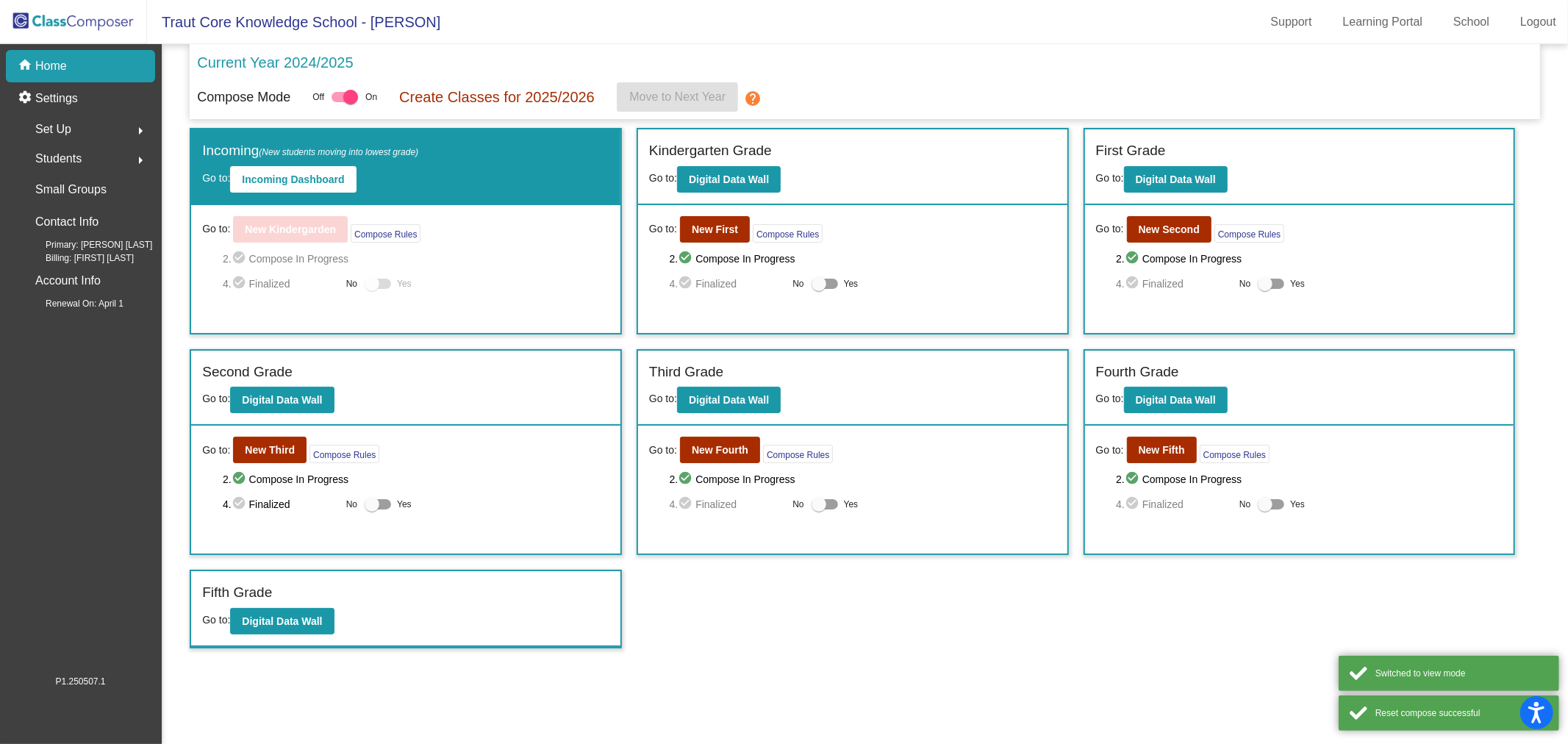 click on "Incoming   (New students moving into lowest grade) Go to:  Incoming Dashboard Go to:  New Kindergarden  Compose Rules     2.  check_circle  Compose In Progress   4.  check_circle  Finalized  No   Yes Kindergarten Grade Go to:  Digital Data Wall Go to:  New First  Compose Rules     2.  check_circle  Compose In Progress   4.  check_circle  Finalized  No   Yes First Grade Go to:  Digital Data Wall Go to:  New Second  Compose Rules     2.  check_circle  Compose In Progress   4.  check_circle  Finalized  No   Yes Second Grade Go to:  Digital Data Wall Go to:  New Third  Compose Rules     2.  check_circle  Compose In Progress   4.  check_circle  Finalized  No   Yes Third Grade Go to:  Digital Data Wall Go to:  New Fourth  Compose Rules     2.  check_circle  Compose In Progress   4.  check_circle  Finalized  No   Yes Fourth Grade Go to:  Digital Data Wall Go to:  New Fifth  Compose Rules     2.  check_circle  Compose In Progress   4.  check_circle  Finalized  No   Yes Fifth Grade Go to:" 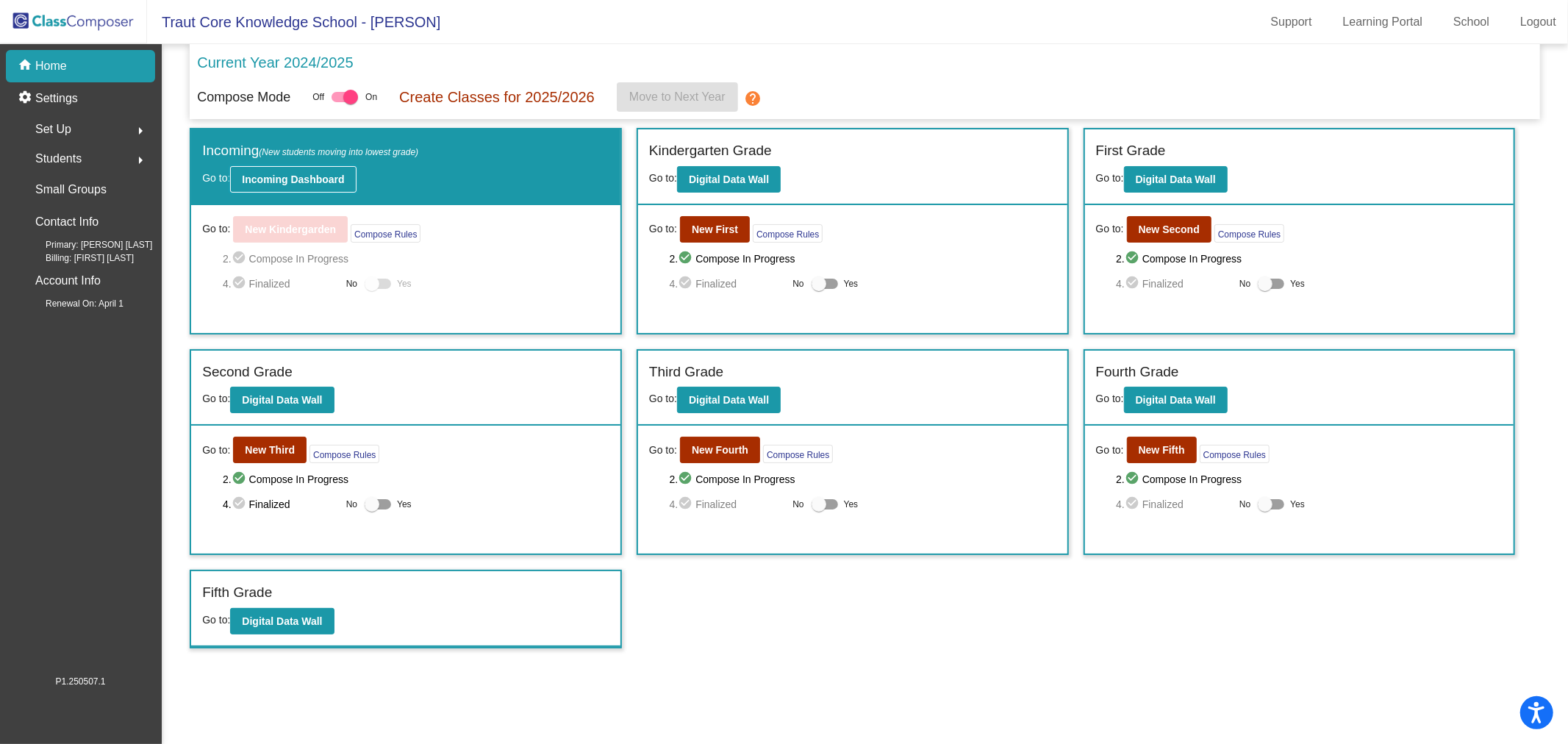 click on "Incoming Dashboard" 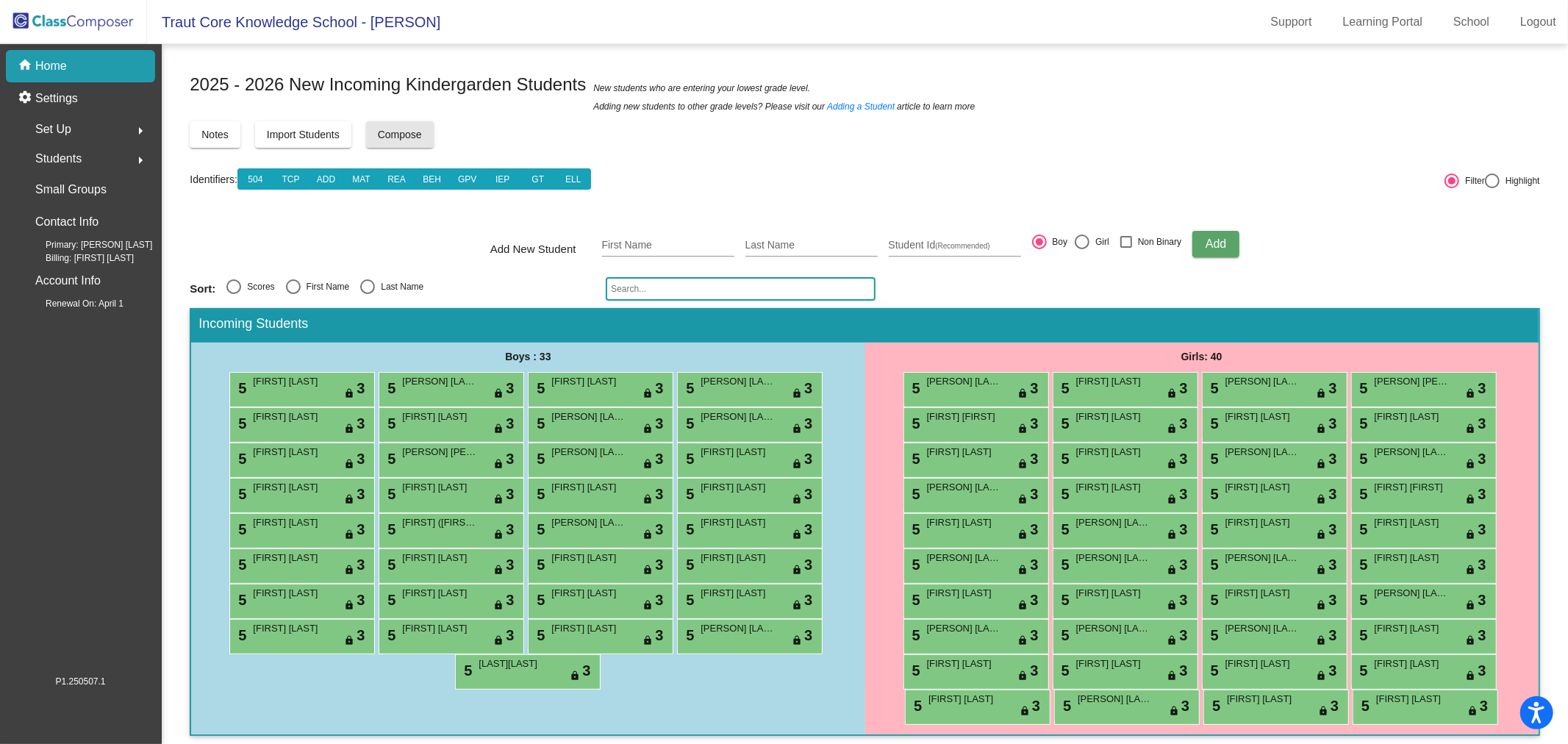 click on "Compose" 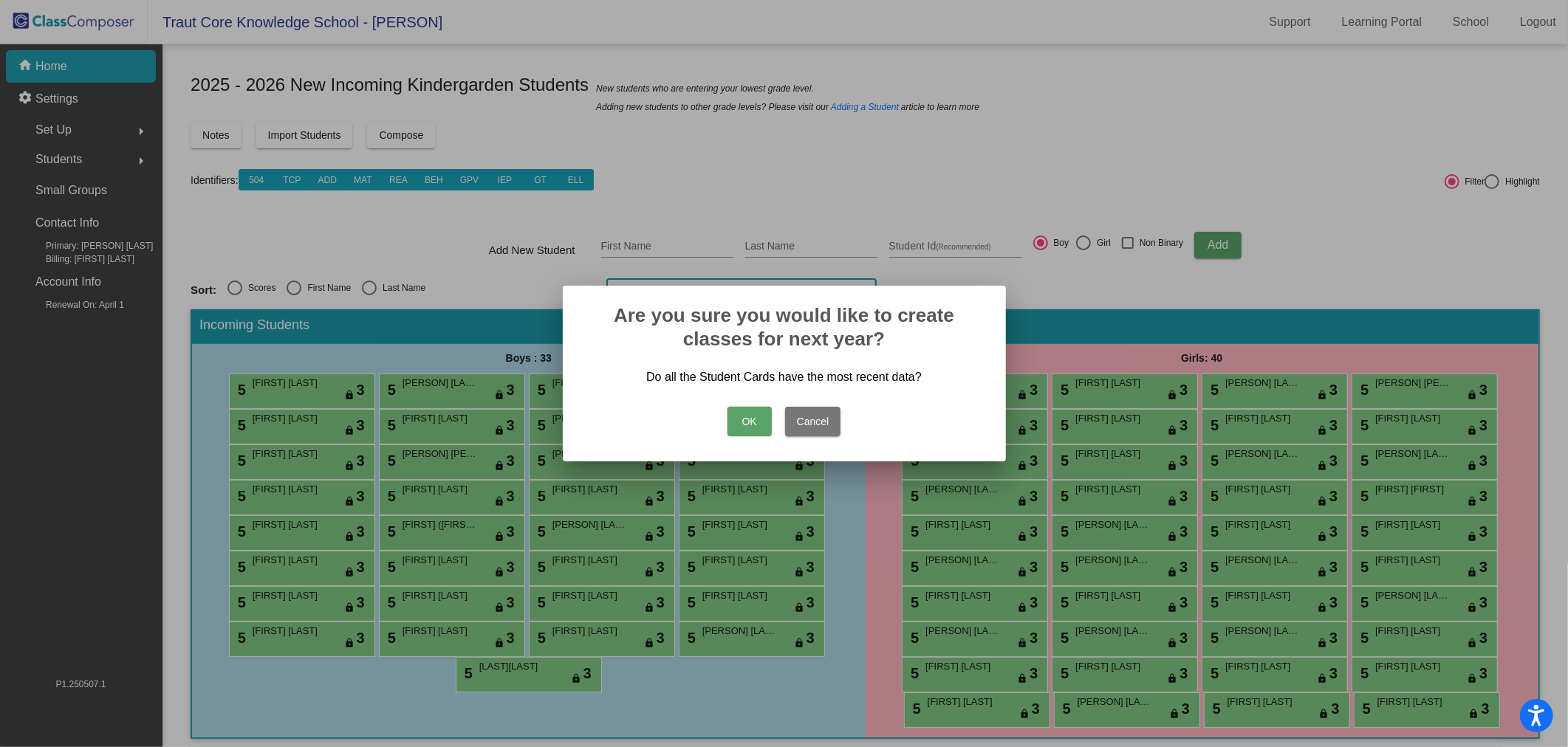 click on "OK" at bounding box center (750, 421) 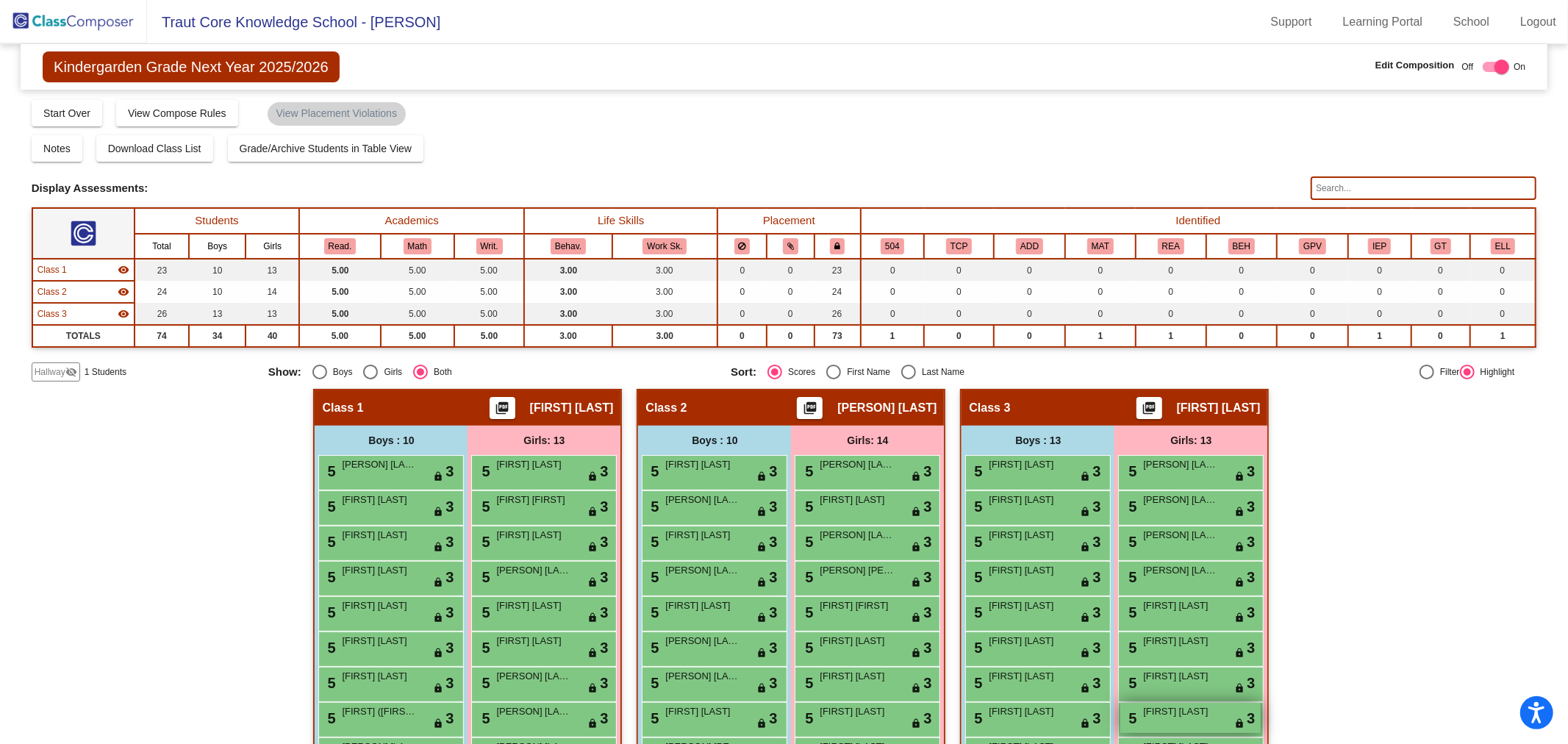 scroll, scrollTop: 223, scrollLeft: 0, axis: vertical 